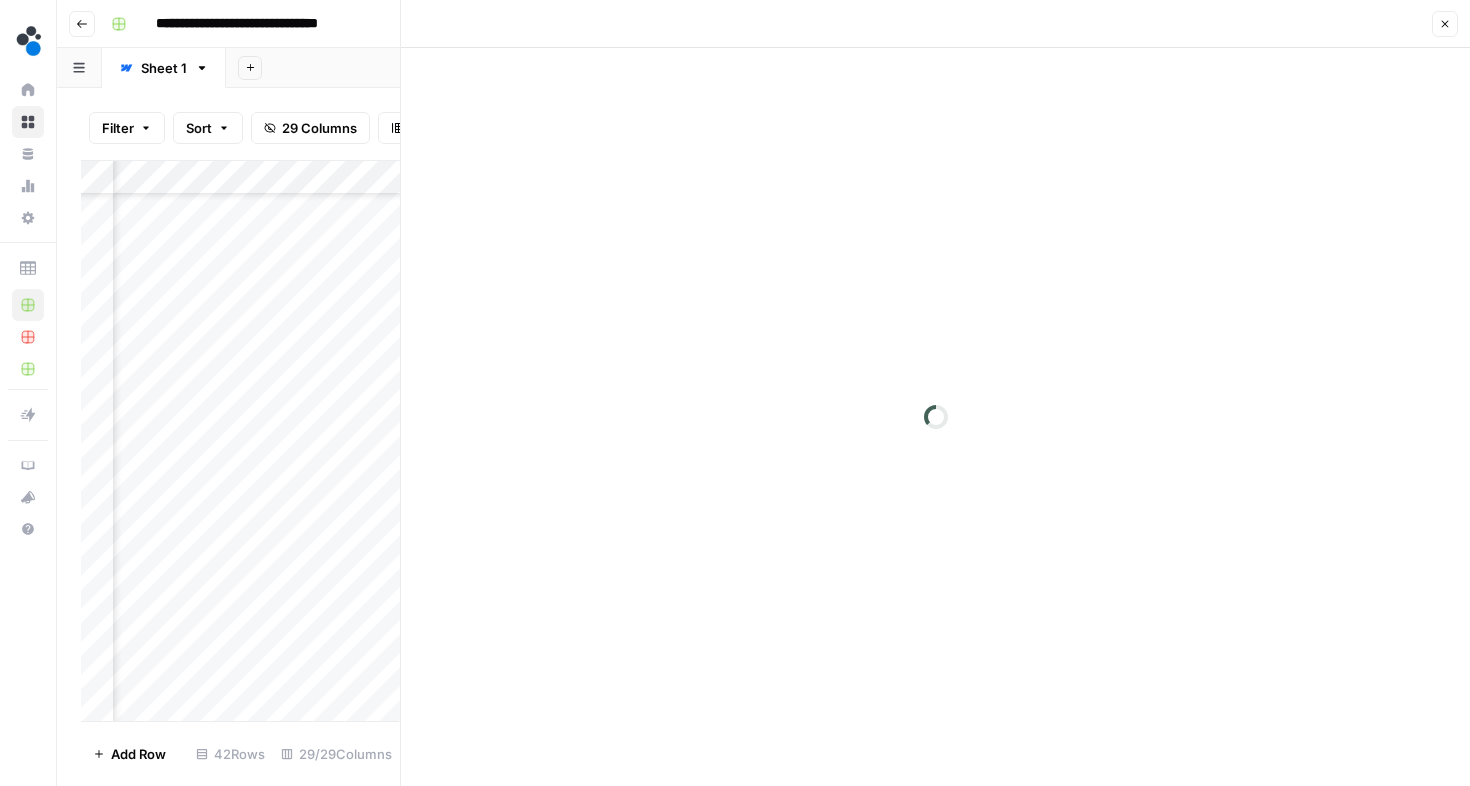 scroll, scrollTop: 0, scrollLeft: 0, axis: both 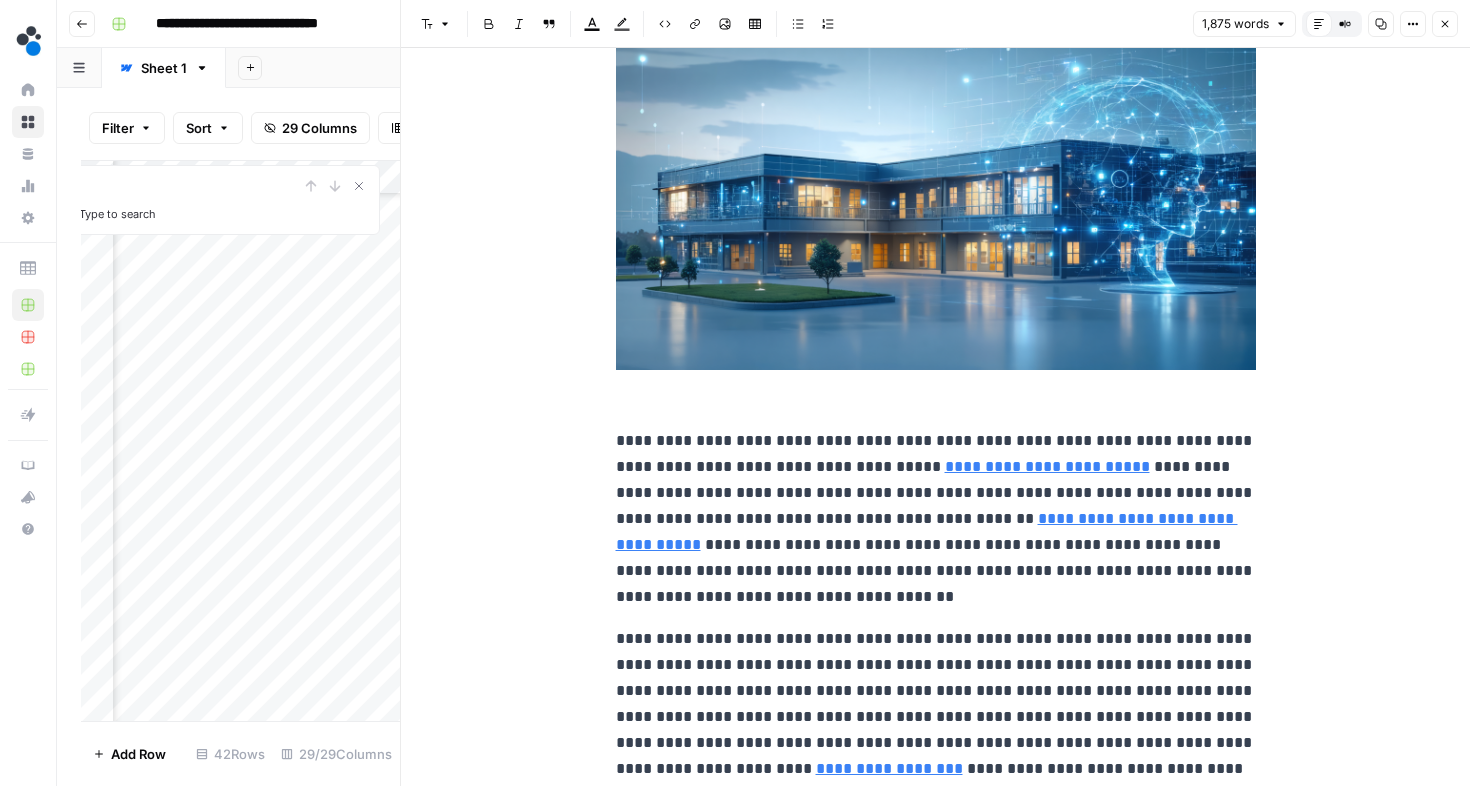 click on "**********" at bounding box center [936, 519] 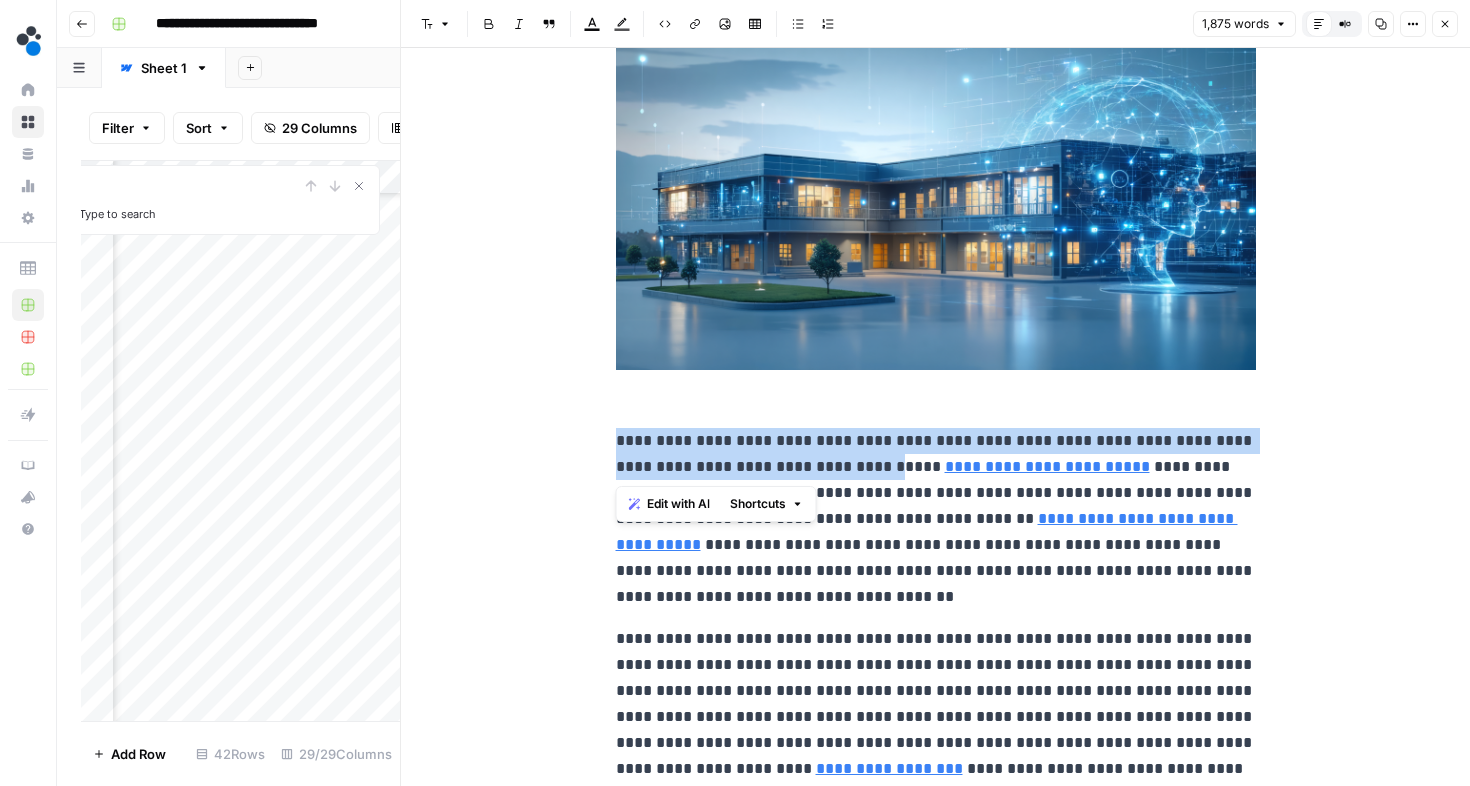 drag, startPoint x: 862, startPoint y: 467, endPoint x: 610, endPoint y: 440, distance: 253.4423 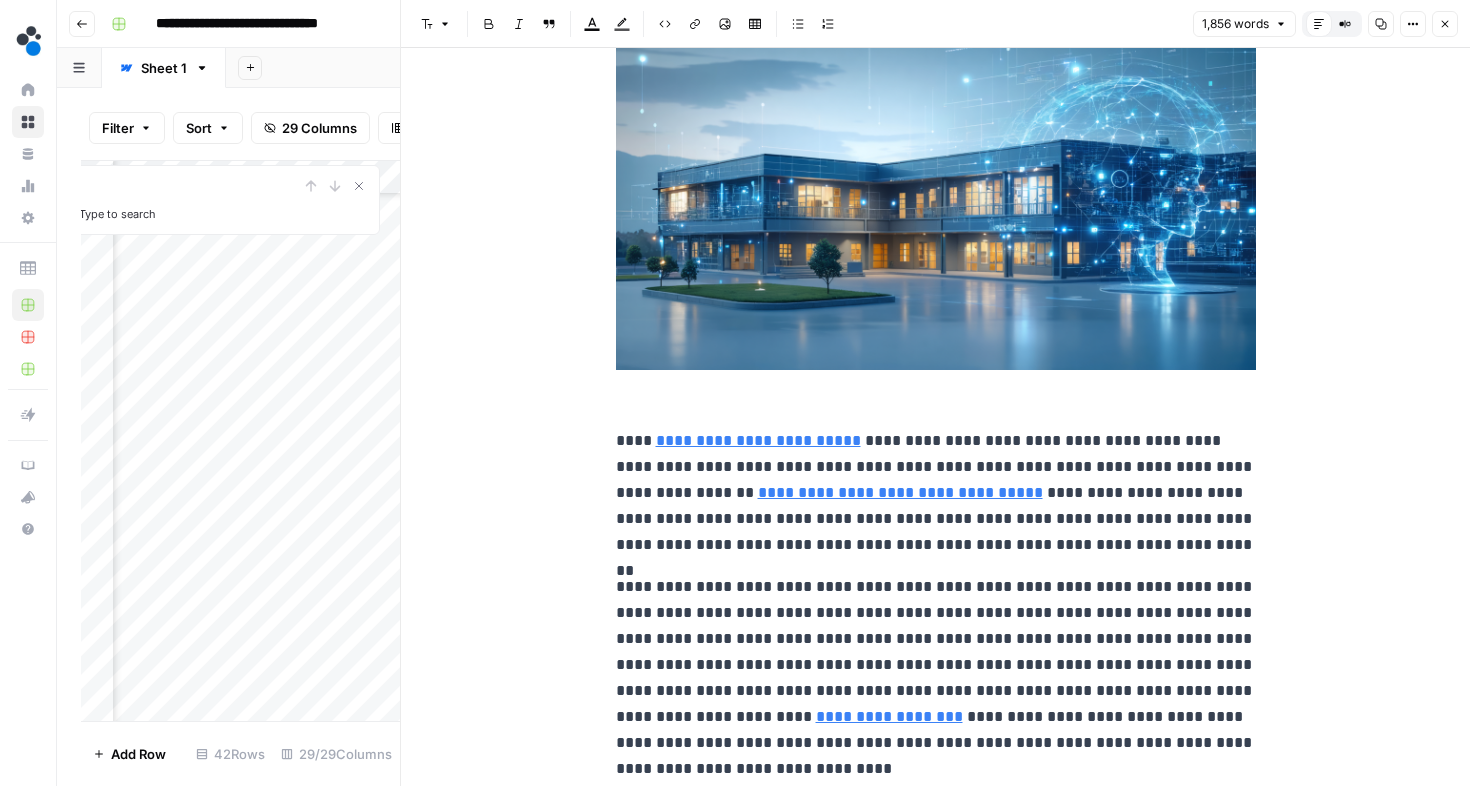 click on "**********" at bounding box center [935, 4944] 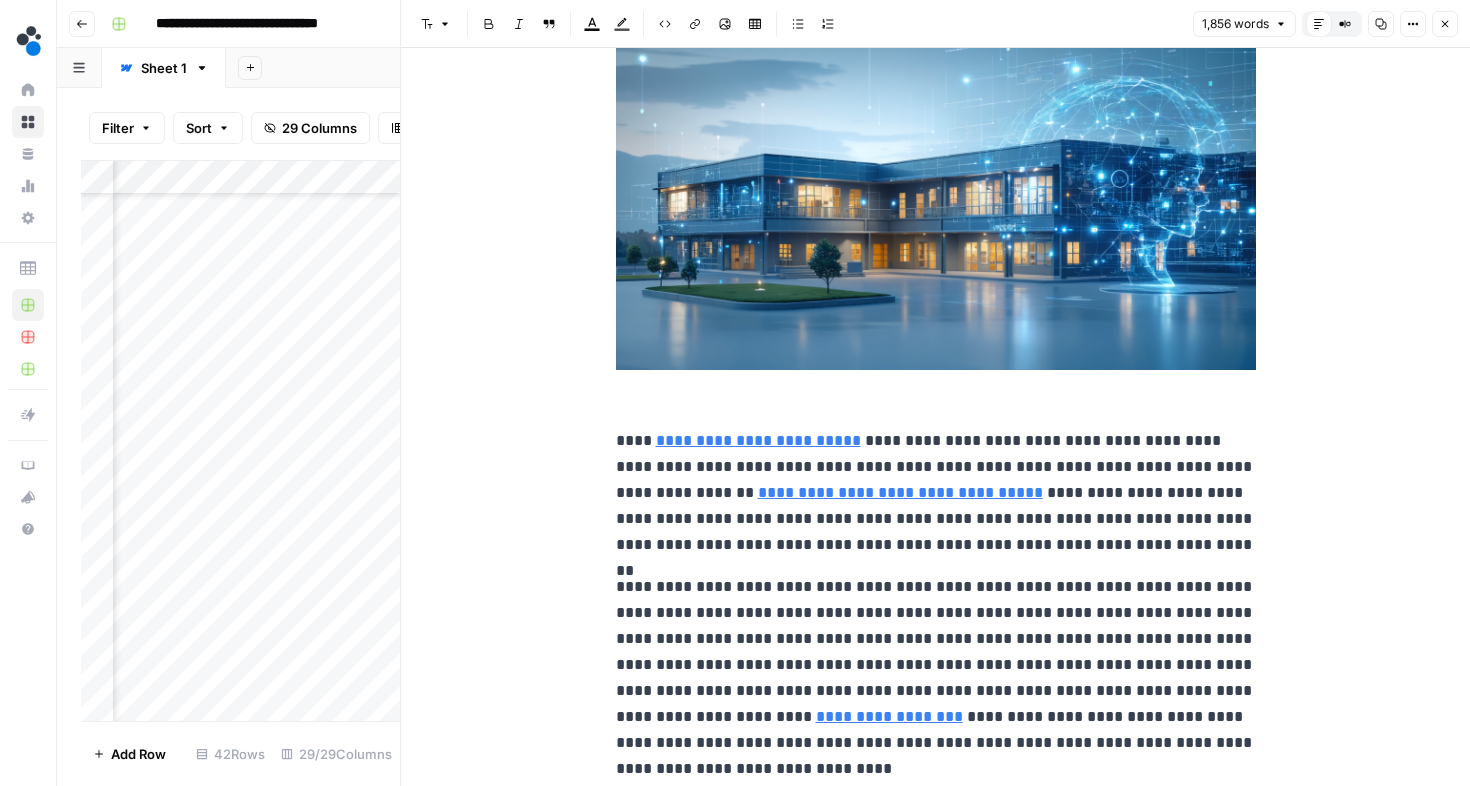 click on "**********" at bounding box center (935, 4944) 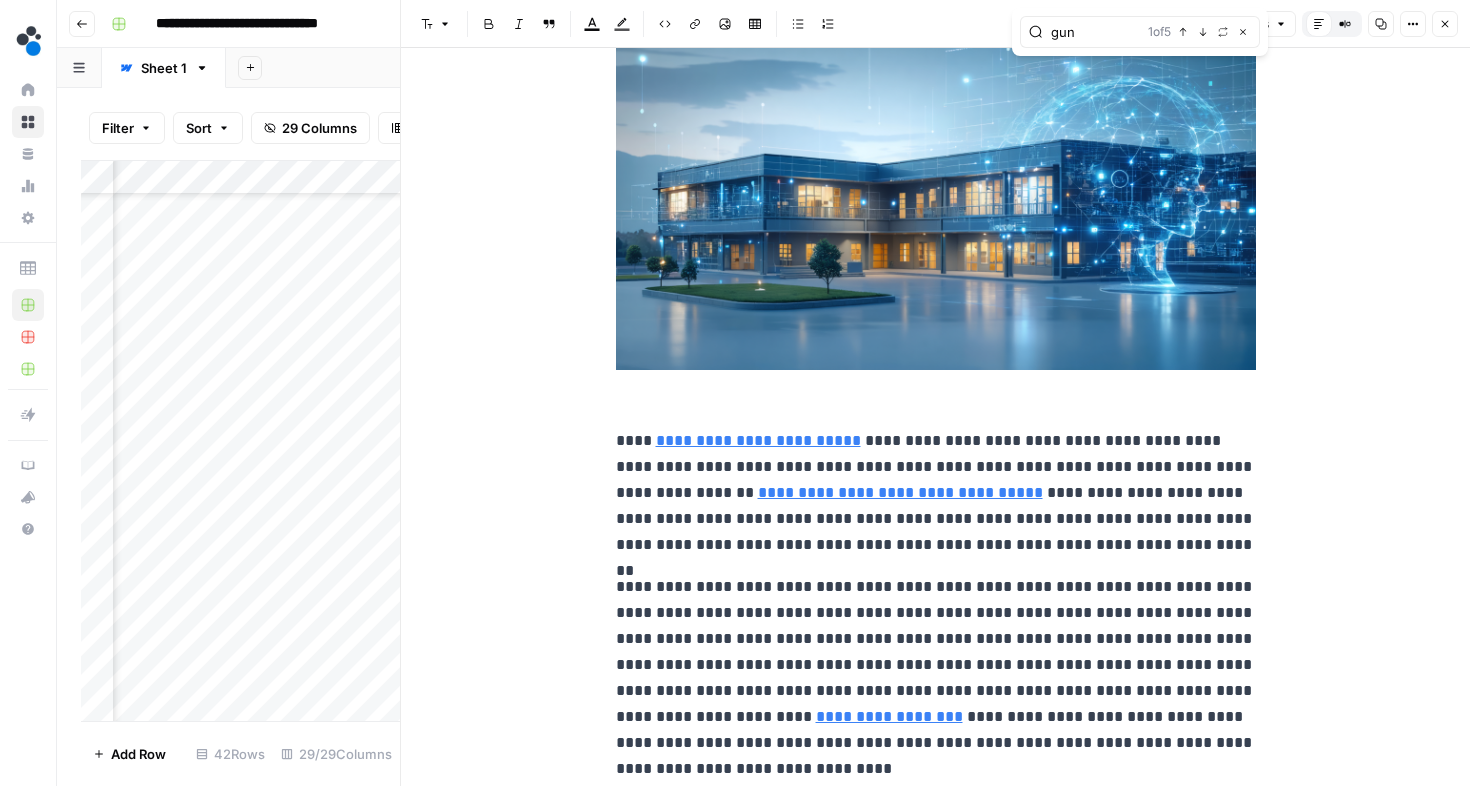 type on "gun" 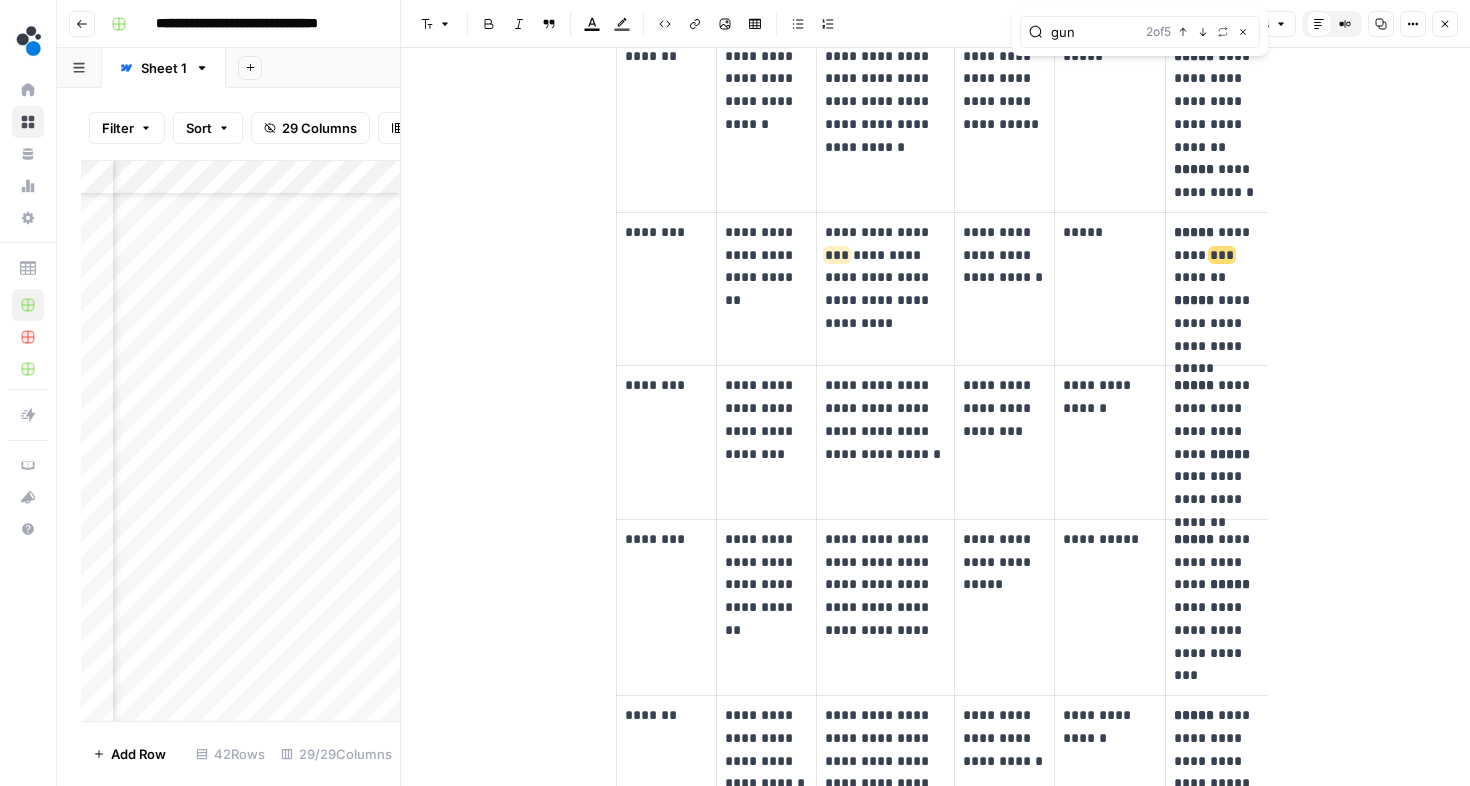 scroll, scrollTop: 1359, scrollLeft: 0, axis: vertical 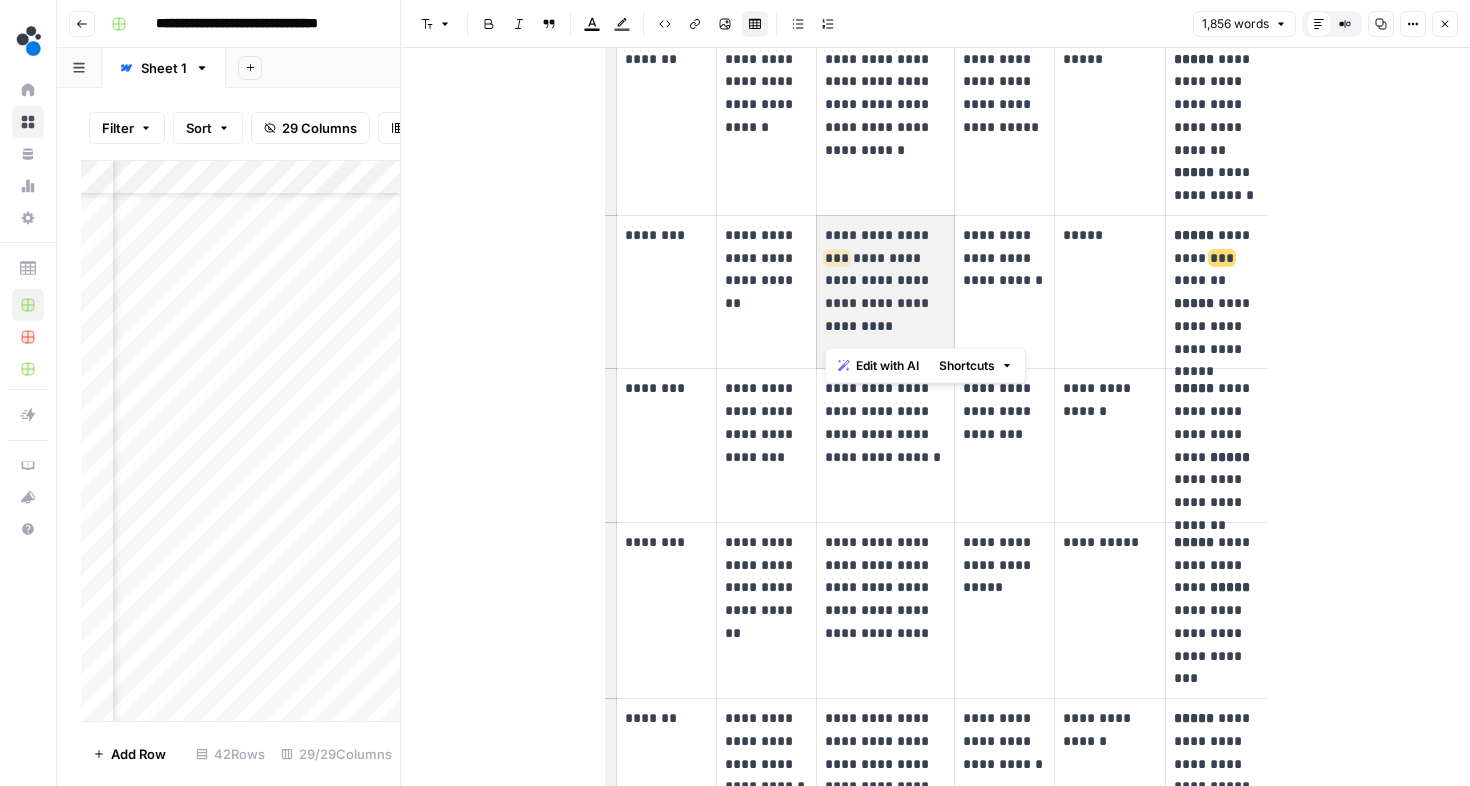 drag, startPoint x: 923, startPoint y: 261, endPoint x: 831, endPoint y: 244, distance: 93.55747 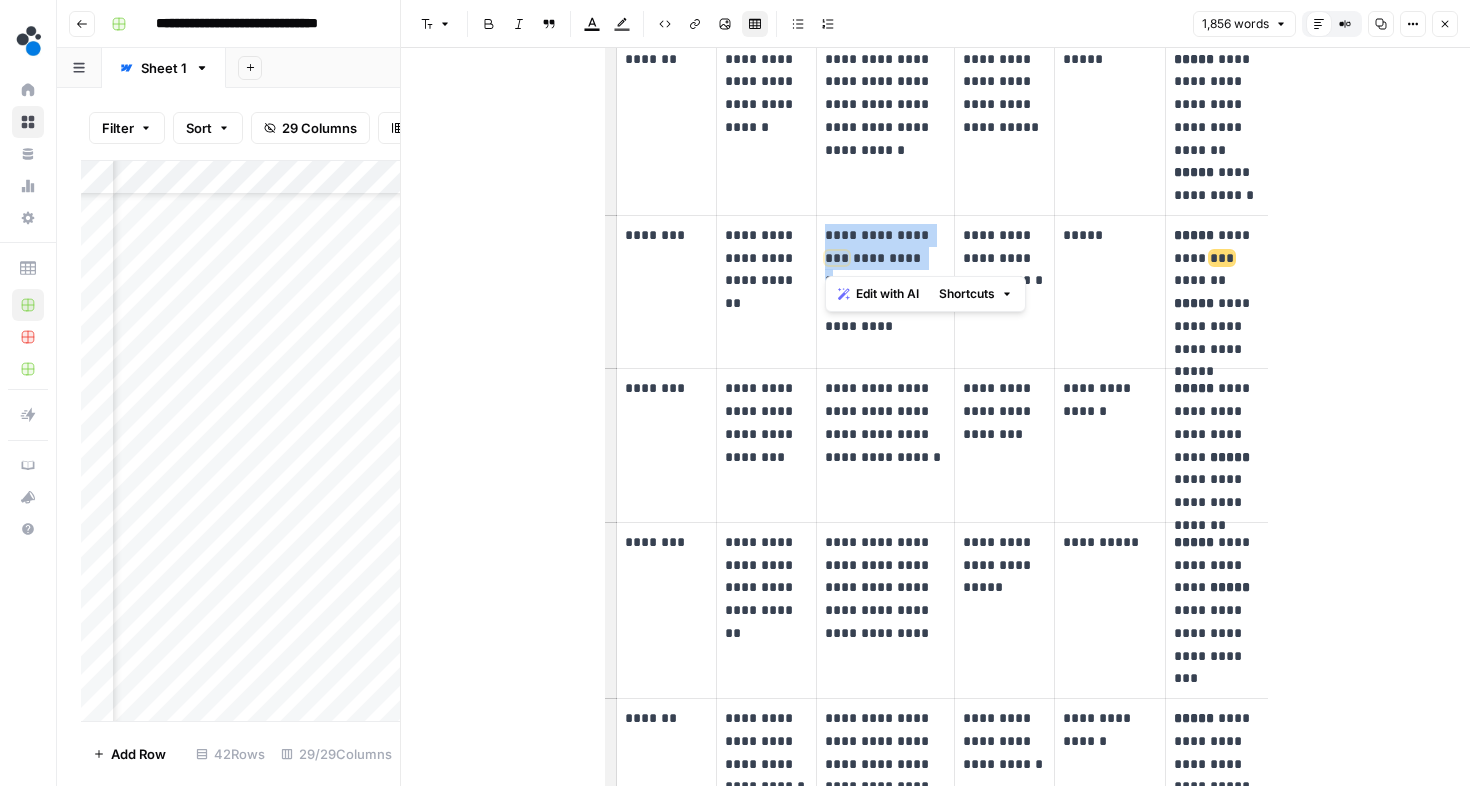 drag, startPoint x: 830, startPoint y: 231, endPoint x: 932, endPoint y: 258, distance: 105.51303 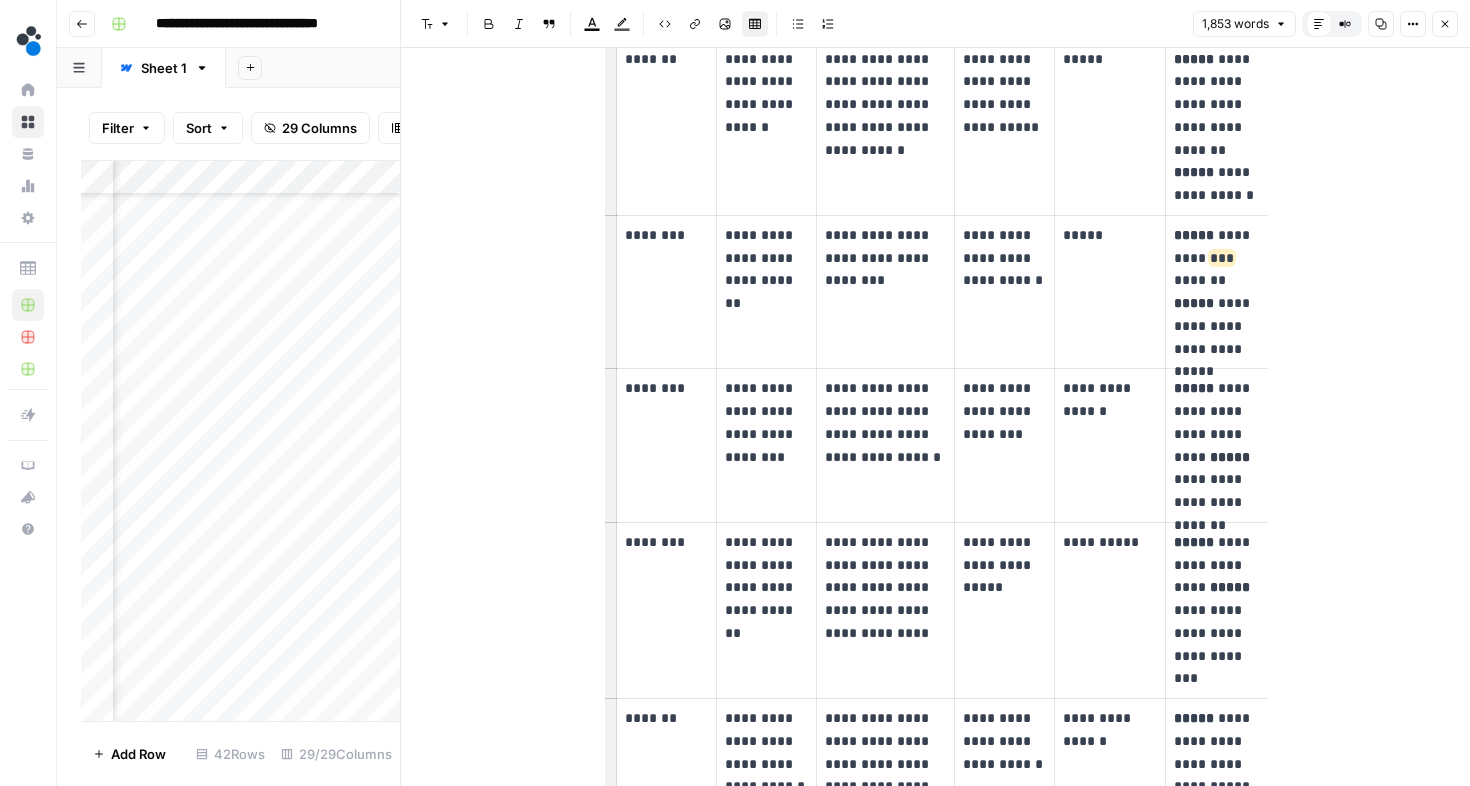 scroll, scrollTop: 0, scrollLeft: 9, axis: horizontal 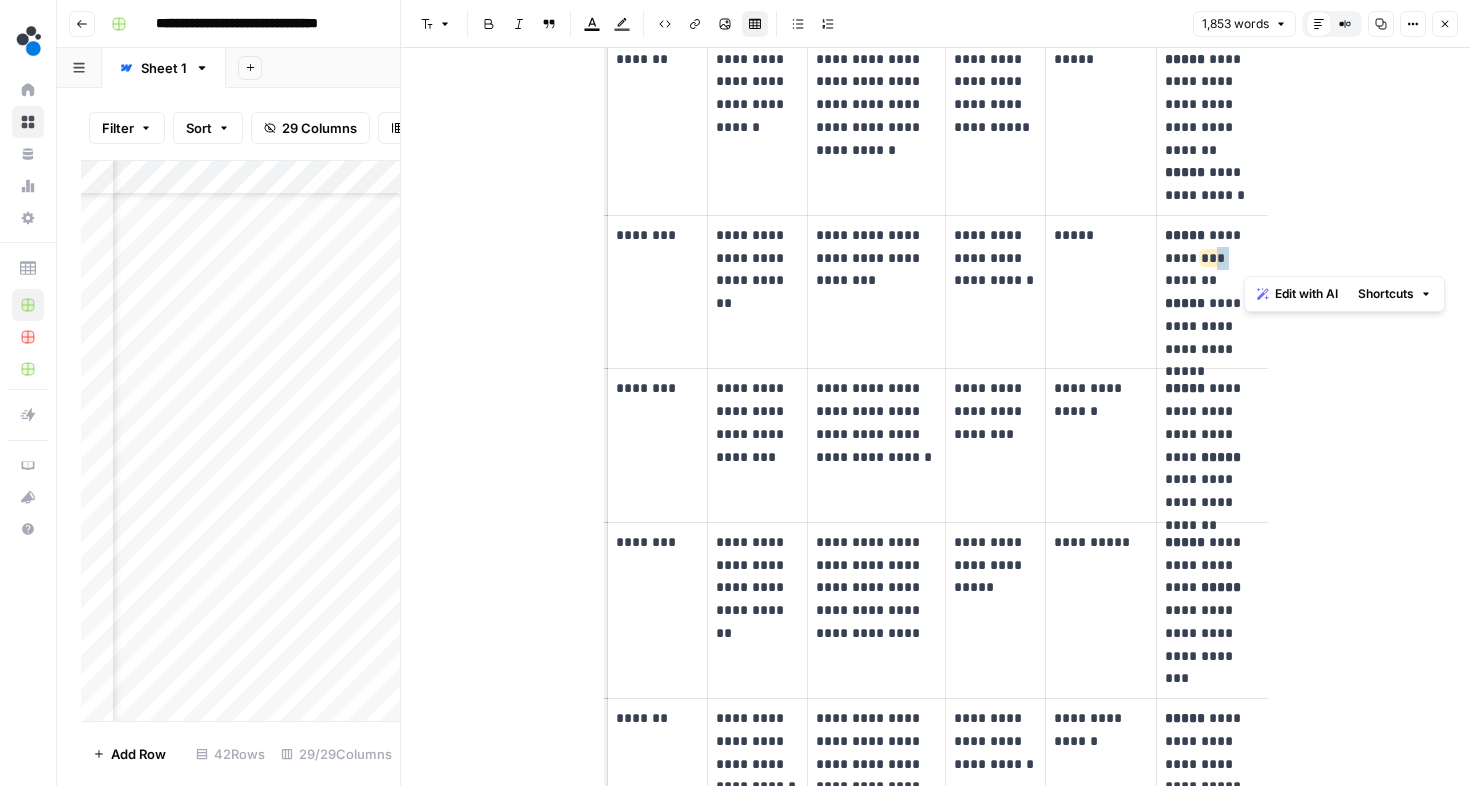 drag, startPoint x: 1264, startPoint y: 258, endPoint x: 1242, endPoint y: 257, distance: 22.022715 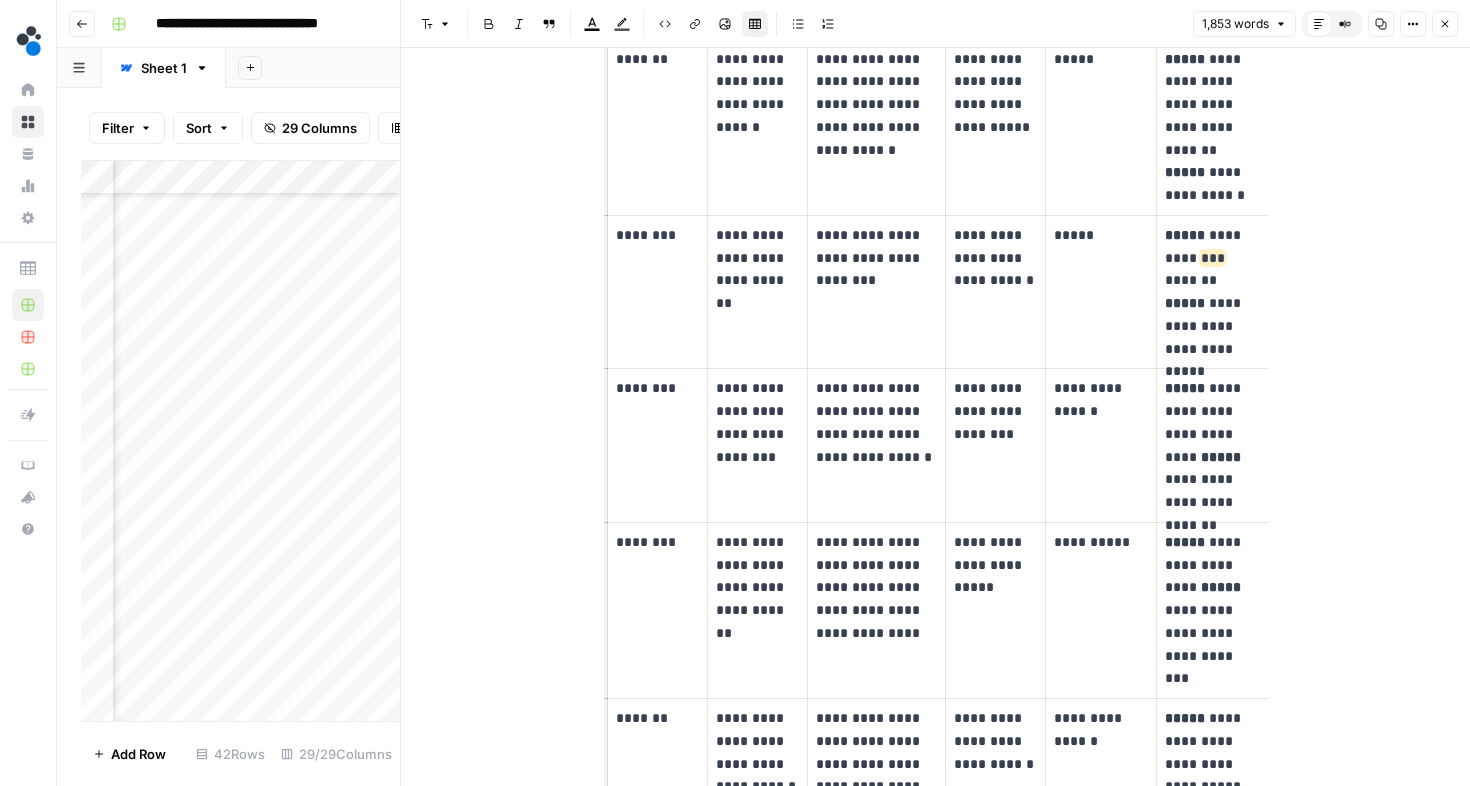 type 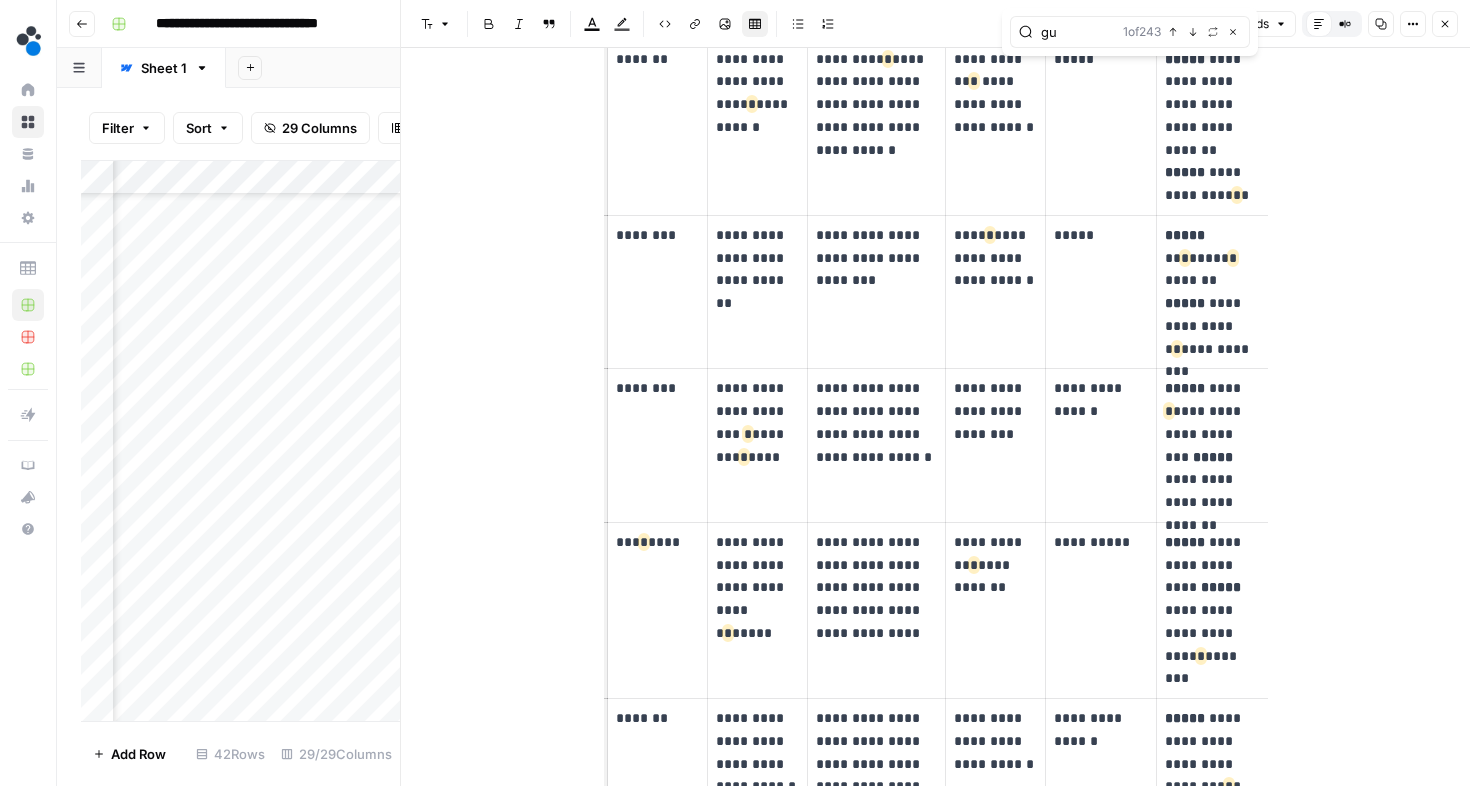type on "gun" 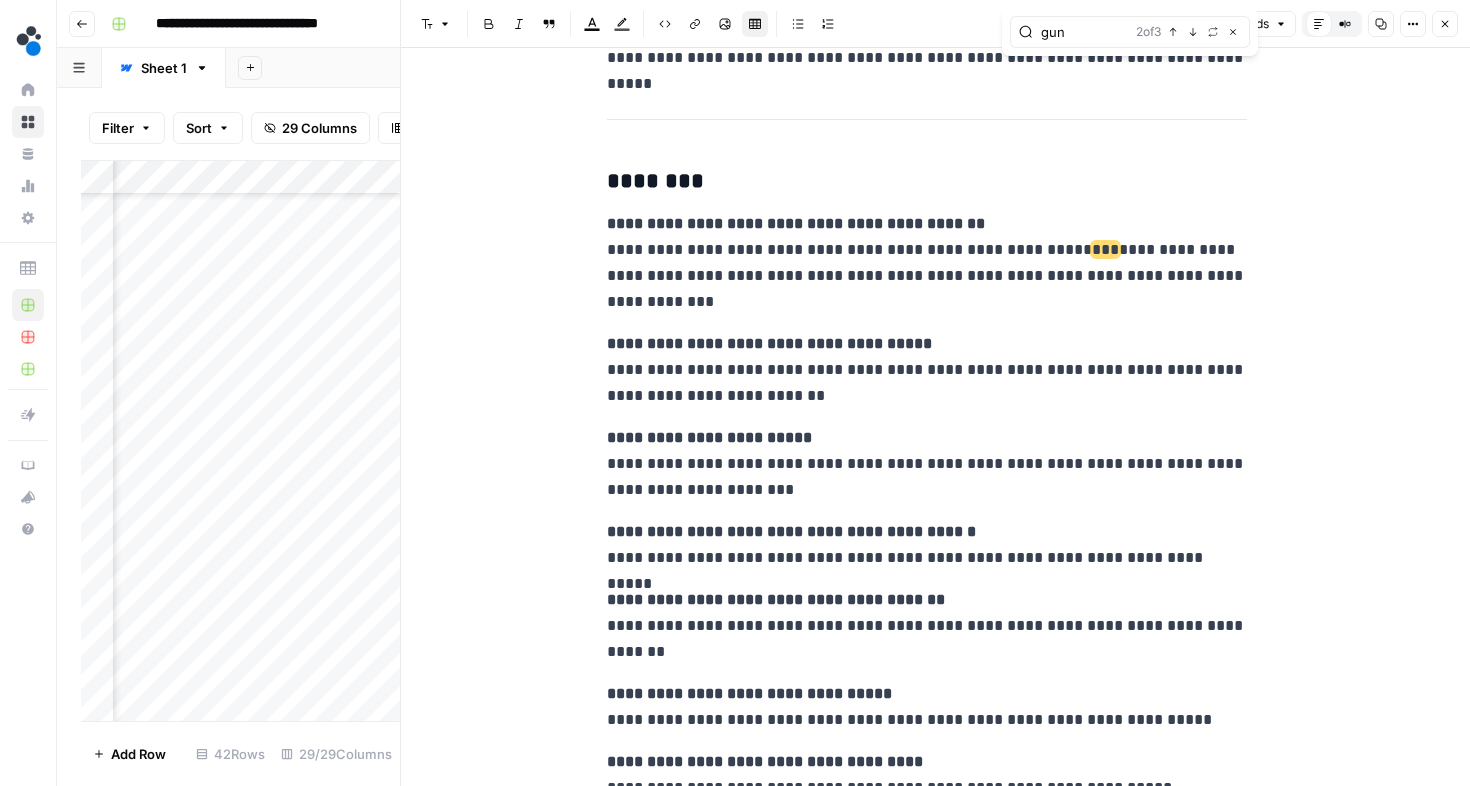 scroll, scrollTop: 5140, scrollLeft: 0, axis: vertical 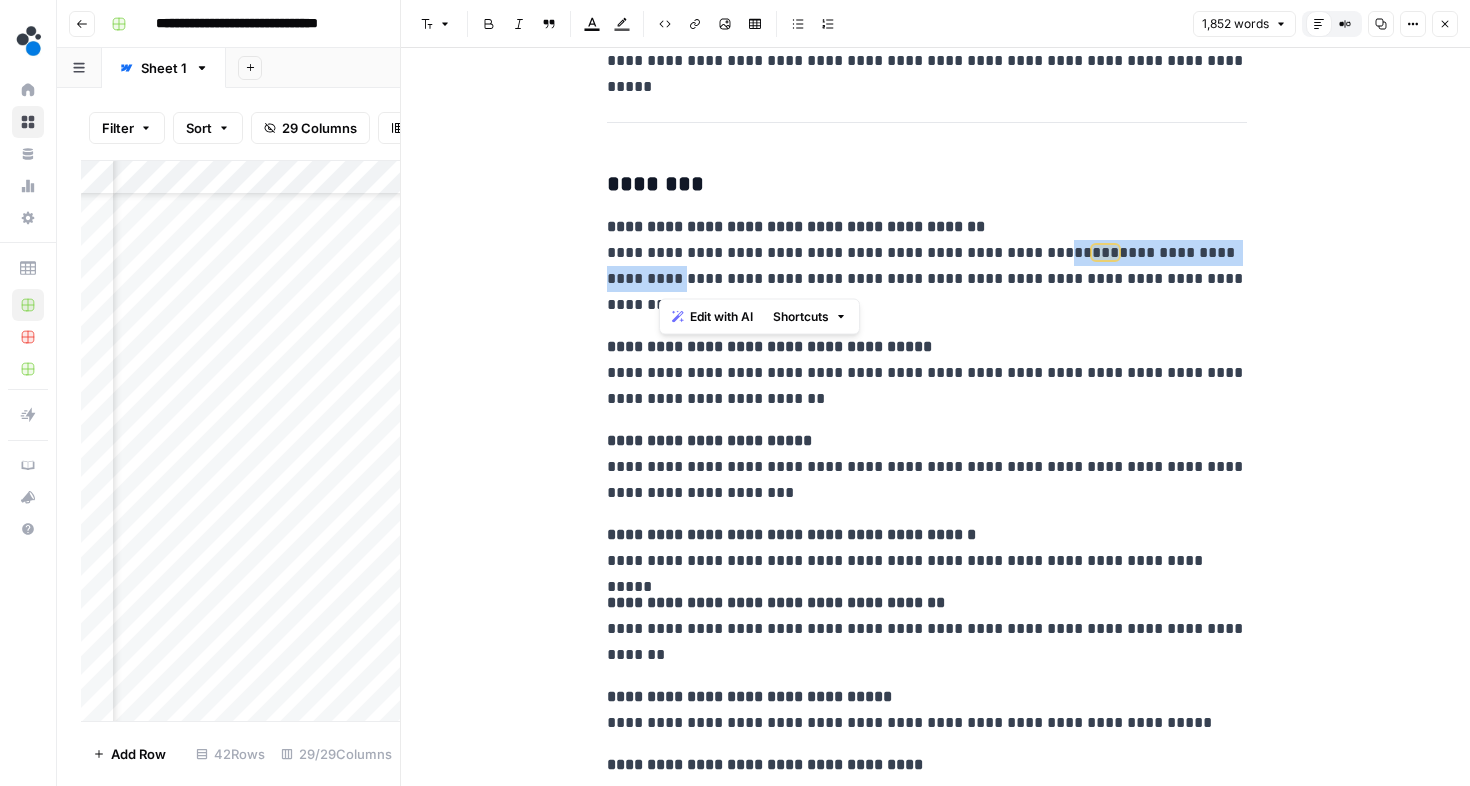 drag, startPoint x: 1049, startPoint y: 252, endPoint x: 657, endPoint y: 277, distance: 392.7964 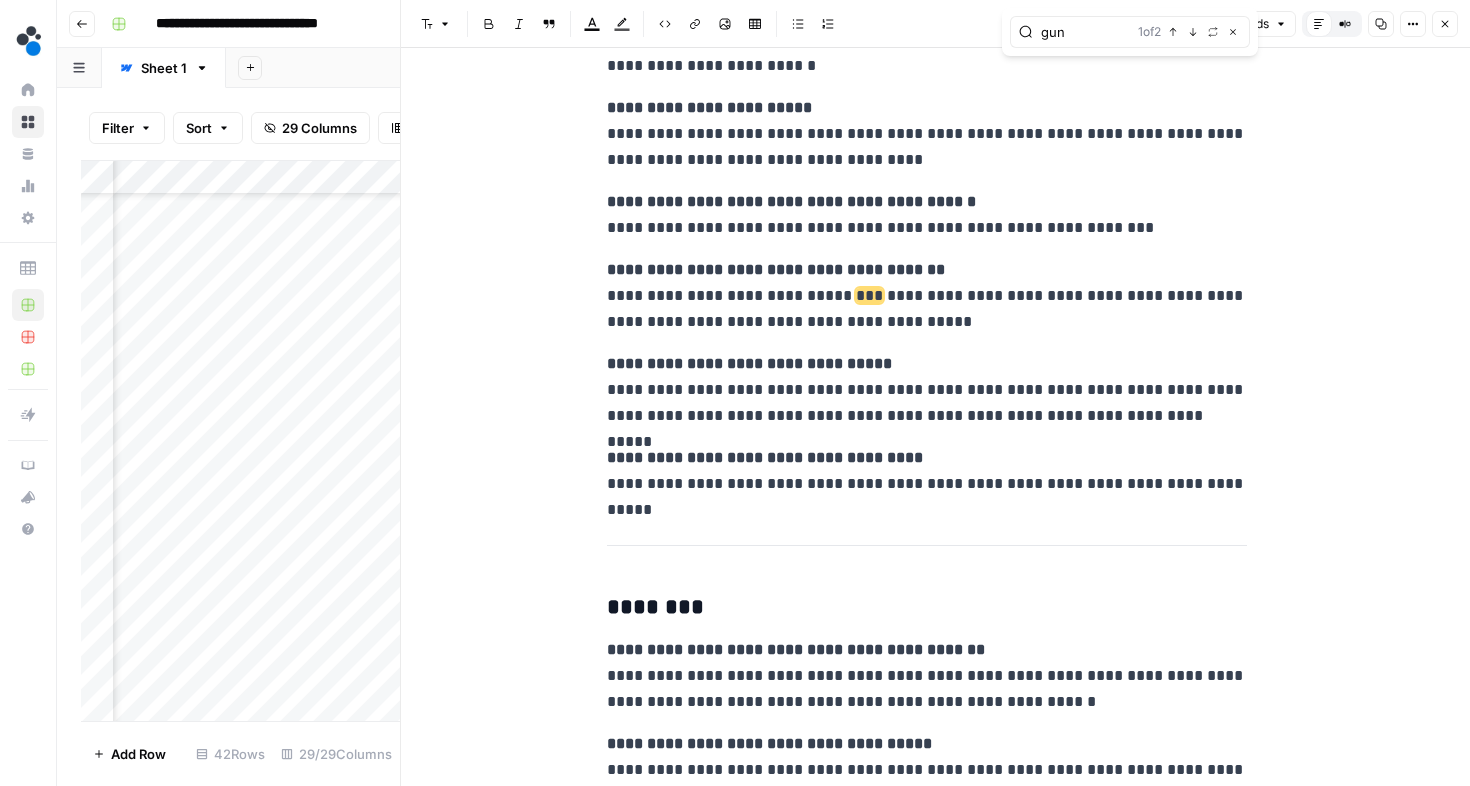 scroll, scrollTop: 4714, scrollLeft: 0, axis: vertical 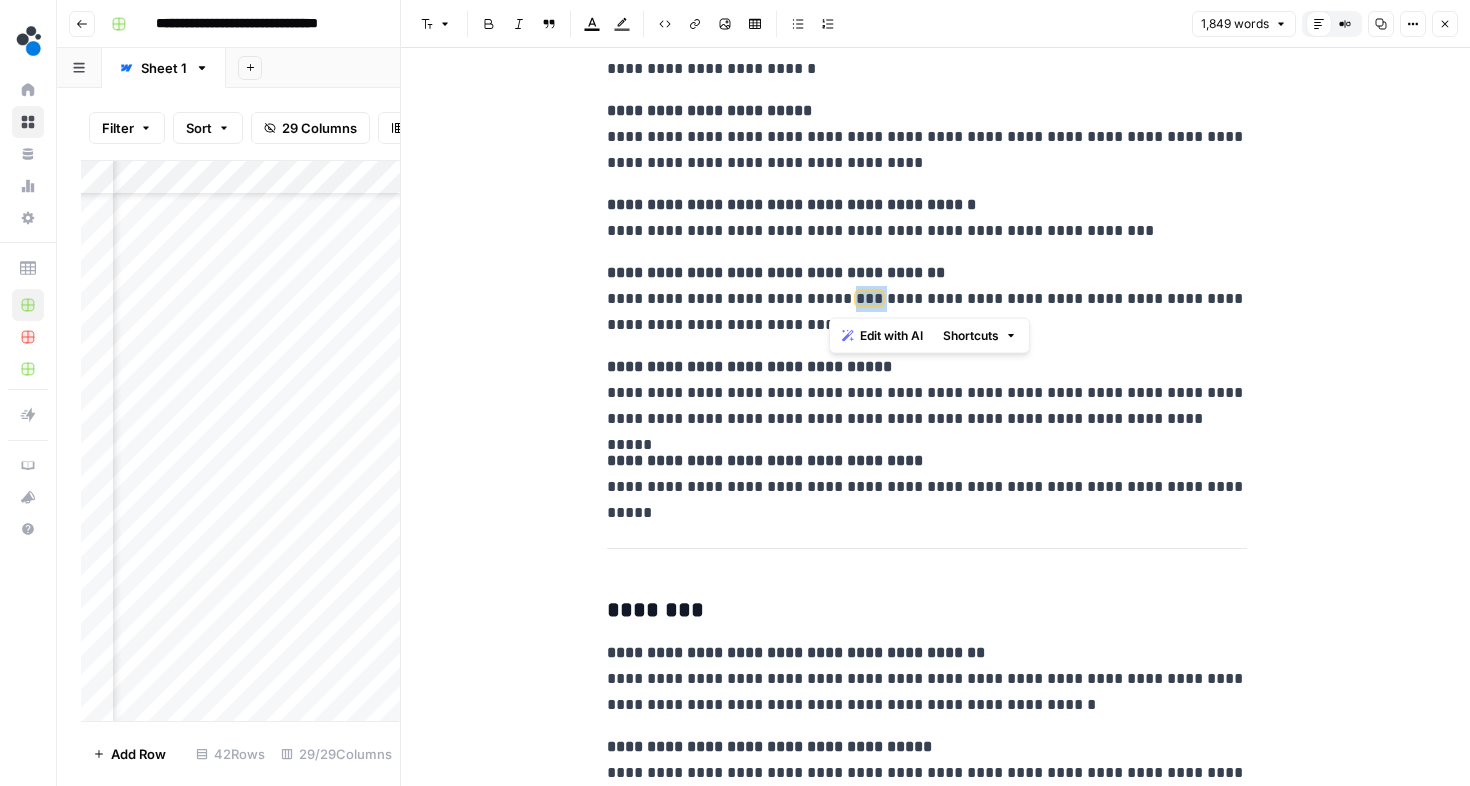 drag, startPoint x: 859, startPoint y: 299, endPoint x: 827, endPoint y: 297, distance: 32.06244 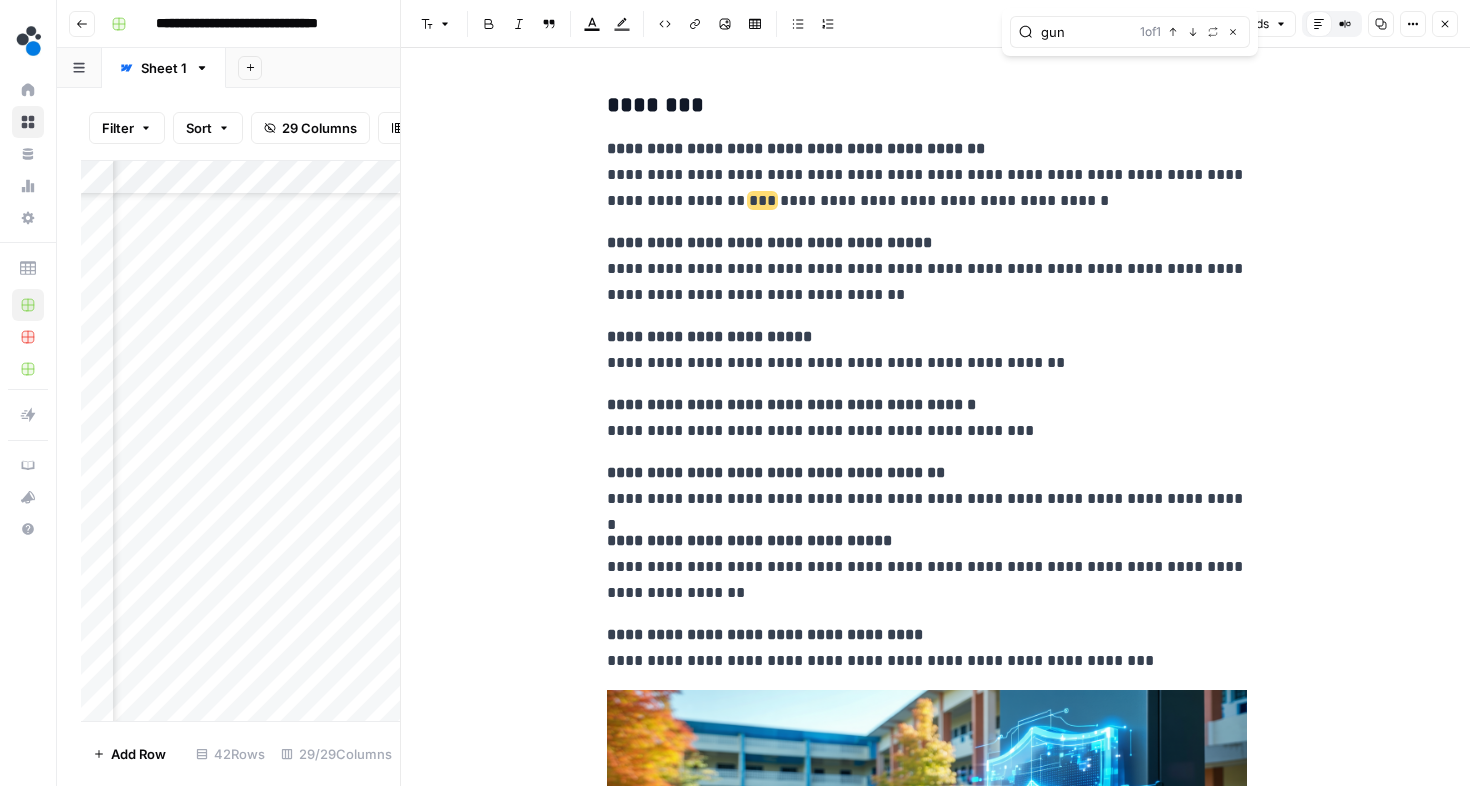 scroll, scrollTop: 7403, scrollLeft: 0, axis: vertical 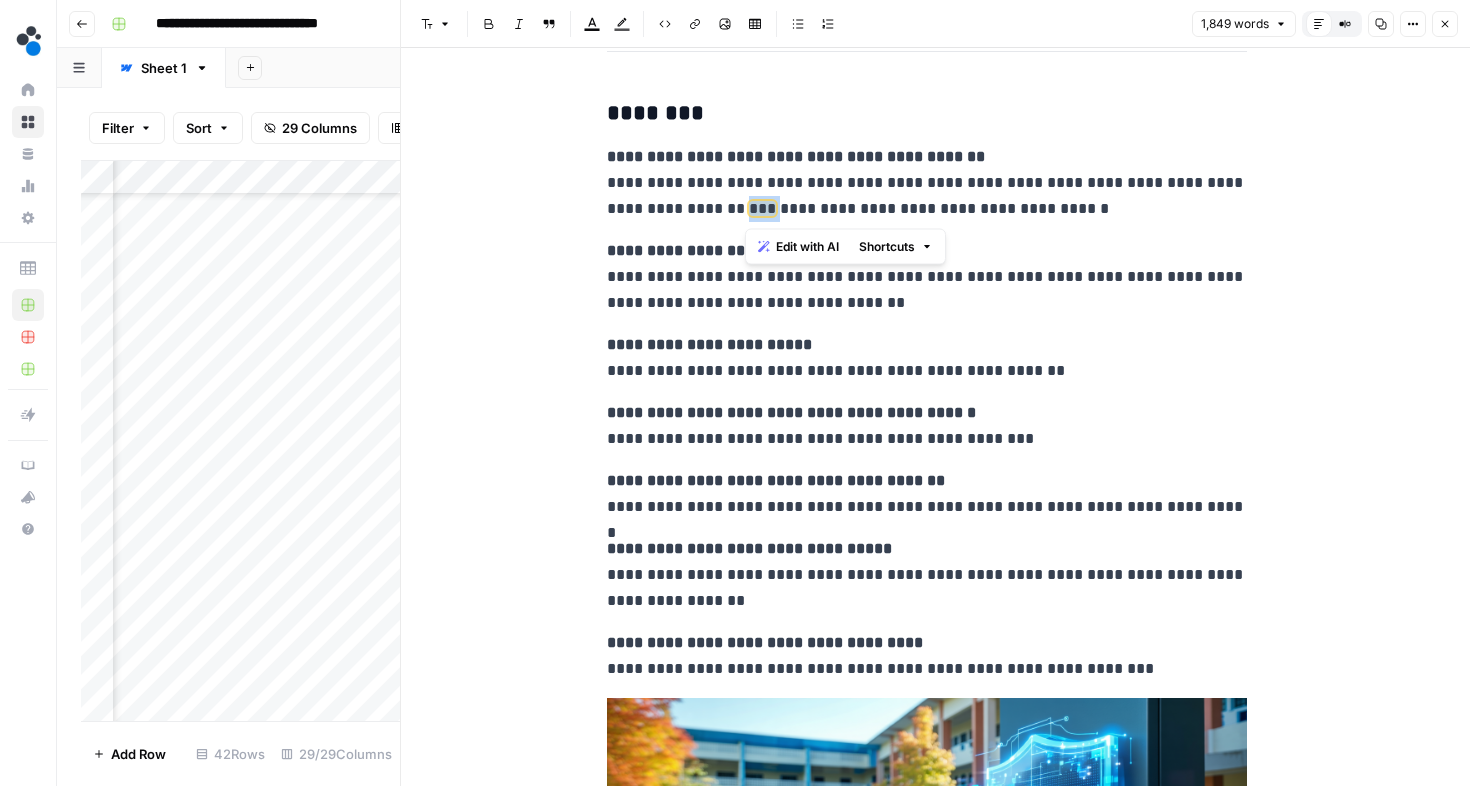 drag, startPoint x: 781, startPoint y: 205, endPoint x: 743, endPoint y: 206, distance: 38.013157 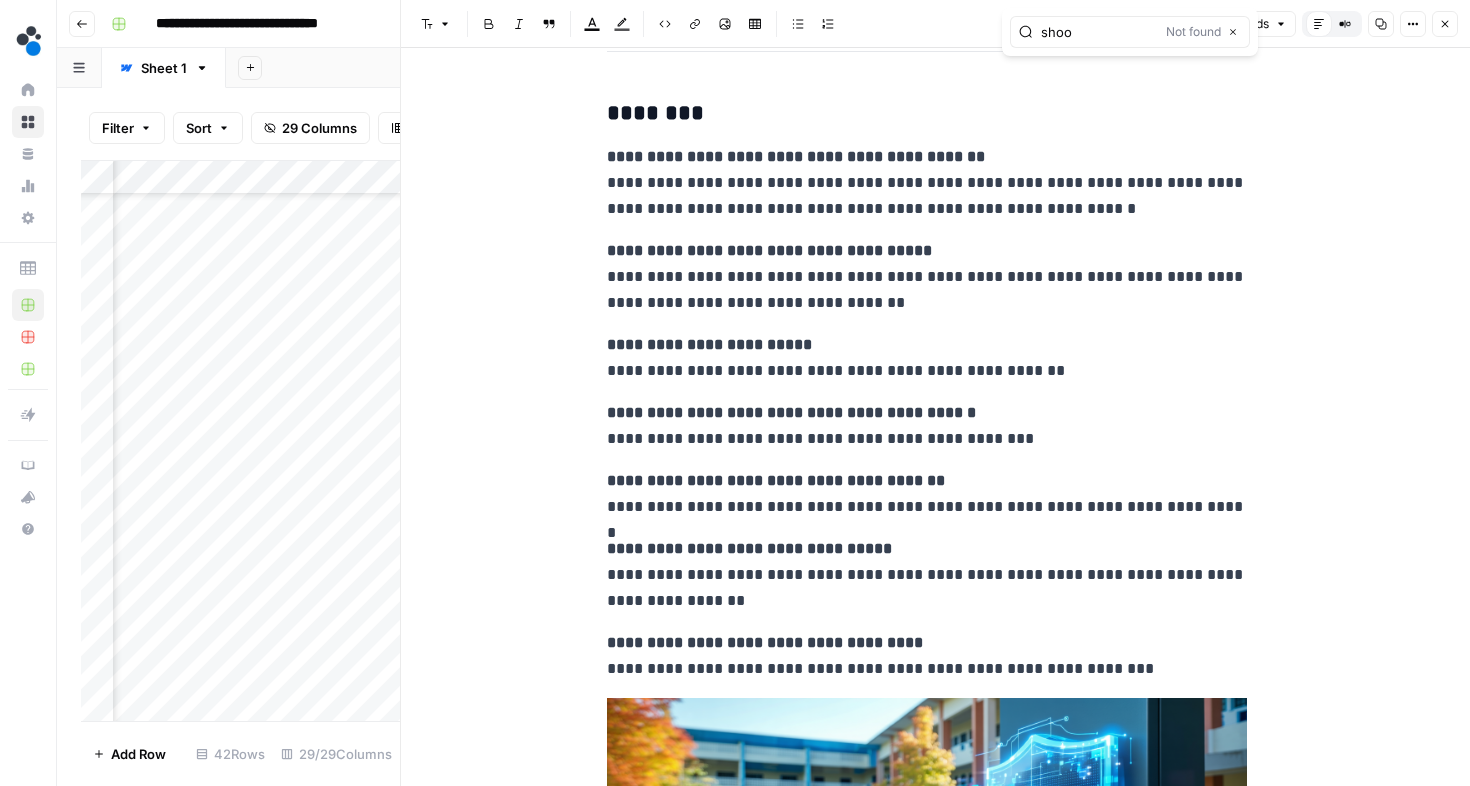 type on "shoot" 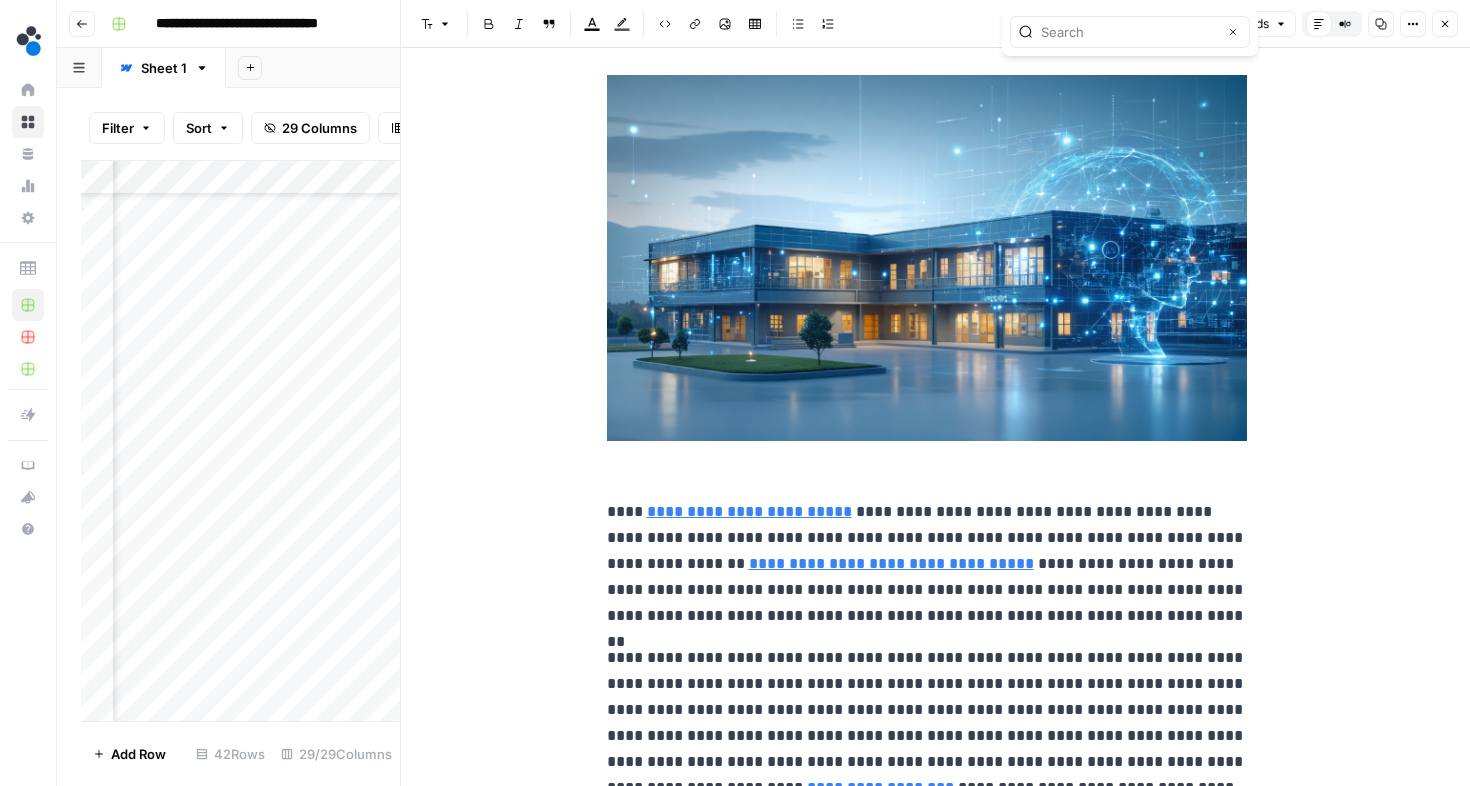 scroll, scrollTop: 31, scrollLeft: 0, axis: vertical 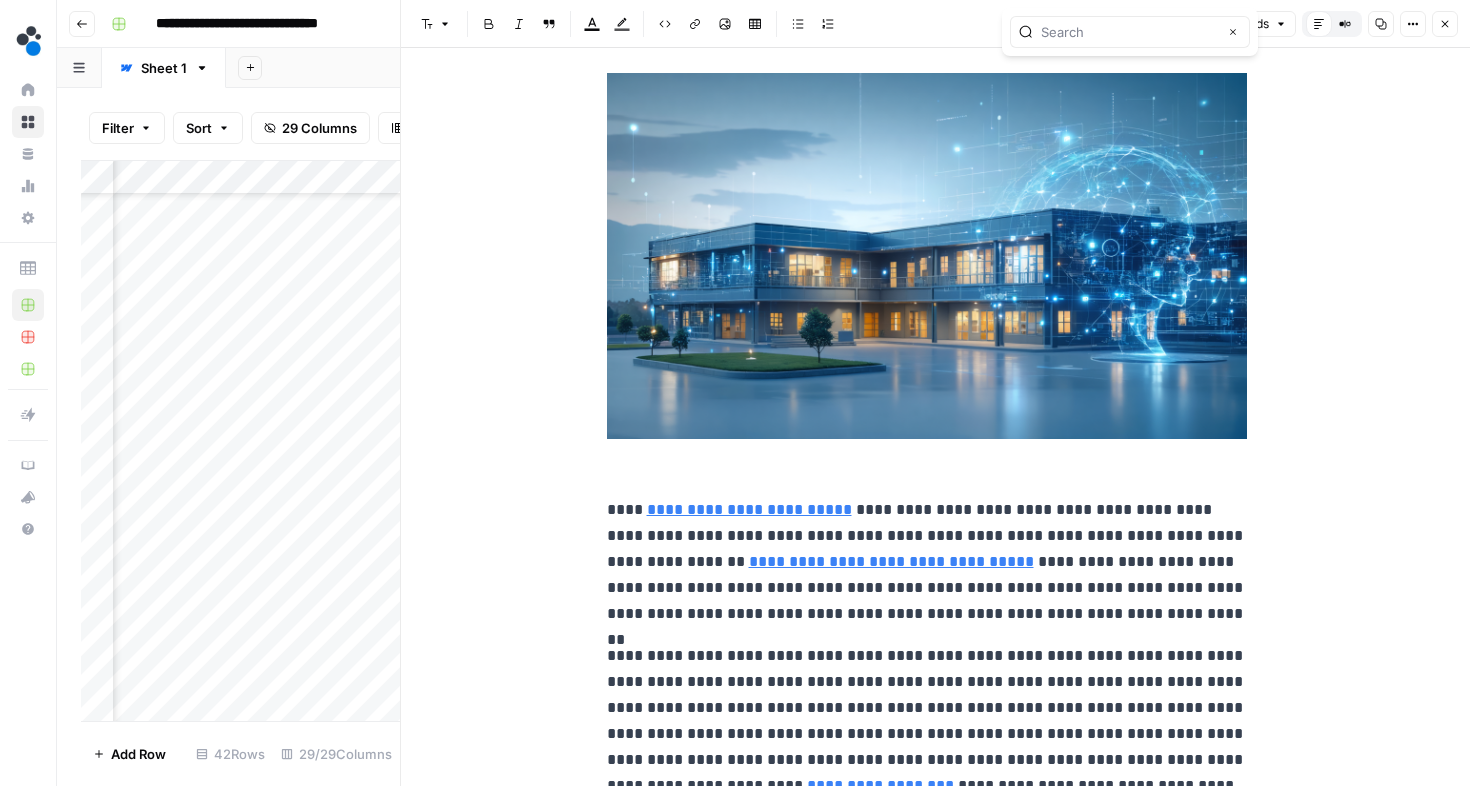 type 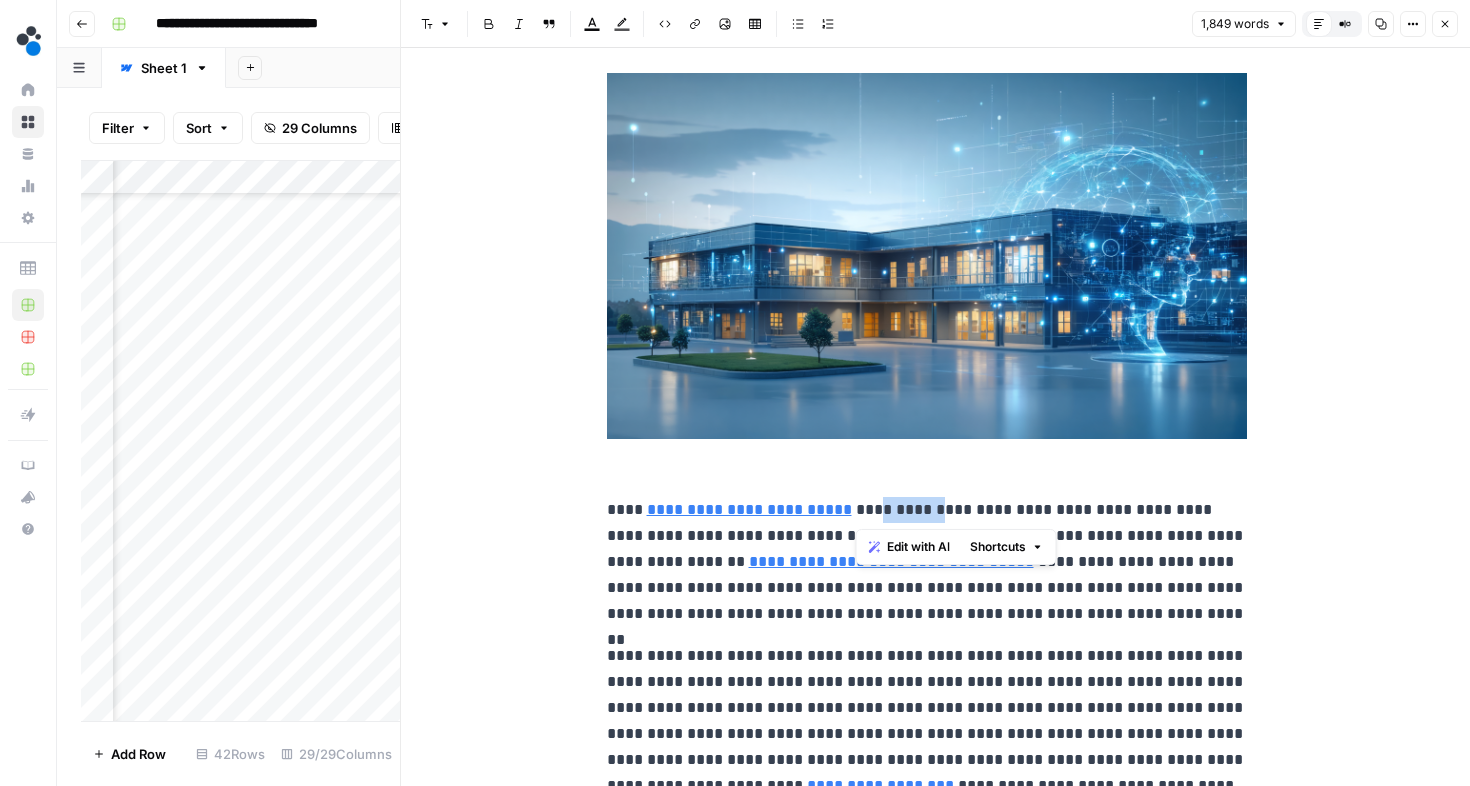drag, startPoint x: 856, startPoint y: 509, endPoint x: 910, endPoint y: 513, distance: 54.147945 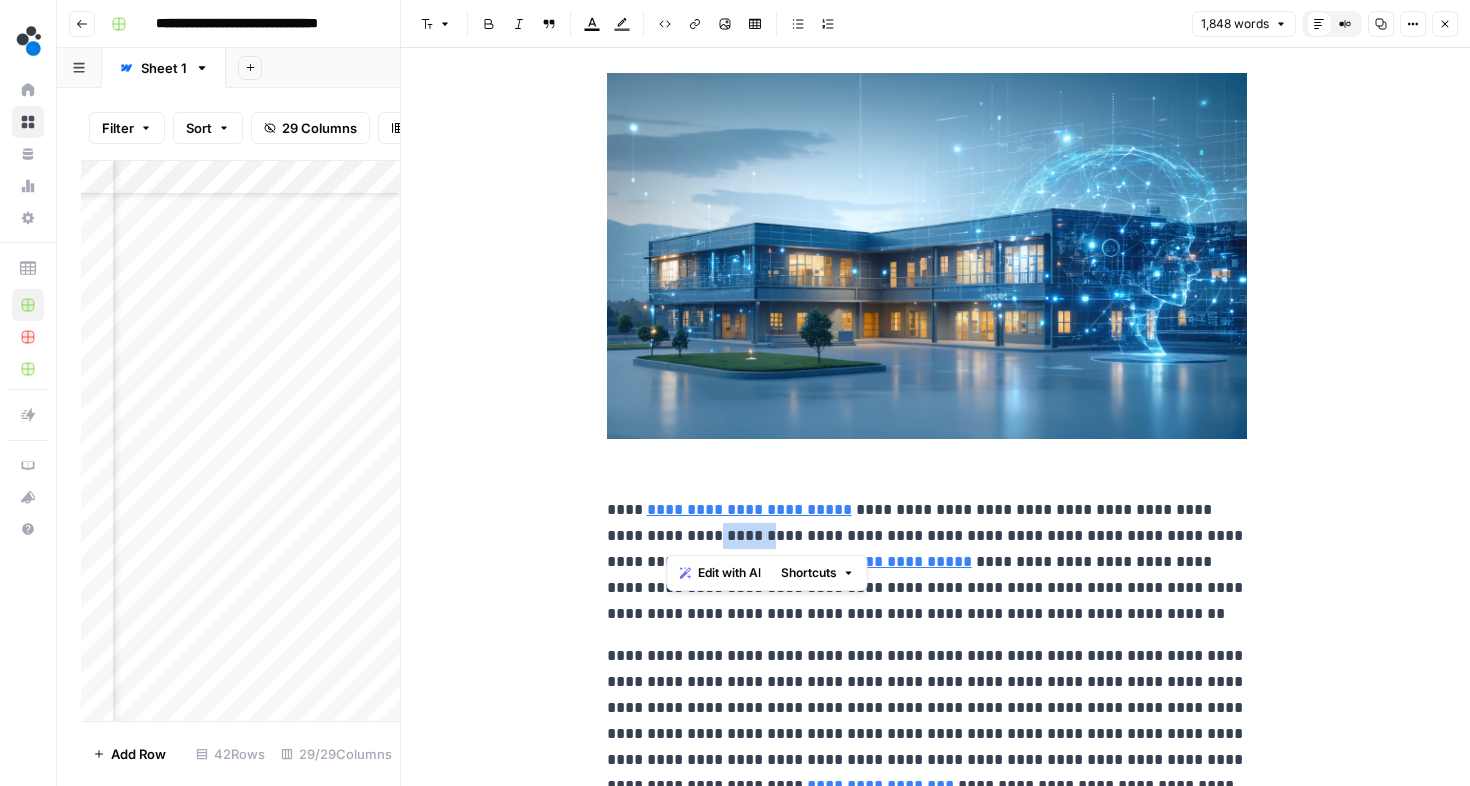 drag, startPoint x: 667, startPoint y: 536, endPoint x: 725, endPoint y: 532, distance: 58.137768 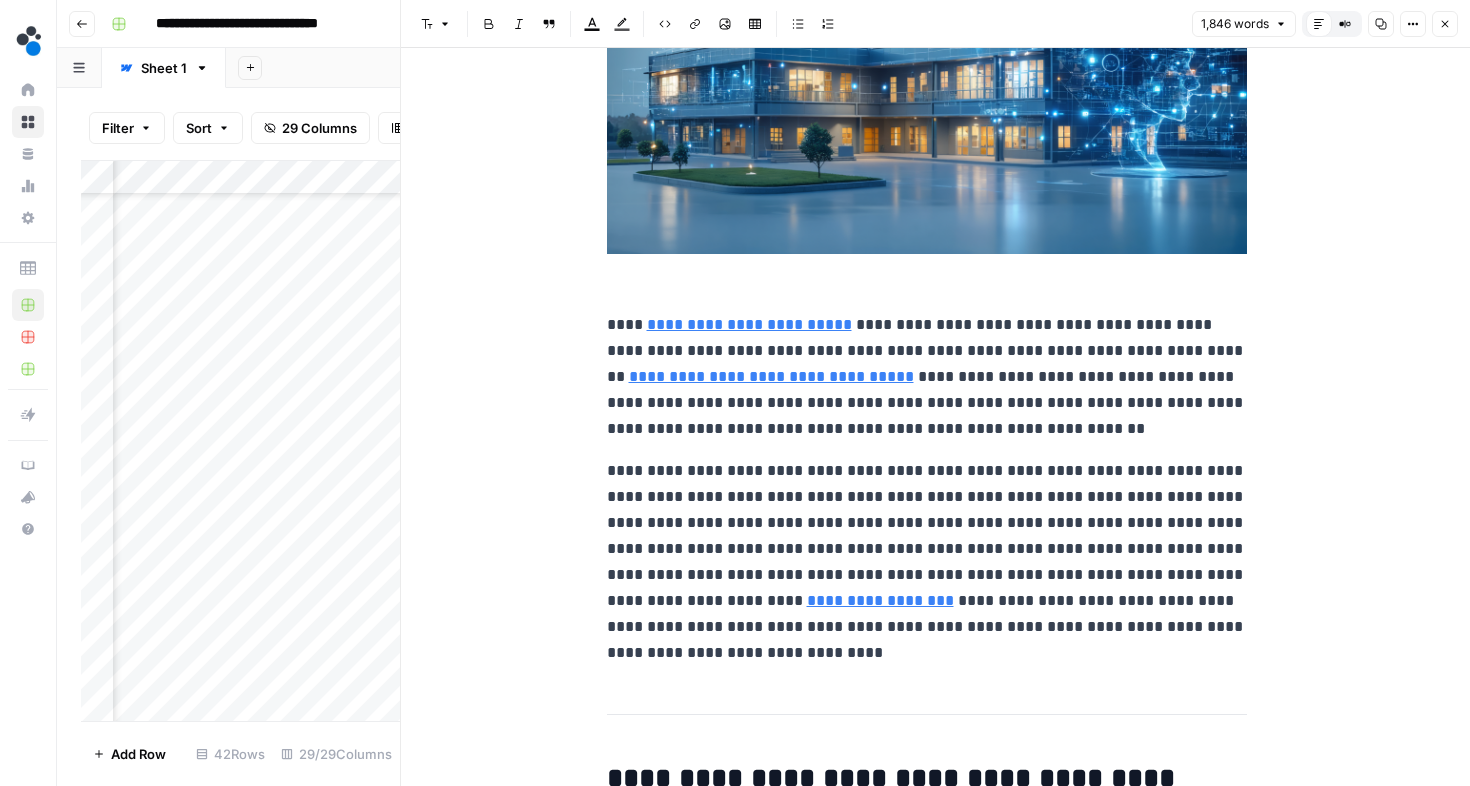 scroll, scrollTop: 262, scrollLeft: 0, axis: vertical 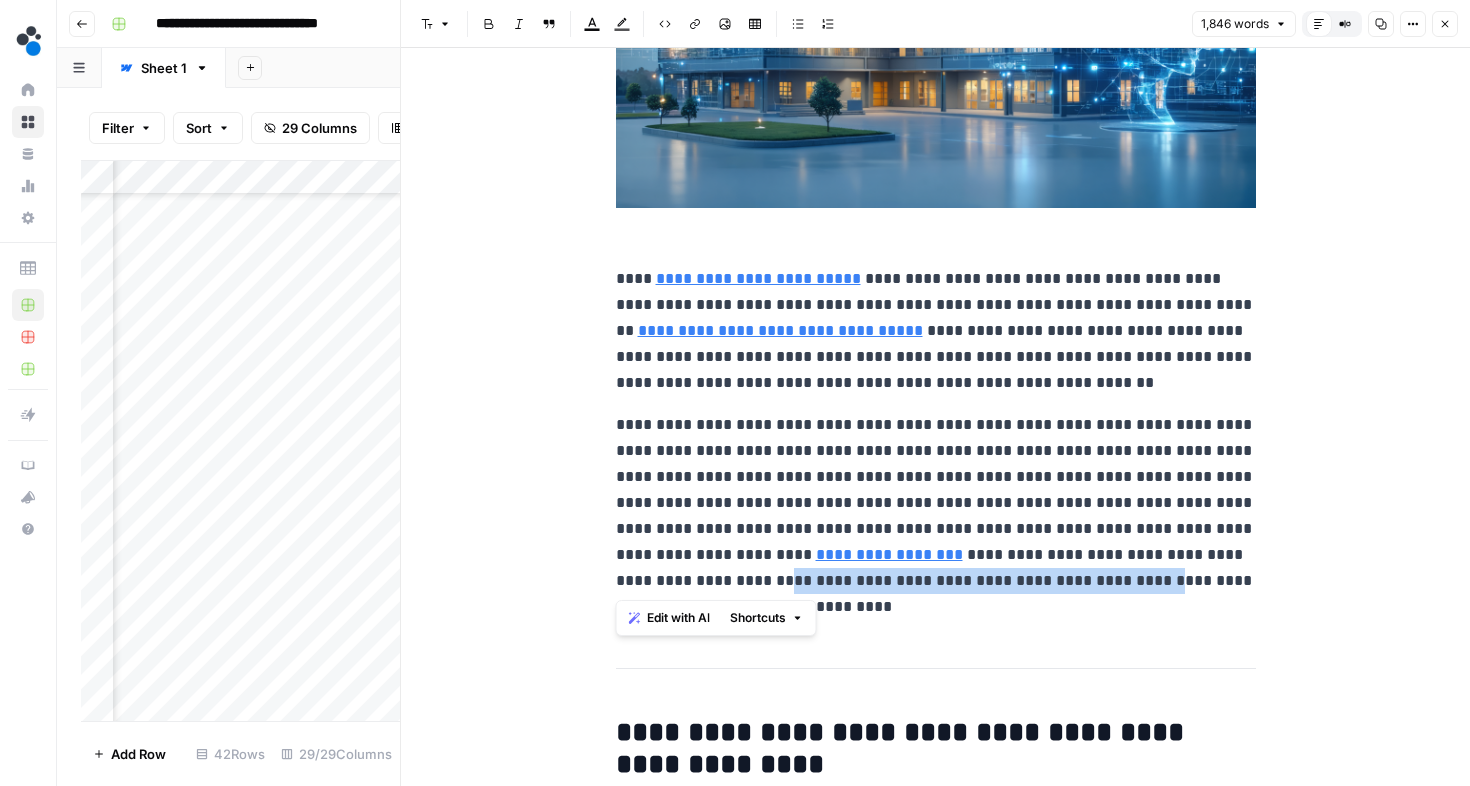 drag, startPoint x: 959, startPoint y: 583, endPoint x: 526, endPoint y: 585, distance: 433.0046 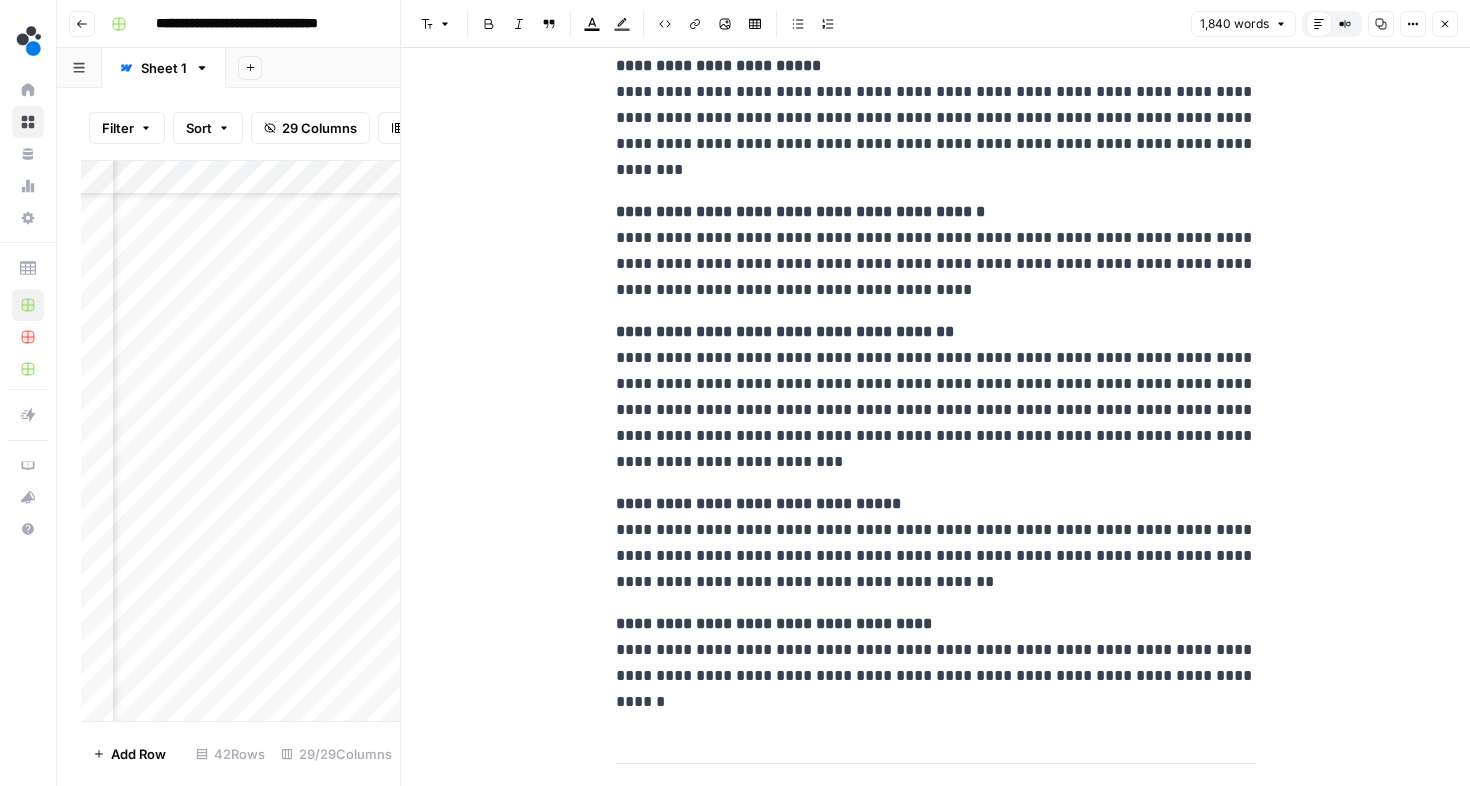 scroll, scrollTop: 2863, scrollLeft: 0, axis: vertical 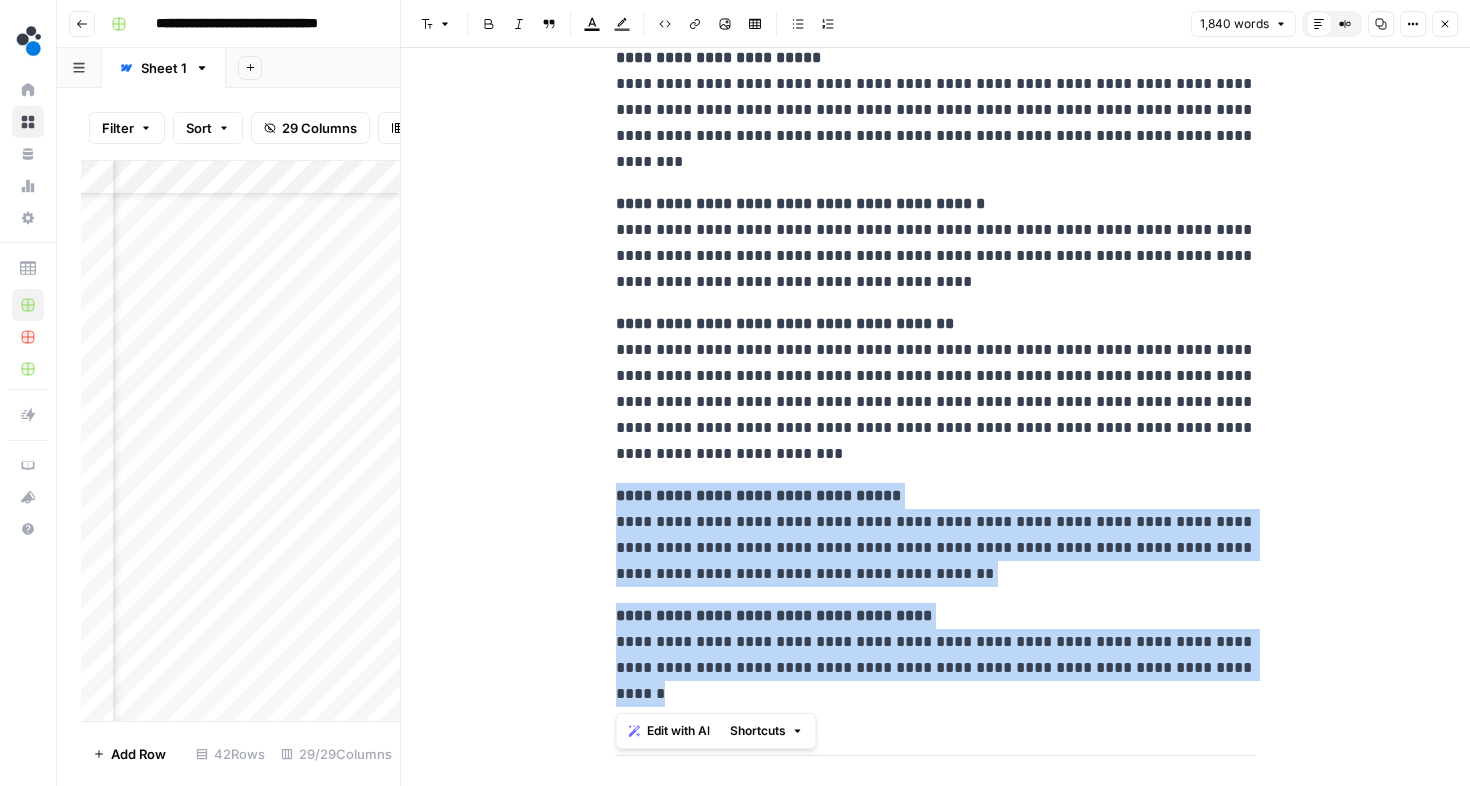 drag, startPoint x: 616, startPoint y: 496, endPoint x: 782, endPoint y: 694, distance: 258.37958 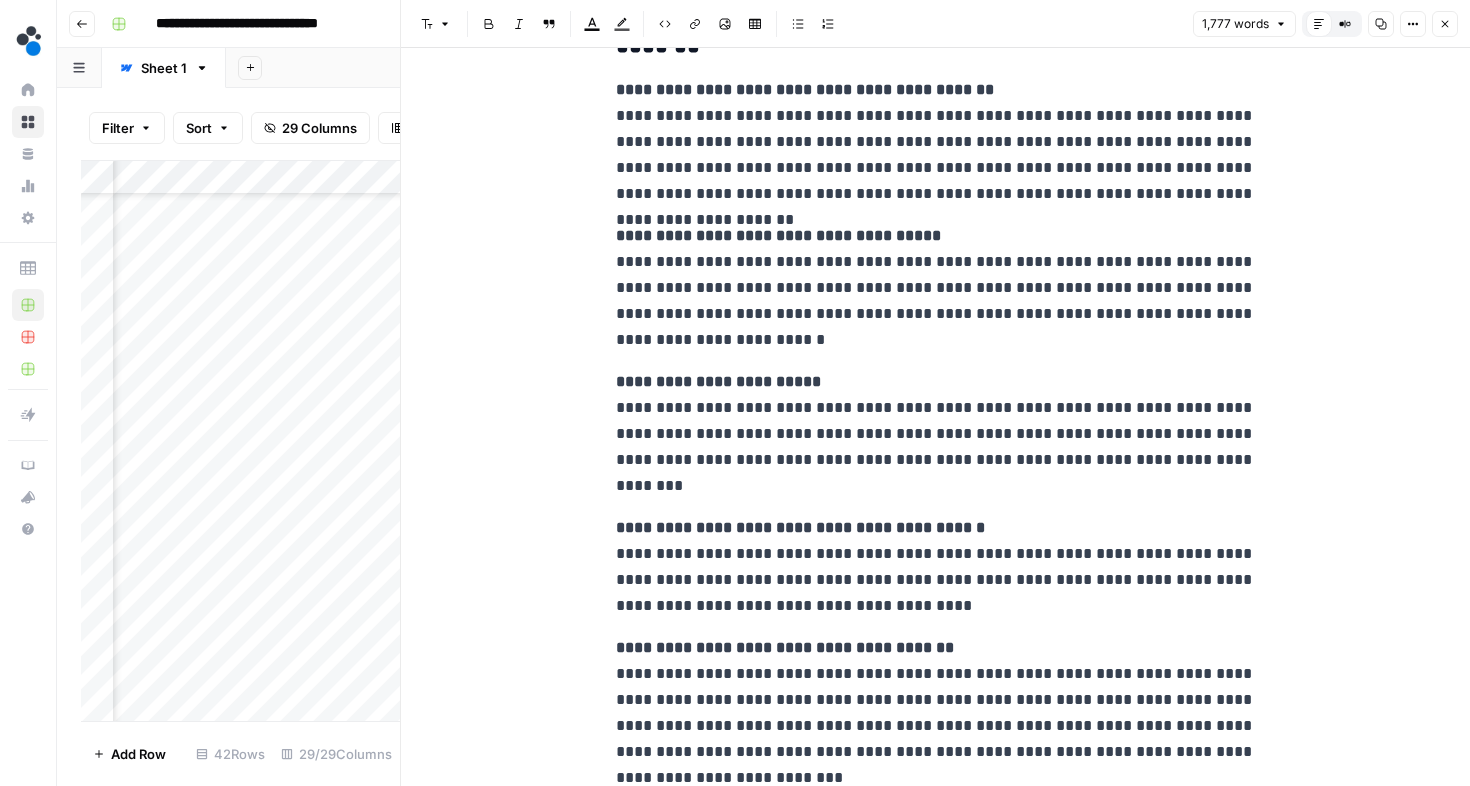scroll, scrollTop: 2549, scrollLeft: 0, axis: vertical 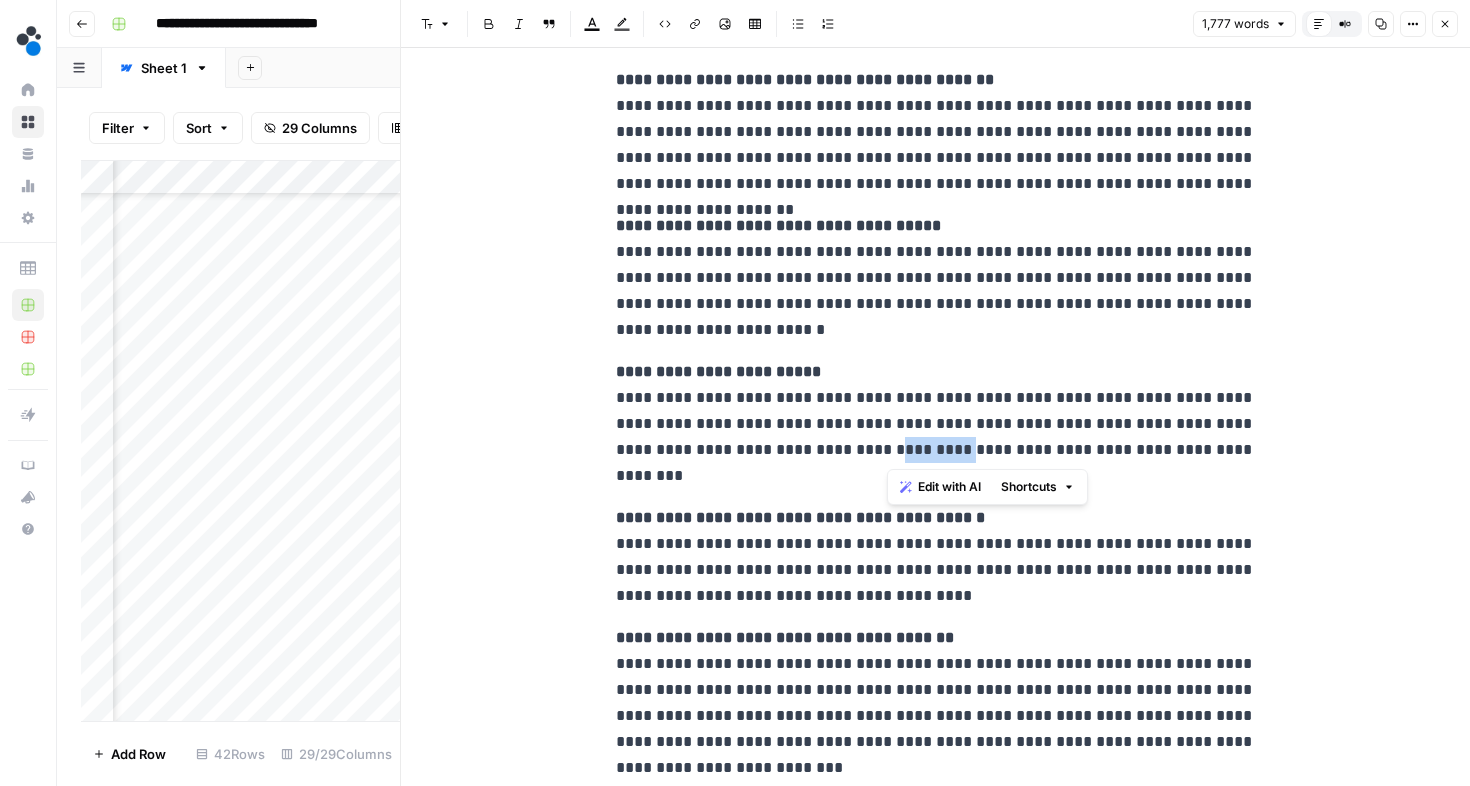 drag, startPoint x: 887, startPoint y: 453, endPoint x: 962, endPoint y: 452, distance: 75.00667 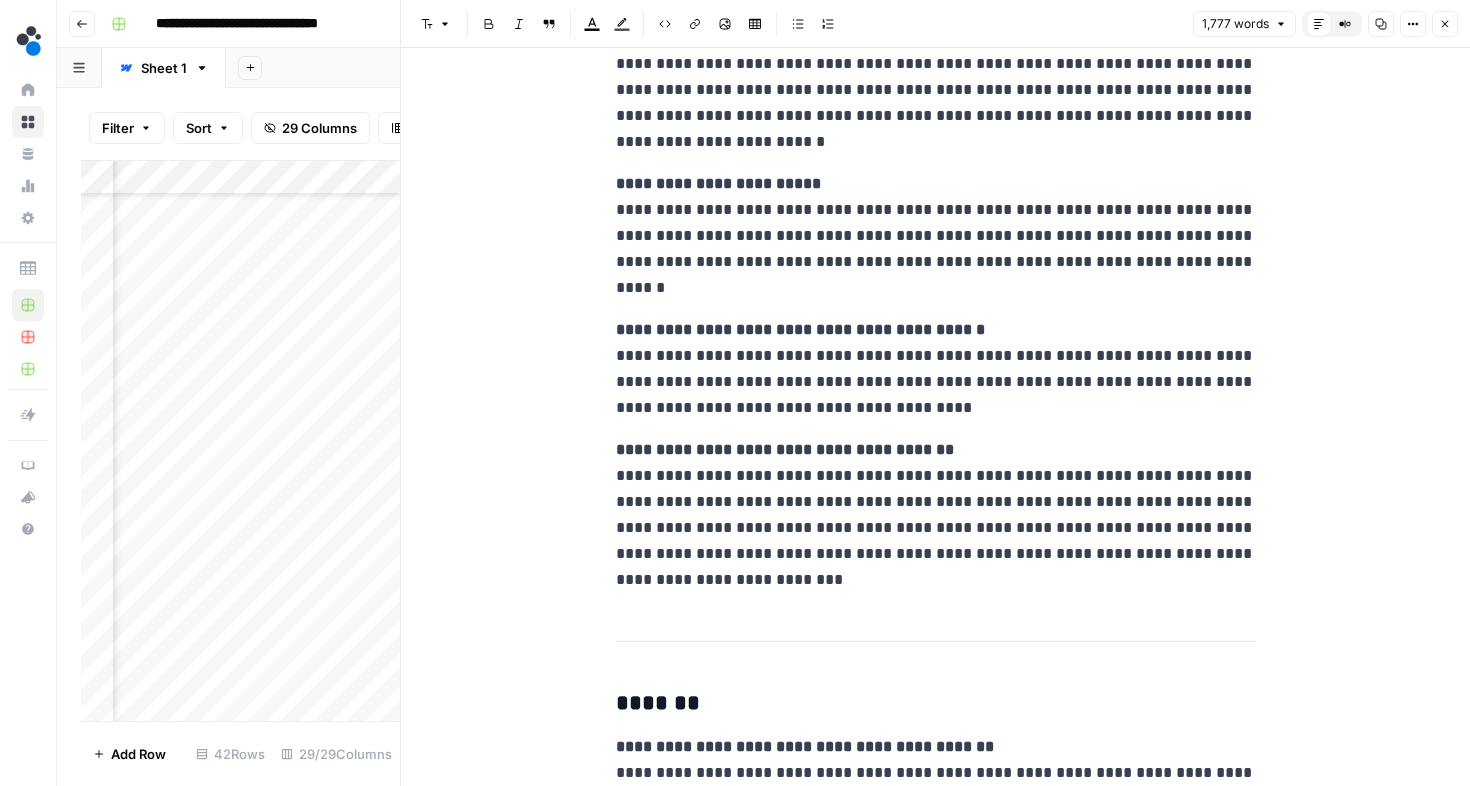 scroll, scrollTop: 2739, scrollLeft: 0, axis: vertical 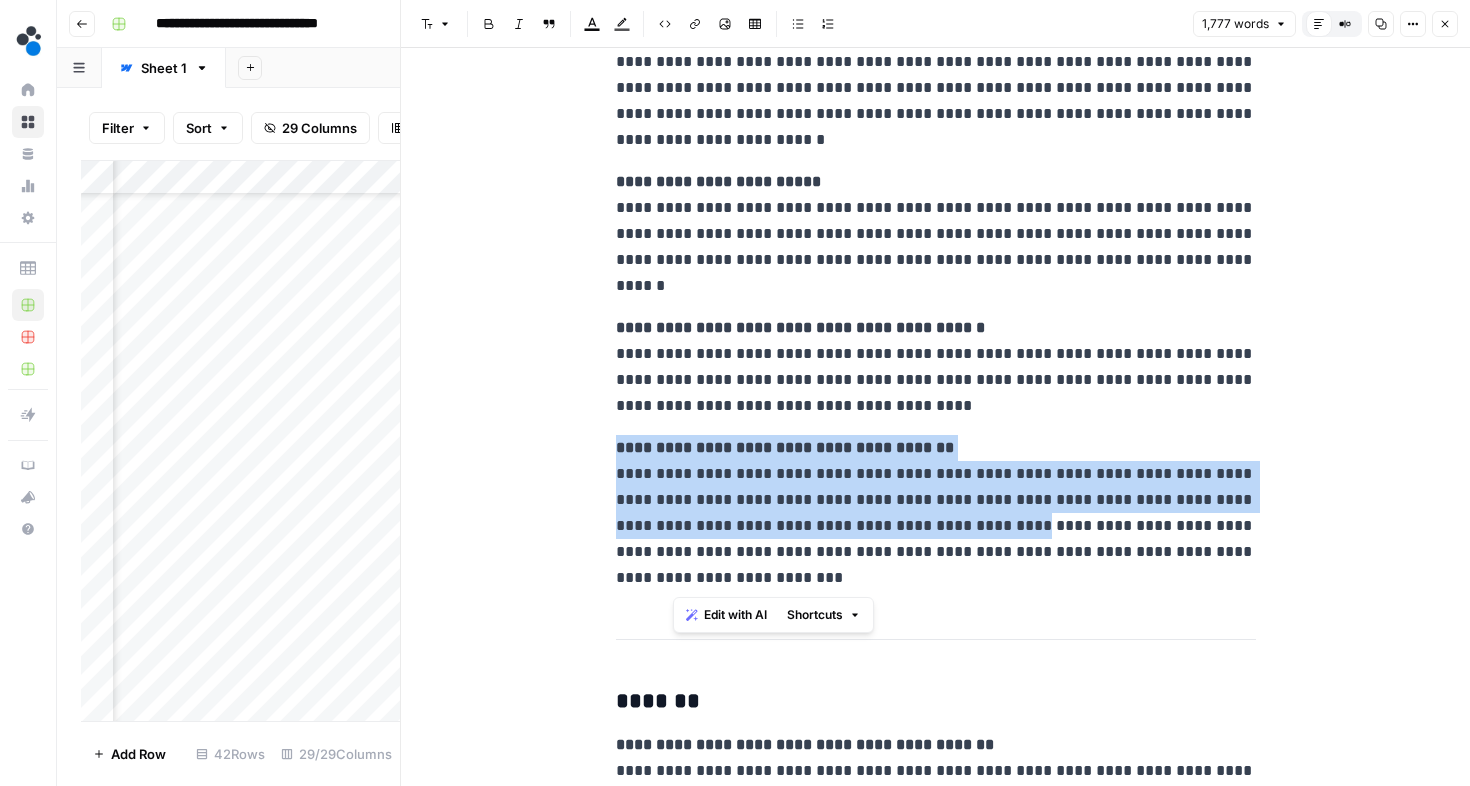 drag, startPoint x: 930, startPoint y: 527, endPoint x: 930, endPoint y: 591, distance: 64 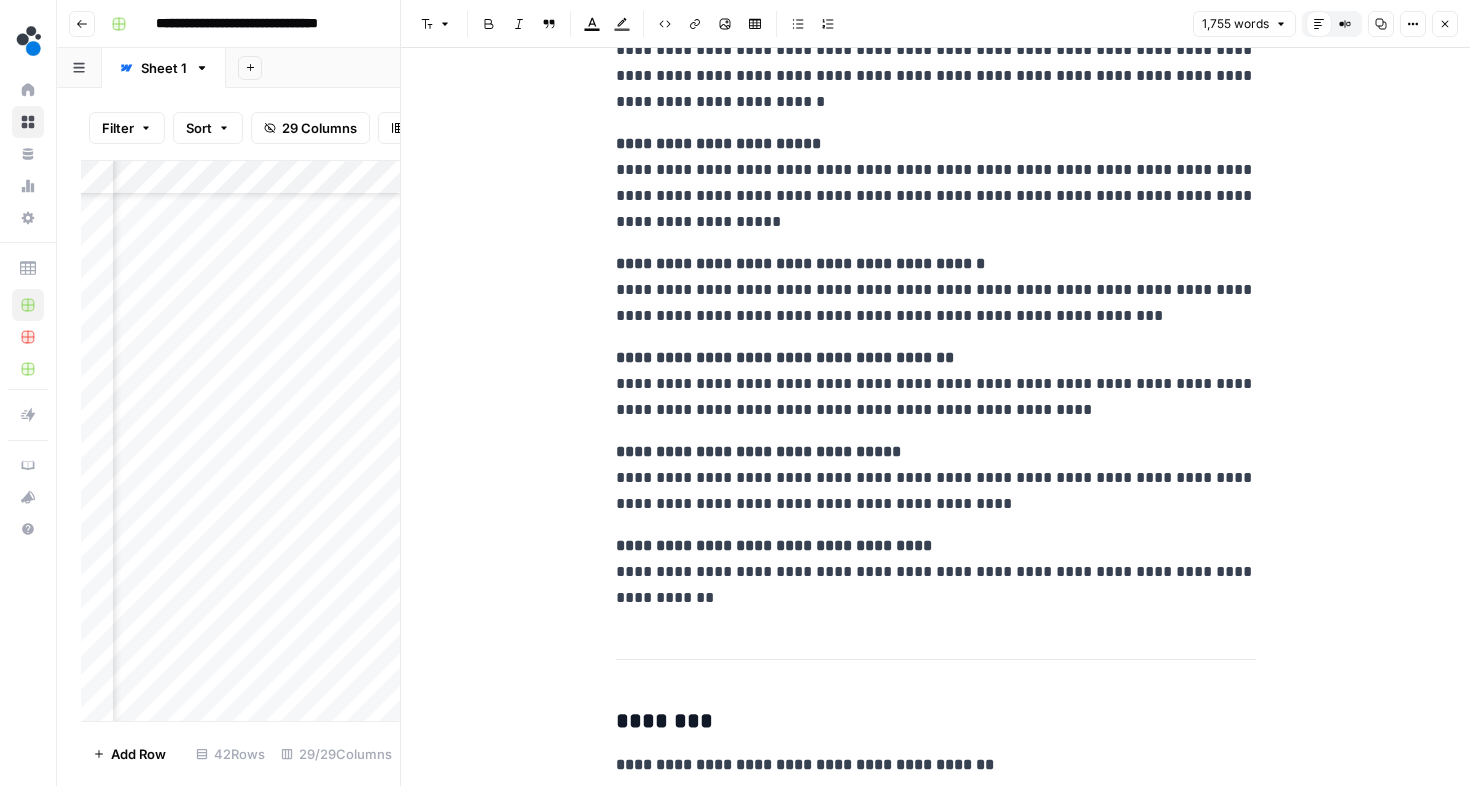 scroll, scrollTop: 3609, scrollLeft: 0, axis: vertical 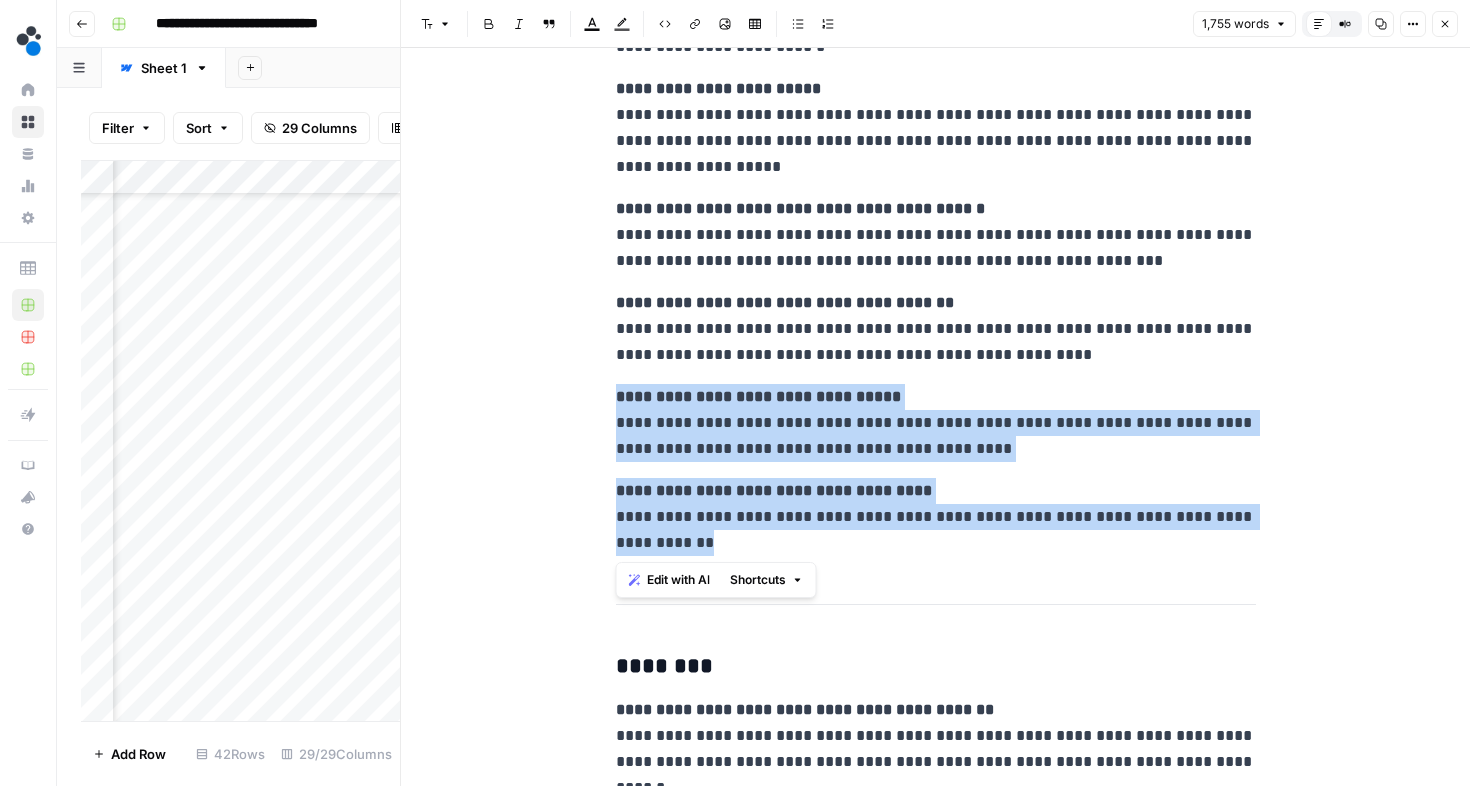 drag, startPoint x: 611, startPoint y: 406, endPoint x: 703, endPoint y: 542, distance: 164.195 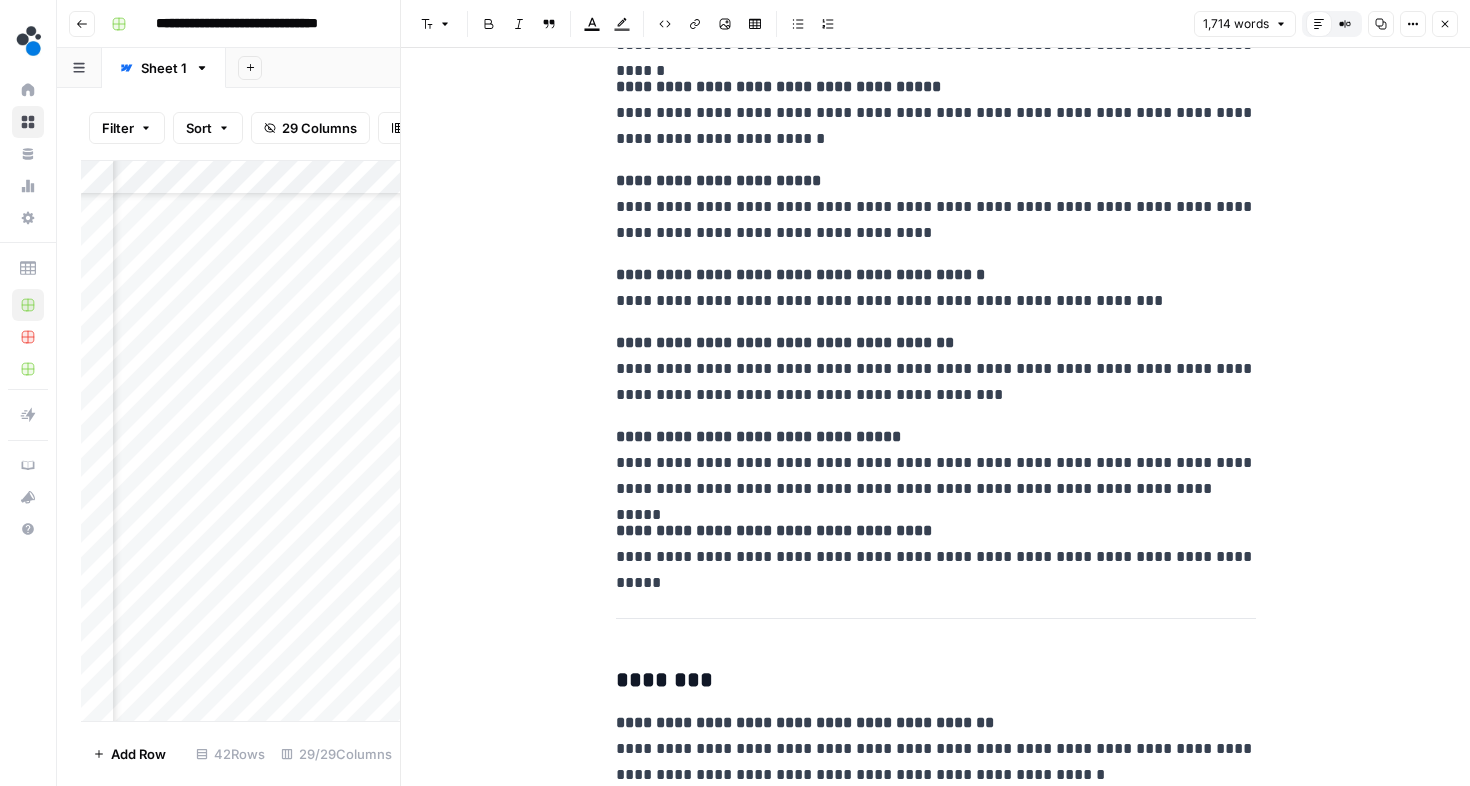 scroll, scrollTop: 4141, scrollLeft: 0, axis: vertical 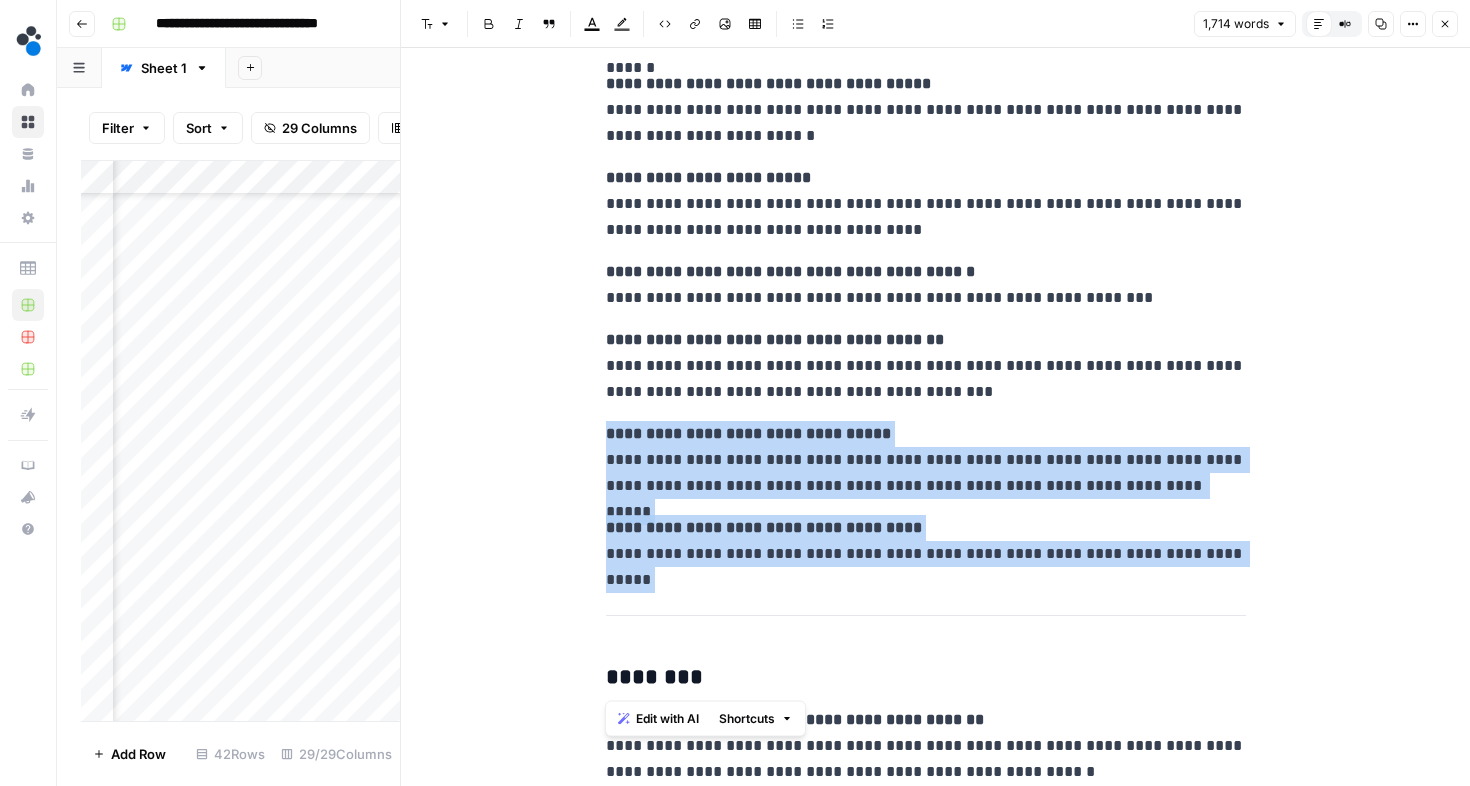 drag, startPoint x: 614, startPoint y: 431, endPoint x: 1402, endPoint y: 634, distance: 813.72784 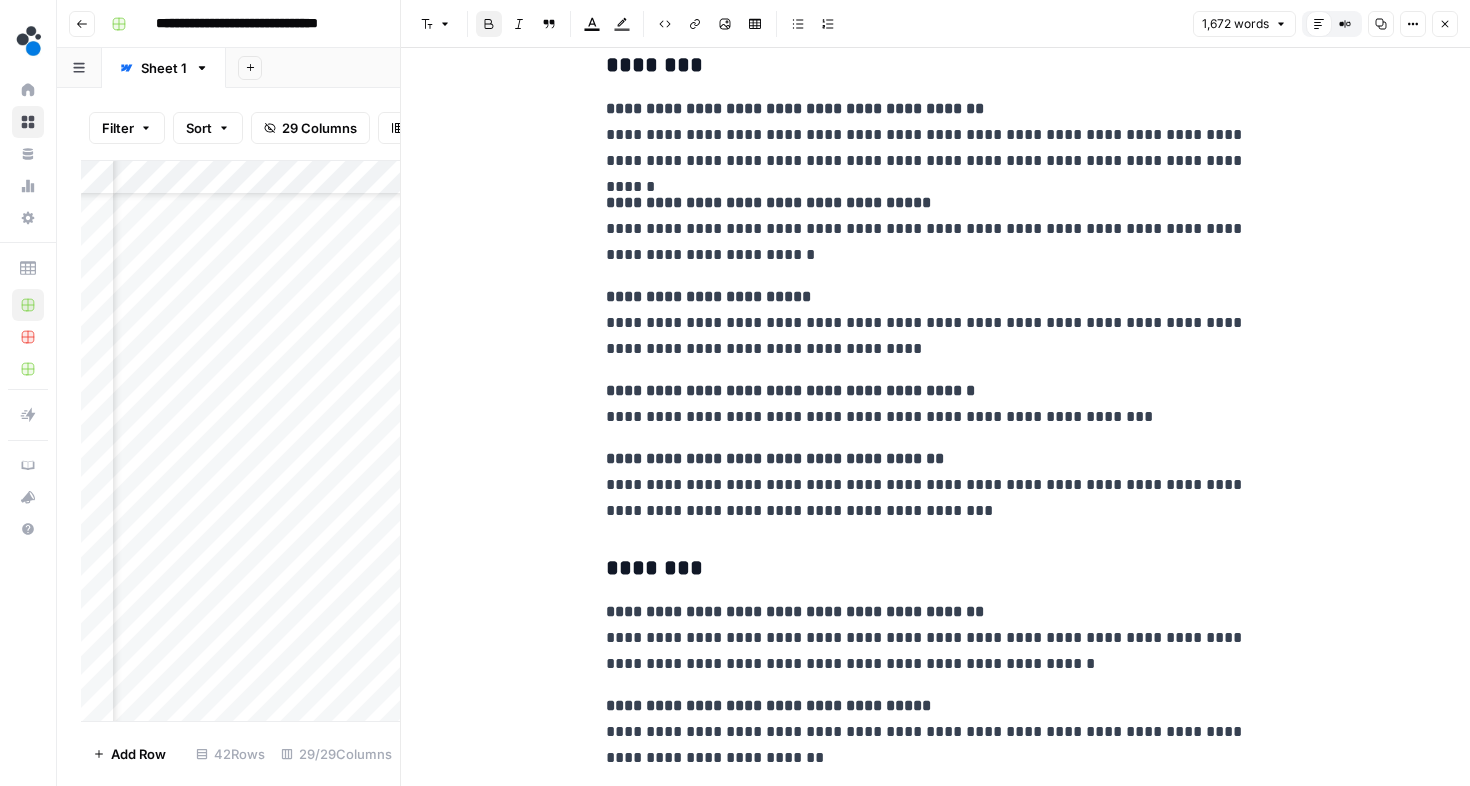 scroll, scrollTop: 4050, scrollLeft: 0, axis: vertical 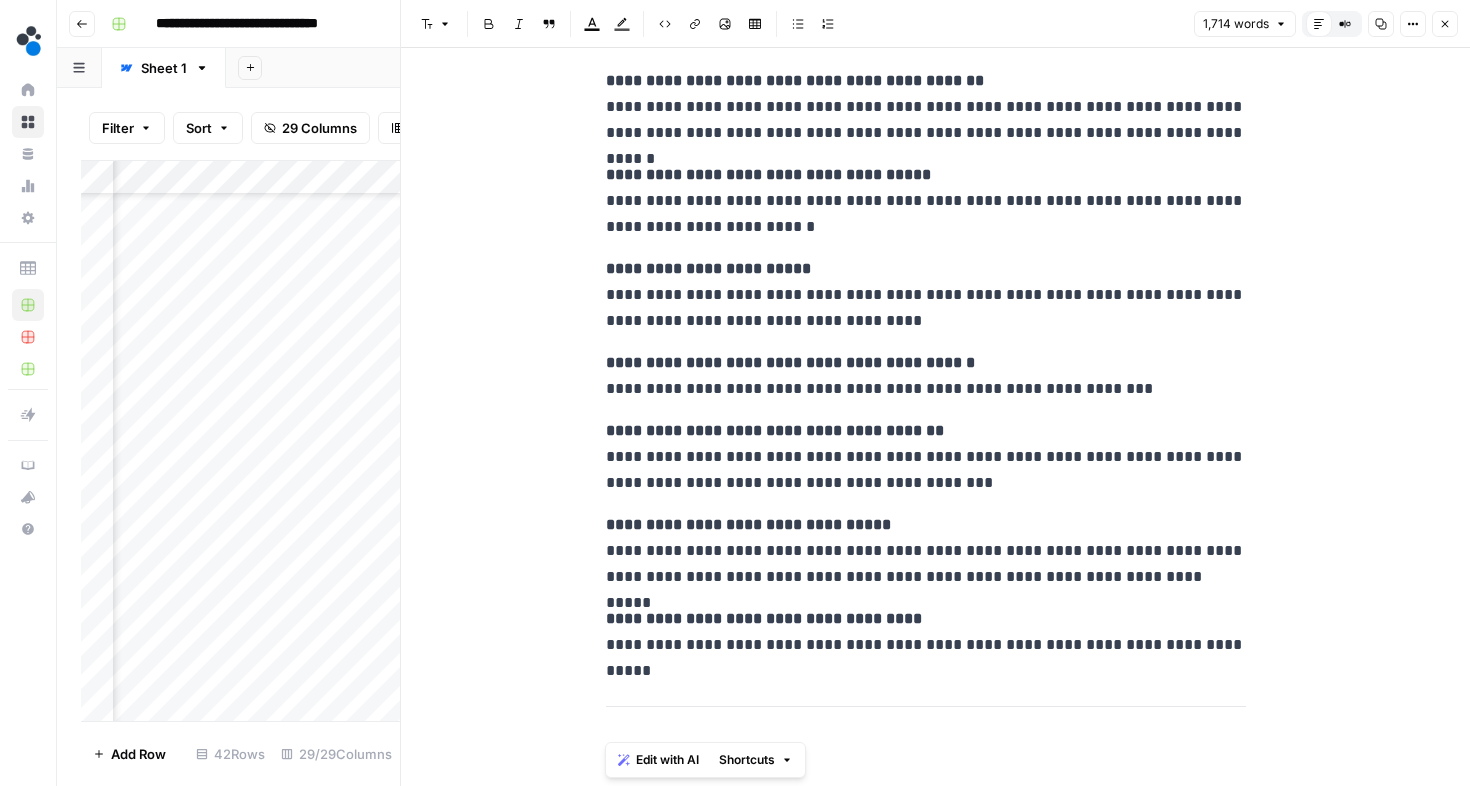 click on "**********" at bounding box center (926, 551) 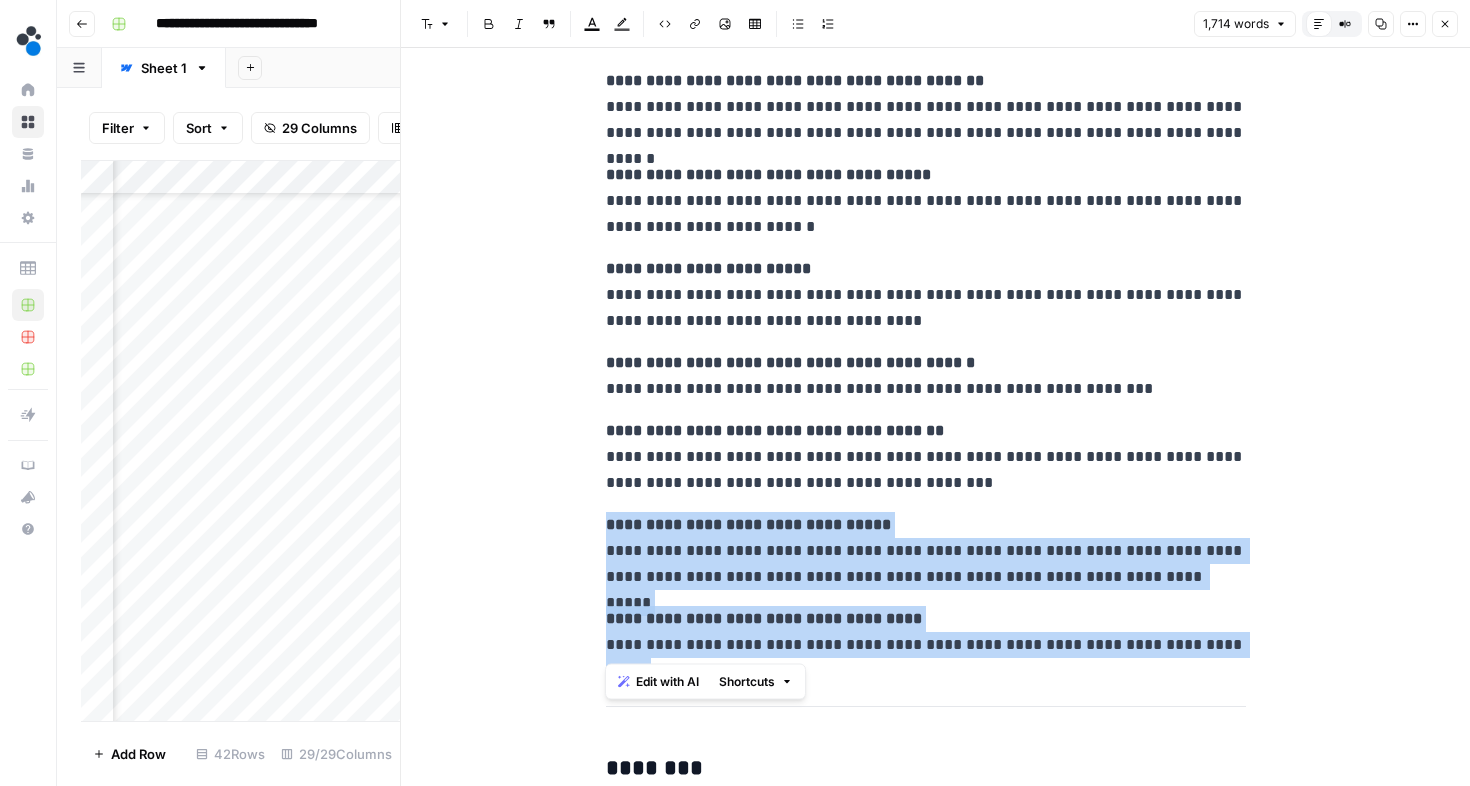 drag, startPoint x: 604, startPoint y: 520, endPoint x: 1225, endPoint y: 638, distance: 632.1115 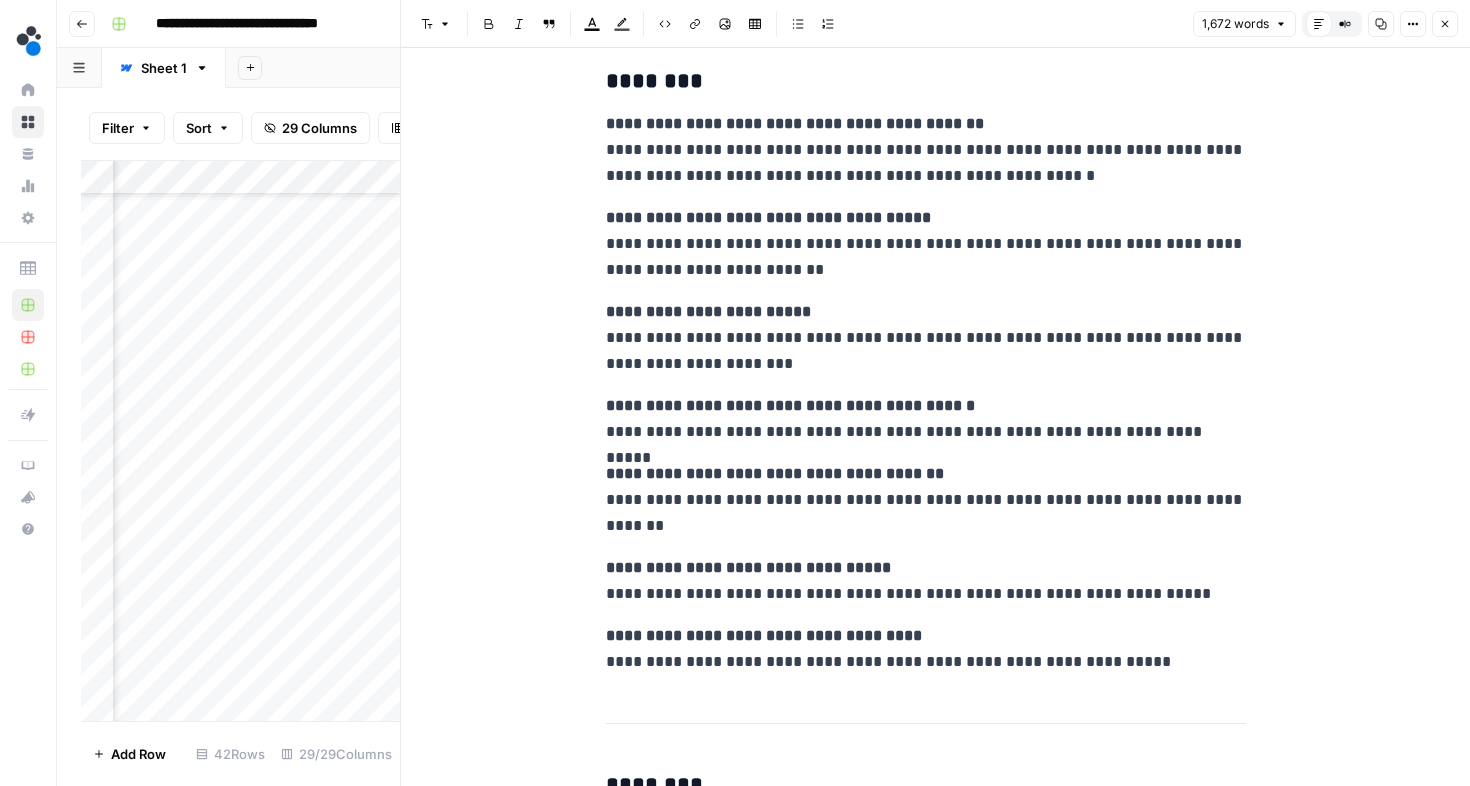scroll, scrollTop: 4577, scrollLeft: 0, axis: vertical 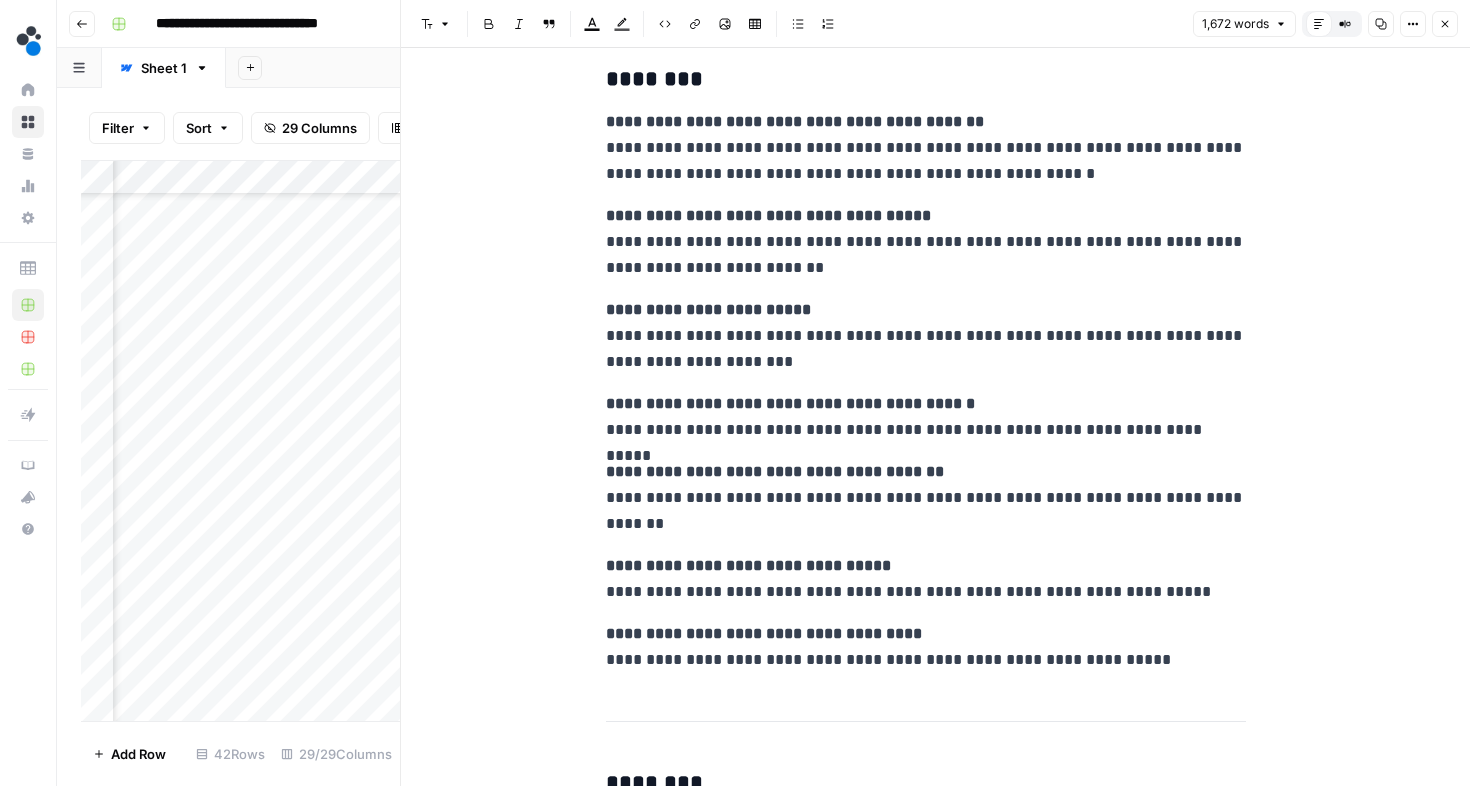 click on "**********" at bounding box center (935, 120) 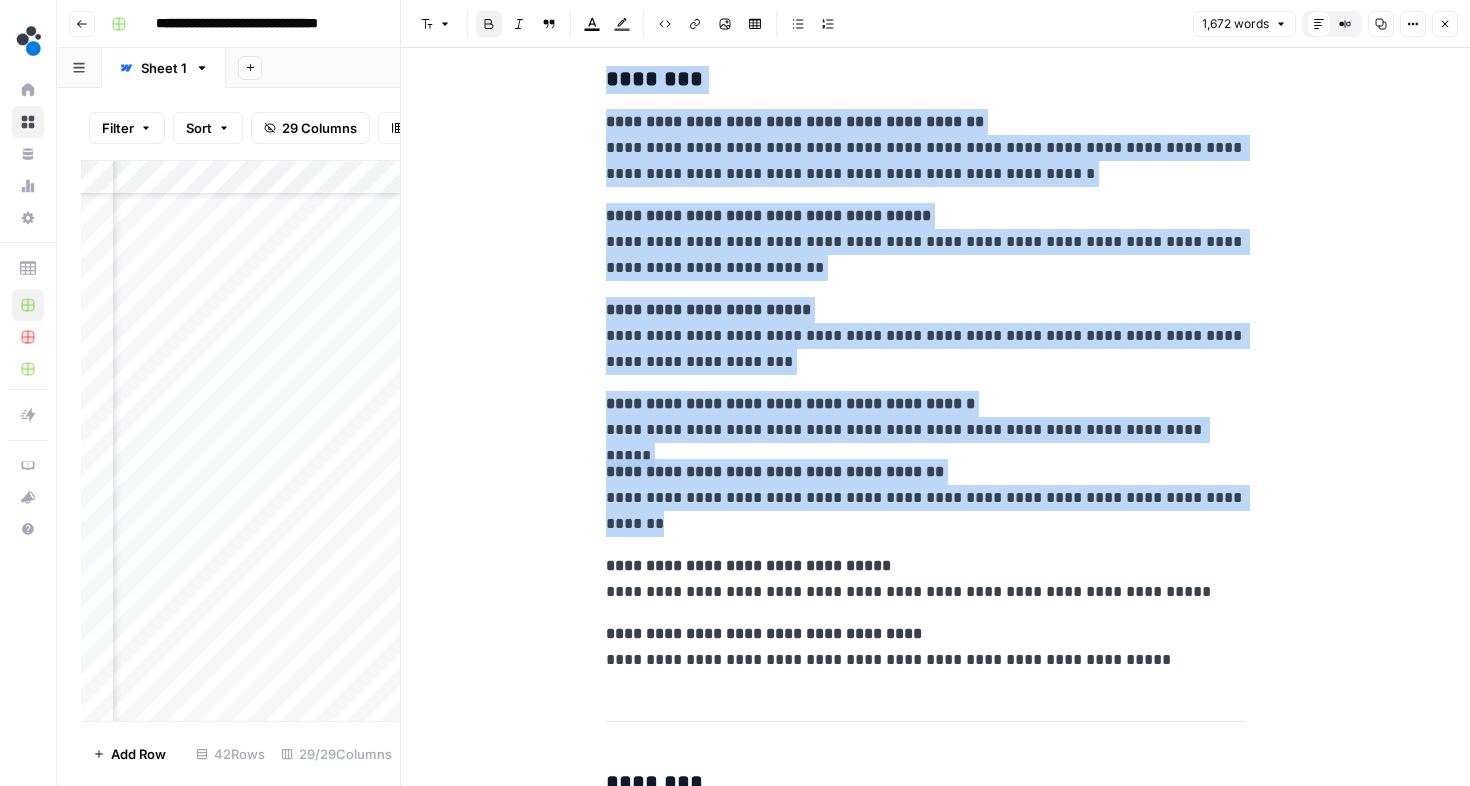 scroll, scrollTop: 0, scrollLeft: 10, axis: horizontal 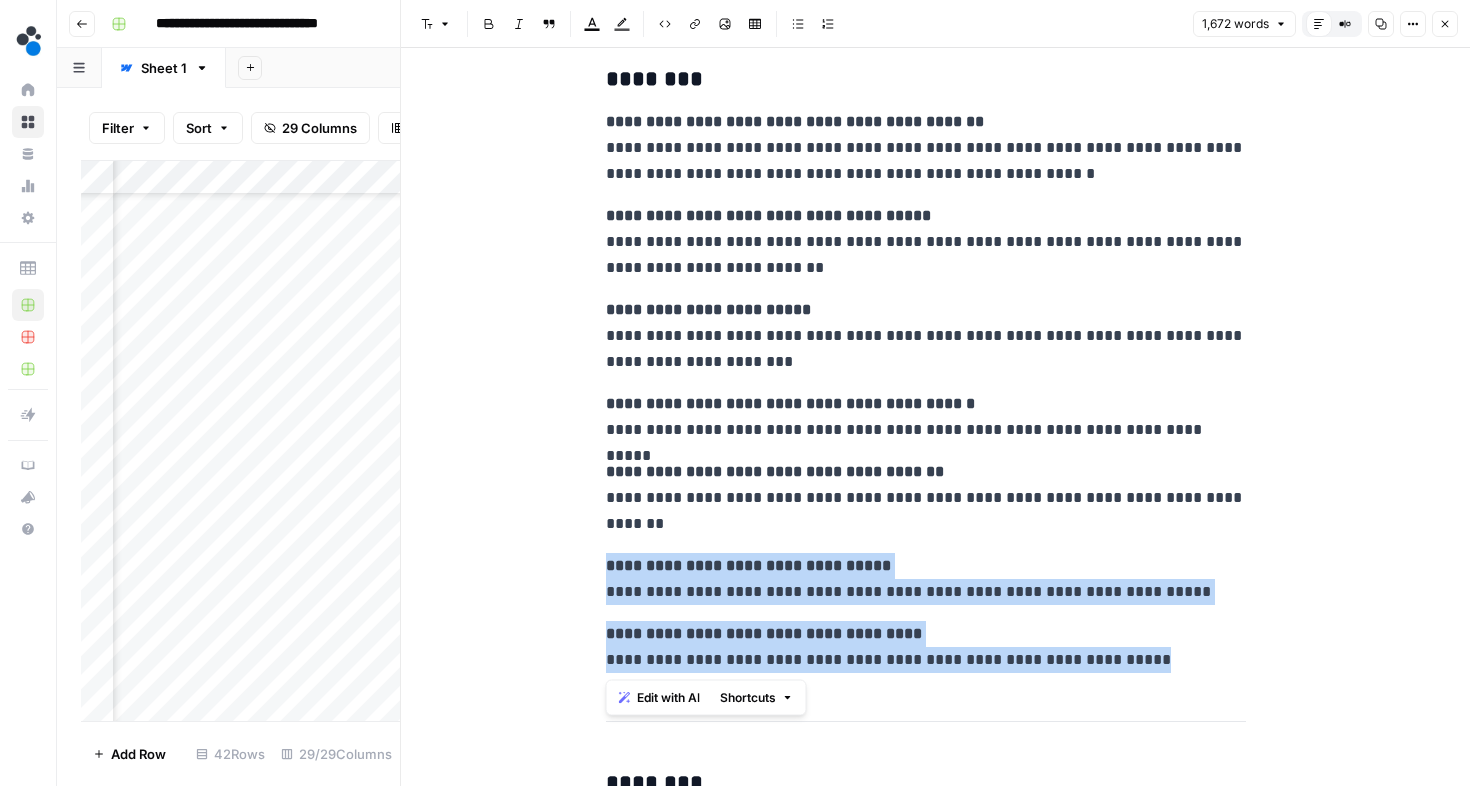 drag, startPoint x: 605, startPoint y: 565, endPoint x: 1169, endPoint y: 659, distance: 571.77966 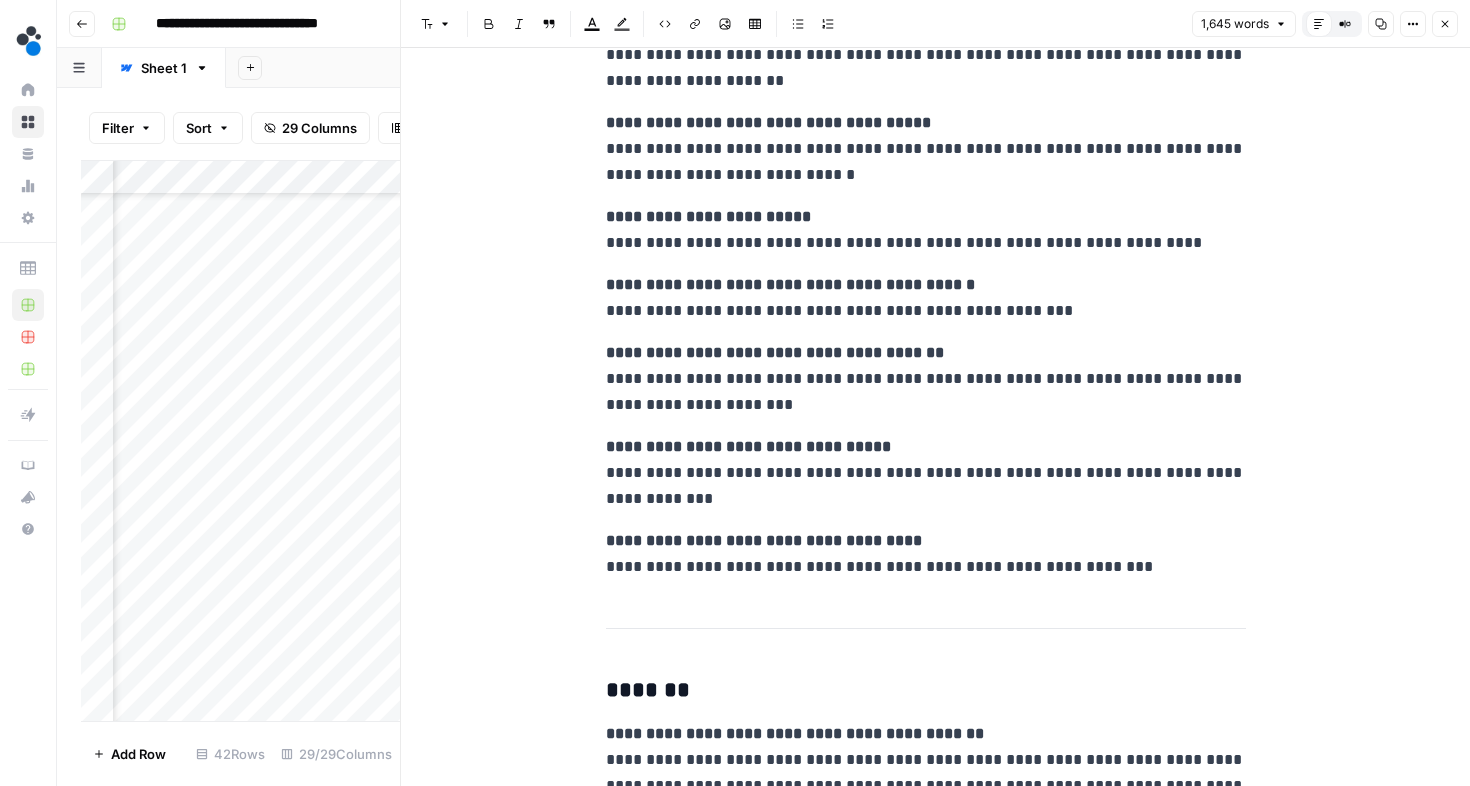 scroll, scrollTop: 5275, scrollLeft: 0, axis: vertical 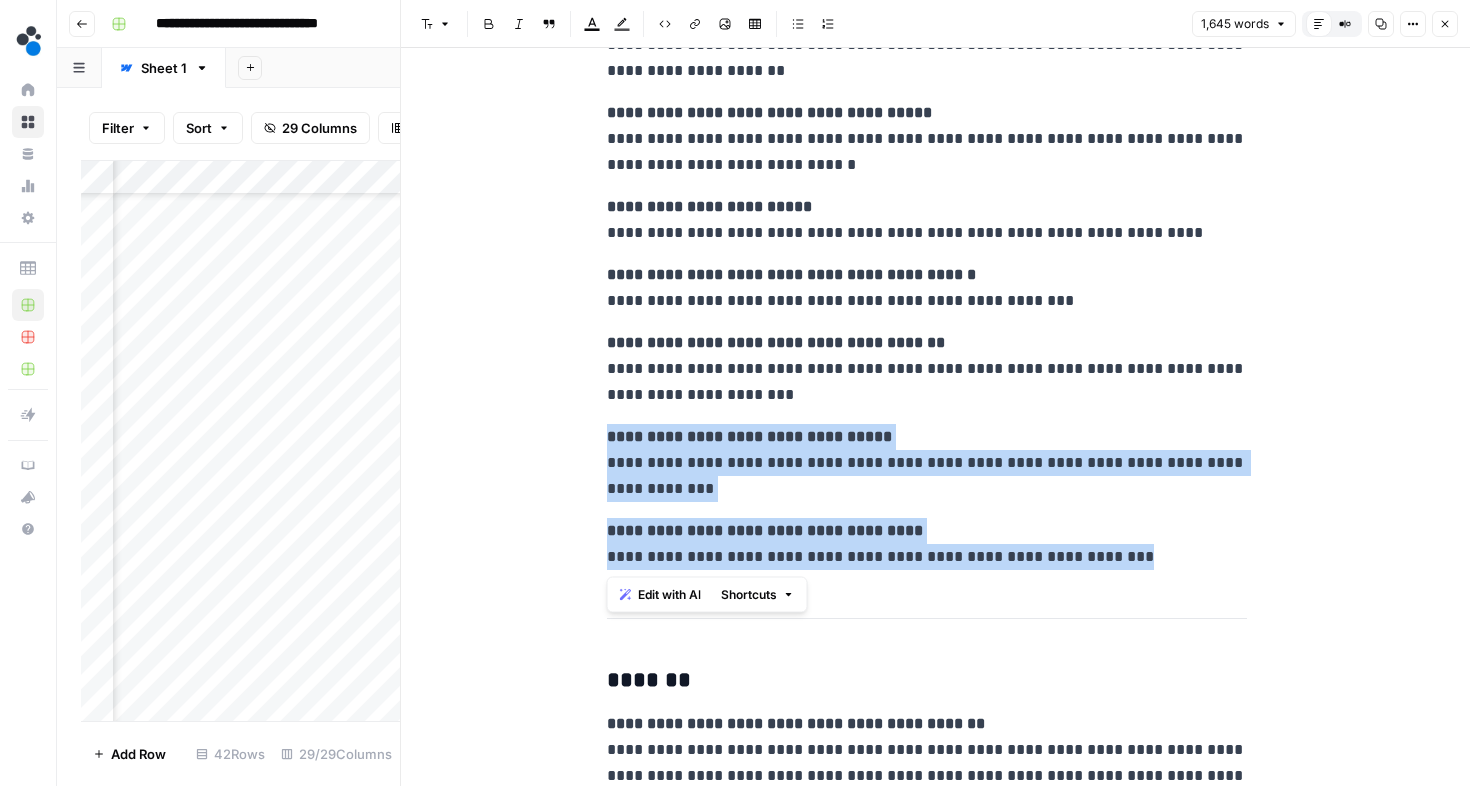 drag, startPoint x: 604, startPoint y: 439, endPoint x: 1111, endPoint y: 569, distance: 523.40137 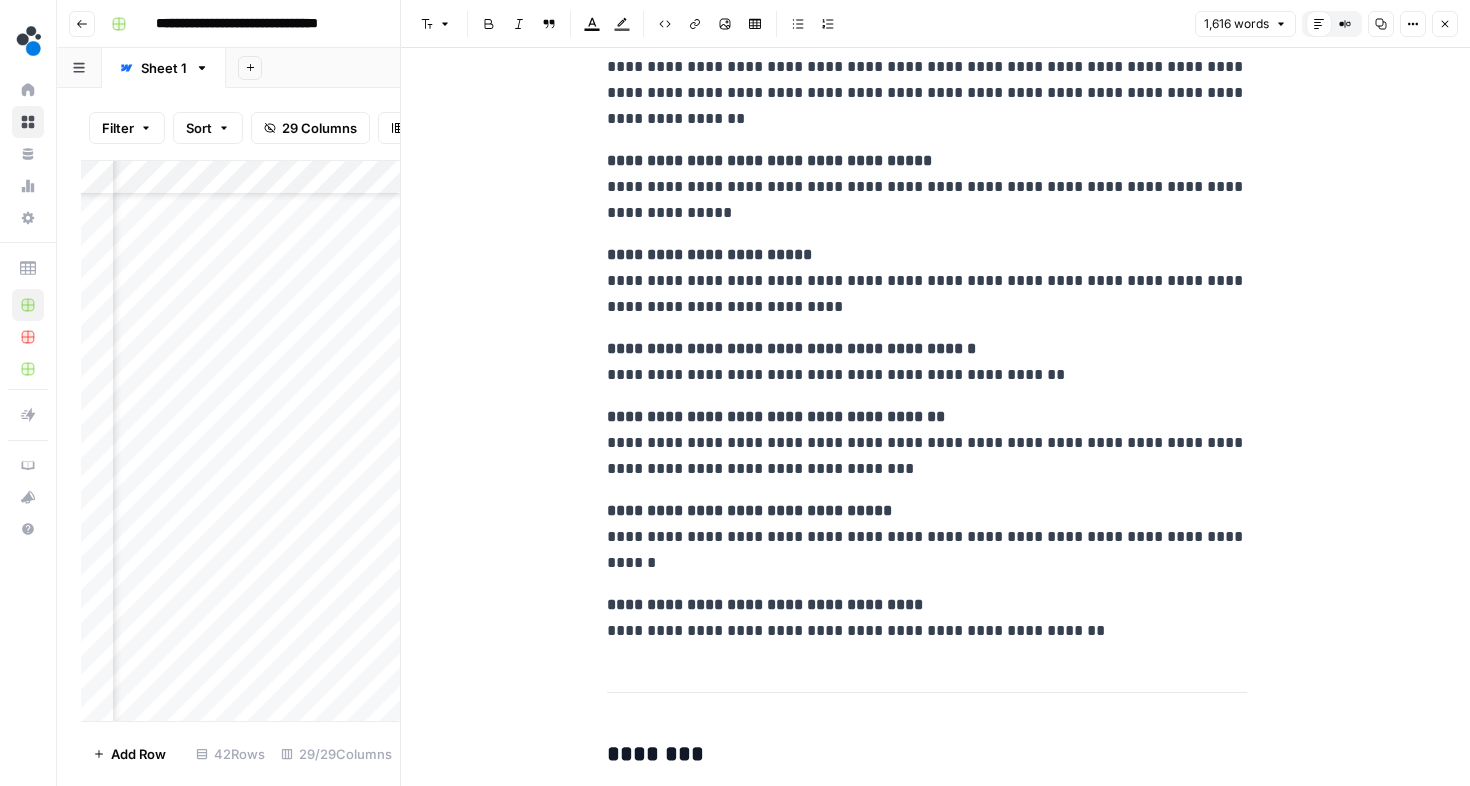 scroll, scrollTop: 5994, scrollLeft: 0, axis: vertical 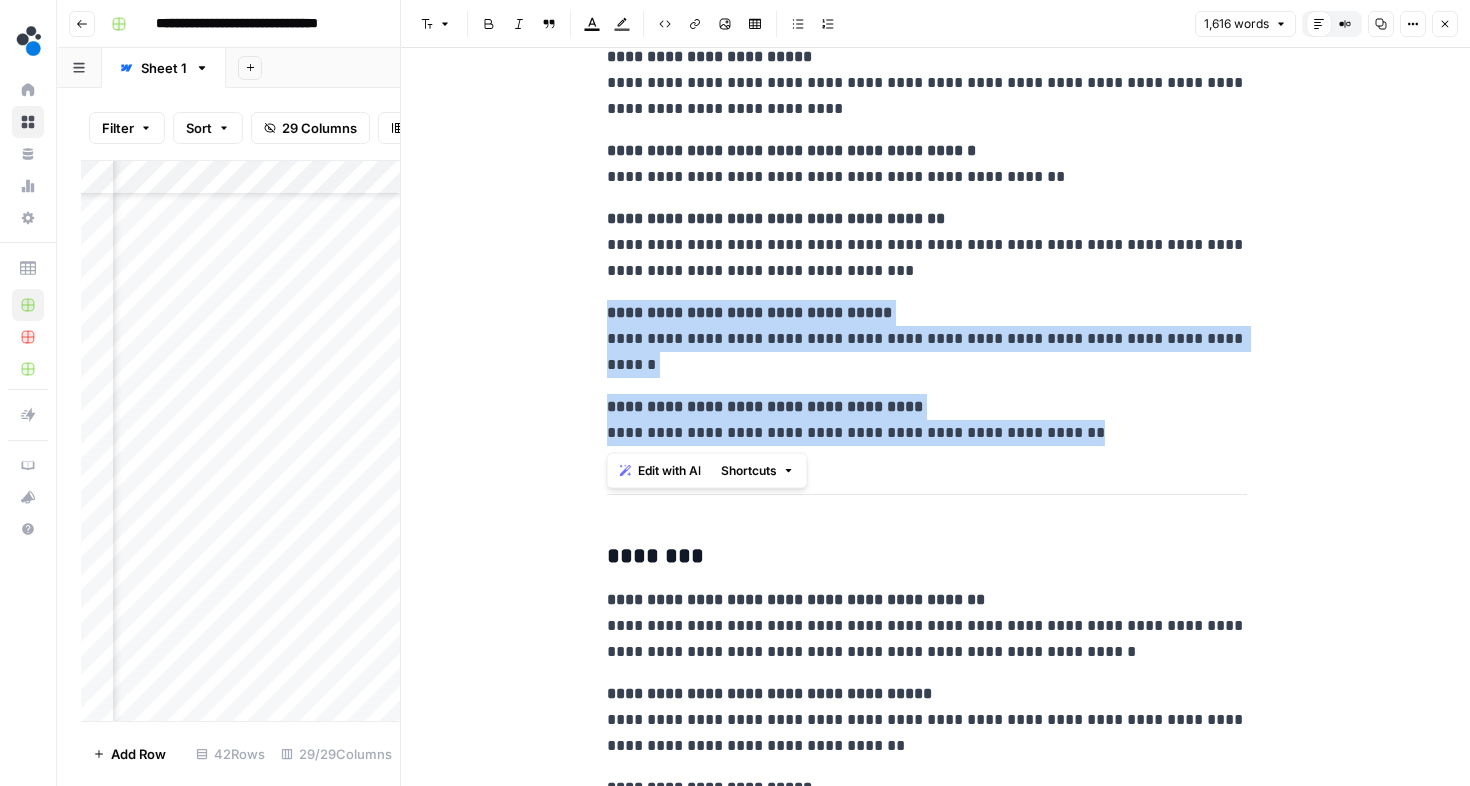 drag, startPoint x: 605, startPoint y: 312, endPoint x: 1089, endPoint y: 463, distance: 507.0079 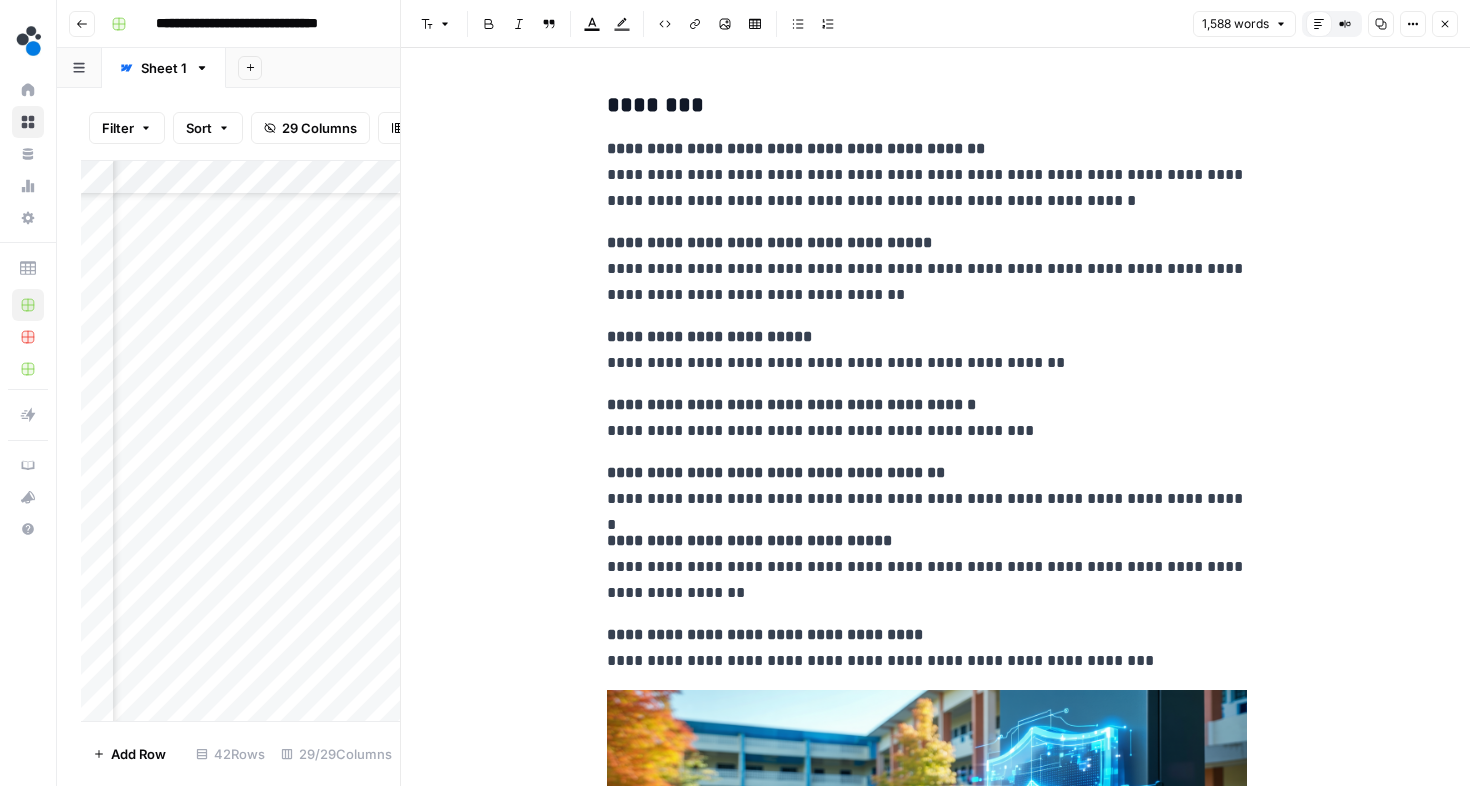 scroll, scrollTop: 6334, scrollLeft: 0, axis: vertical 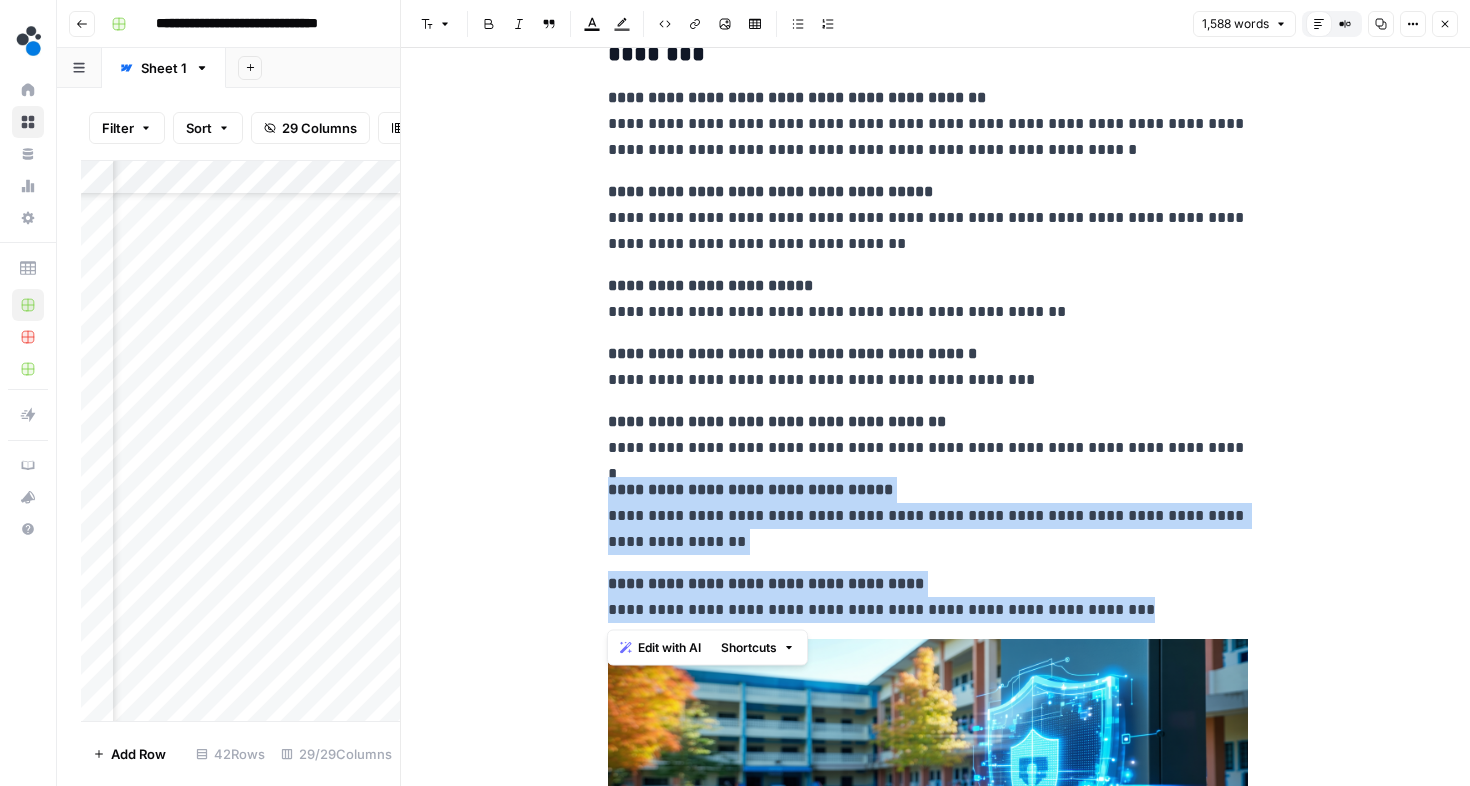 drag, startPoint x: 603, startPoint y: 487, endPoint x: 1150, endPoint y: 615, distance: 561.7767 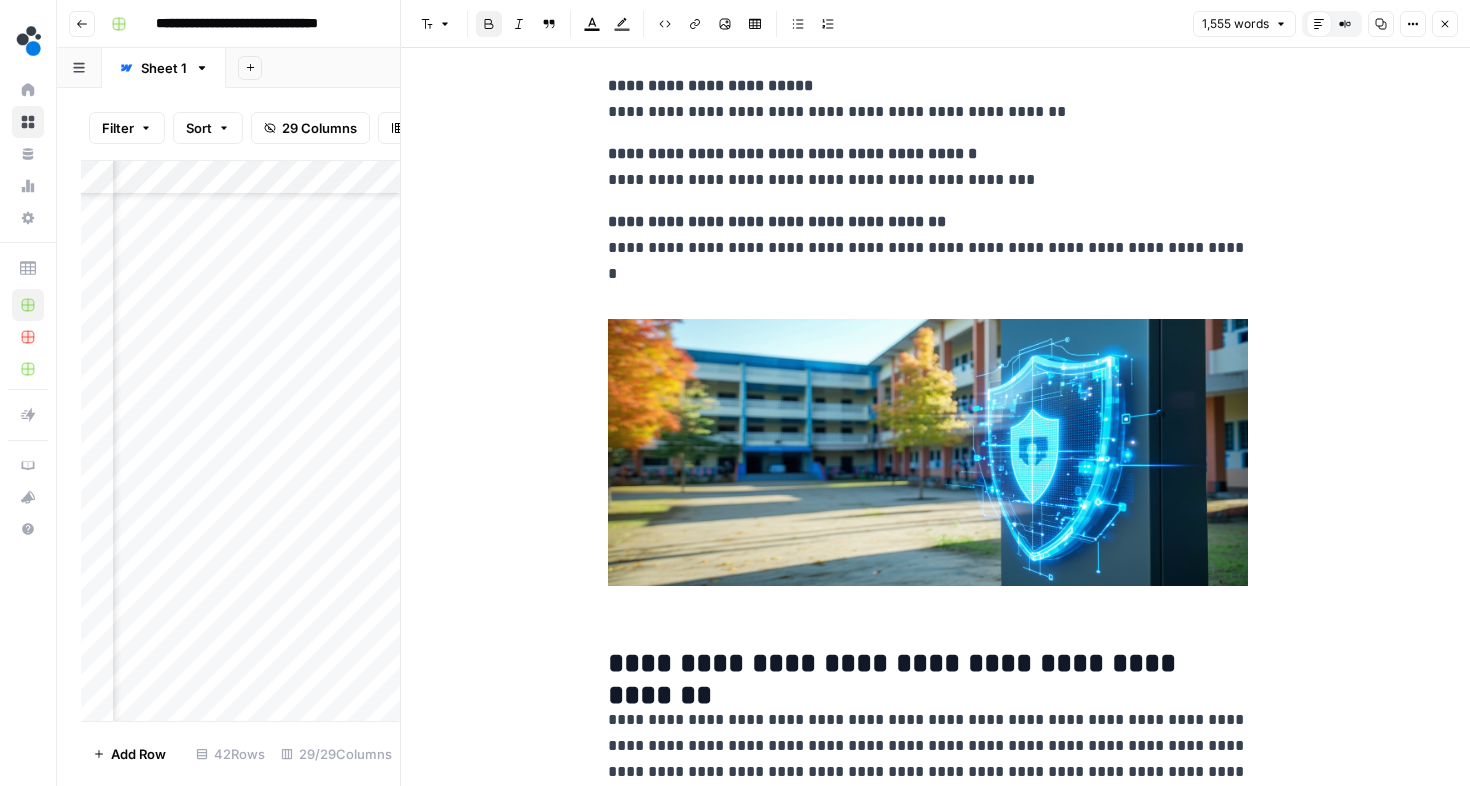 scroll, scrollTop: 6914, scrollLeft: 0, axis: vertical 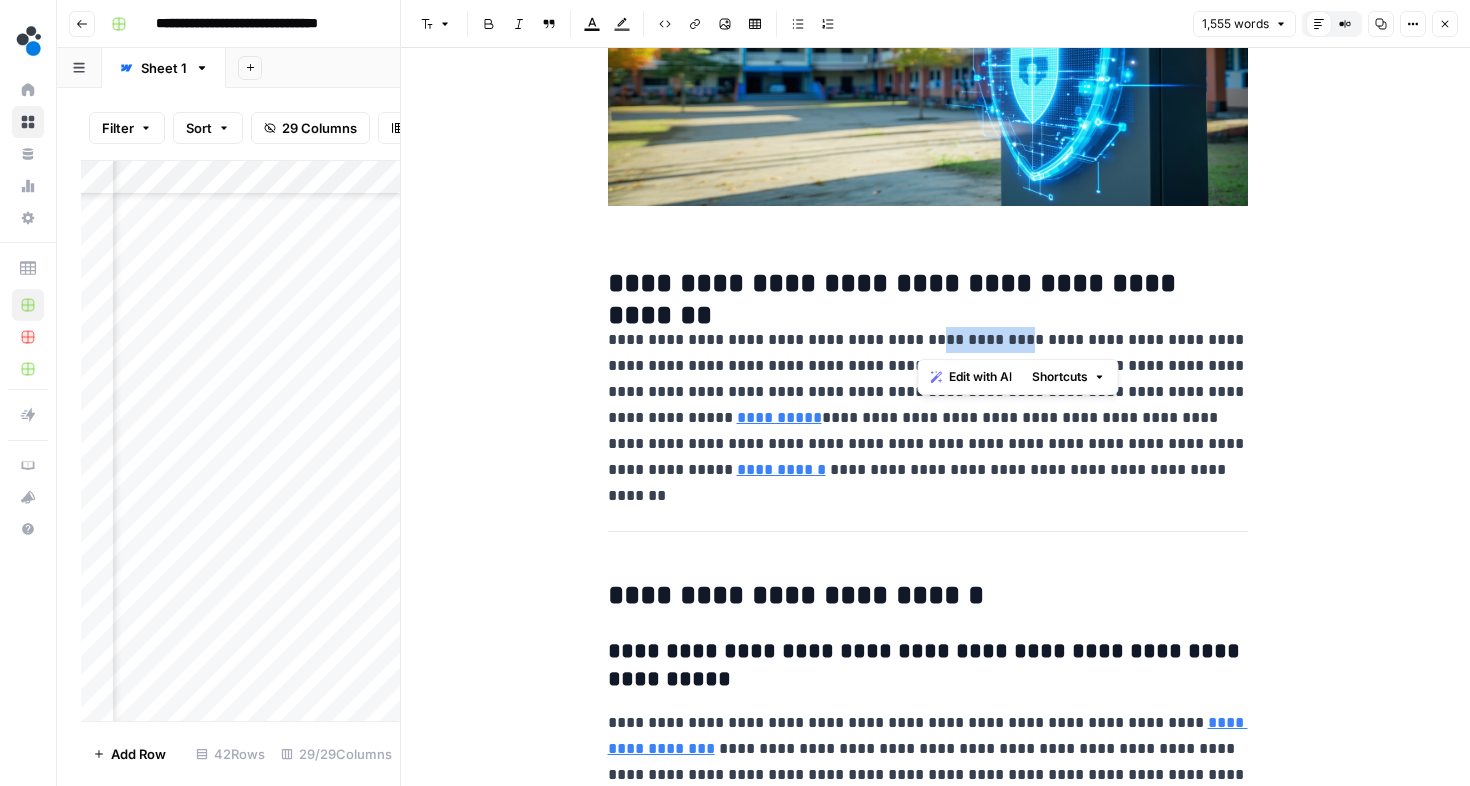 drag, startPoint x: 919, startPoint y: 339, endPoint x: 999, endPoint y: 338, distance: 80.00625 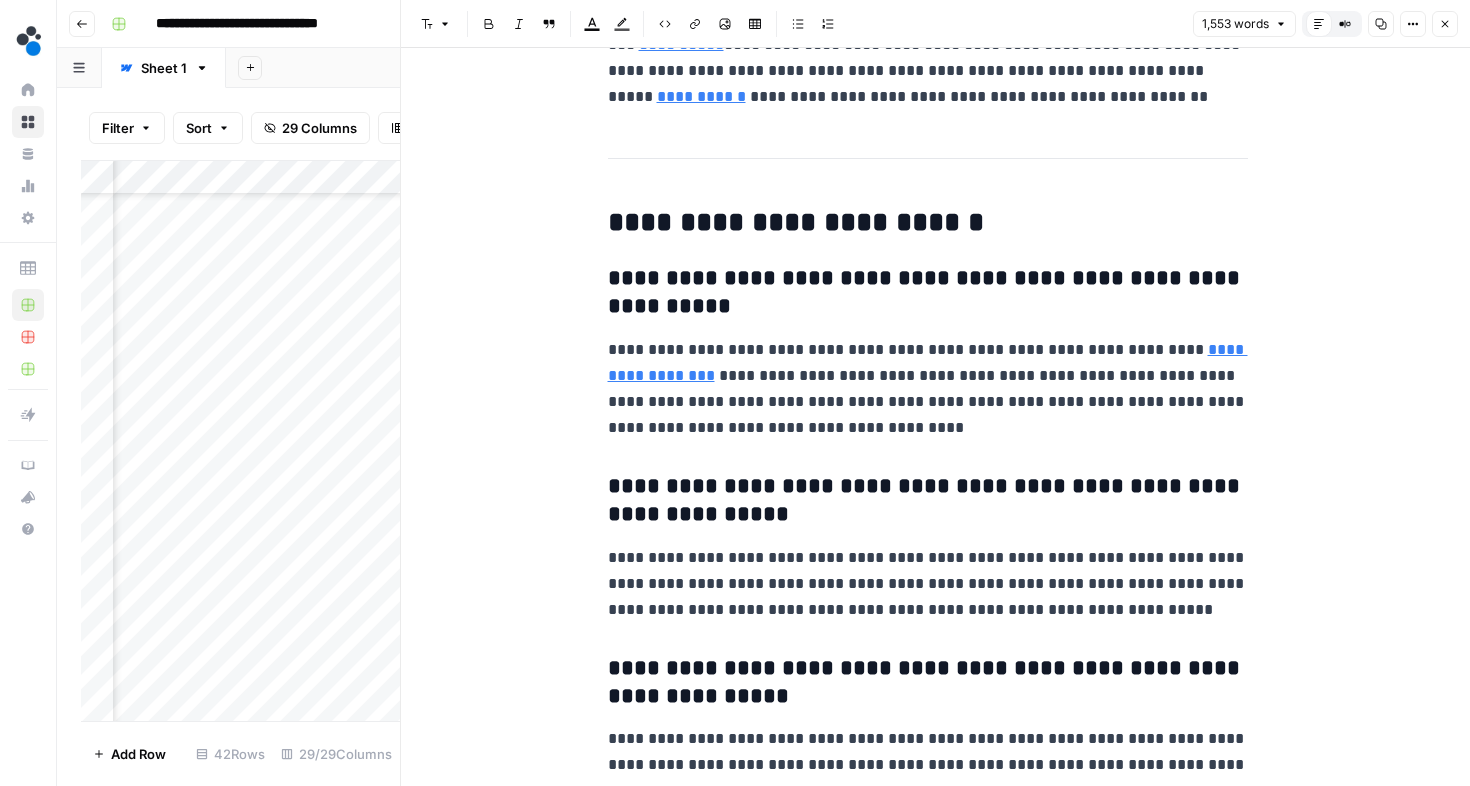 scroll, scrollTop: 7293, scrollLeft: 0, axis: vertical 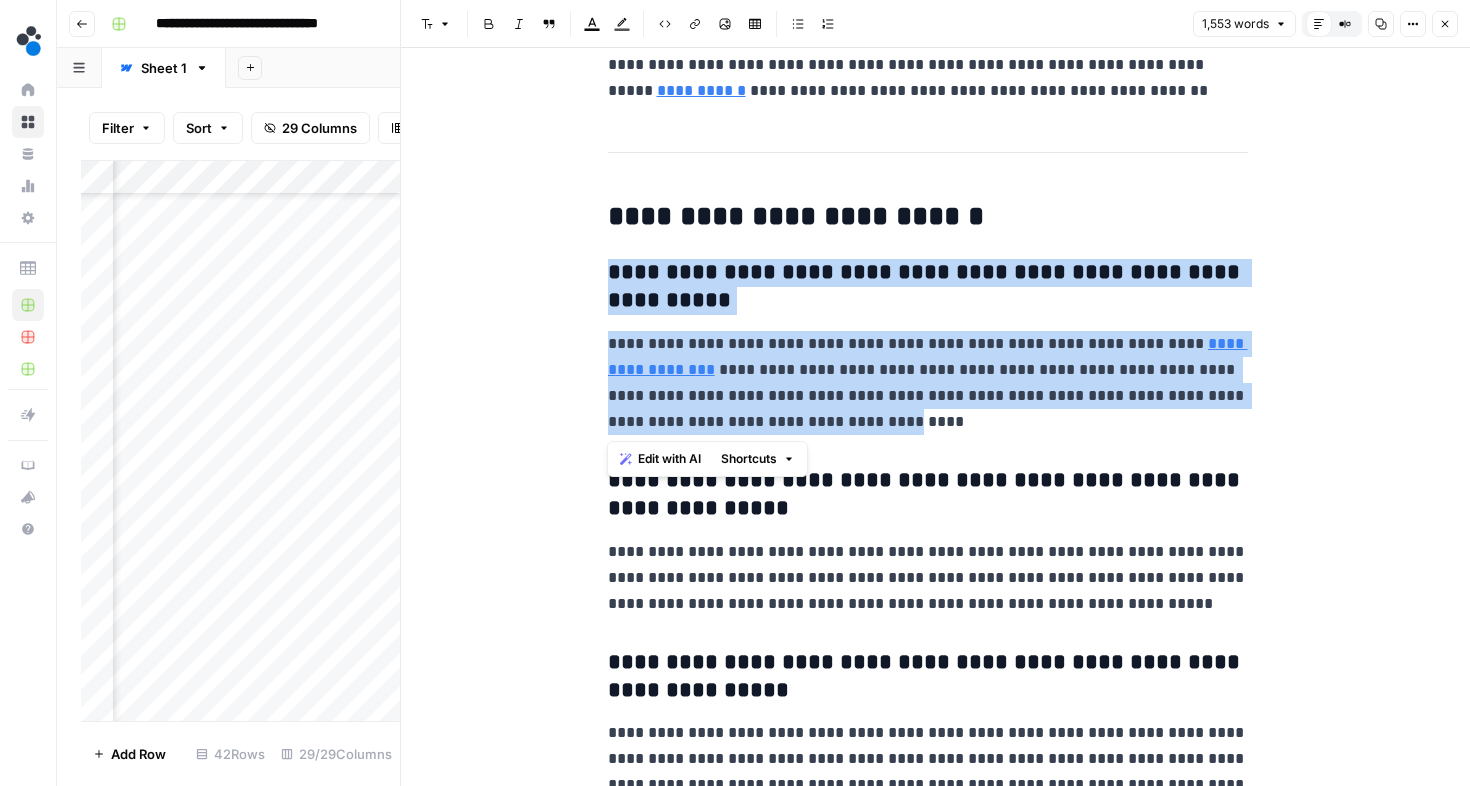 drag, startPoint x: 607, startPoint y: 270, endPoint x: 793, endPoint y: 416, distance: 236.45718 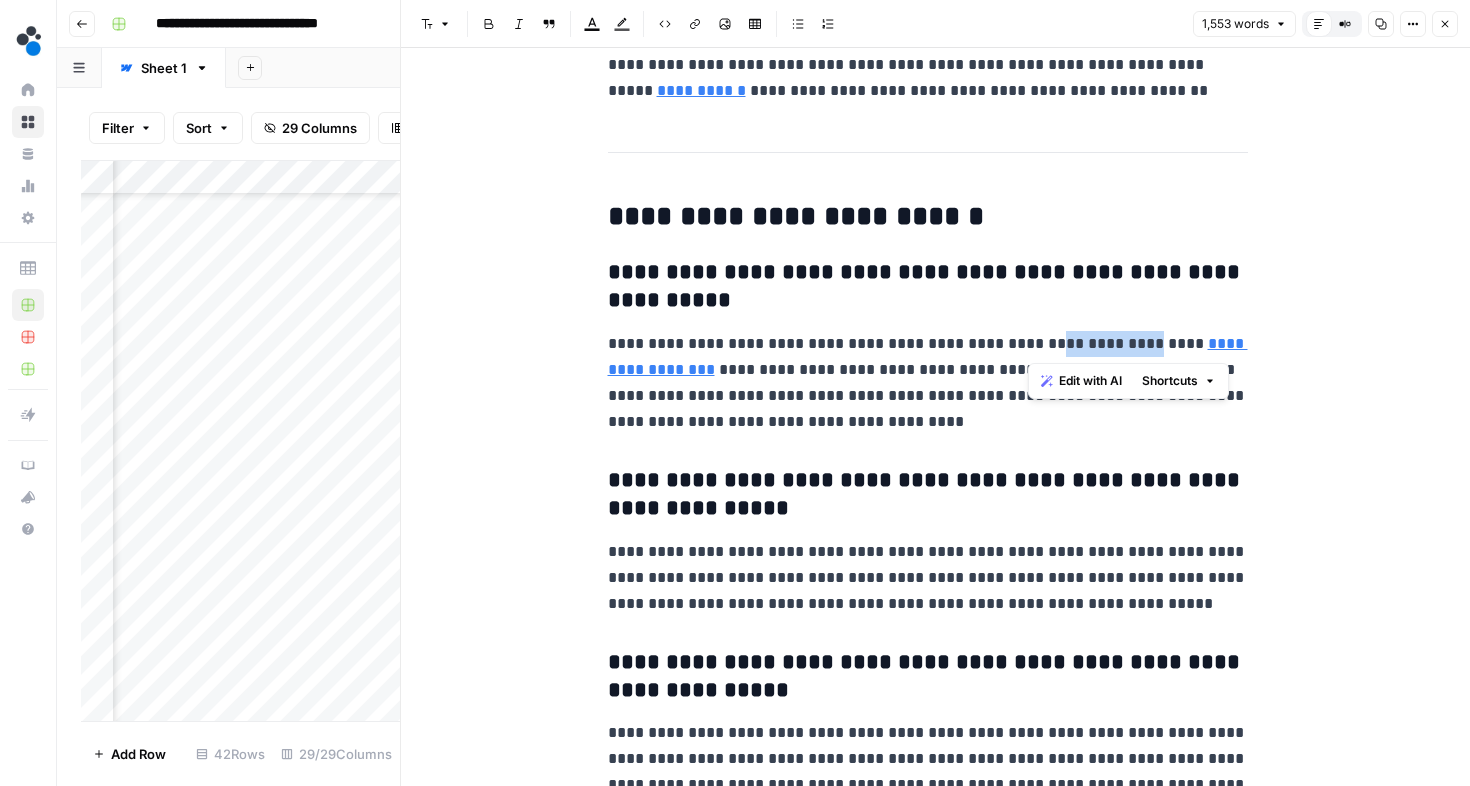 drag, startPoint x: 1029, startPoint y: 342, endPoint x: 1122, endPoint y: 342, distance: 93 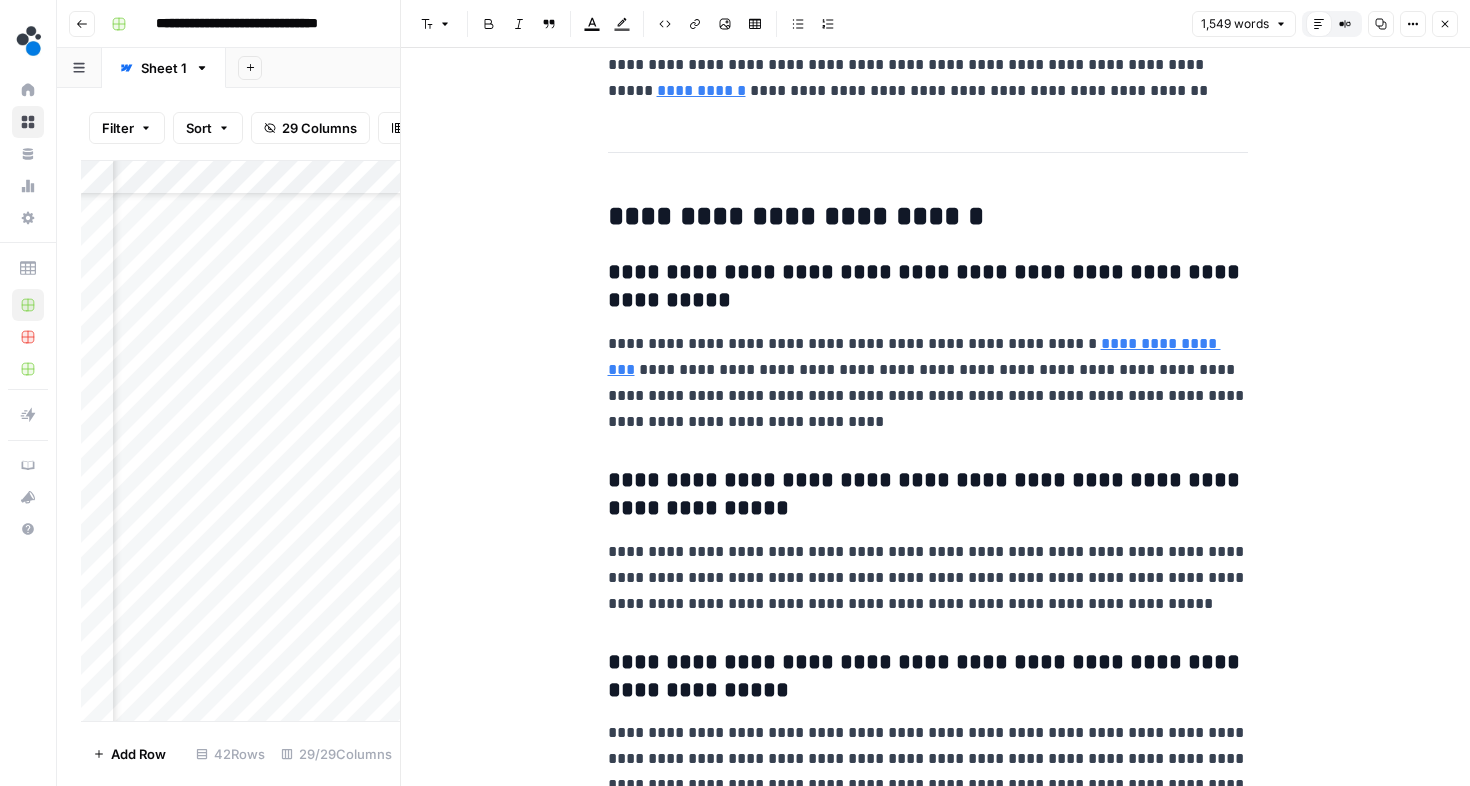 click on "**********" at bounding box center [928, 383] 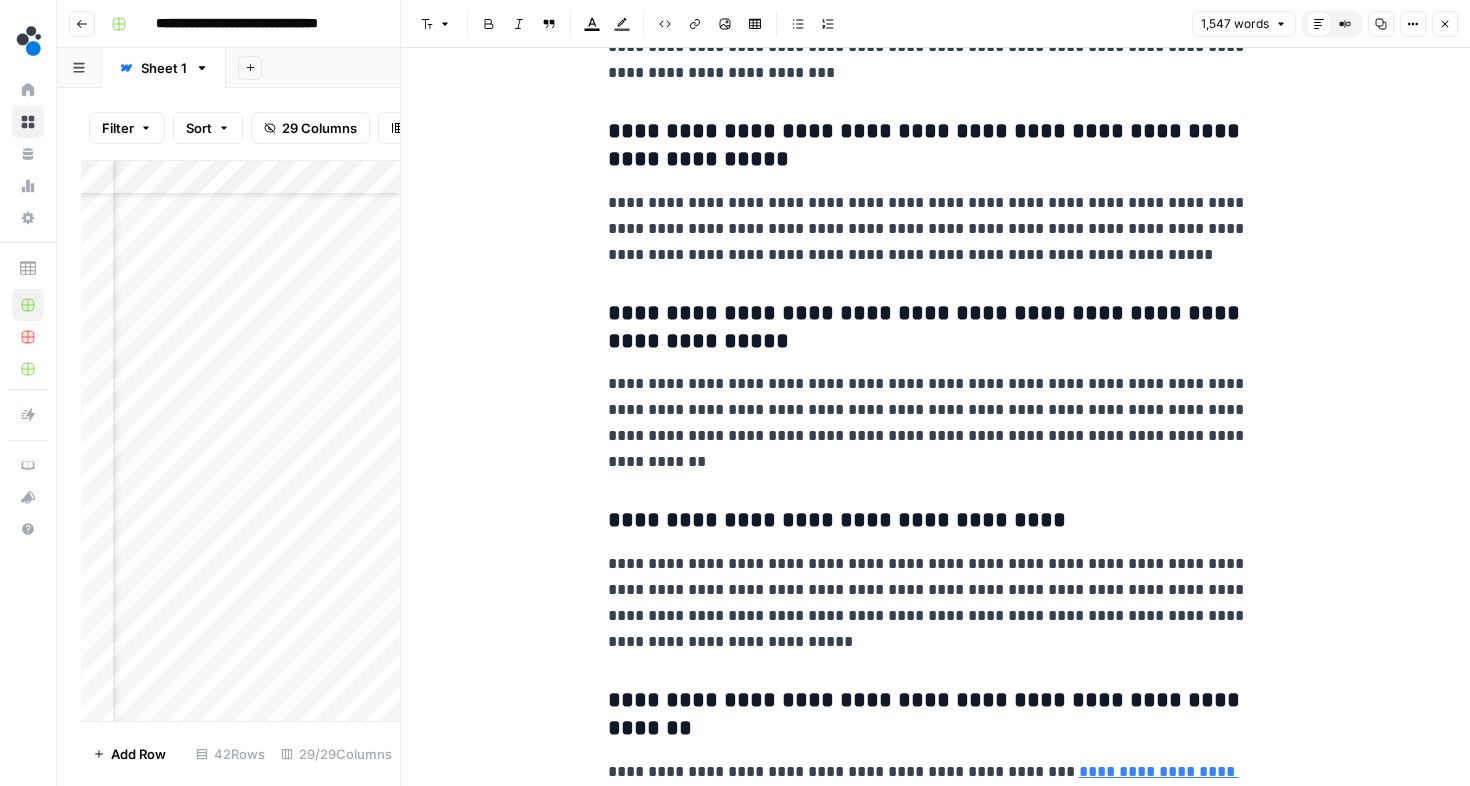 scroll, scrollTop: 7659, scrollLeft: 0, axis: vertical 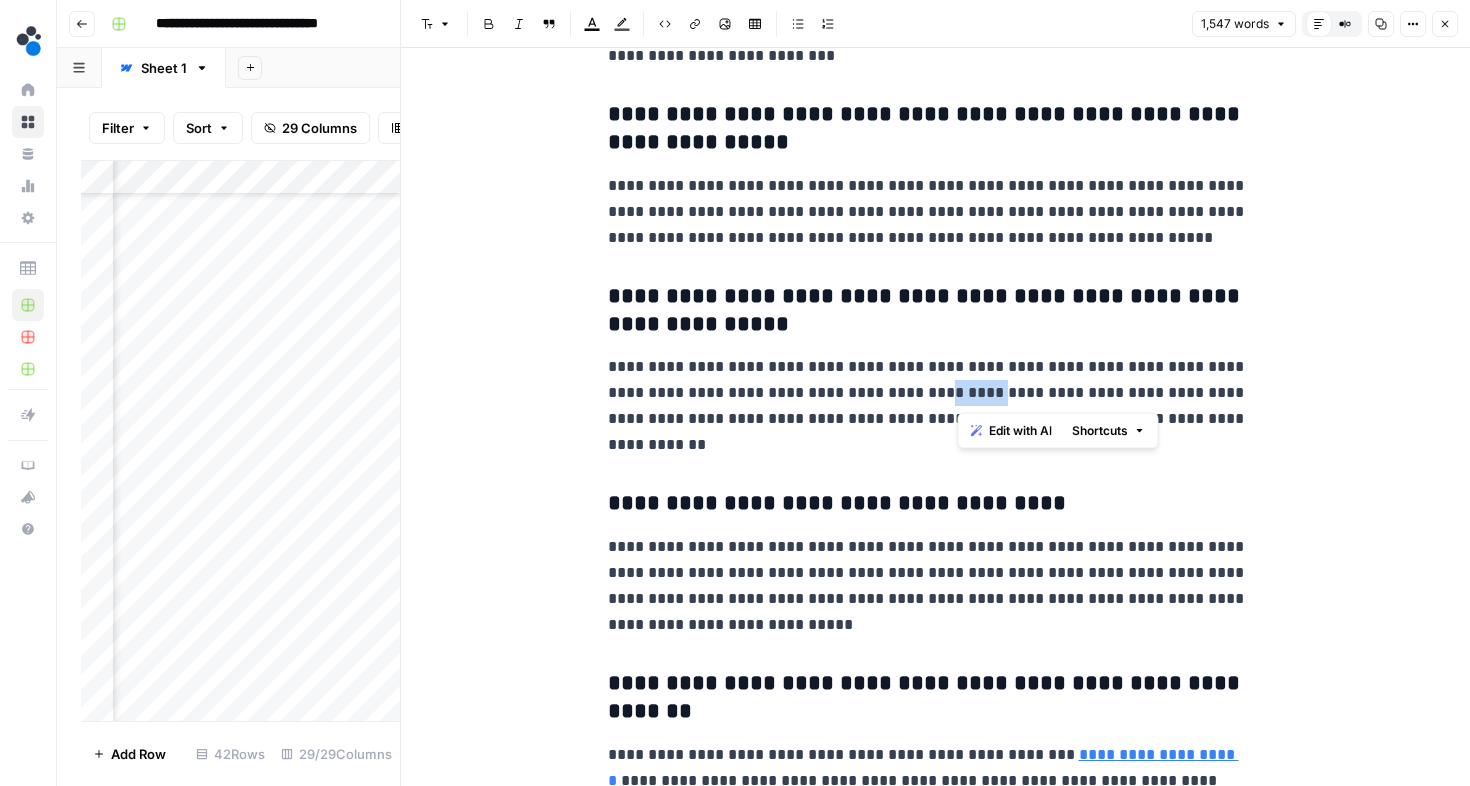 drag, startPoint x: 1011, startPoint y: 392, endPoint x: 949, endPoint y: 392, distance: 62 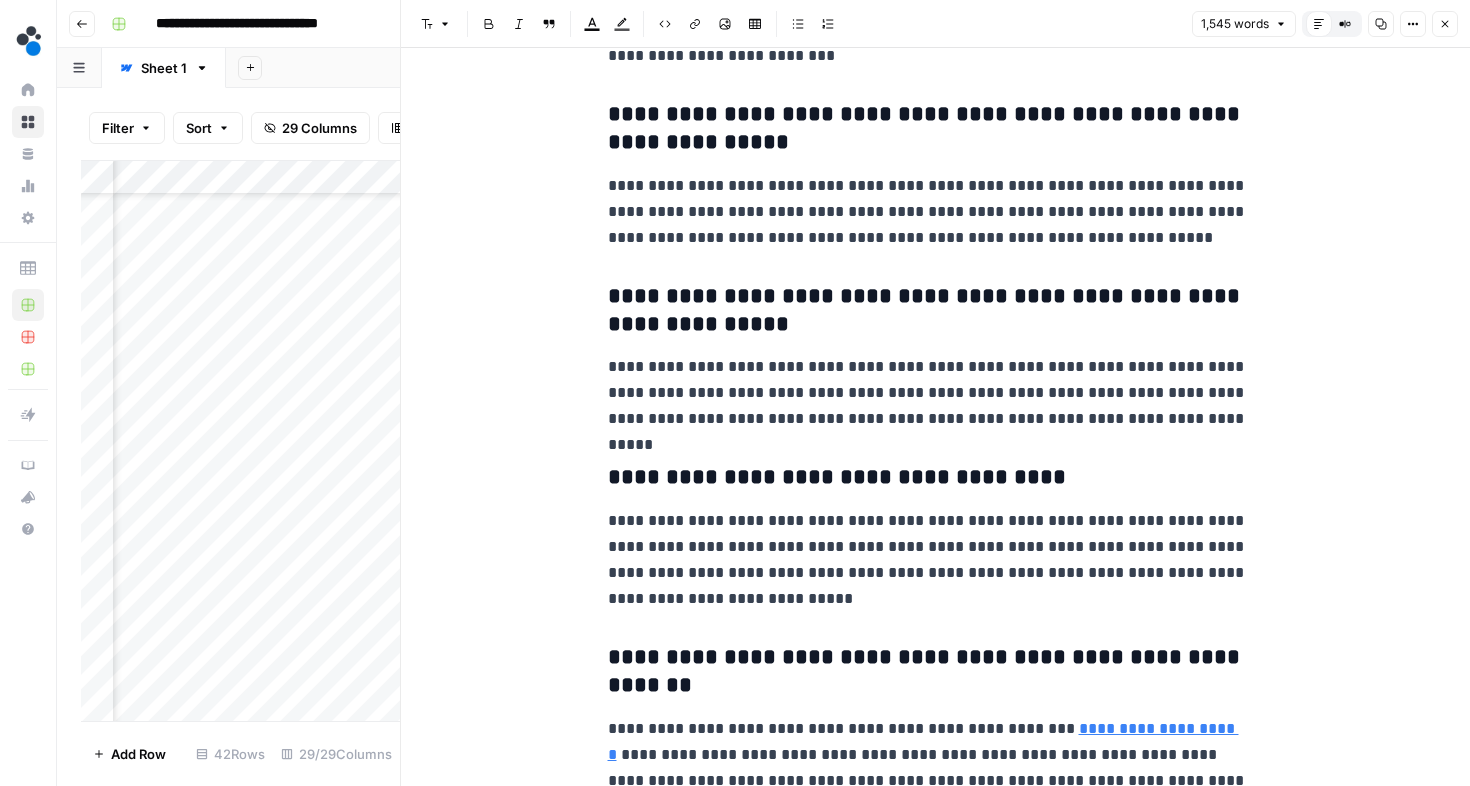 click on "**********" at bounding box center [928, 478] 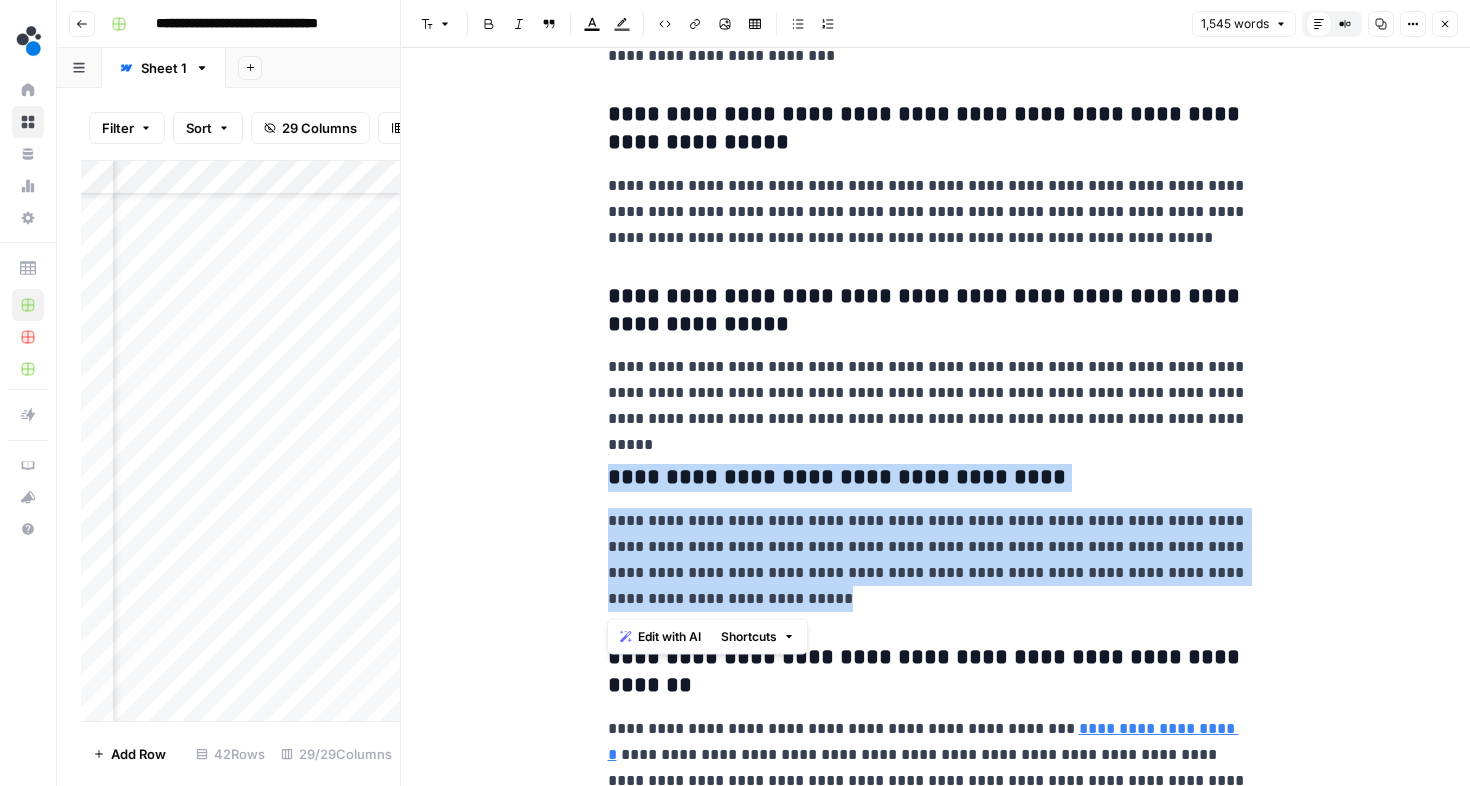 drag, startPoint x: 608, startPoint y: 470, endPoint x: 797, endPoint y: 591, distance: 224.4148 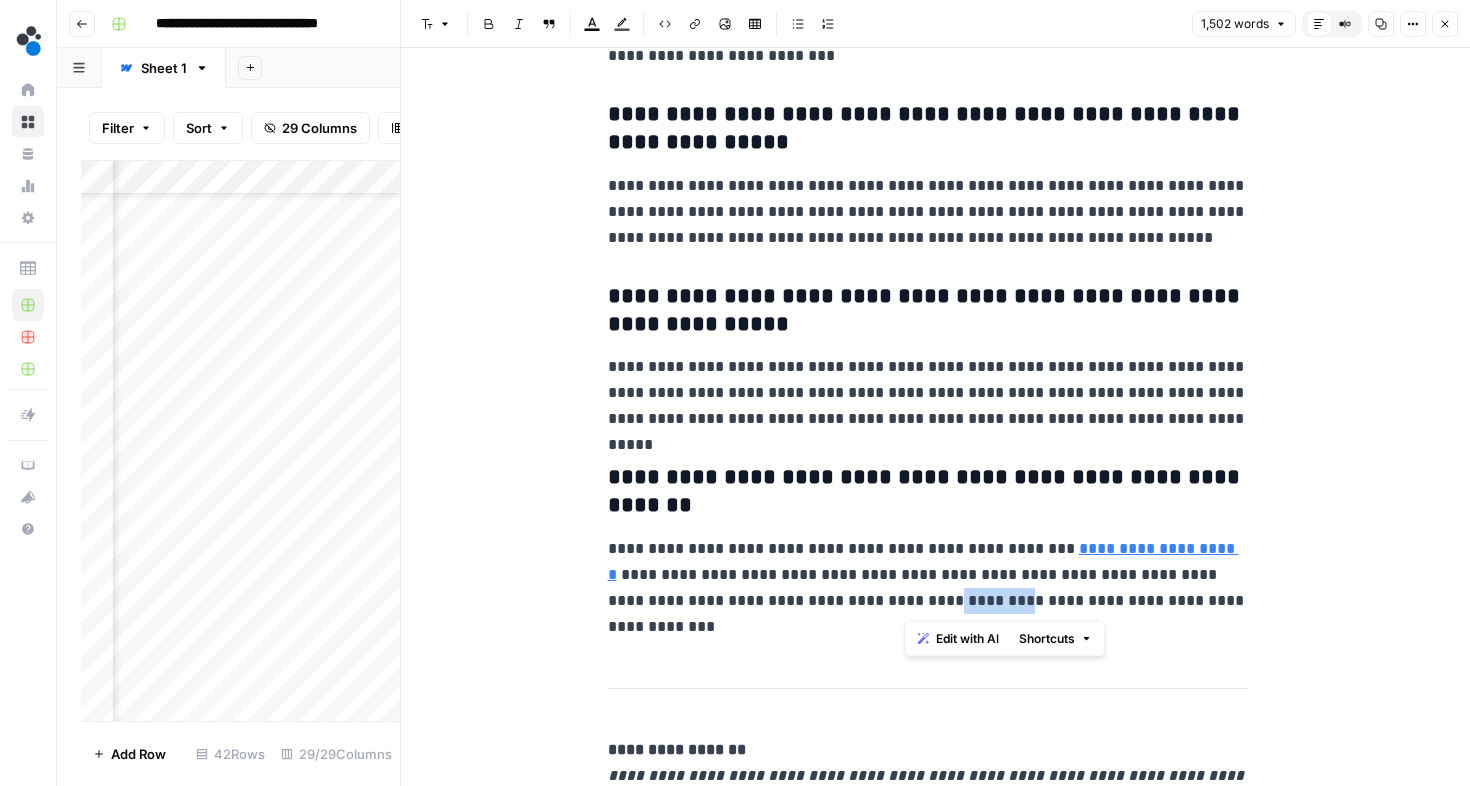 drag, startPoint x: 903, startPoint y: 601, endPoint x: 979, endPoint y: 599, distance: 76.02631 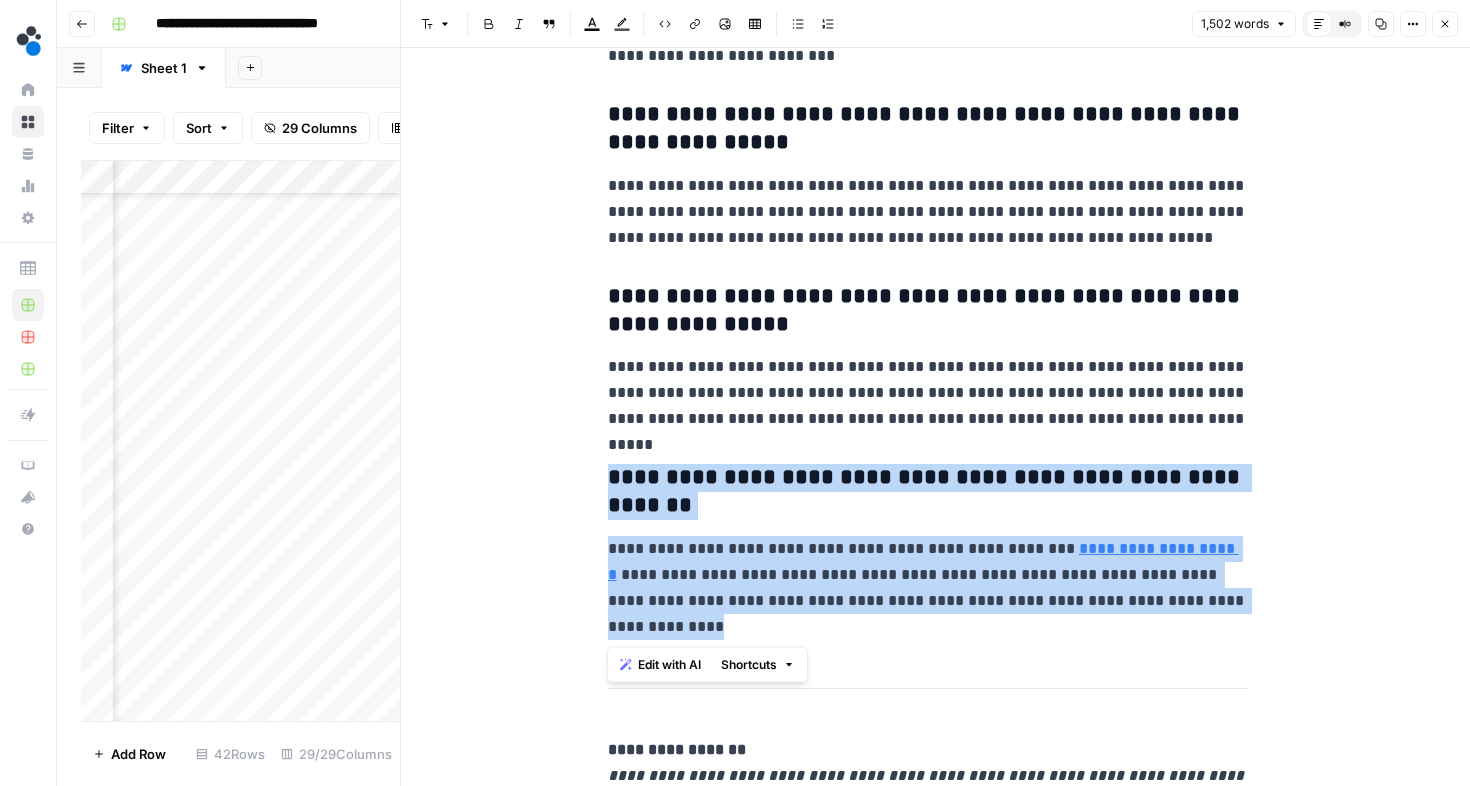 scroll, scrollTop: 0, scrollLeft: 0, axis: both 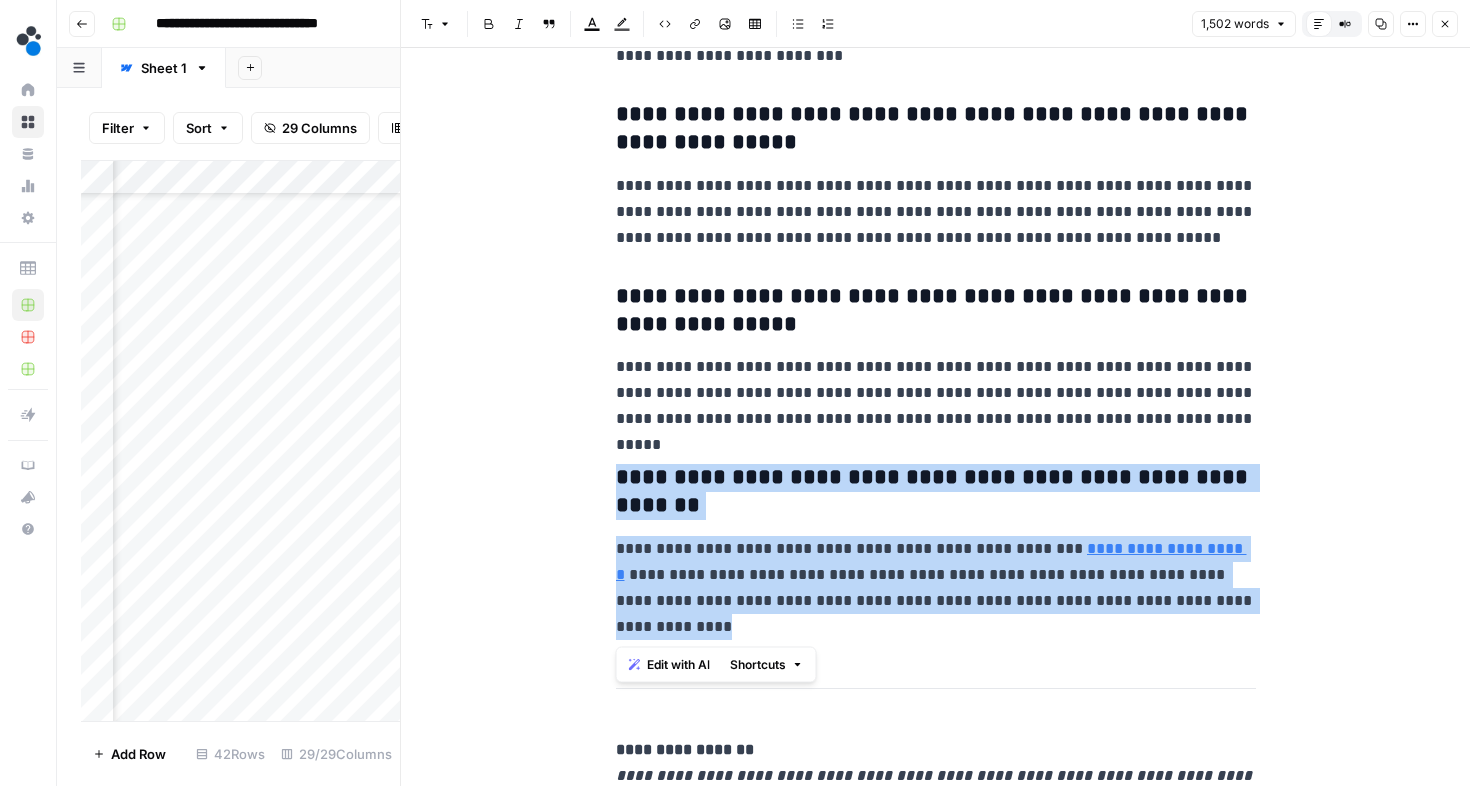 drag, startPoint x: 674, startPoint y: 630, endPoint x: 602, endPoint y: 477, distance: 169.09465 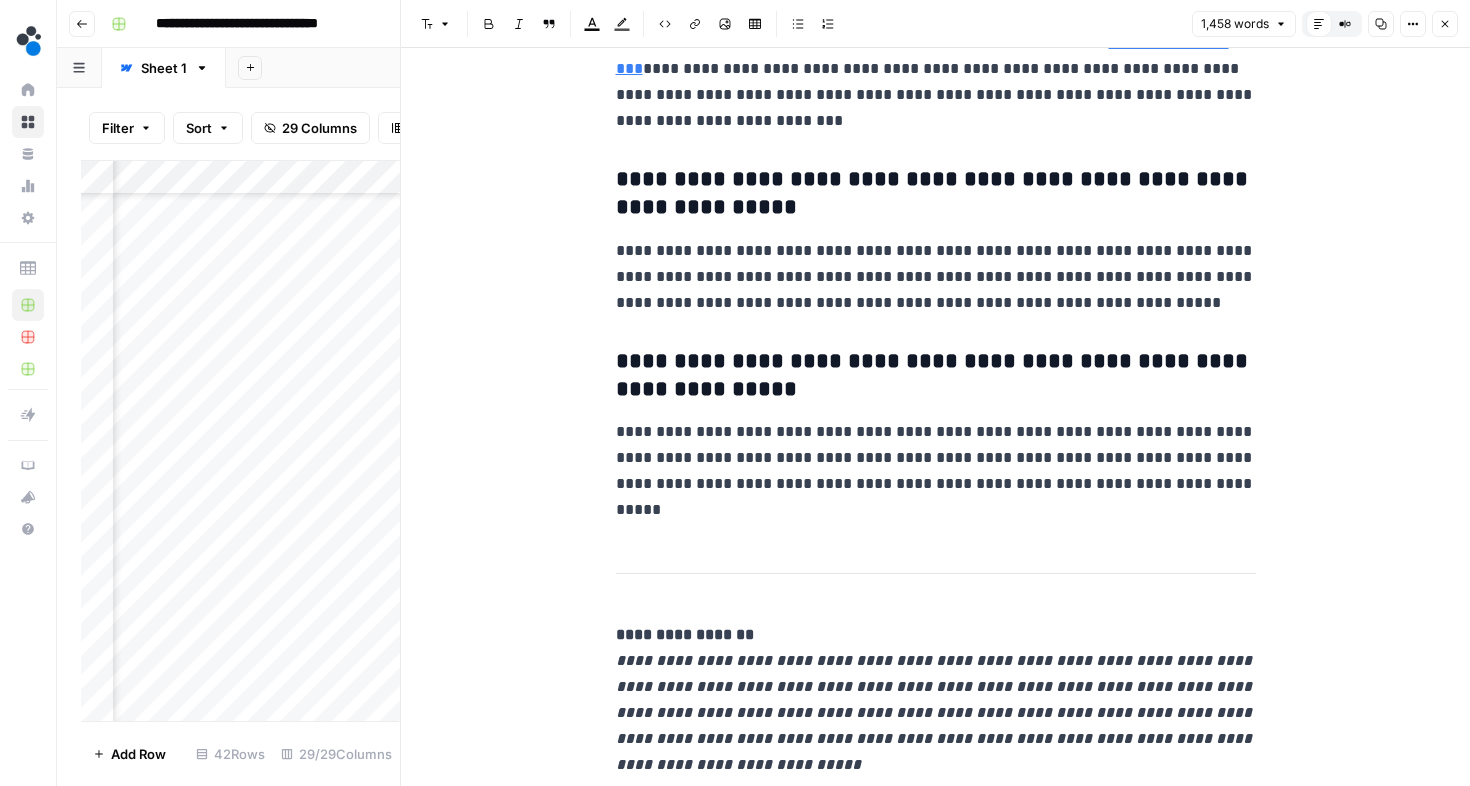 scroll, scrollTop: 7566, scrollLeft: 0, axis: vertical 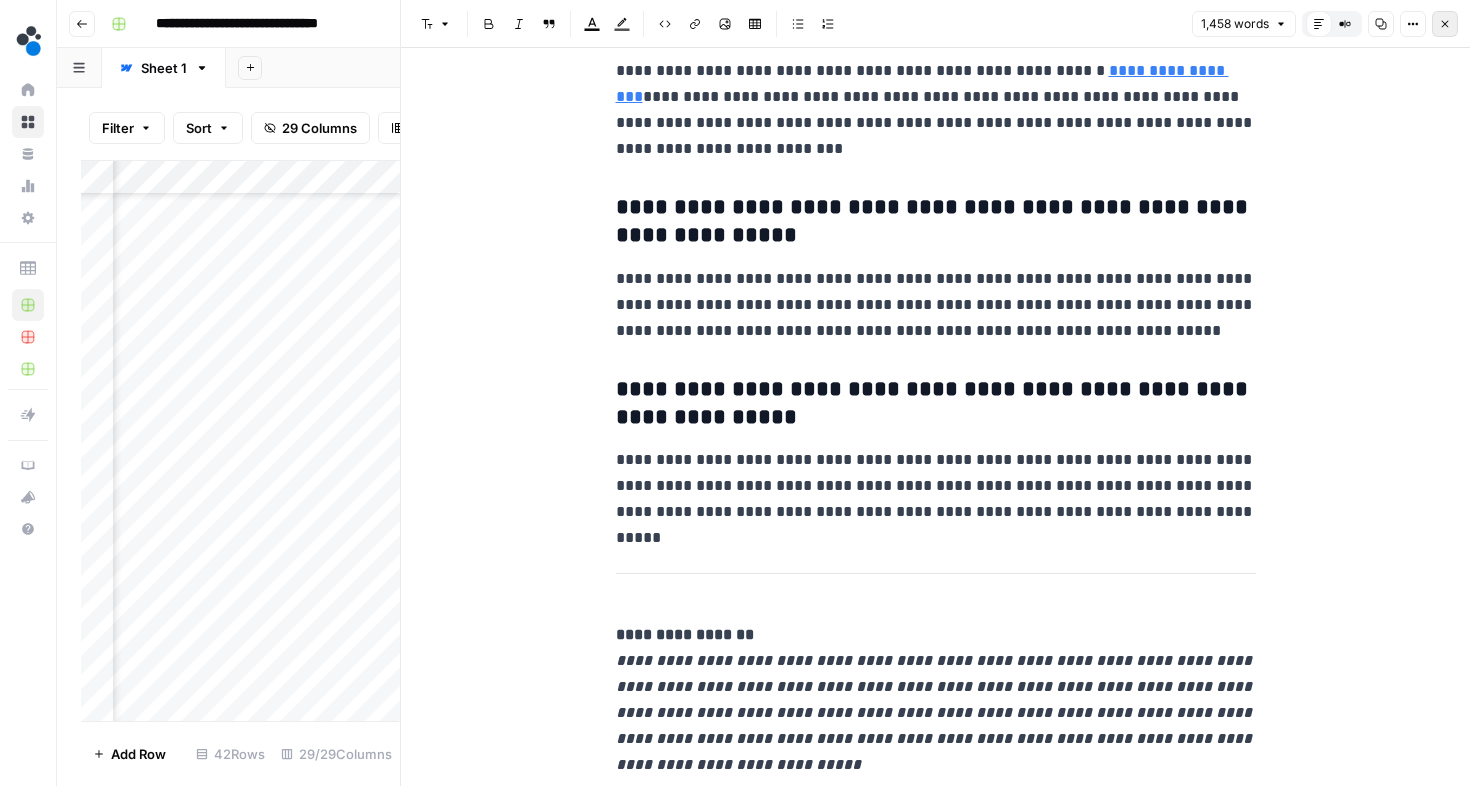 click on "Close" at bounding box center (1450, 24) 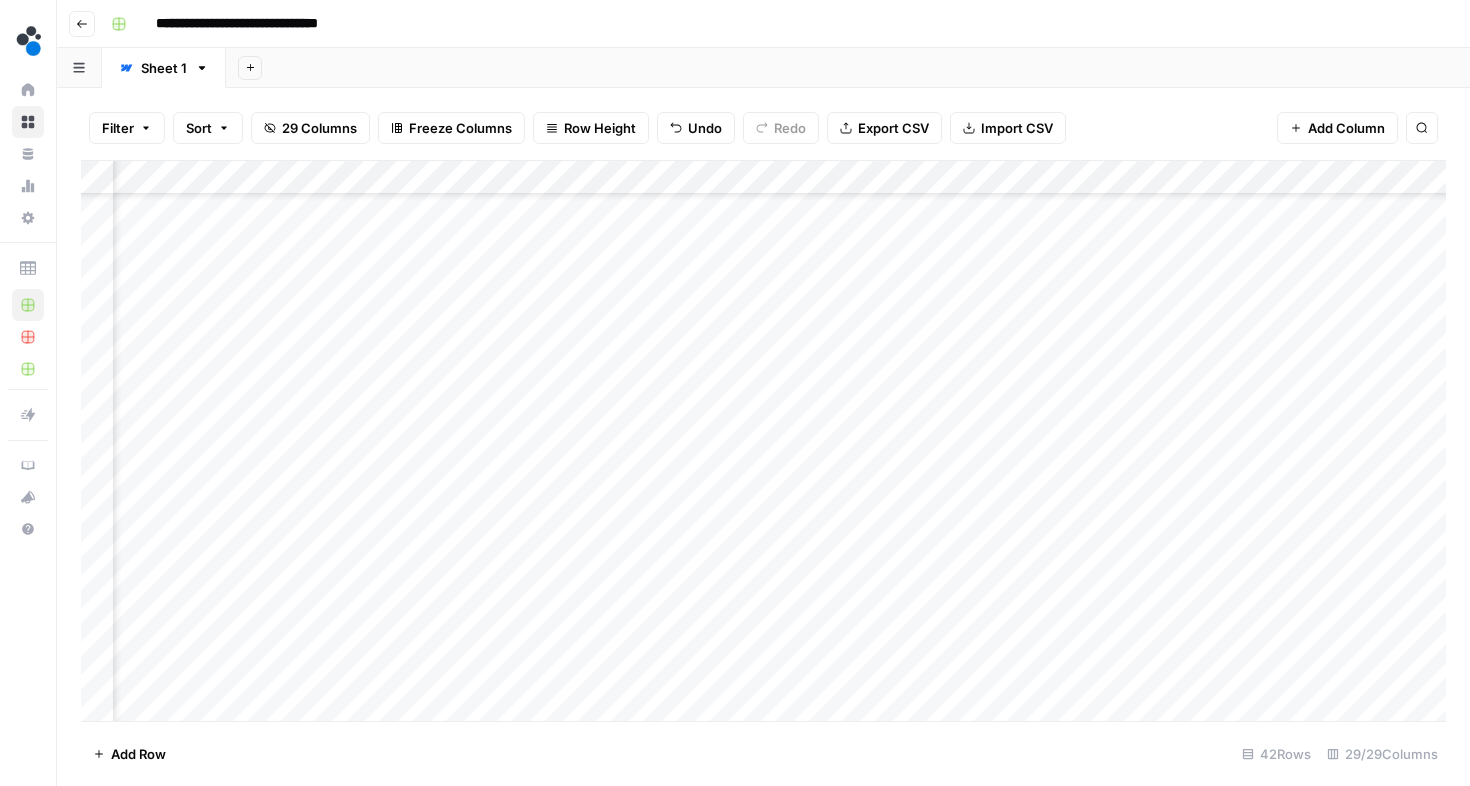 click on "Add Column" at bounding box center [763, 441] 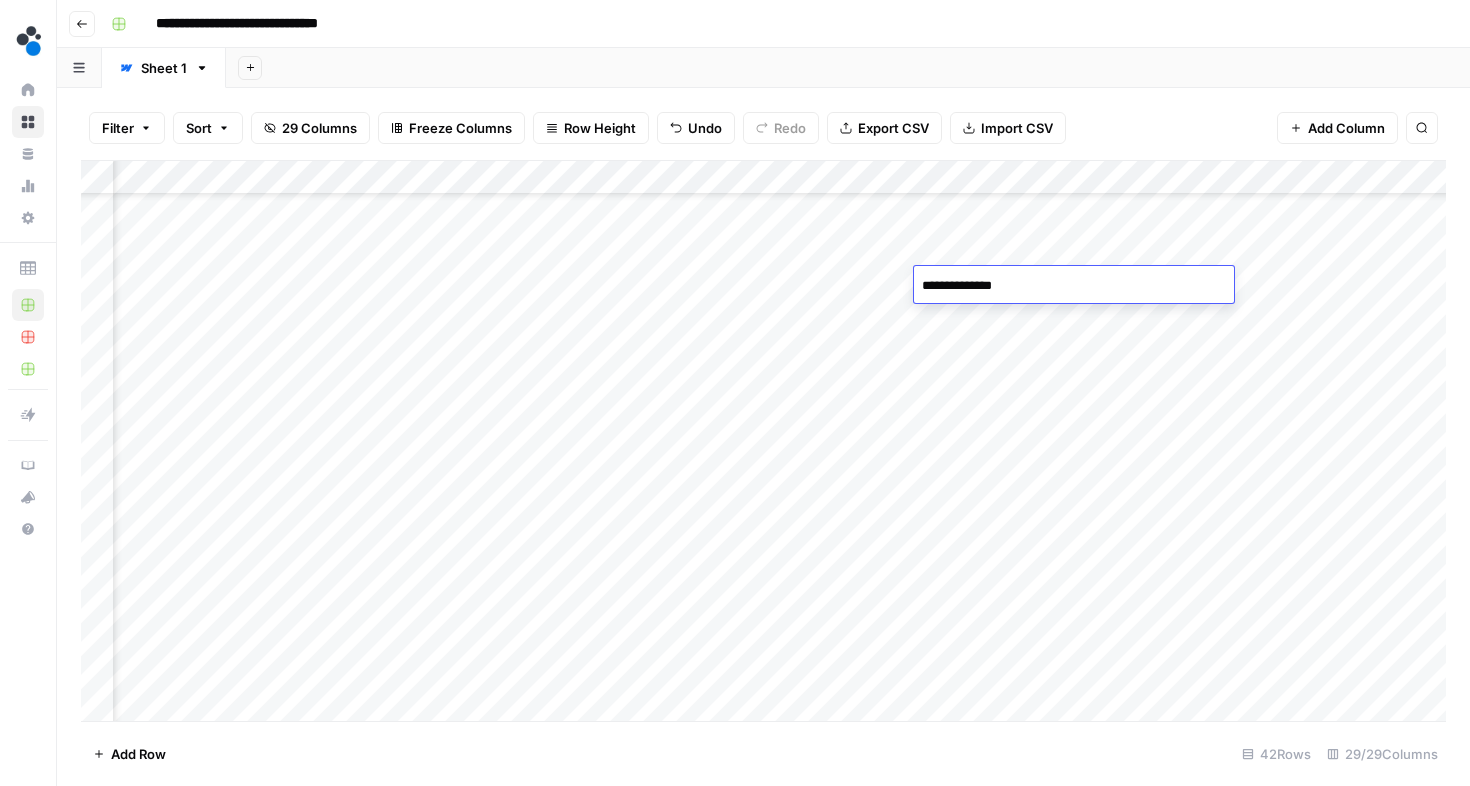 type on "**********" 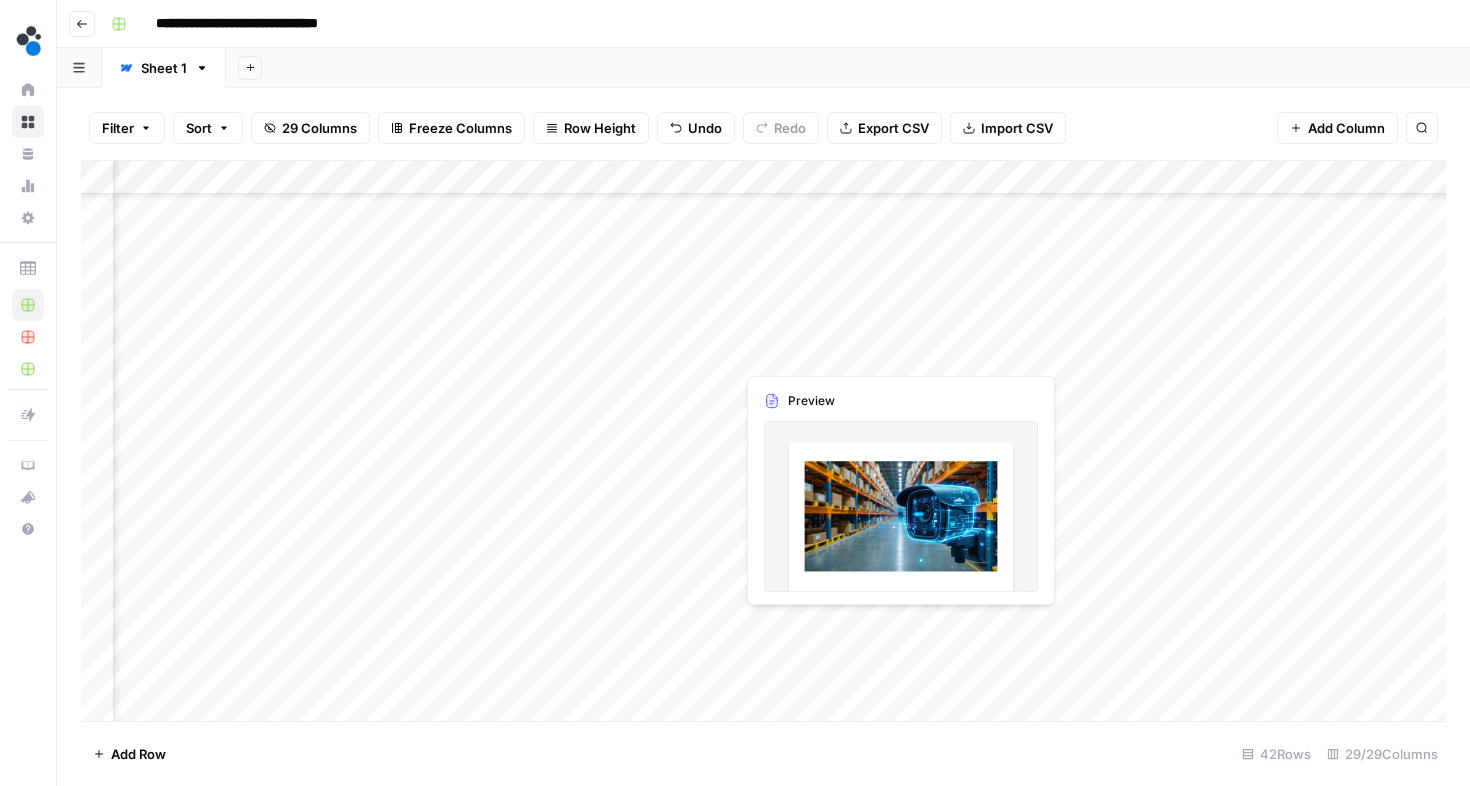 click on "Add Column" at bounding box center (763, 441) 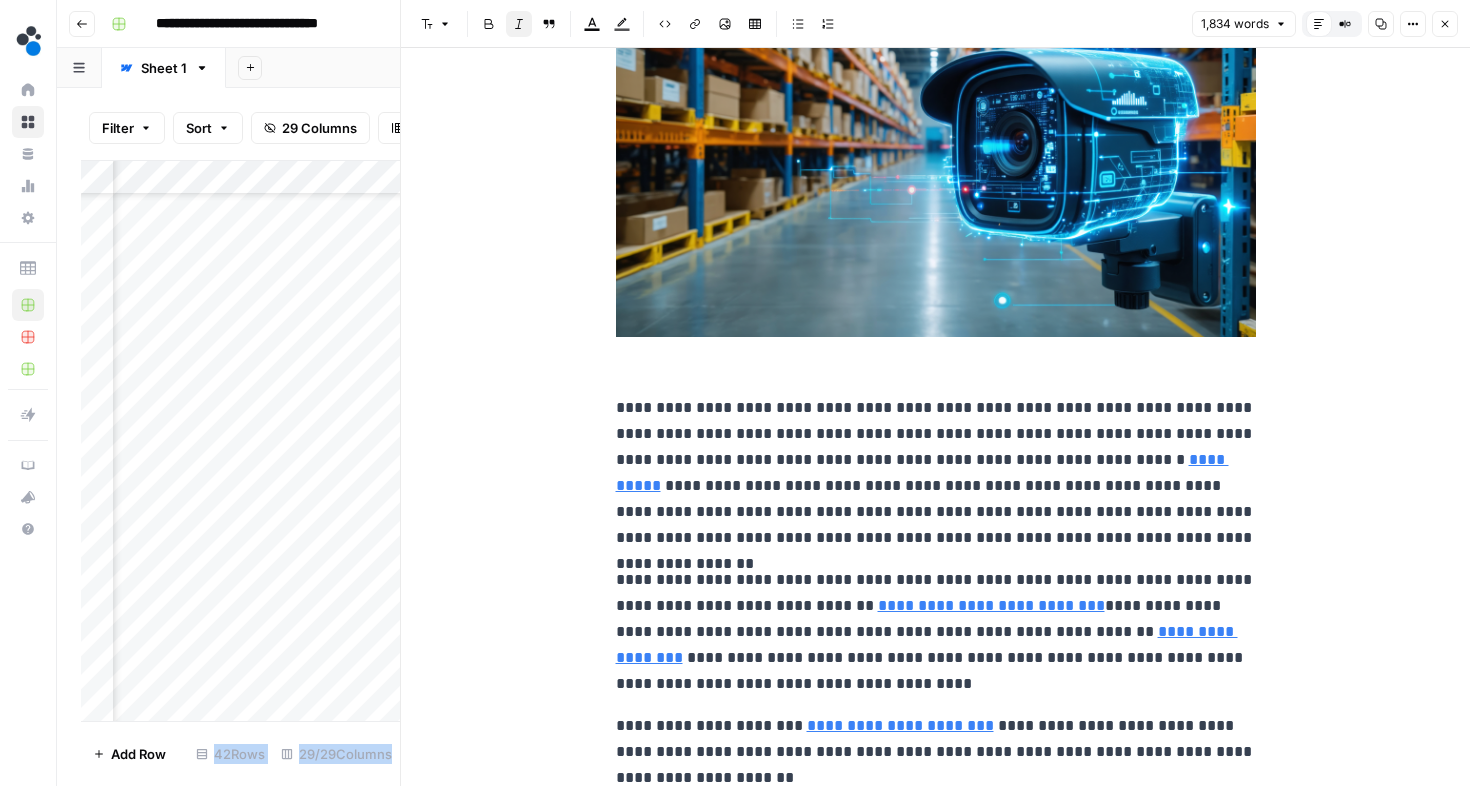 scroll, scrollTop: 137, scrollLeft: 0, axis: vertical 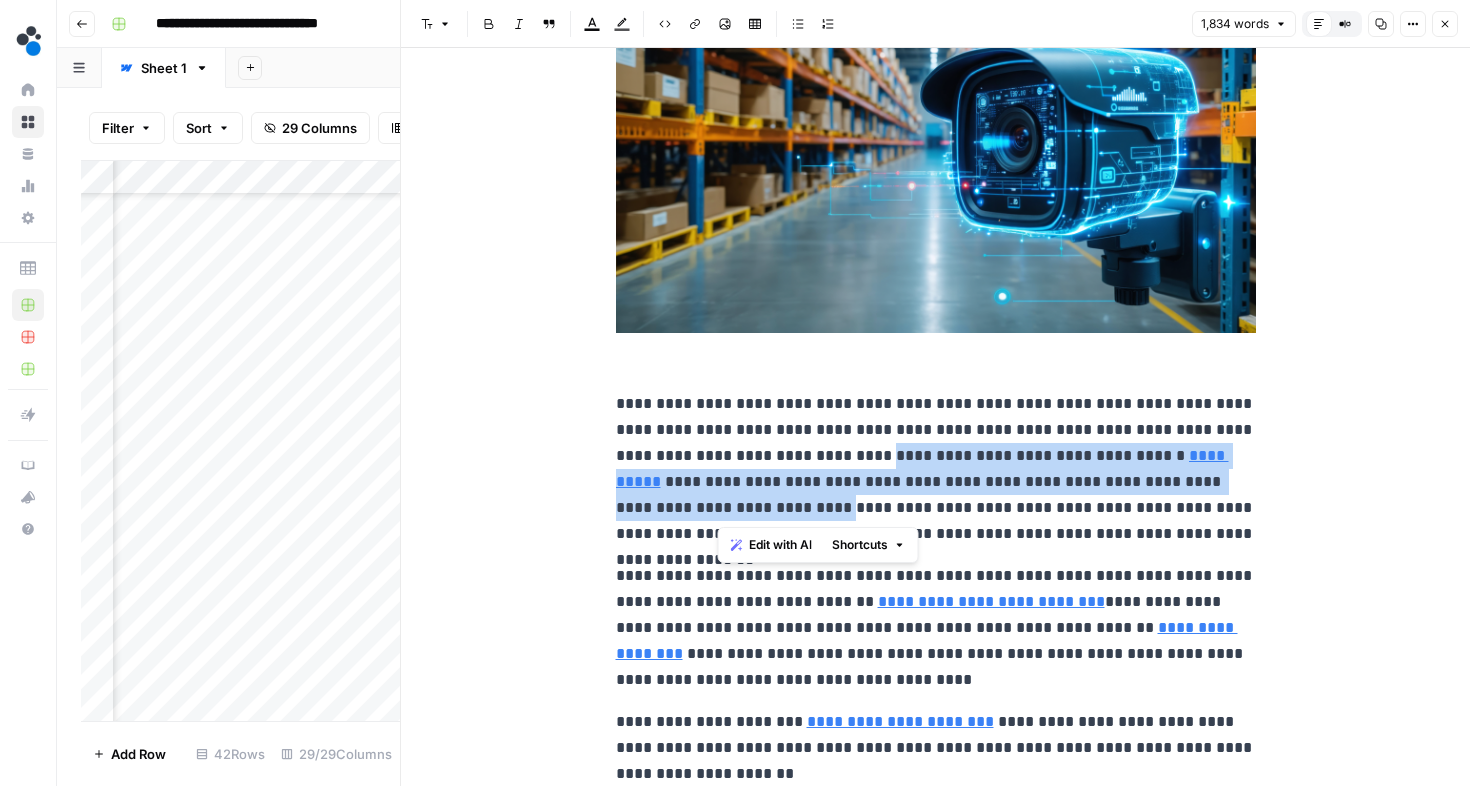 drag, startPoint x: 820, startPoint y: 452, endPoint x: 719, endPoint y: 511, distance: 116.970085 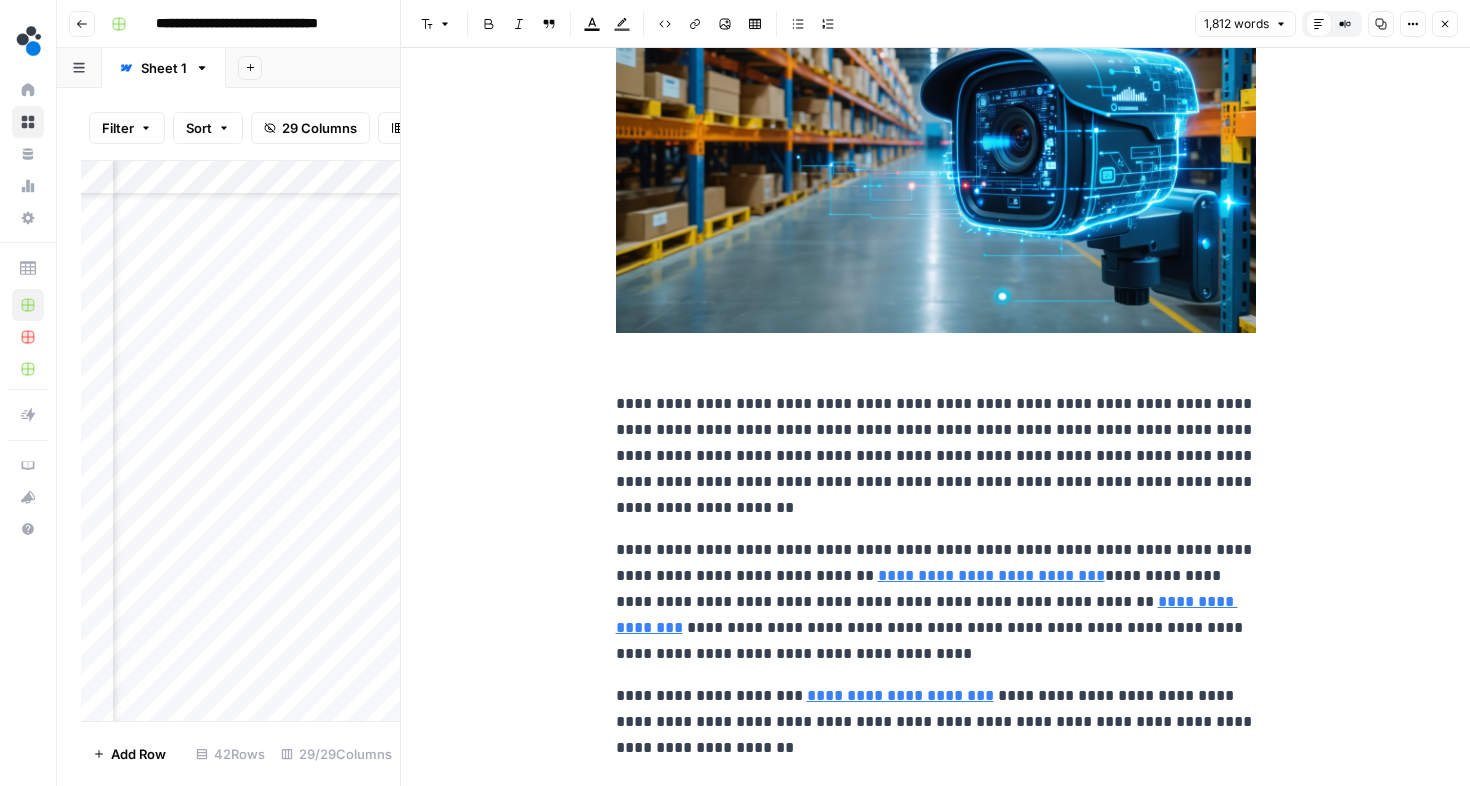 type 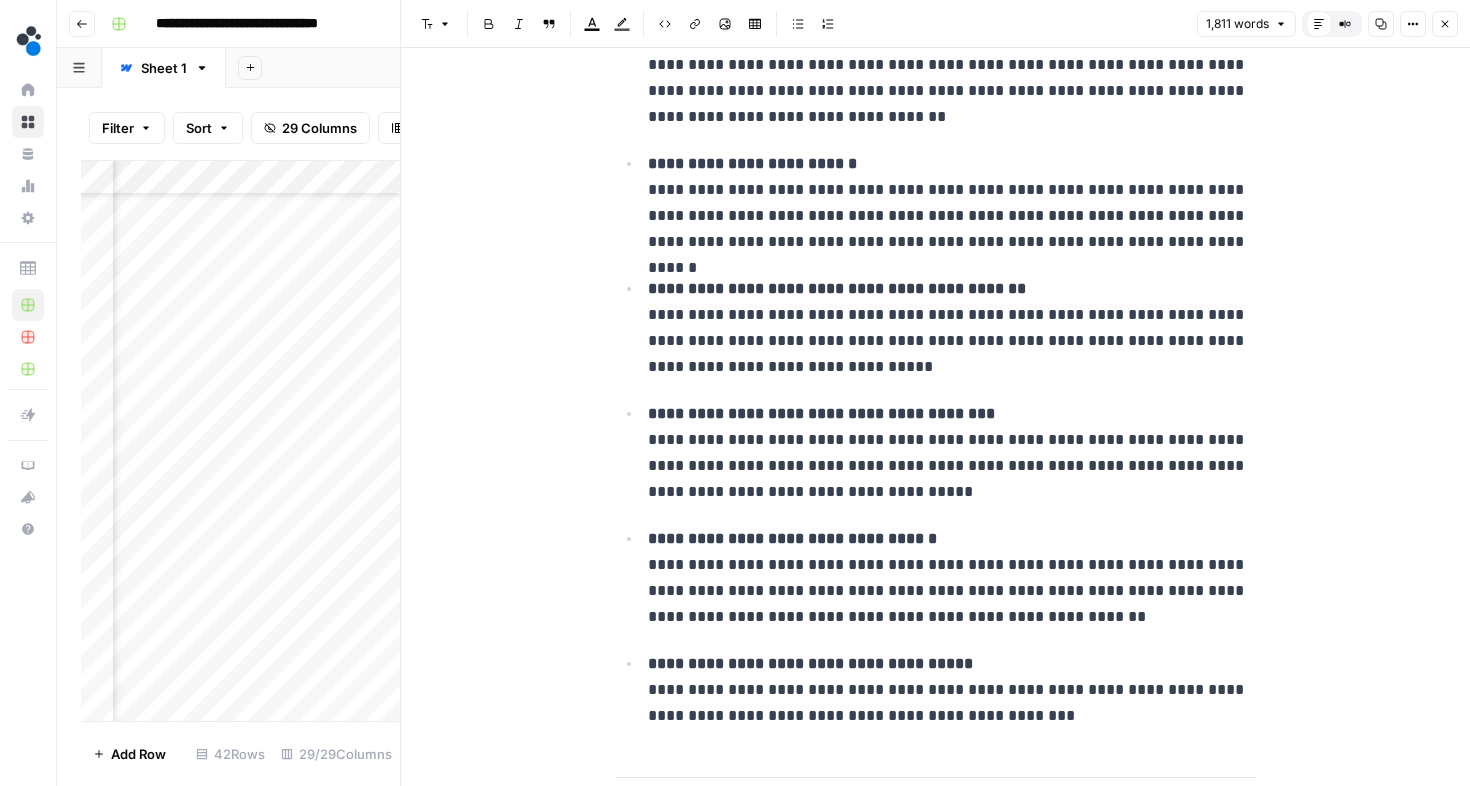 scroll, scrollTop: 3416, scrollLeft: 0, axis: vertical 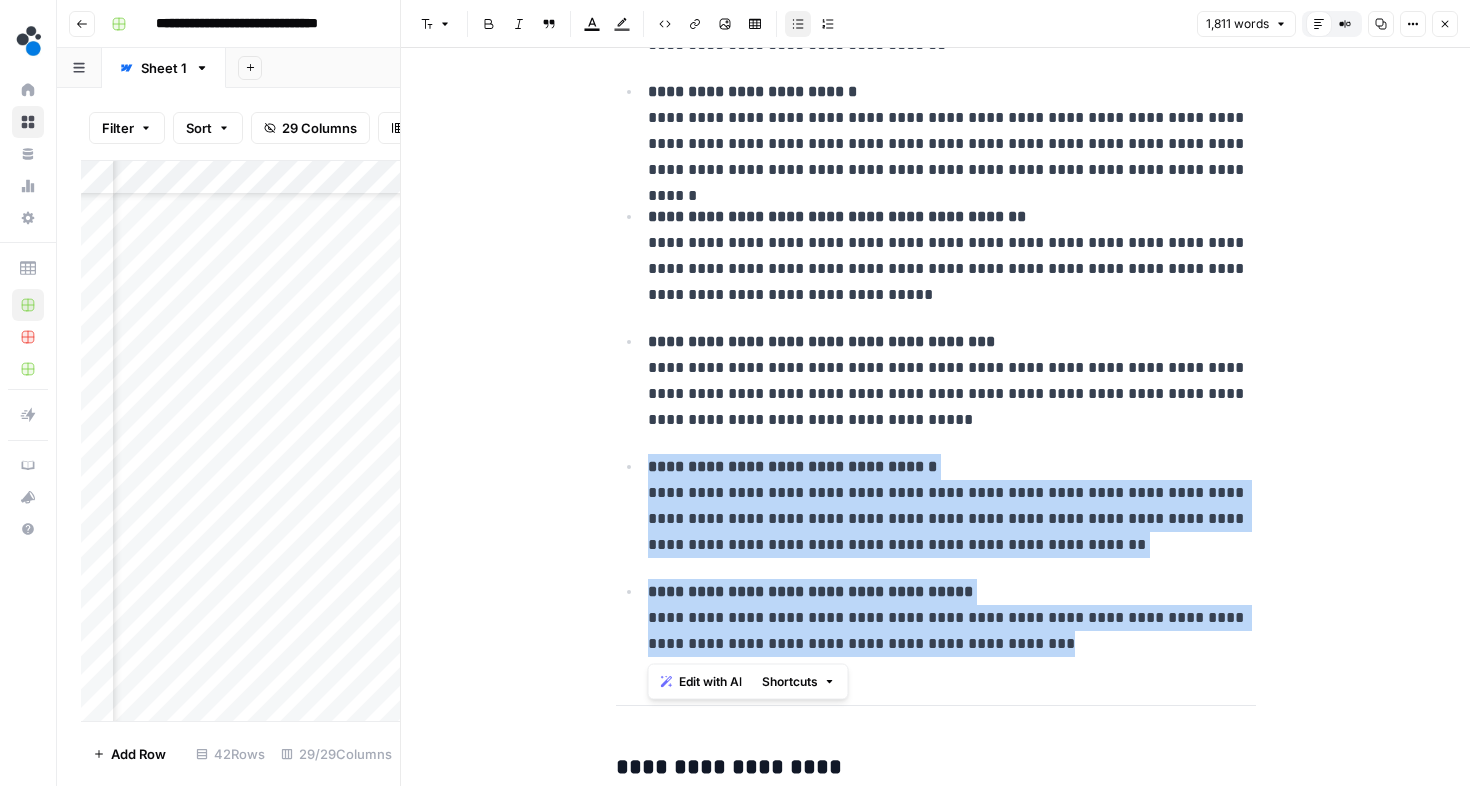 drag, startPoint x: 647, startPoint y: 469, endPoint x: 1072, endPoint y: 636, distance: 456.63333 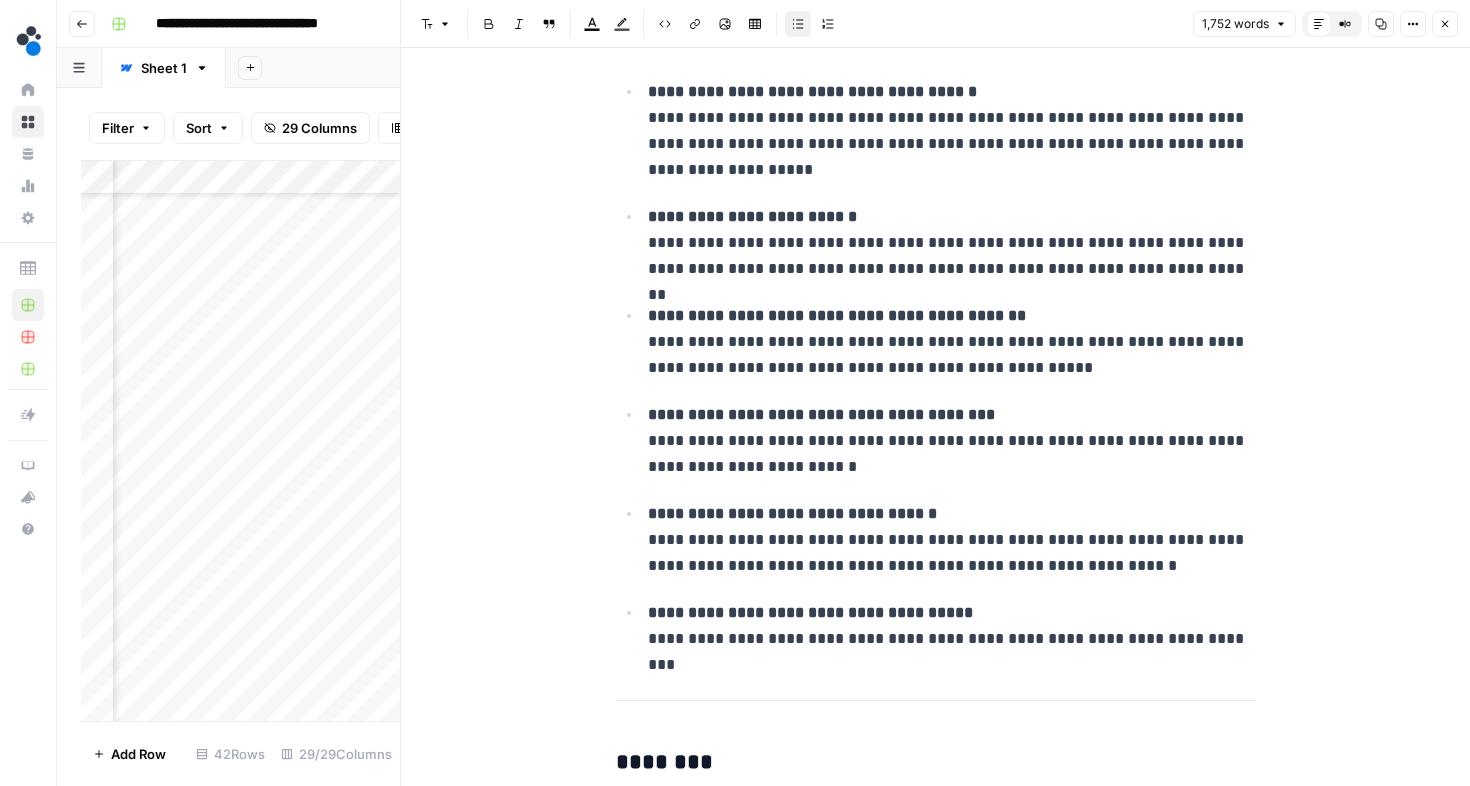 scroll, scrollTop: 4068, scrollLeft: 0, axis: vertical 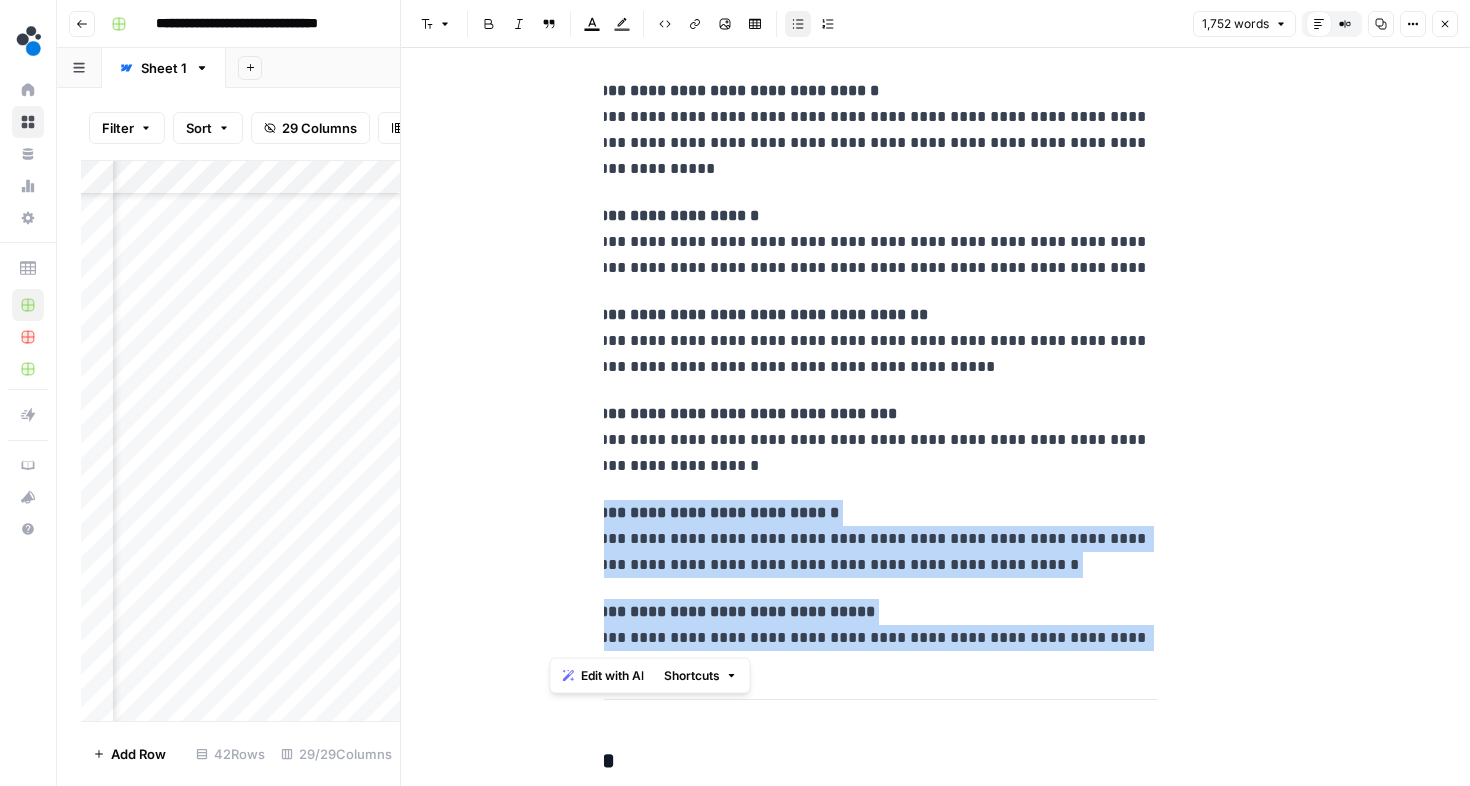 drag, startPoint x: 649, startPoint y: 513, endPoint x: 1155, endPoint y: 675, distance: 531.3003 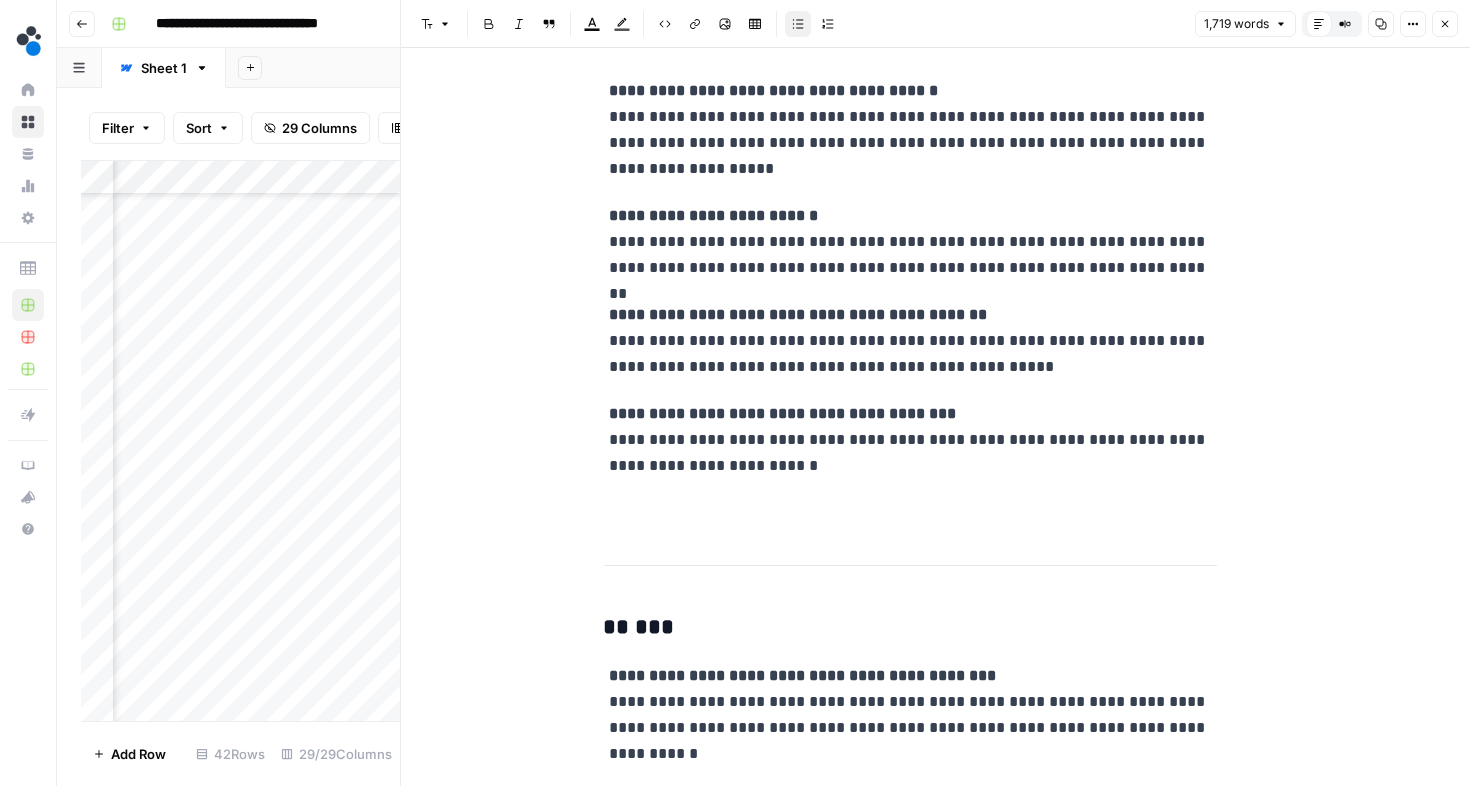 scroll, scrollTop: 0, scrollLeft: 0, axis: both 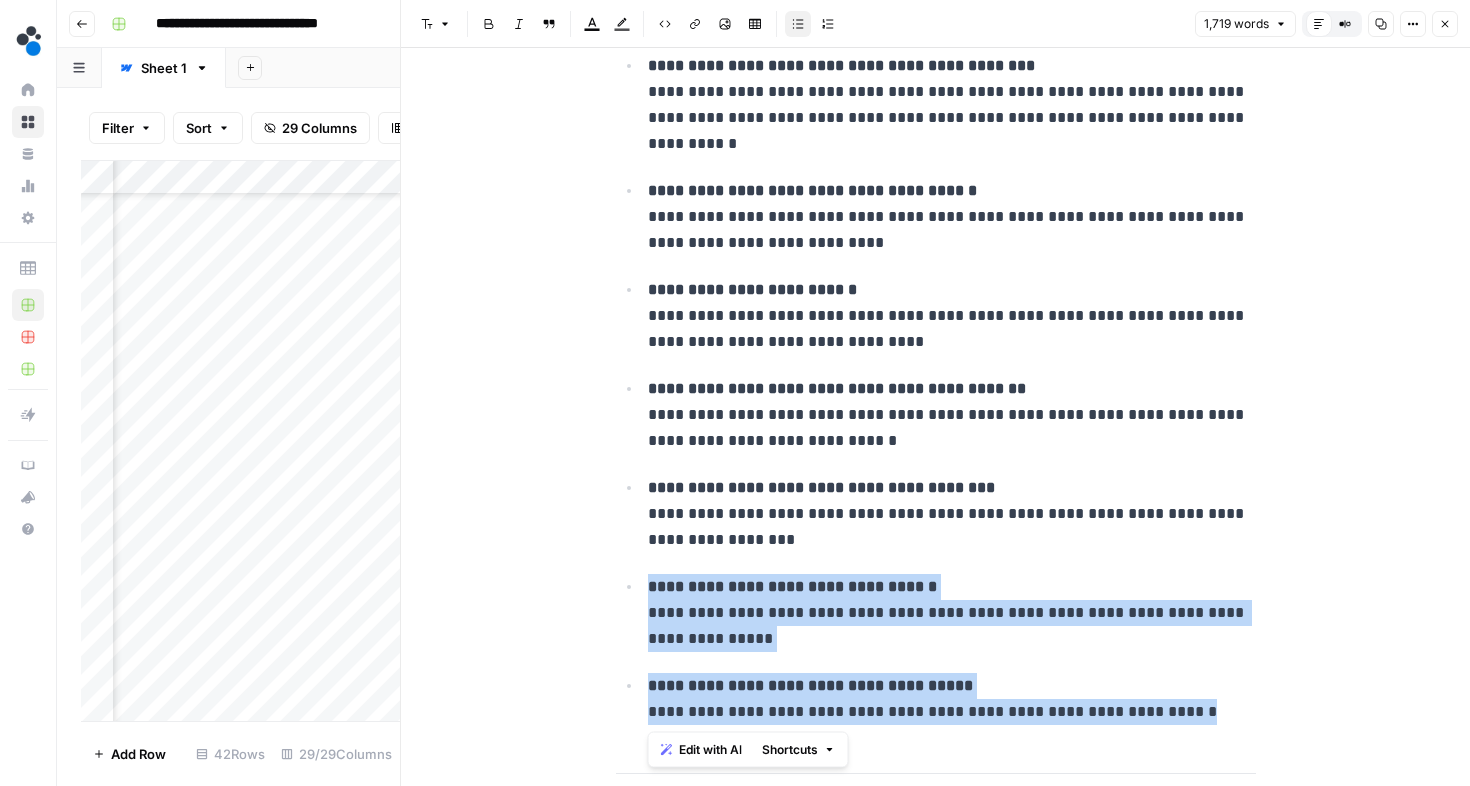 drag, startPoint x: 651, startPoint y: 586, endPoint x: 1216, endPoint y: 721, distance: 580.9045 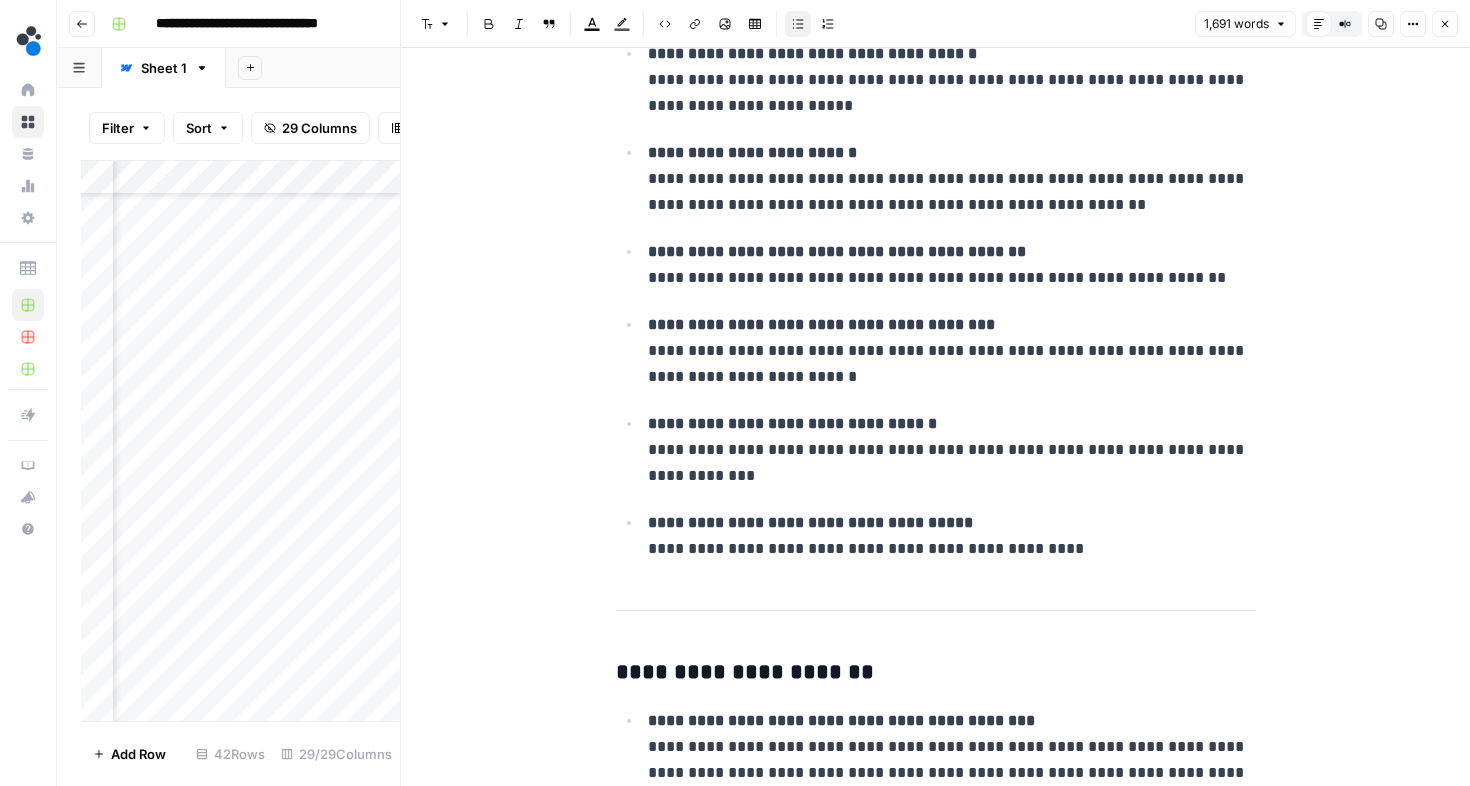 scroll, scrollTop: 5540, scrollLeft: 0, axis: vertical 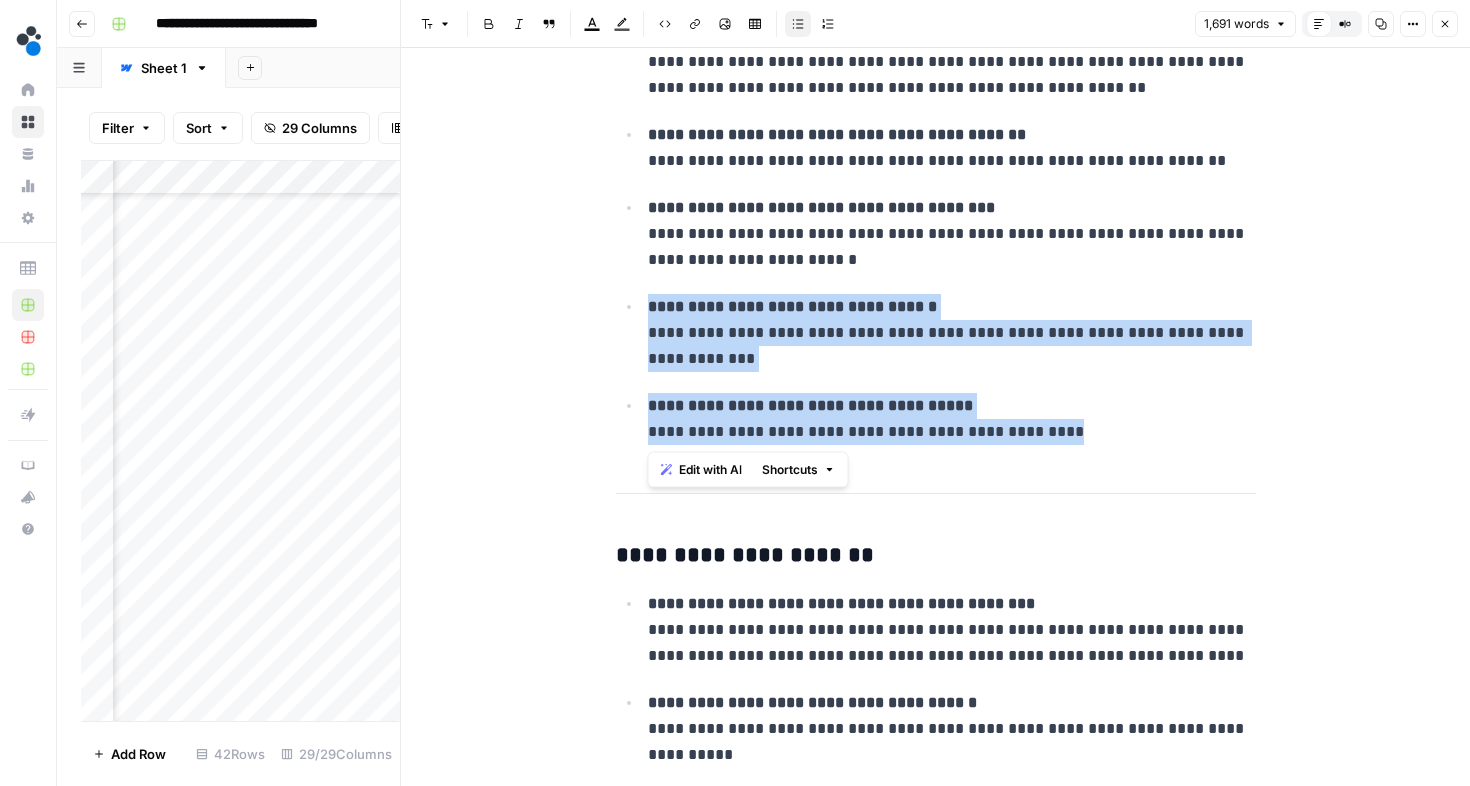 drag, startPoint x: 648, startPoint y: 307, endPoint x: 1059, endPoint y: 429, distance: 428.72485 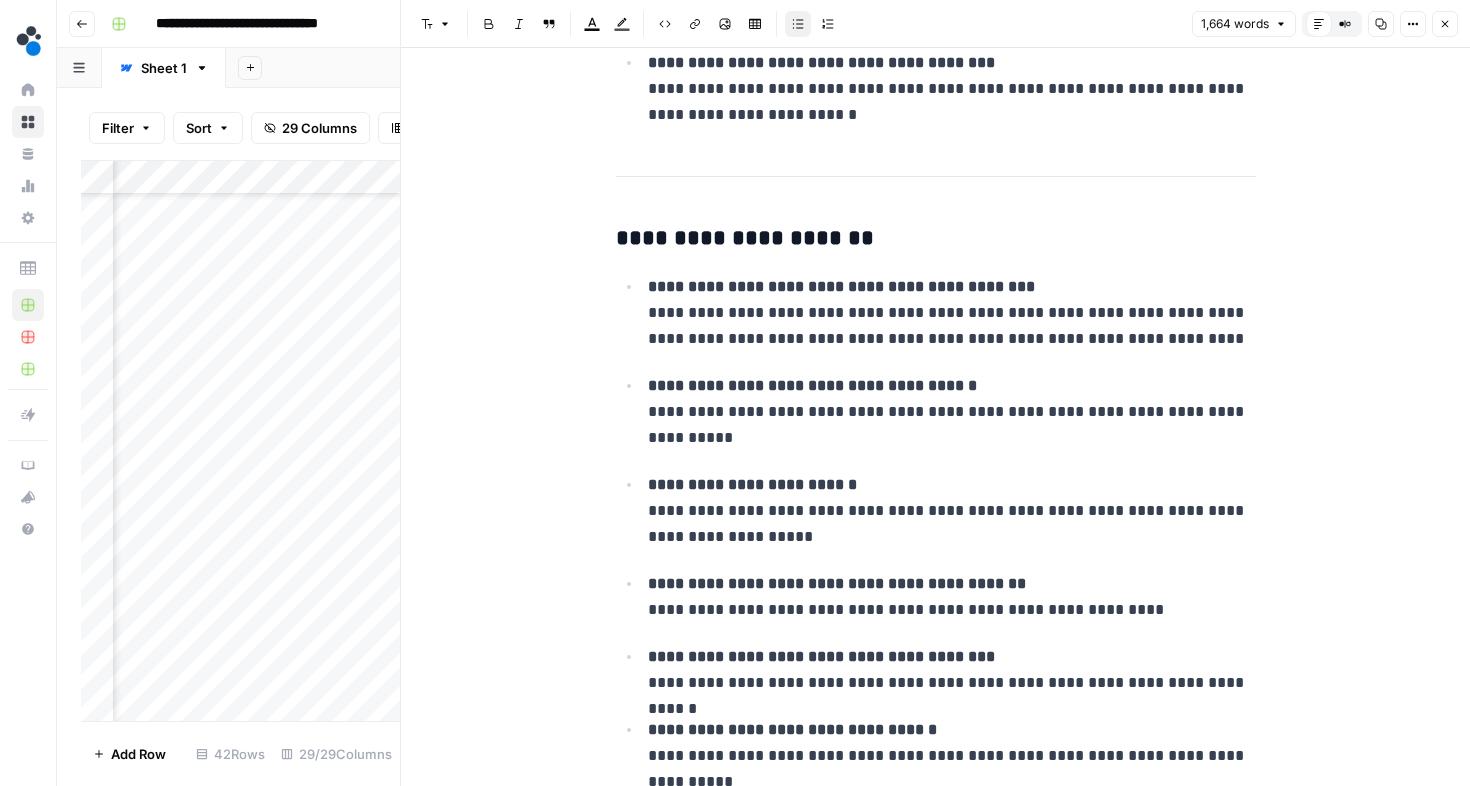 scroll, scrollTop: 5924, scrollLeft: 0, axis: vertical 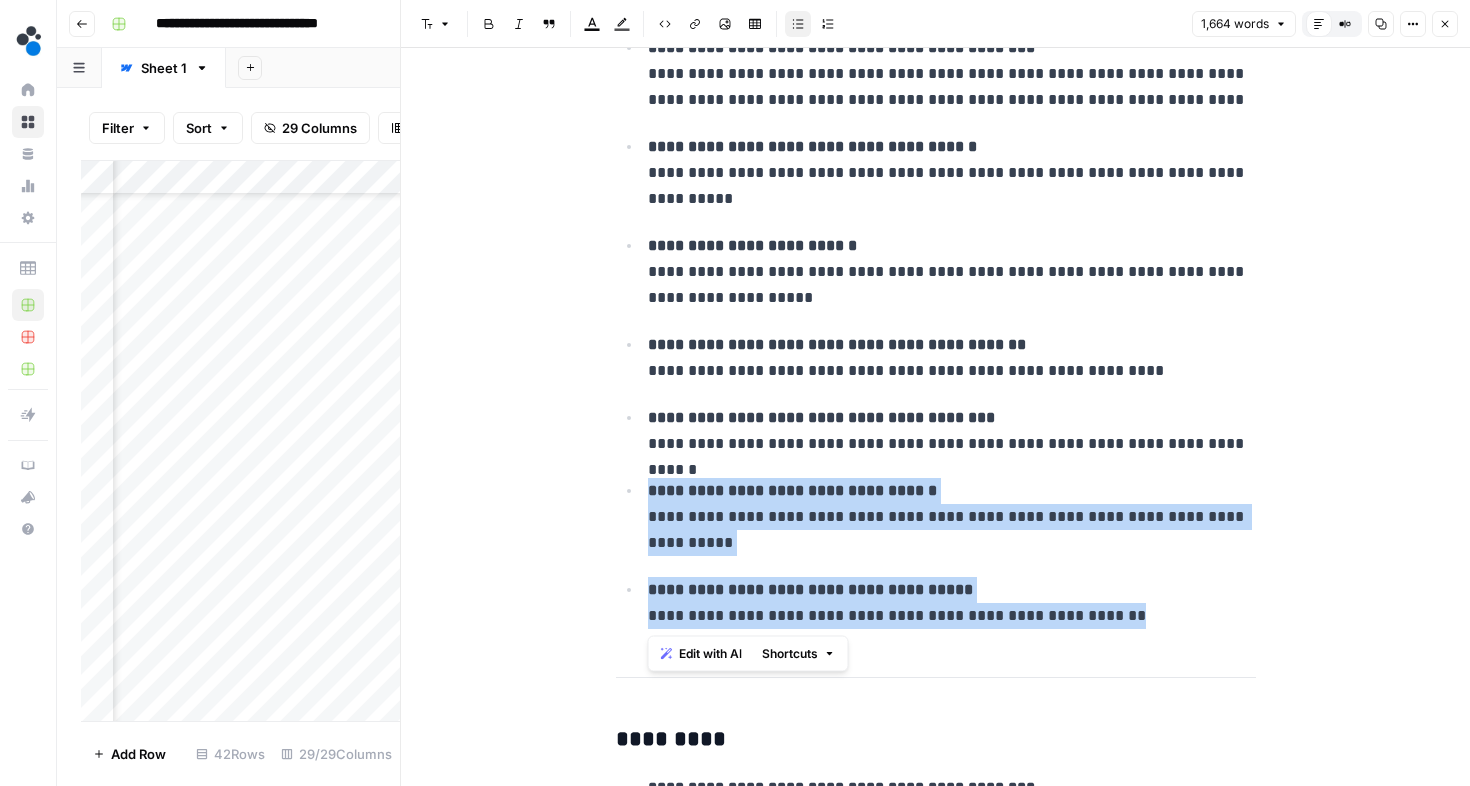 drag, startPoint x: 647, startPoint y: 492, endPoint x: 1105, endPoint y: 634, distance: 479.5081 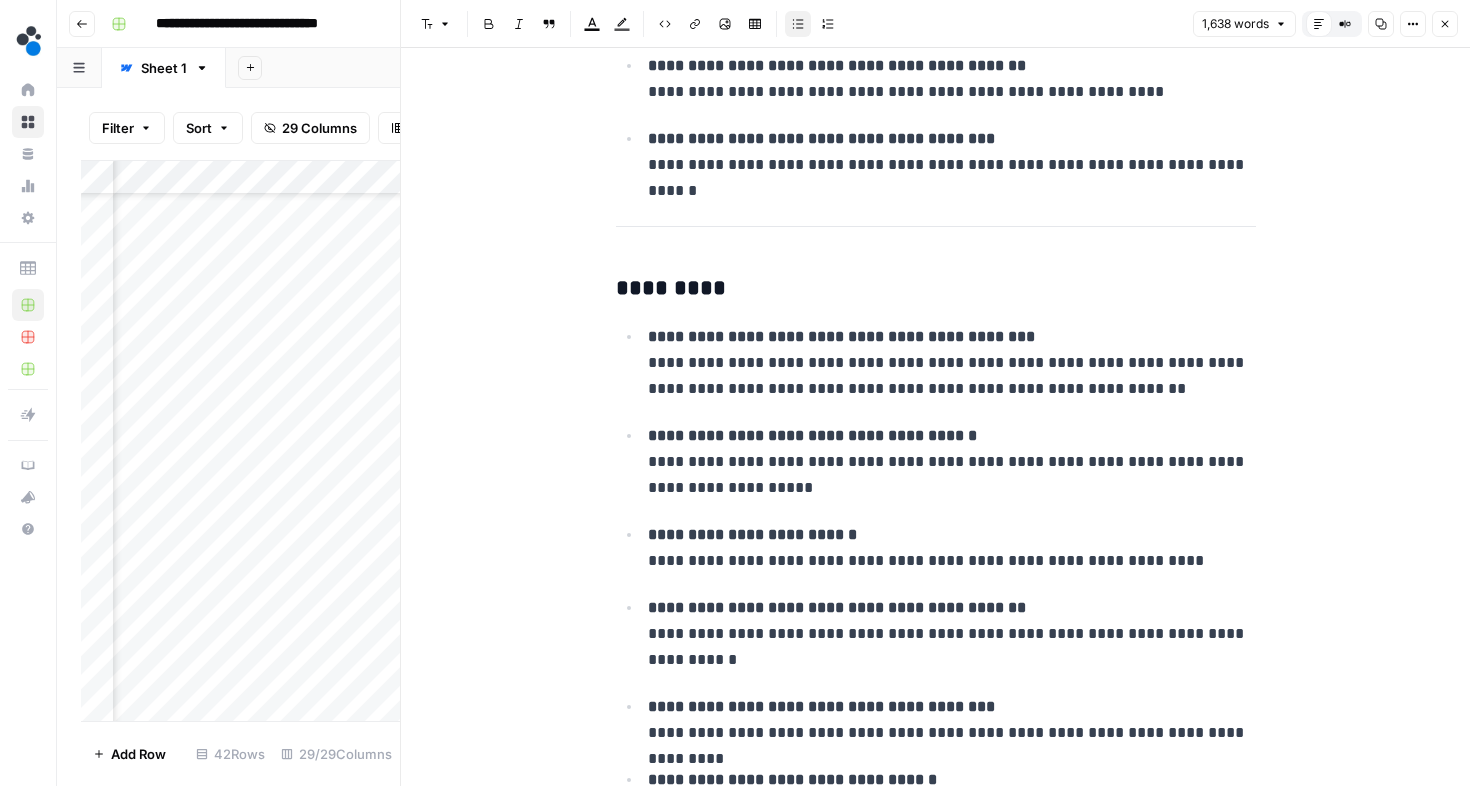 scroll, scrollTop: 6665, scrollLeft: 0, axis: vertical 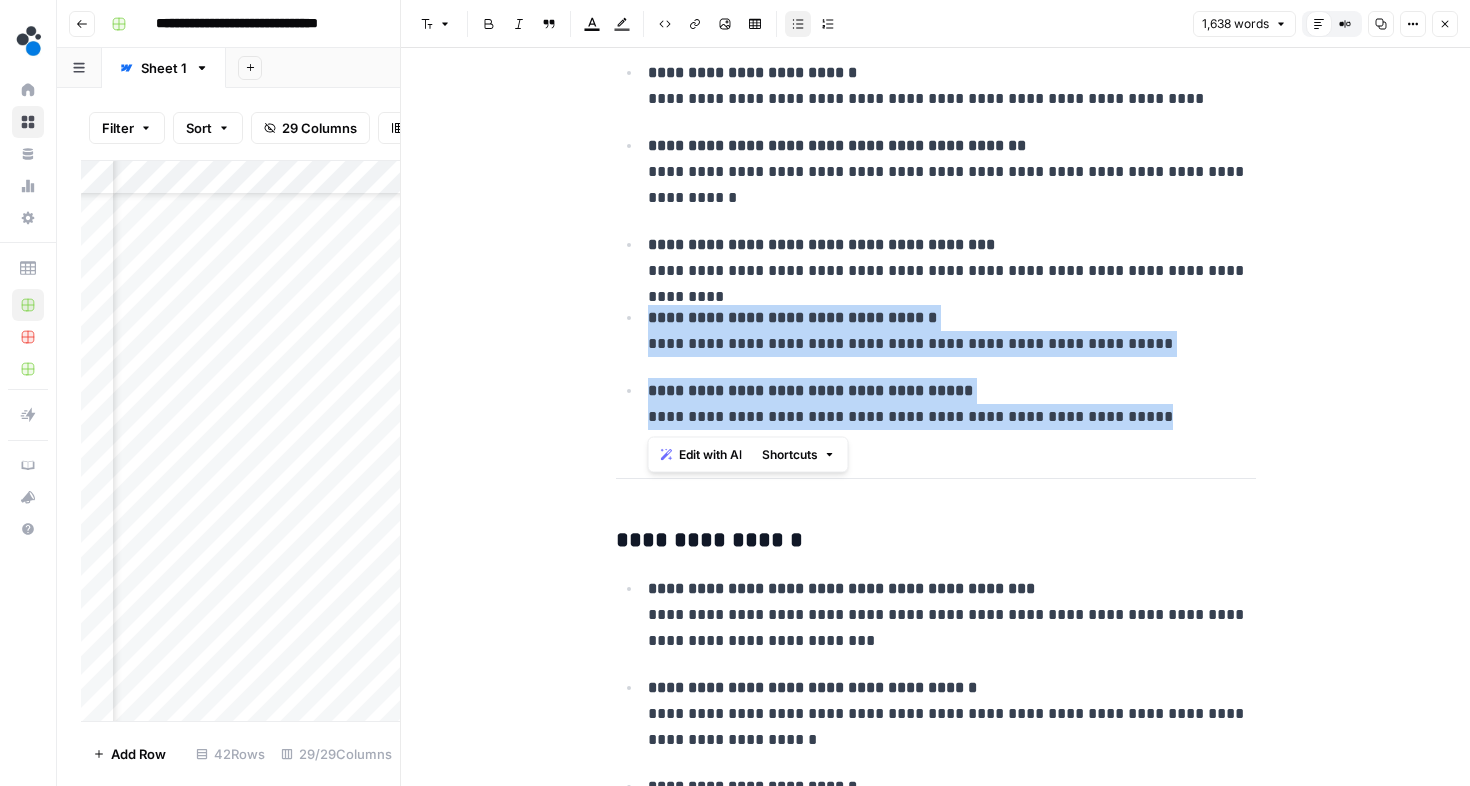 drag, startPoint x: 647, startPoint y: 320, endPoint x: 1130, endPoint y: 423, distance: 493.8603 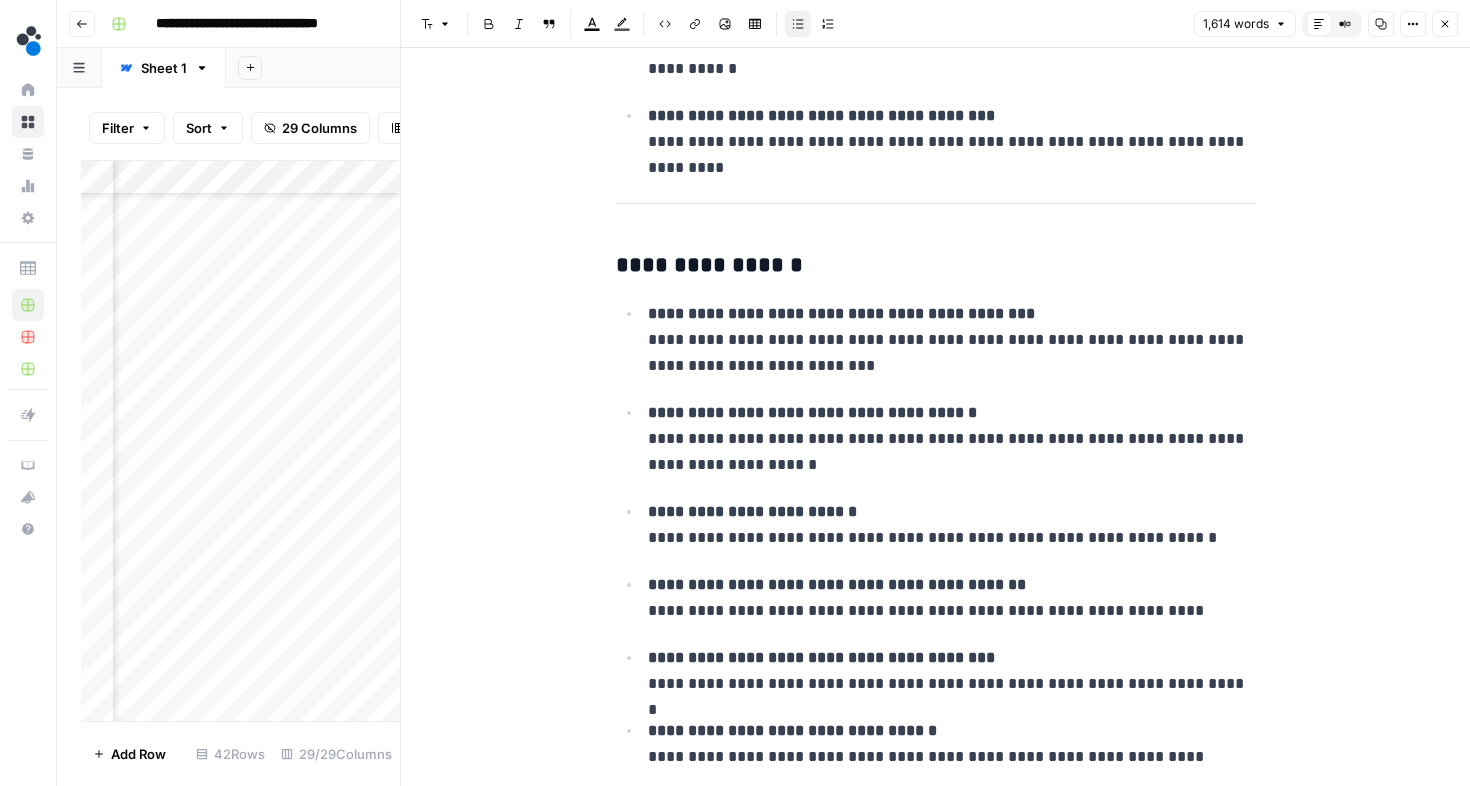 scroll, scrollTop: 7078, scrollLeft: 0, axis: vertical 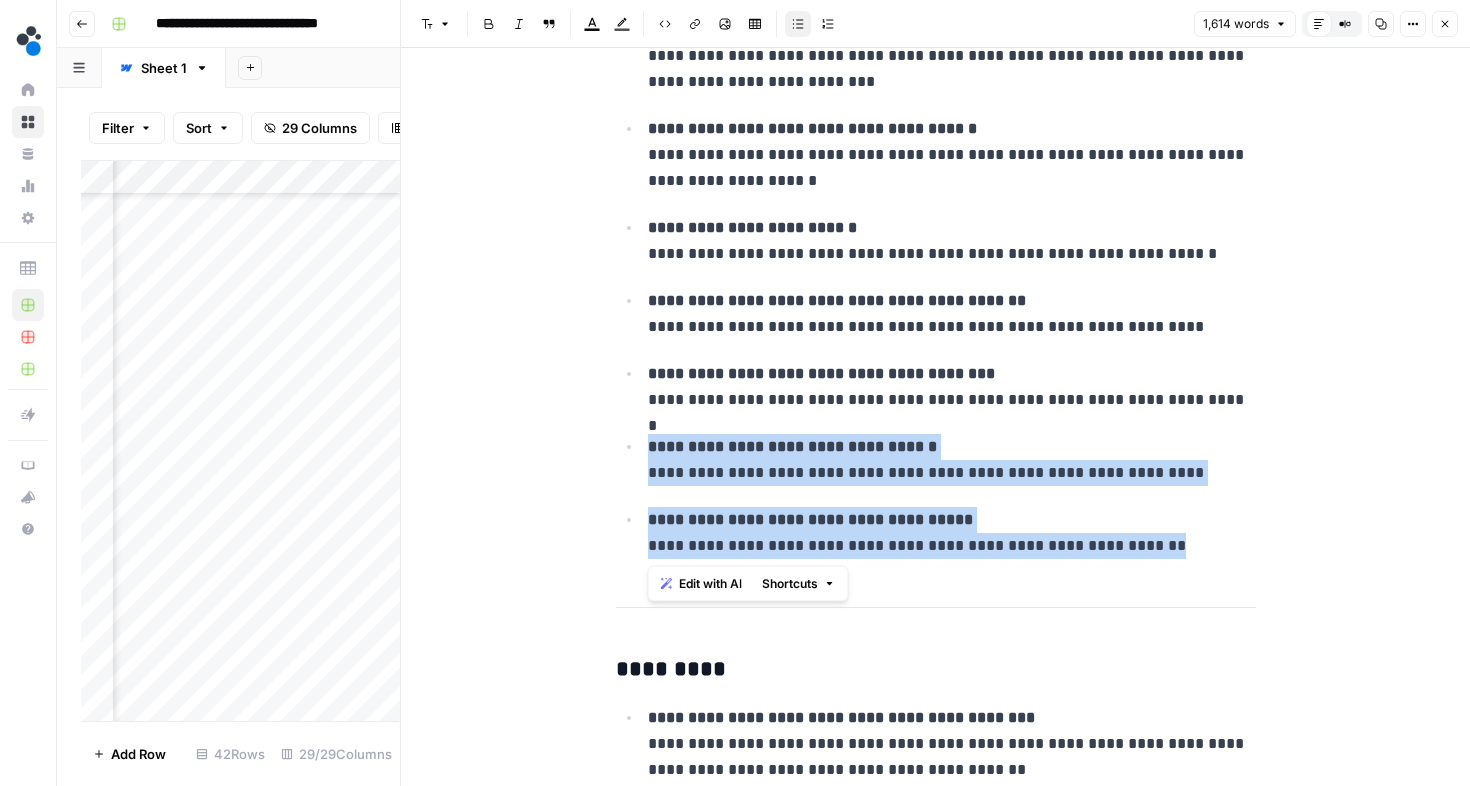 drag, startPoint x: 646, startPoint y: 444, endPoint x: 1166, endPoint y: 544, distance: 529.5281 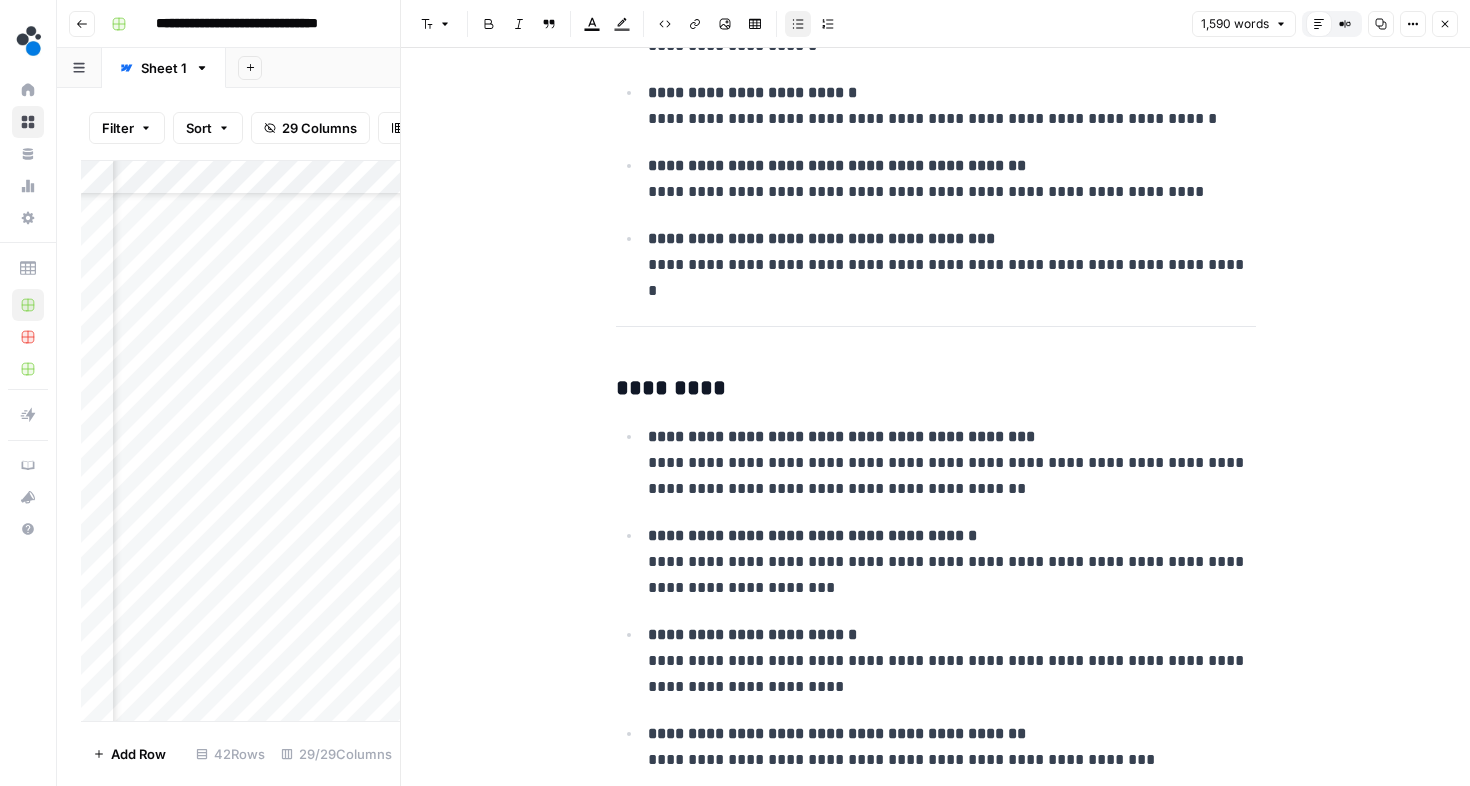 scroll, scrollTop: 7608, scrollLeft: 0, axis: vertical 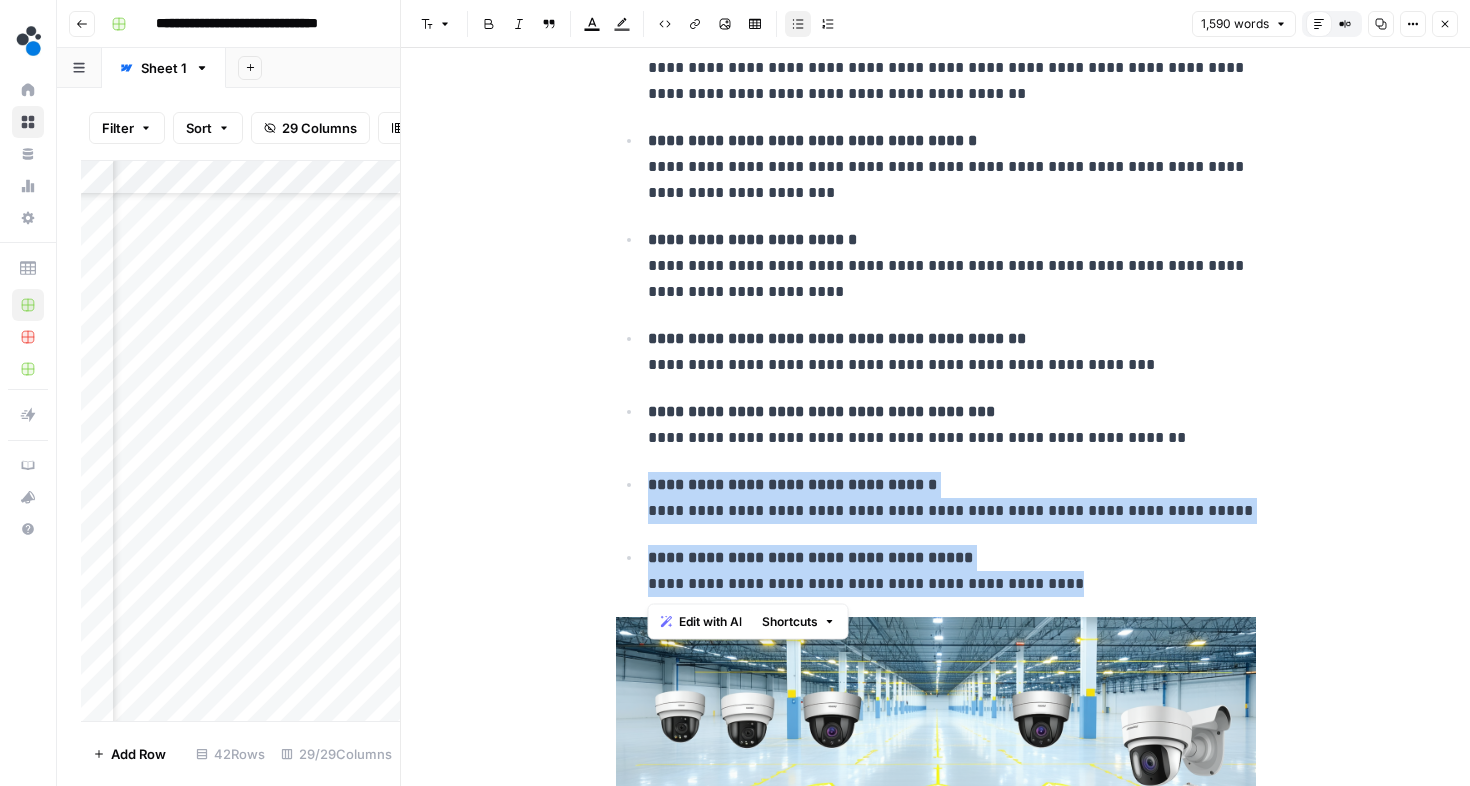 drag, startPoint x: 648, startPoint y: 486, endPoint x: 1209, endPoint y: 587, distance: 570.0193 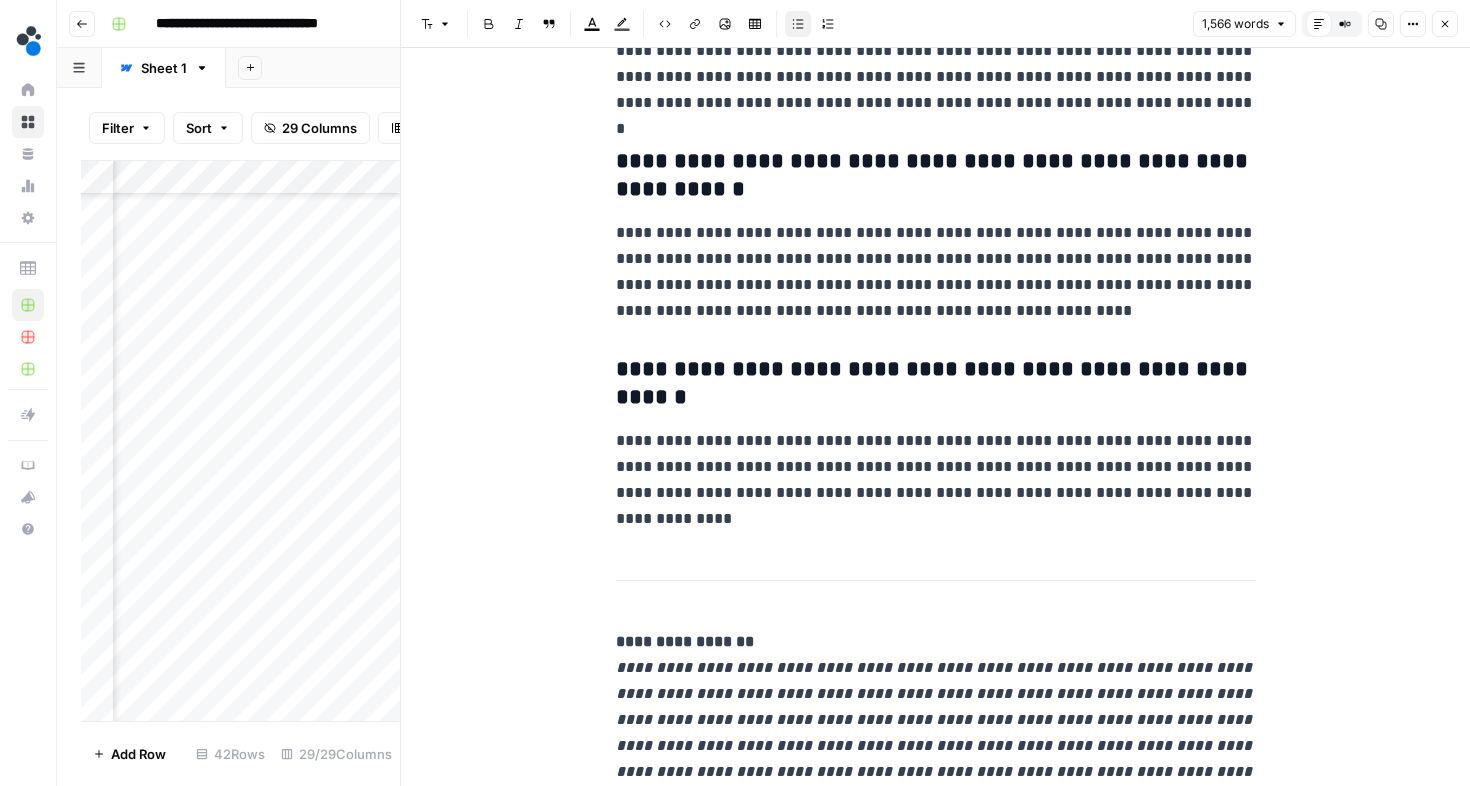 scroll, scrollTop: 9226, scrollLeft: 0, axis: vertical 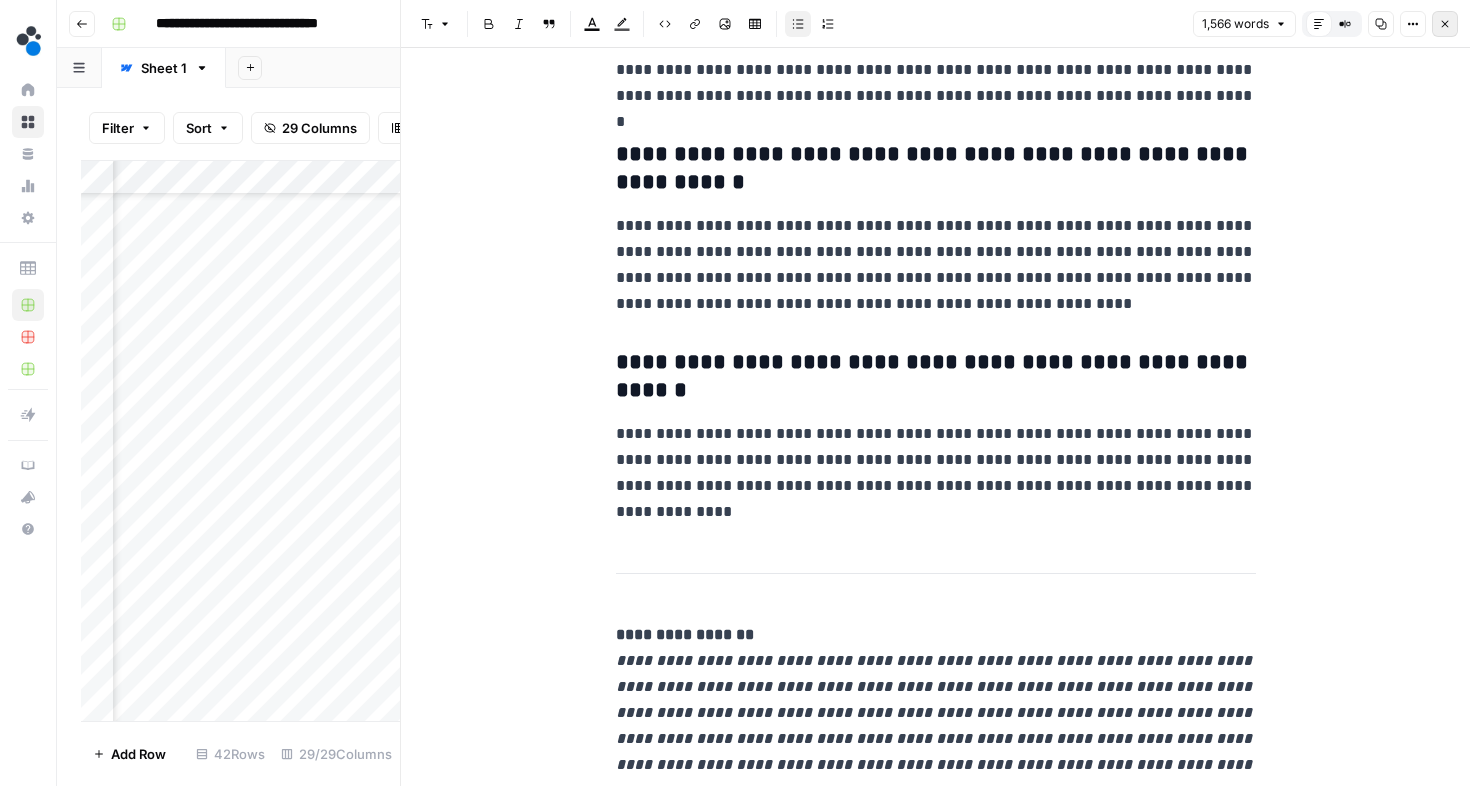 click 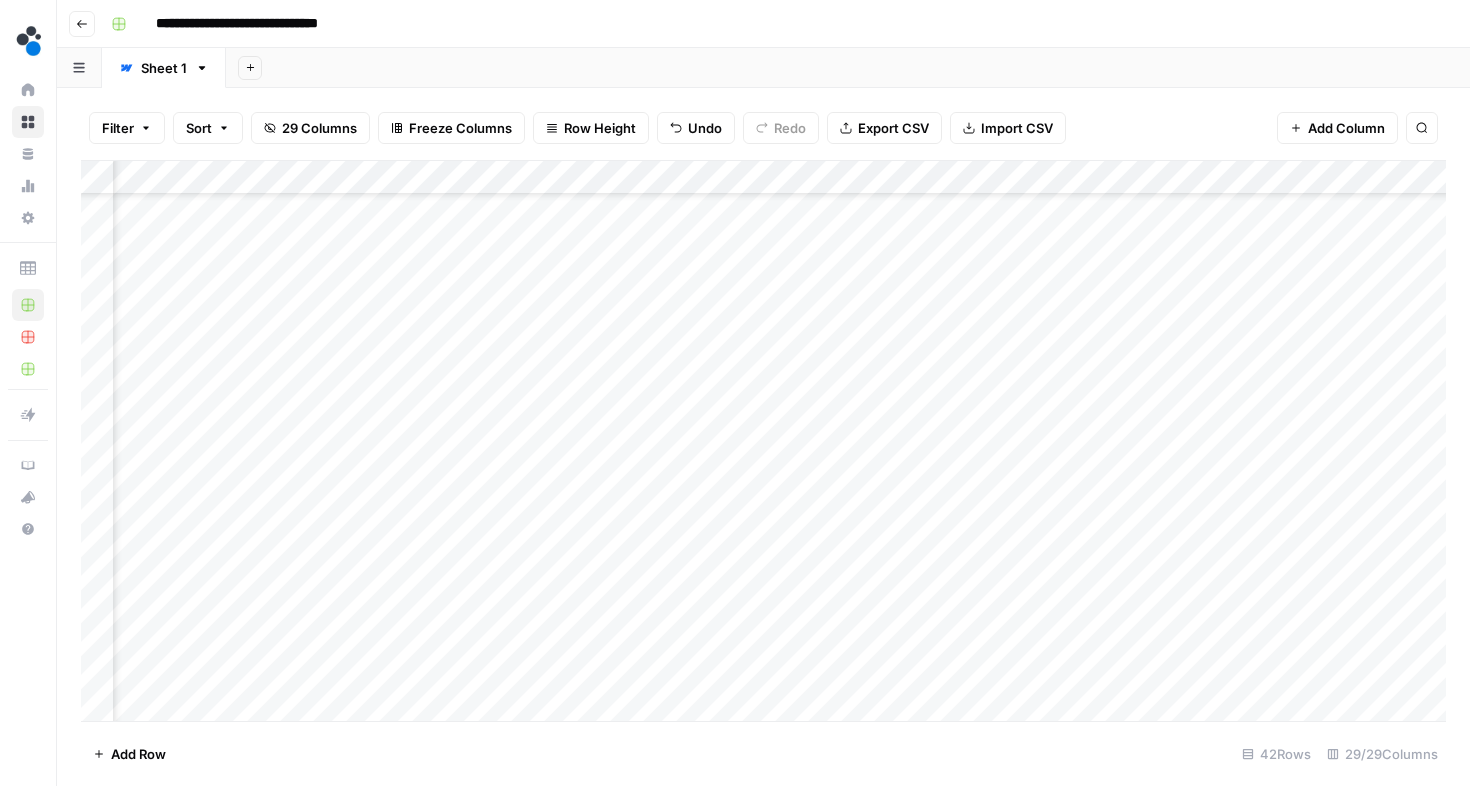 click on "Add Column" at bounding box center (763, 441) 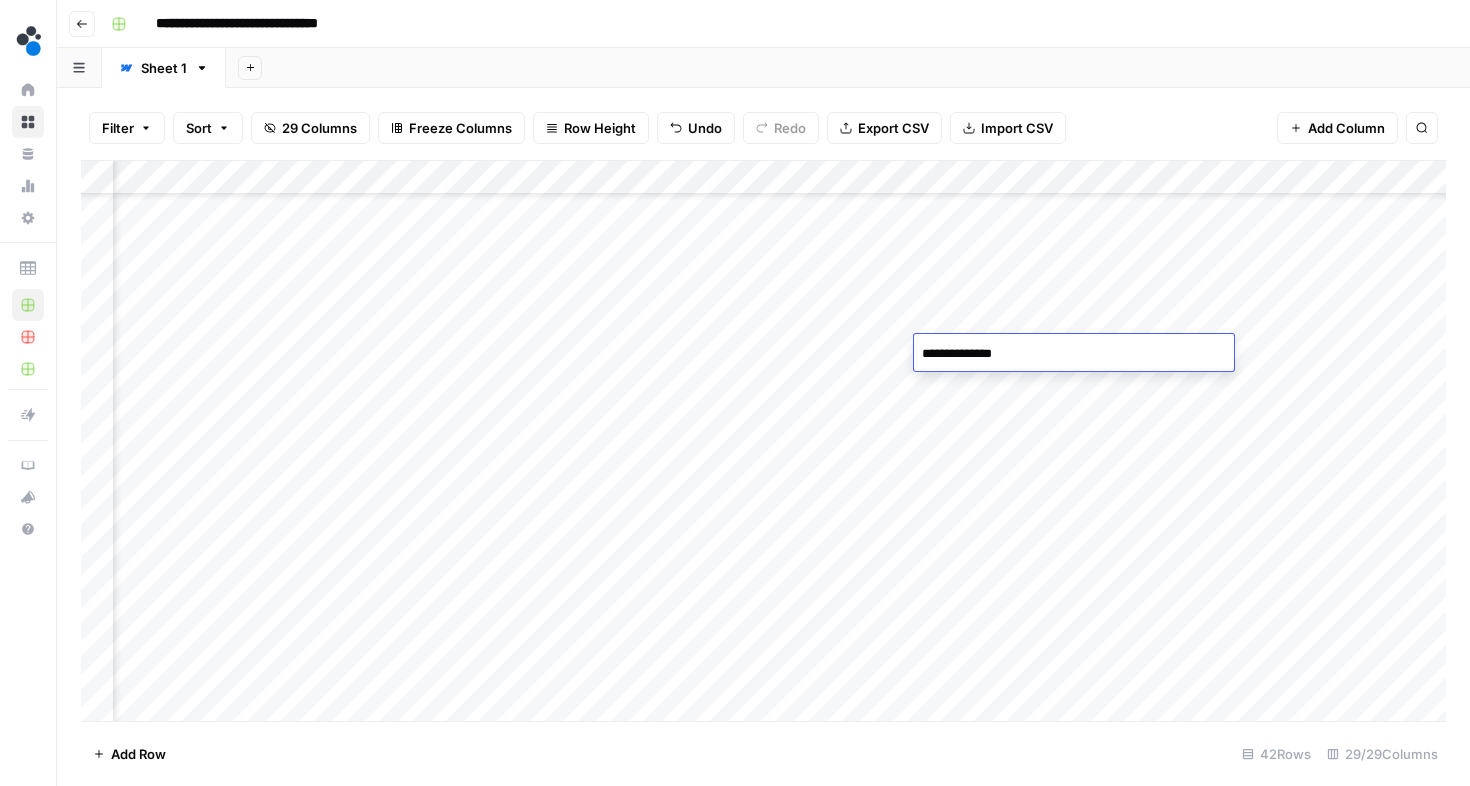 type on "**********" 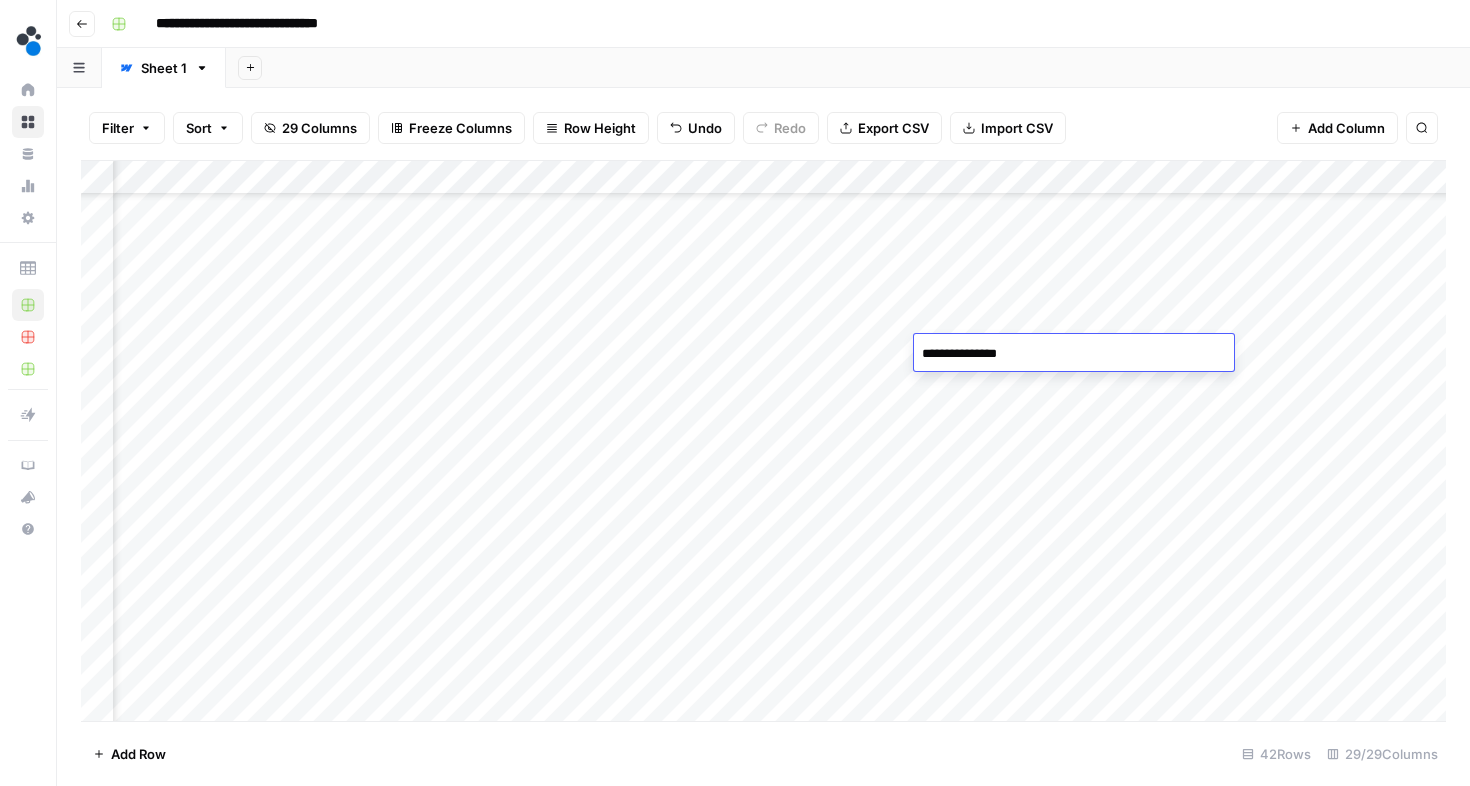 click on "Add Column" at bounding box center (763, 441) 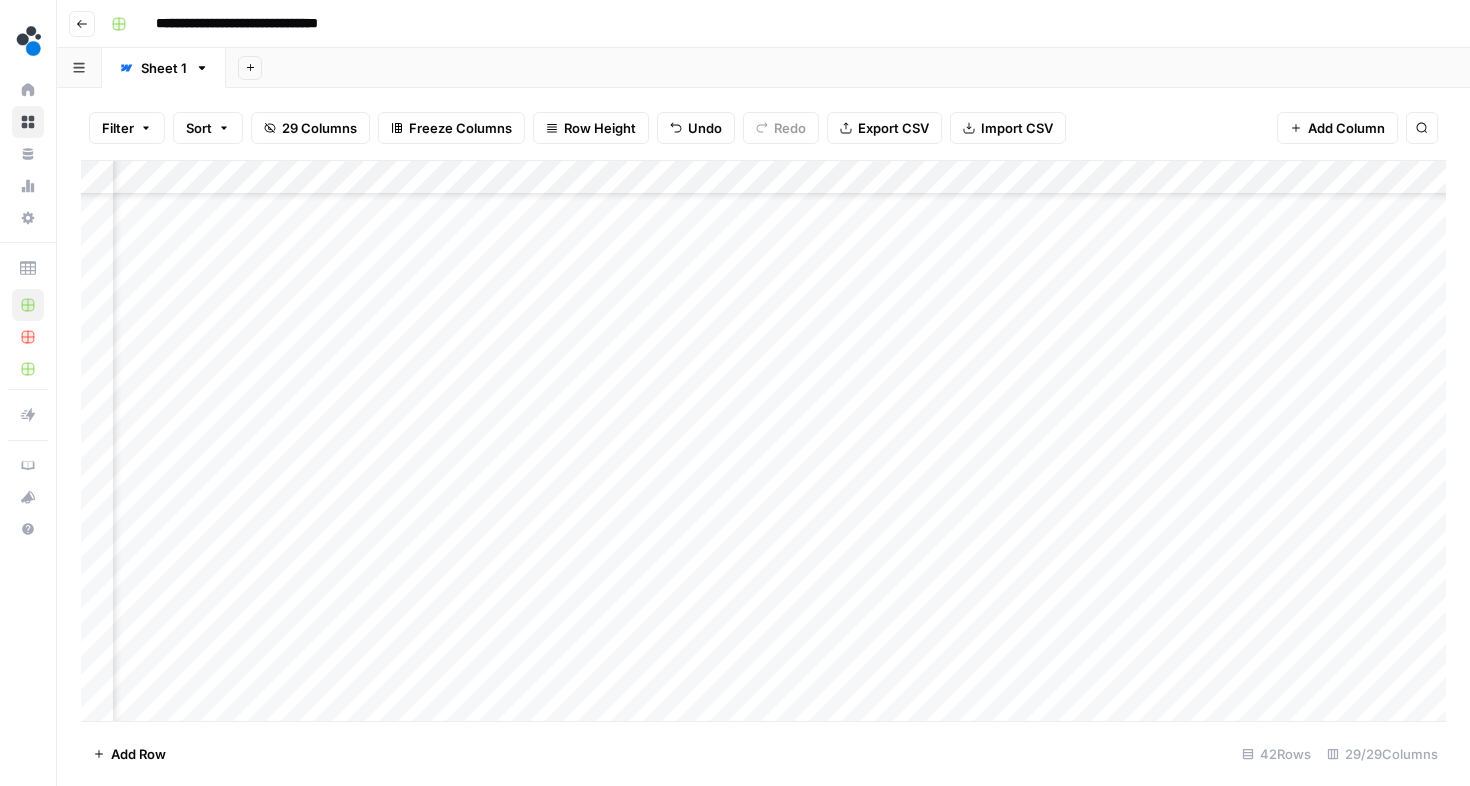 click on "Add Column" at bounding box center (763, 441) 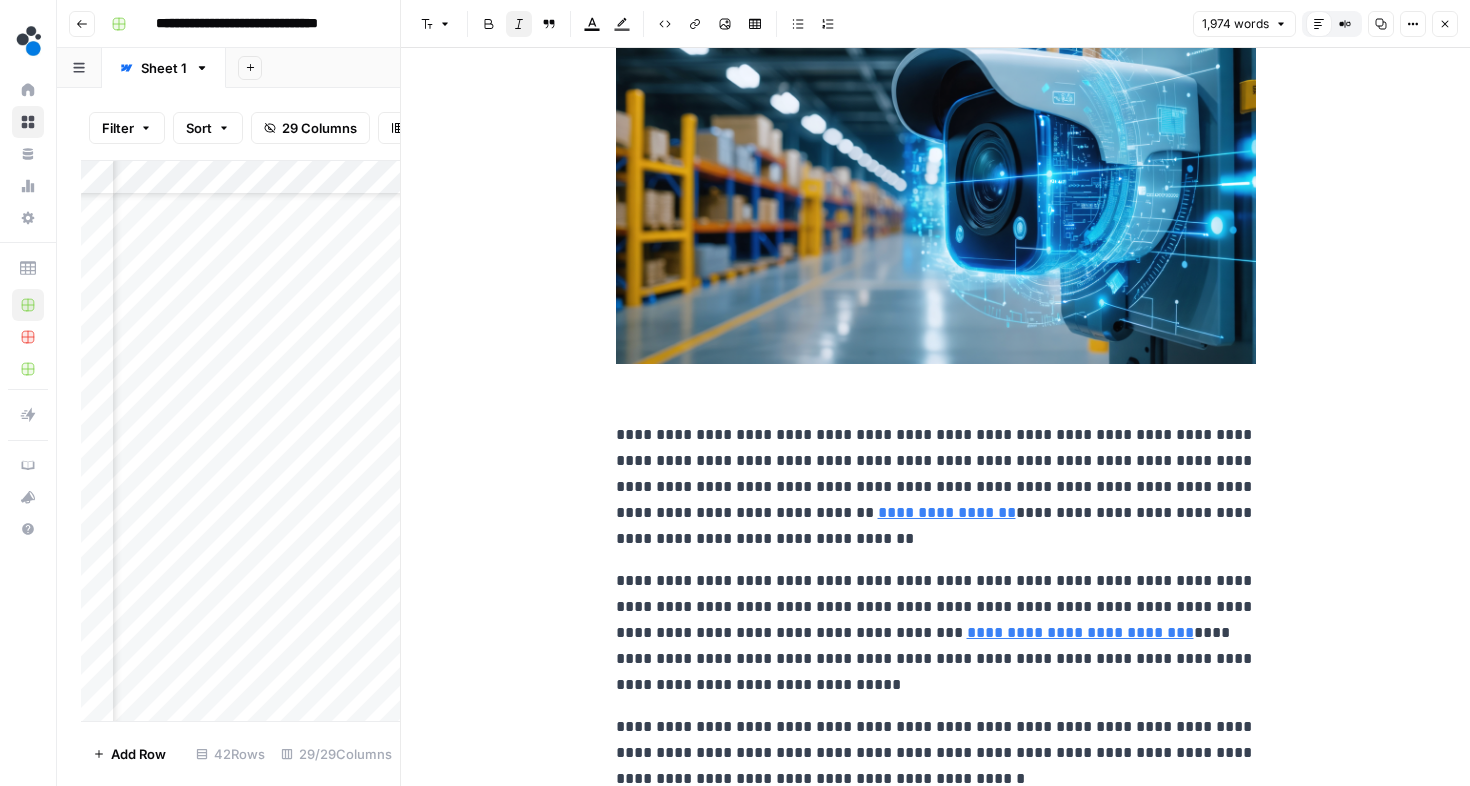 scroll, scrollTop: 111, scrollLeft: 0, axis: vertical 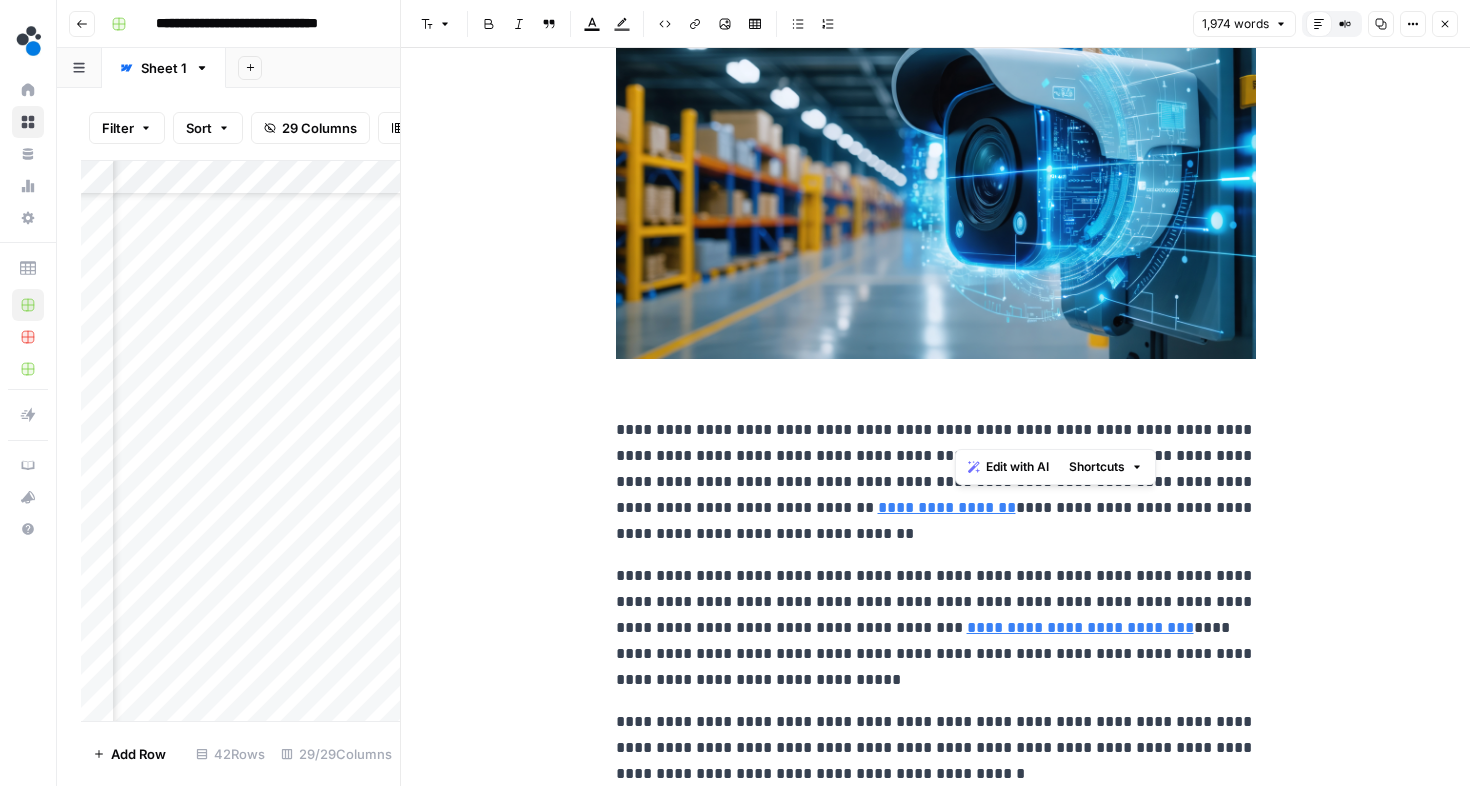 drag, startPoint x: 953, startPoint y: 430, endPoint x: 984, endPoint y: 429, distance: 31.016125 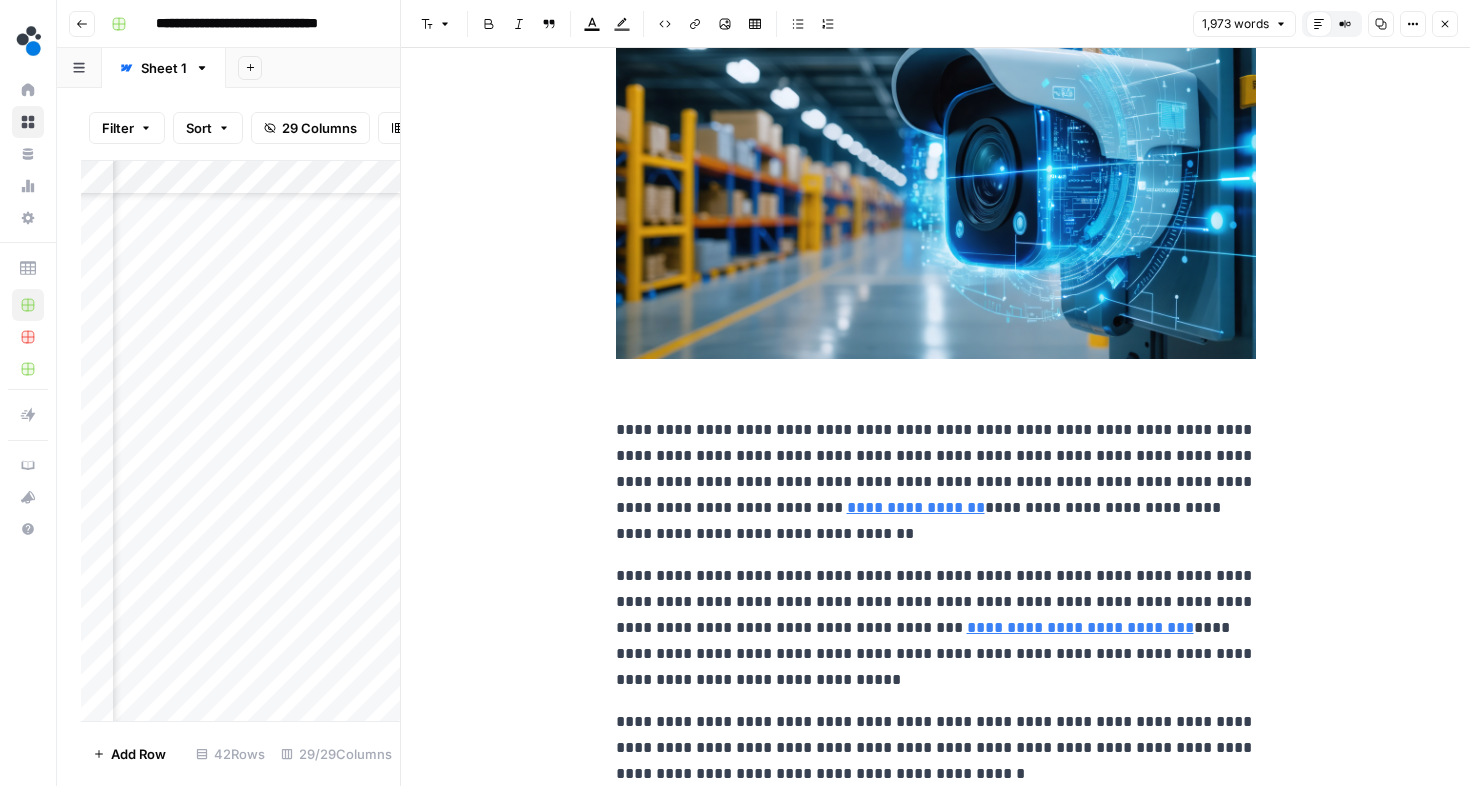 type 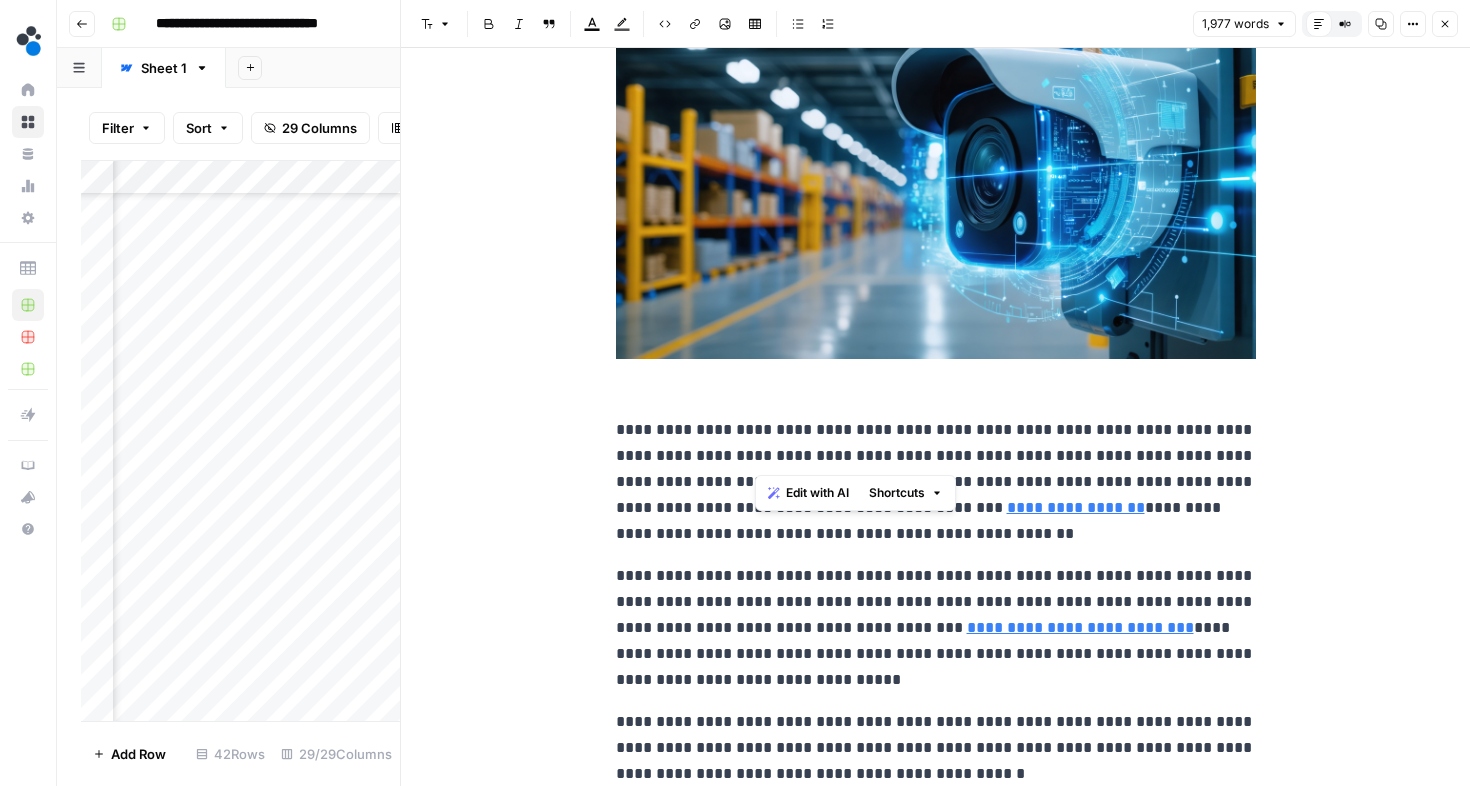 drag, startPoint x: 756, startPoint y: 454, endPoint x: 815, endPoint y: 454, distance: 59 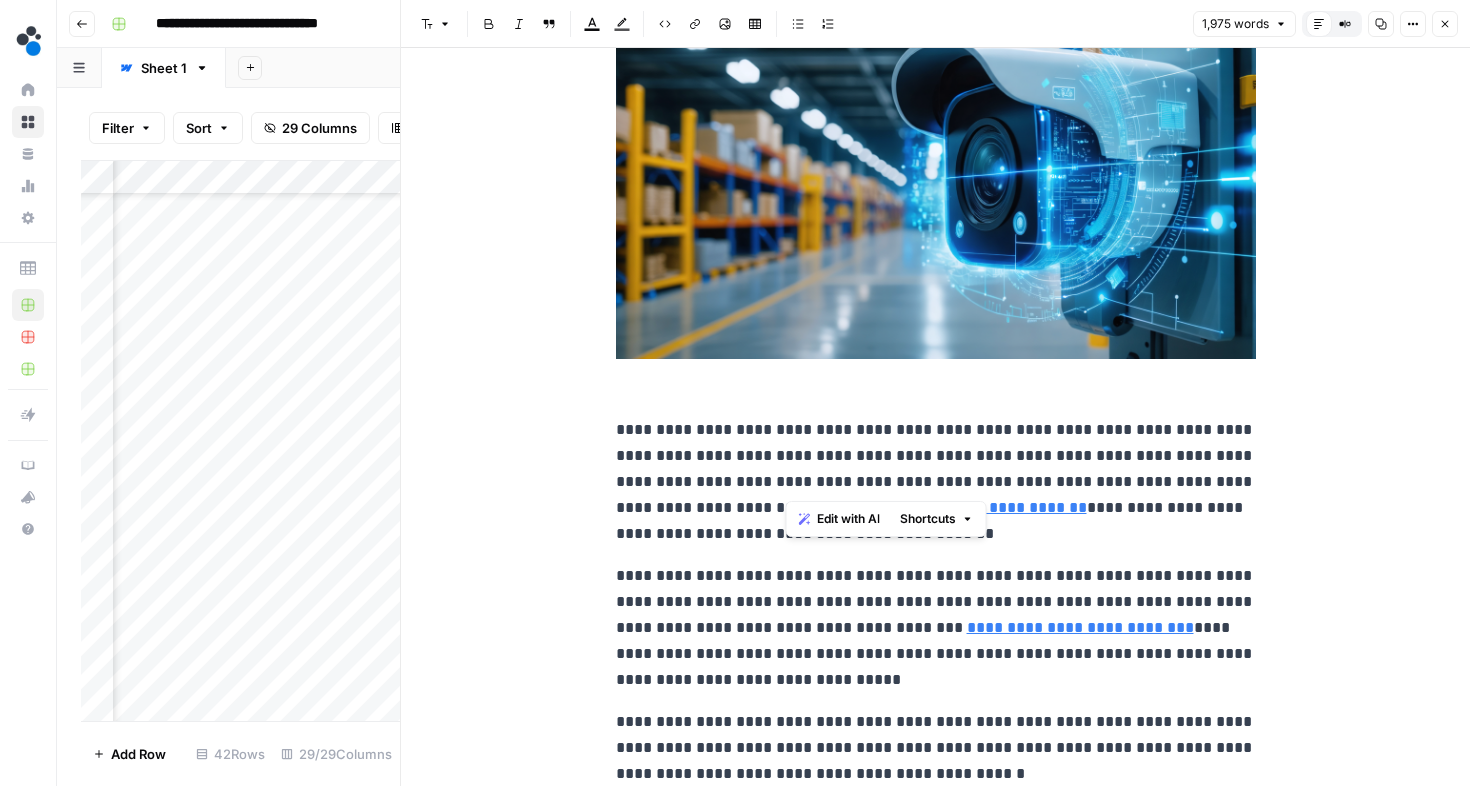 drag, startPoint x: 787, startPoint y: 481, endPoint x: 837, endPoint y: 483, distance: 50.039986 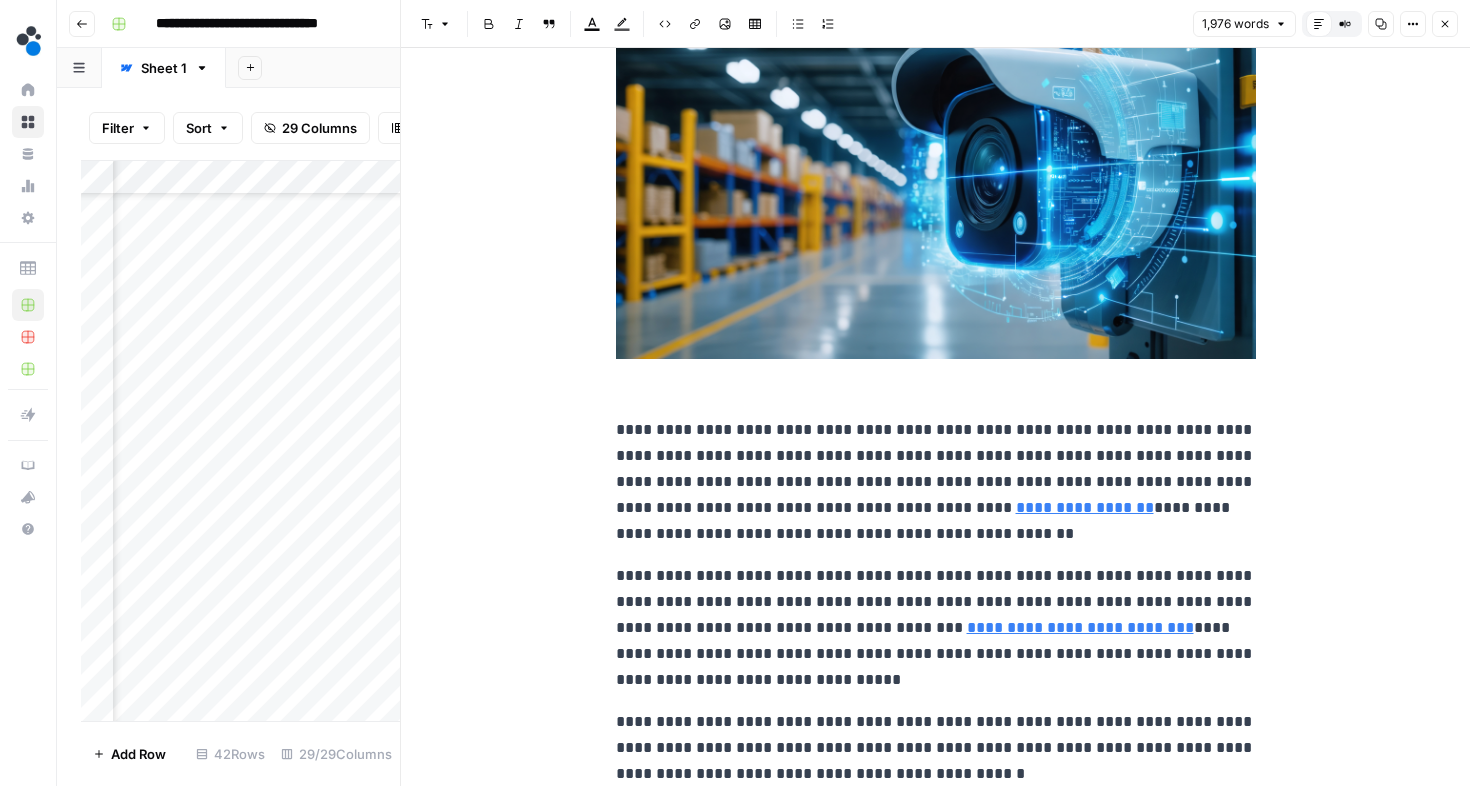 click on "**********" at bounding box center [936, 482] 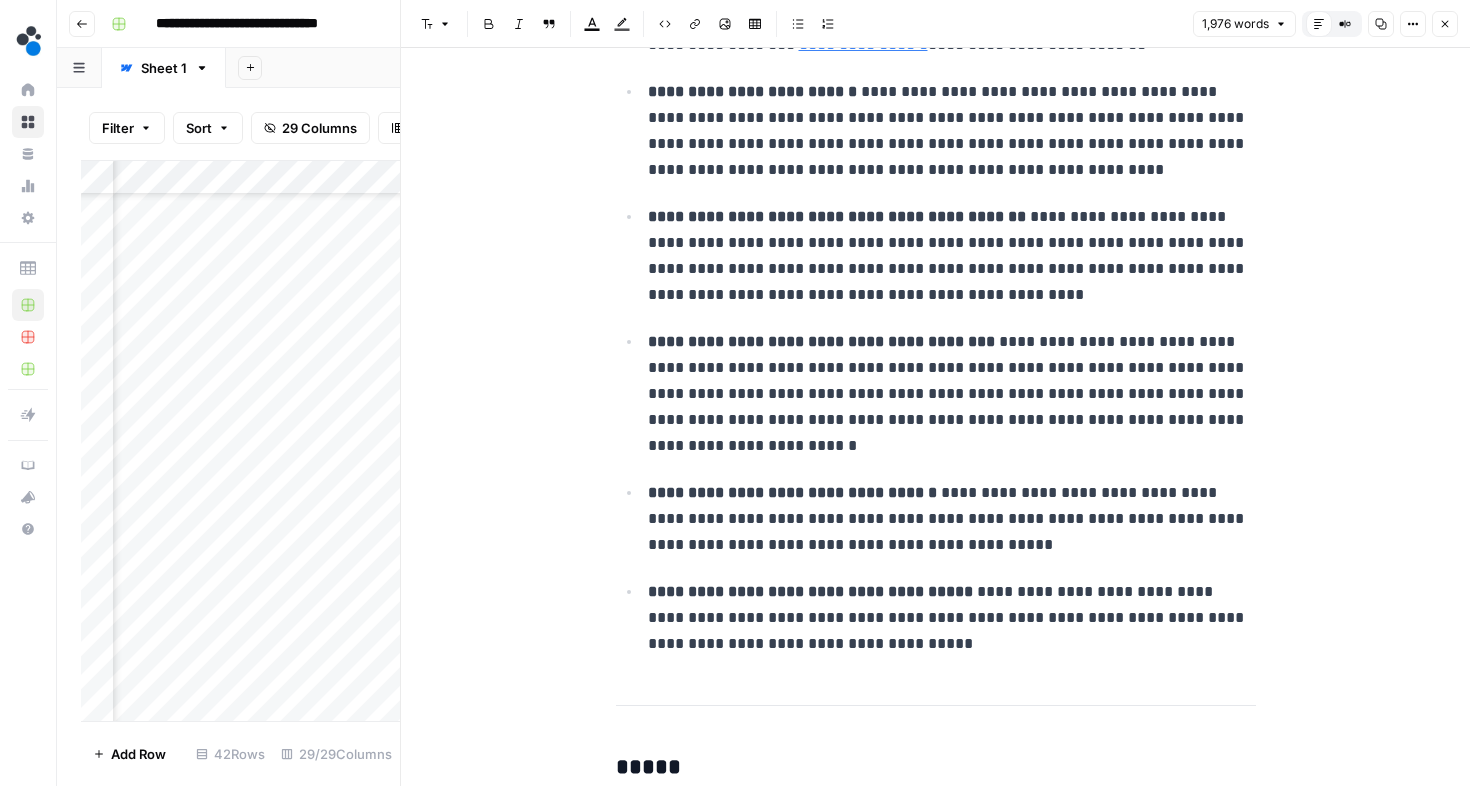 scroll, scrollTop: 3671, scrollLeft: 0, axis: vertical 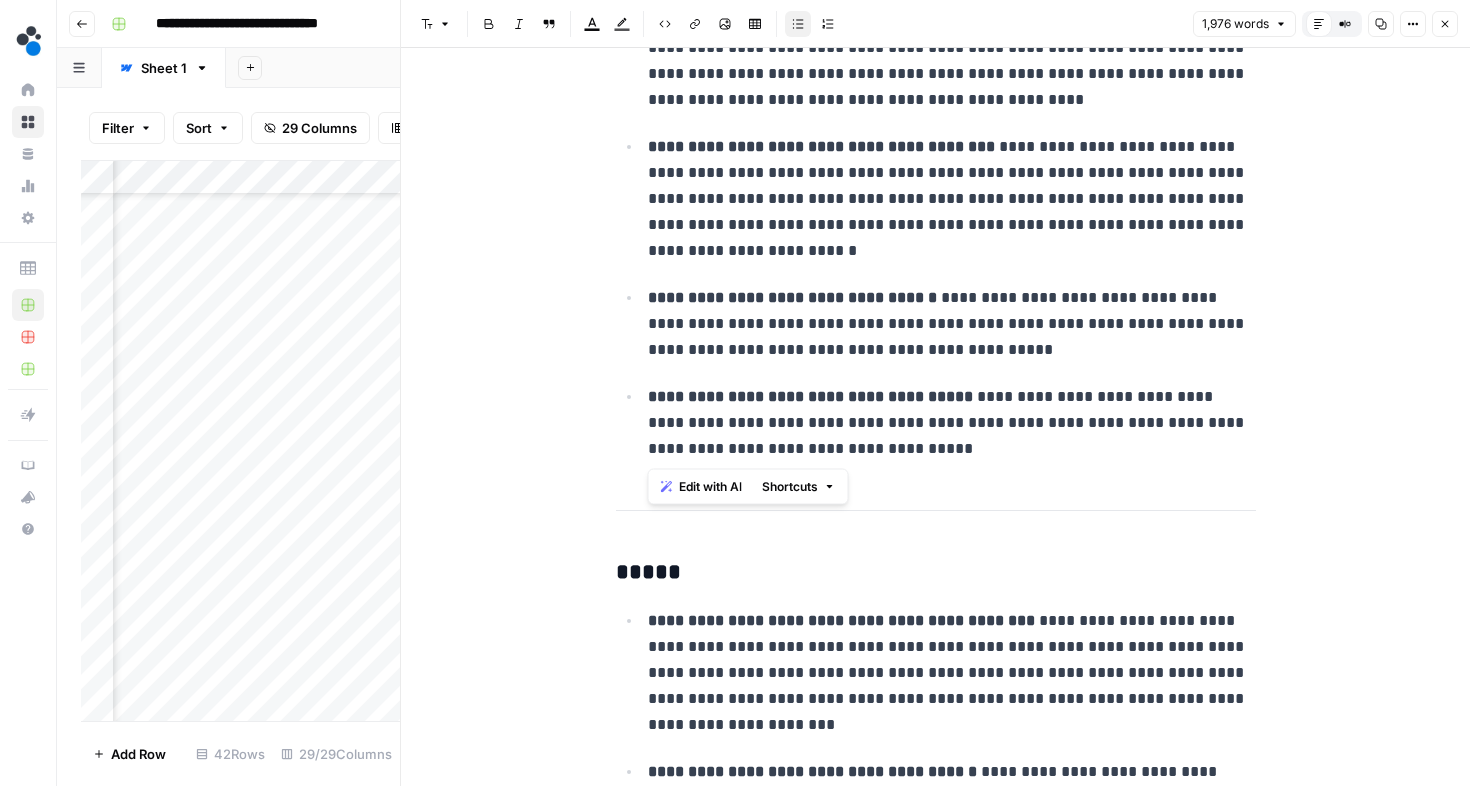 drag, startPoint x: 649, startPoint y: 300, endPoint x: 1055, endPoint y: 436, distance: 428.17285 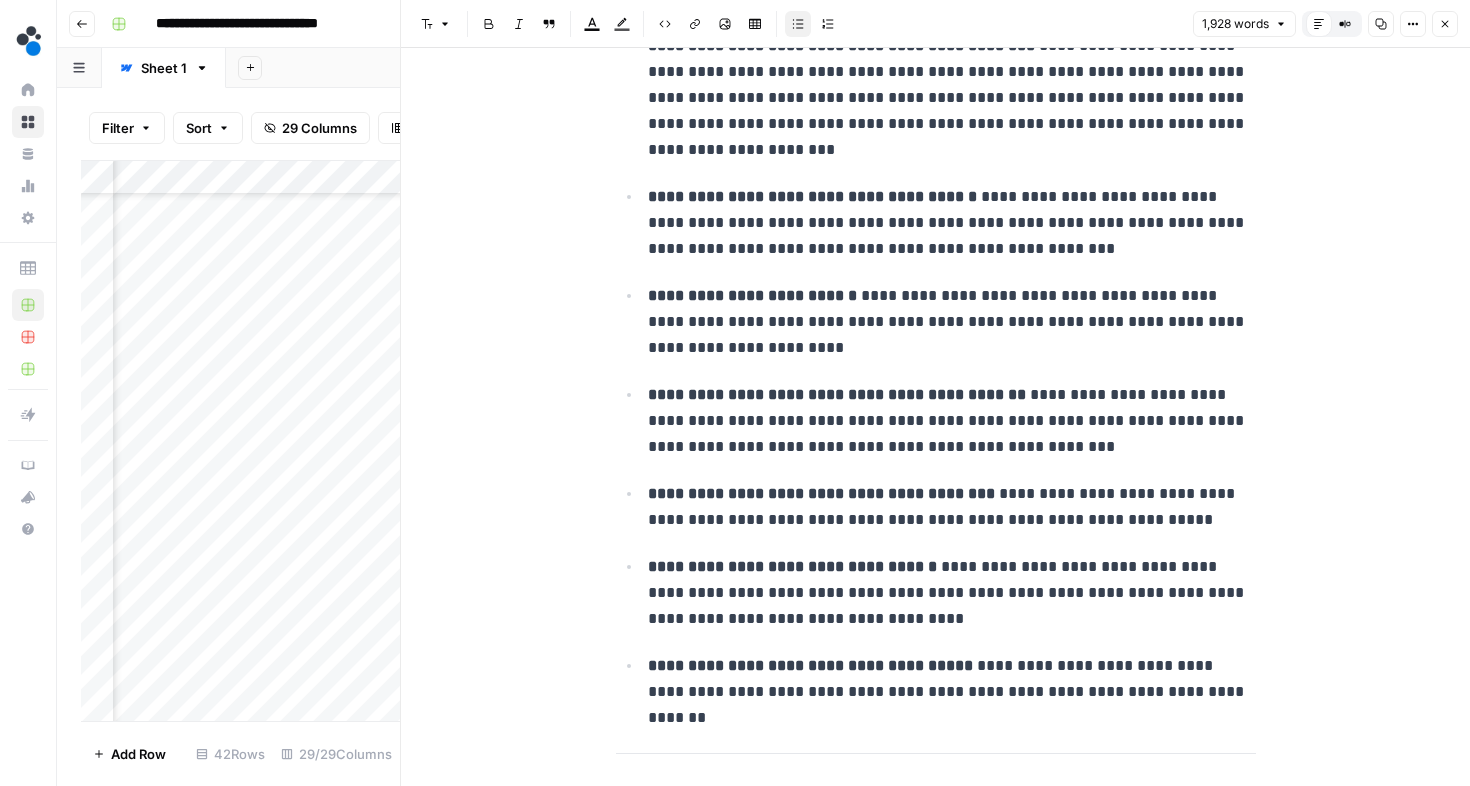 scroll, scrollTop: 4114, scrollLeft: 0, axis: vertical 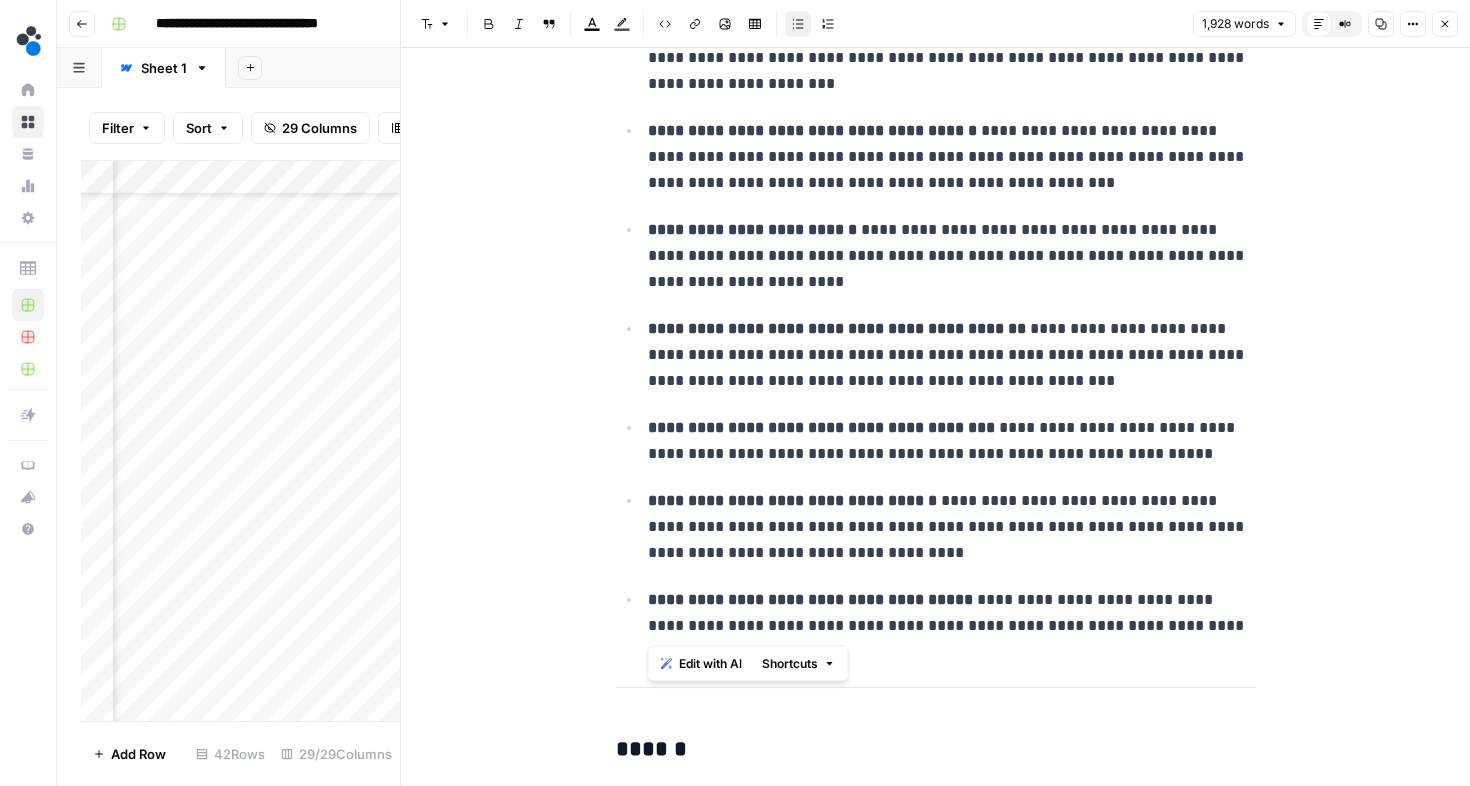 drag, startPoint x: 650, startPoint y: 502, endPoint x: 1246, endPoint y: 621, distance: 607.7639 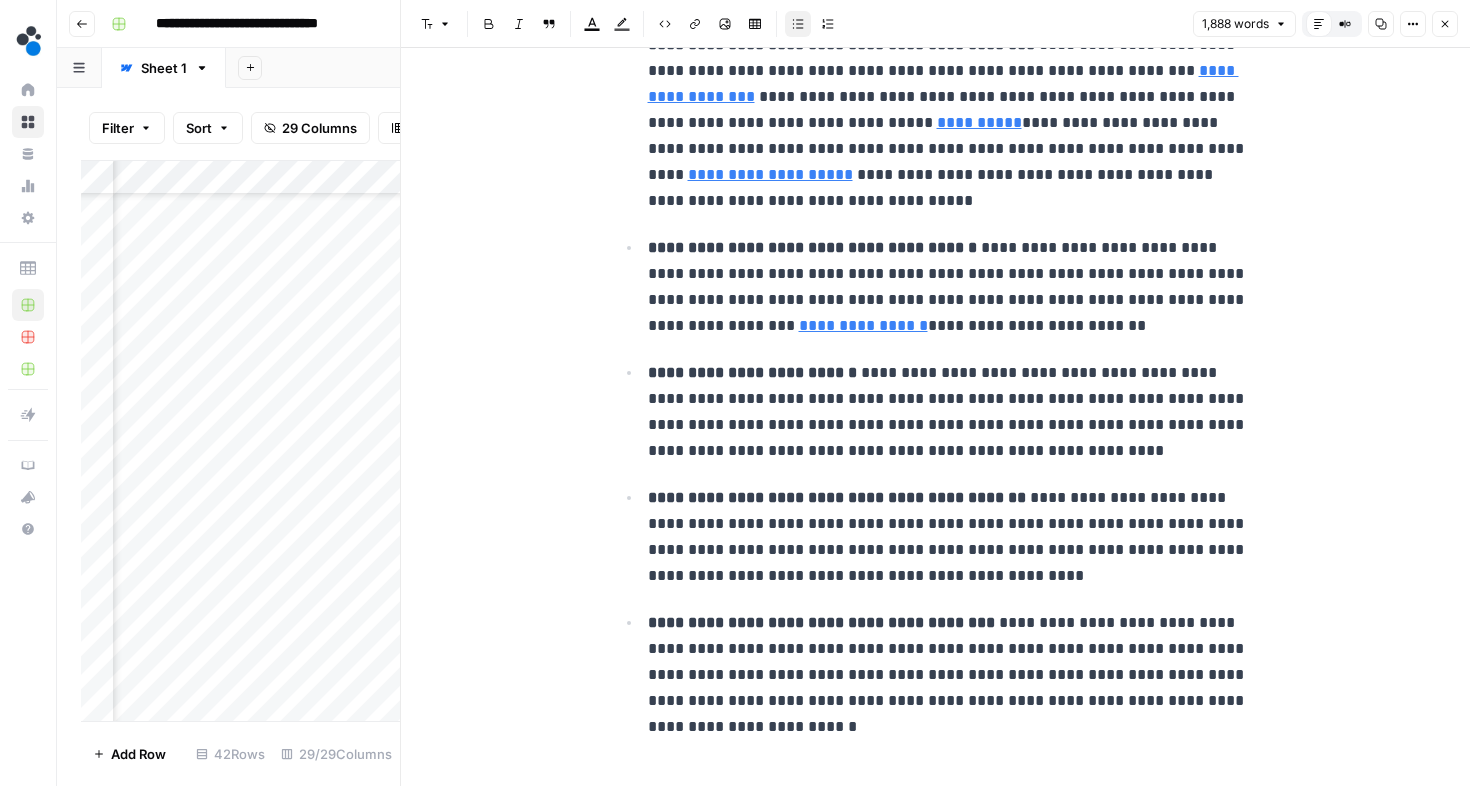 scroll, scrollTop: 3196, scrollLeft: 0, axis: vertical 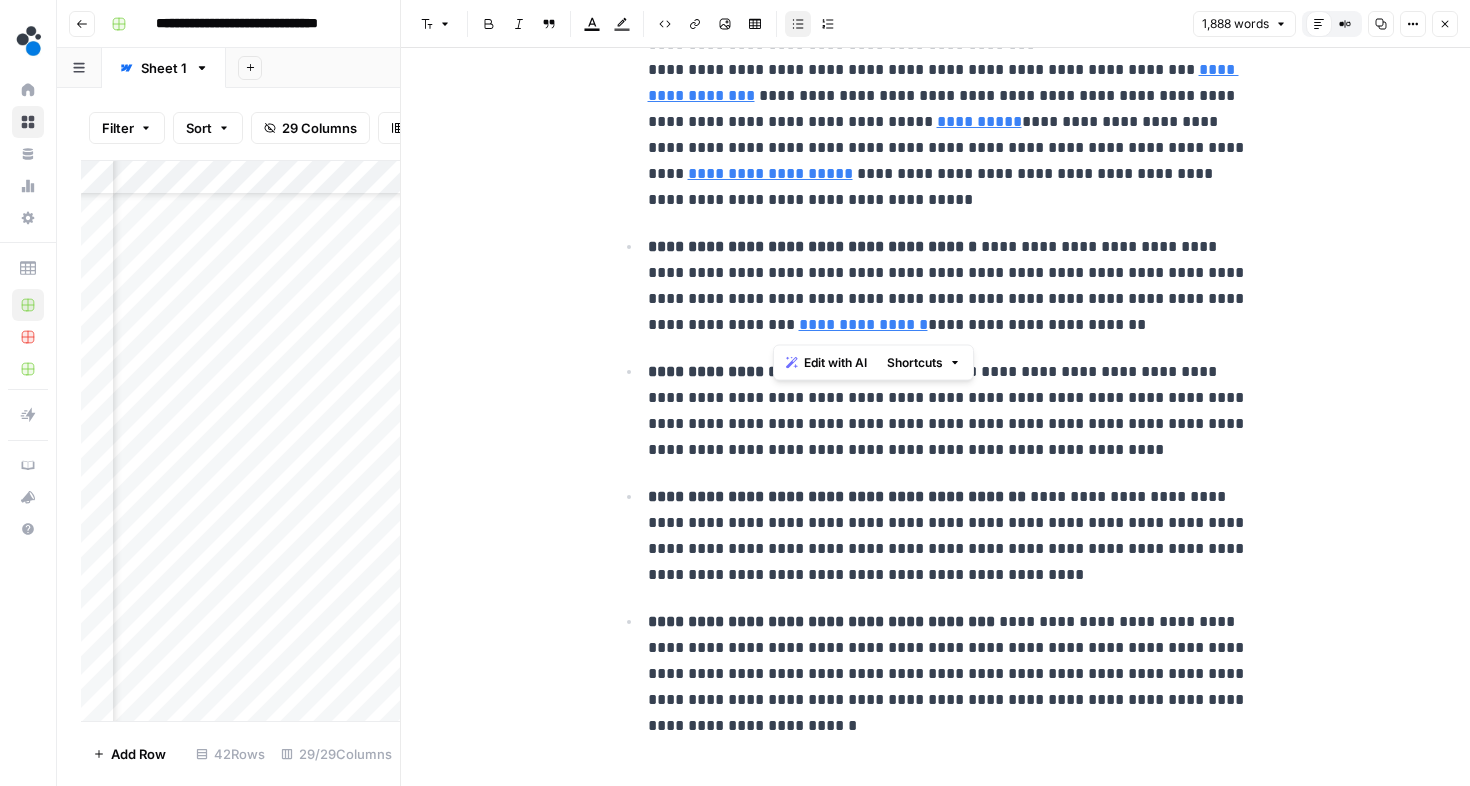 drag, startPoint x: 943, startPoint y: 318, endPoint x: 771, endPoint y: 328, distance: 172.29045 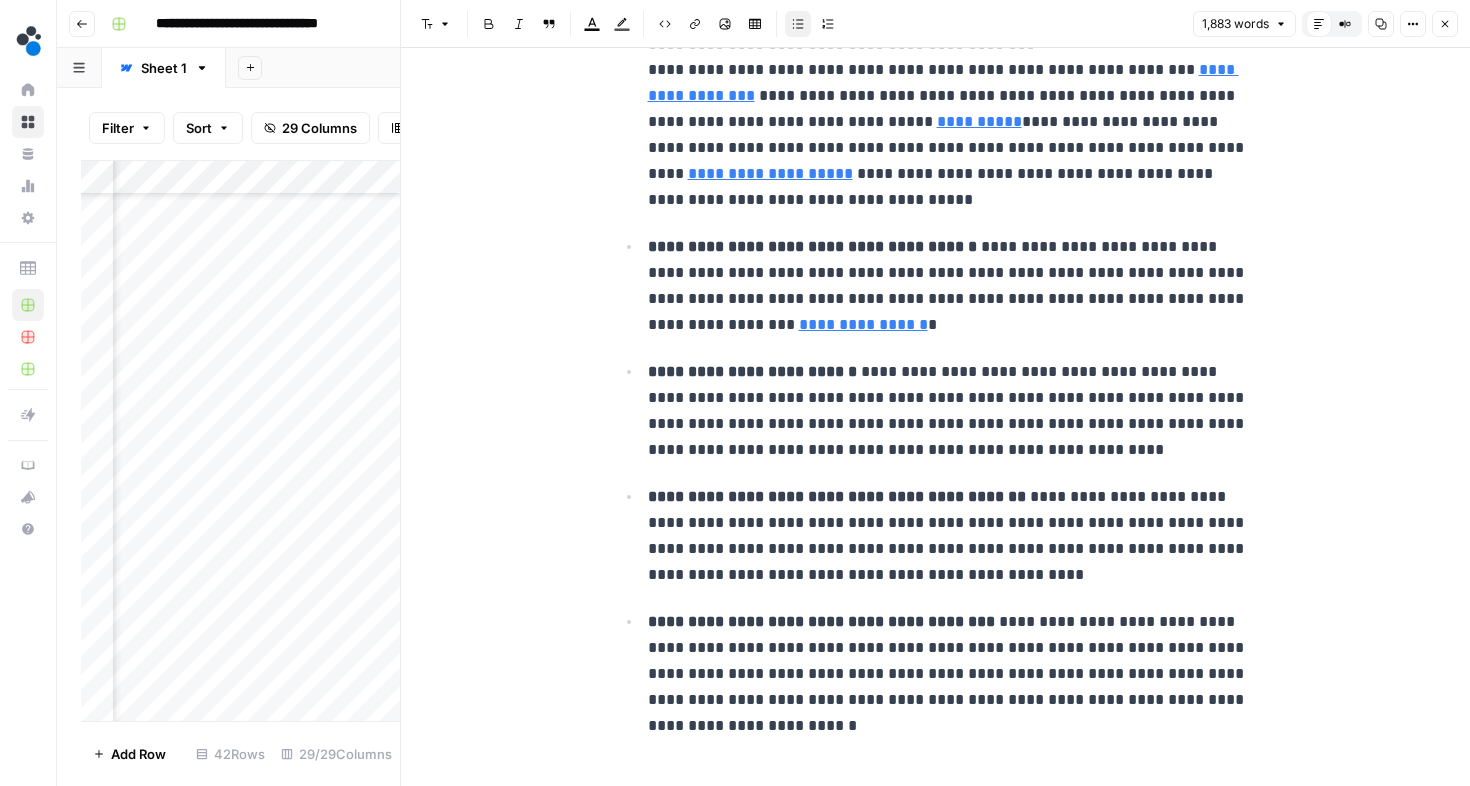 click on "**********" at bounding box center (952, 286) 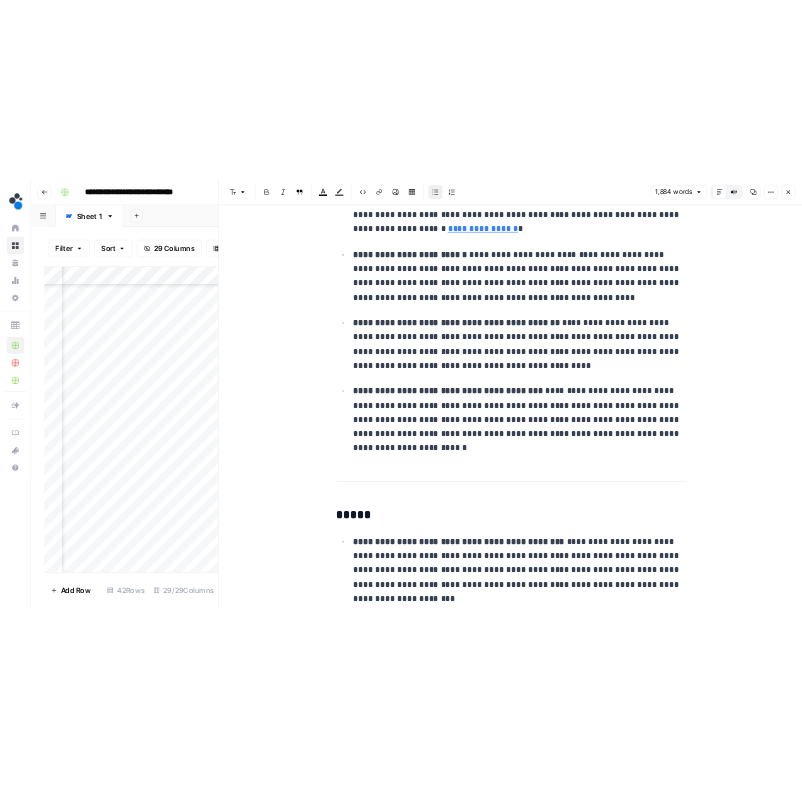 scroll, scrollTop: 3431, scrollLeft: 0, axis: vertical 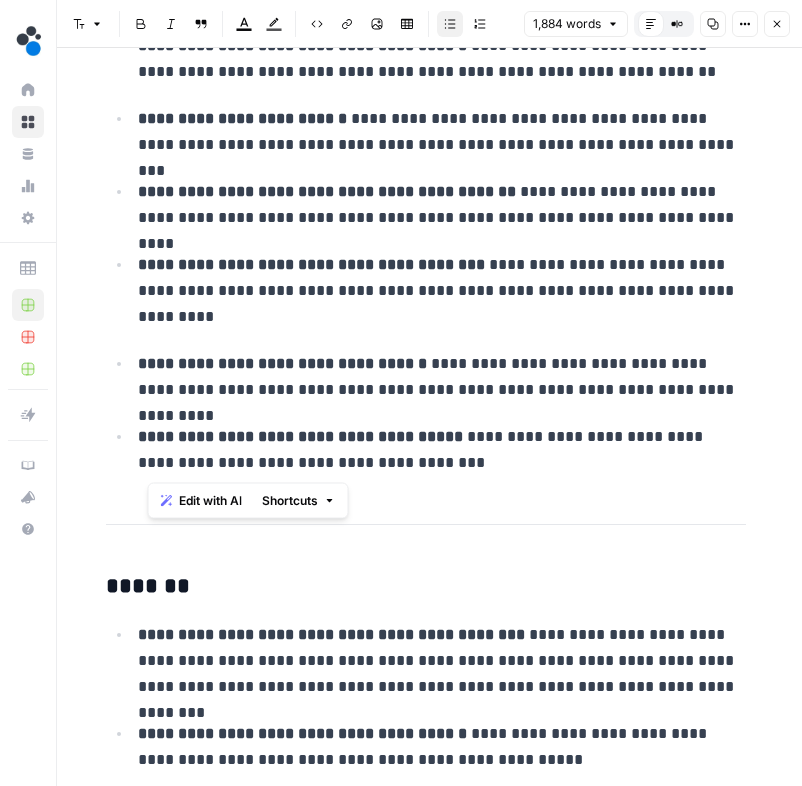 drag, startPoint x: 440, startPoint y: 460, endPoint x: 130, endPoint y: 369, distance: 323.08047 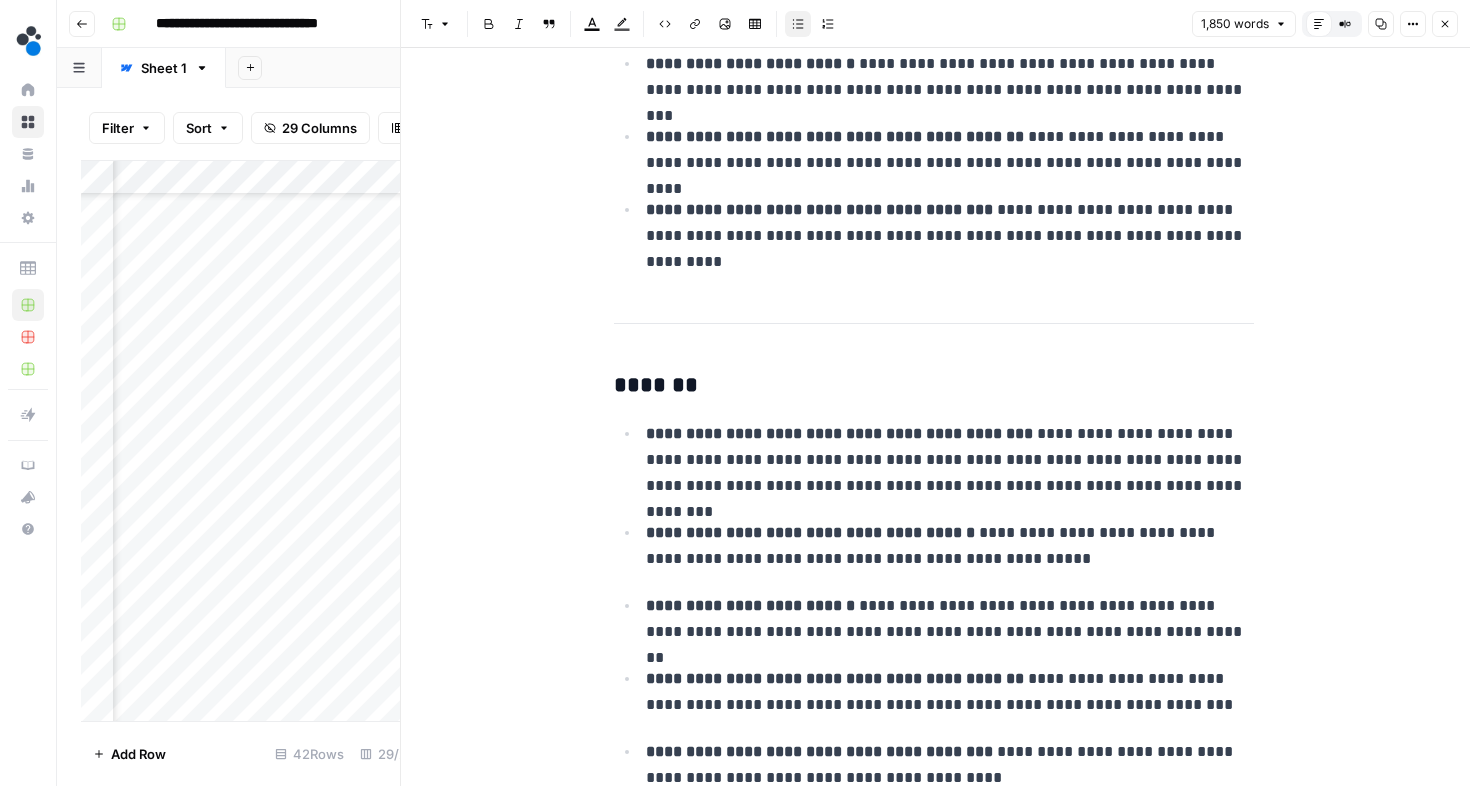 scroll, scrollTop: 5348, scrollLeft: 0, axis: vertical 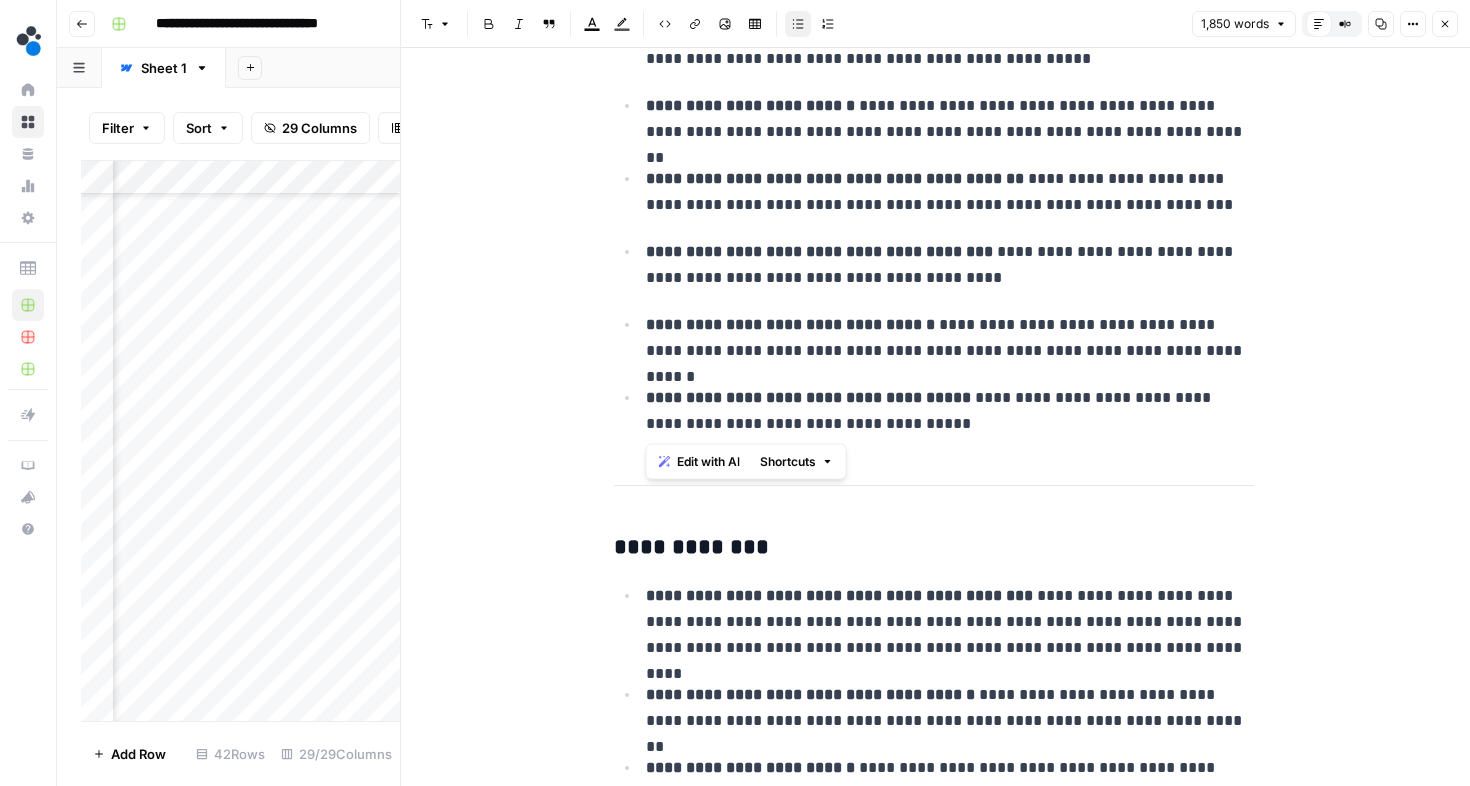 drag, startPoint x: 646, startPoint y: 324, endPoint x: 1005, endPoint y: 431, distance: 374.60645 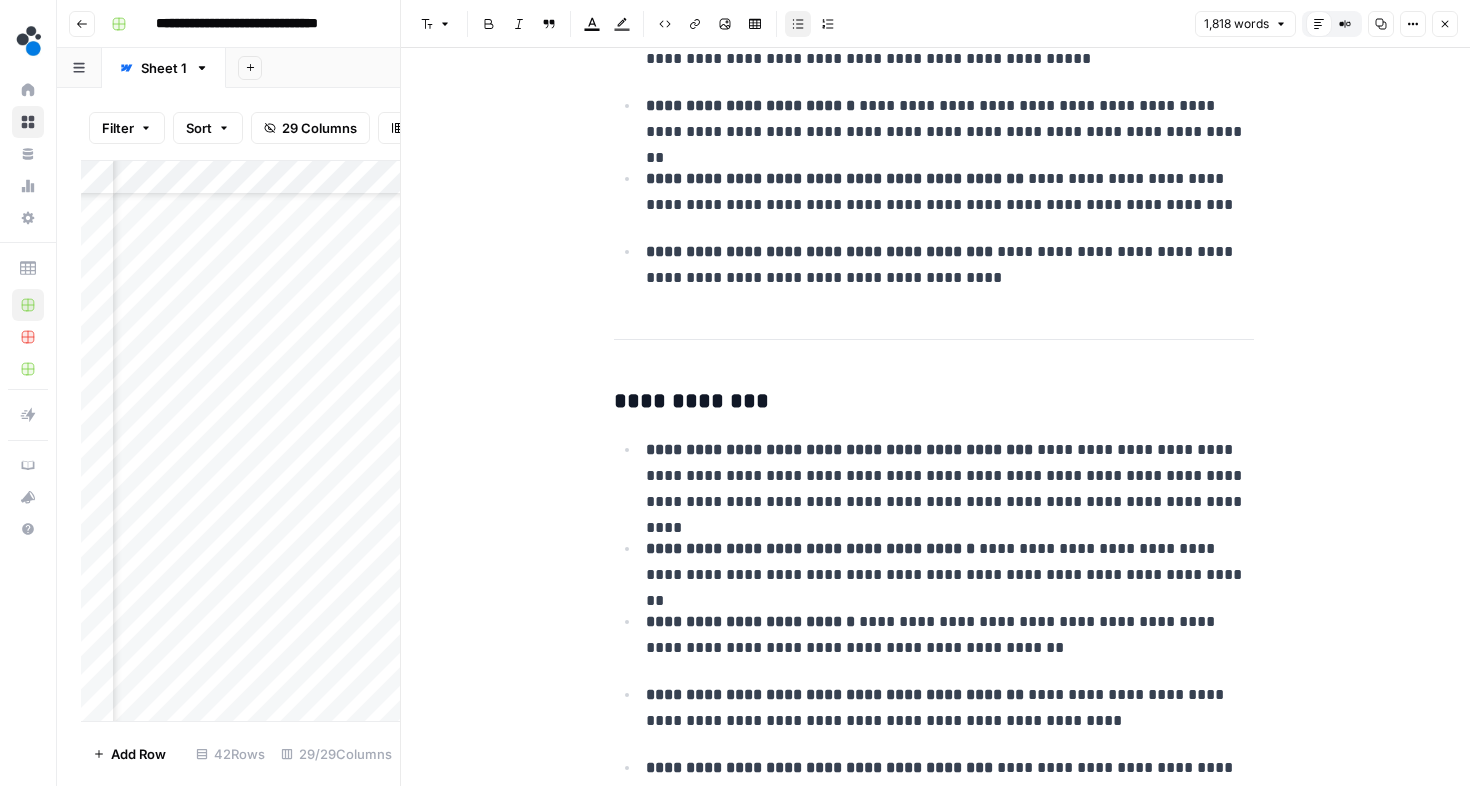 scroll, scrollTop: 5780, scrollLeft: 0, axis: vertical 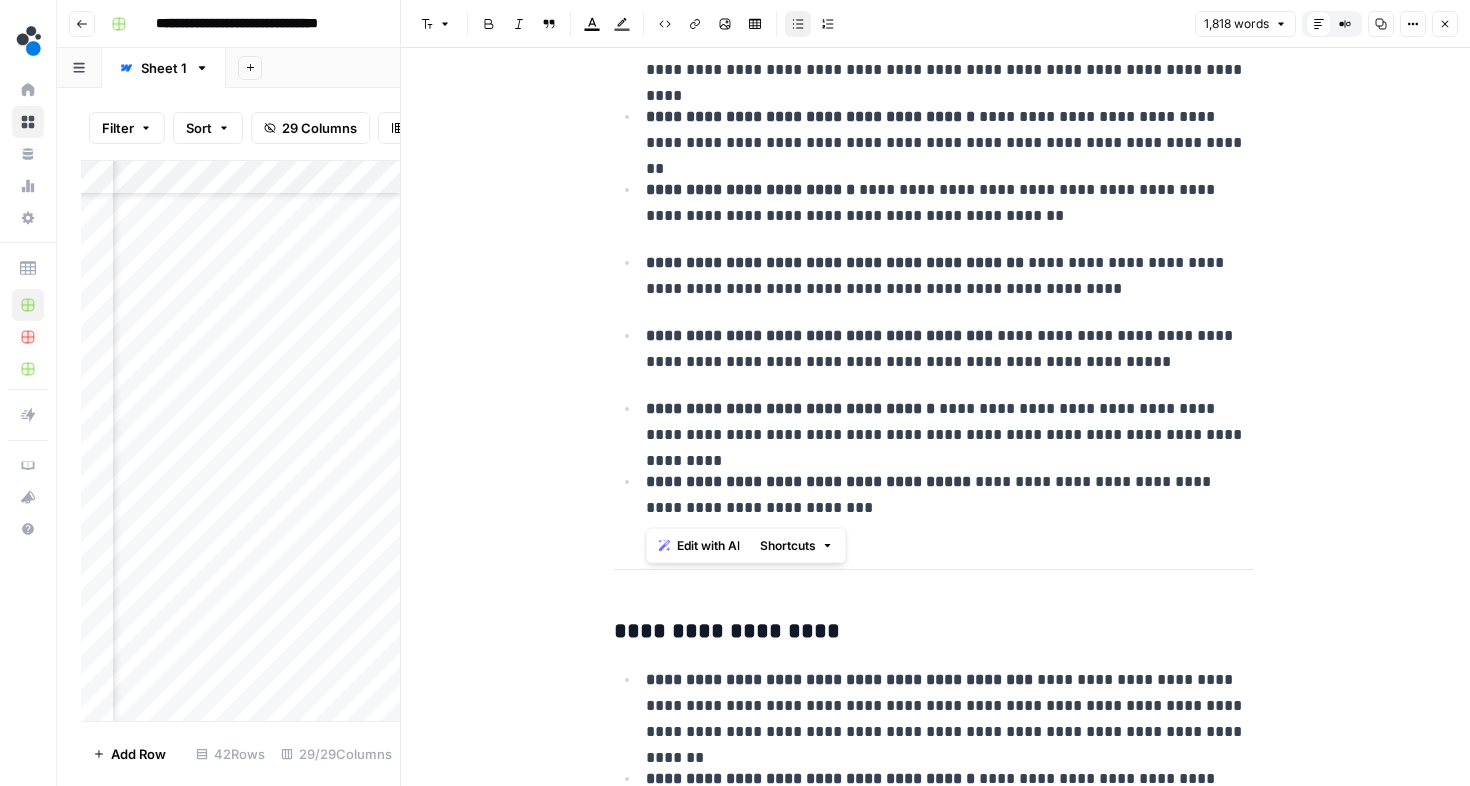 drag, startPoint x: 646, startPoint y: 407, endPoint x: 858, endPoint y: 506, distance: 233.9765 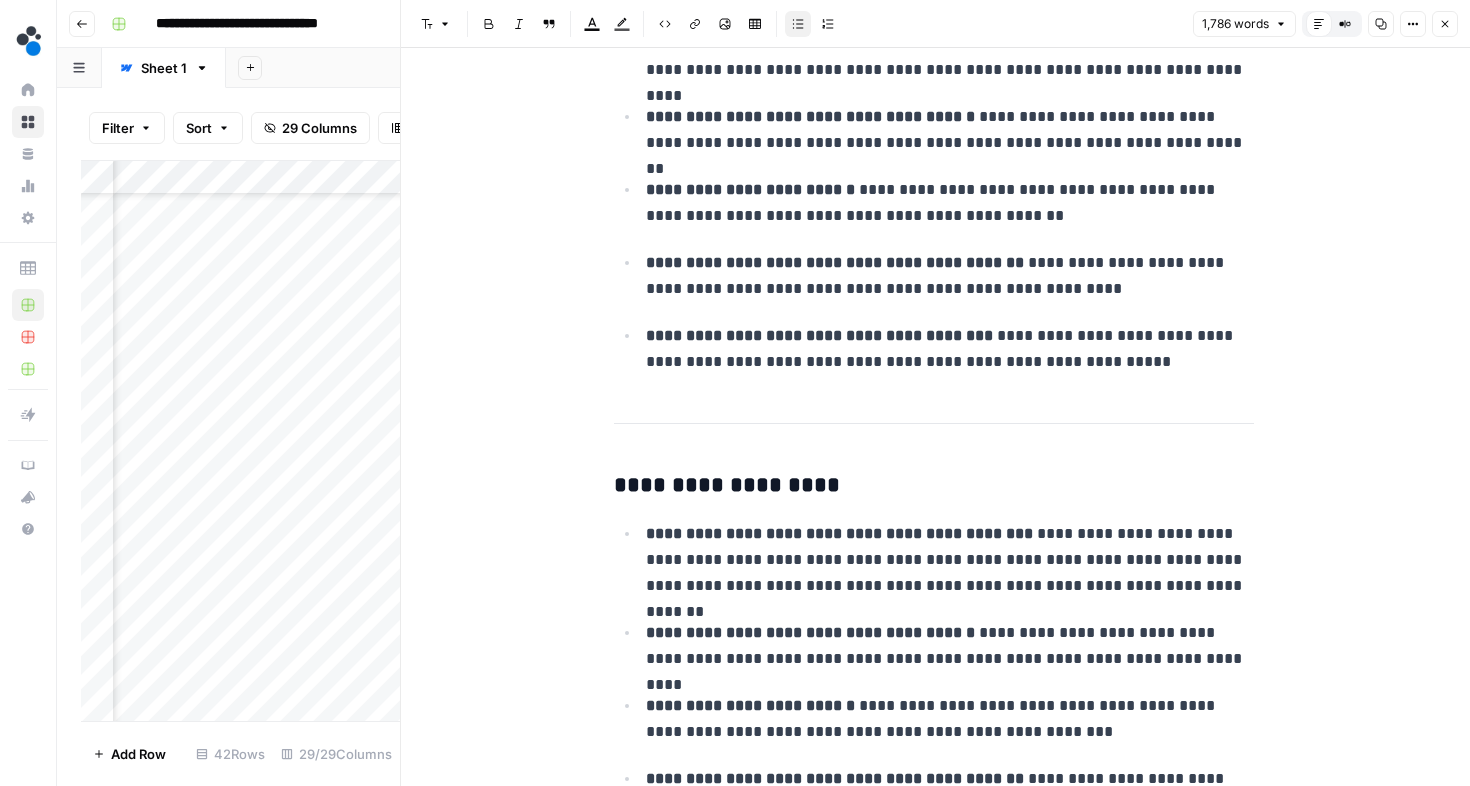 scroll, scrollTop: 6152, scrollLeft: 0, axis: vertical 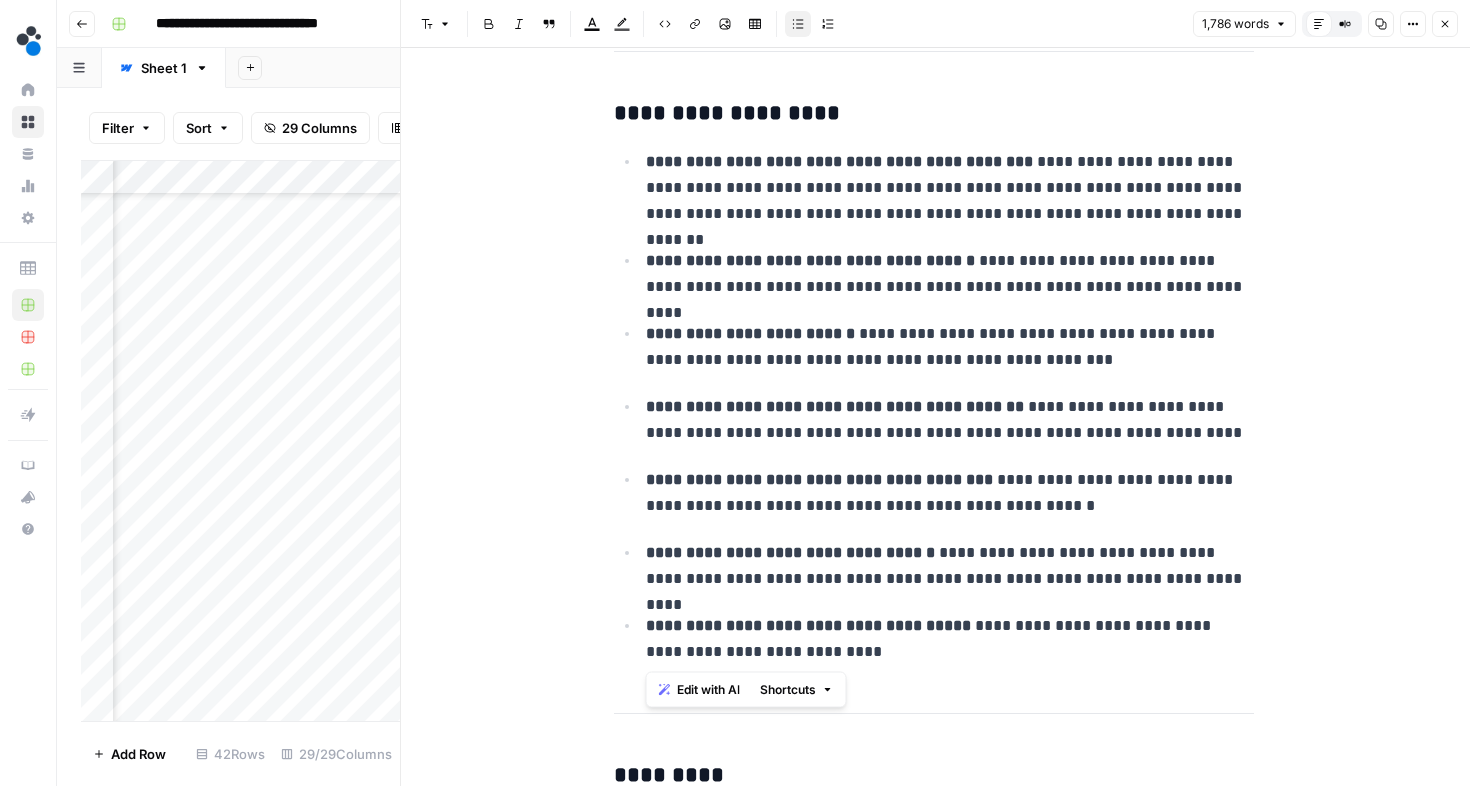 drag, startPoint x: 644, startPoint y: 555, endPoint x: 854, endPoint y: 666, distance: 237.53105 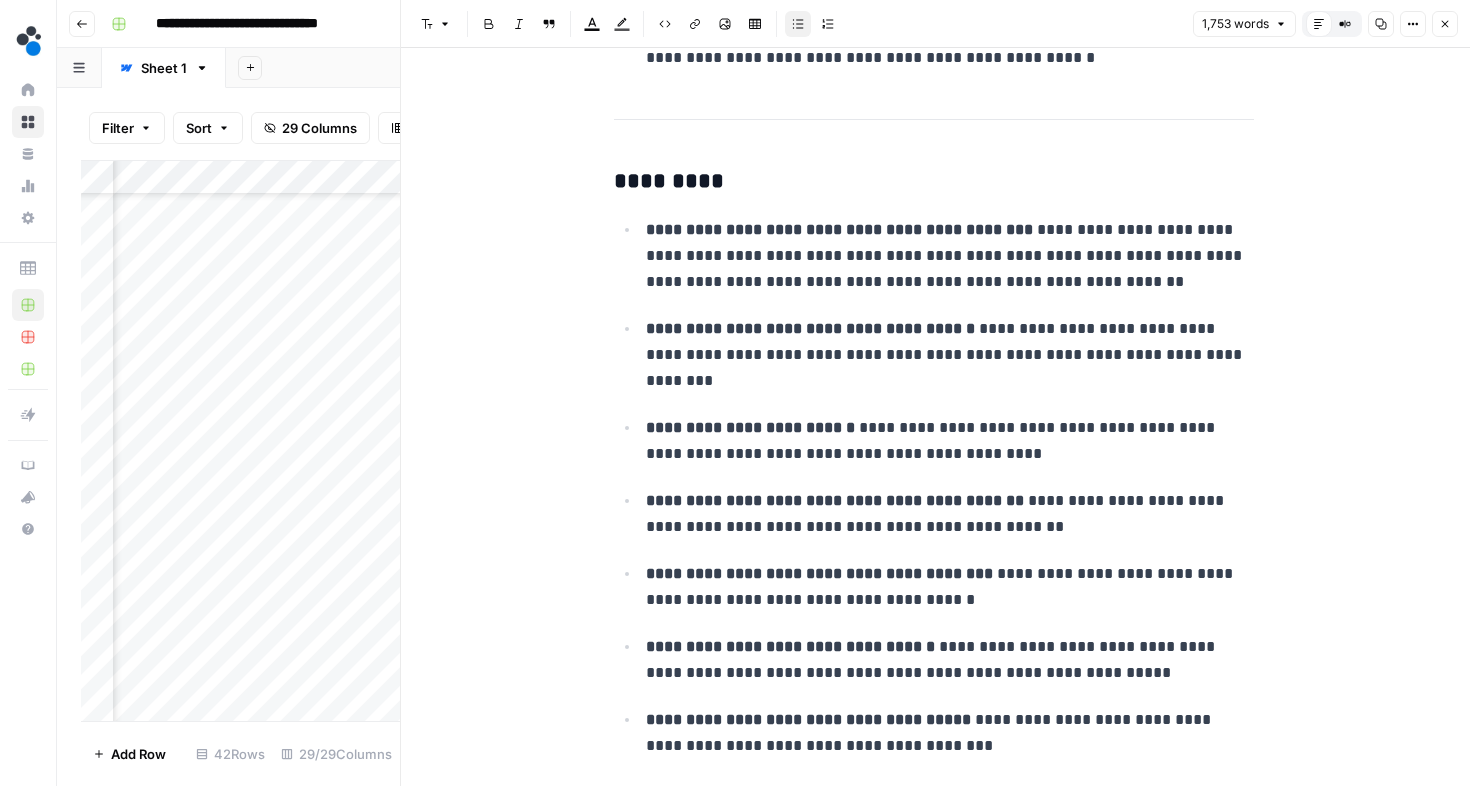 scroll, scrollTop: 6787, scrollLeft: 0, axis: vertical 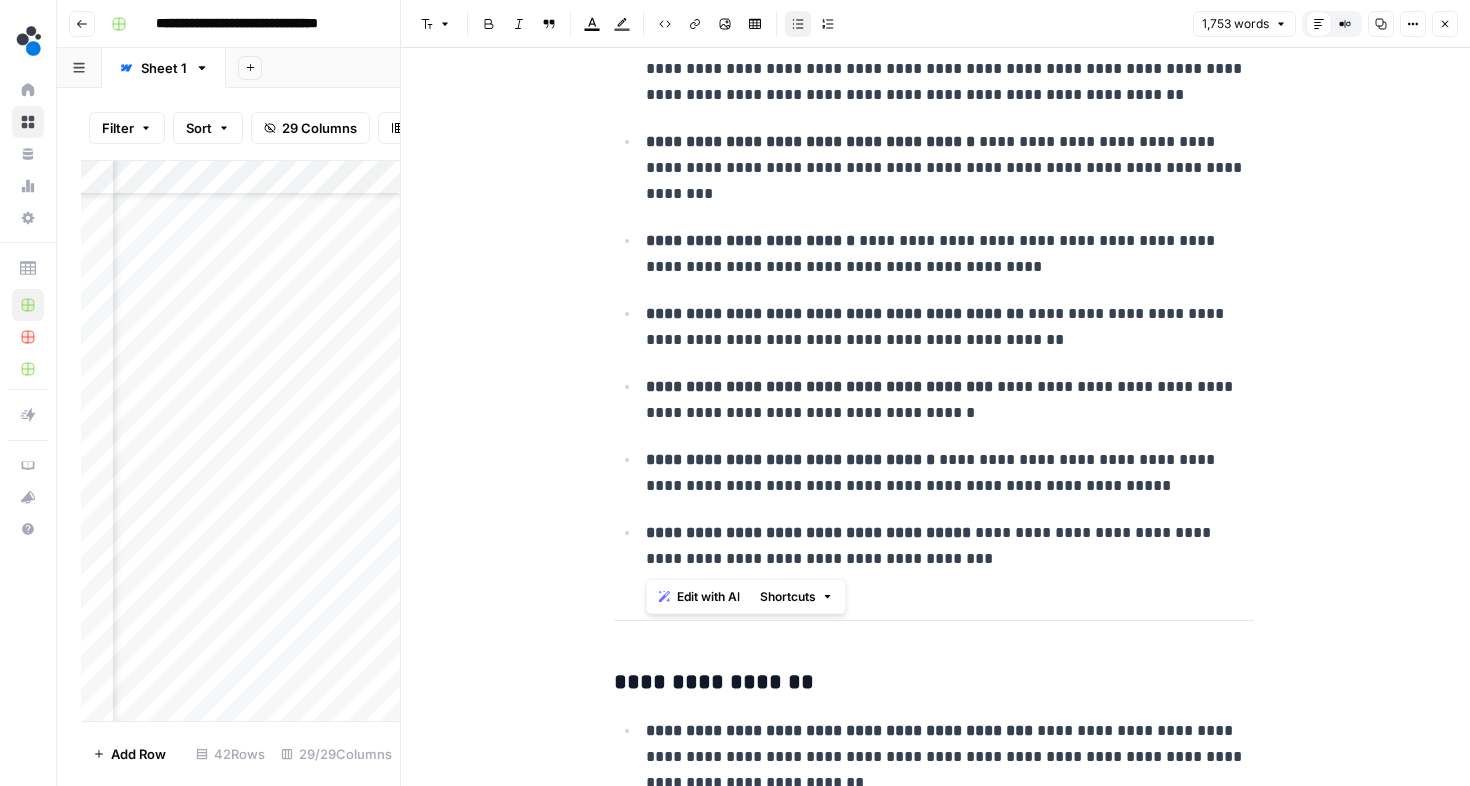 drag, startPoint x: 646, startPoint y: 456, endPoint x: 995, endPoint y: 588, distance: 373.12866 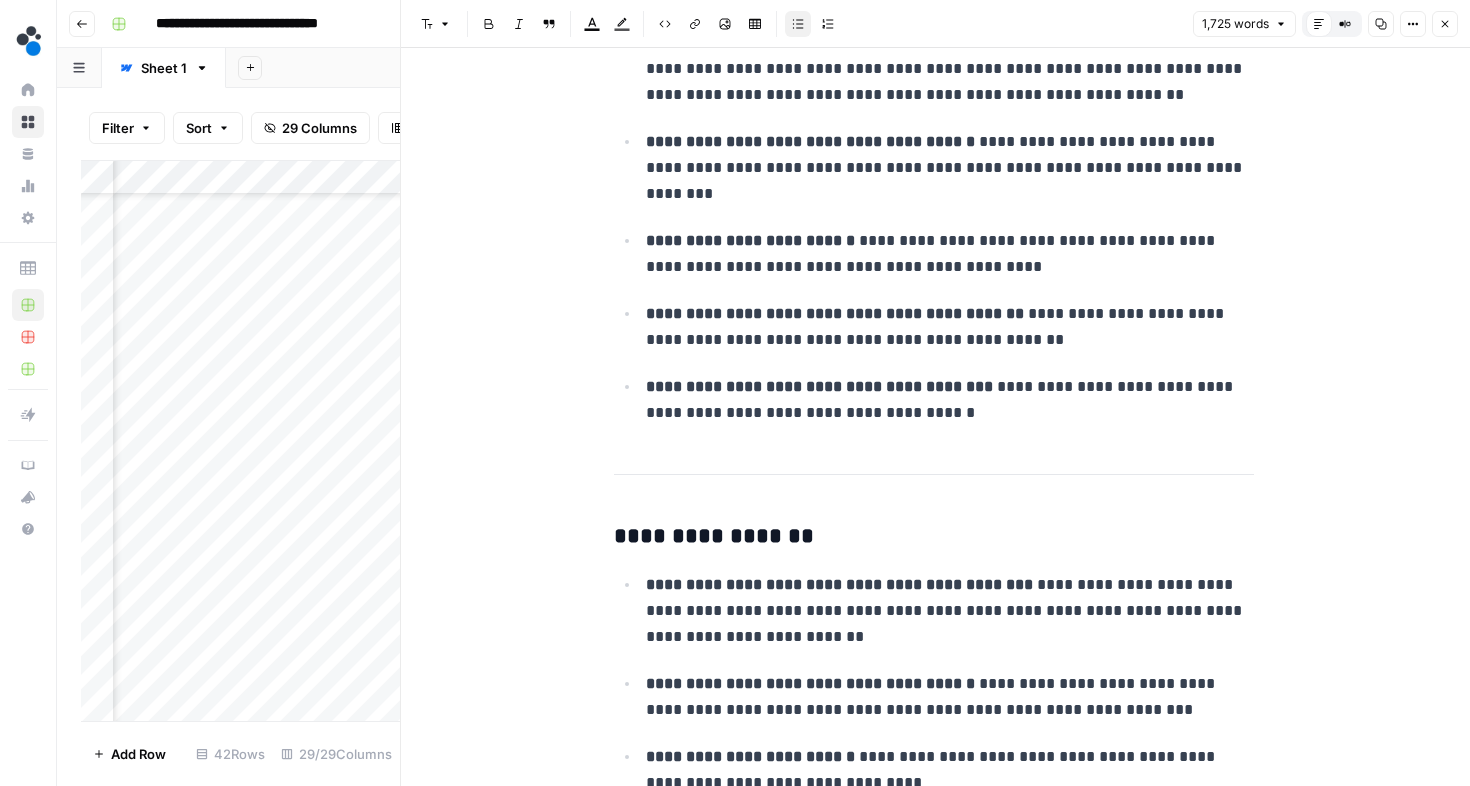 scroll, scrollTop: 7305, scrollLeft: 0, axis: vertical 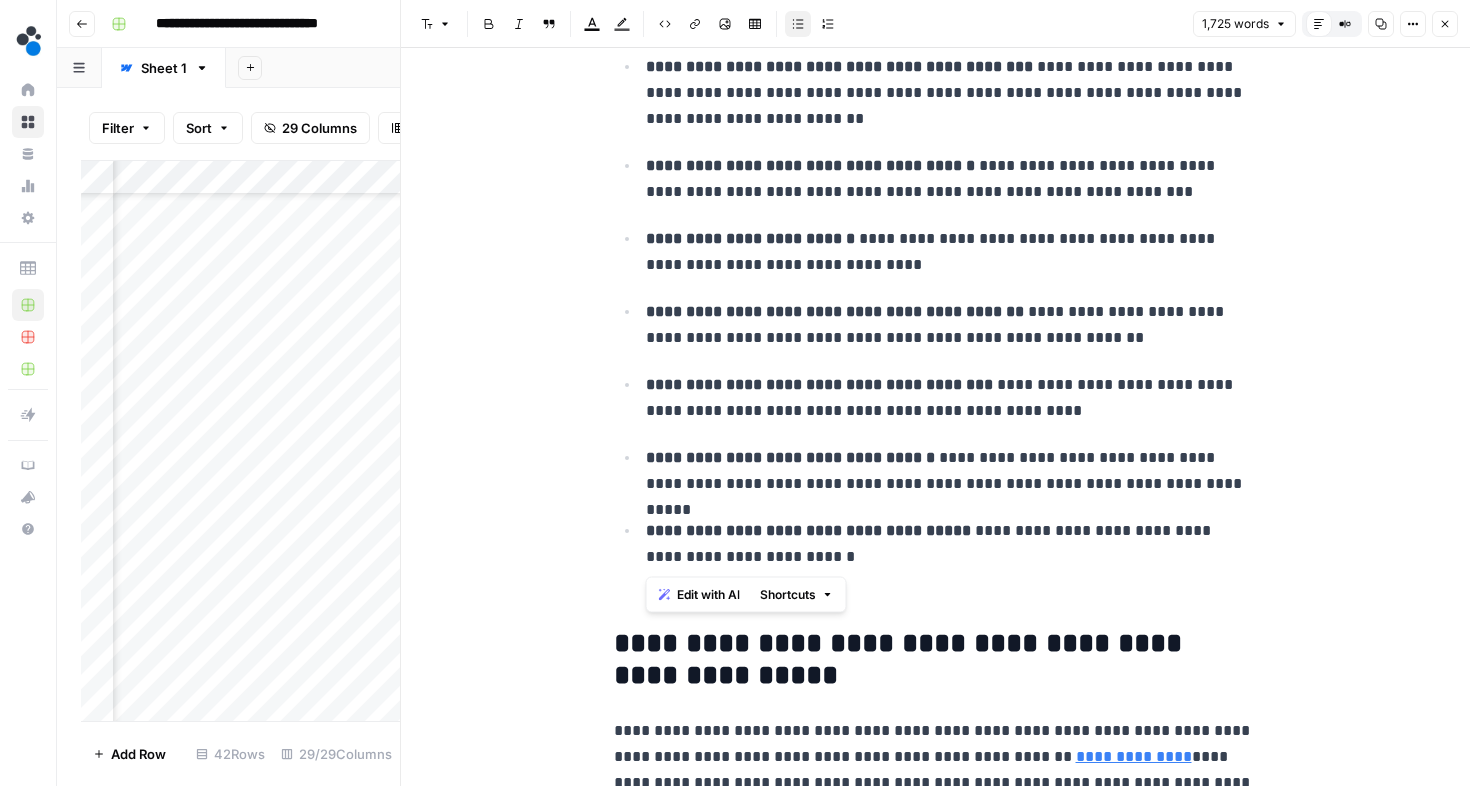 drag, startPoint x: 647, startPoint y: 458, endPoint x: 909, endPoint y: 558, distance: 280.43536 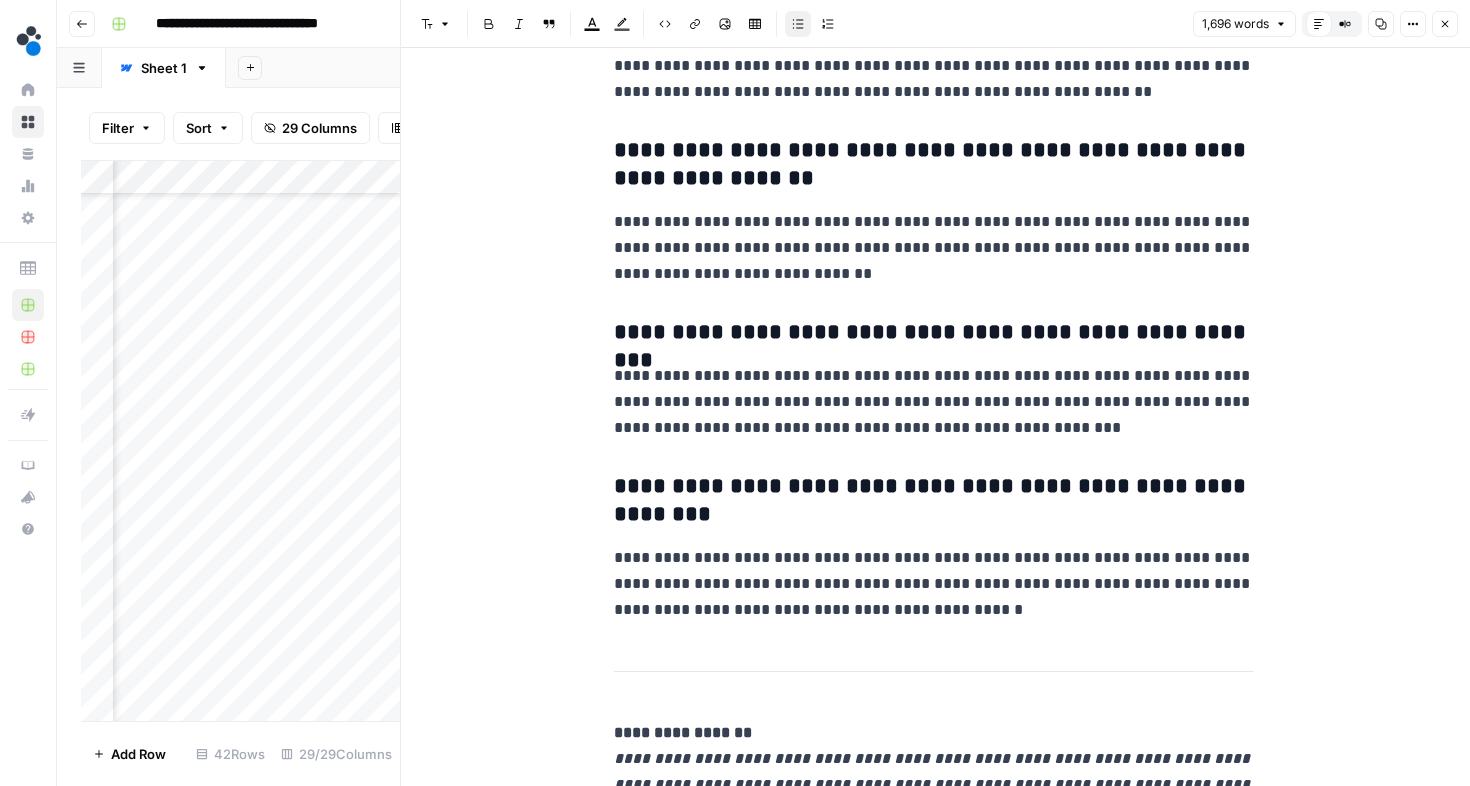 scroll, scrollTop: 8414, scrollLeft: 0, axis: vertical 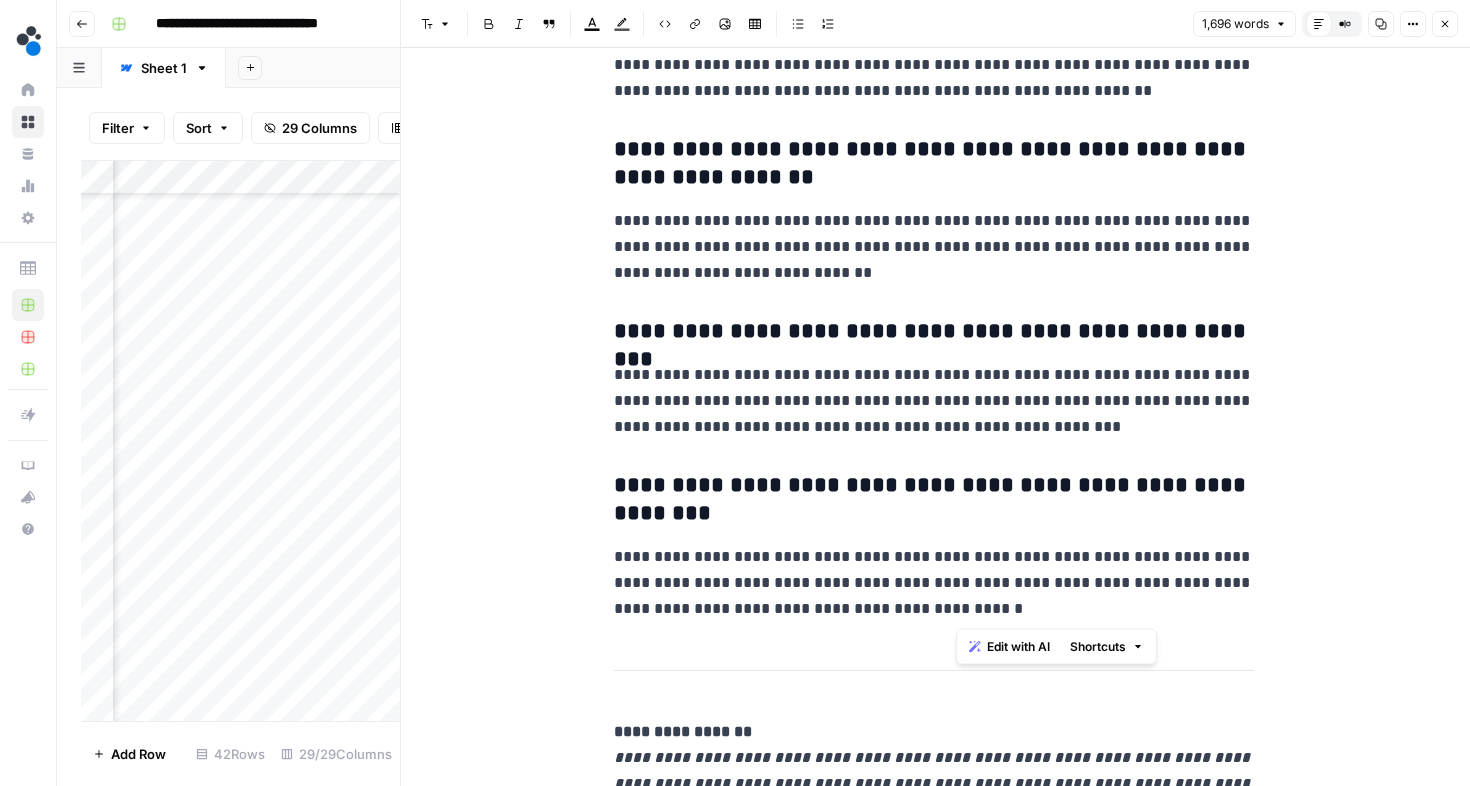 drag, startPoint x: 1003, startPoint y: 587, endPoint x: 956, endPoint y: 603, distance: 49.648766 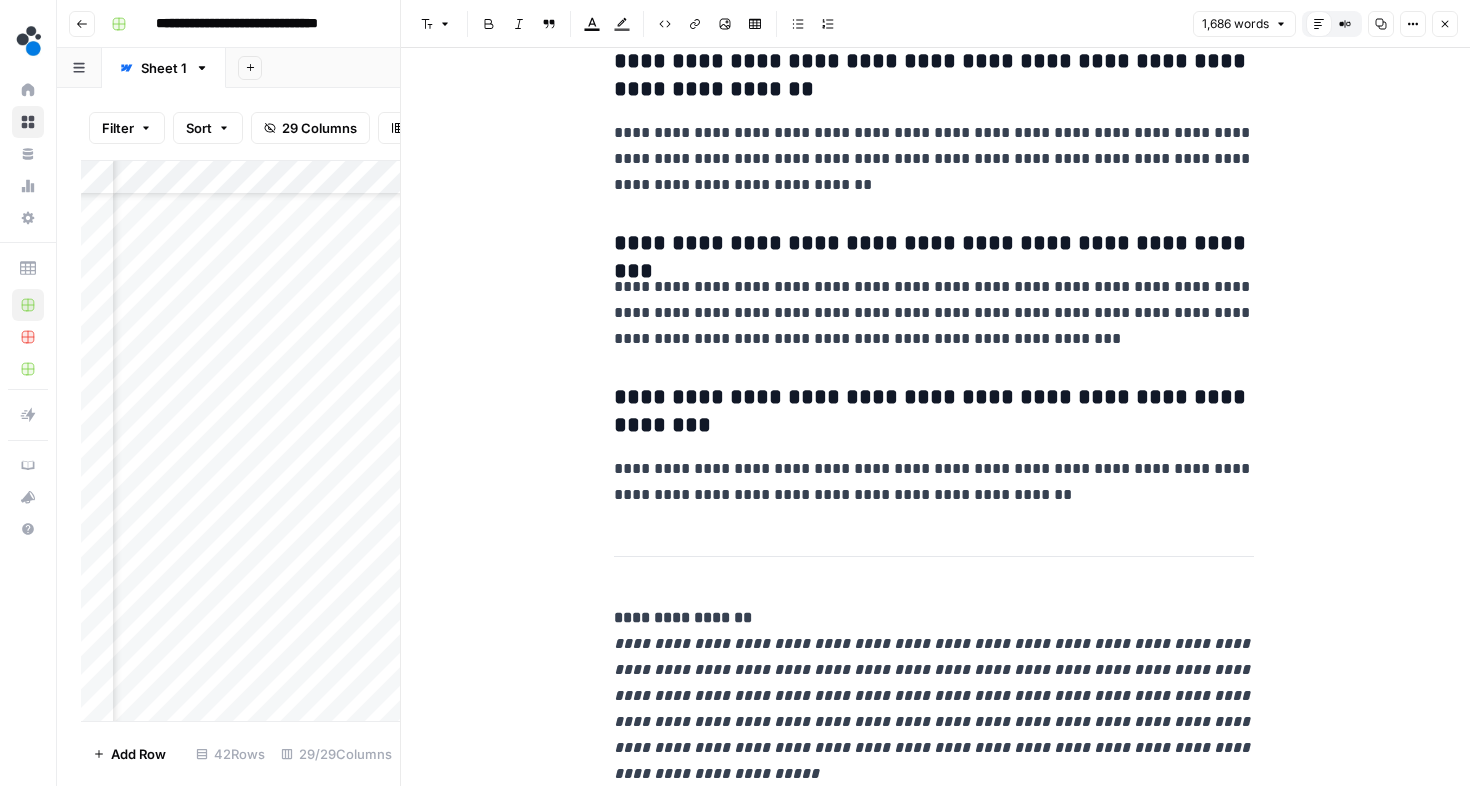 scroll, scrollTop: 8511, scrollLeft: 0, axis: vertical 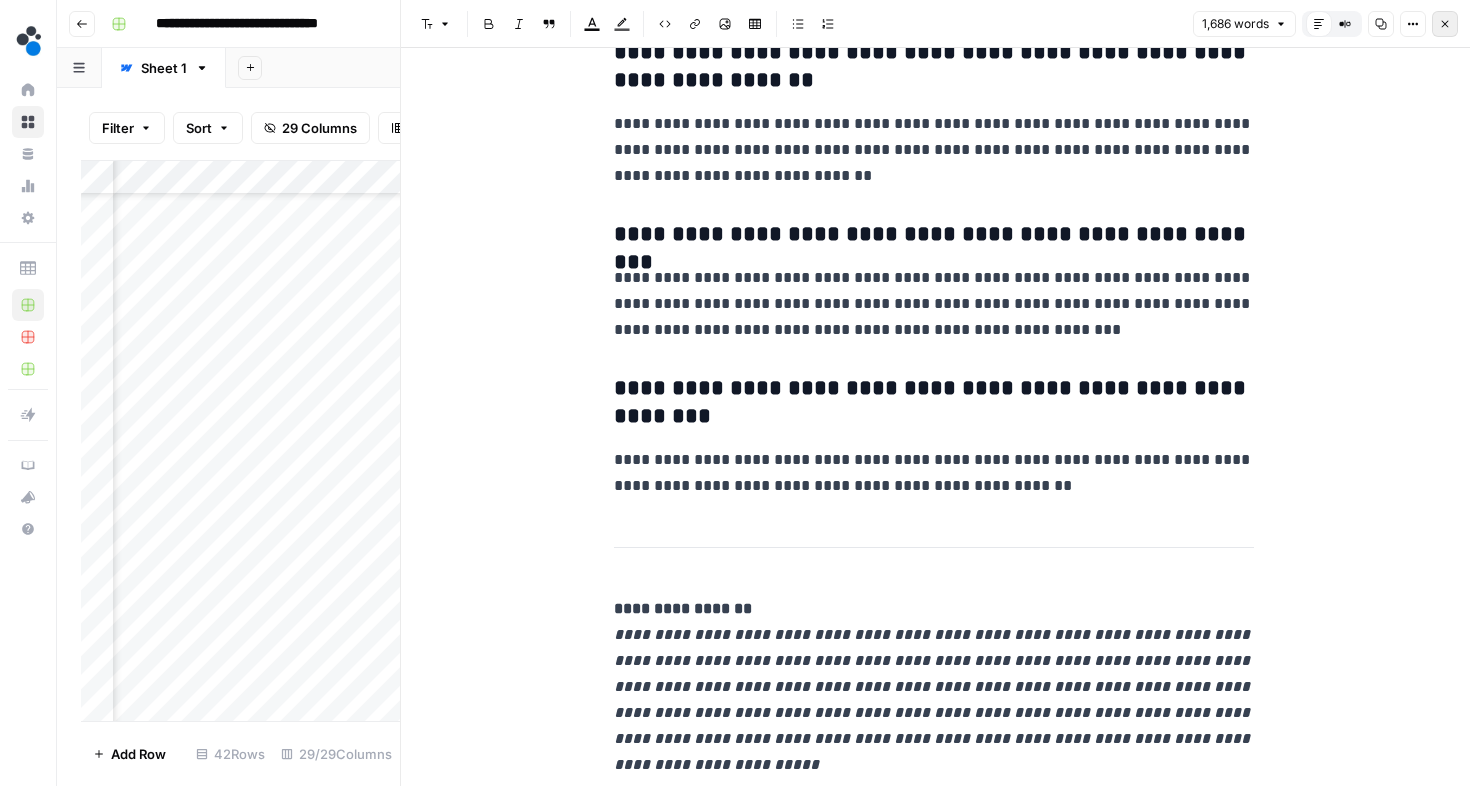 click on "Close" at bounding box center [1445, 24] 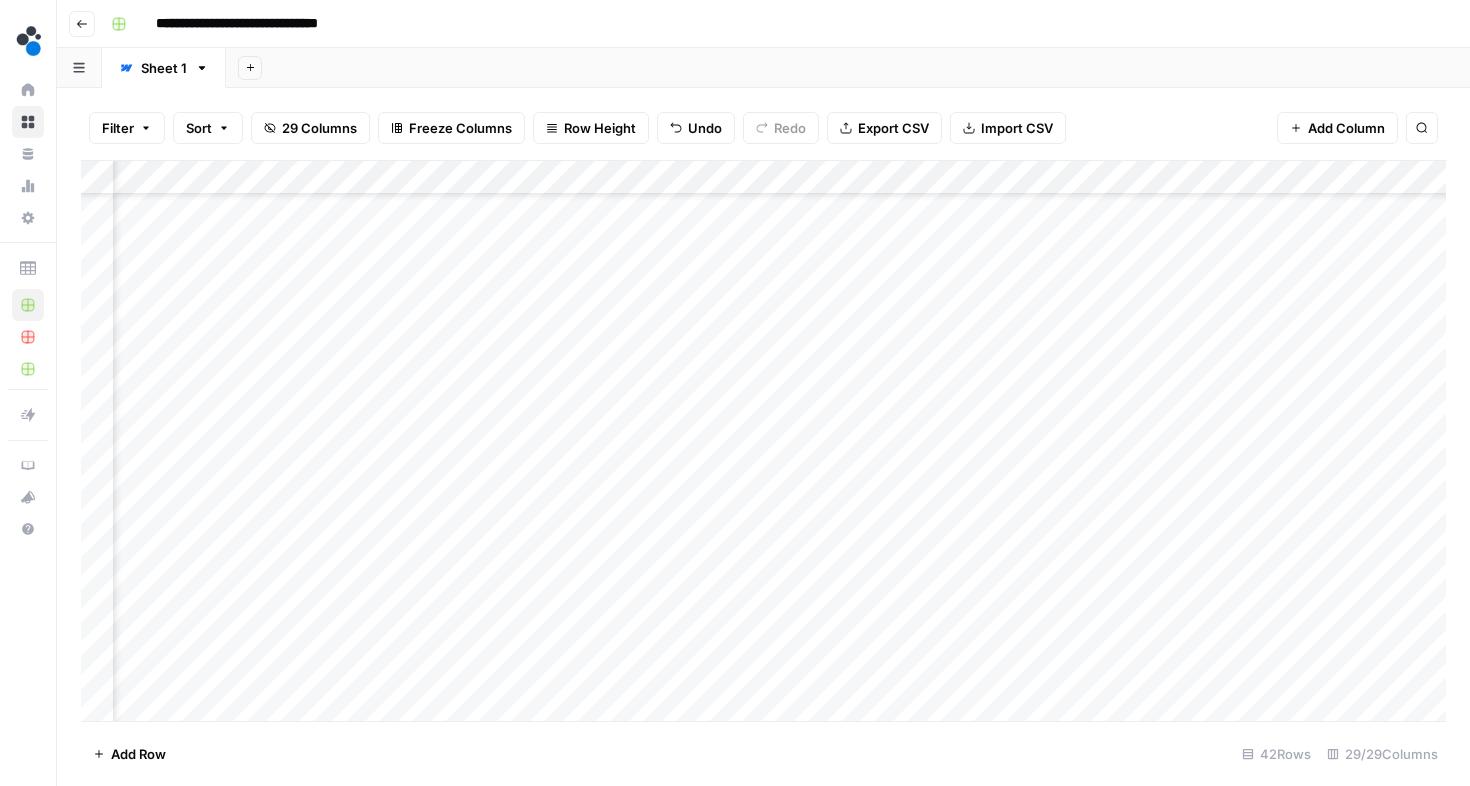 click on "Add Column" at bounding box center [763, 441] 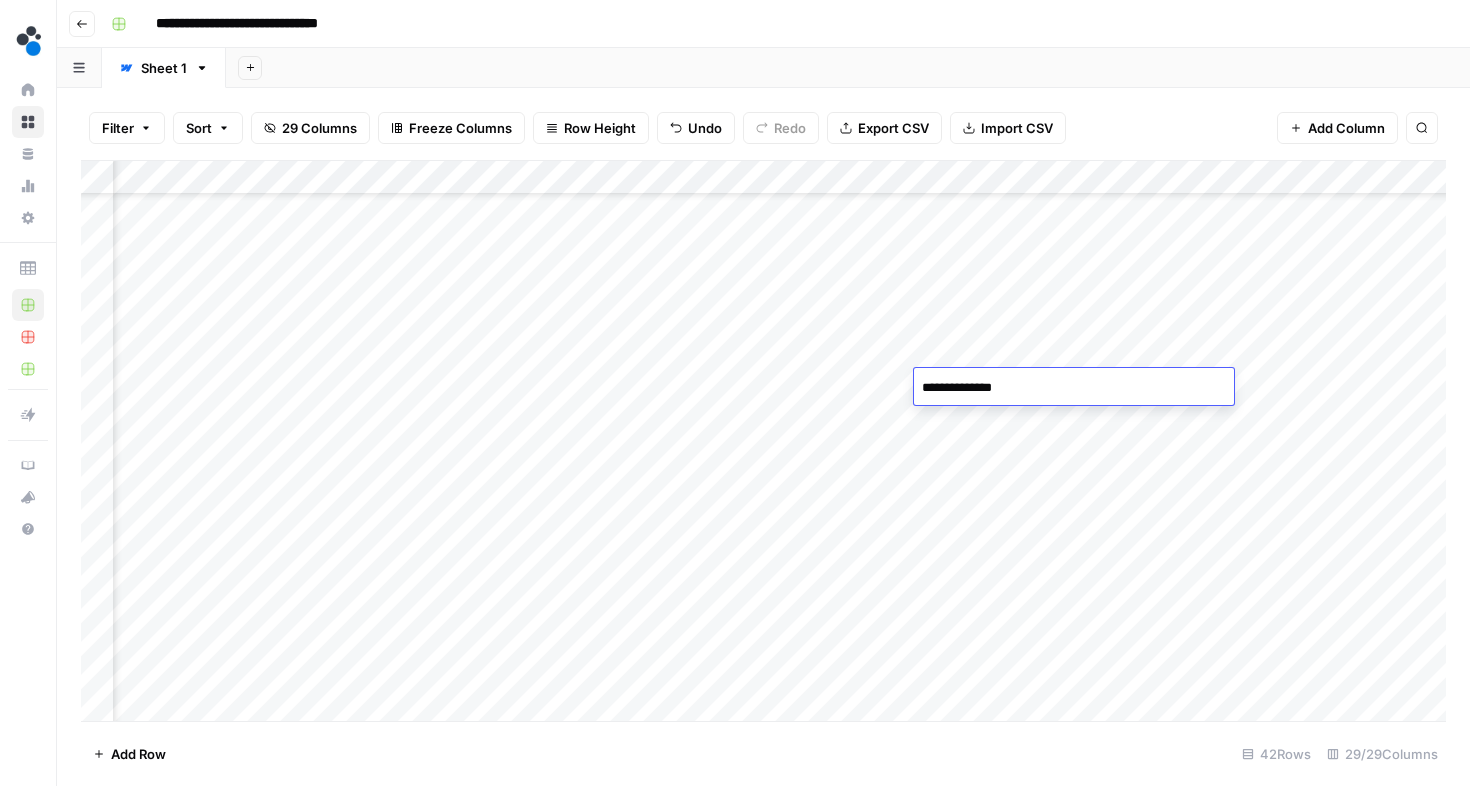 type on "**********" 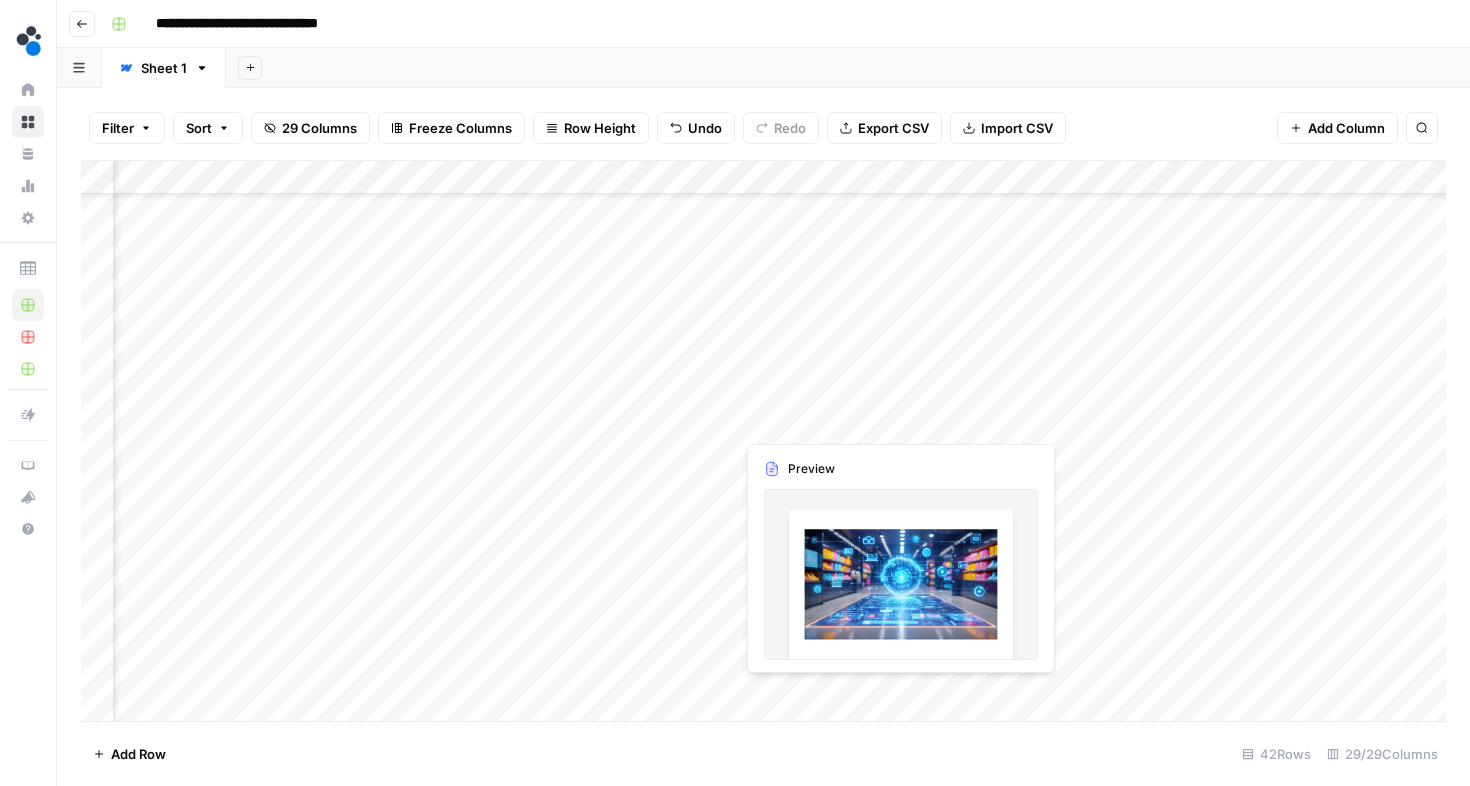 click on "Add Column" at bounding box center [763, 441] 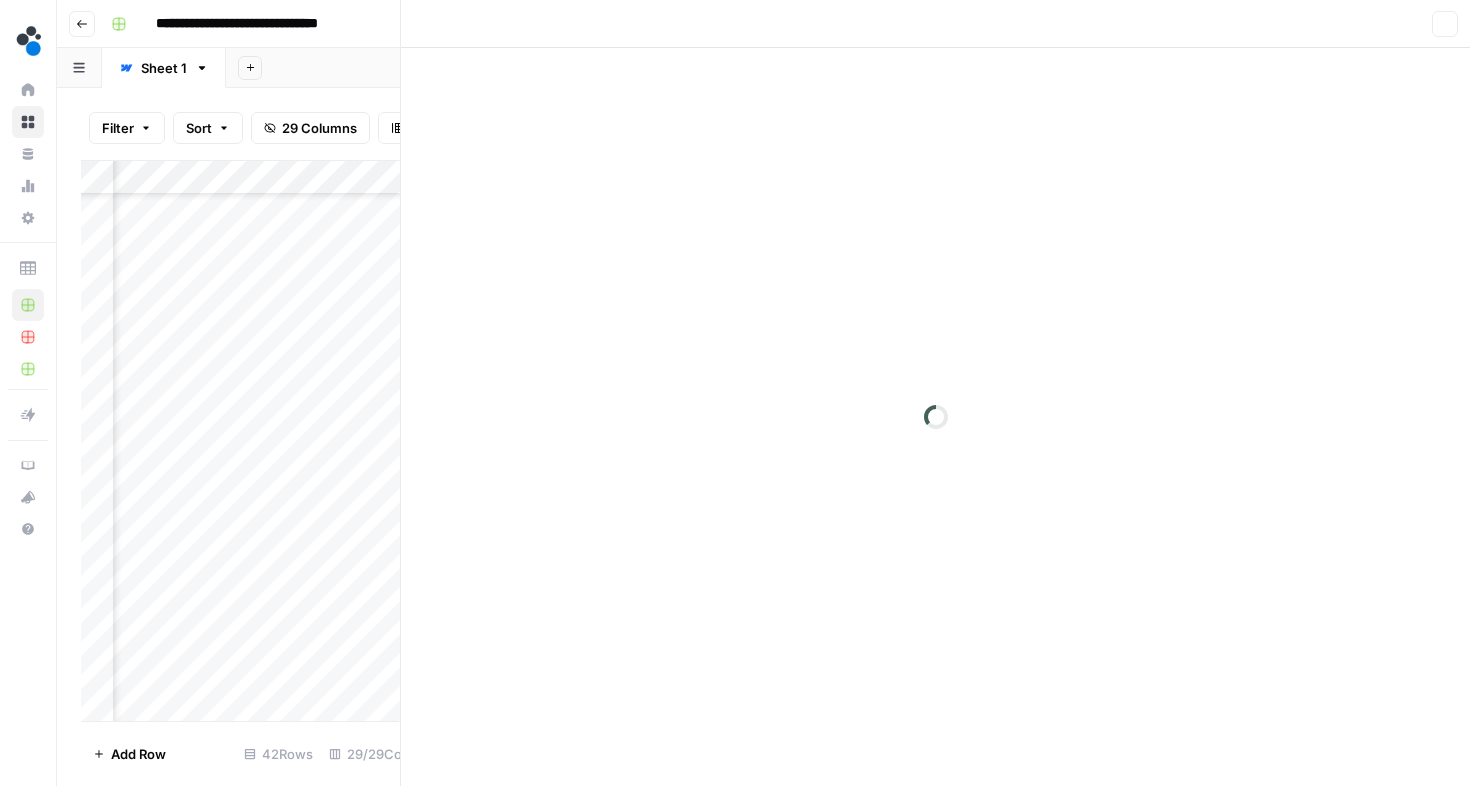 click at bounding box center [825, 420] 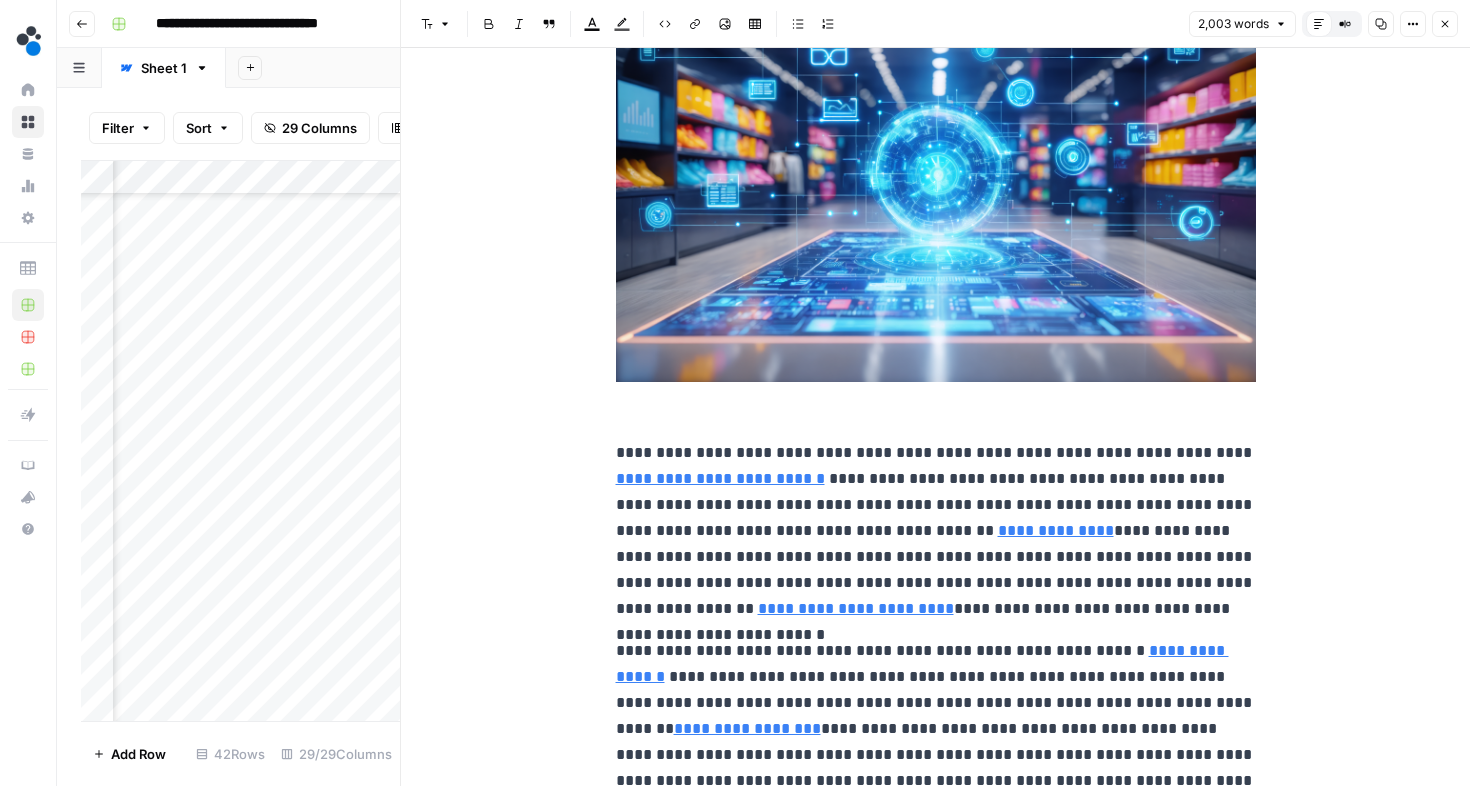 scroll, scrollTop: 93, scrollLeft: 0, axis: vertical 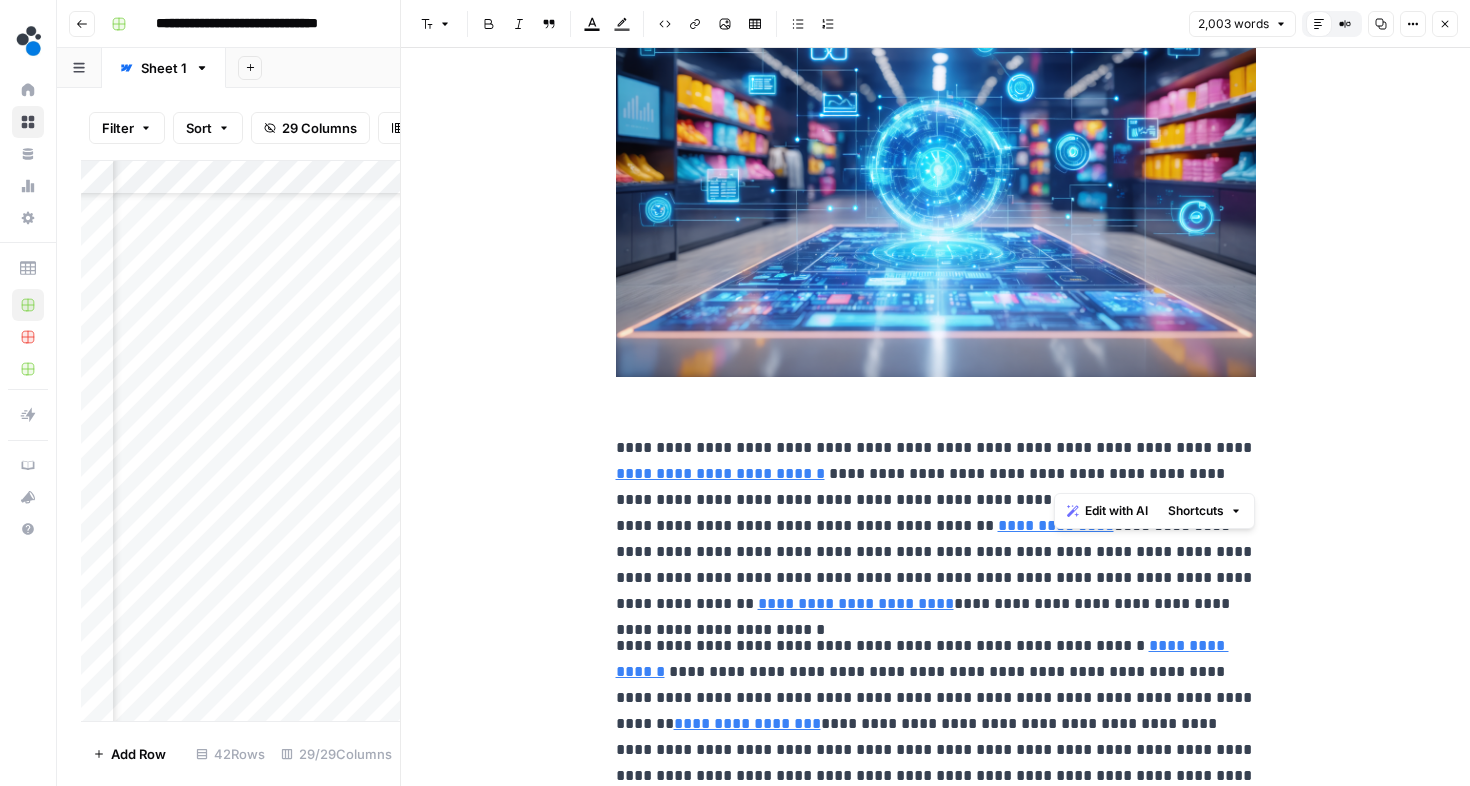 drag, startPoint x: 1074, startPoint y: 473, endPoint x: 1053, endPoint y: 473, distance: 21 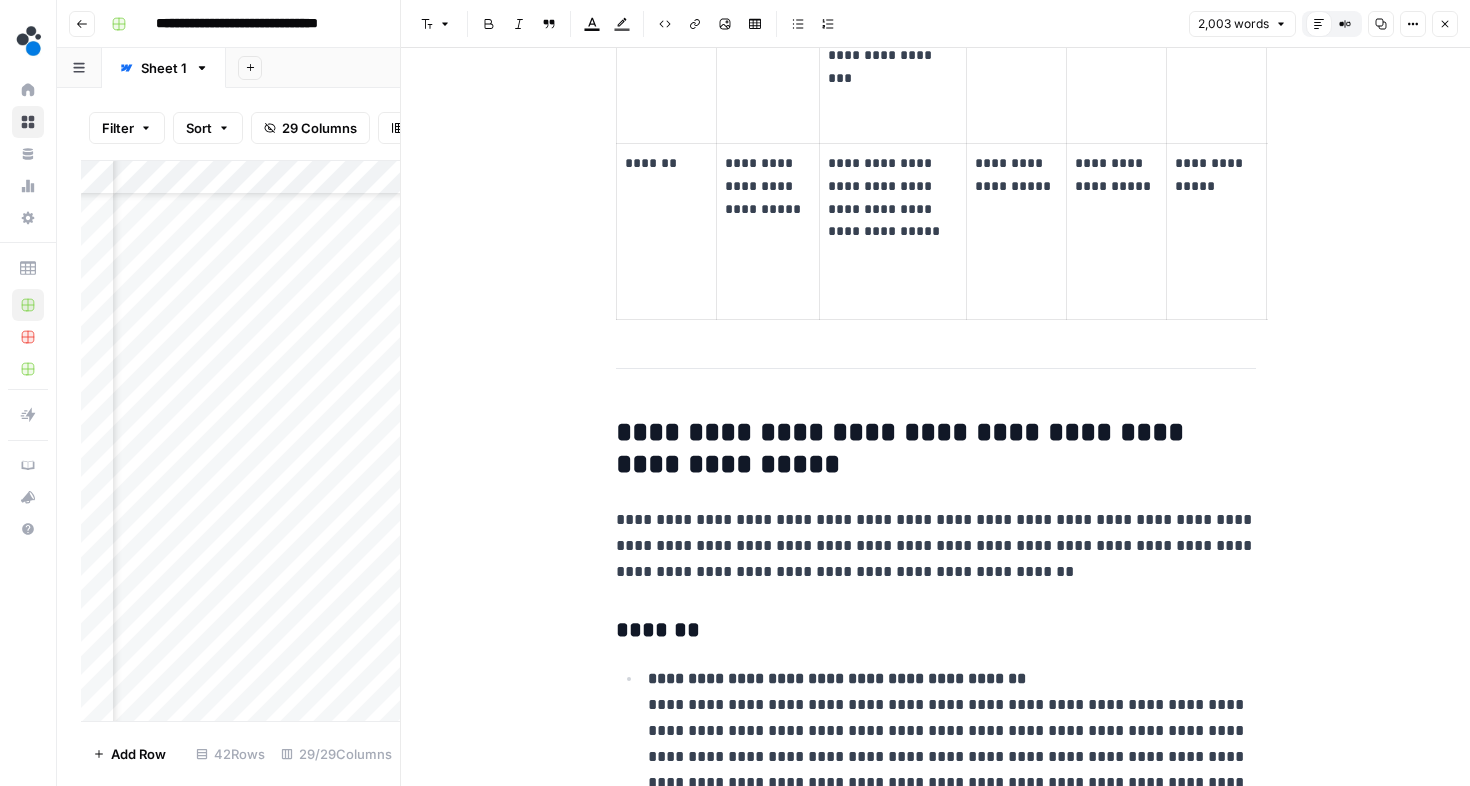 scroll, scrollTop: 2265, scrollLeft: 0, axis: vertical 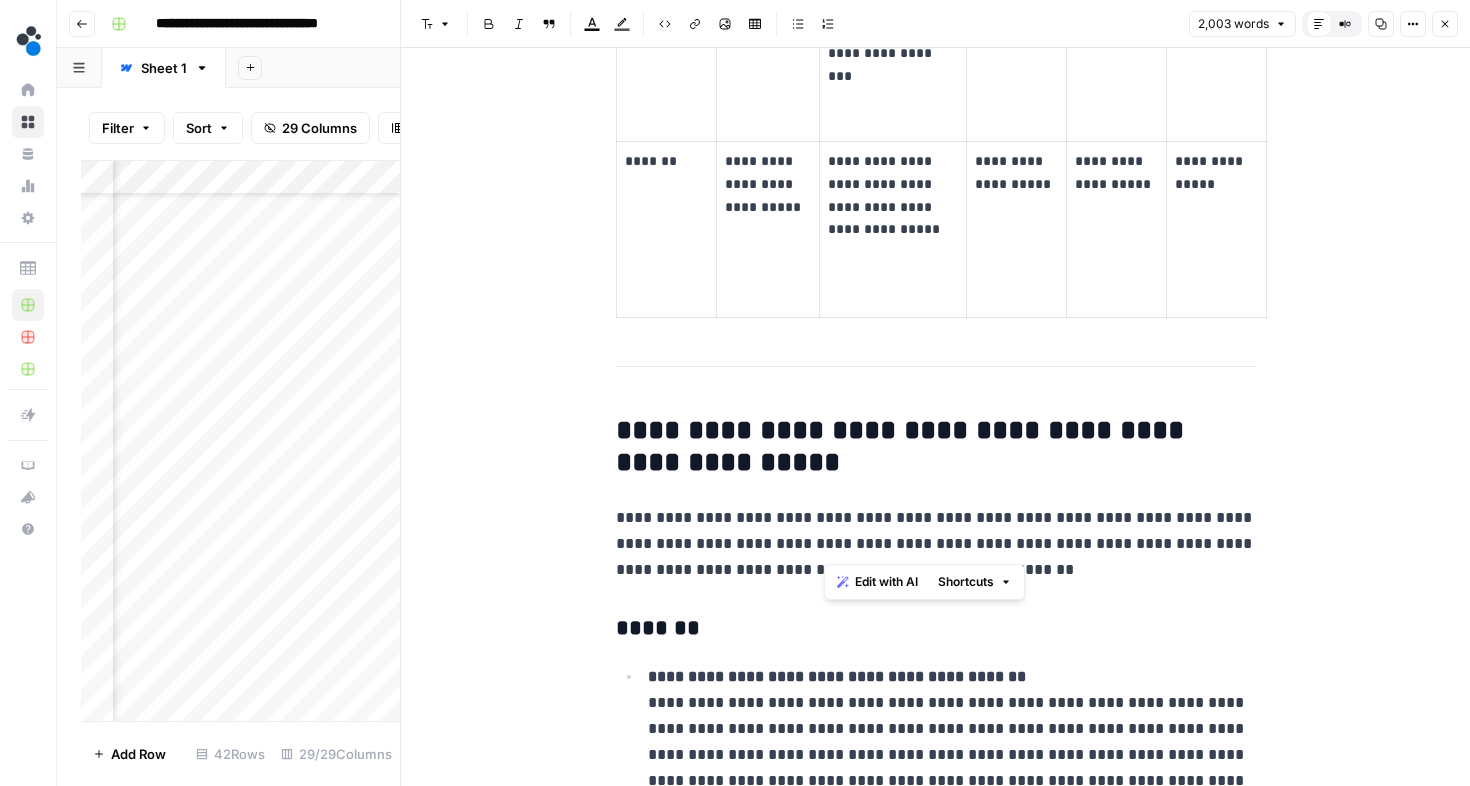 drag, startPoint x: 1024, startPoint y: 548, endPoint x: 821, endPoint y: 551, distance: 203.02217 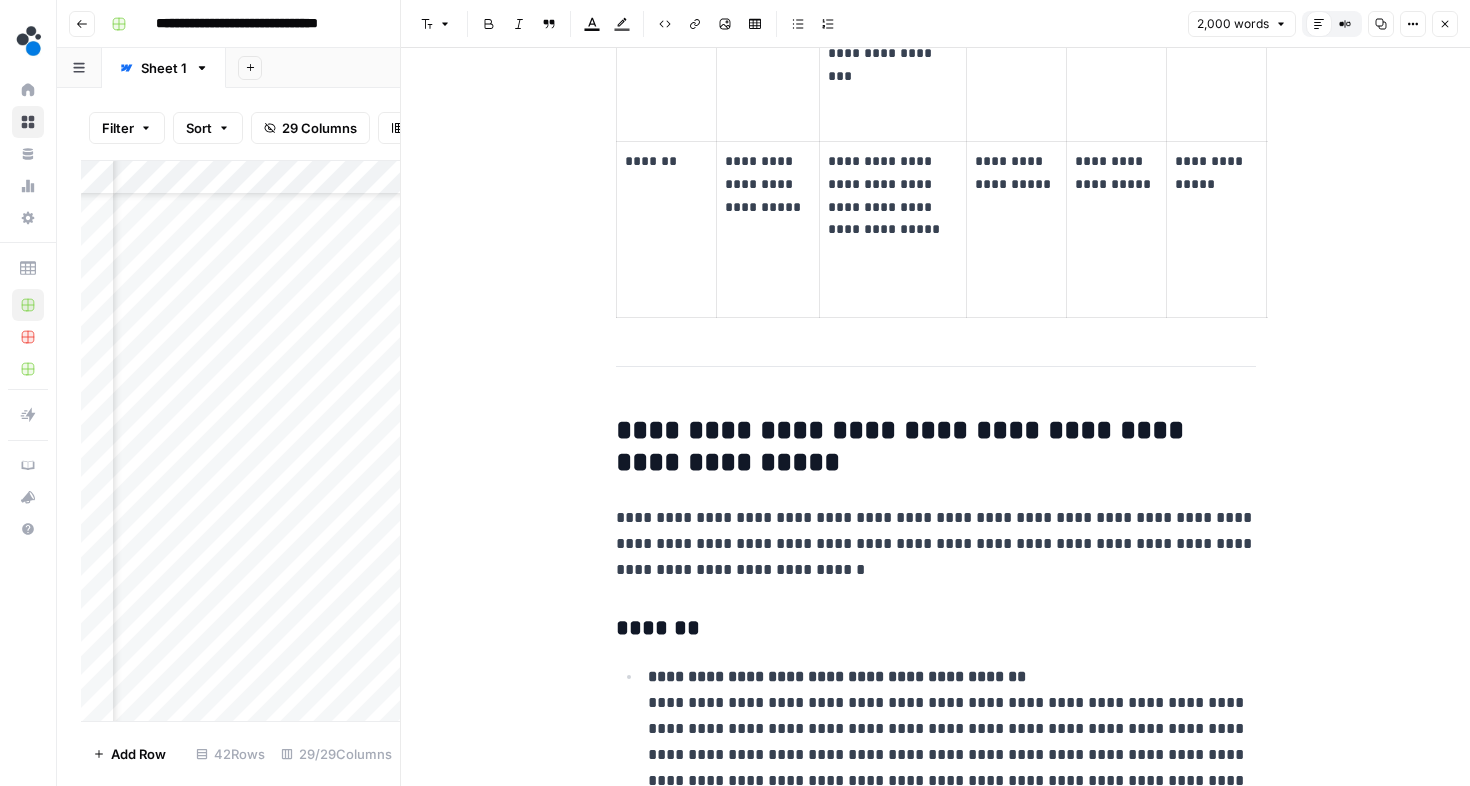 click on "**********" at bounding box center [936, 544] 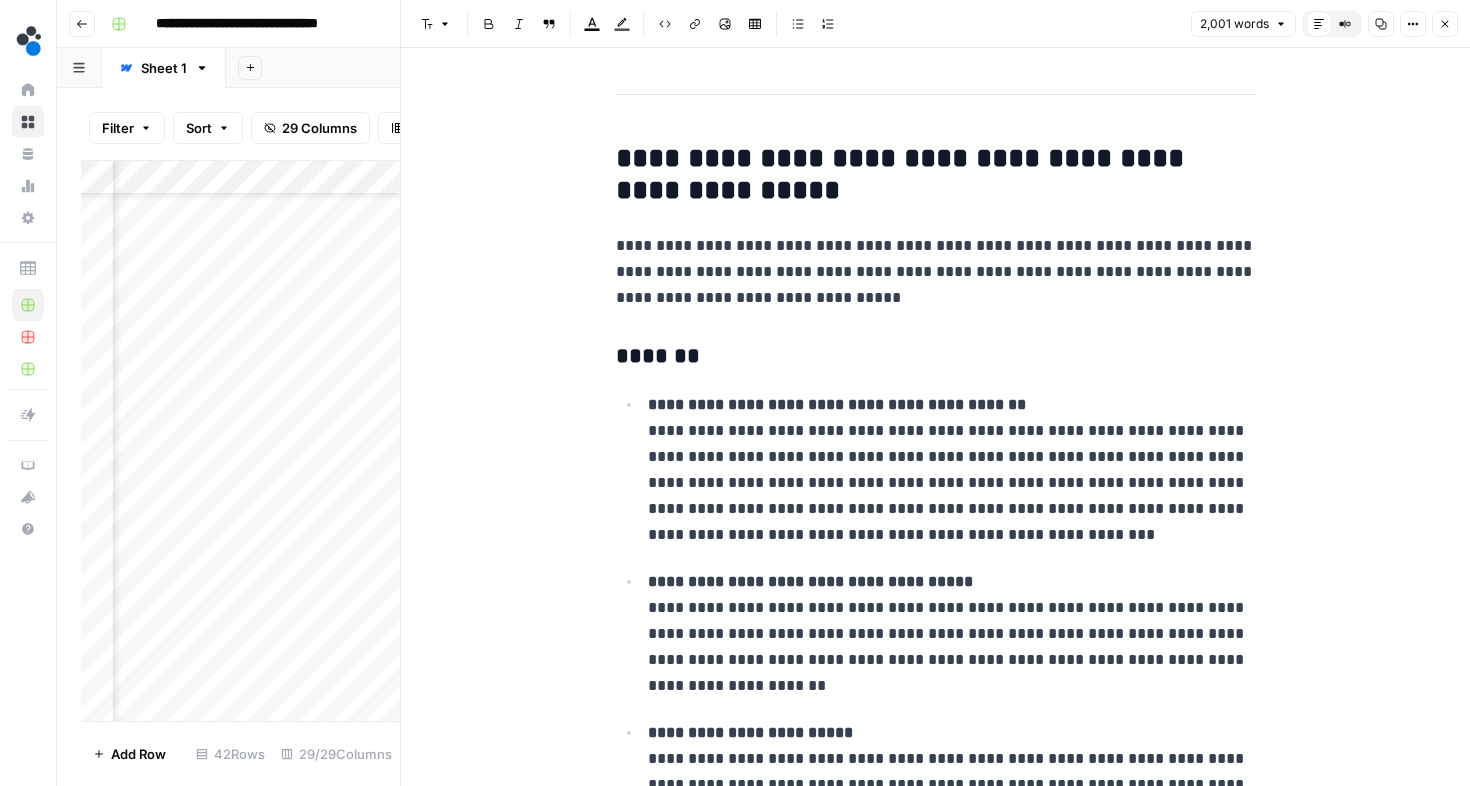 scroll, scrollTop: 2539, scrollLeft: 0, axis: vertical 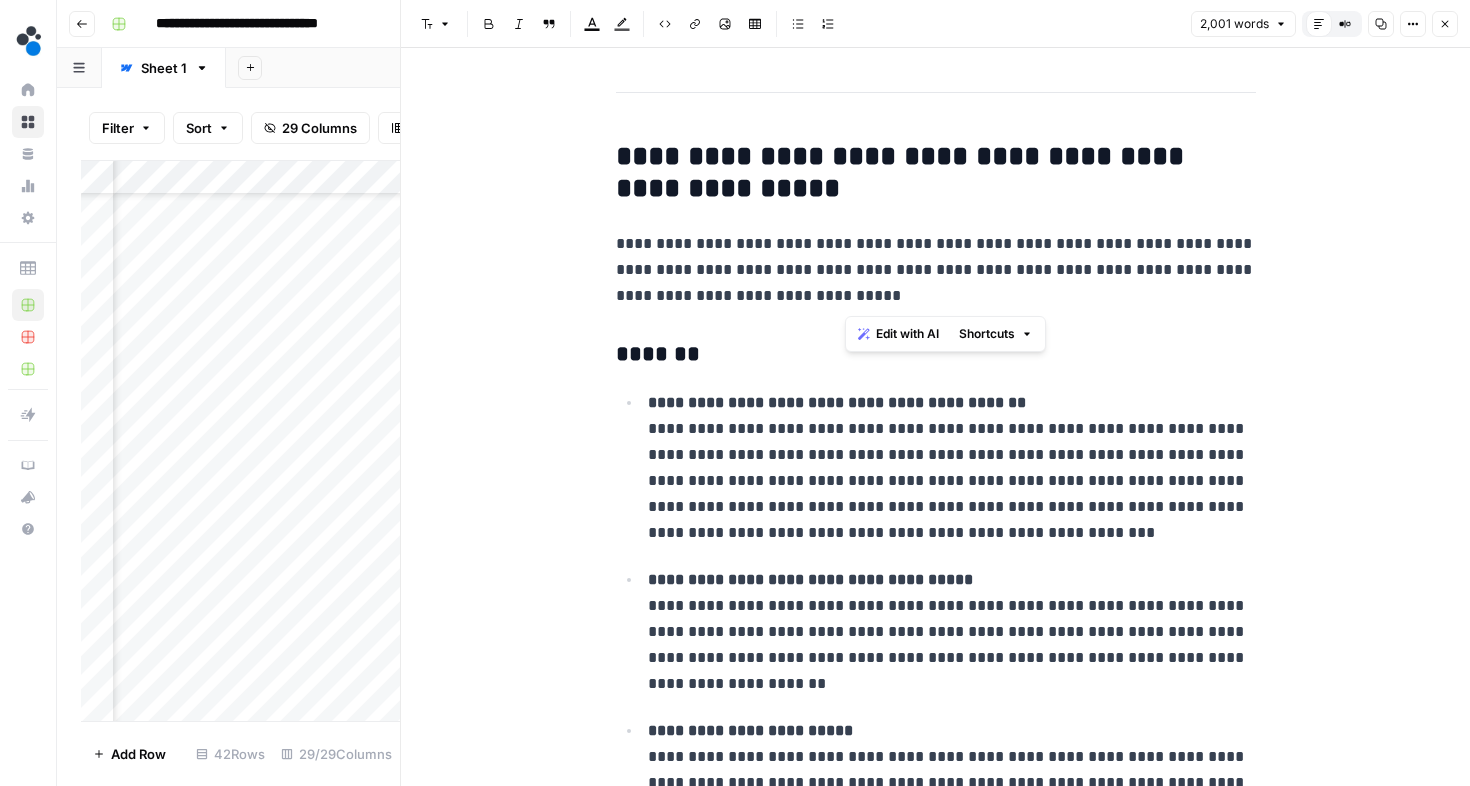 drag, startPoint x: 863, startPoint y: 266, endPoint x: 863, endPoint y: 293, distance: 27 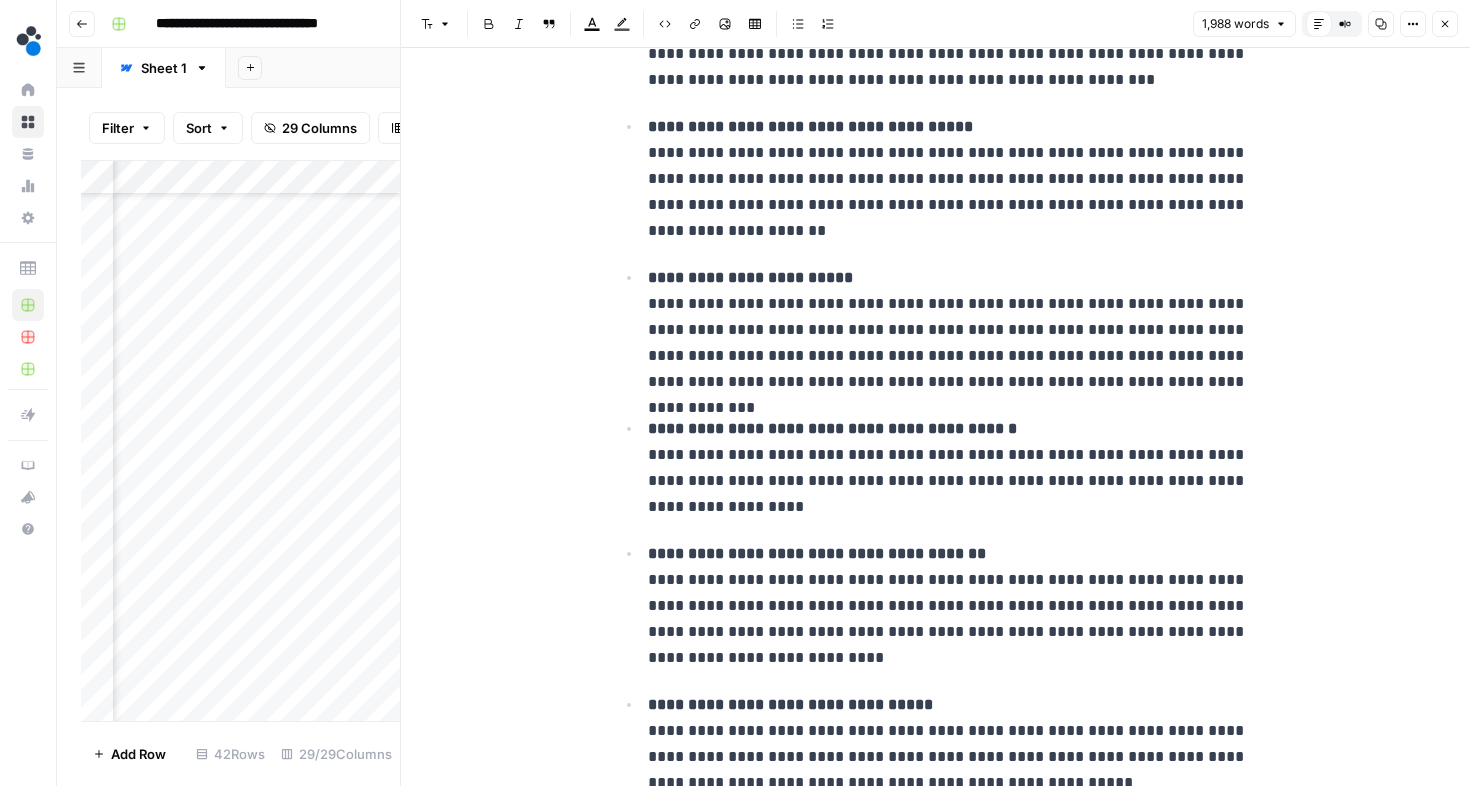 scroll, scrollTop: 3159, scrollLeft: 0, axis: vertical 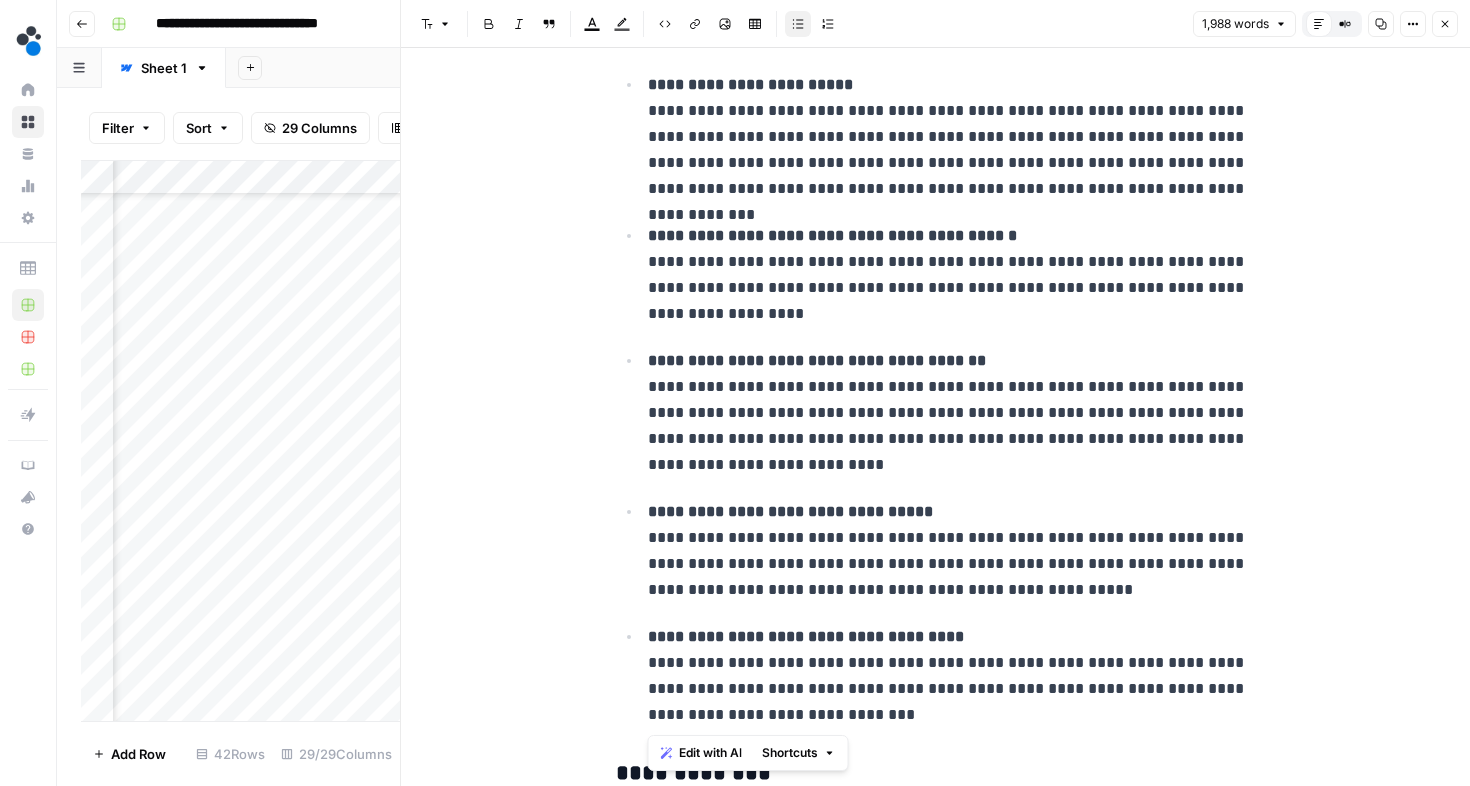 drag, startPoint x: 648, startPoint y: 518, endPoint x: 953, endPoint y: 710, distance: 360.40115 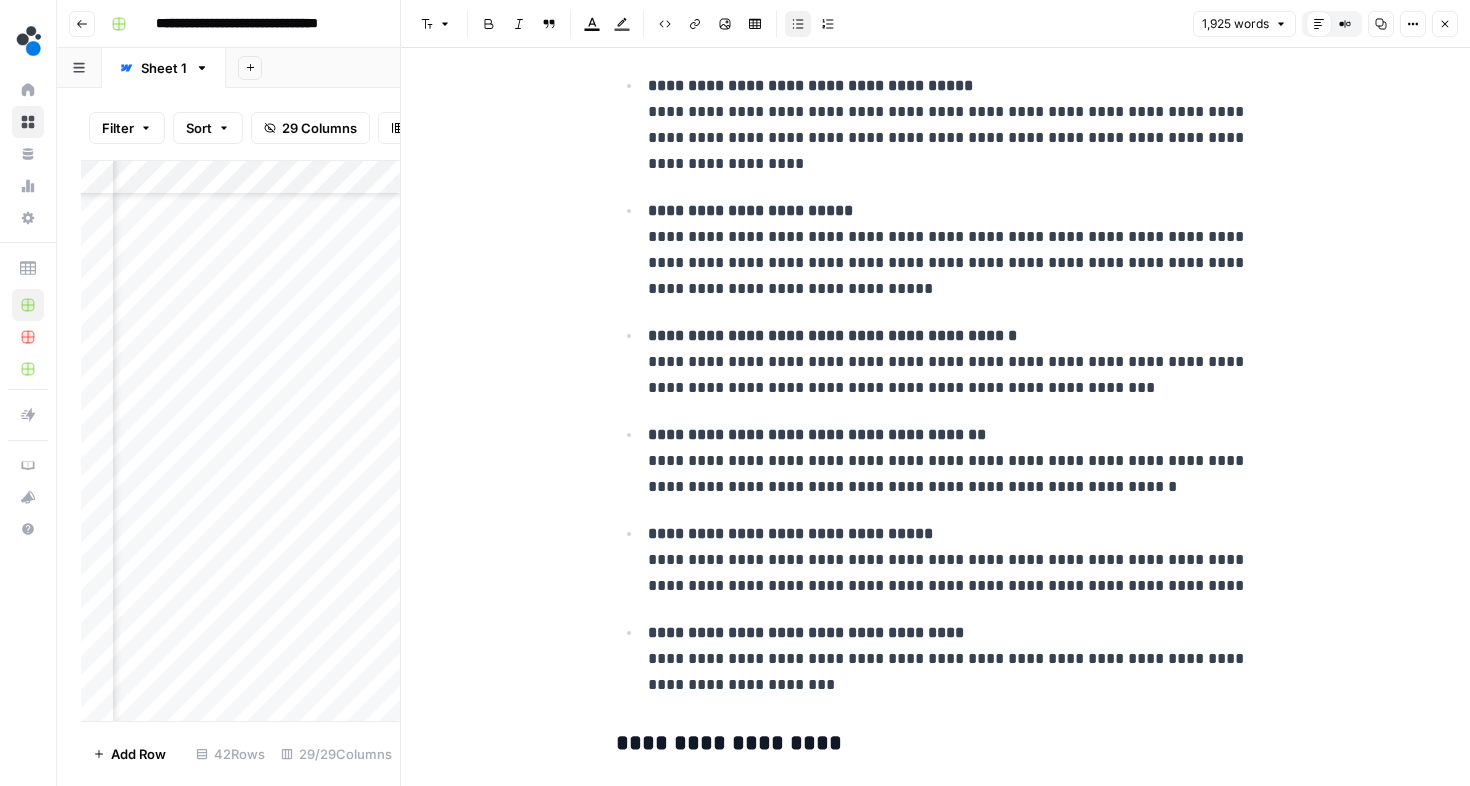 scroll, scrollTop: 3831, scrollLeft: 0, axis: vertical 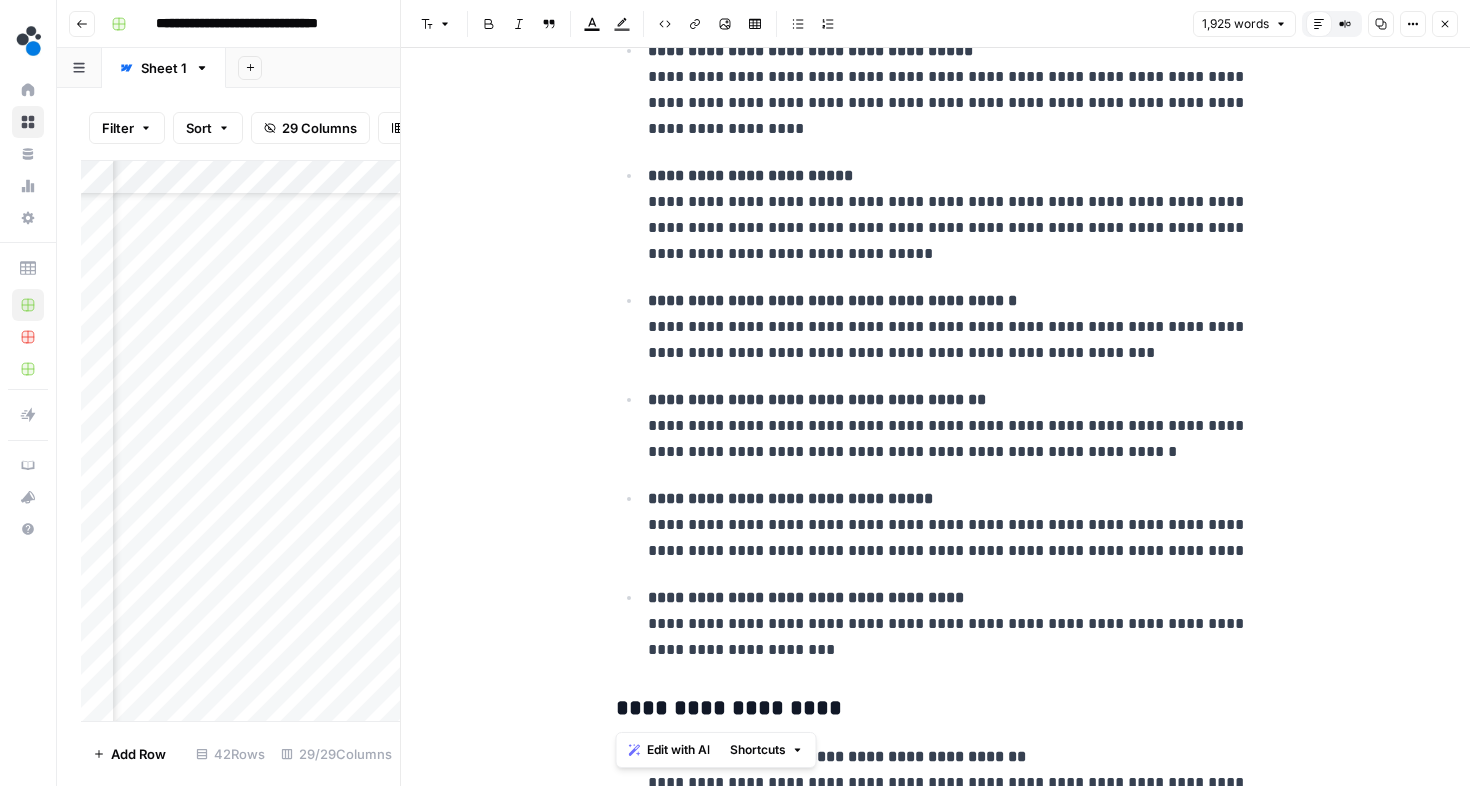 drag, startPoint x: 649, startPoint y: 496, endPoint x: 831, endPoint y: 690, distance: 266.0075 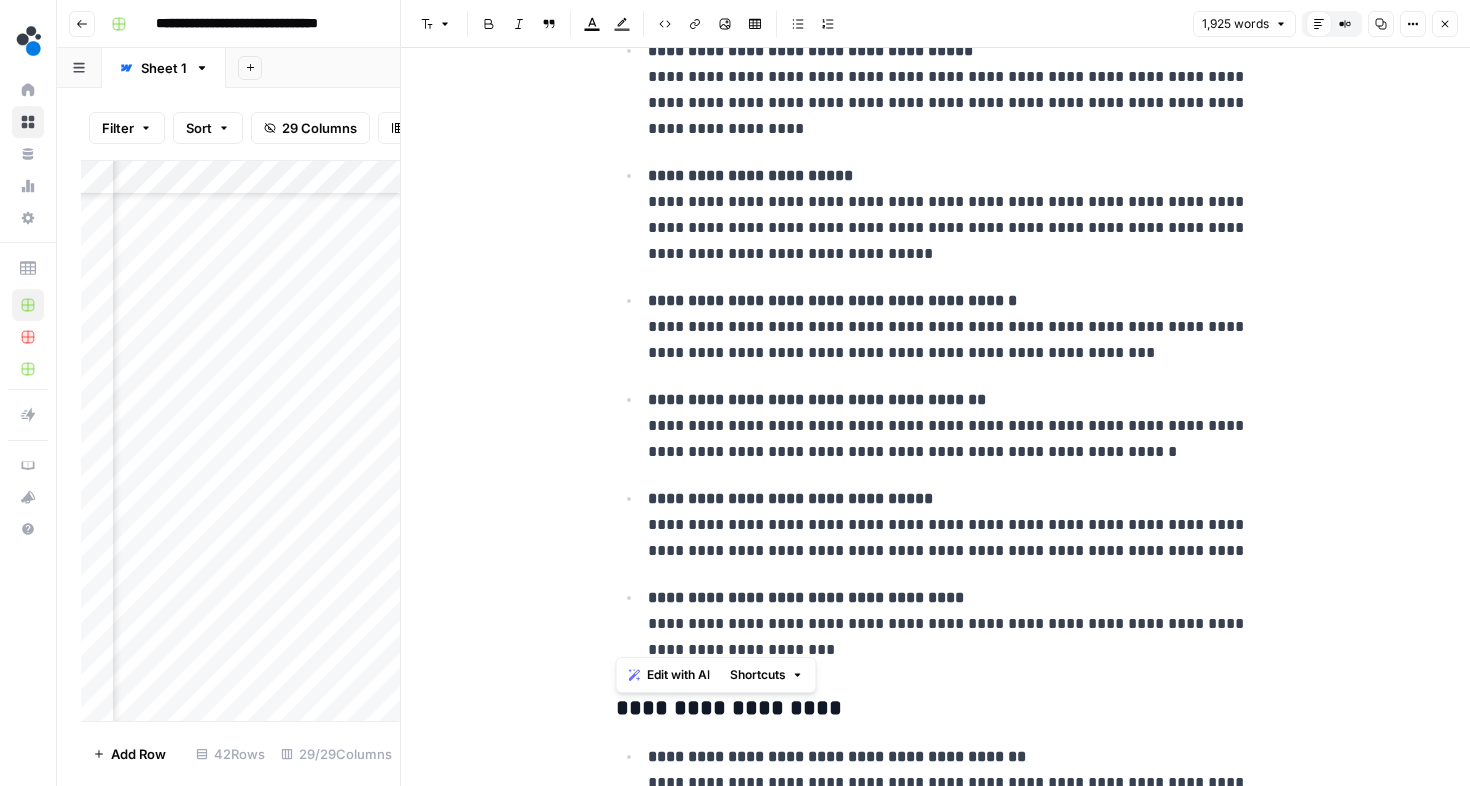 scroll, scrollTop: 4044, scrollLeft: 0, axis: vertical 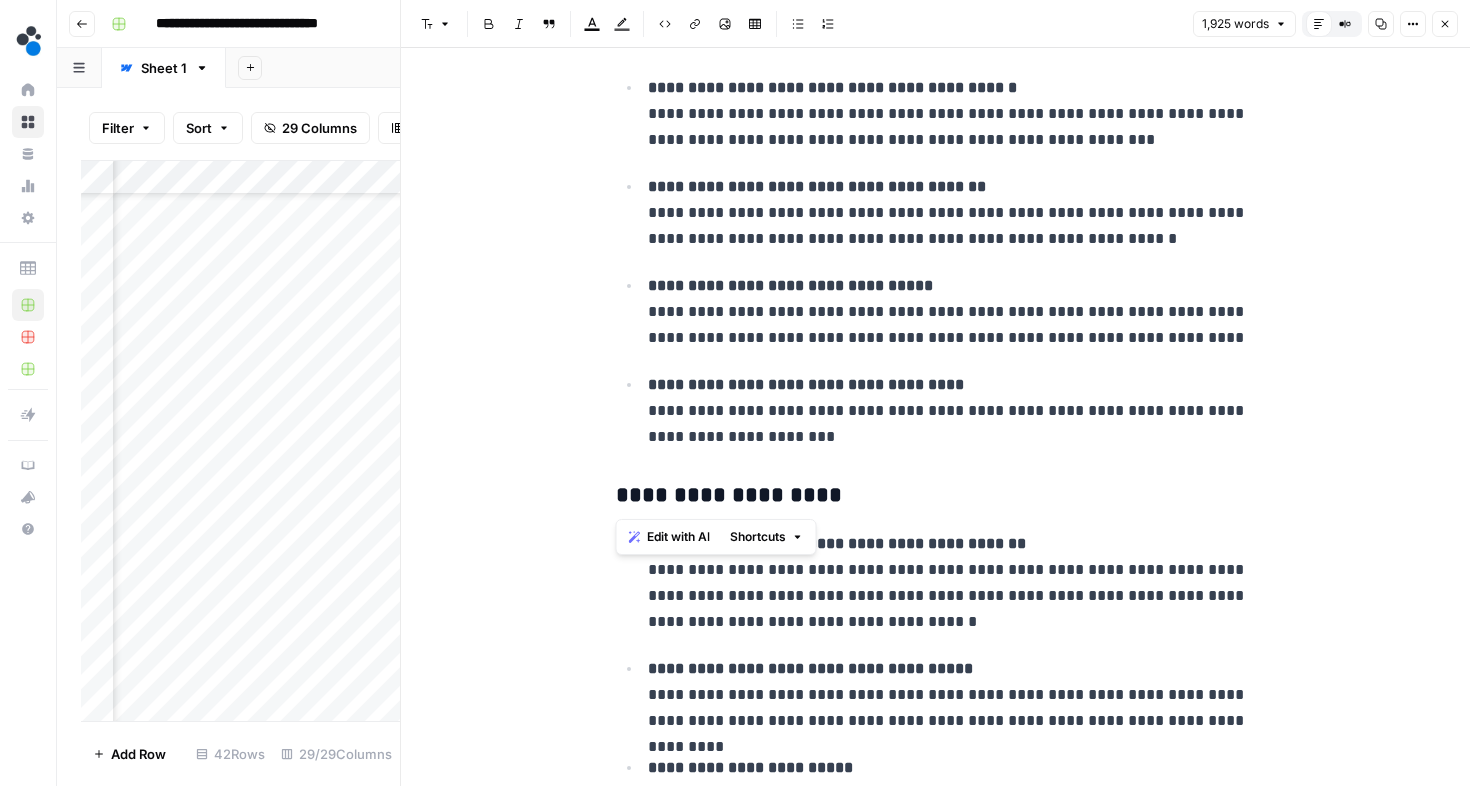 click on "**********" at bounding box center [806, 384] 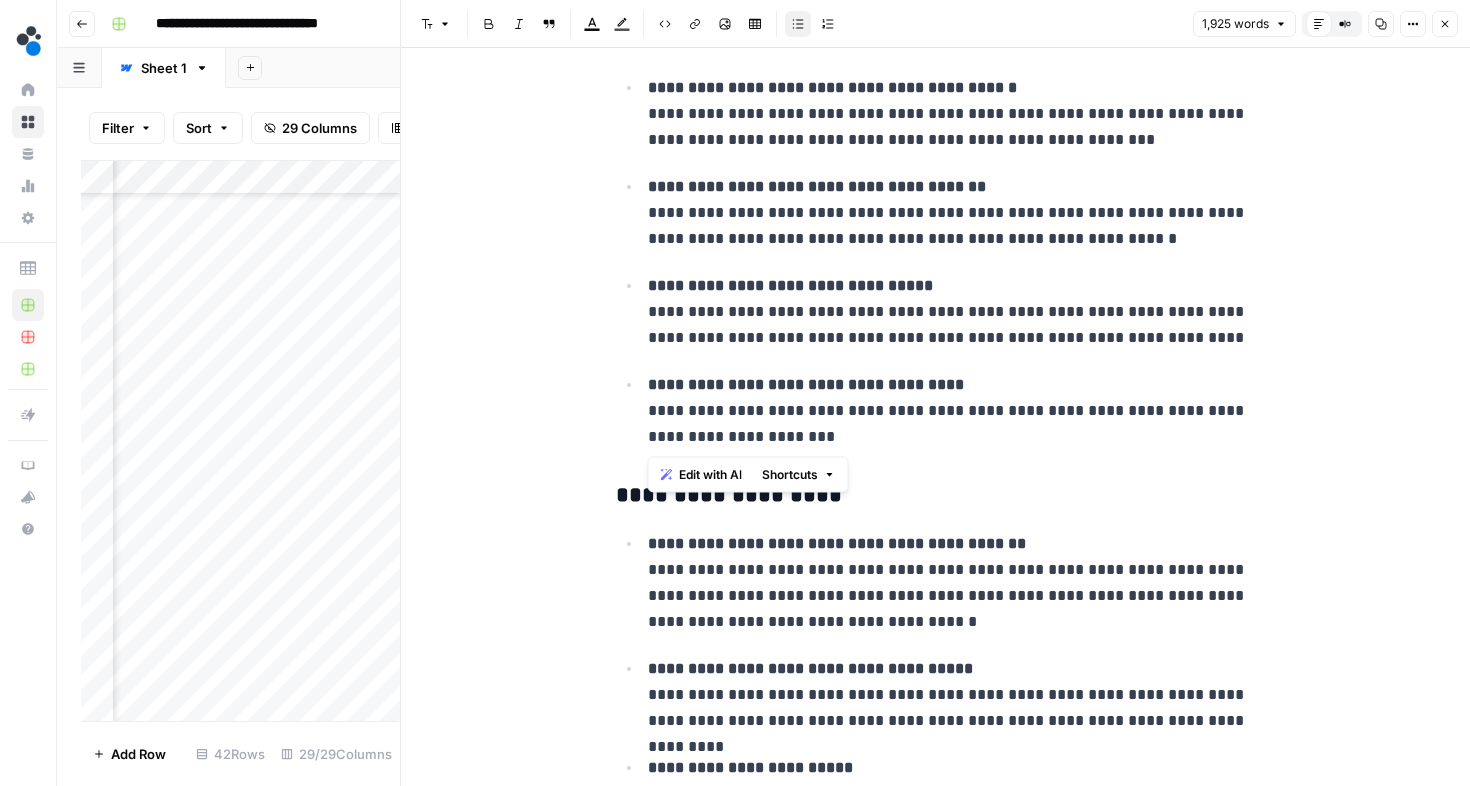 drag, startPoint x: 645, startPoint y: 284, endPoint x: 794, endPoint y: 427, distance: 206.51877 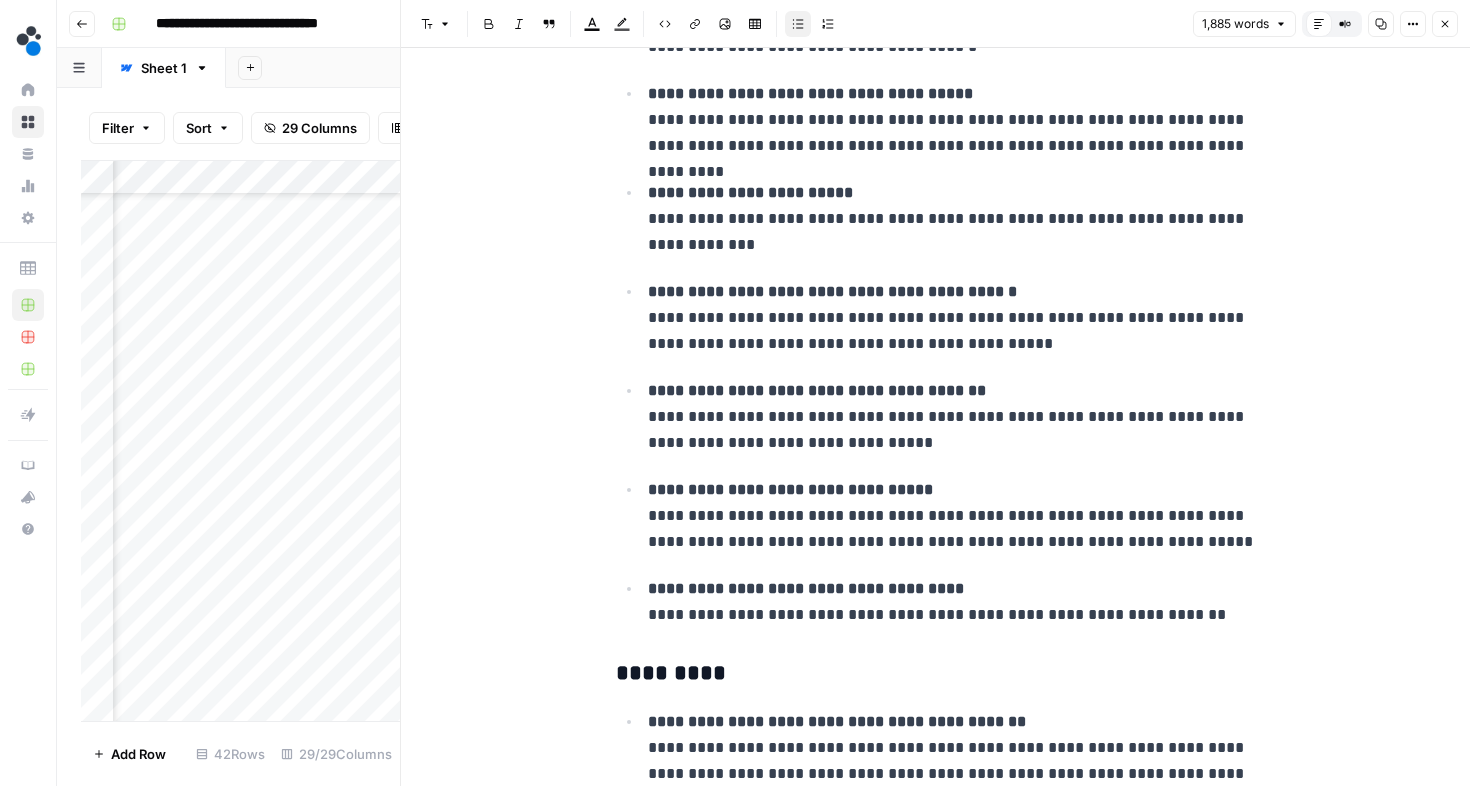 scroll, scrollTop: 4513, scrollLeft: 0, axis: vertical 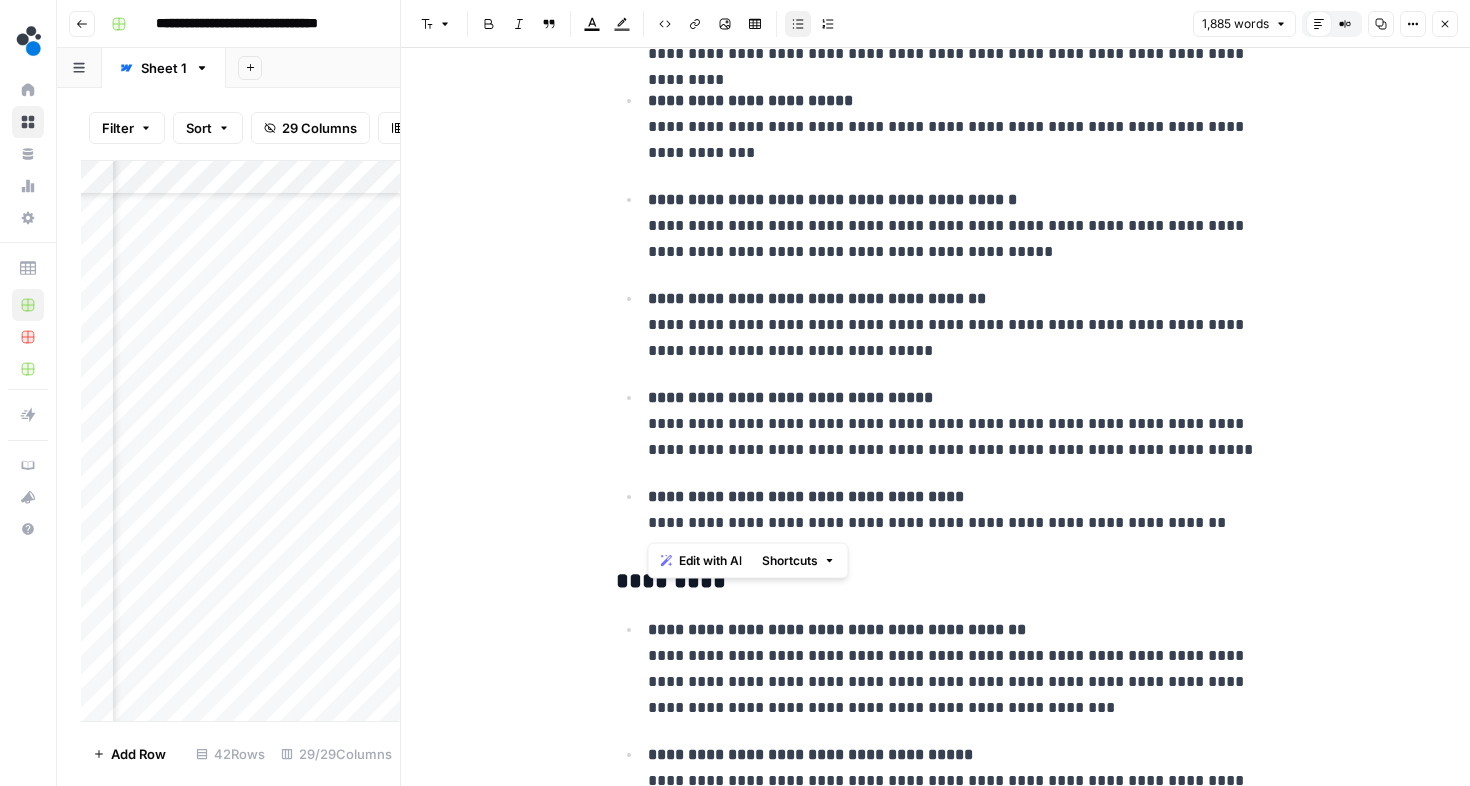 drag, startPoint x: 648, startPoint y: 396, endPoint x: 1201, endPoint y: 516, distance: 565.8701 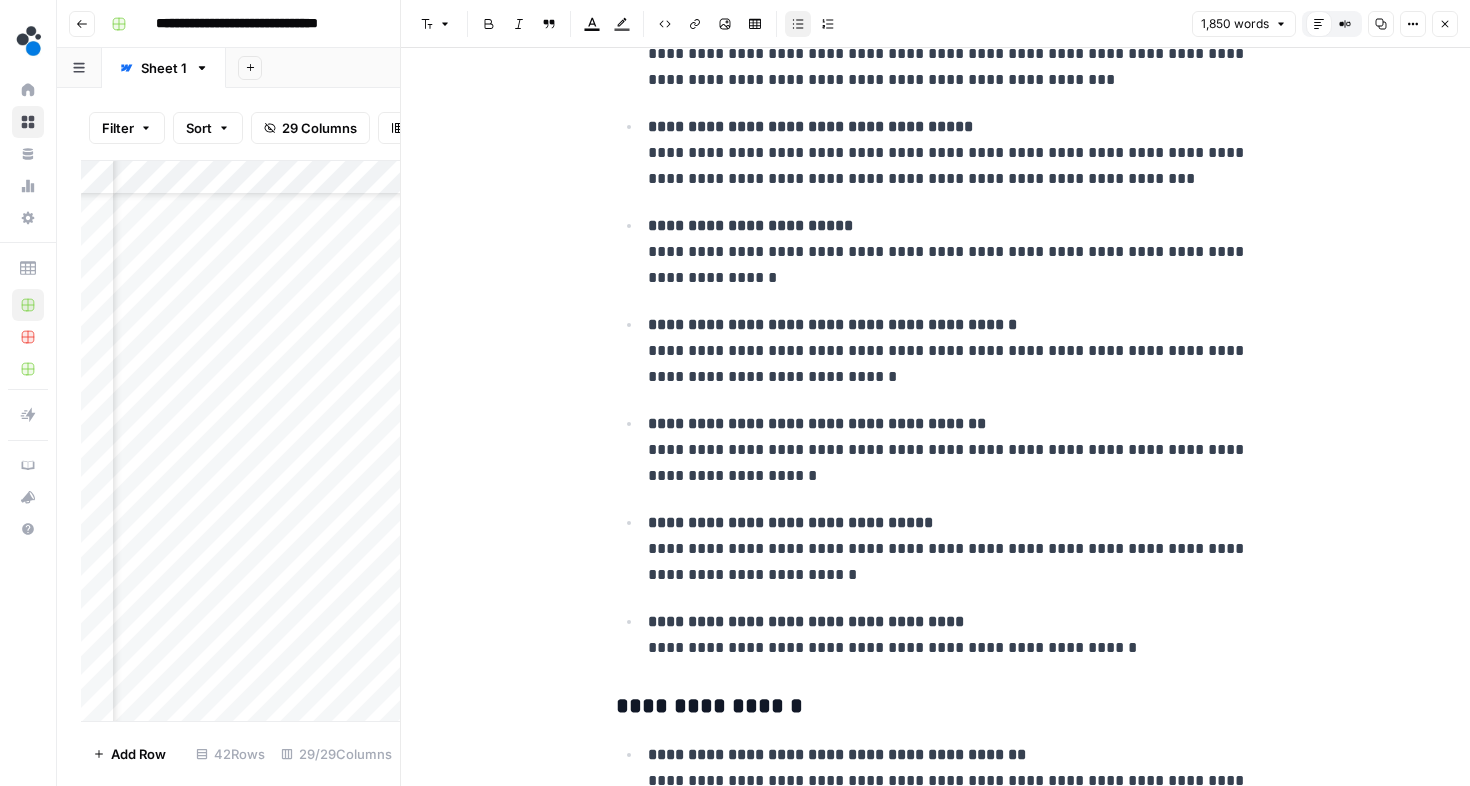 scroll, scrollTop: 5018, scrollLeft: 0, axis: vertical 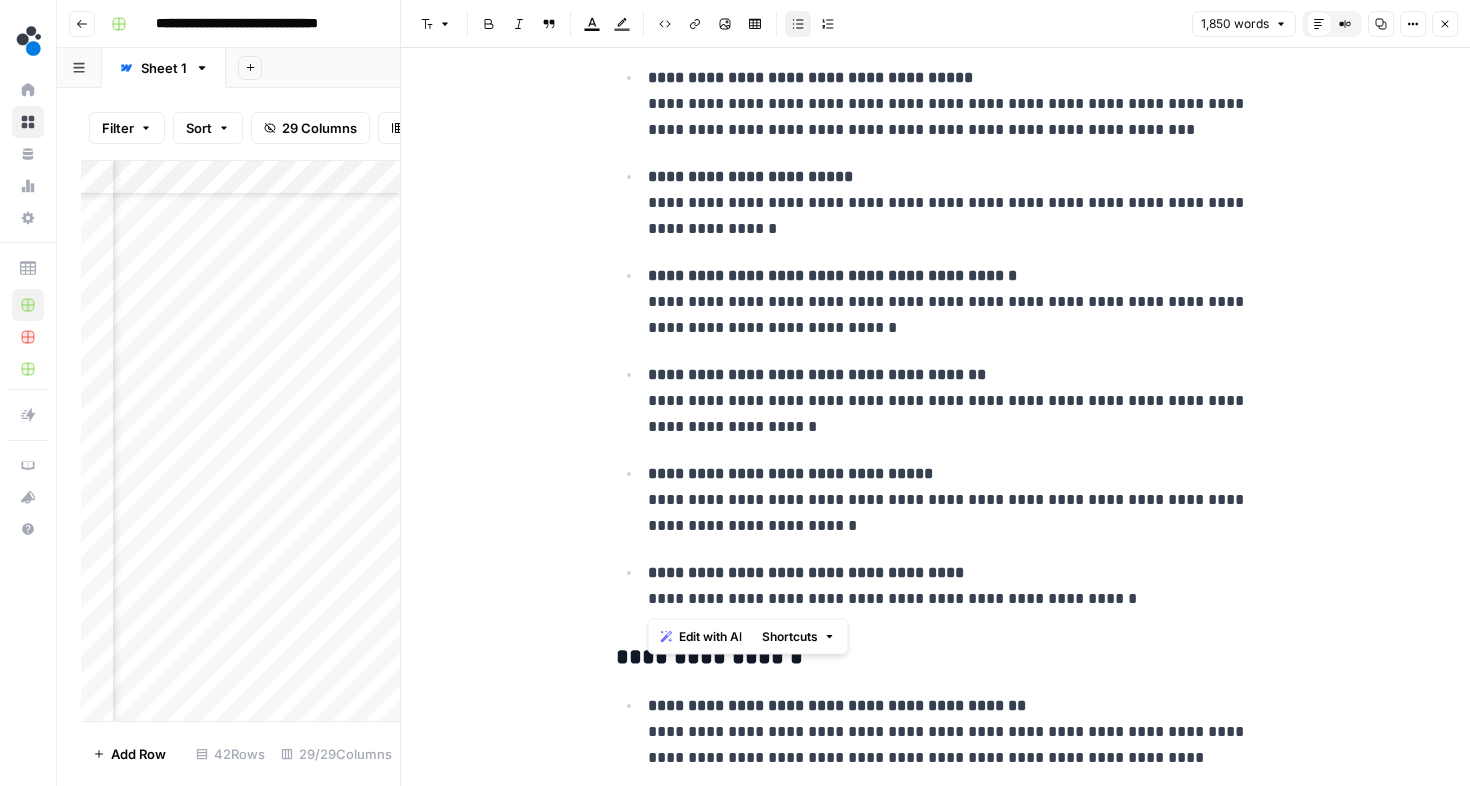 drag, startPoint x: 649, startPoint y: 469, endPoint x: 1110, endPoint y: 593, distance: 477.3856 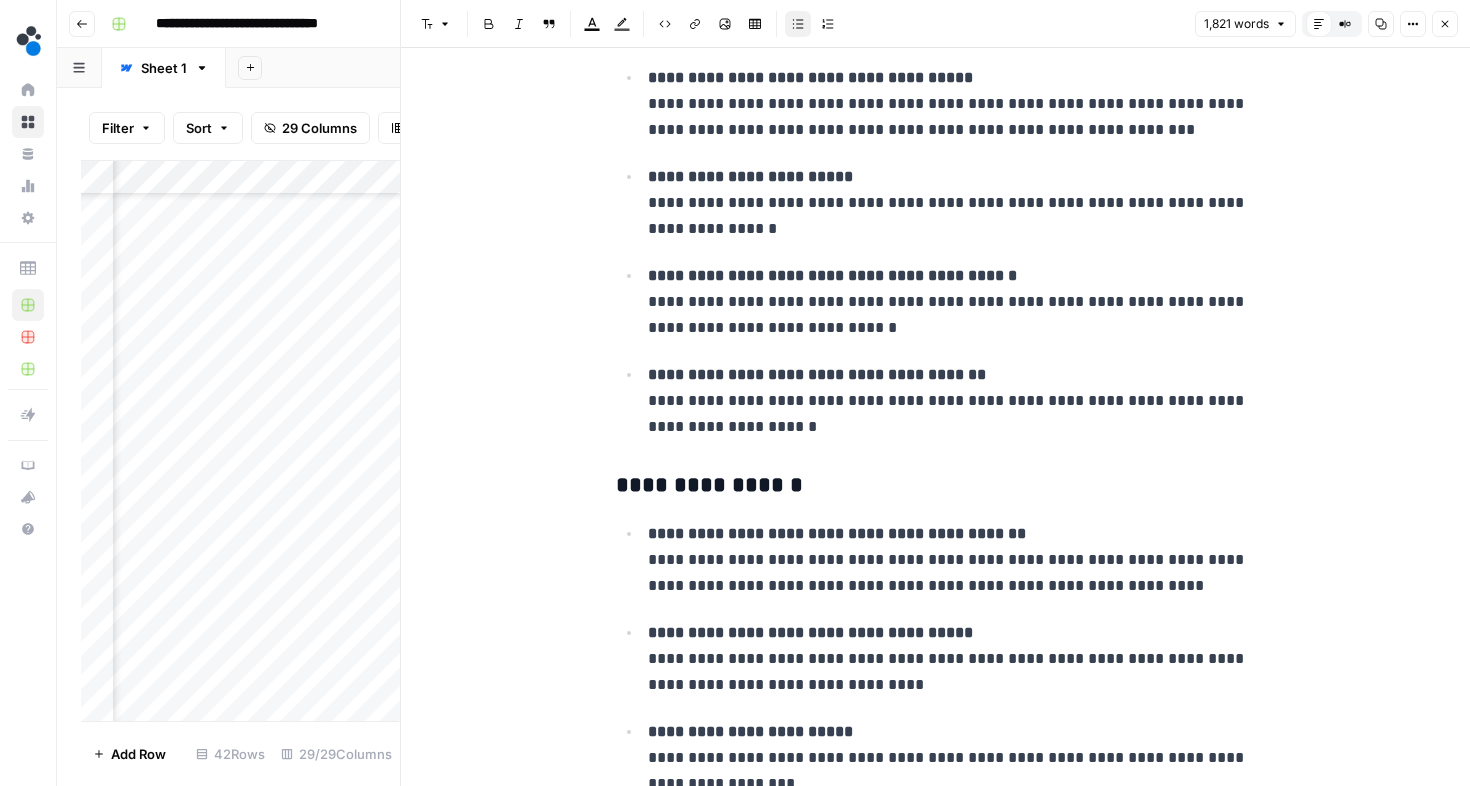 scroll, scrollTop: 5431, scrollLeft: 0, axis: vertical 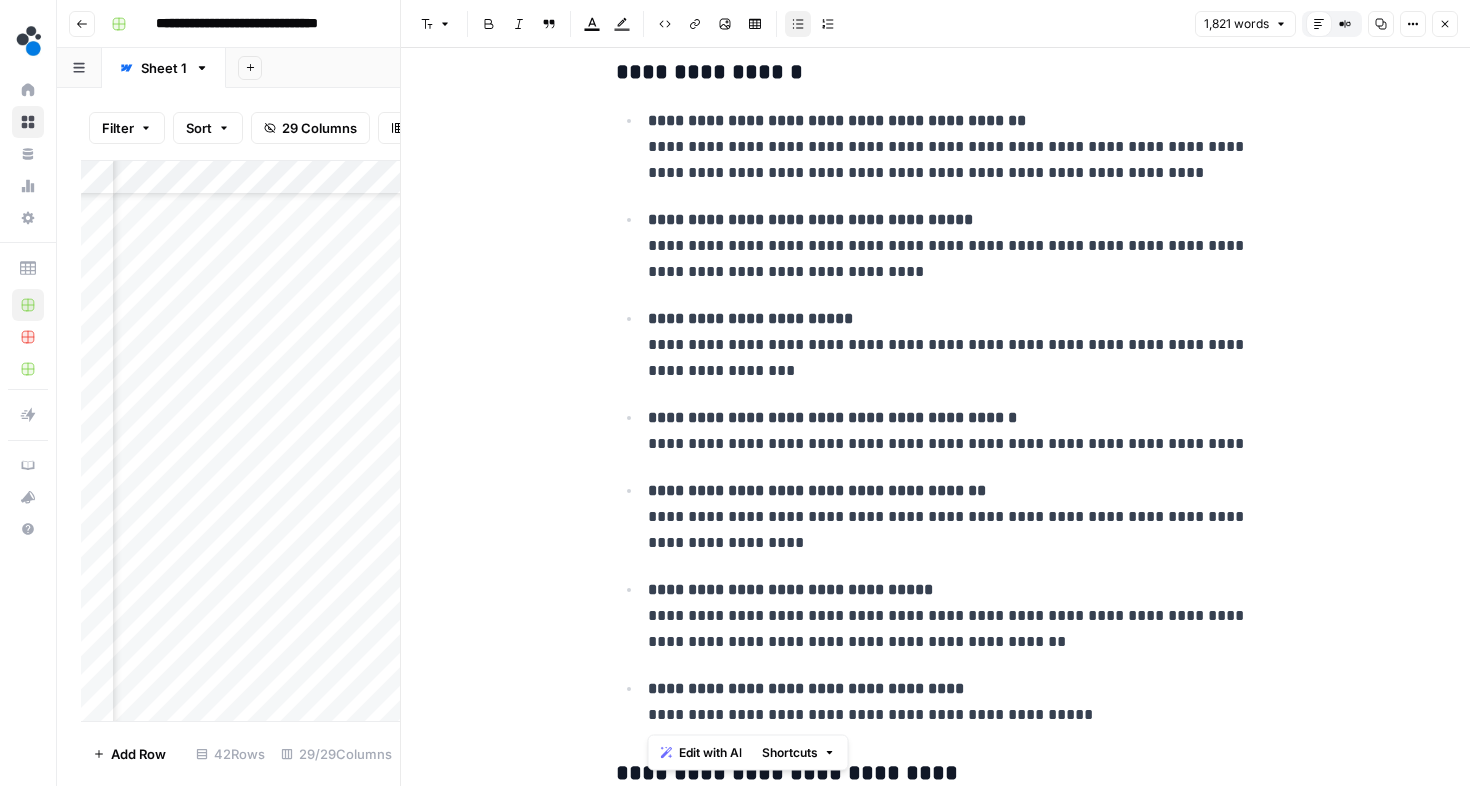 drag, startPoint x: 648, startPoint y: 587, endPoint x: 1060, endPoint y: 707, distance: 429.12003 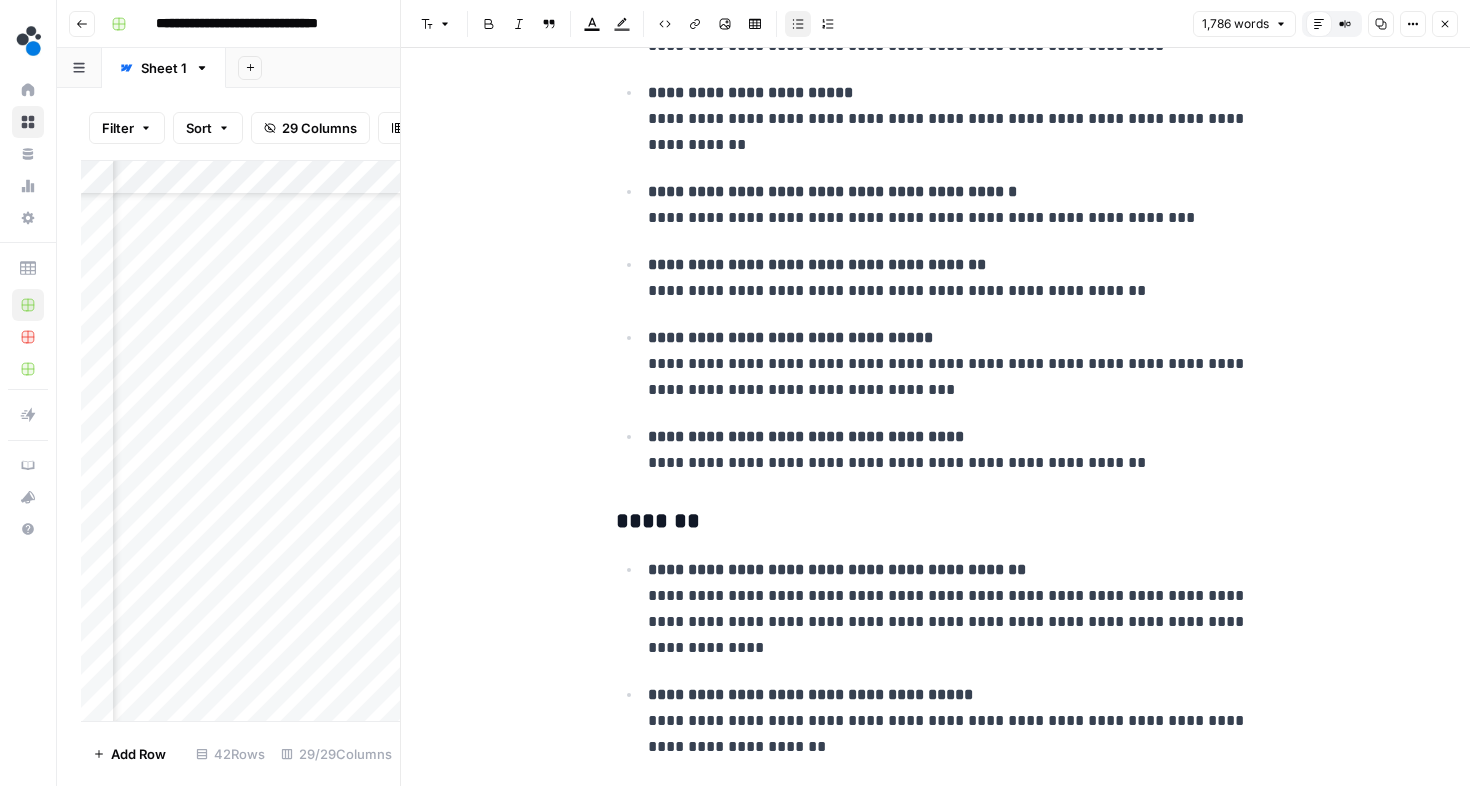 scroll, scrollTop: 6244, scrollLeft: 0, axis: vertical 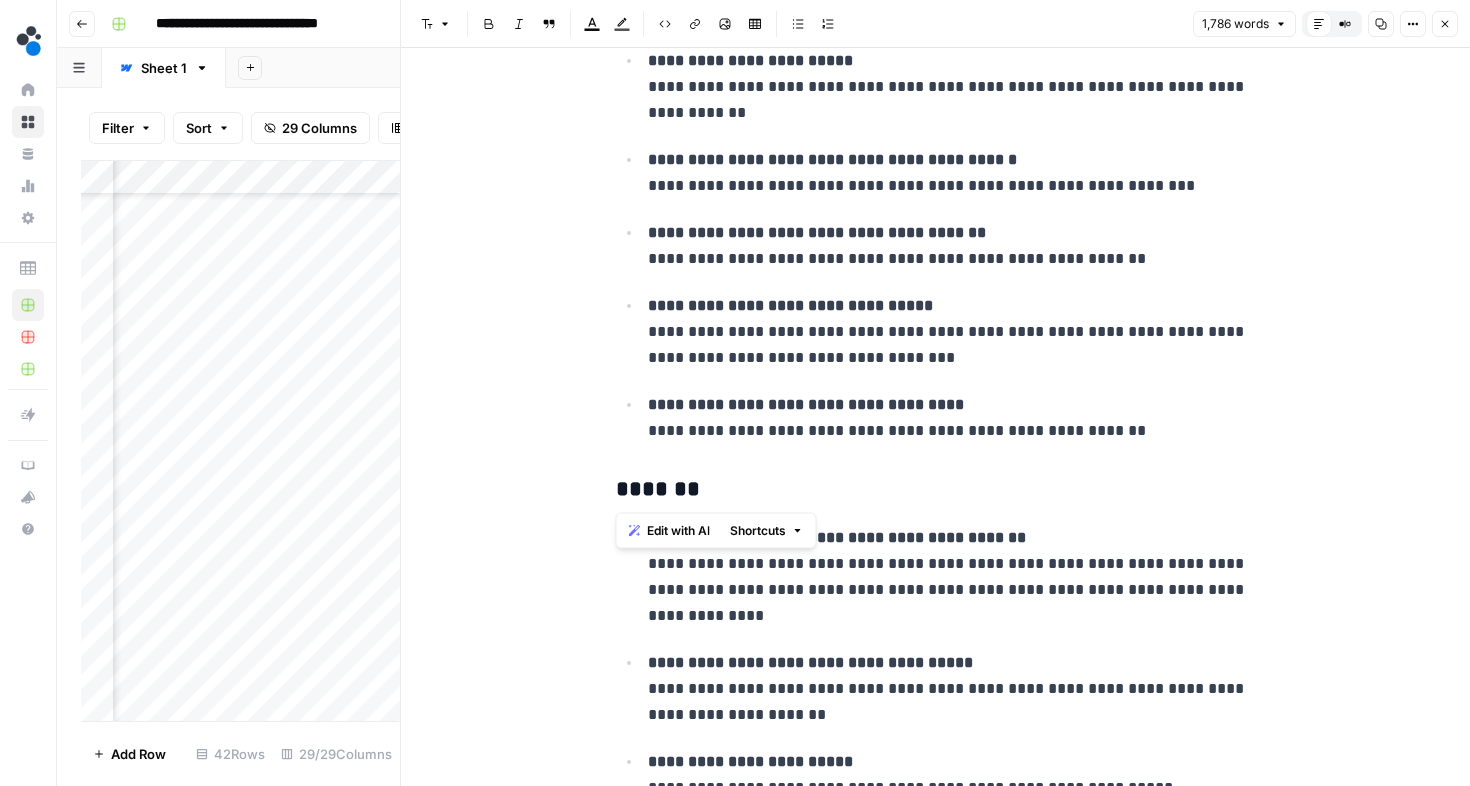 drag, startPoint x: 646, startPoint y: 305, endPoint x: 1081, endPoint y: 463, distance: 462.80557 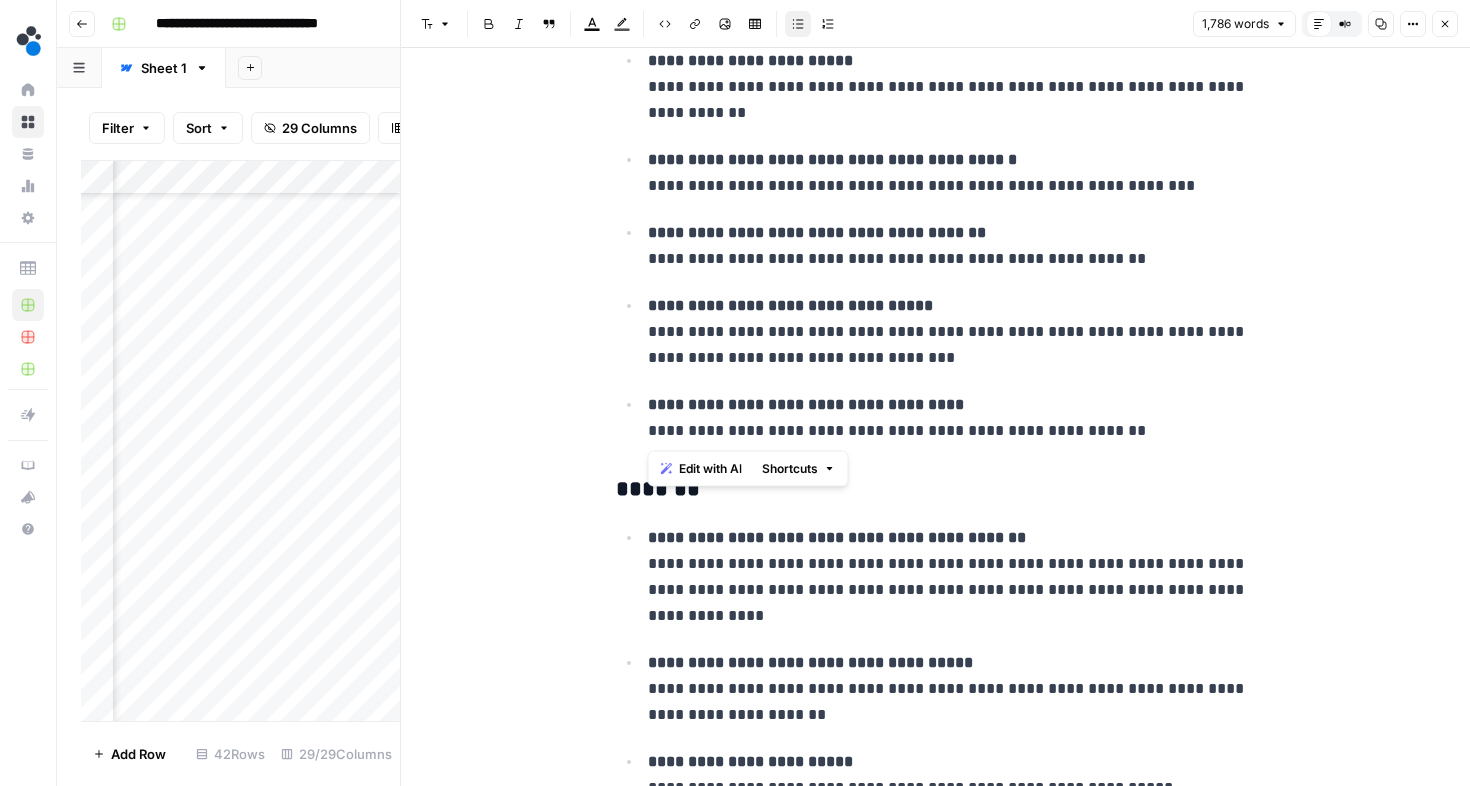 drag, startPoint x: 648, startPoint y: 303, endPoint x: 1116, endPoint y: 425, distance: 483.64035 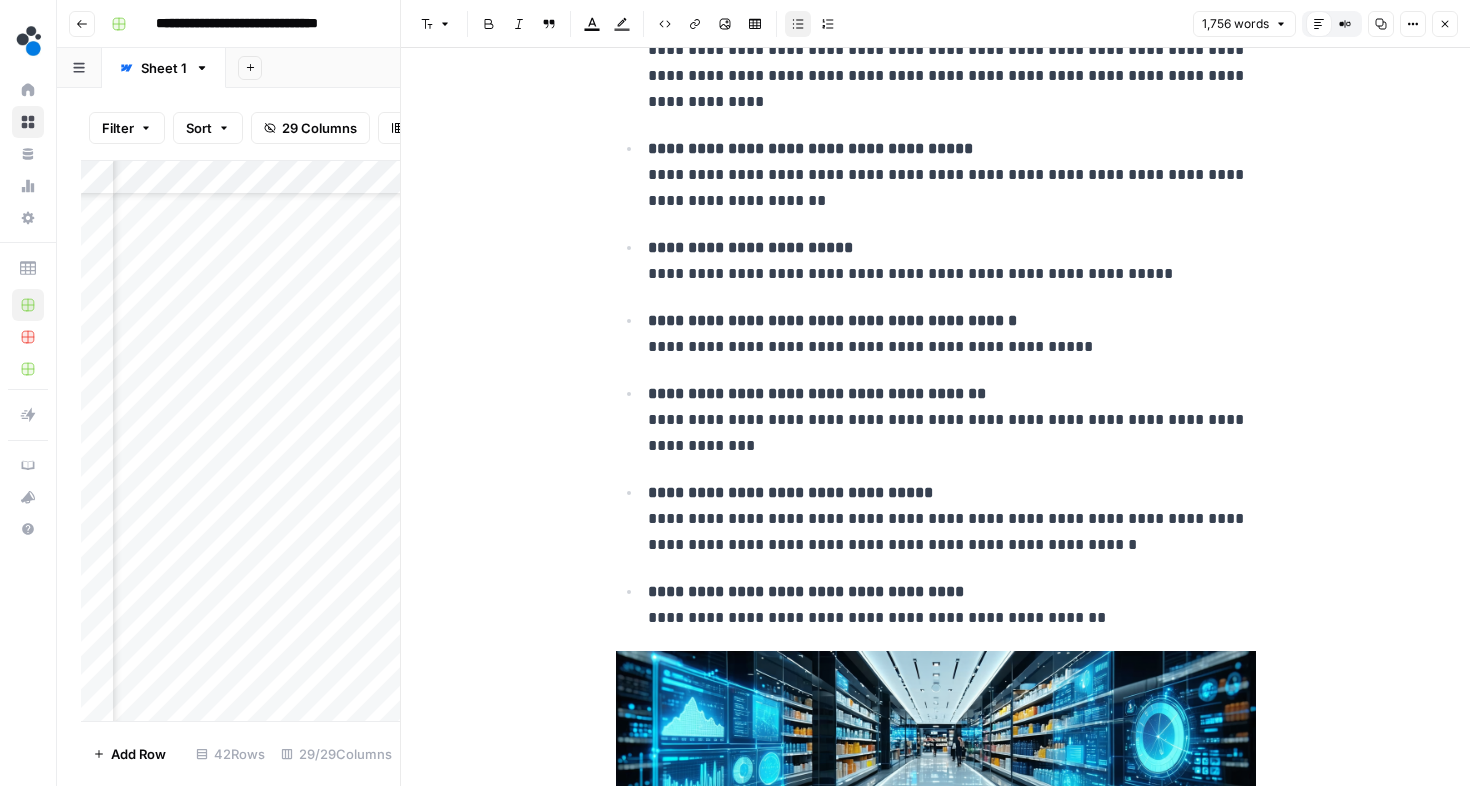 scroll, scrollTop: 6651, scrollLeft: 0, axis: vertical 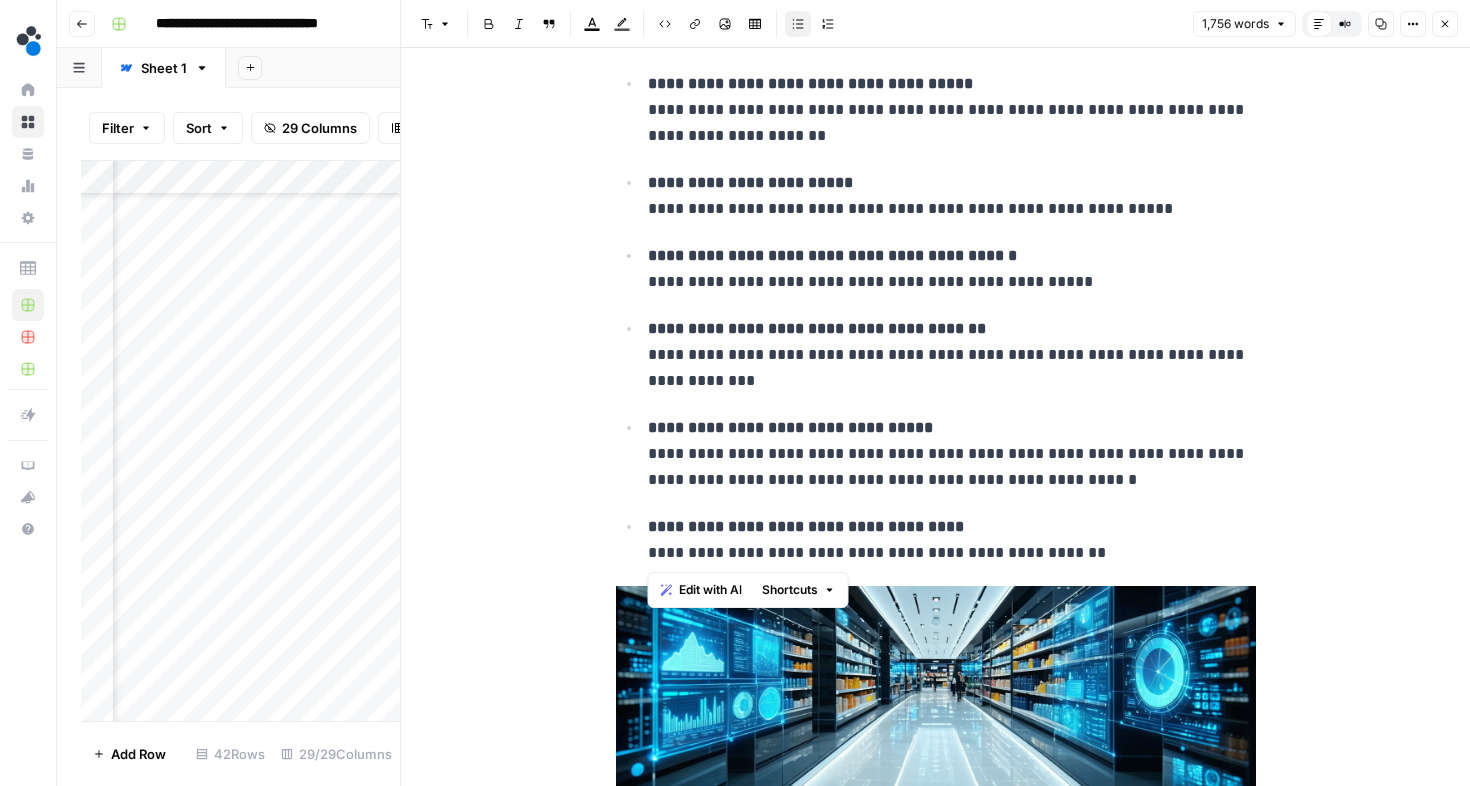 drag, startPoint x: 649, startPoint y: 428, endPoint x: 1085, endPoint y: 554, distance: 453.84137 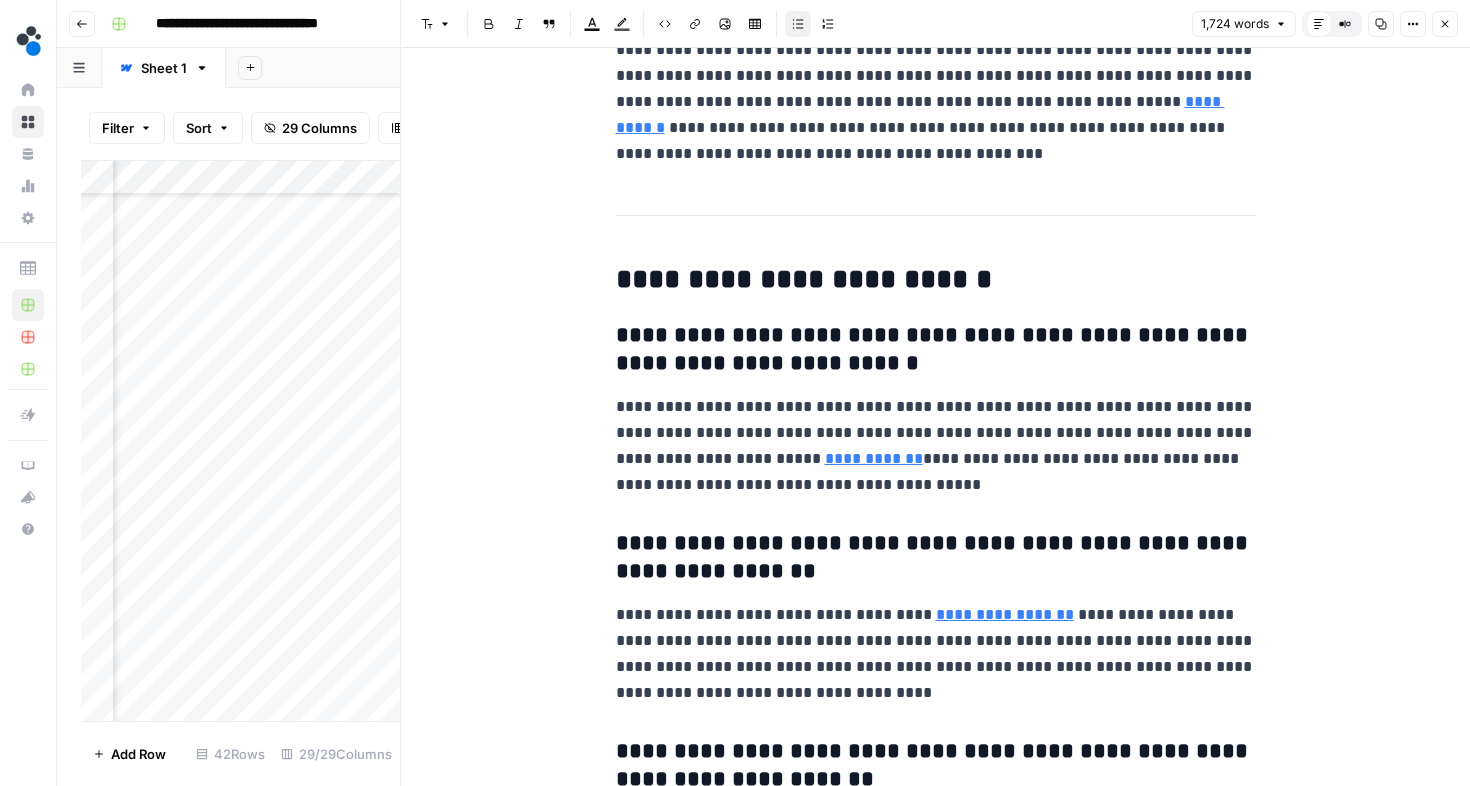 scroll, scrollTop: 7603, scrollLeft: 0, axis: vertical 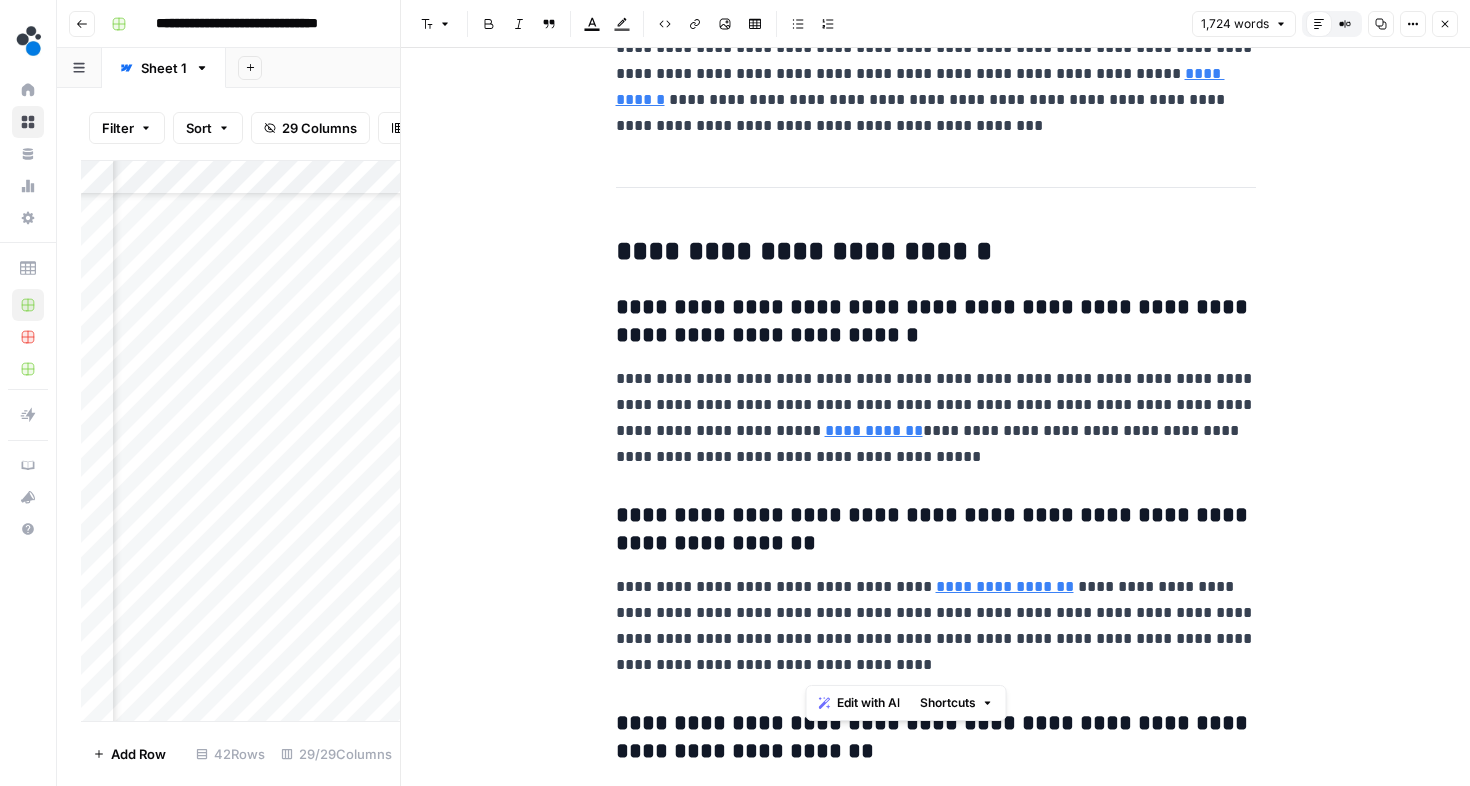 drag, startPoint x: 1182, startPoint y: 612, endPoint x: 1158, endPoint y: 666, distance: 59.093147 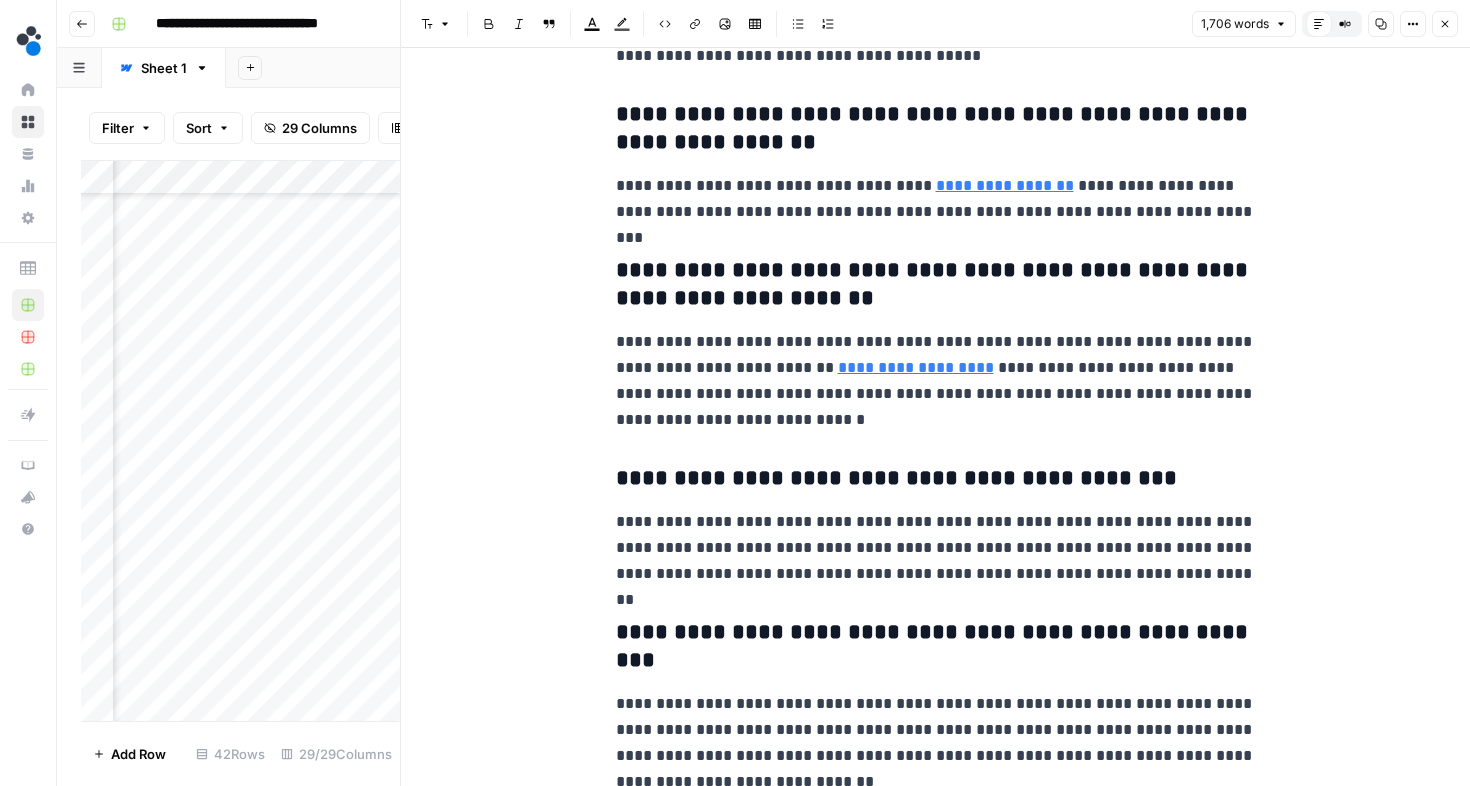 scroll, scrollTop: 8005, scrollLeft: 0, axis: vertical 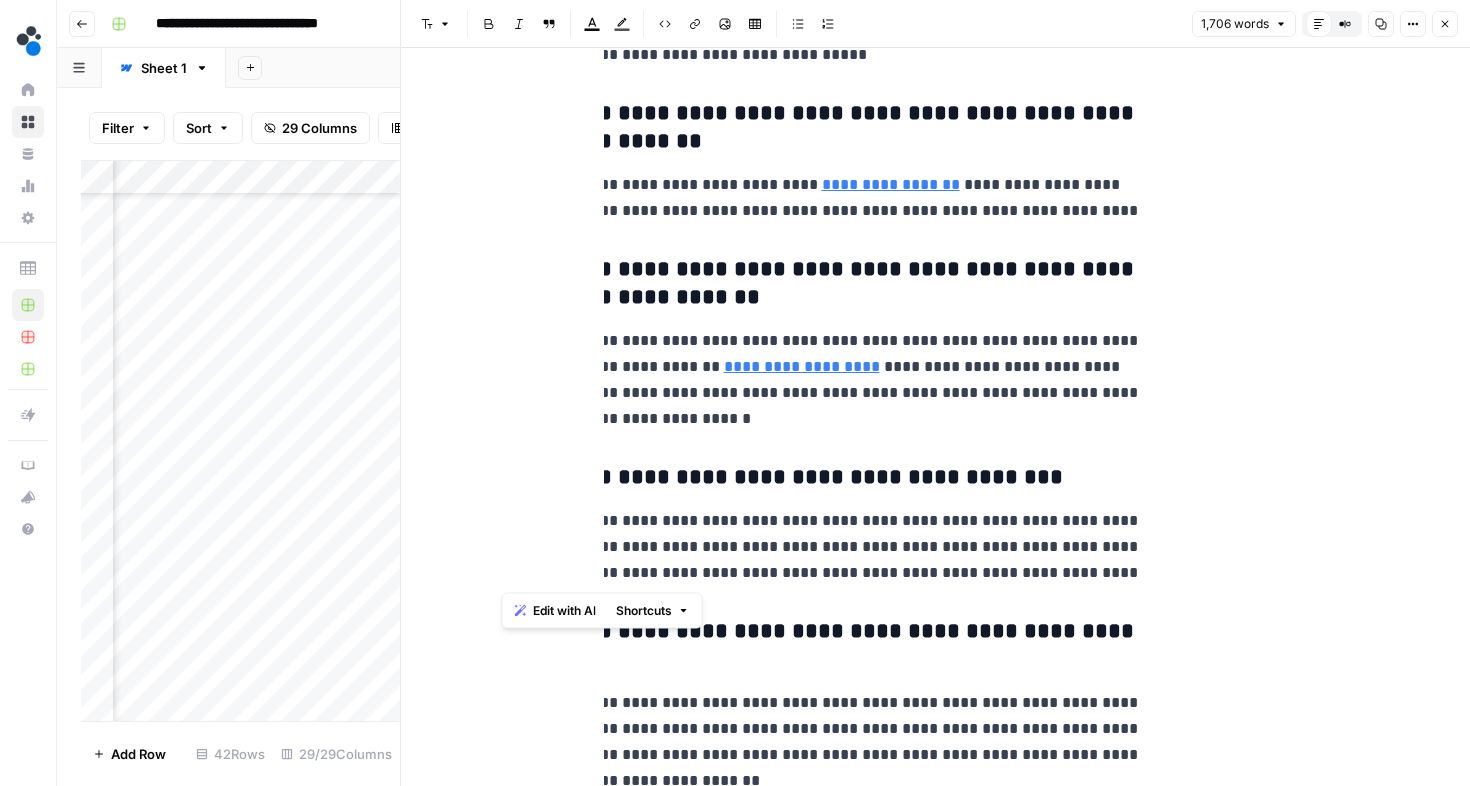 drag, startPoint x: 610, startPoint y: 474, endPoint x: 1159, endPoint y: 581, distance: 559.32996 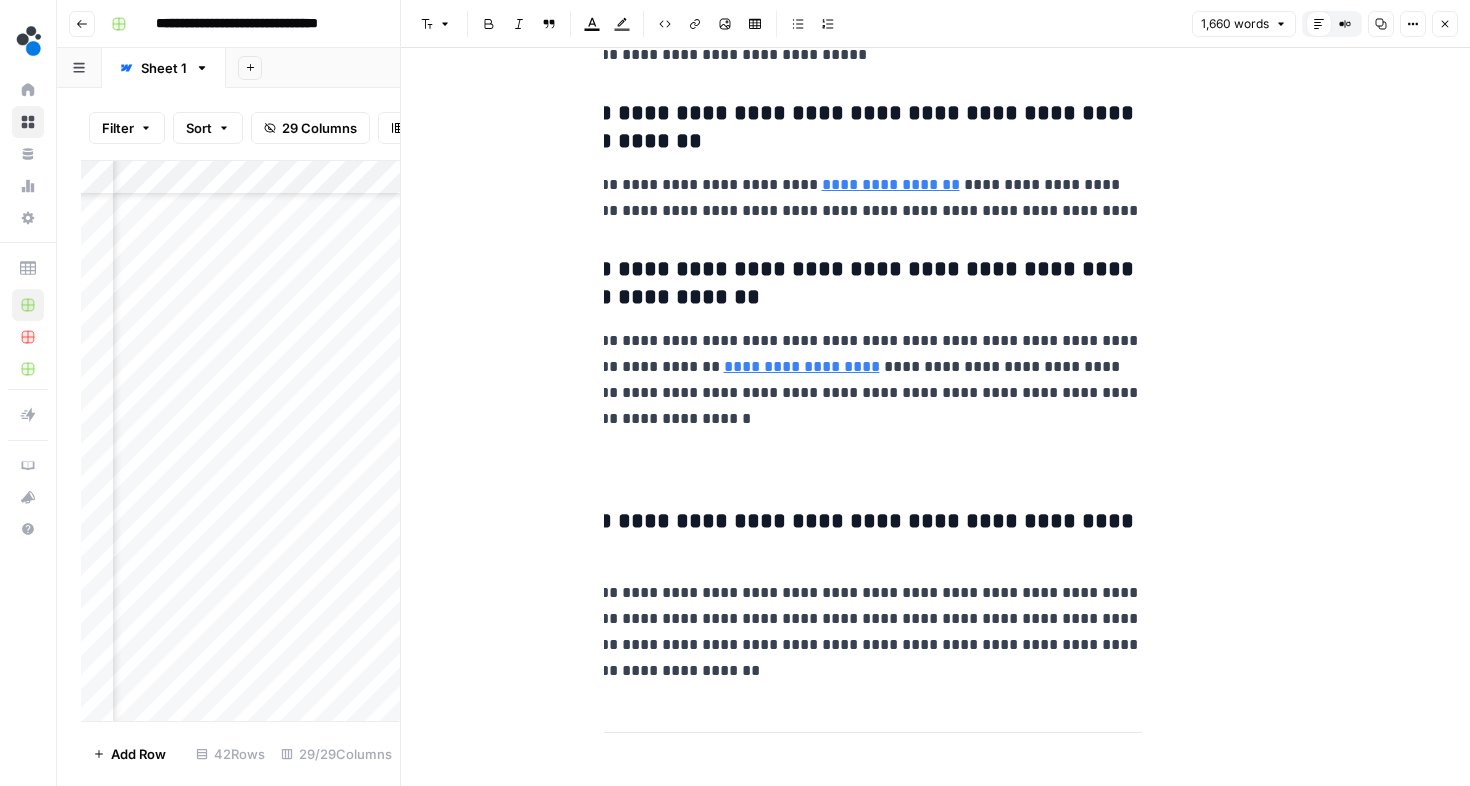 scroll, scrollTop: 0, scrollLeft: 7, axis: horizontal 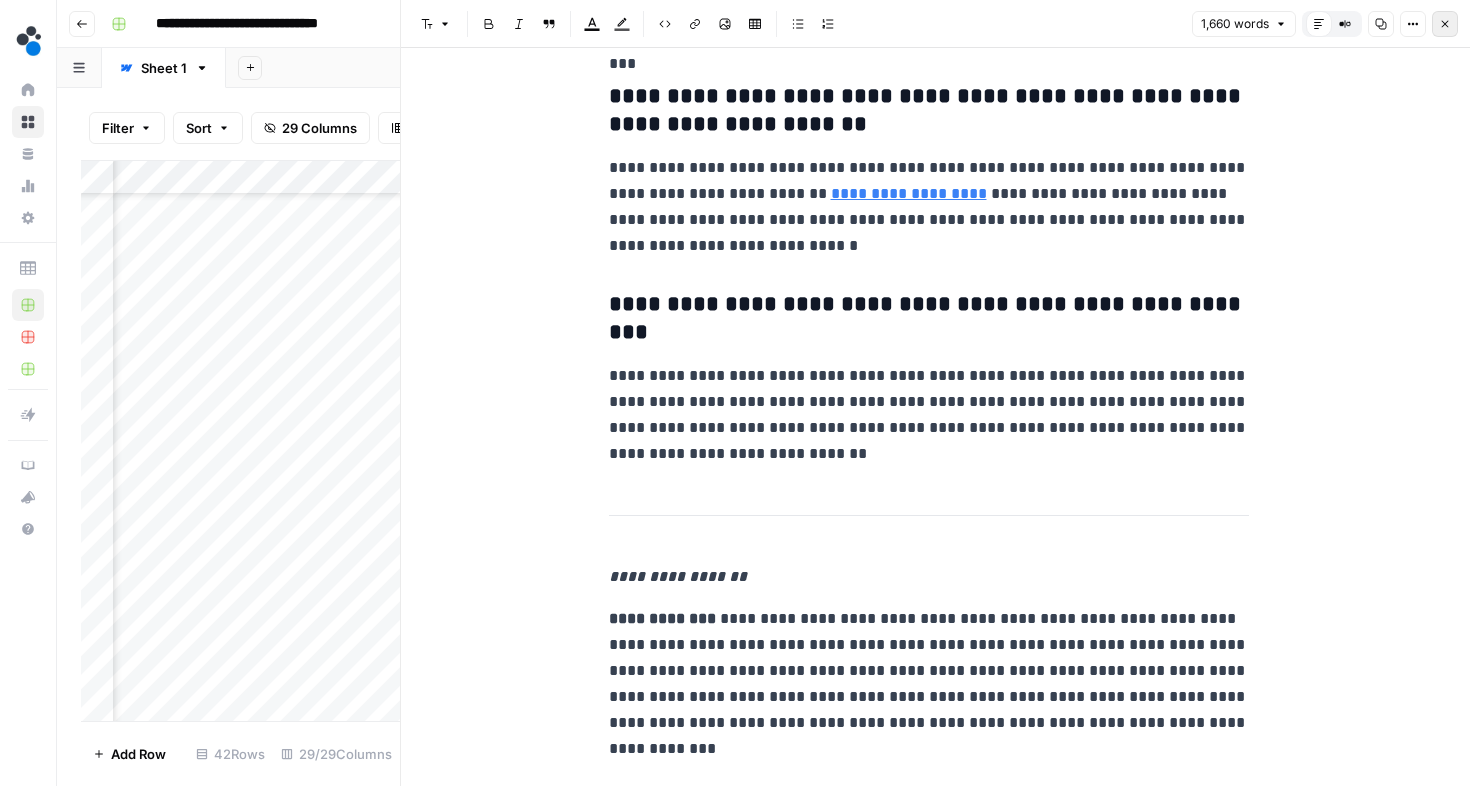 click 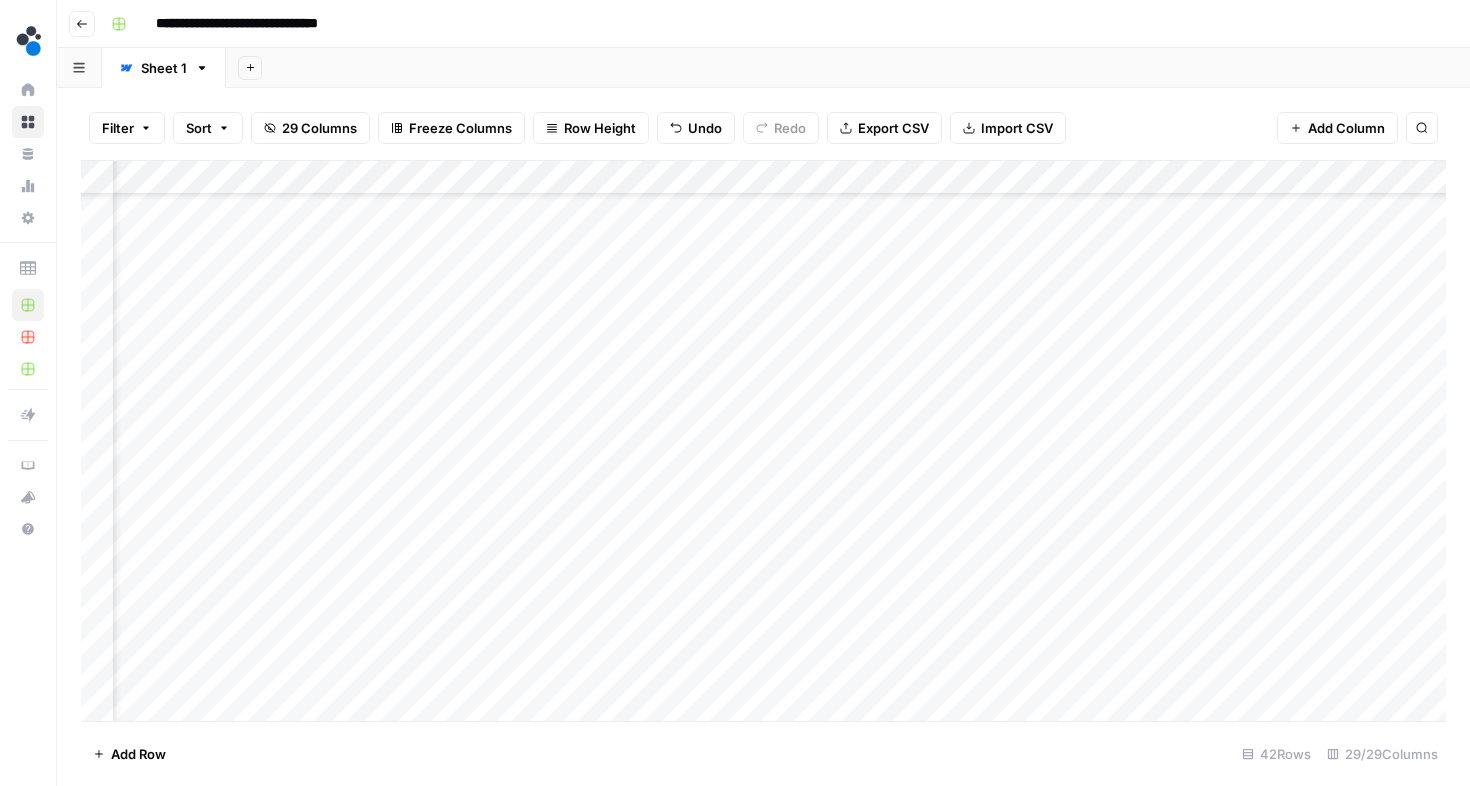 click on "Add Column" at bounding box center [763, 441] 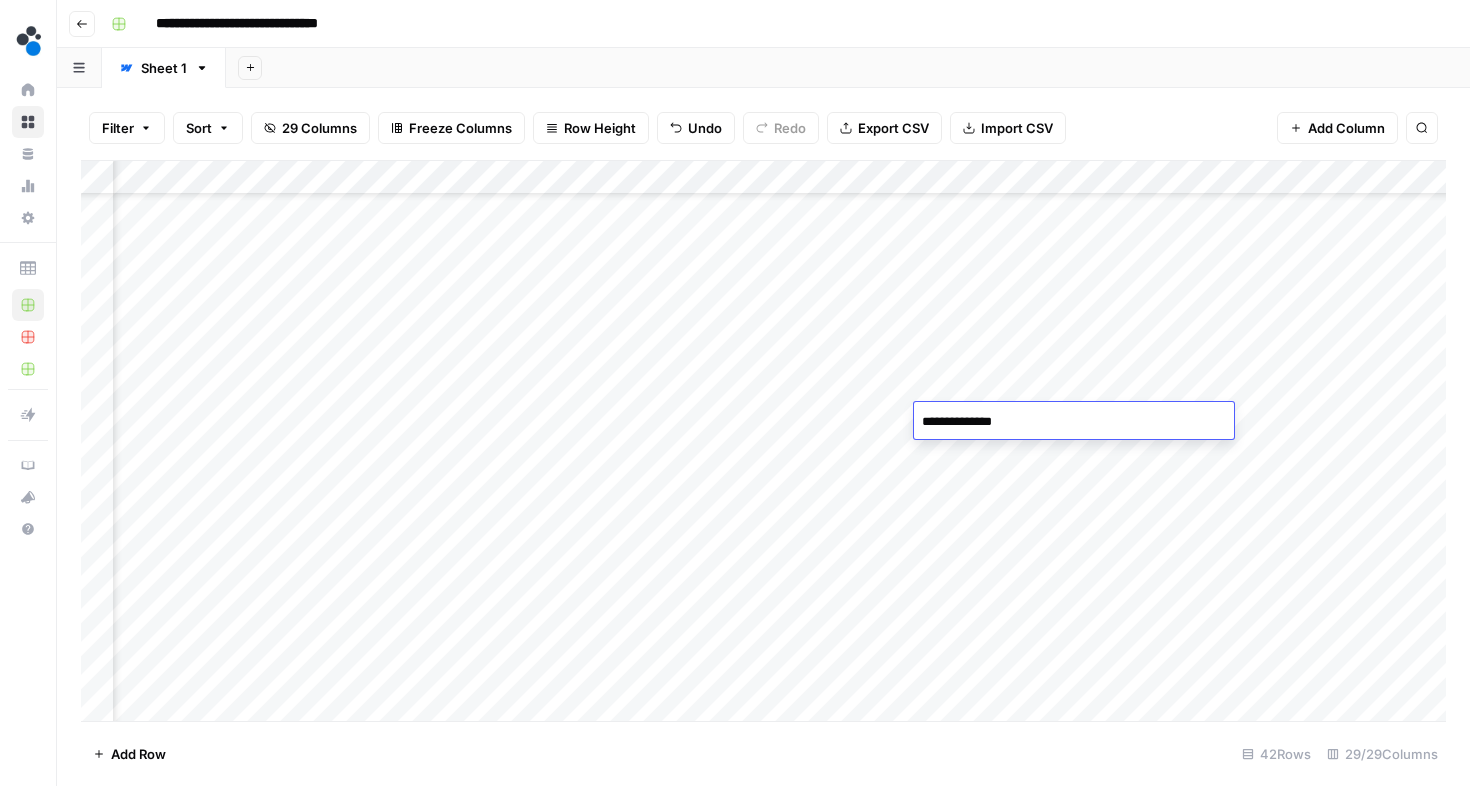 type on "**********" 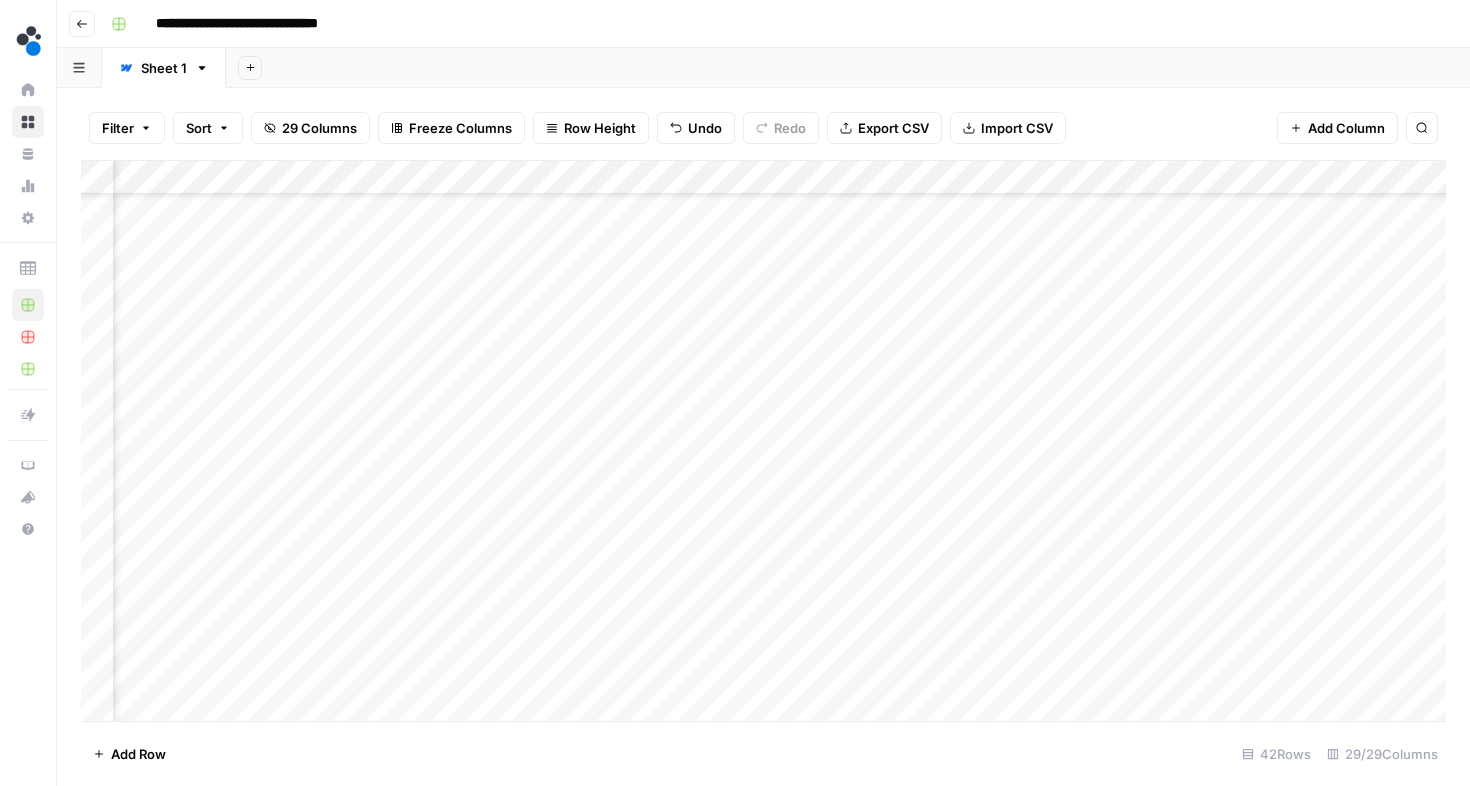 click on "Add Column" at bounding box center [763, 441] 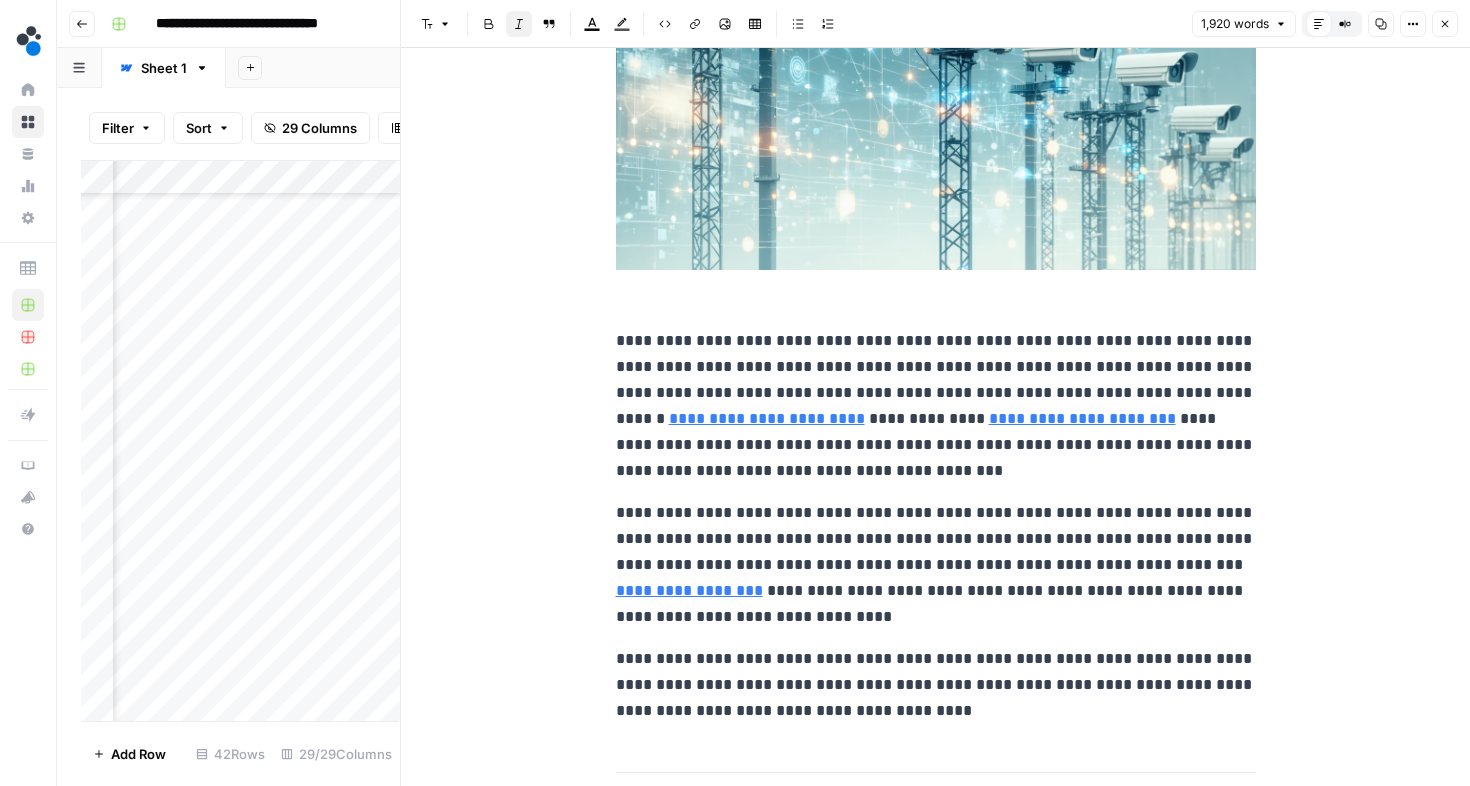 scroll, scrollTop: 201, scrollLeft: 0, axis: vertical 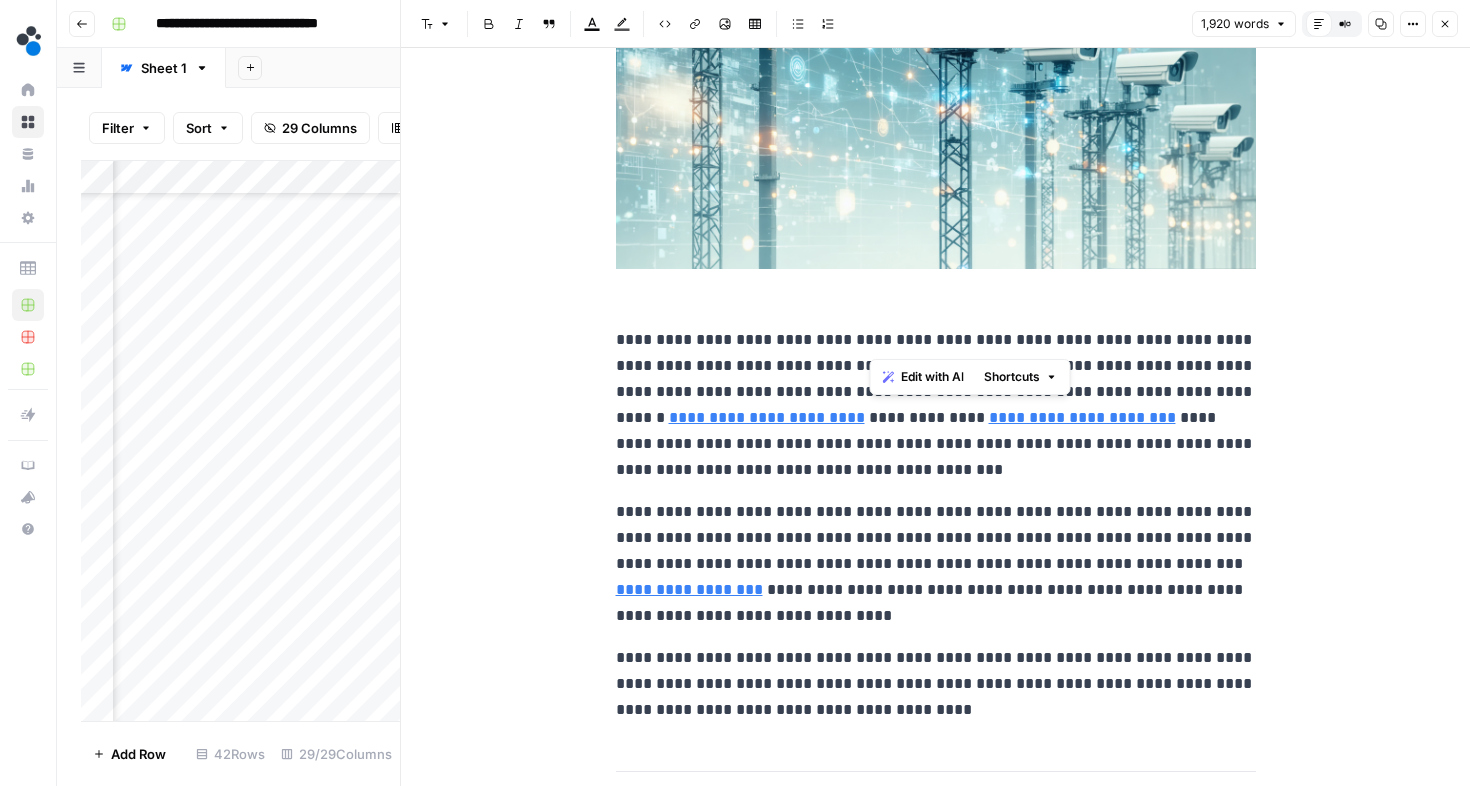 drag, startPoint x: 870, startPoint y: 335, endPoint x: 966, endPoint y: 337, distance: 96.02083 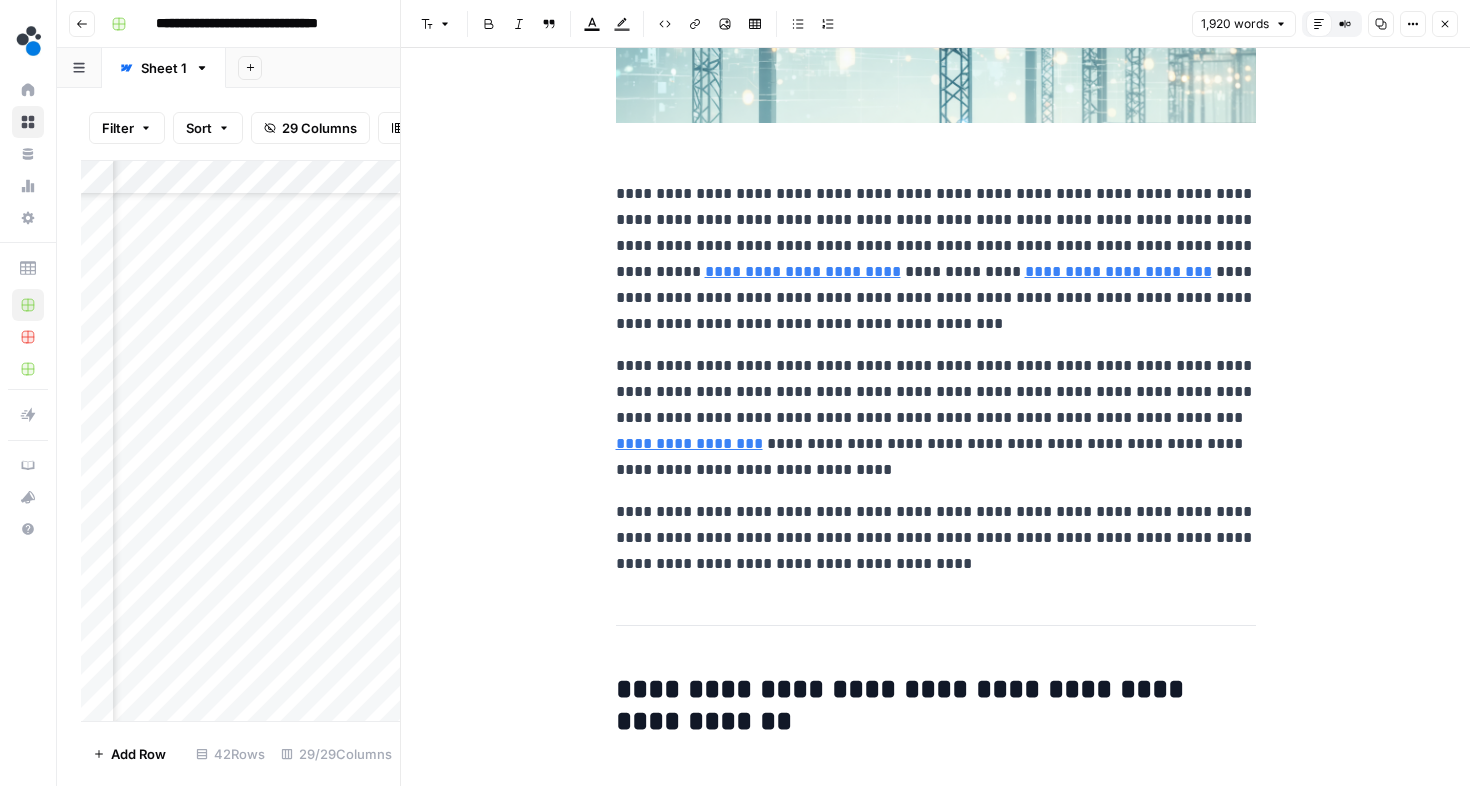 scroll, scrollTop: 348, scrollLeft: 0, axis: vertical 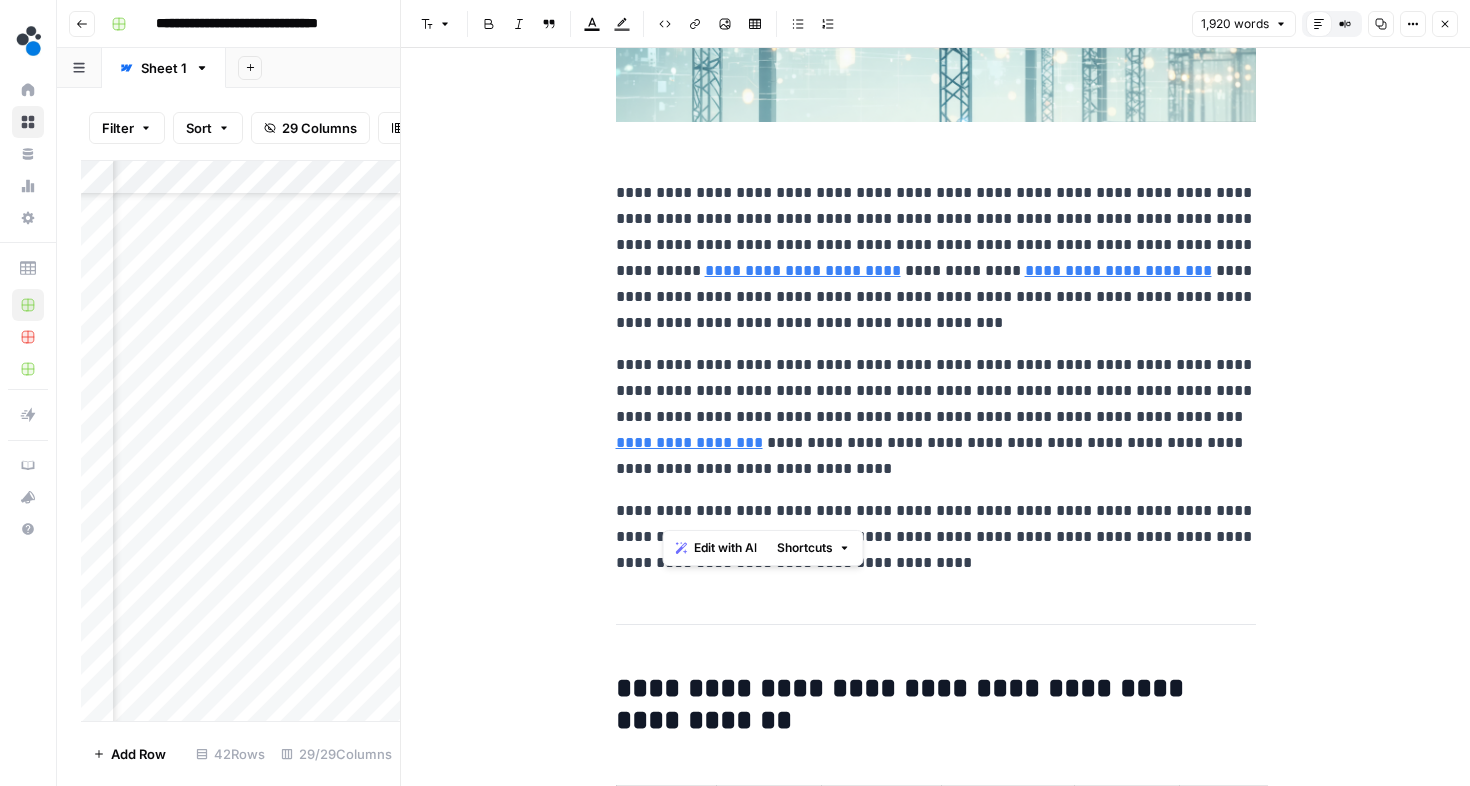 drag, startPoint x: 969, startPoint y: 510, endPoint x: 605, endPoint y: 507, distance: 364.01236 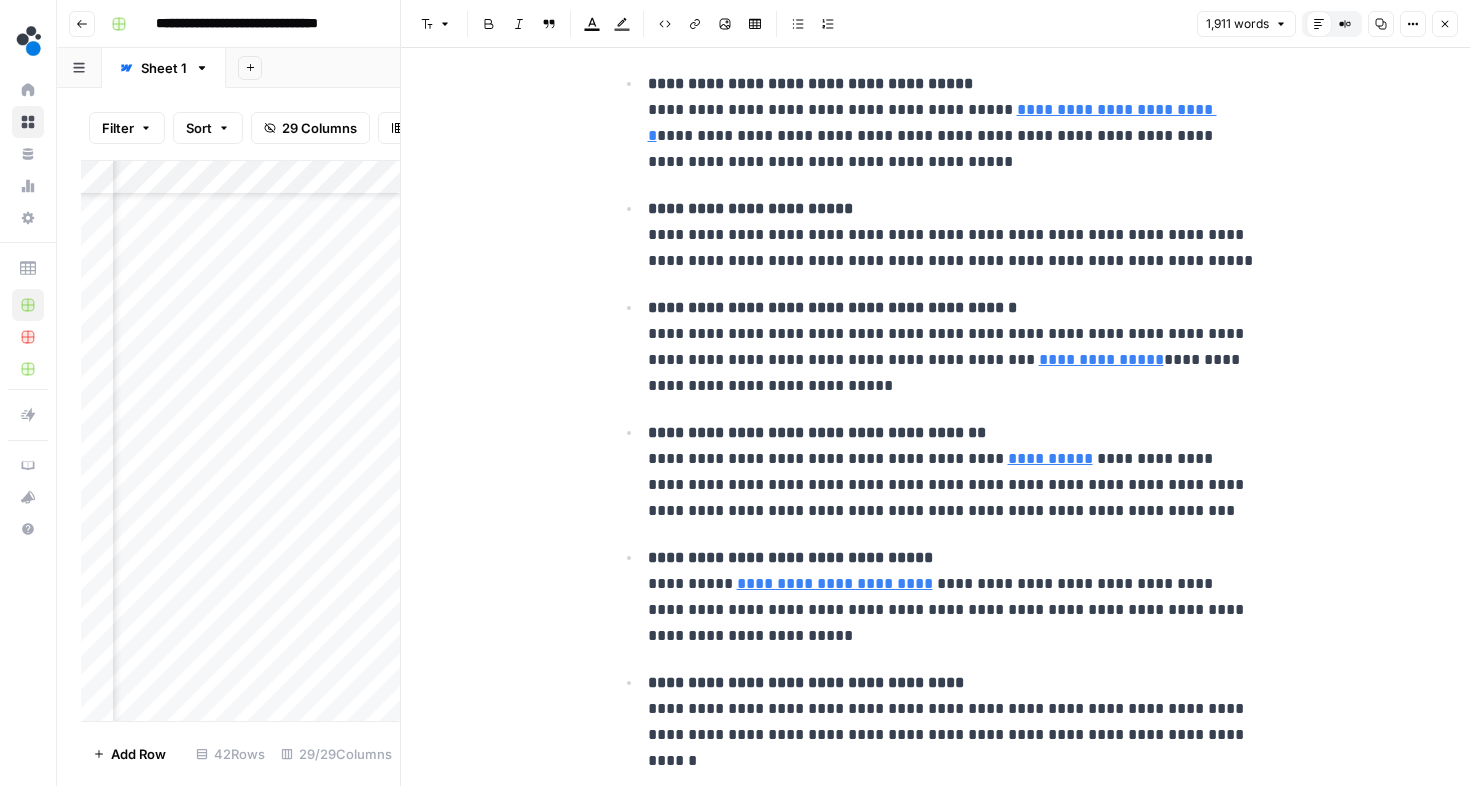 scroll, scrollTop: 3262, scrollLeft: 0, axis: vertical 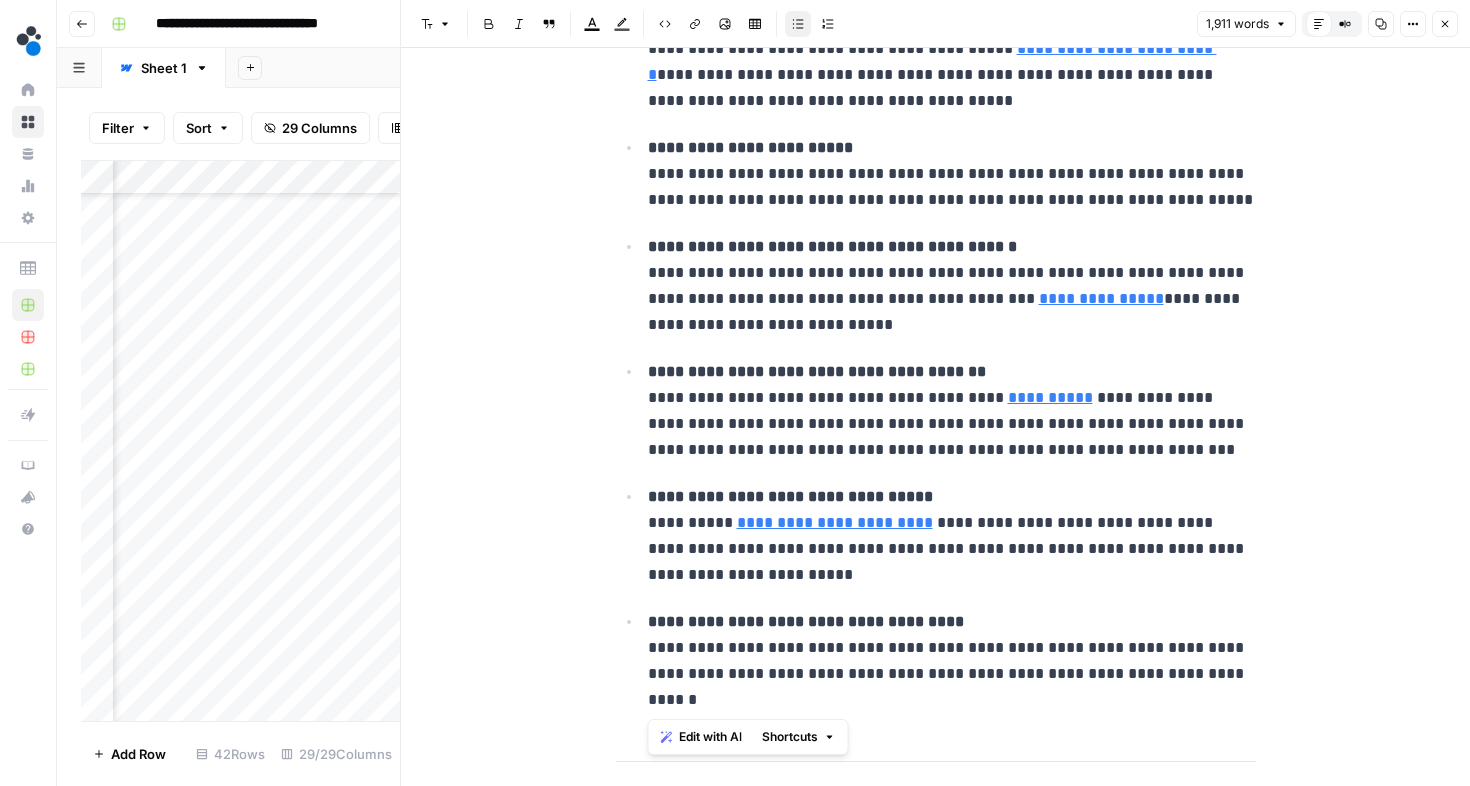 drag, startPoint x: 650, startPoint y: 495, endPoint x: 835, endPoint y: 688, distance: 267.34622 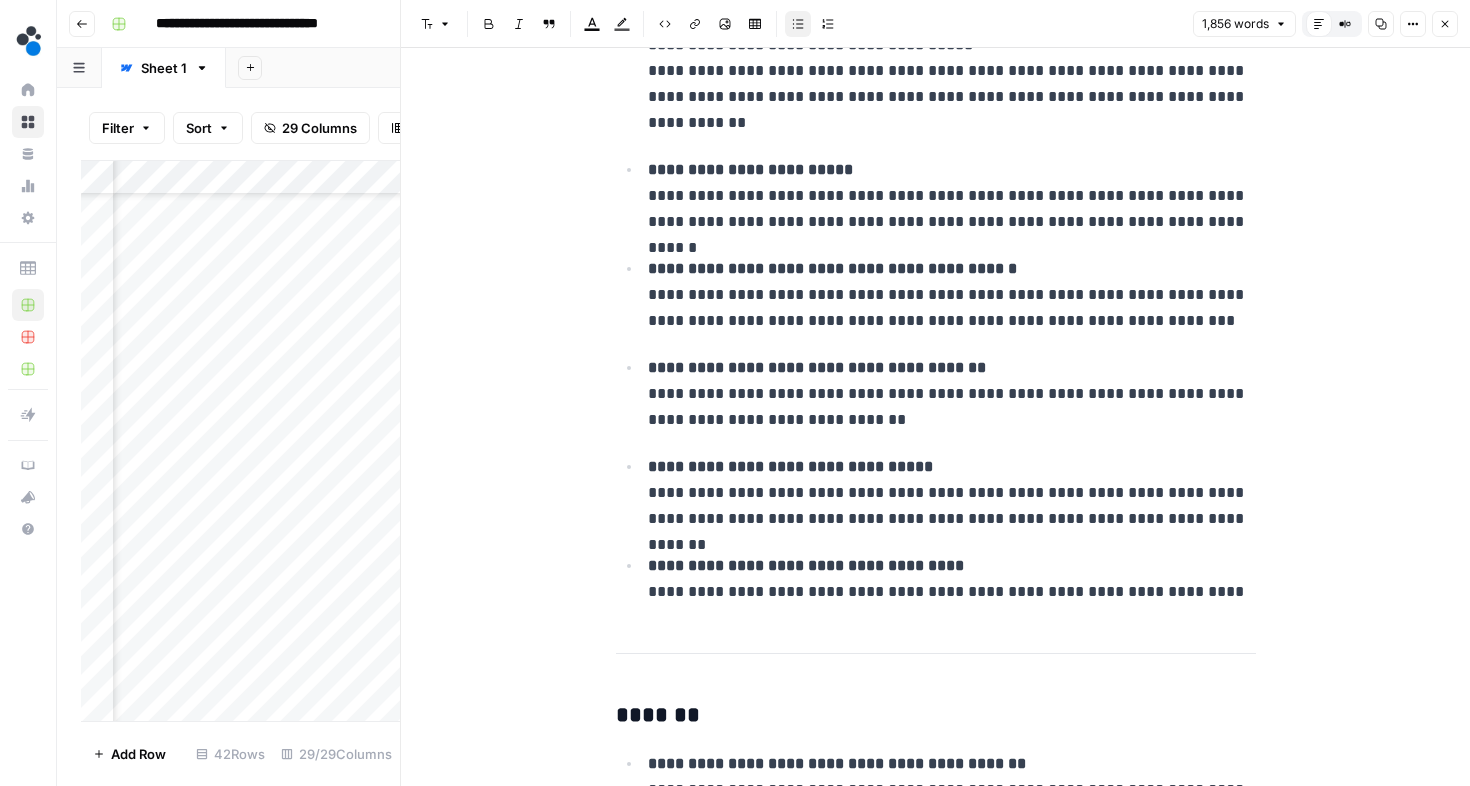 scroll, scrollTop: 3966, scrollLeft: 0, axis: vertical 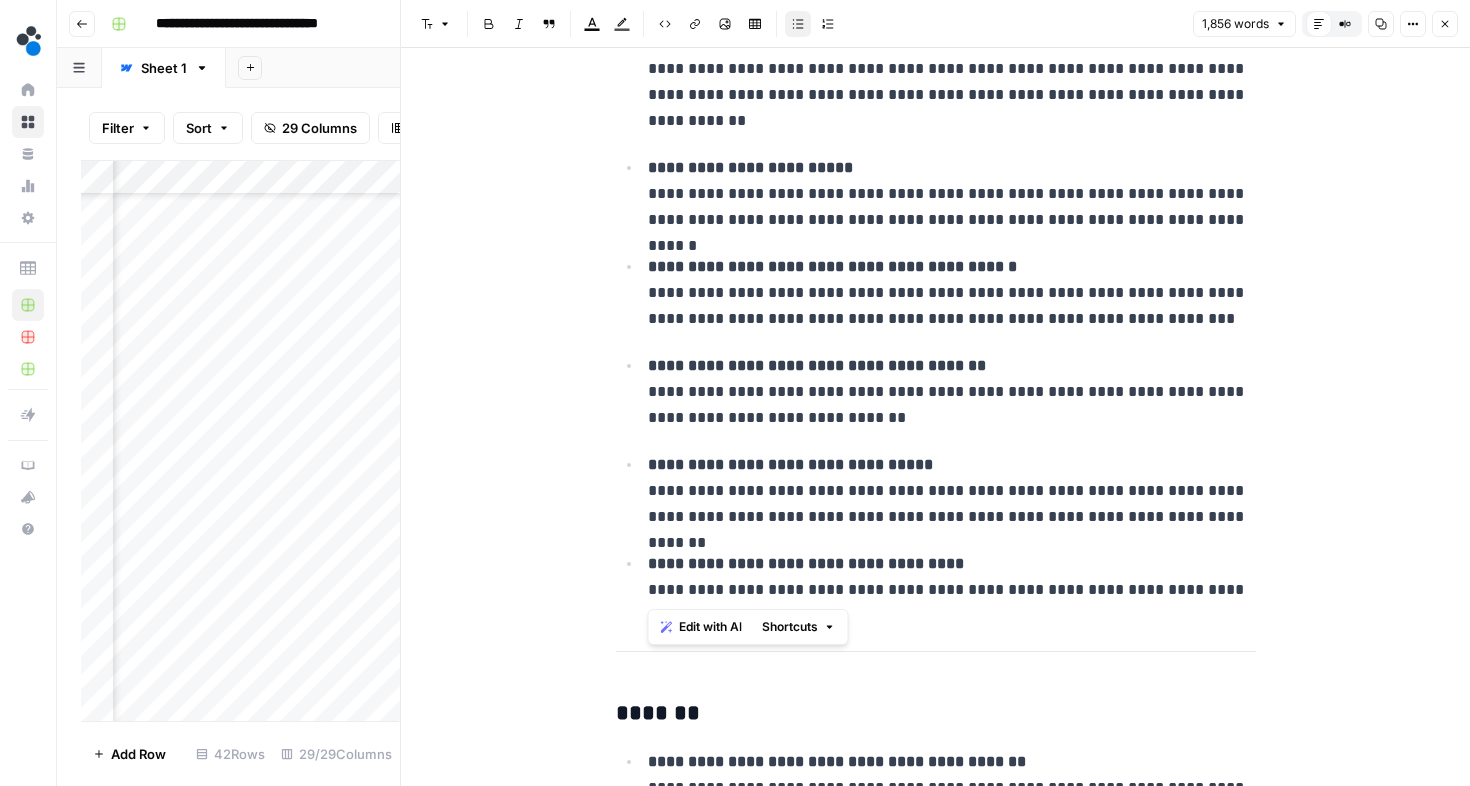 drag, startPoint x: 648, startPoint y: 469, endPoint x: 1213, endPoint y: 596, distance: 579.0976 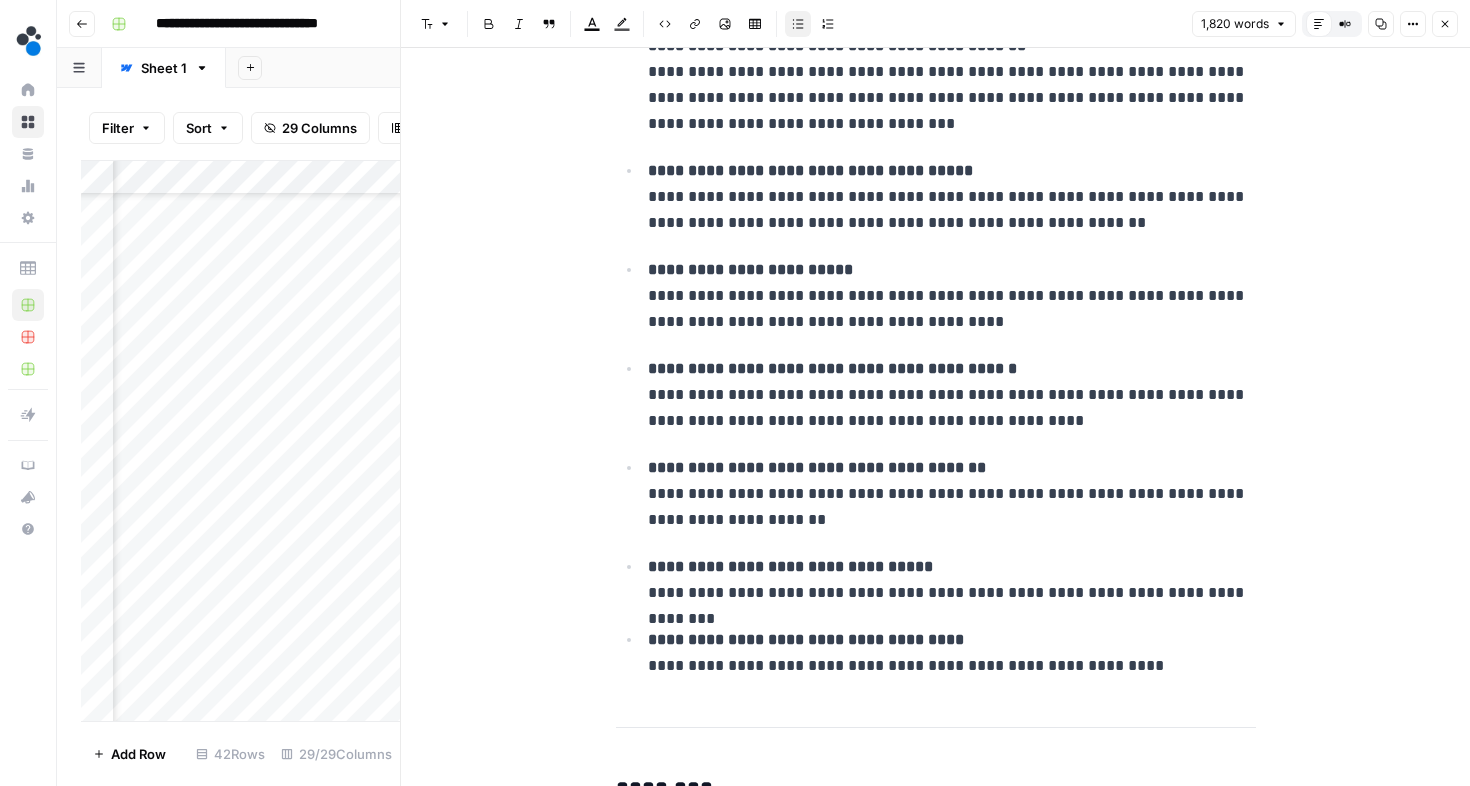 scroll, scrollTop: 4513, scrollLeft: 0, axis: vertical 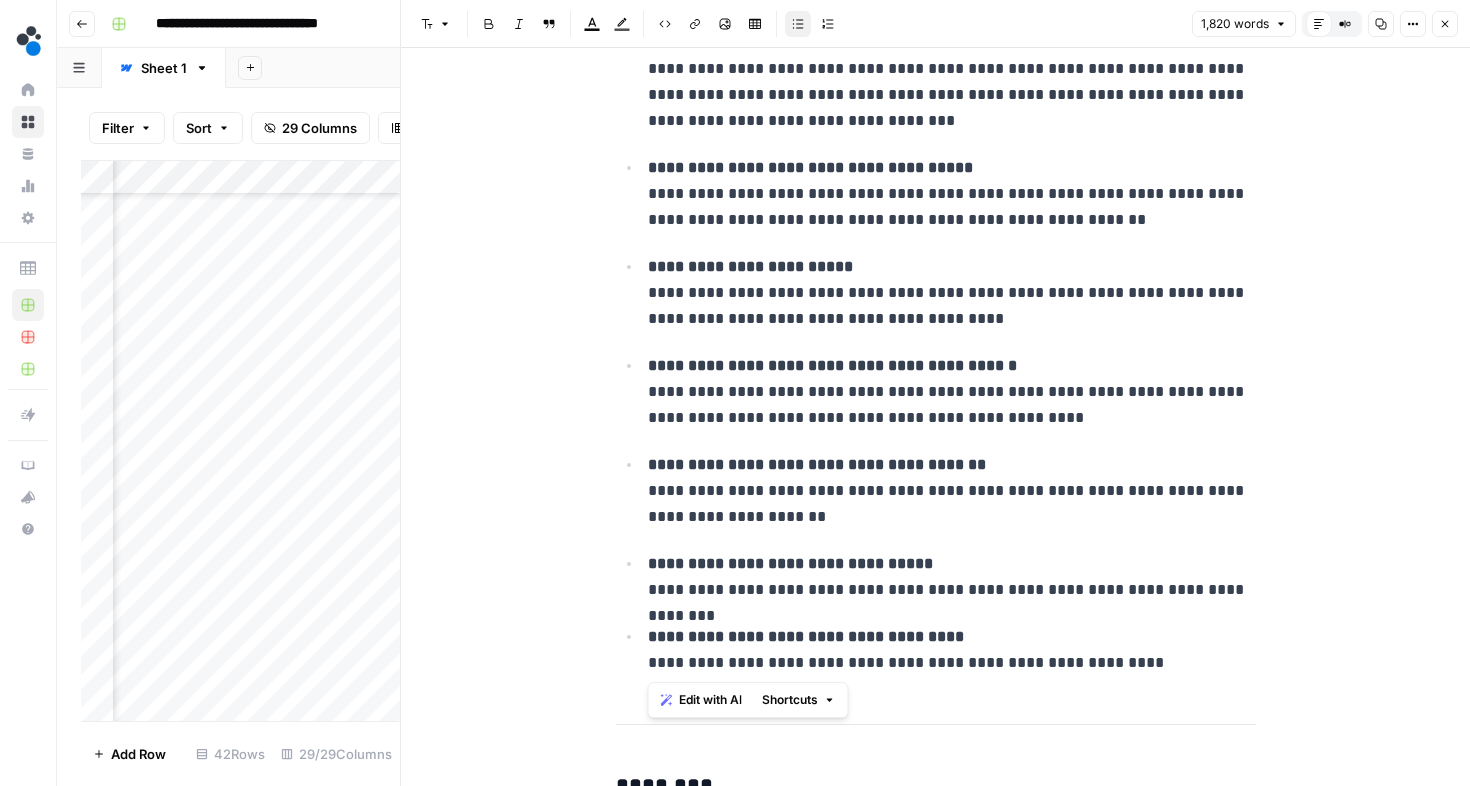 drag, startPoint x: 1140, startPoint y: 657, endPoint x: 626, endPoint y: 553, distance: 524.4159 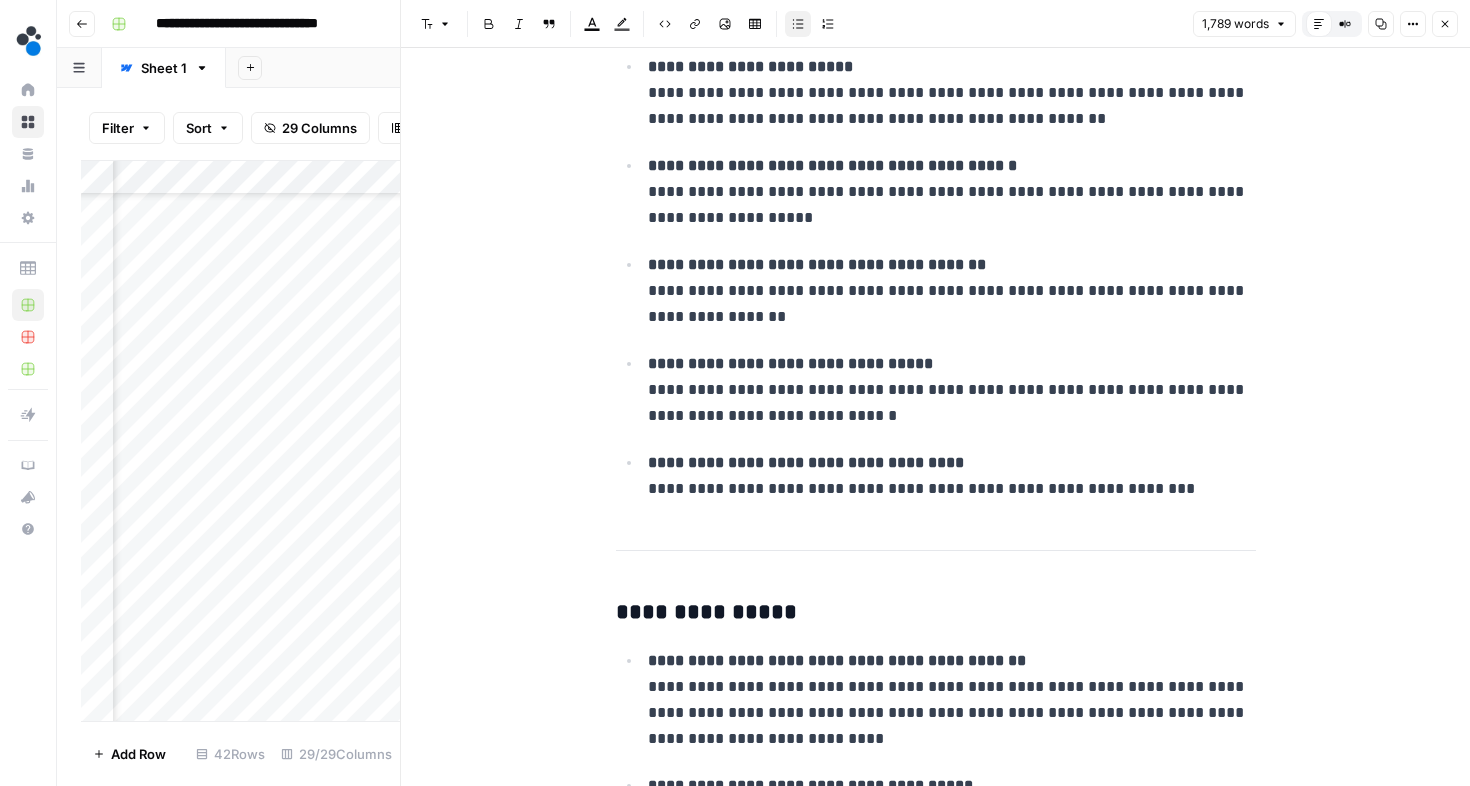scroll, scrollTop: 5360, scrollLeft: 0, axis: vertical 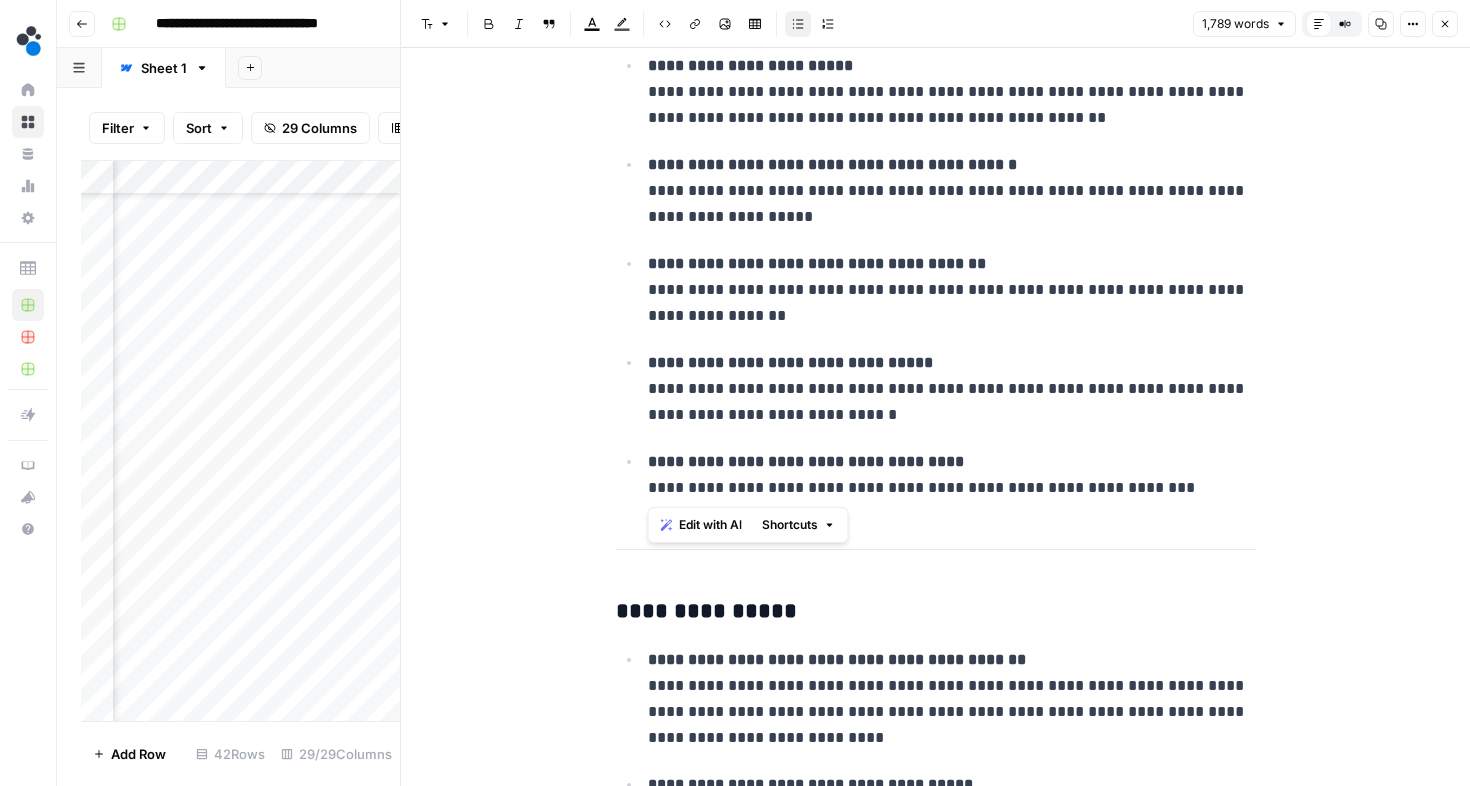 drag, startPoint x: 649, startPoint y: 363, endPoint x: 1145, endPoint y: 508, distance: 516.7601 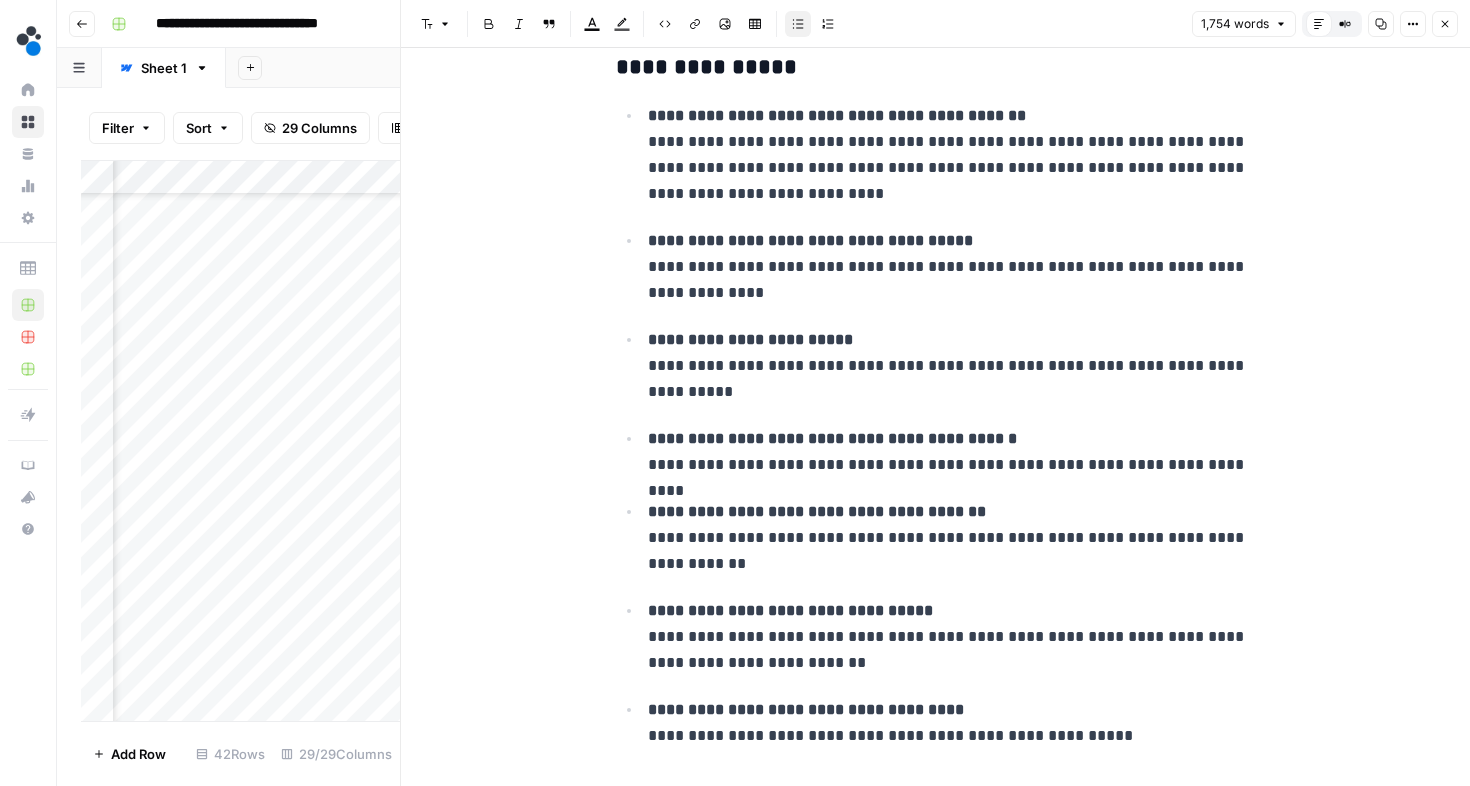 scroll, scrollTop: 5822, scrollLeft: 0, axis: vertical 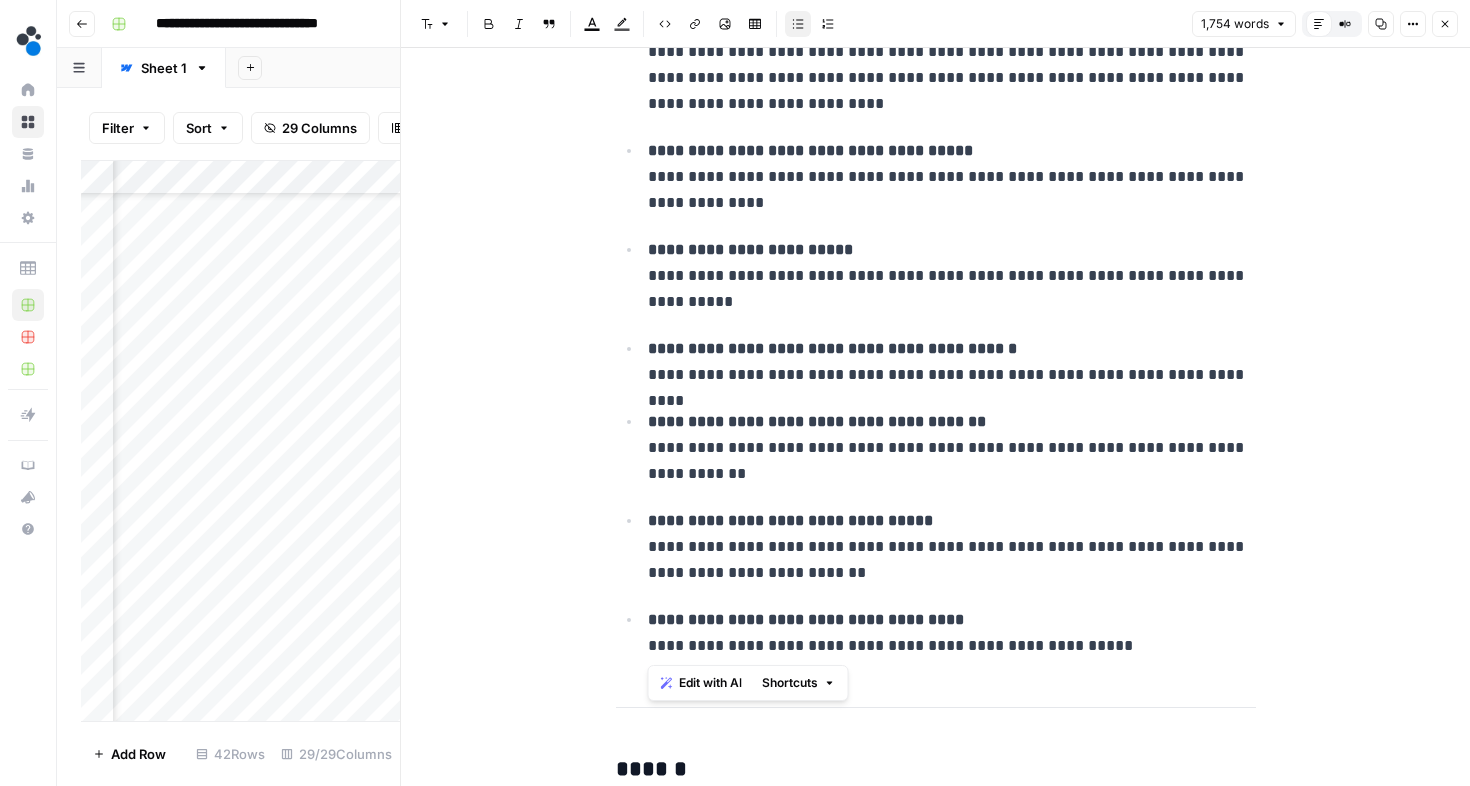 drag, startPoint x: 648, startPoint y: 520, endPoint x: 1110, endPoint y: 641, distance: 477.58246 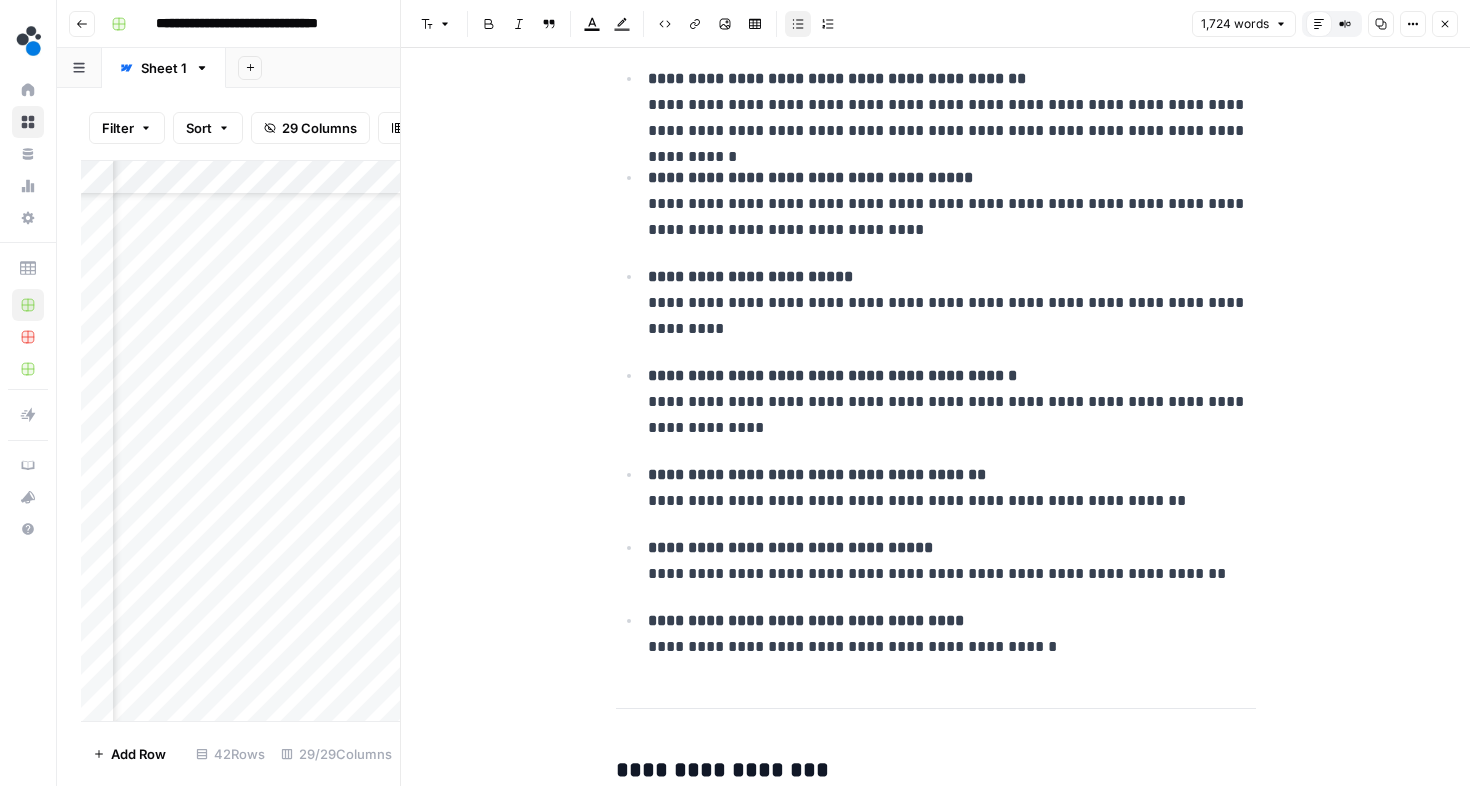 scroll, scrollTop: 6600, scrollLeft: 0, axis: vertical 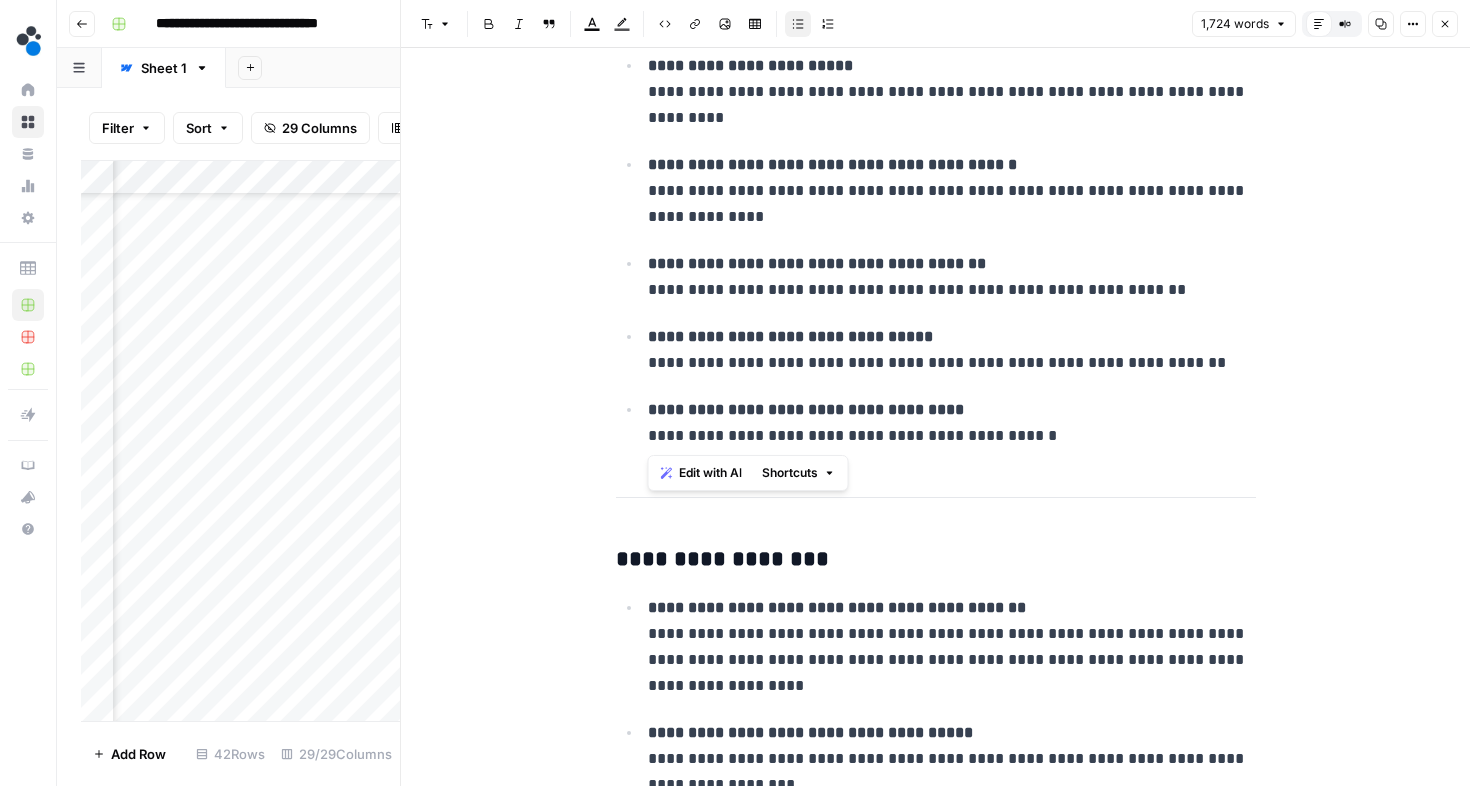 drag, startPoint x: 645, startPoint y: 337, endPoint x: 1078, endPoint y: 425, distance: 441.85178 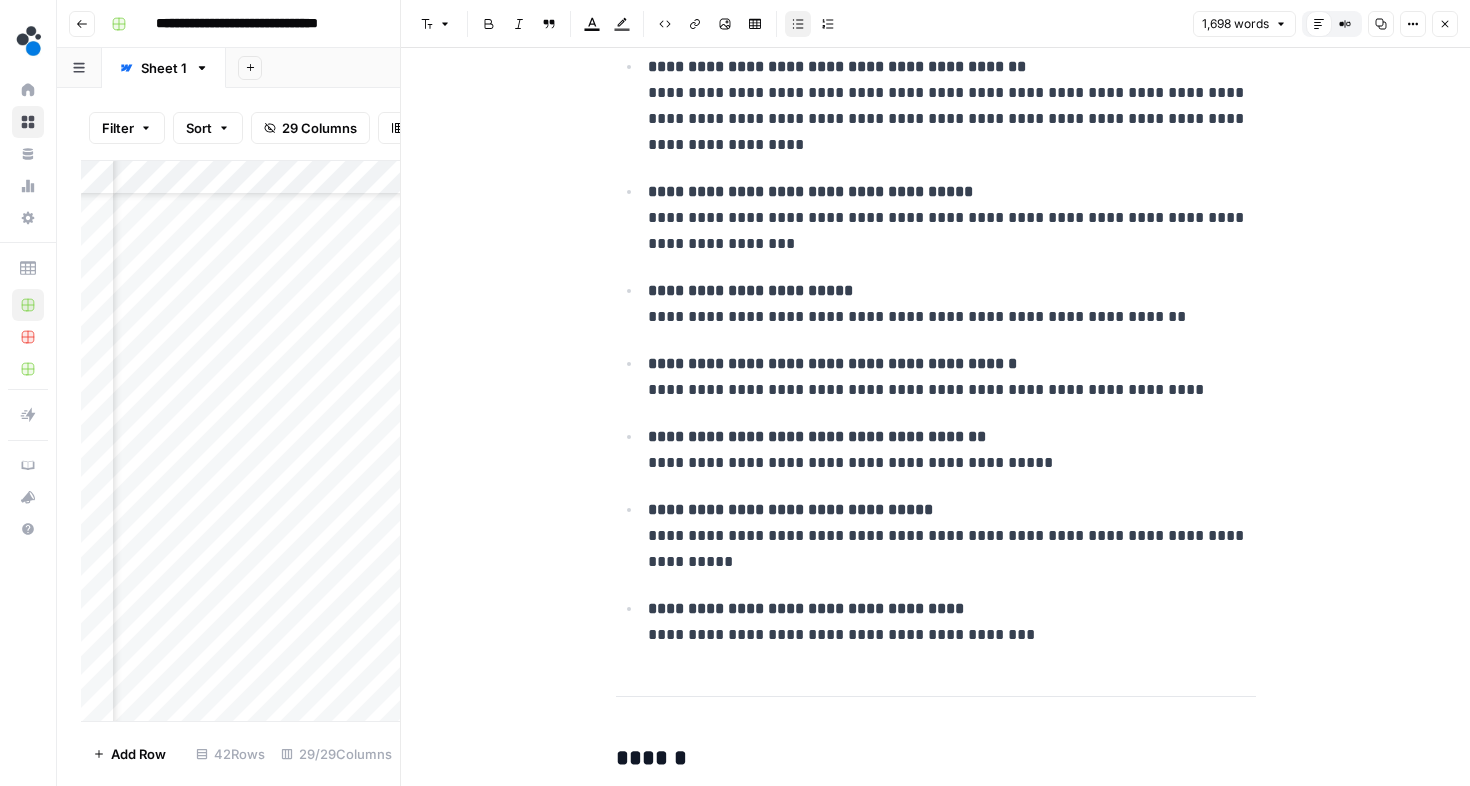scroll, scrollTop: 7067, scrollLeft: 0, axis: vertical 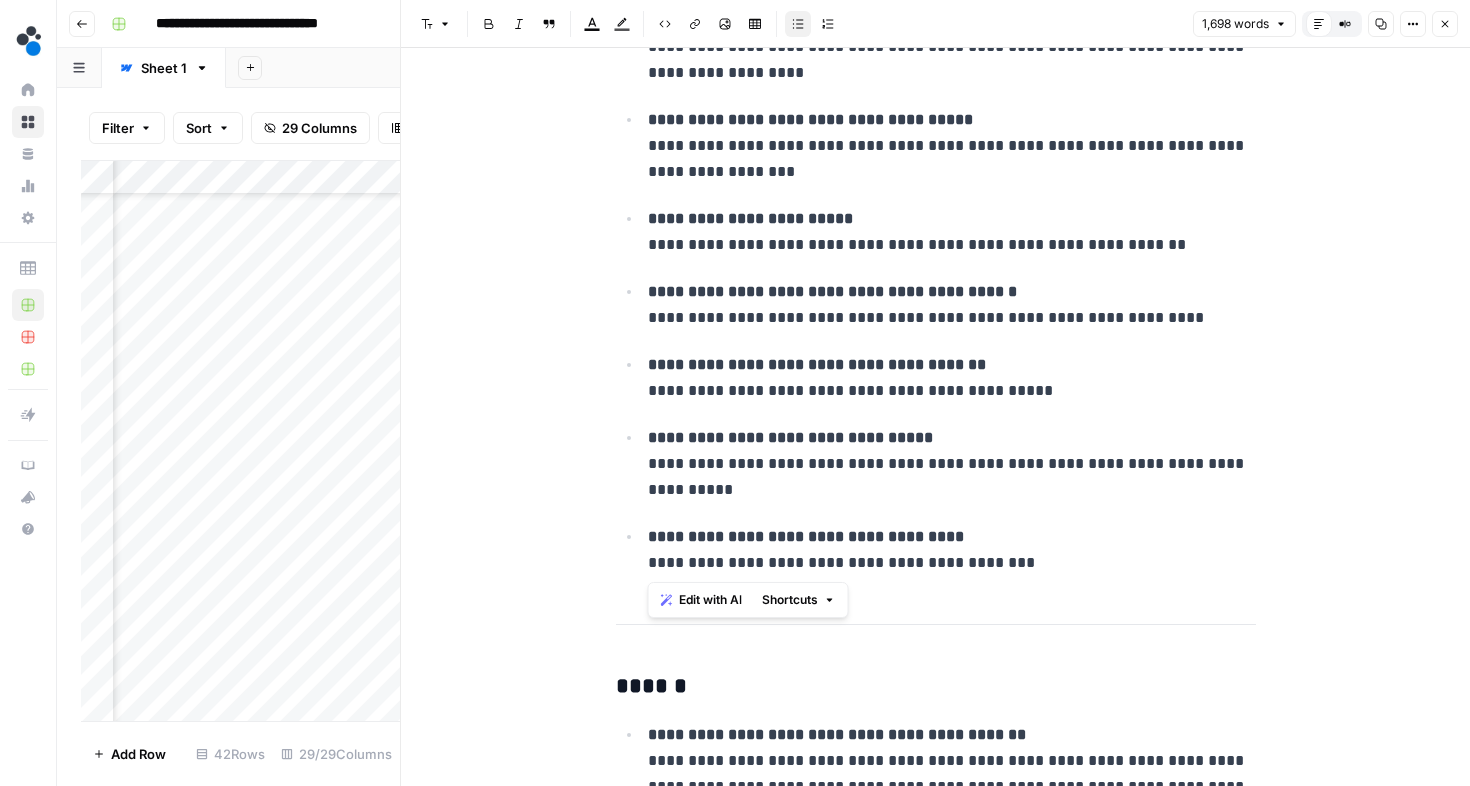 drag, startPoint x: 650, startPoint y: 436, endPoint x: 1039, endPoint y: 562, distance: 408.8973 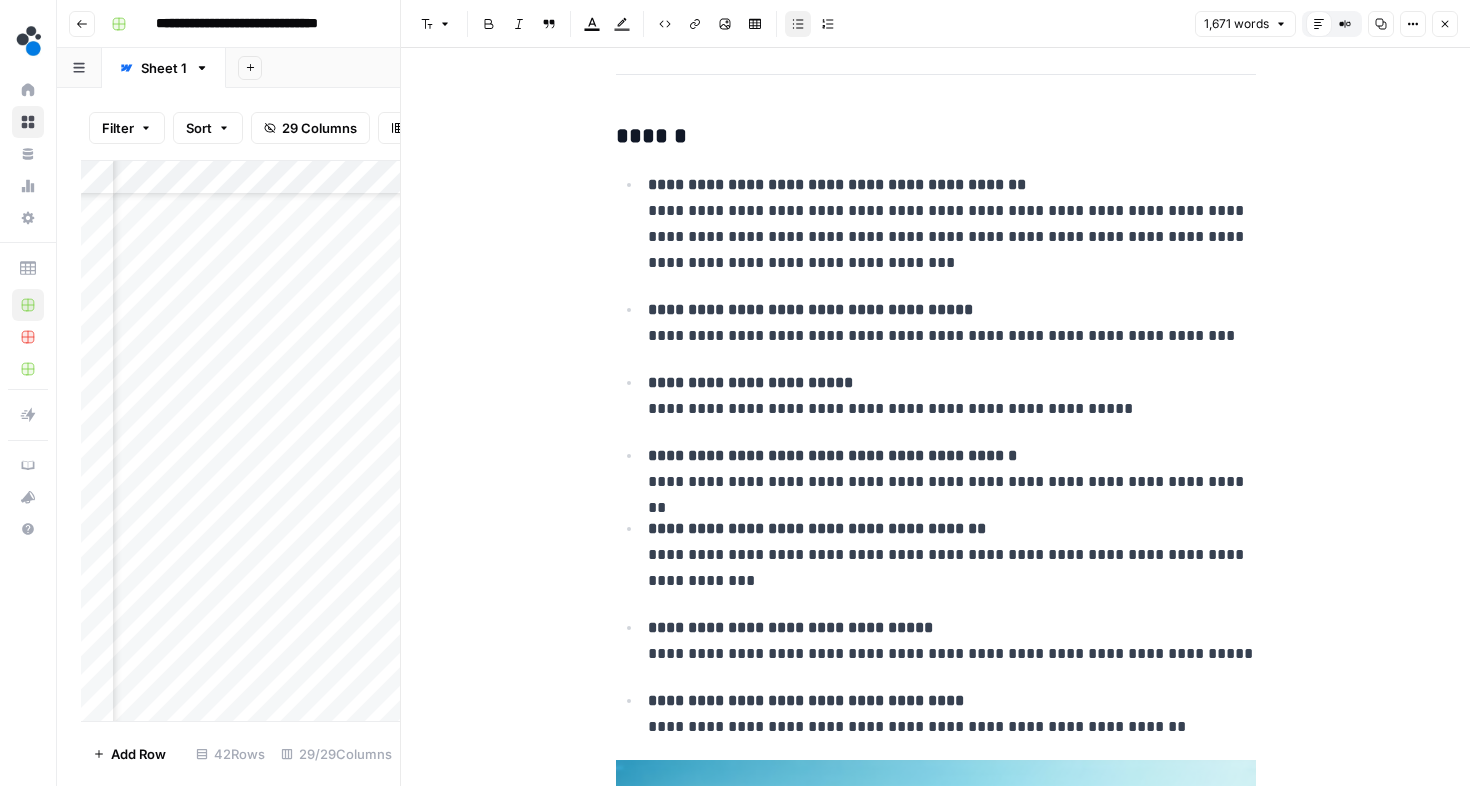 scroll, scrollTop: 7848, scrollLeft: 0, axis: vertical 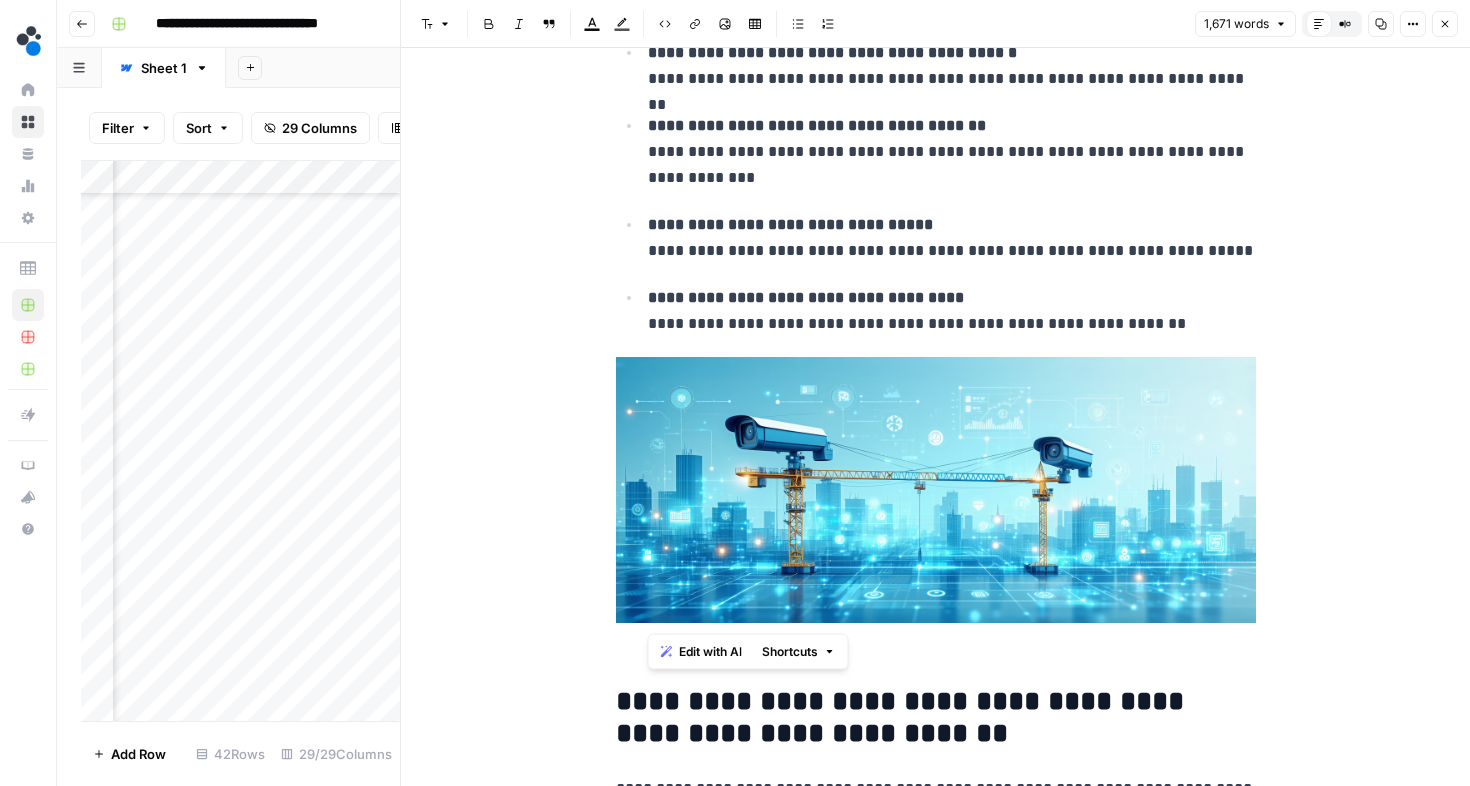 drag, startPoint x: 647, startPoint y: 220, endPoint x: 1146, endPoint y: 351, distance: 515.90894 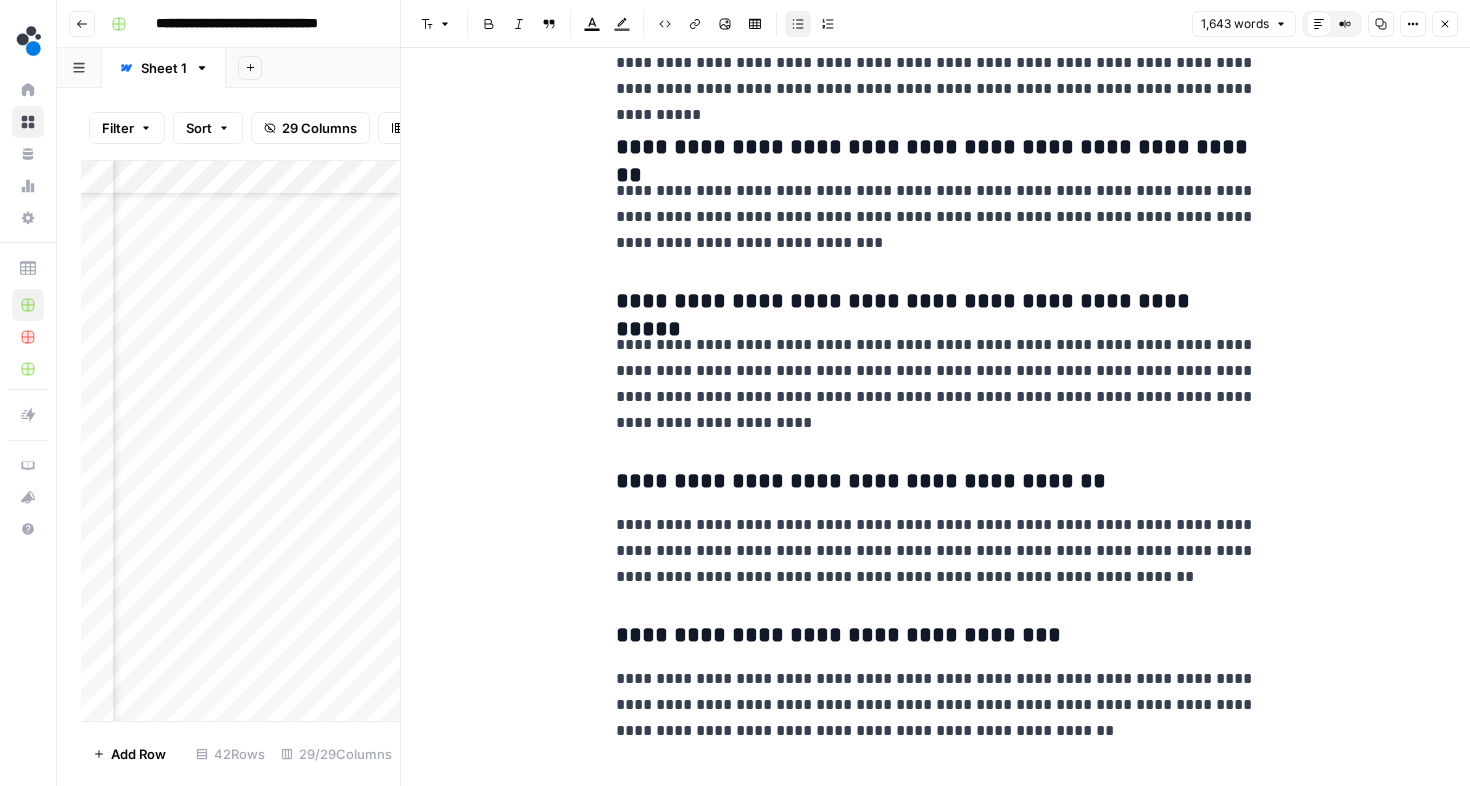 scroll, scrollTop: 8595, scrollLeft: 0, axis: vertical 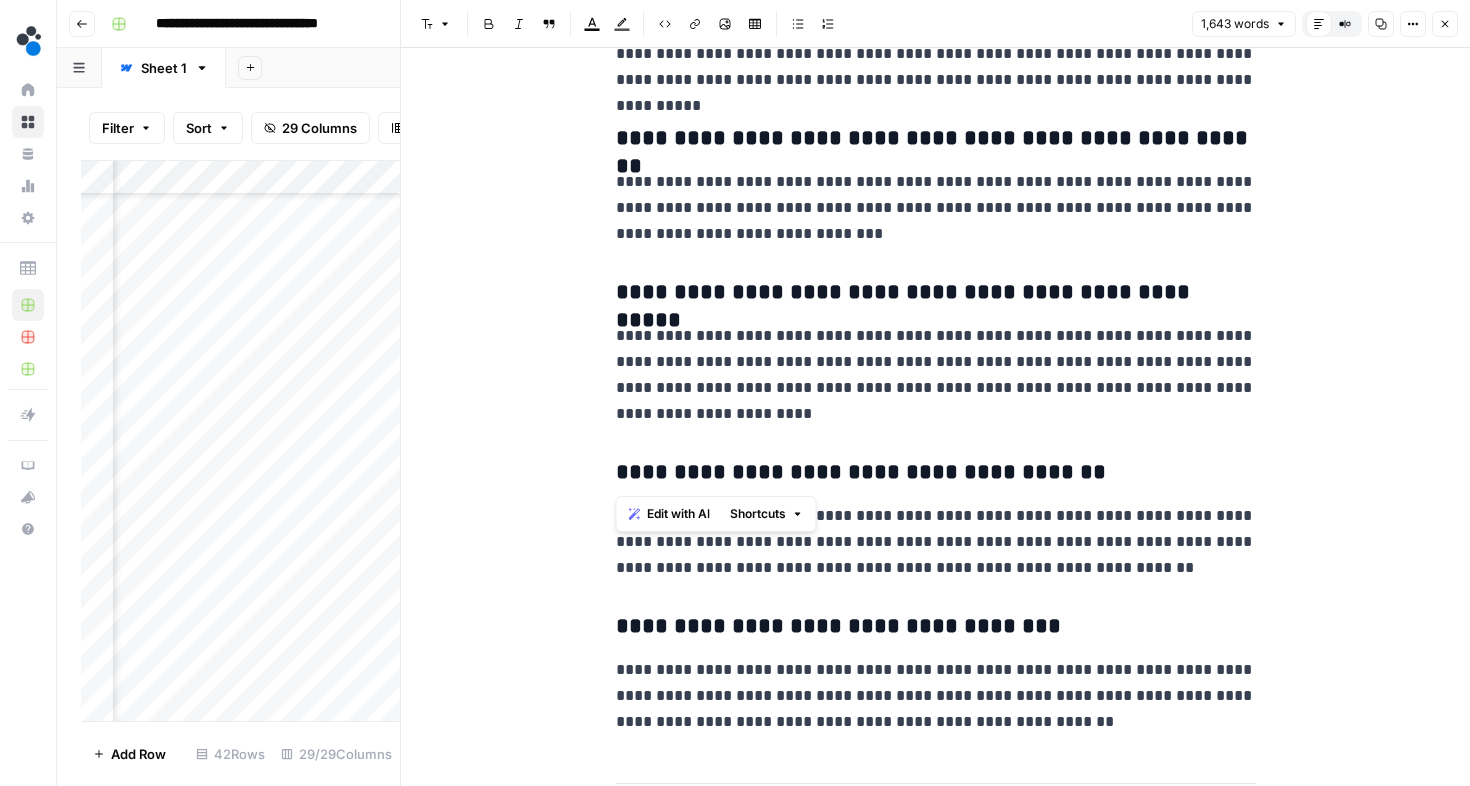drag, startPoint x: 617, startPoint y: 293, endPoint x: 743, endPoint y: 428, distance: 184.66457 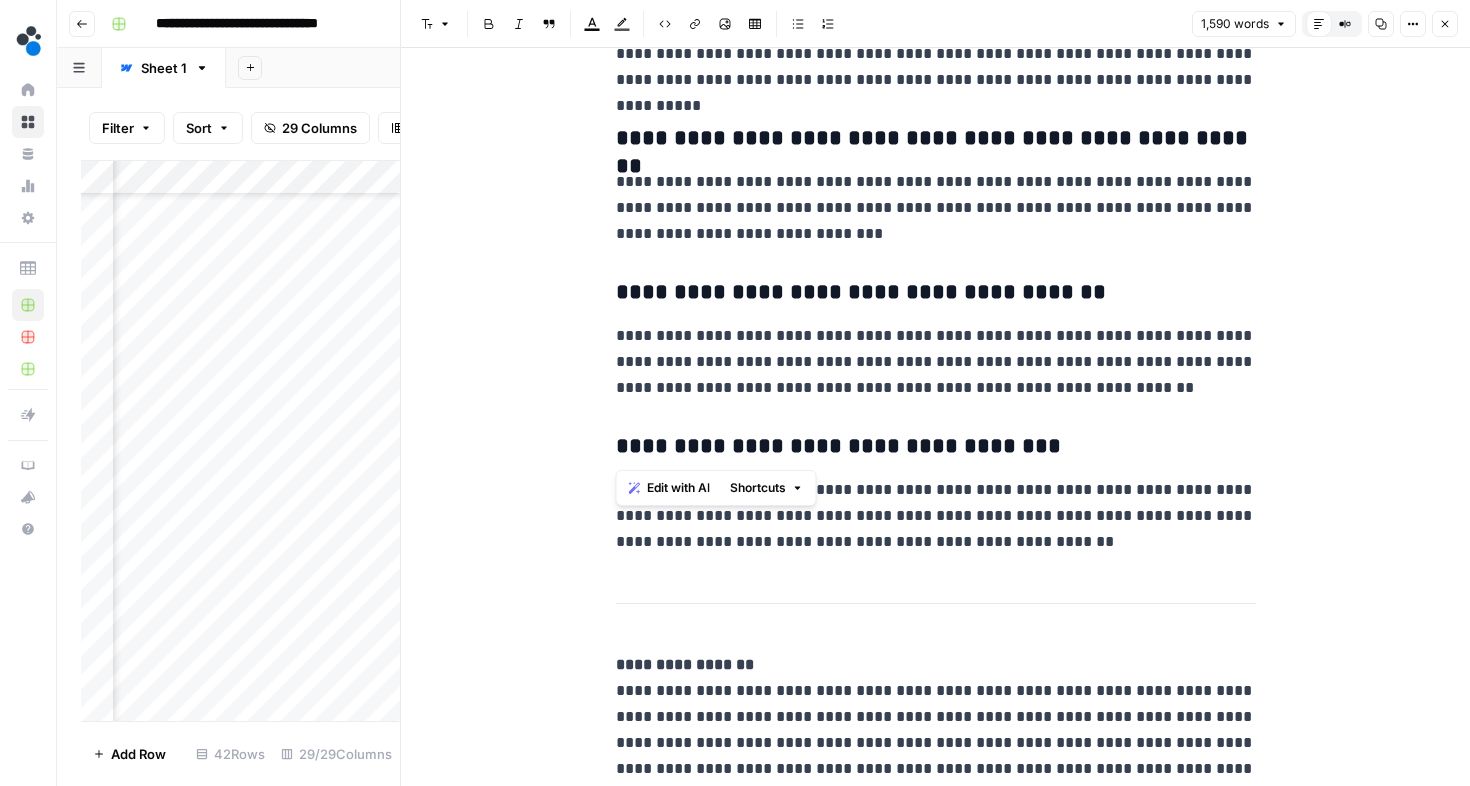 drag, startPoint x: 611, startPoint y: 284, endPoint x: 1162, endPoint y: 403, distance: 563.7038 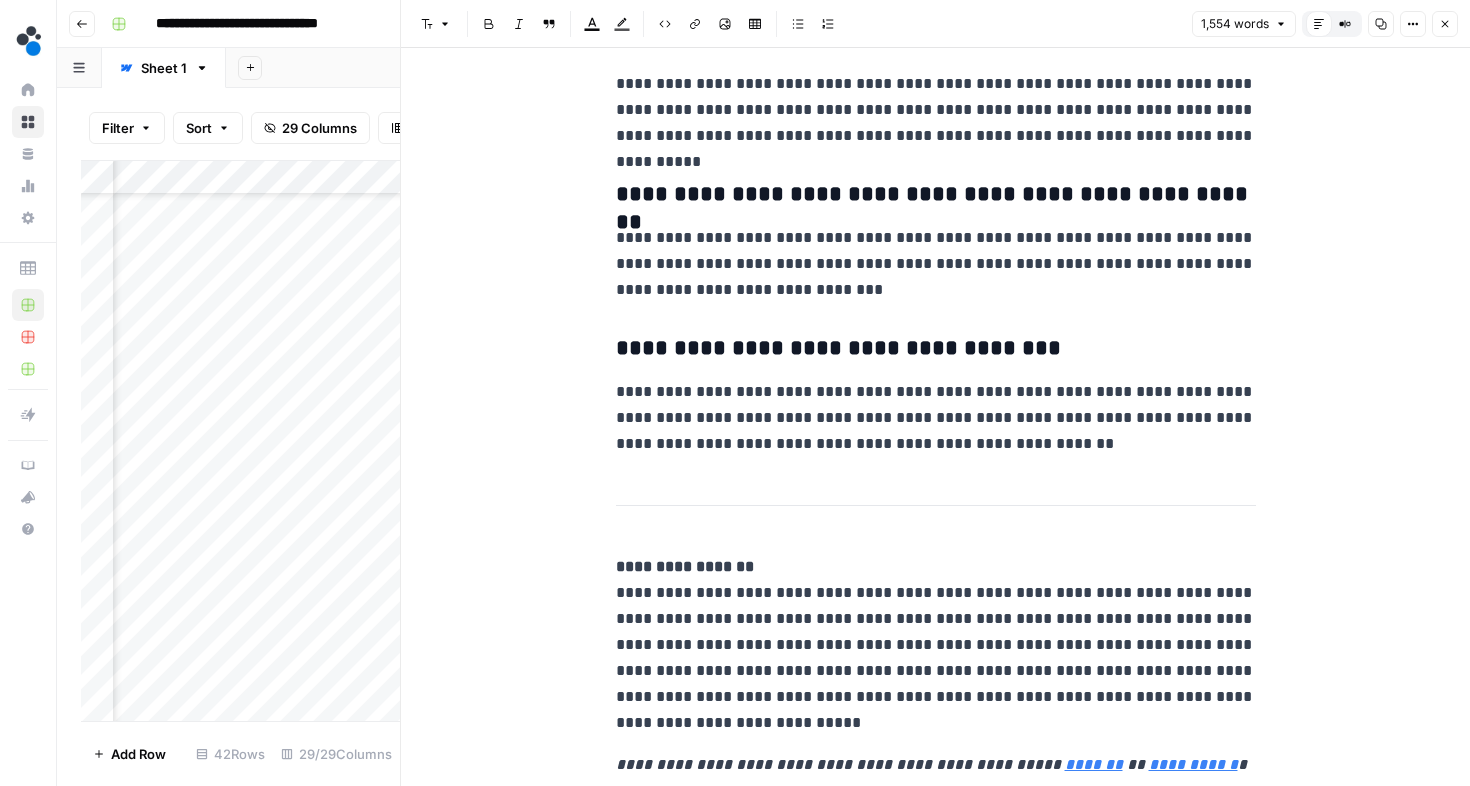 scroll, scrollTop: 8539, scrollLeft: 0, axis: vertical 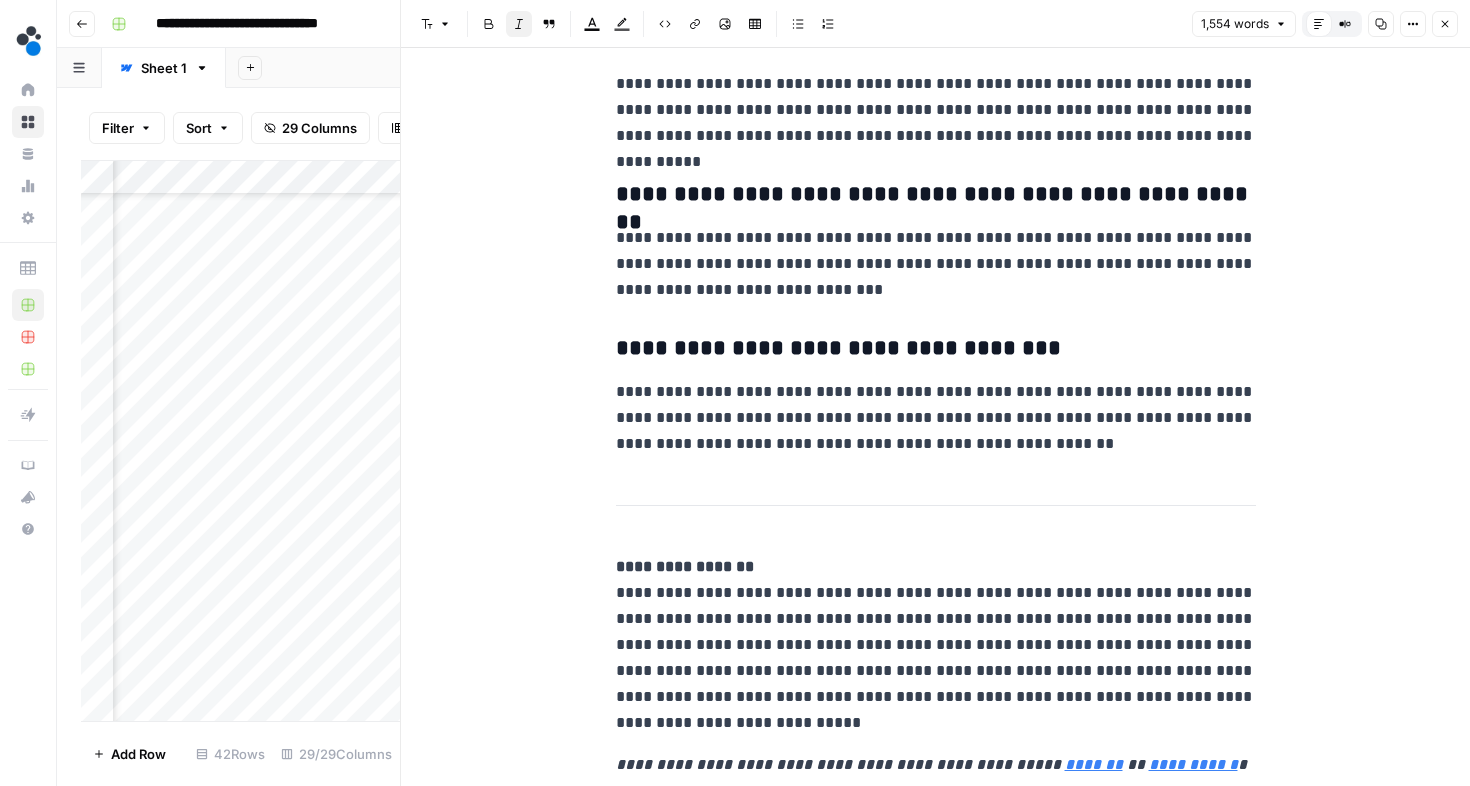 click on "**********" at bounding box center (735, 393) 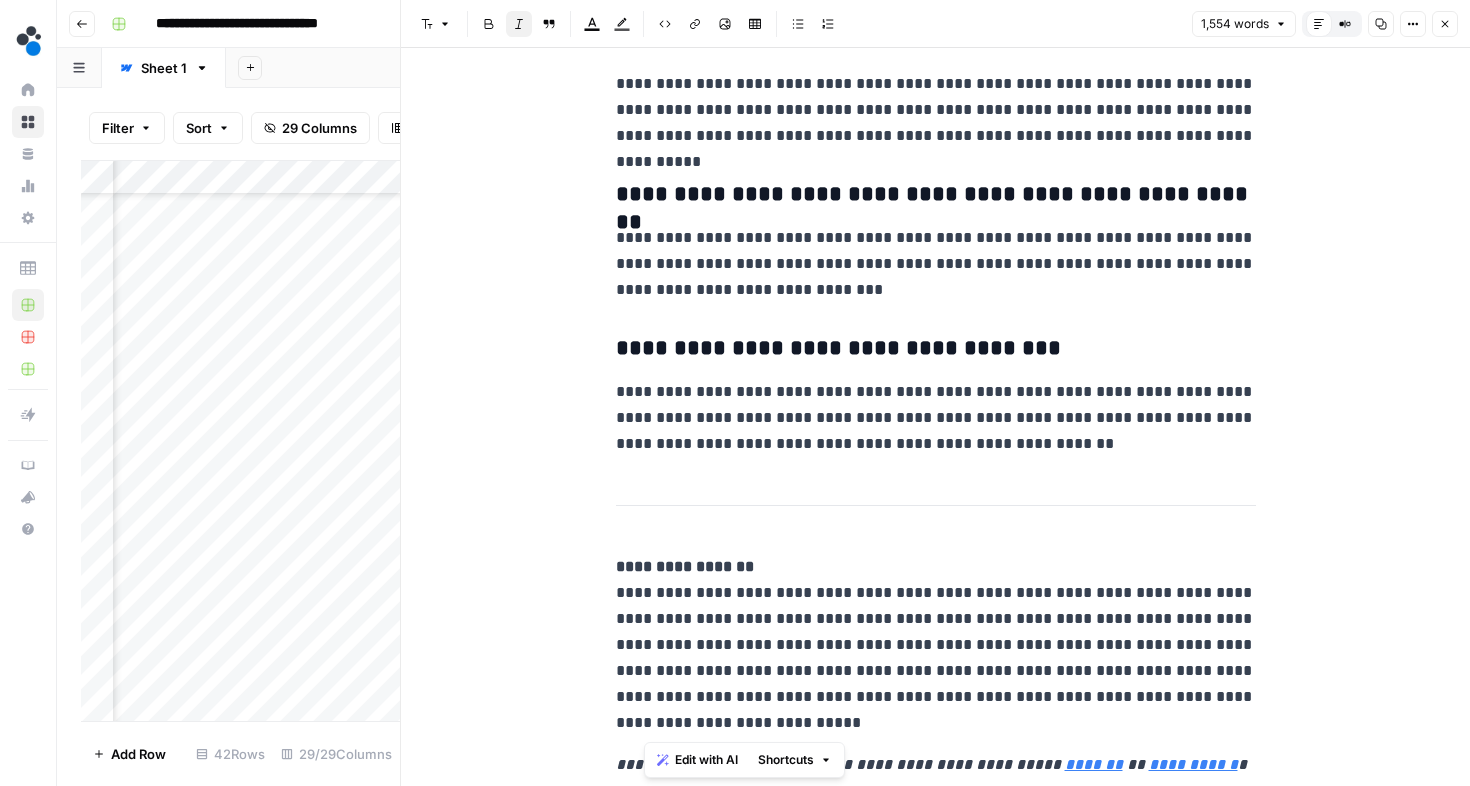 drag, startPoint x: 849, startPoint y: 766, endPoint x: 485, endPoint y: 772, distance: 364.04944 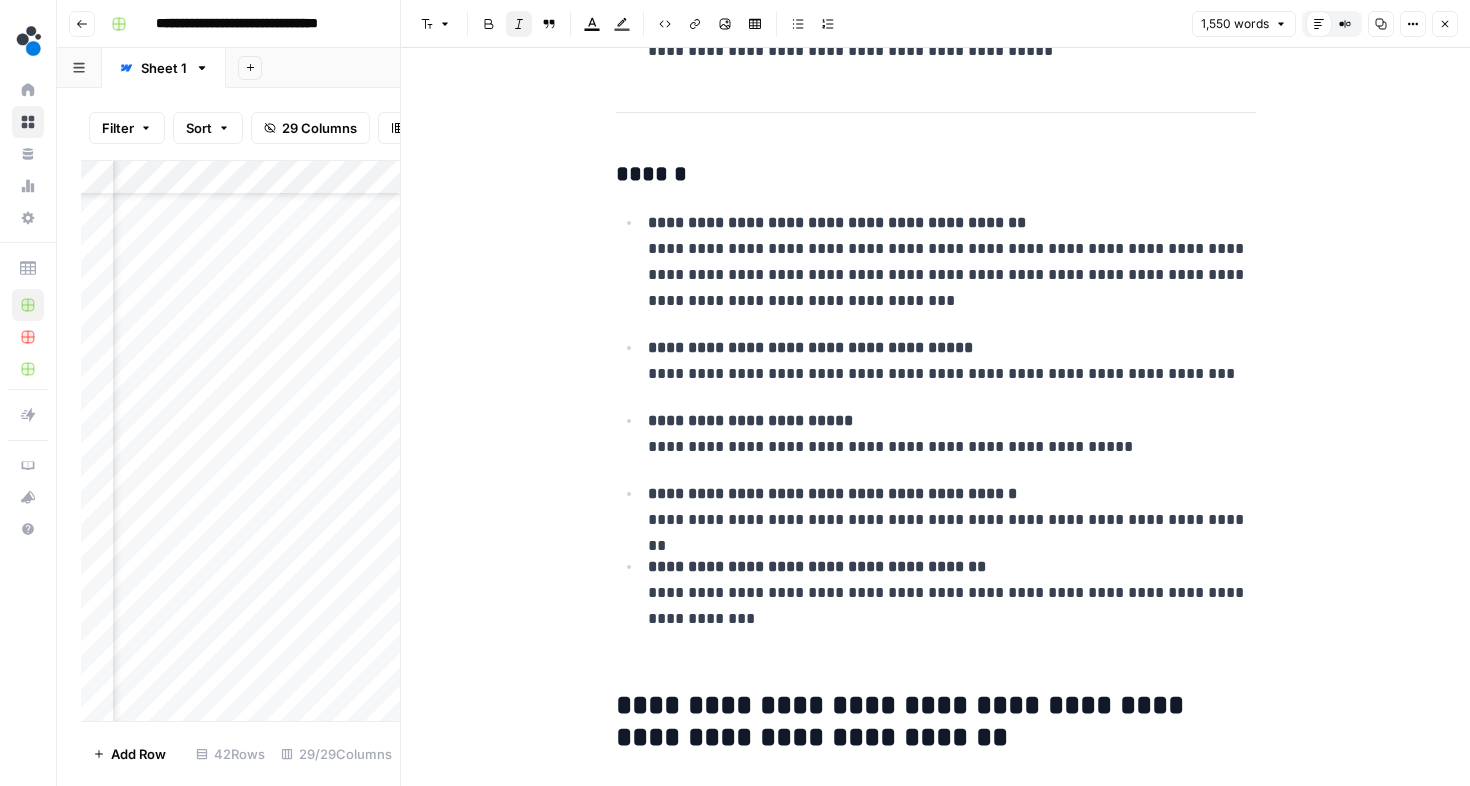 scroll, scrollTop: 6887, scrollLeft: 0, axis: vertical 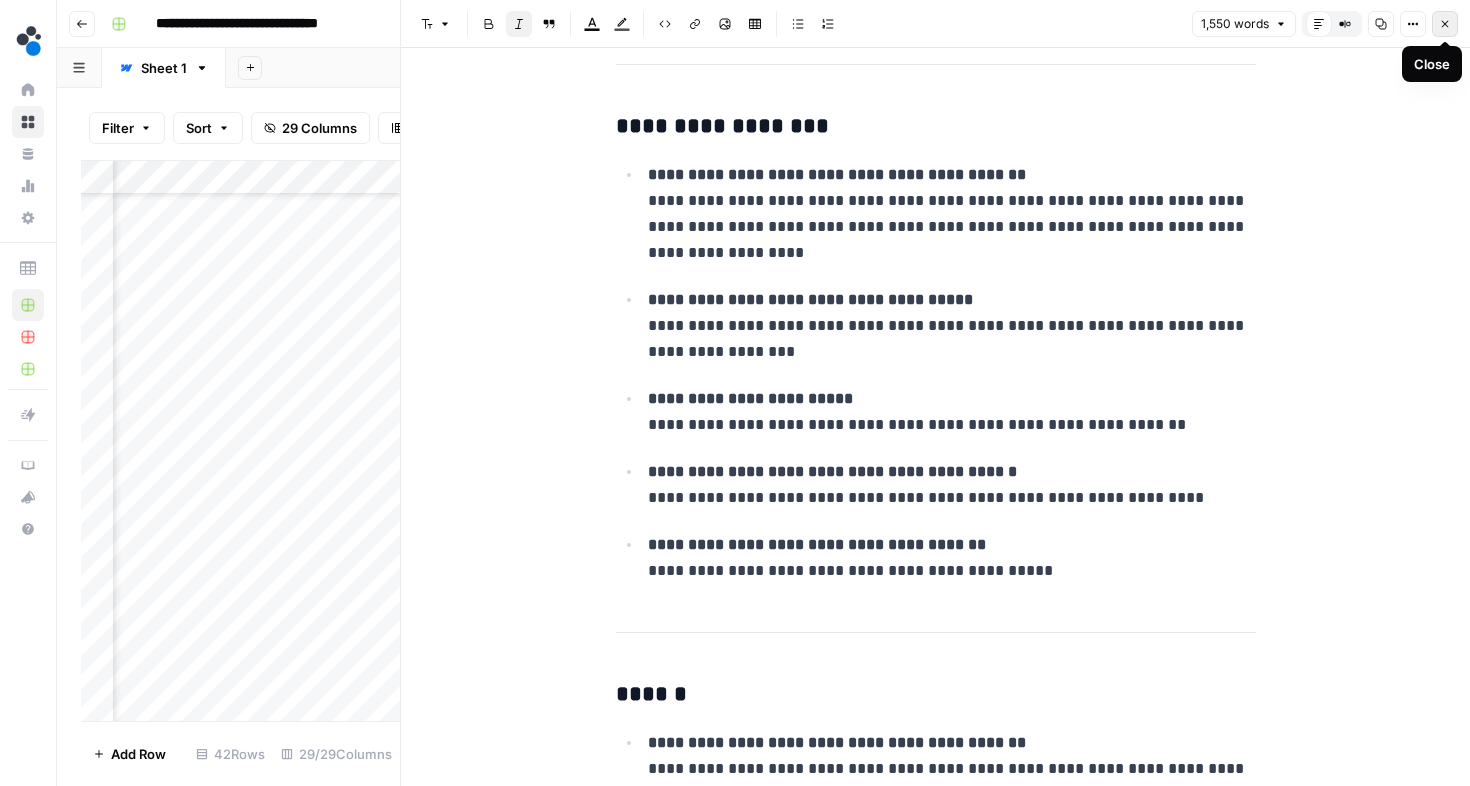 click on "Close" at bounding box center (1445, 24) 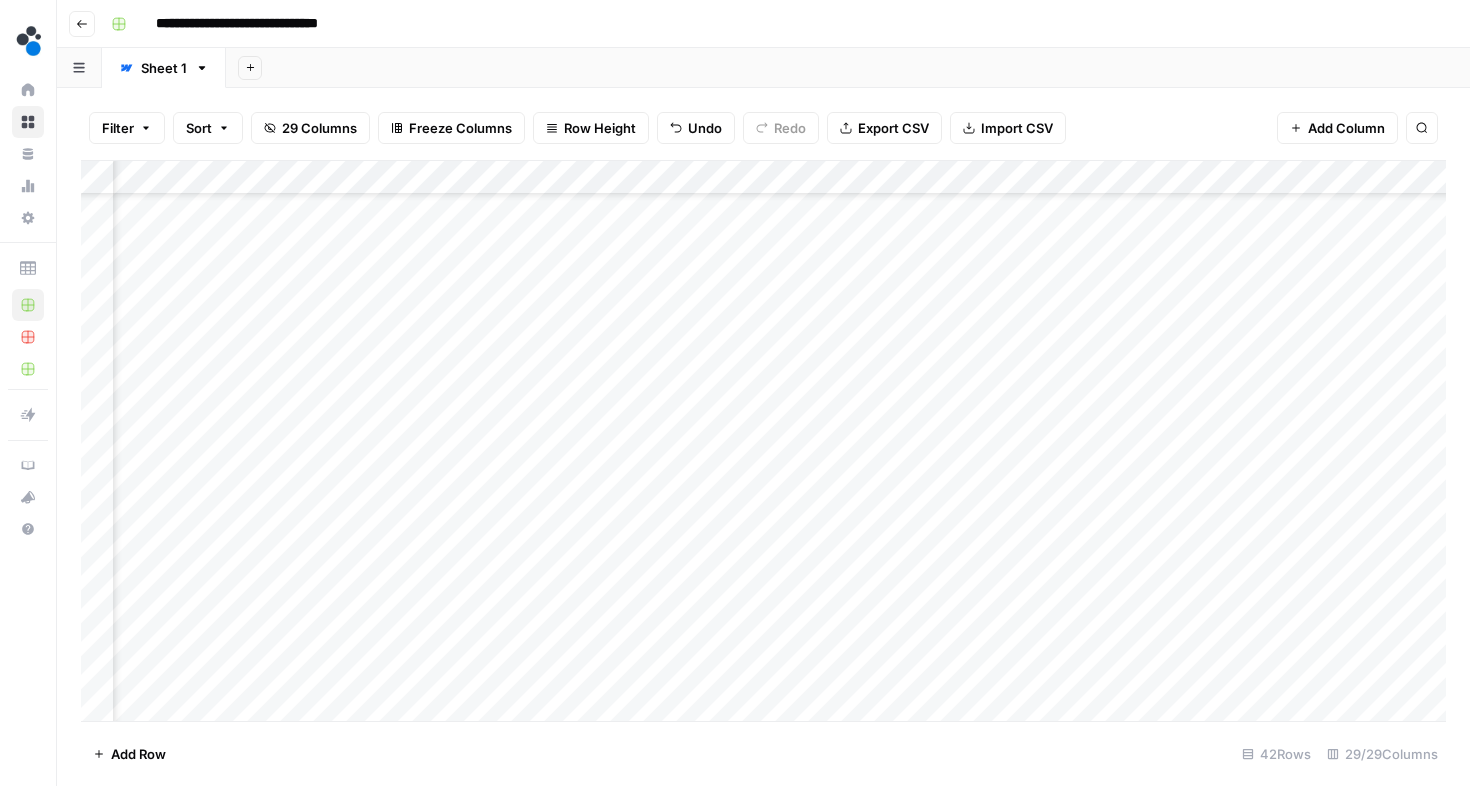 click on "Add Column" at bounding box center [763, 441] 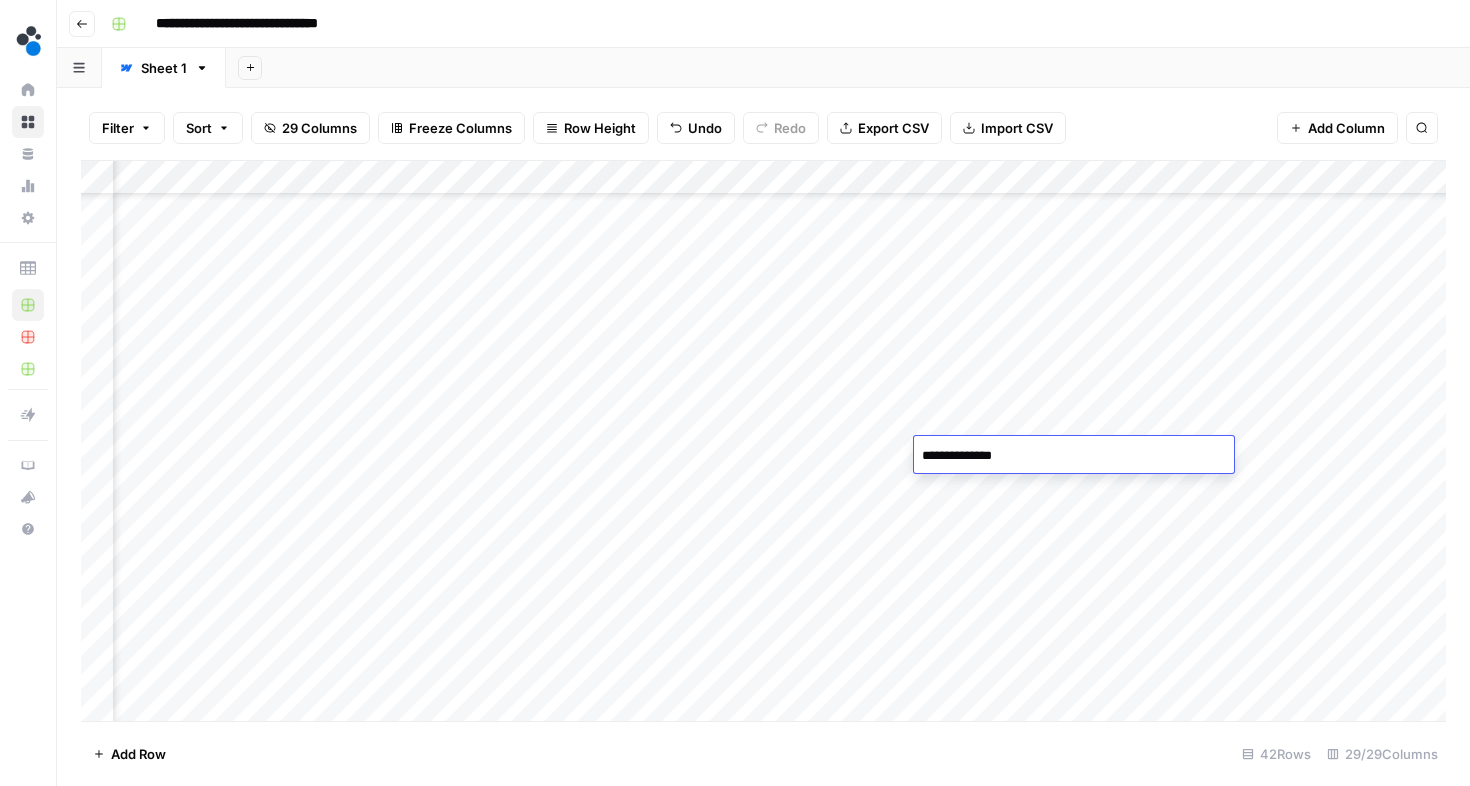 type on "**********" 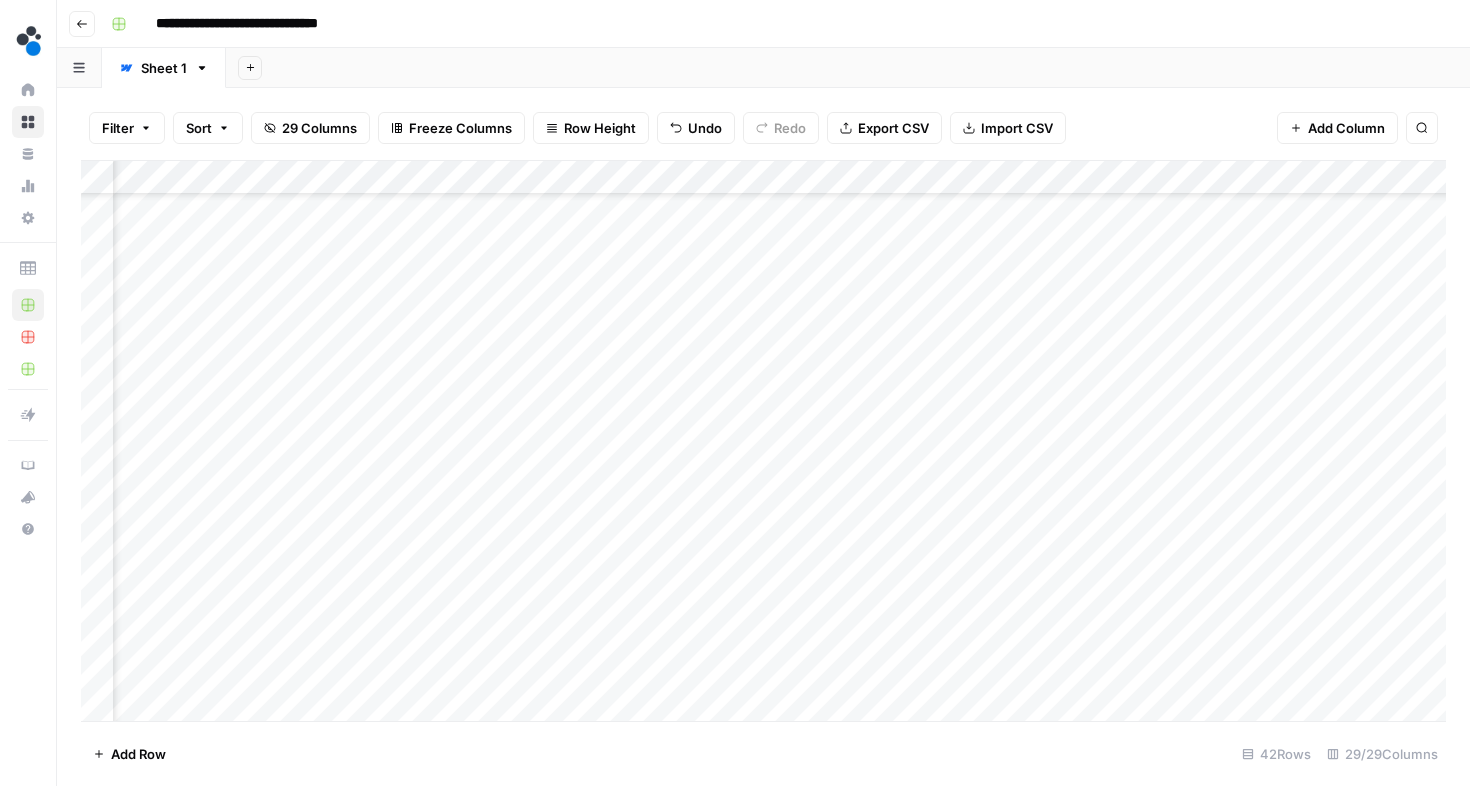 click on "Add Column" at bounding box center (763, 441) 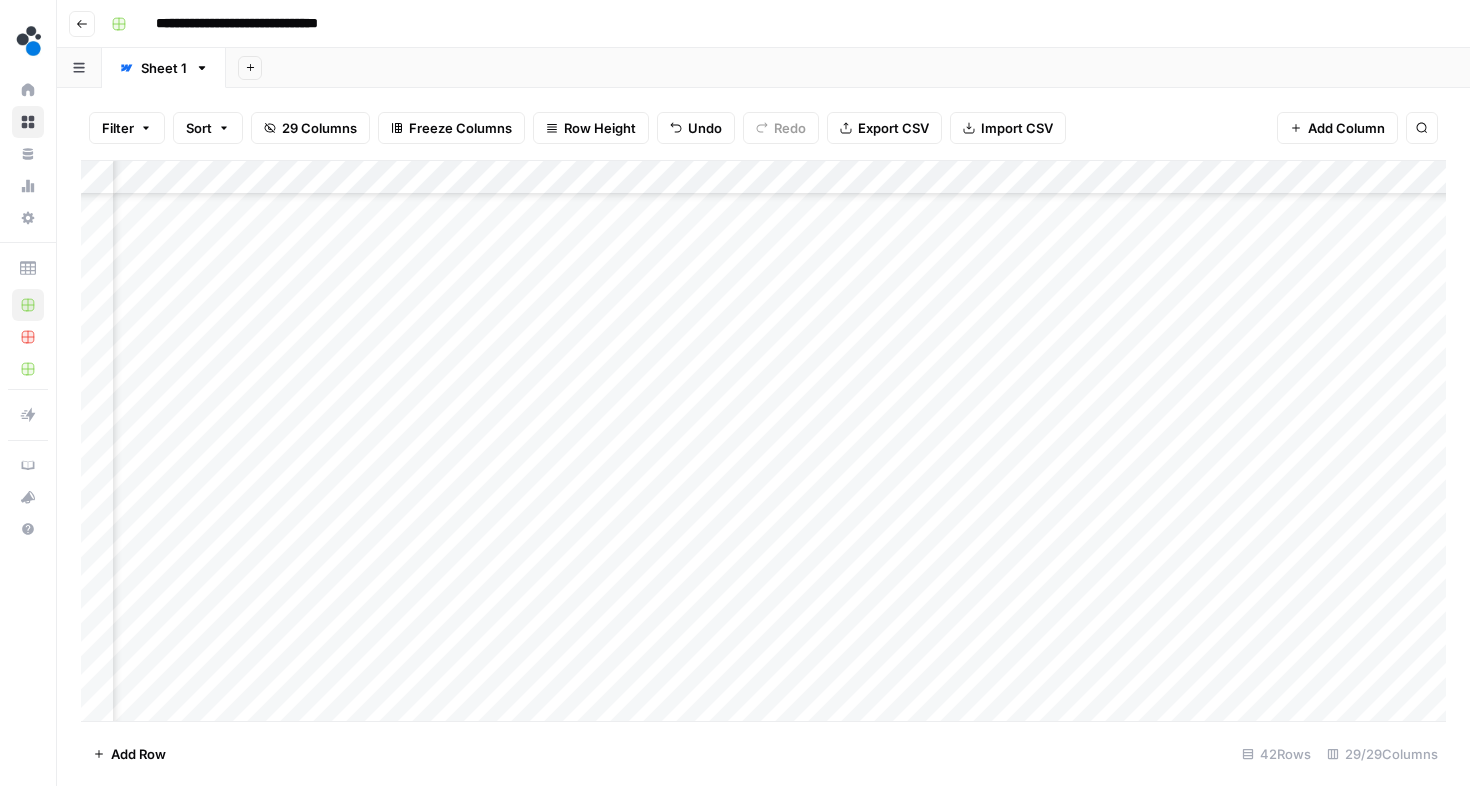 scroll, scrollTop: 266, scrollLeft: 852, axis: both 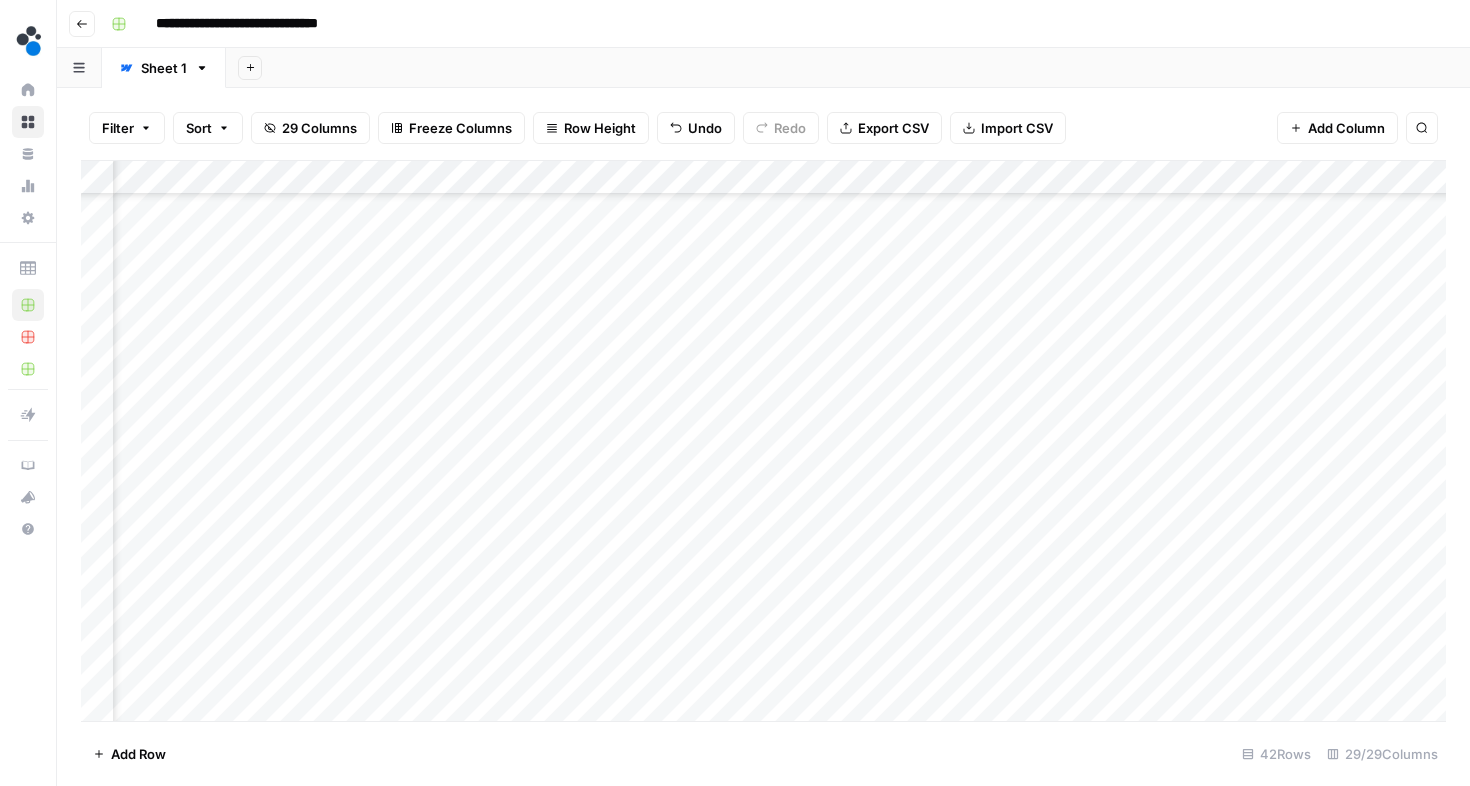 click on "Add Column" at bounding box center [763, 441] 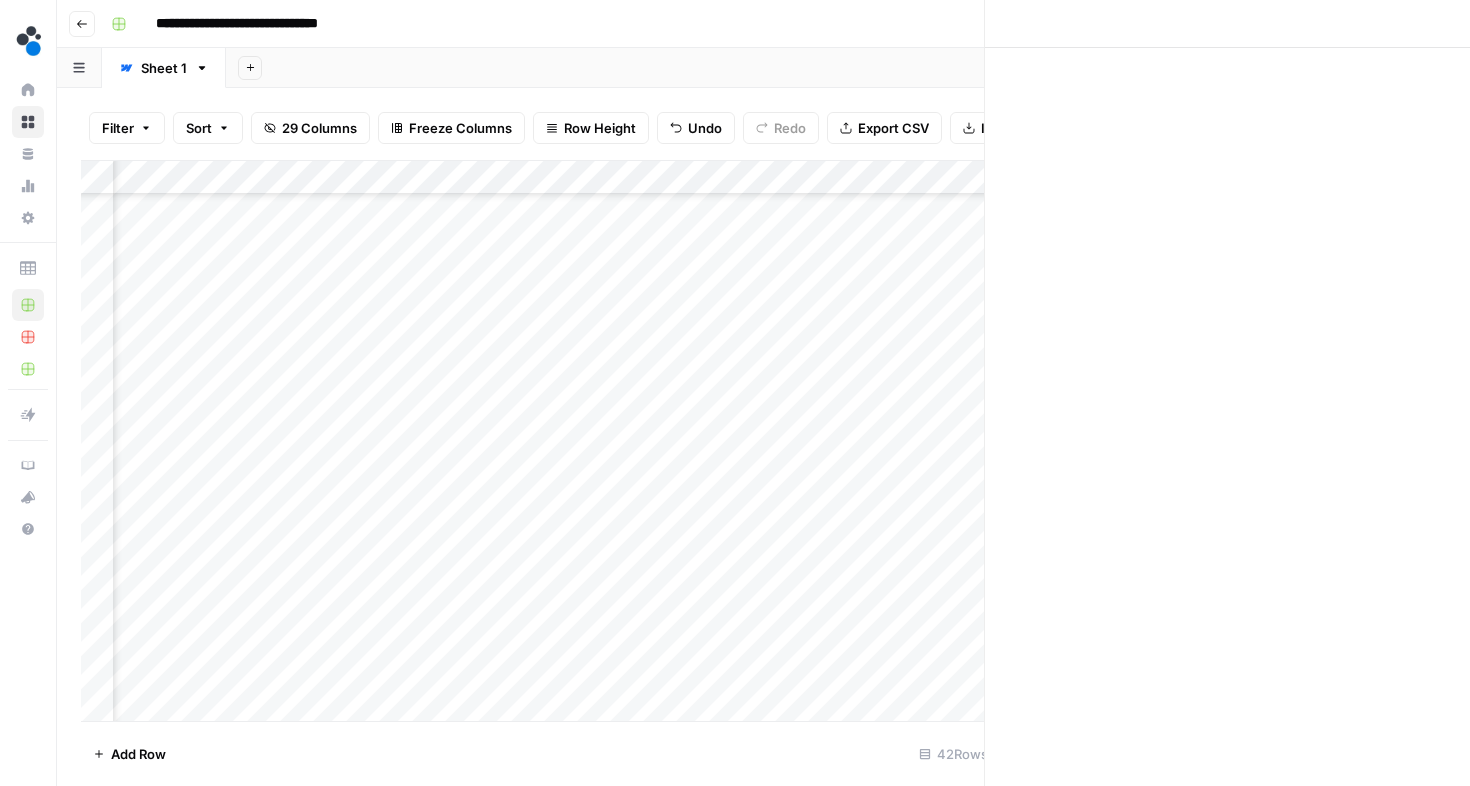 click at bounding box center (826, 258) 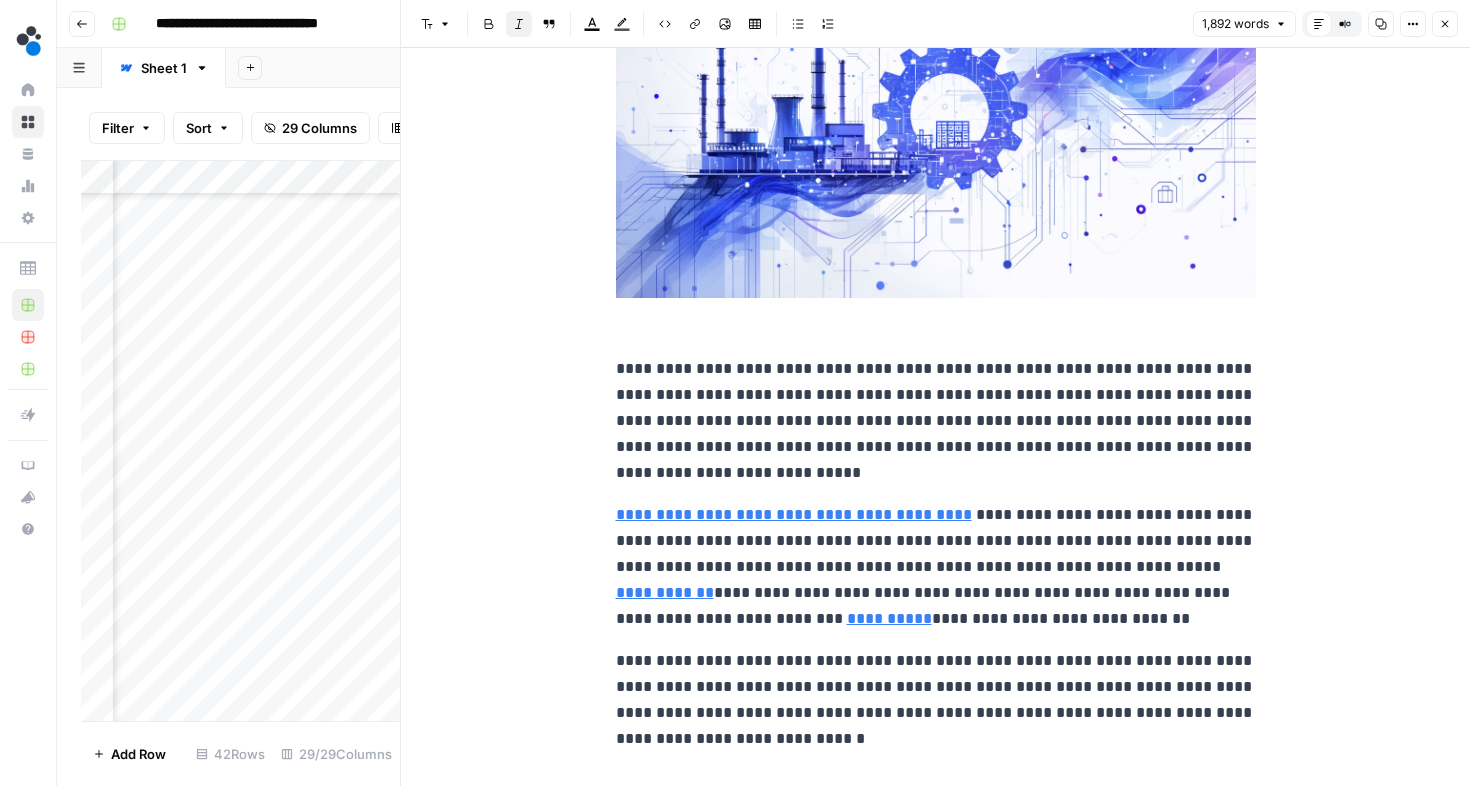 scroll, scrollTop: 181, scrollLeft: 0, axis: vertical 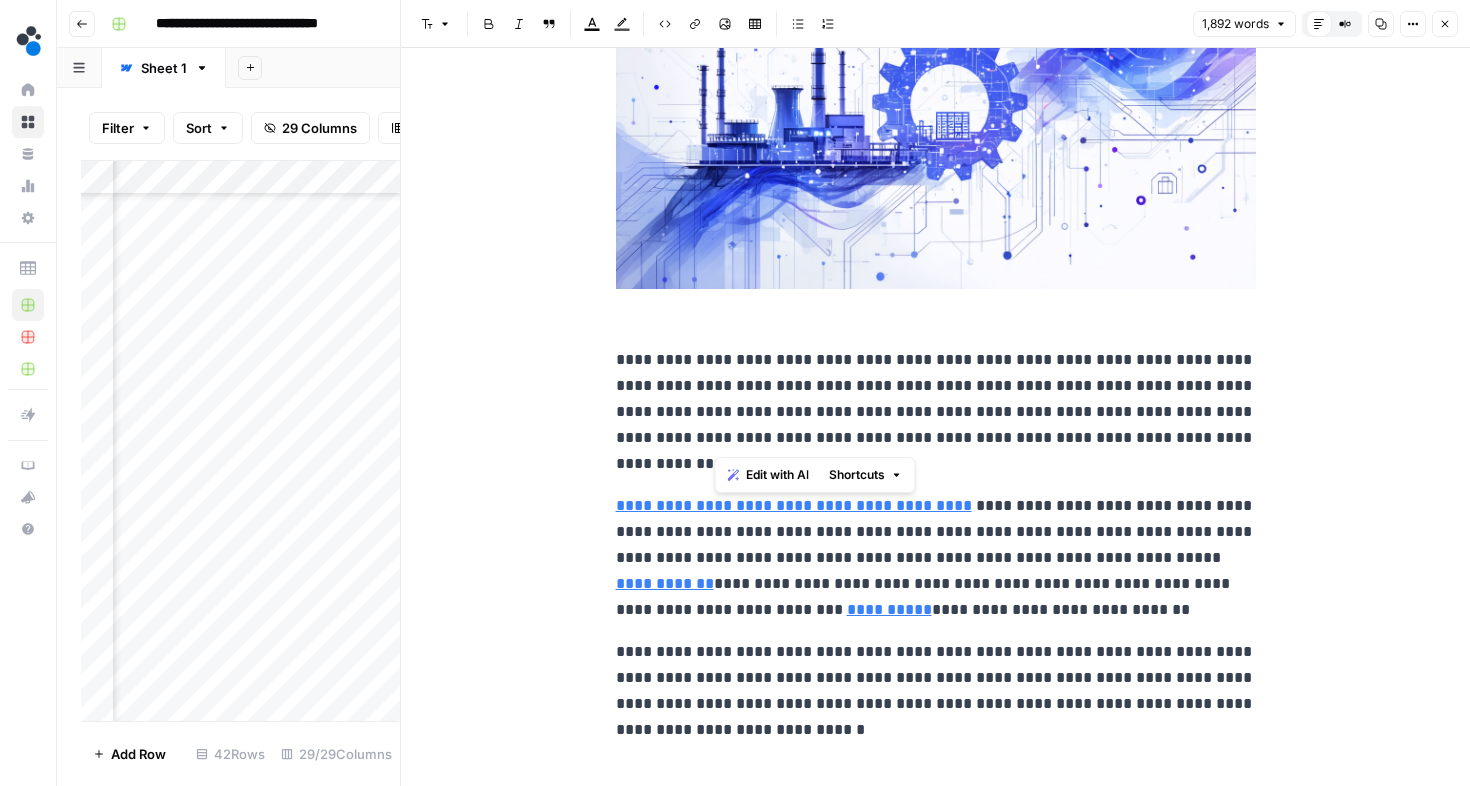 drag, startPoint x: 773, startPoint y: 437, endPoint x: 715, endPoint y: 411, distance: 63.560993 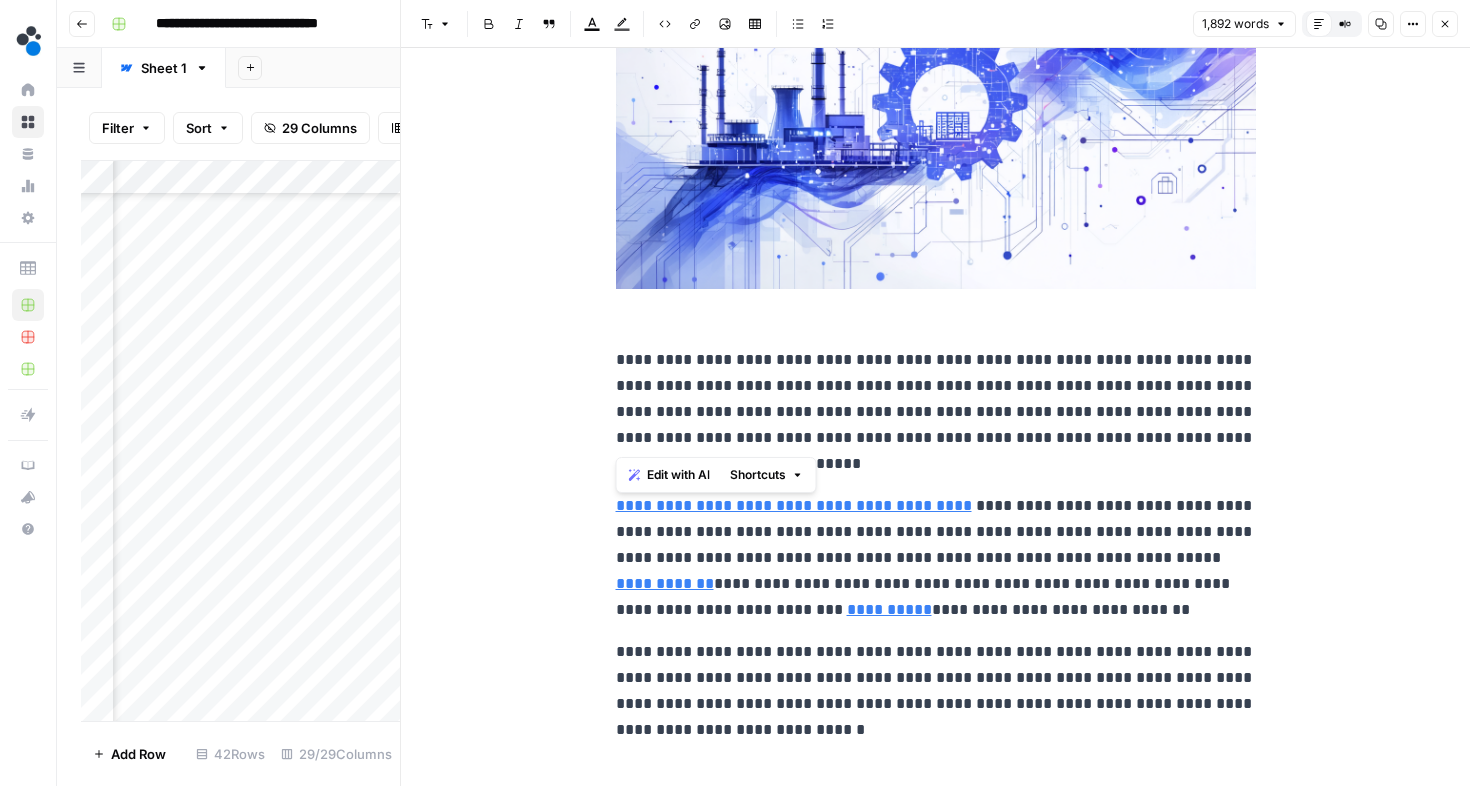 drag, startPoint x: 772, startPoint y: 441, endPoint x: 574, endPoint y: 369, distance: 210.6846 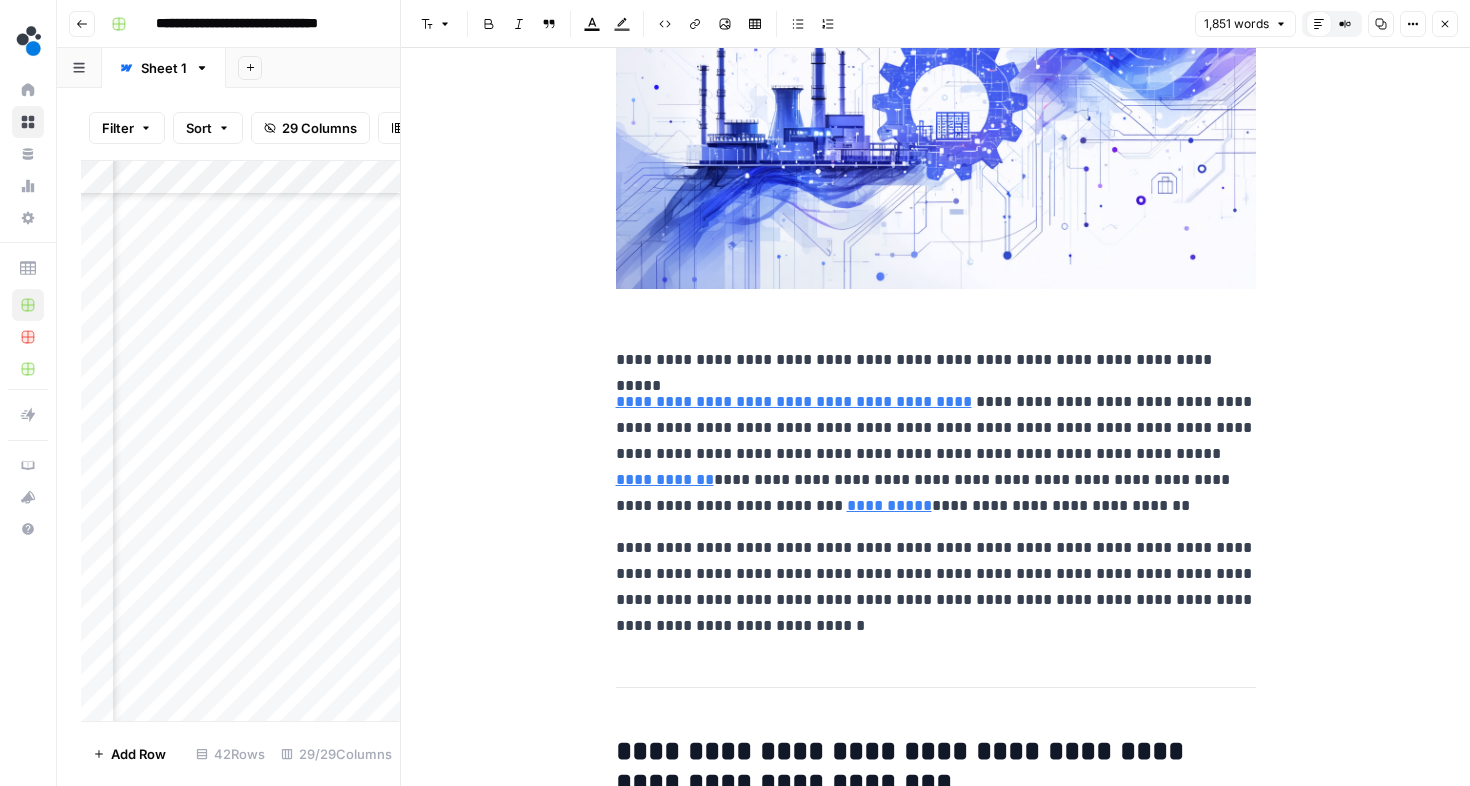 click on "**********" at bounding box center [936, 360] 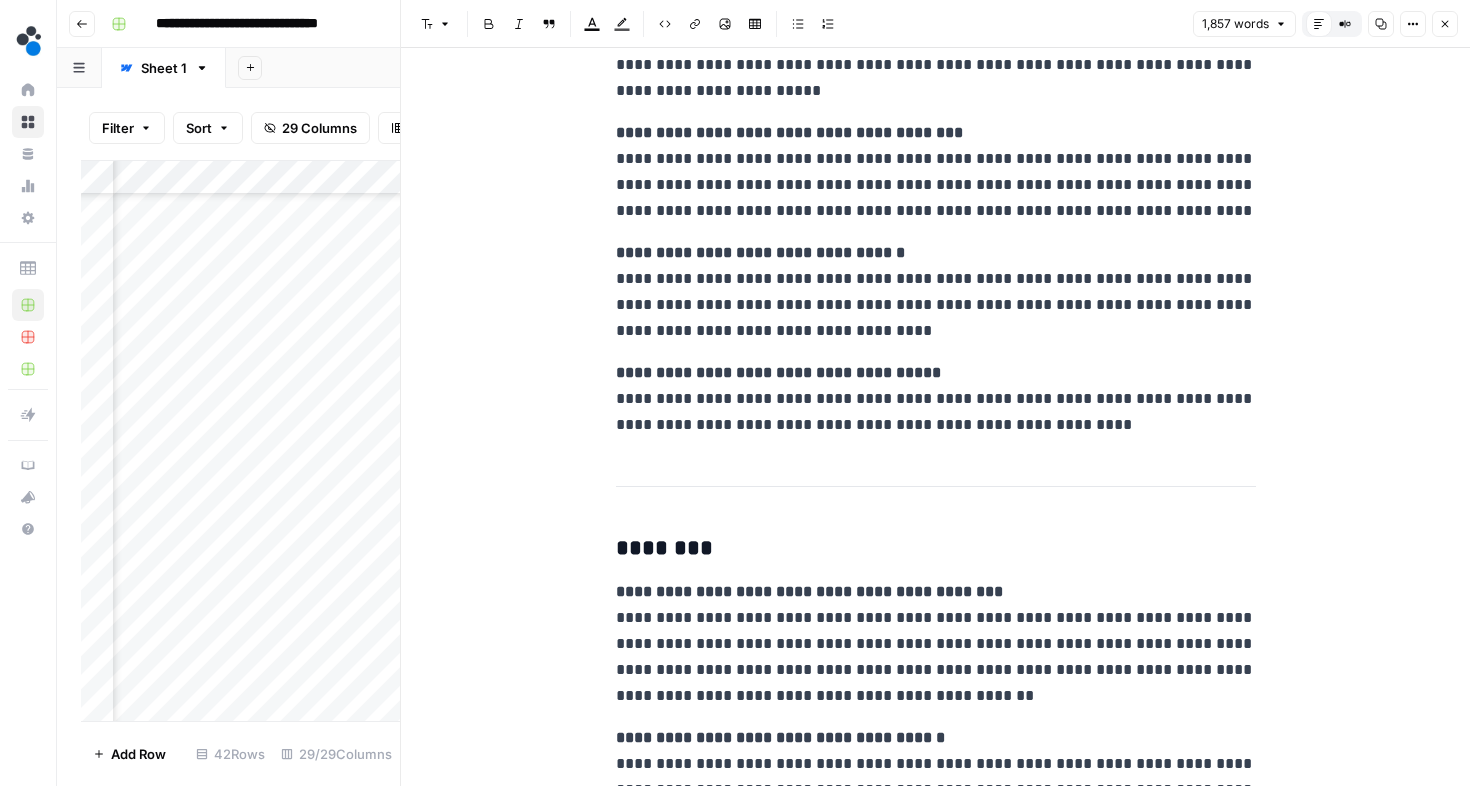 scroll, scrollTop: 3708, scrollLeft: 0, axis: vertical 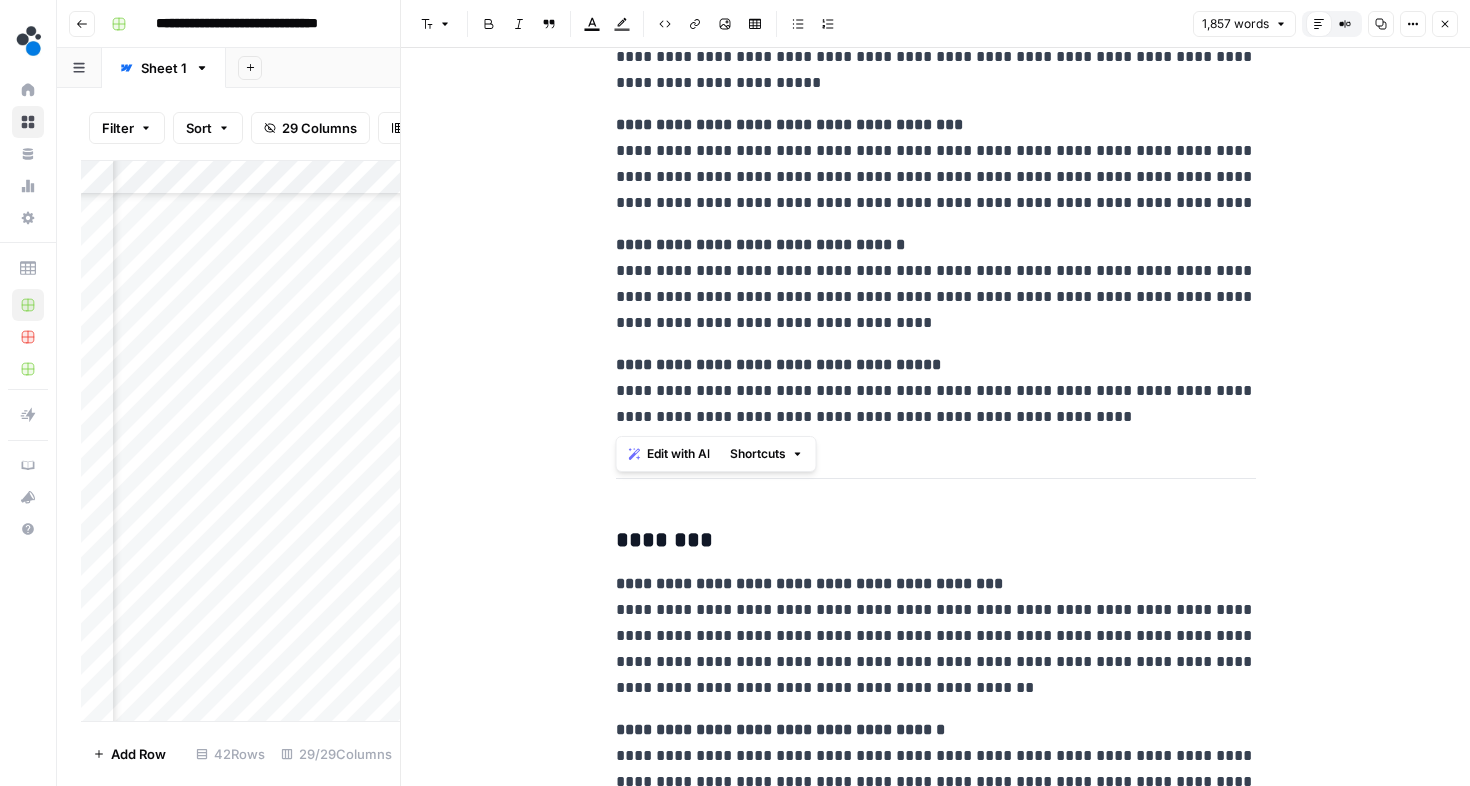 drag, startPoint x: 616, startPoint y: 246, endPoint x: 1074, endPoint y: 408, distance: 485.80655 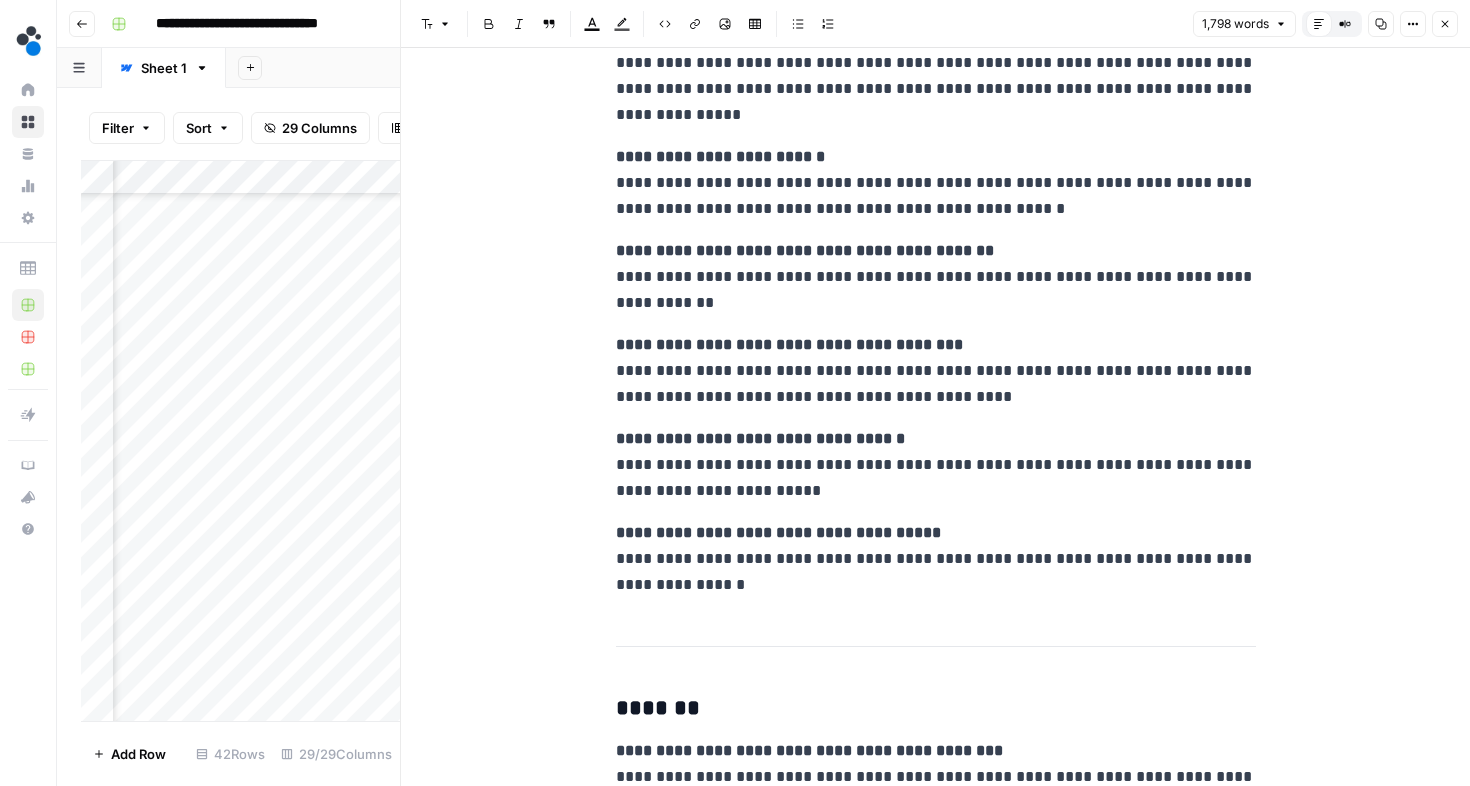 scroll, scrollTop: 4225, scrollLeft: 0, axis: vertical 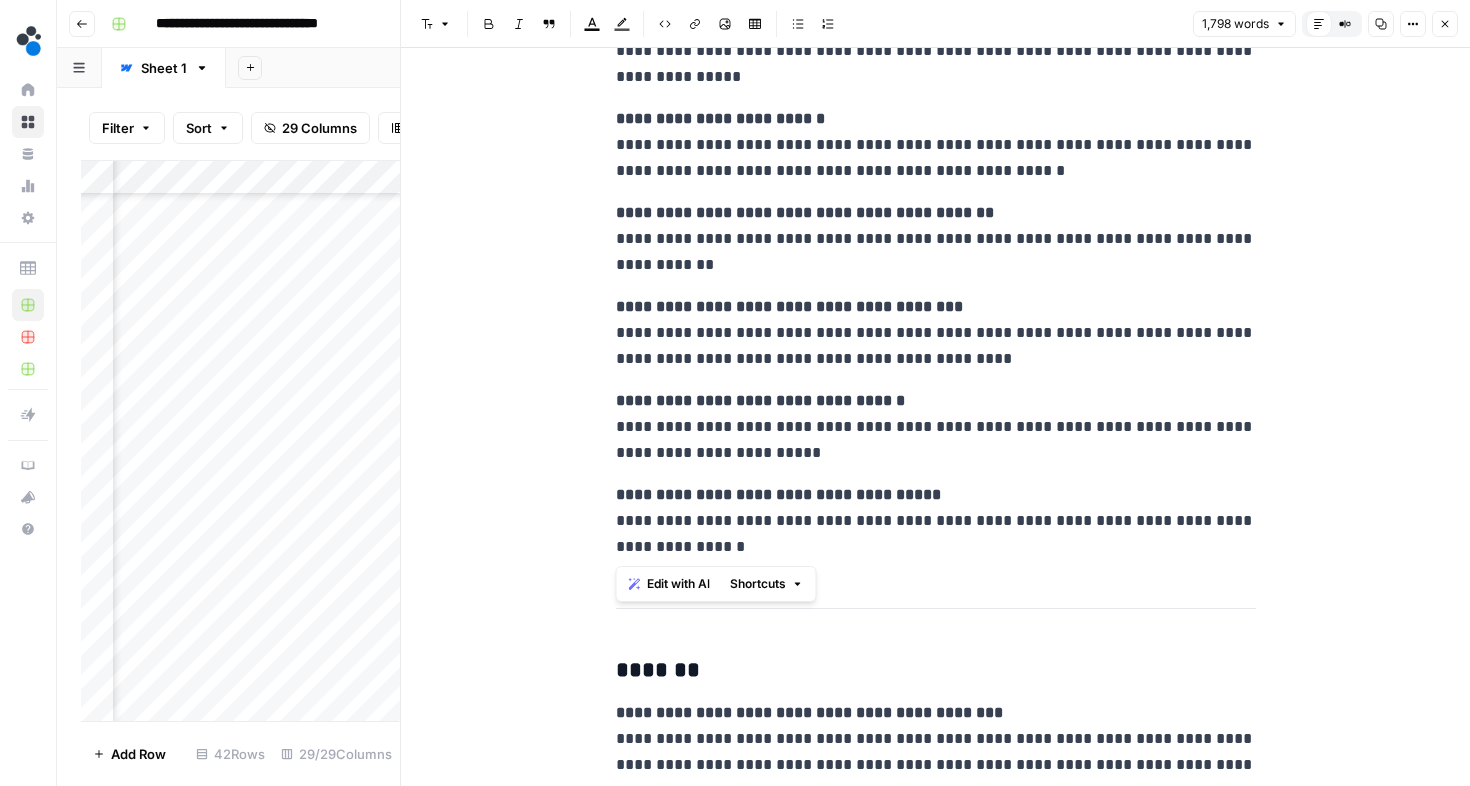 drag, startPoint x: 617, startPoint y: 404, endPoint x: 805, endPoint y: 538, distance: 230.86794 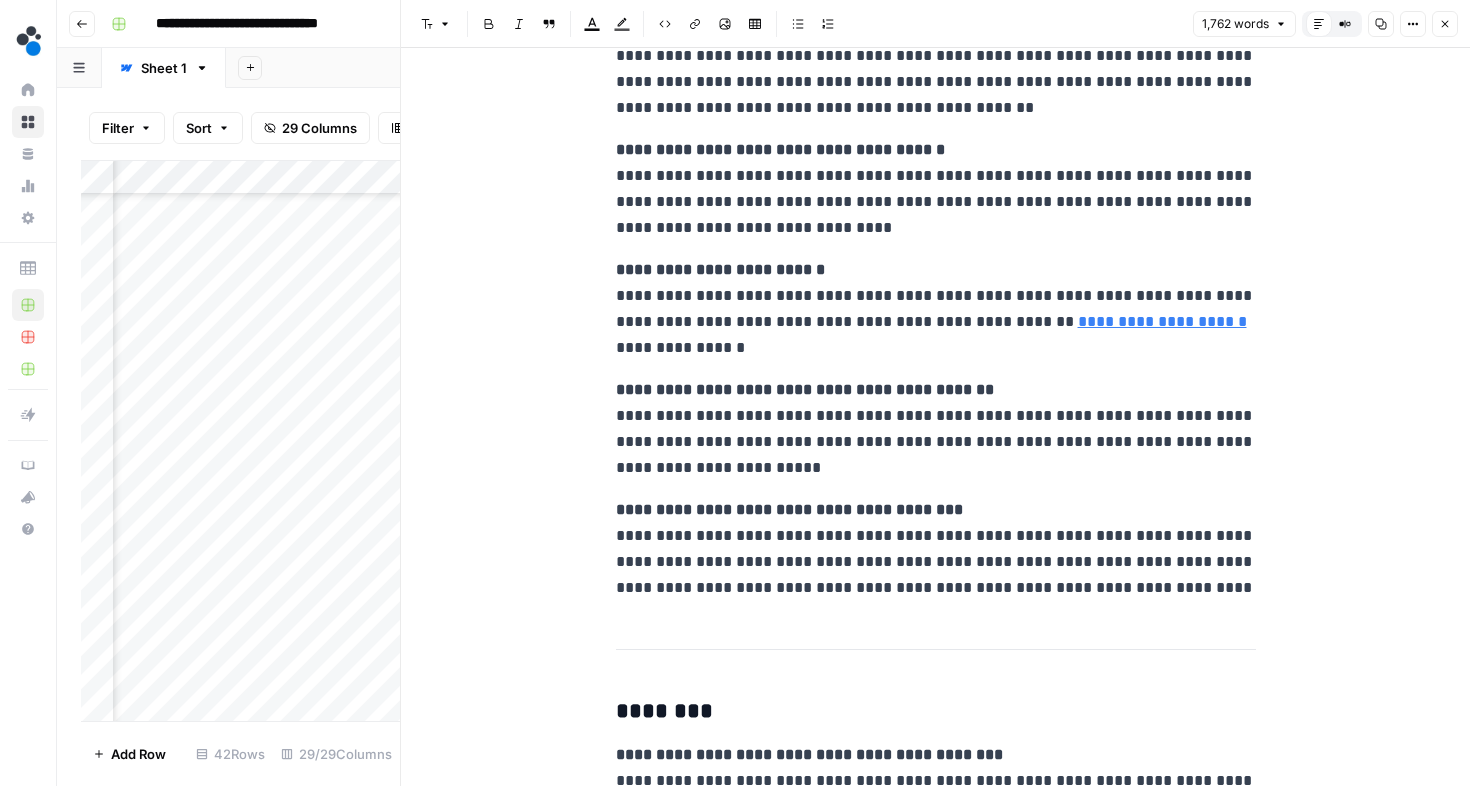 scroll, scrollTop: 3335, scrollLeft: 0, axis: vertical 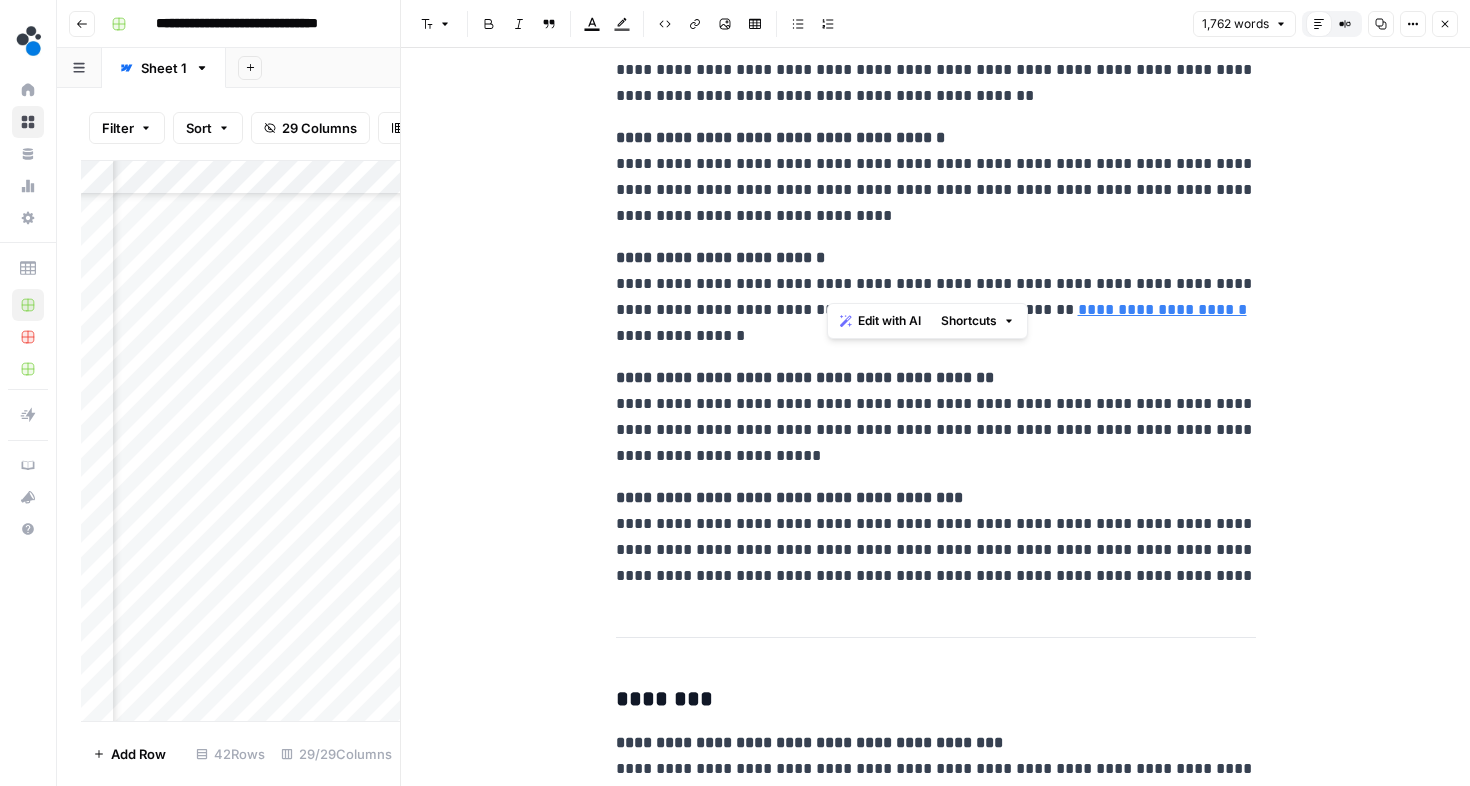 drag, startPoint x: 826, startPoint y: 286, endPoint x: 877, endPoint y: 285, distance: 51.009804 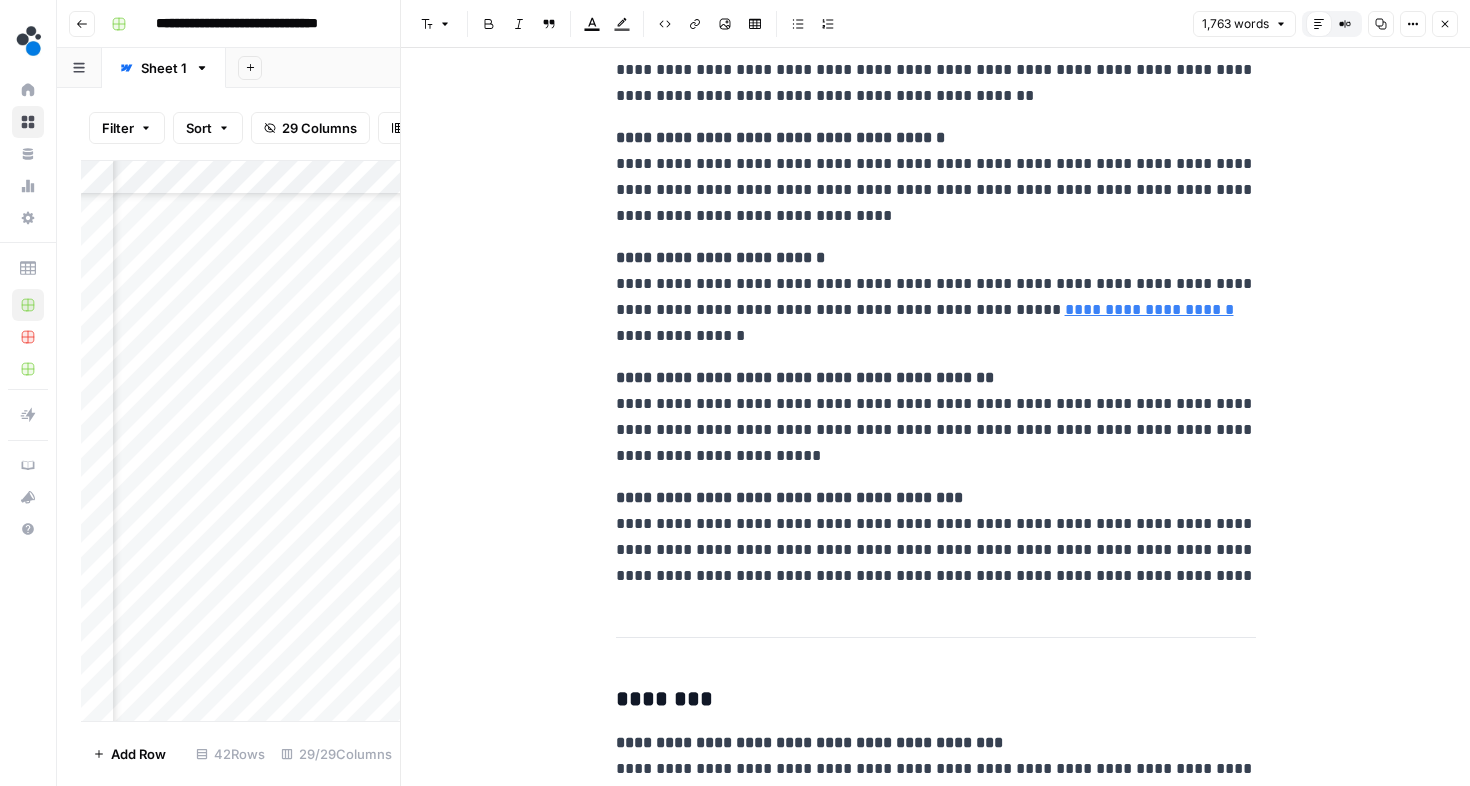 drag, startPoint x: 1003, startPoint y: 284, endPoint x: 1144, endPoint y: 281, distance: 141.0319 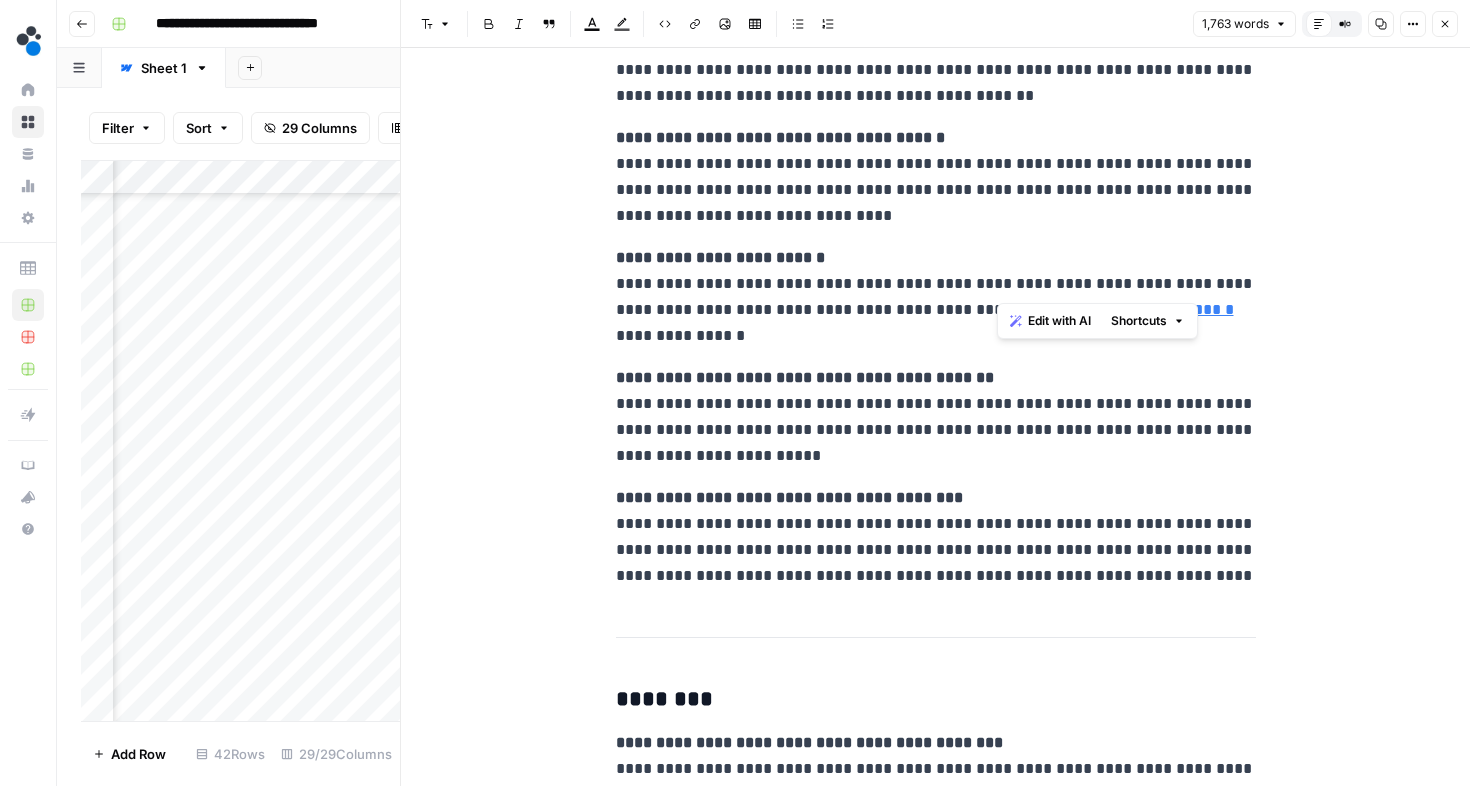 drag, startPoint x: 1144, startPoint y: 281, endPoint x: 998, endPoint y: 280, distance: 146.00342 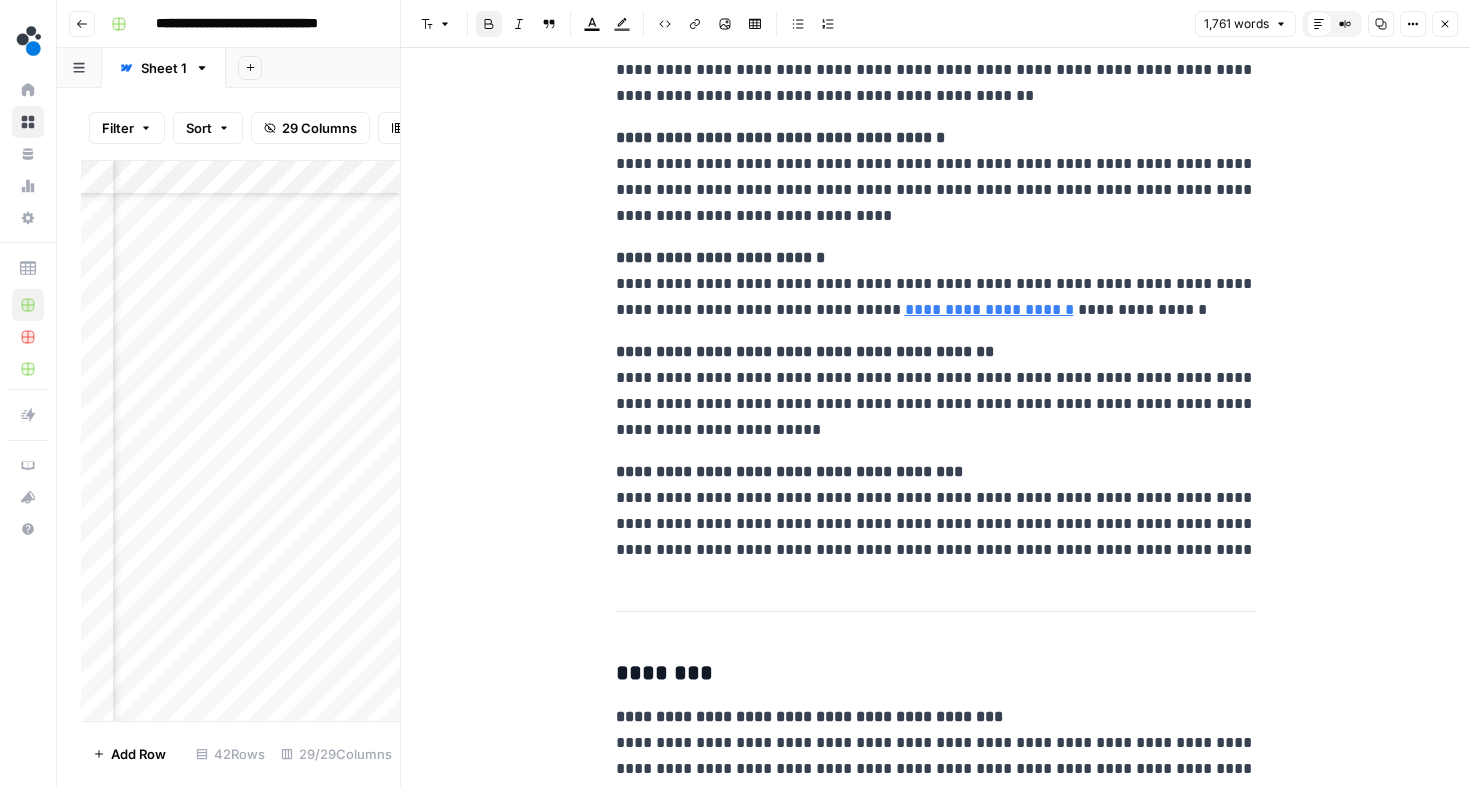 click on "**********" at bounding box center [936, 1644] 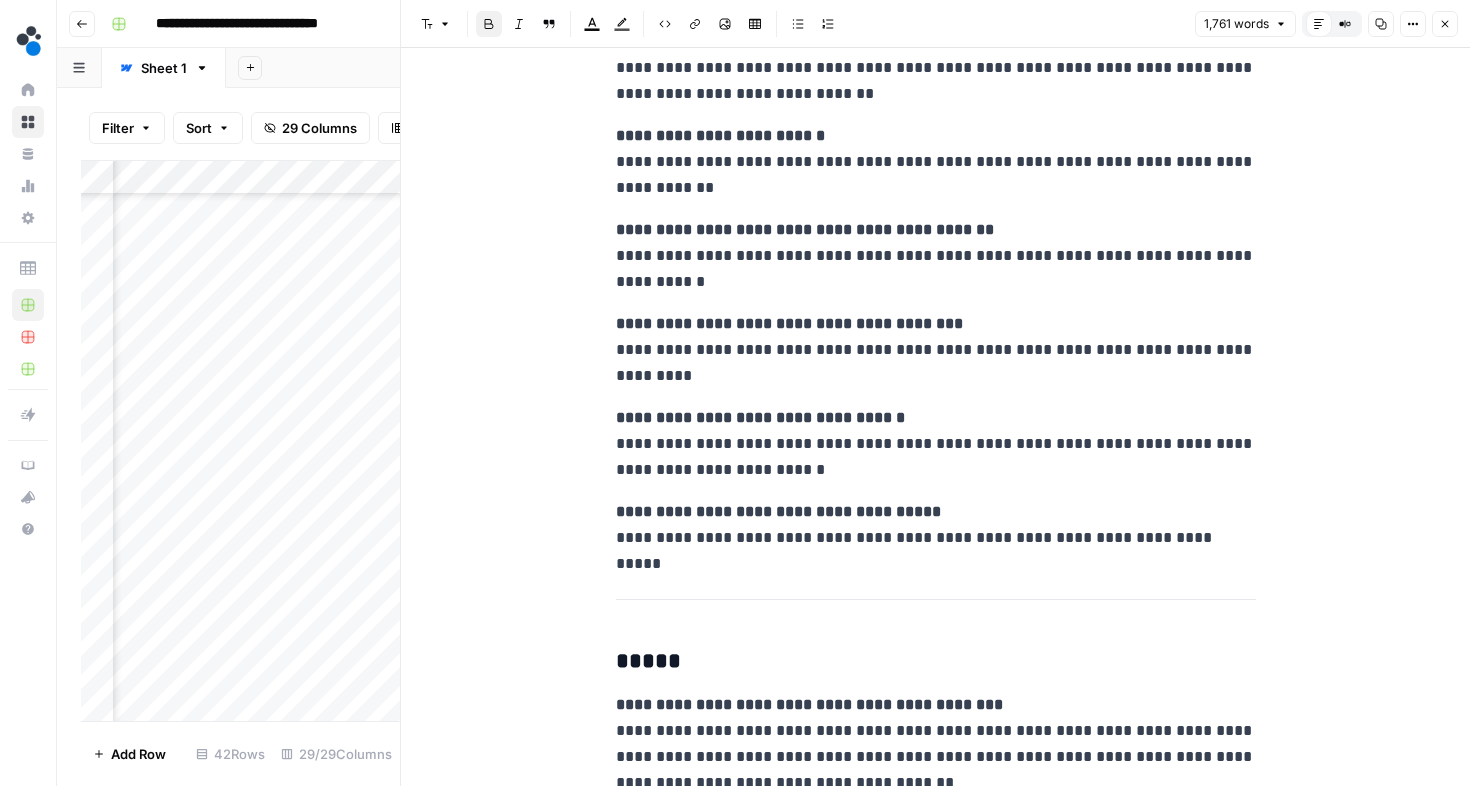 scroll, scrollTop: 4857, scrollLeft: 0, axis: vertical 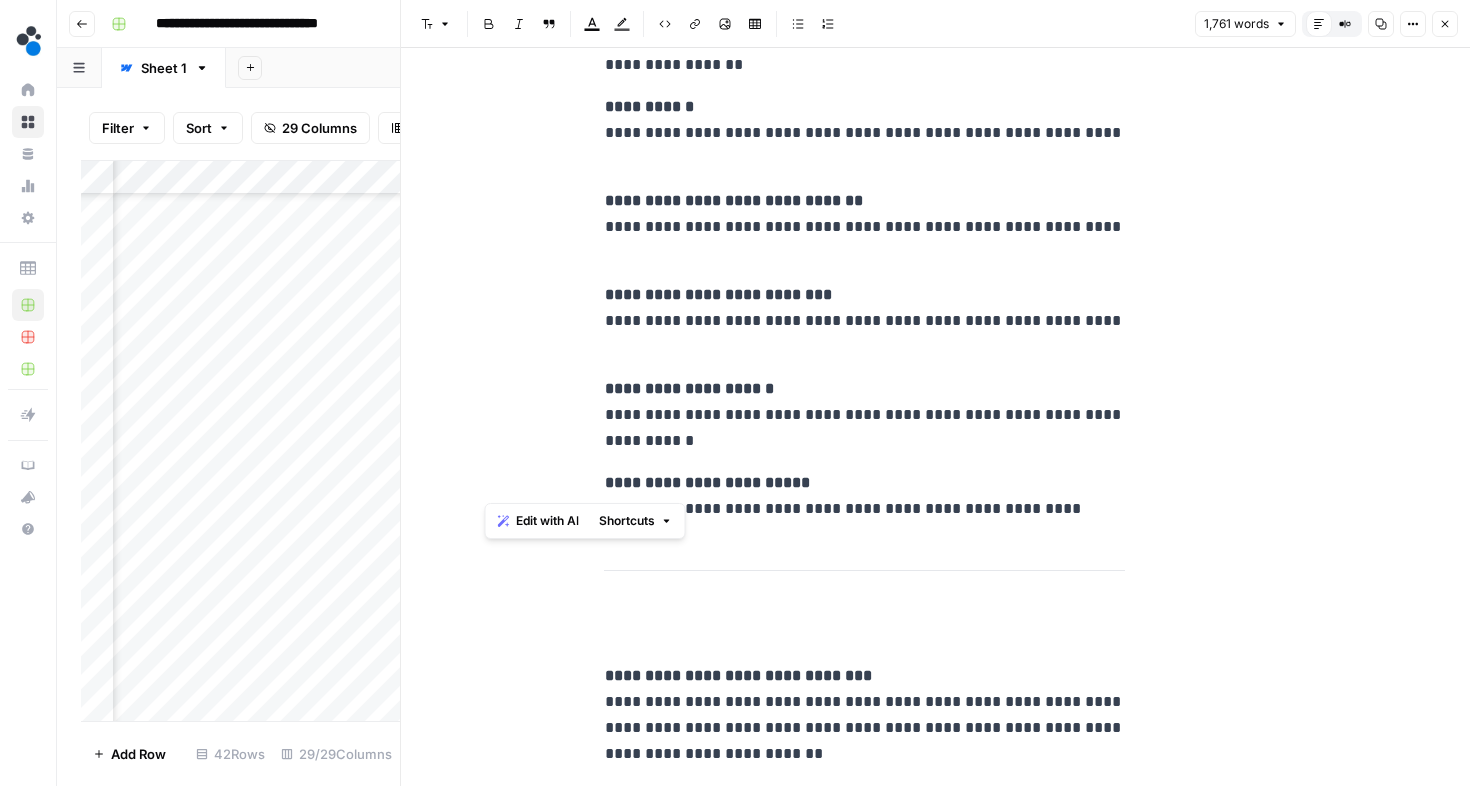 drag, startPoint x: 617, startPoint y: 387, endPoint x: 1178, endPoint y: 495, distance: 571.30115 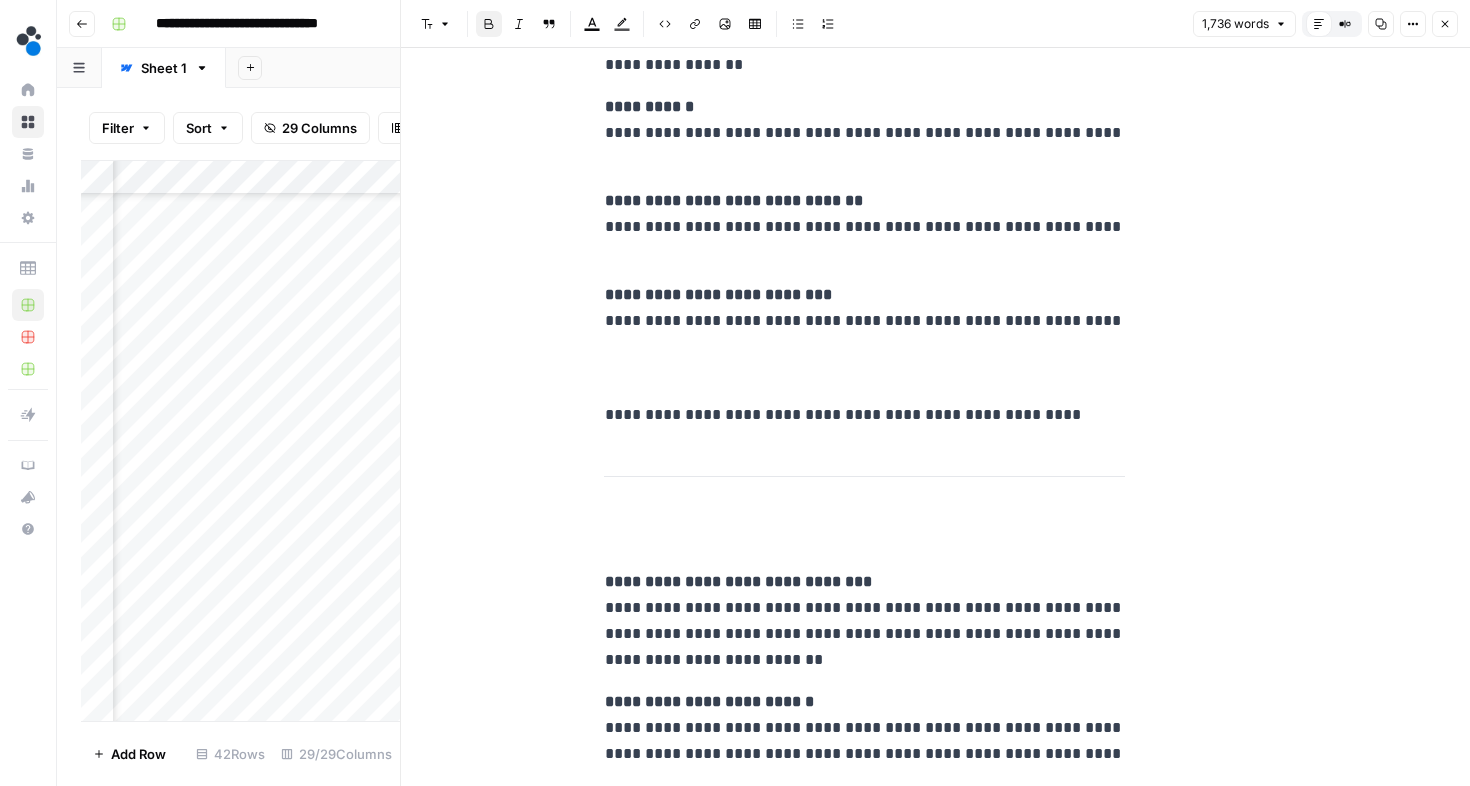 scroll, scrollTop: 0, scrollLeft: 7, axis: horizontal 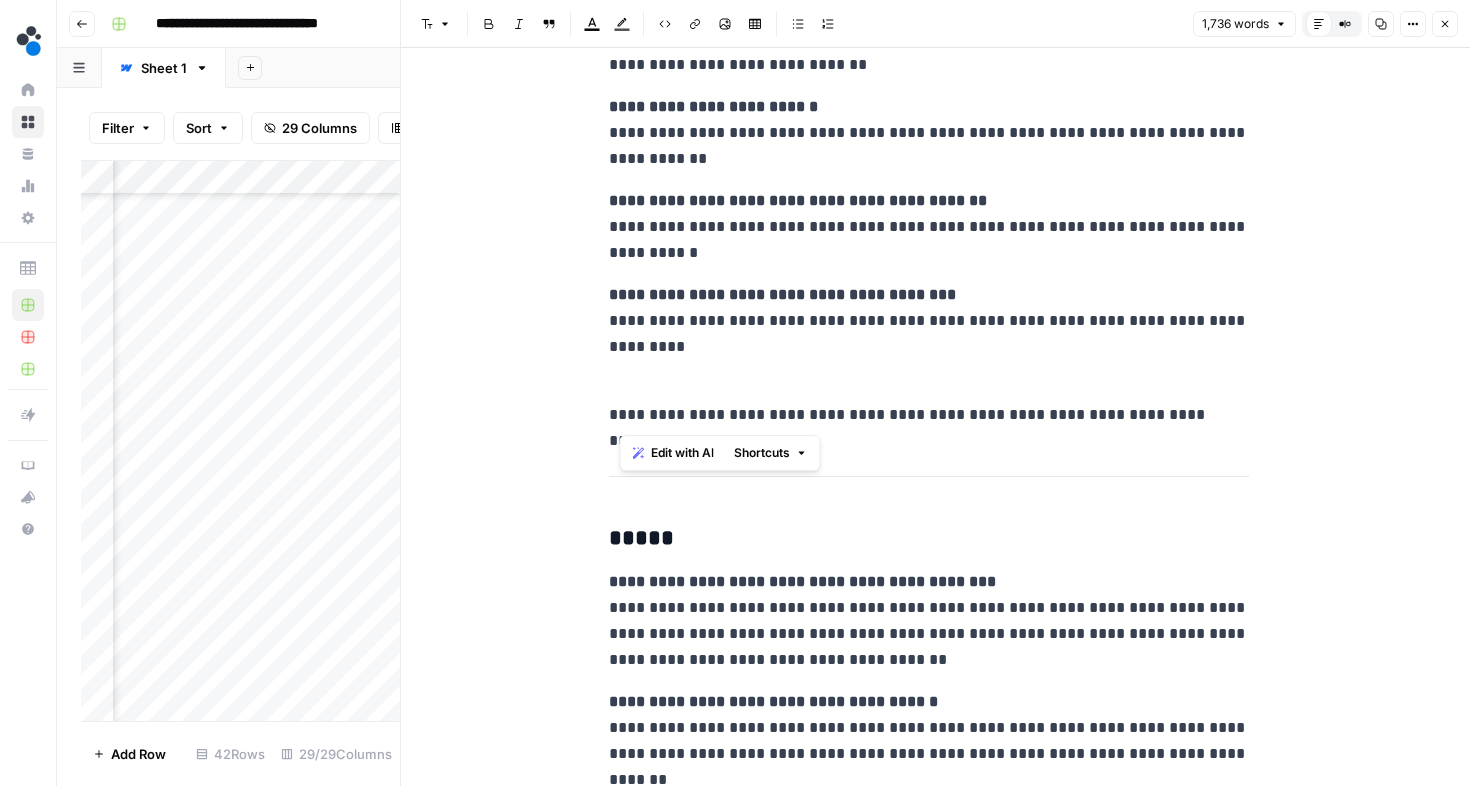 drag, startPoint x: 1212, startPoint y: 420, endPoint x: 617, endPoint y: 406, distance: 595.1647 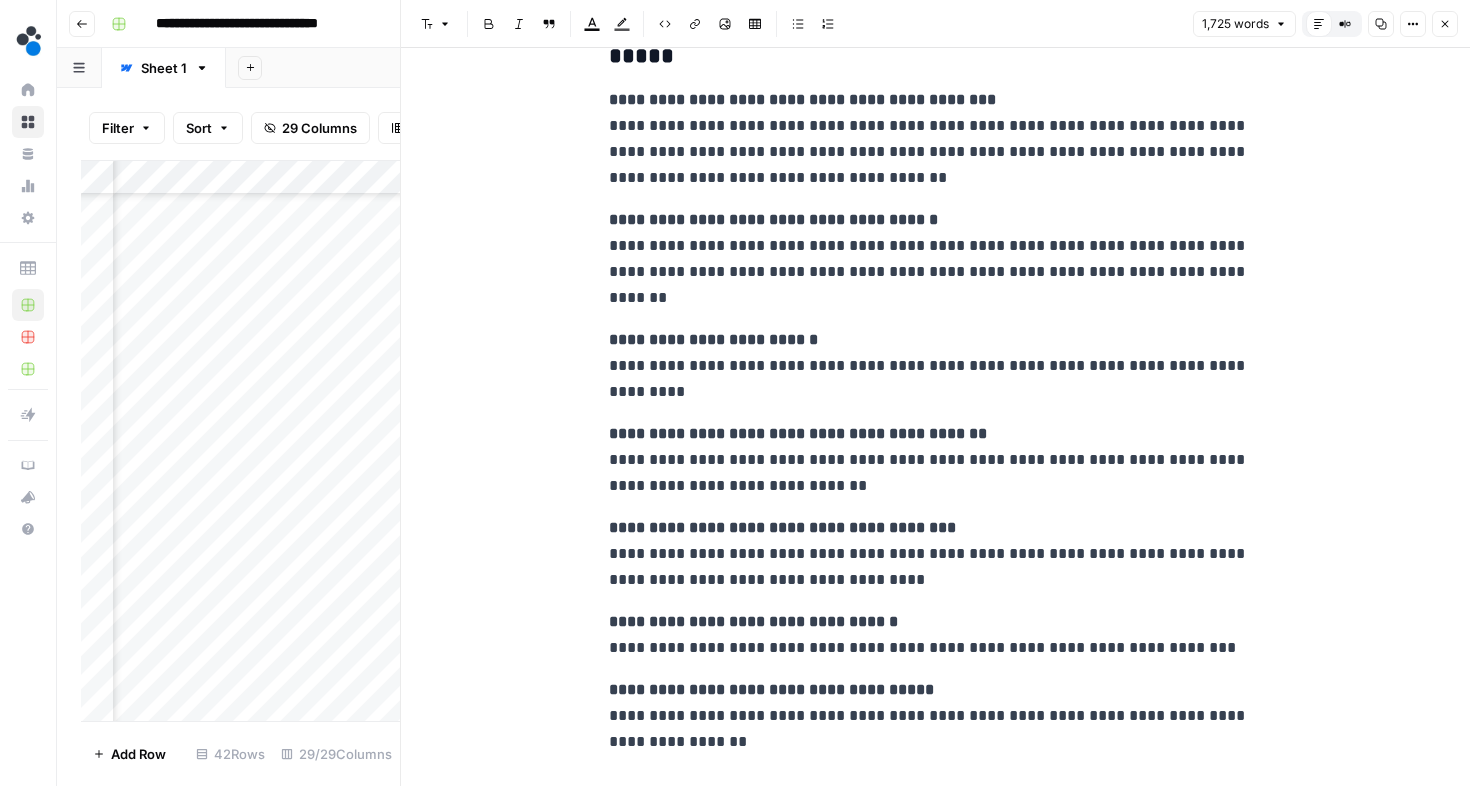 scroll, scrollTop: 5366, scrollLeft: 0, axis: vertical 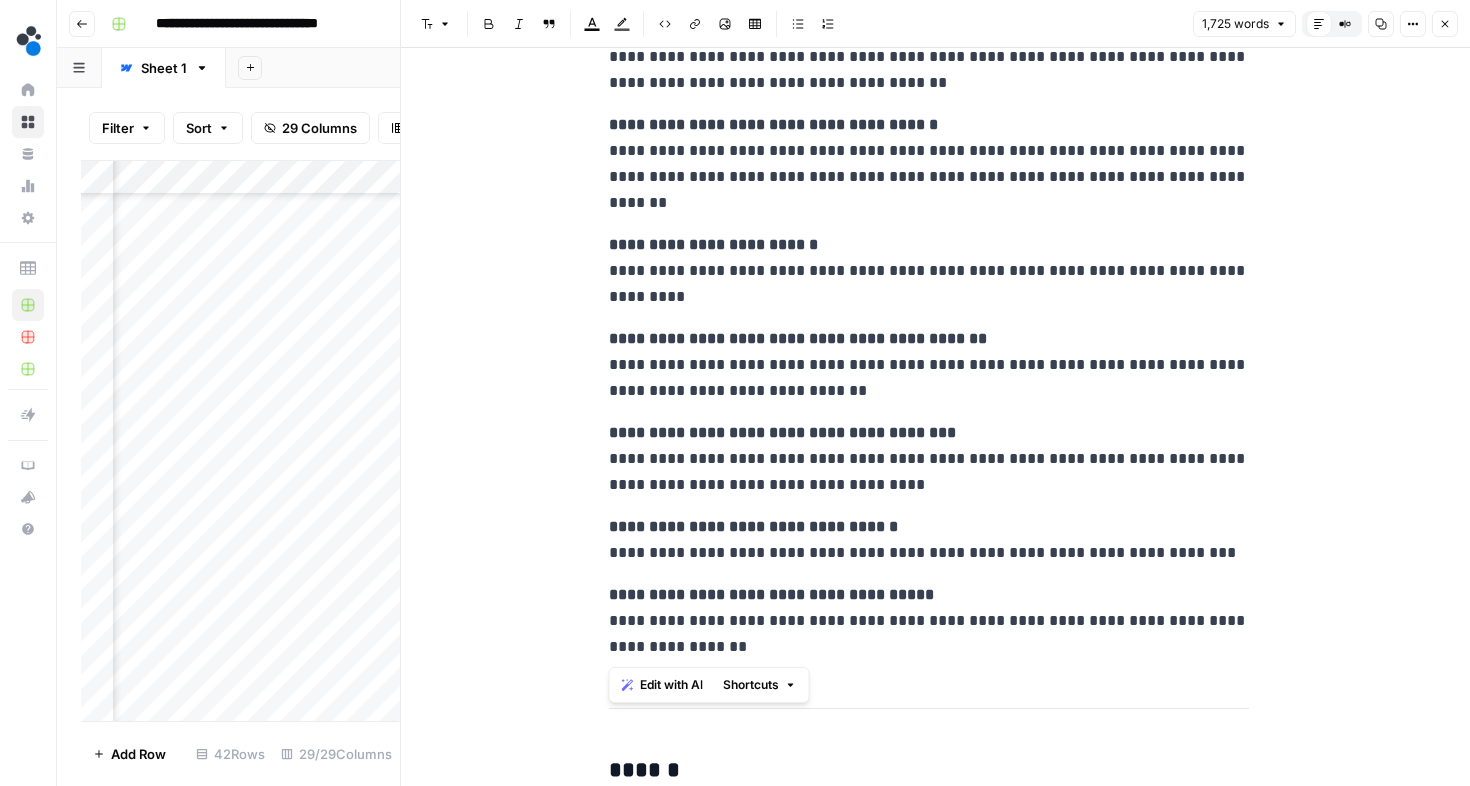 drag, startPoint x: 609, startPoint y: 526, endPoint x: 728, endPoint y: 646, distance: 169 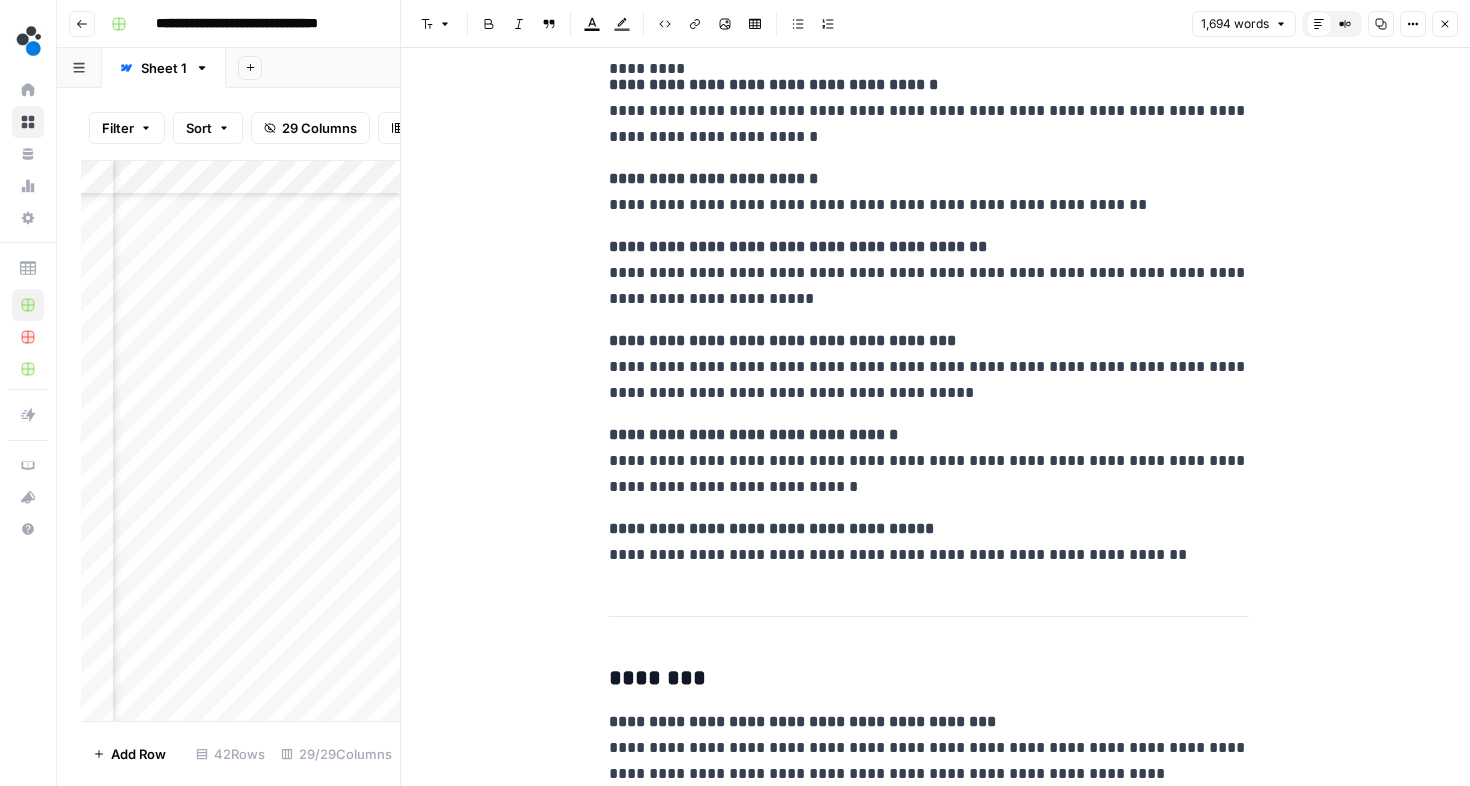 scroll, scrollTop: 6036, scrollLeft: 0, axis: vertical 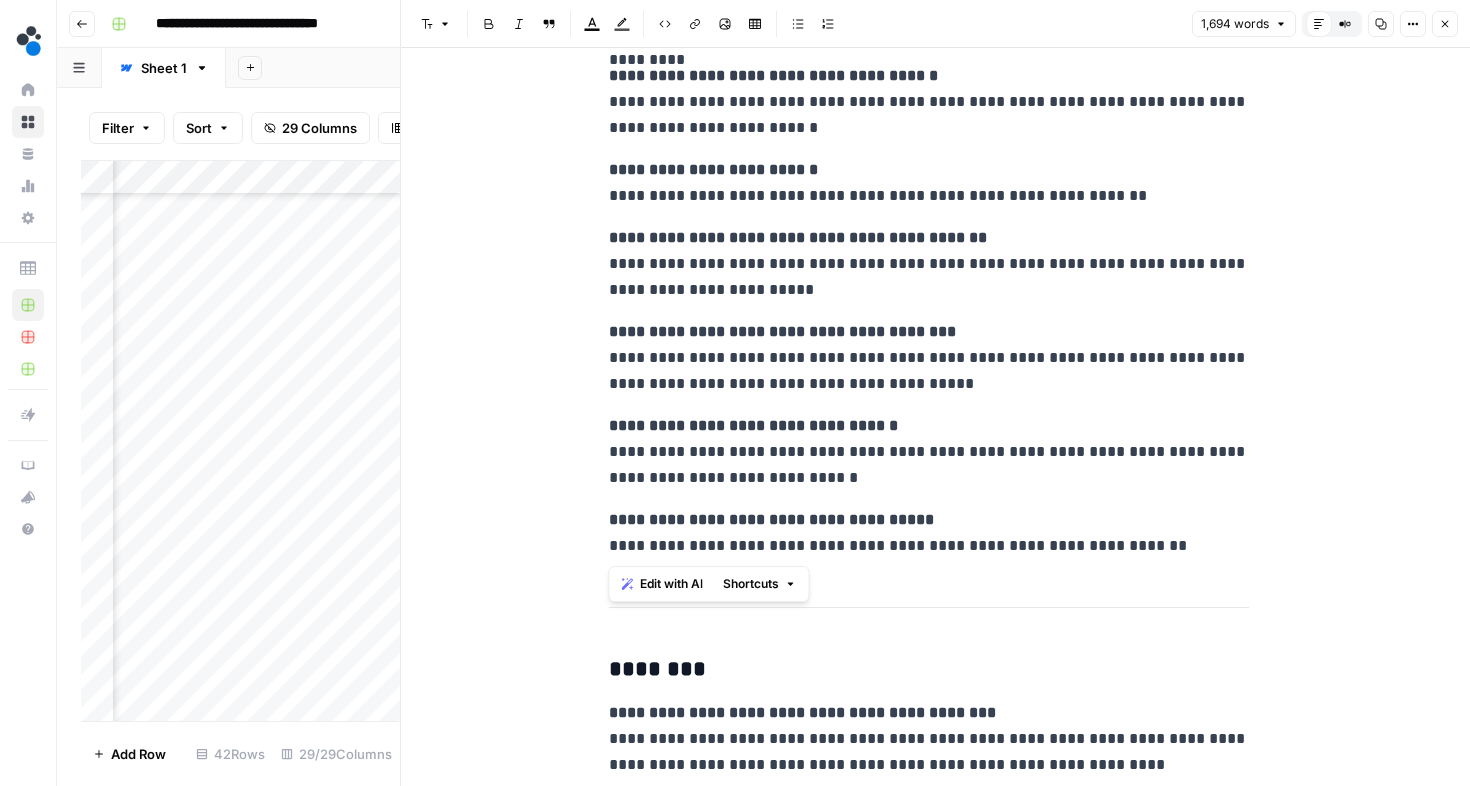 drag, startPoint x: 608, startPoint y: 427, endPoint x: 1197, endPoint y: 538, distance: 599.368 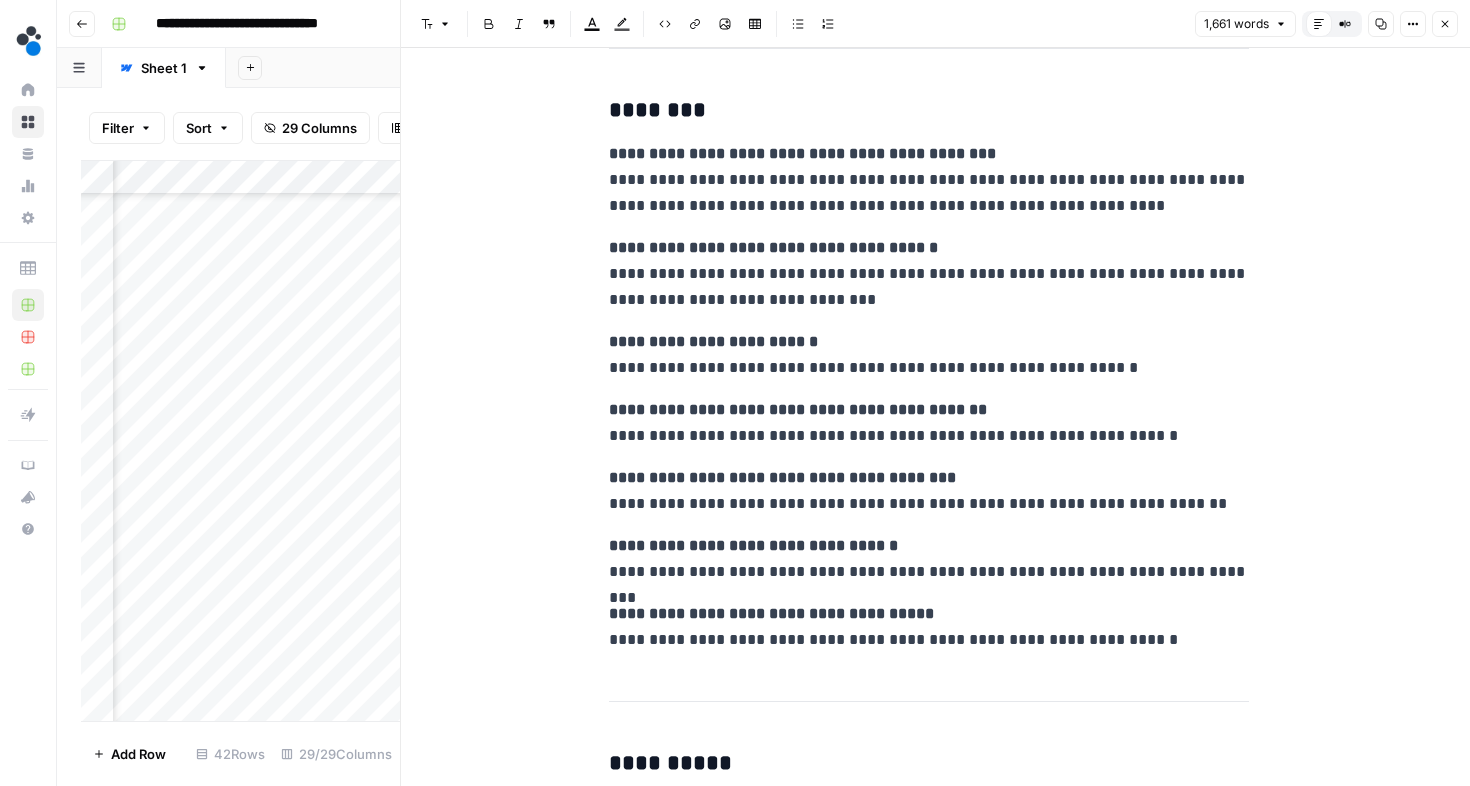 scroll, scrollTop: 6610, scrollLeft: 0, axis: vertical 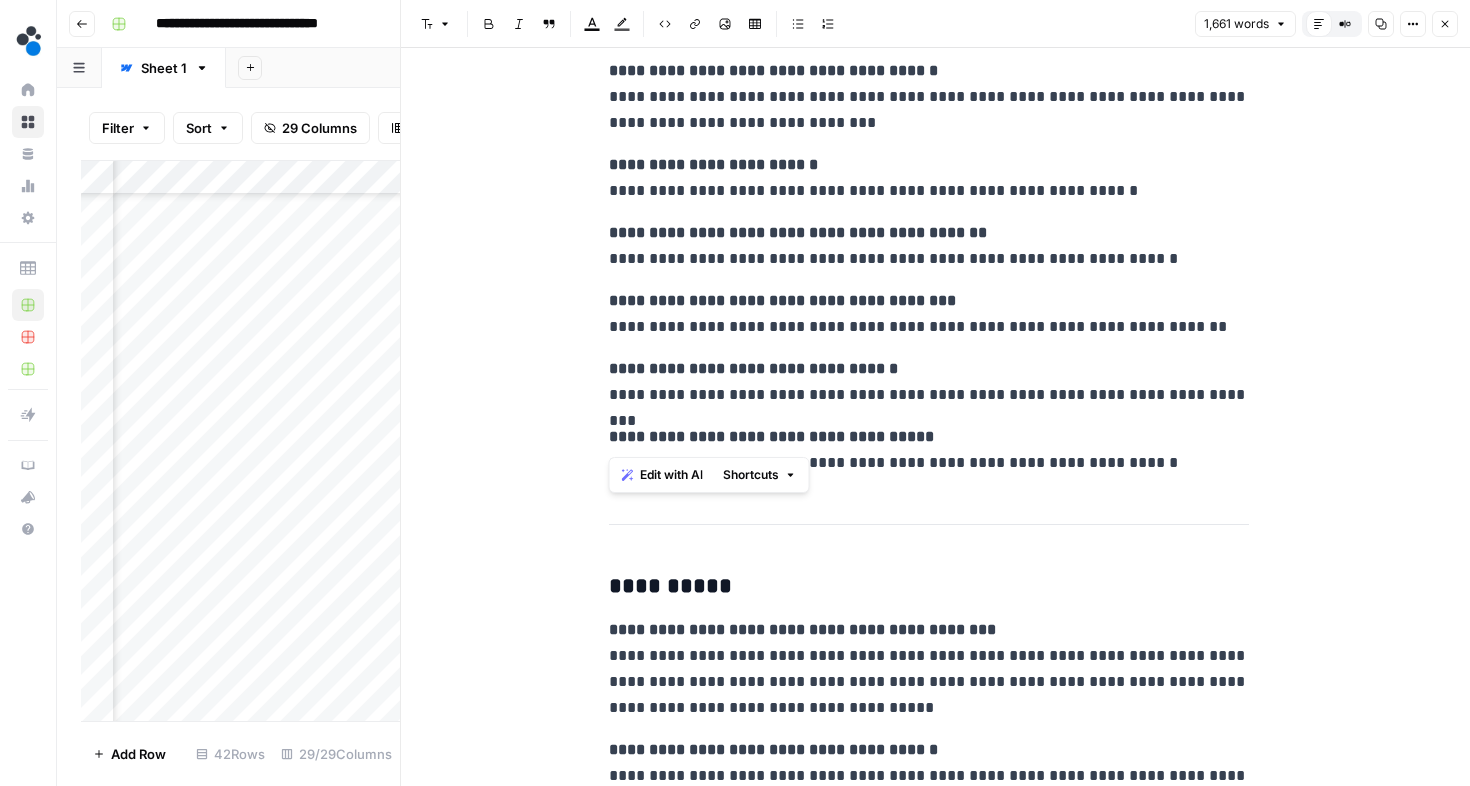 drag, startPoint x: 607, startPoint y: 370, endPoint x: 1199, endPoint y: 444, distance: 596.60706 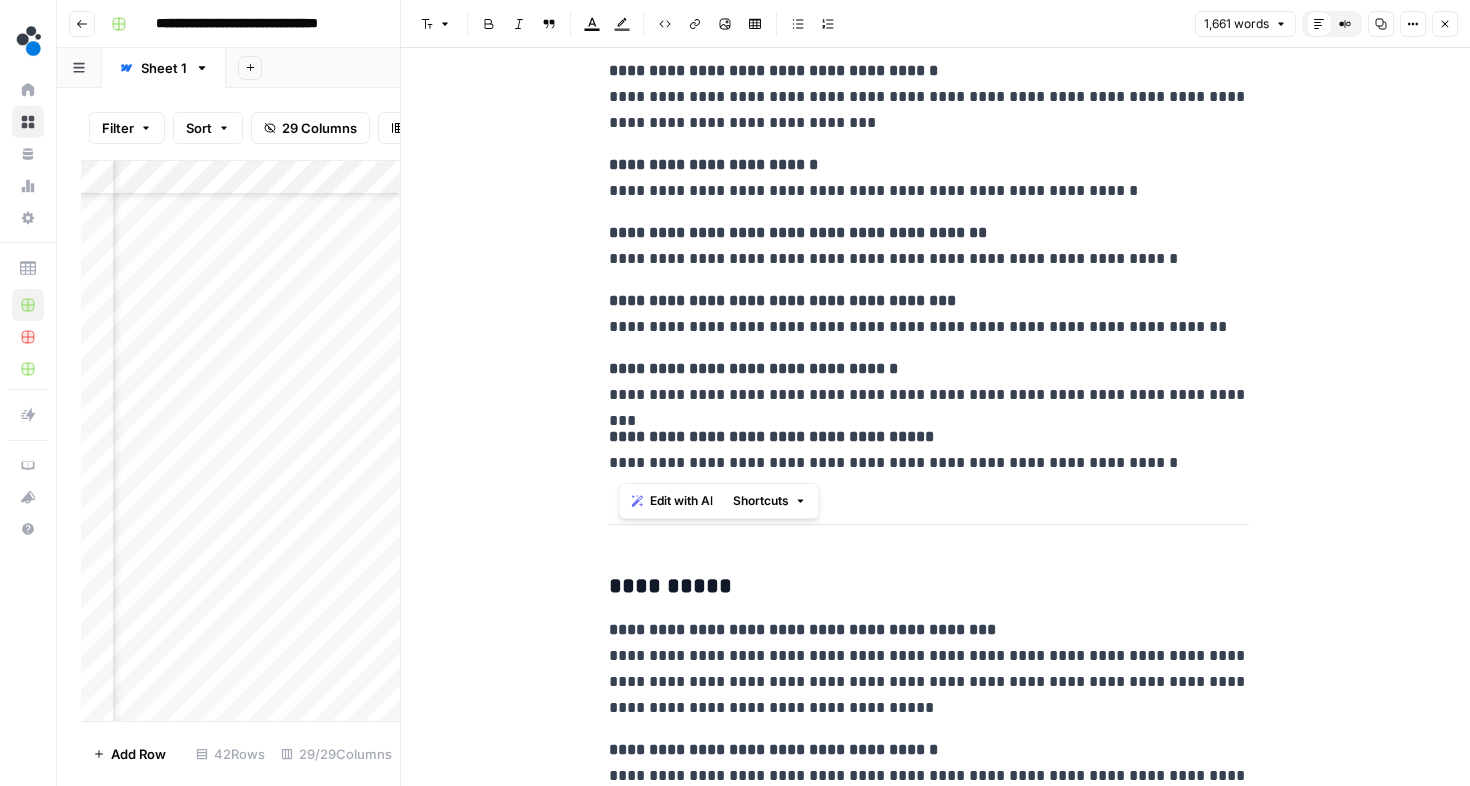 scroll, scrollTop: 0, scrollLeft: 0, axis: both 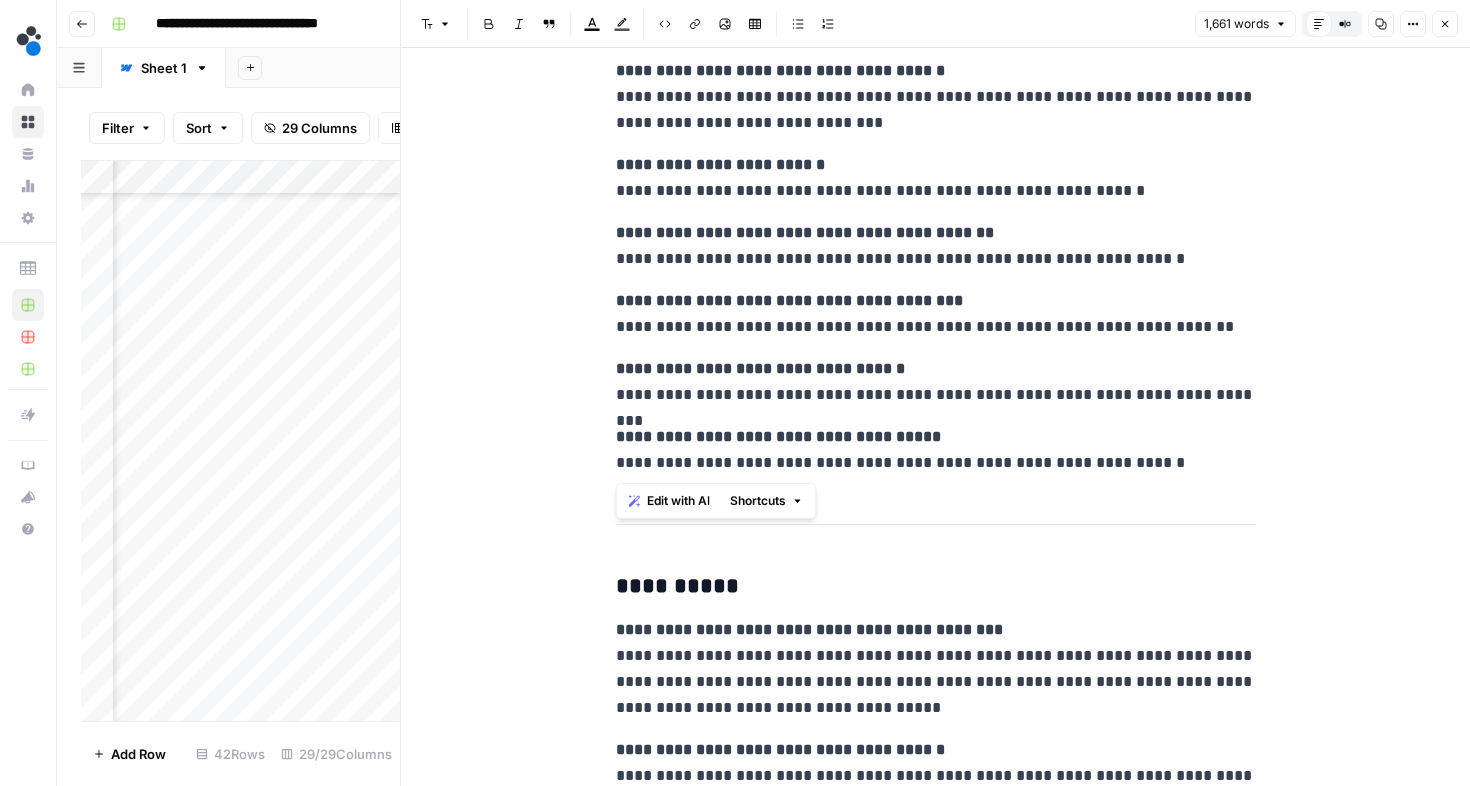 drag, startPoint x: 1175, startPoint y: 471, endPoint x: 611, endPoint y: 371, distance: 572.79663 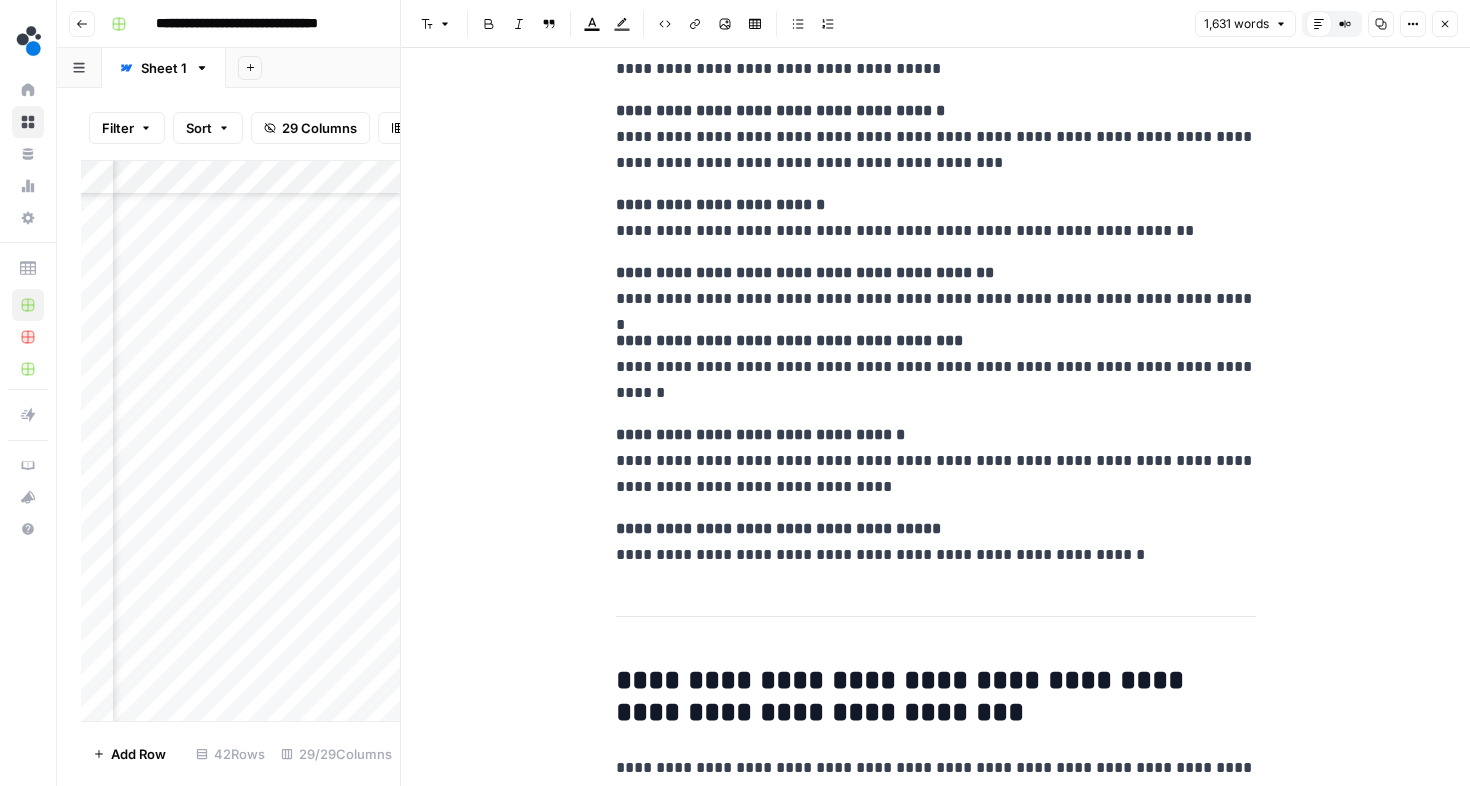 scroll, scrollTop: 7116, scrollLeft: 0, axis: vertical 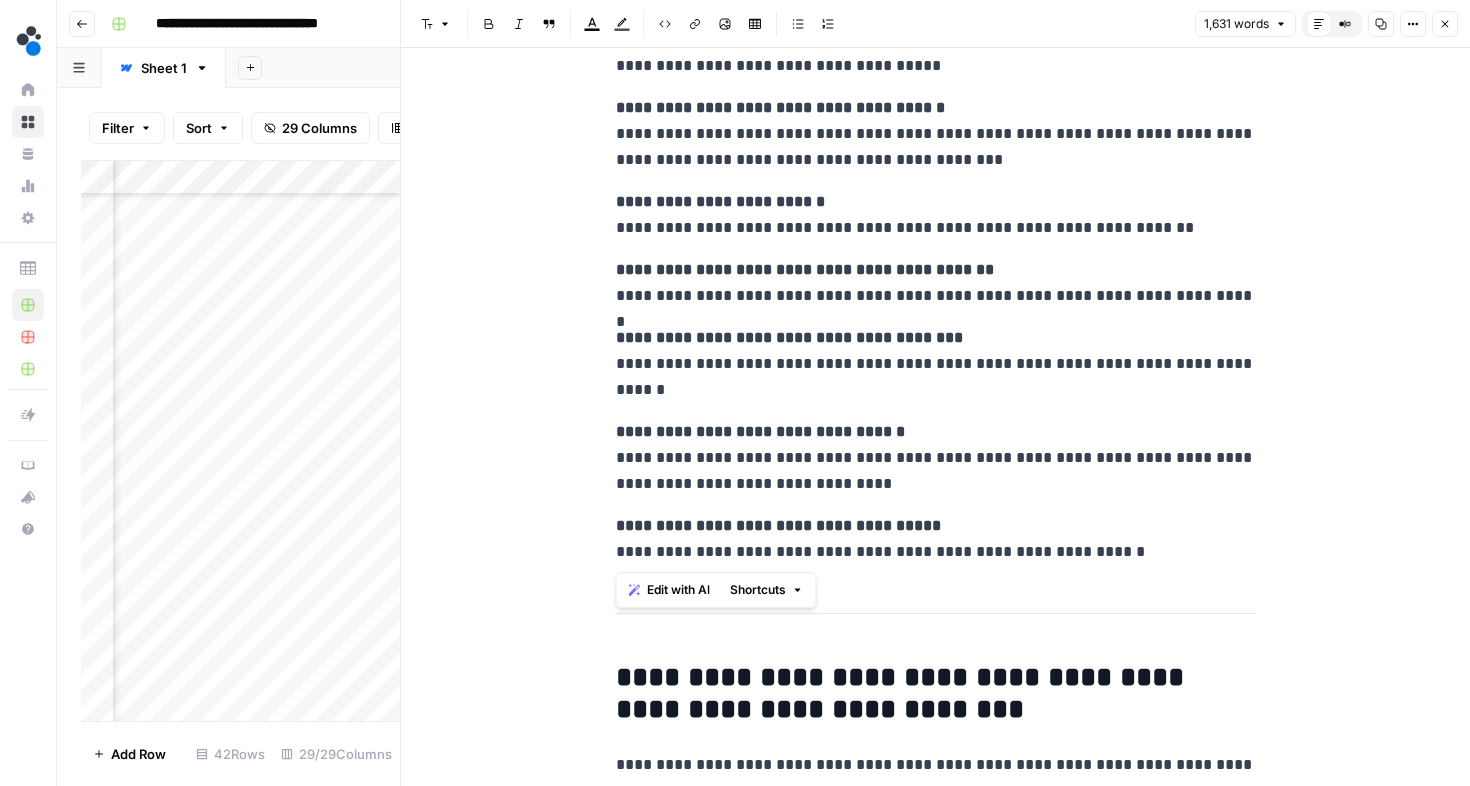 drag, startPoint x: 616, startPoint y: 430, endPoint x: 1127, endPoint y: 563, distance: 528.0246 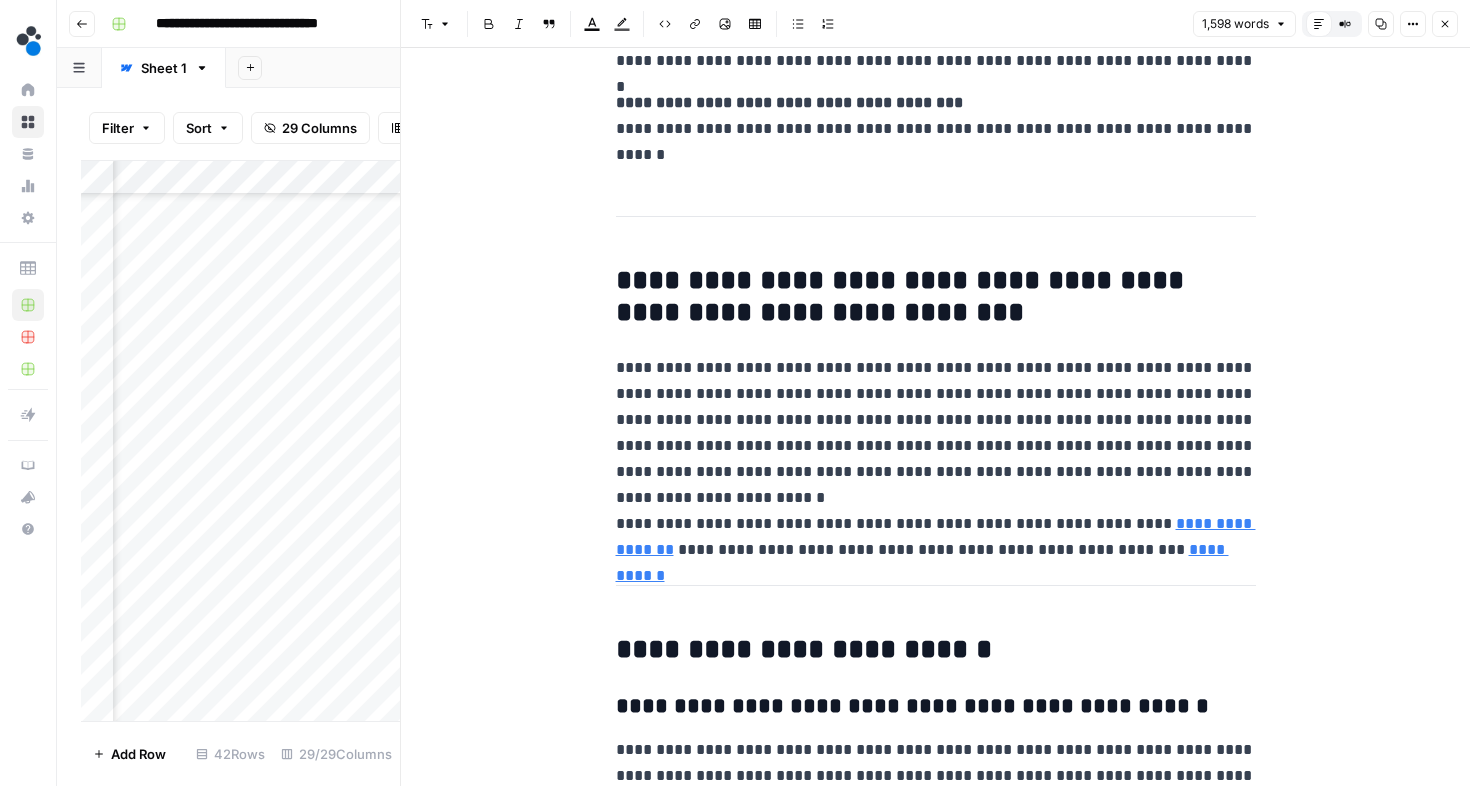 scroll, scrollTop: 7345, scrollLeft: 0, axis: vertical 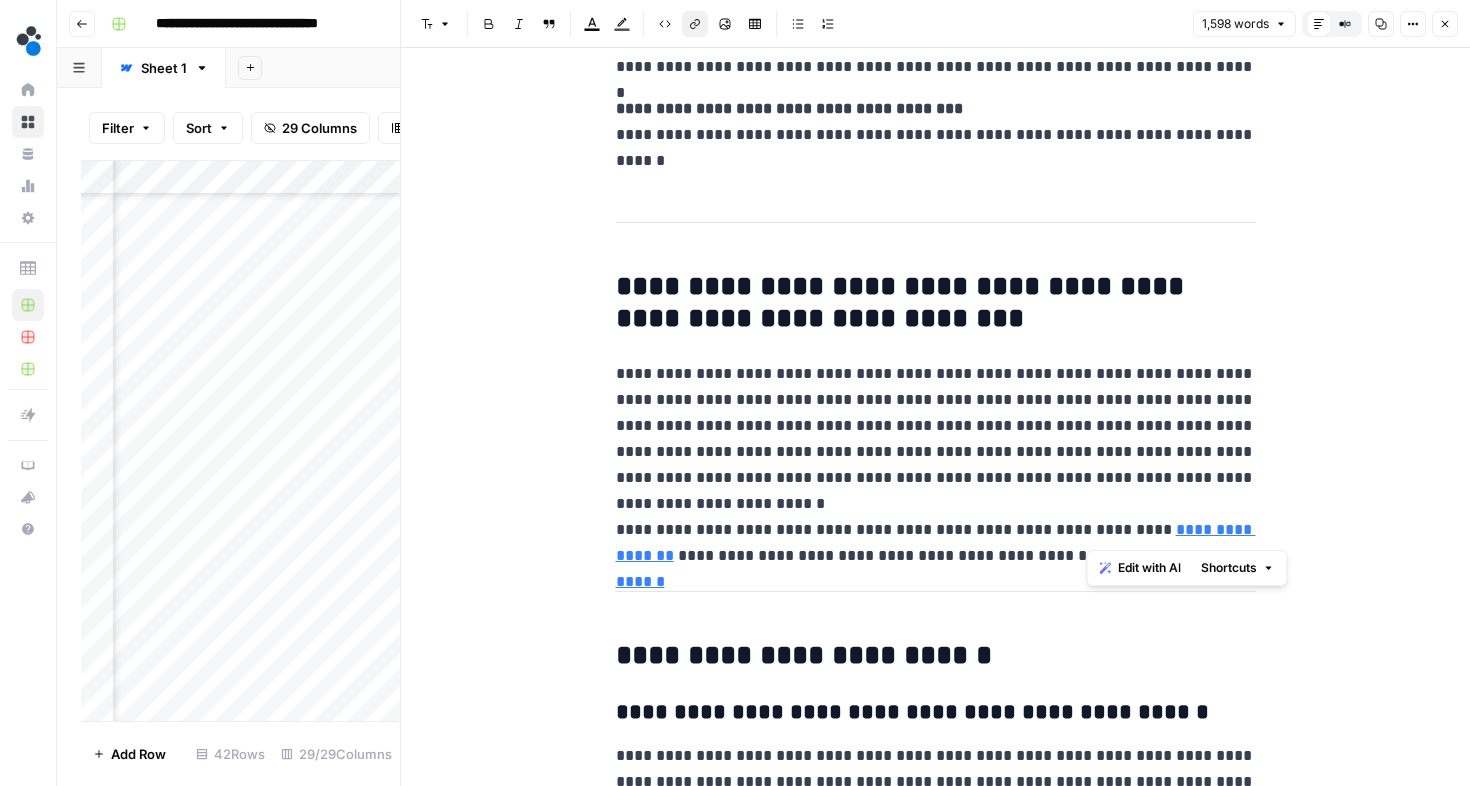 drag, startPoint x: 1186, startPoint y: 535, endPoint x: 1084, endPoint y: 534, distance: 102.0049 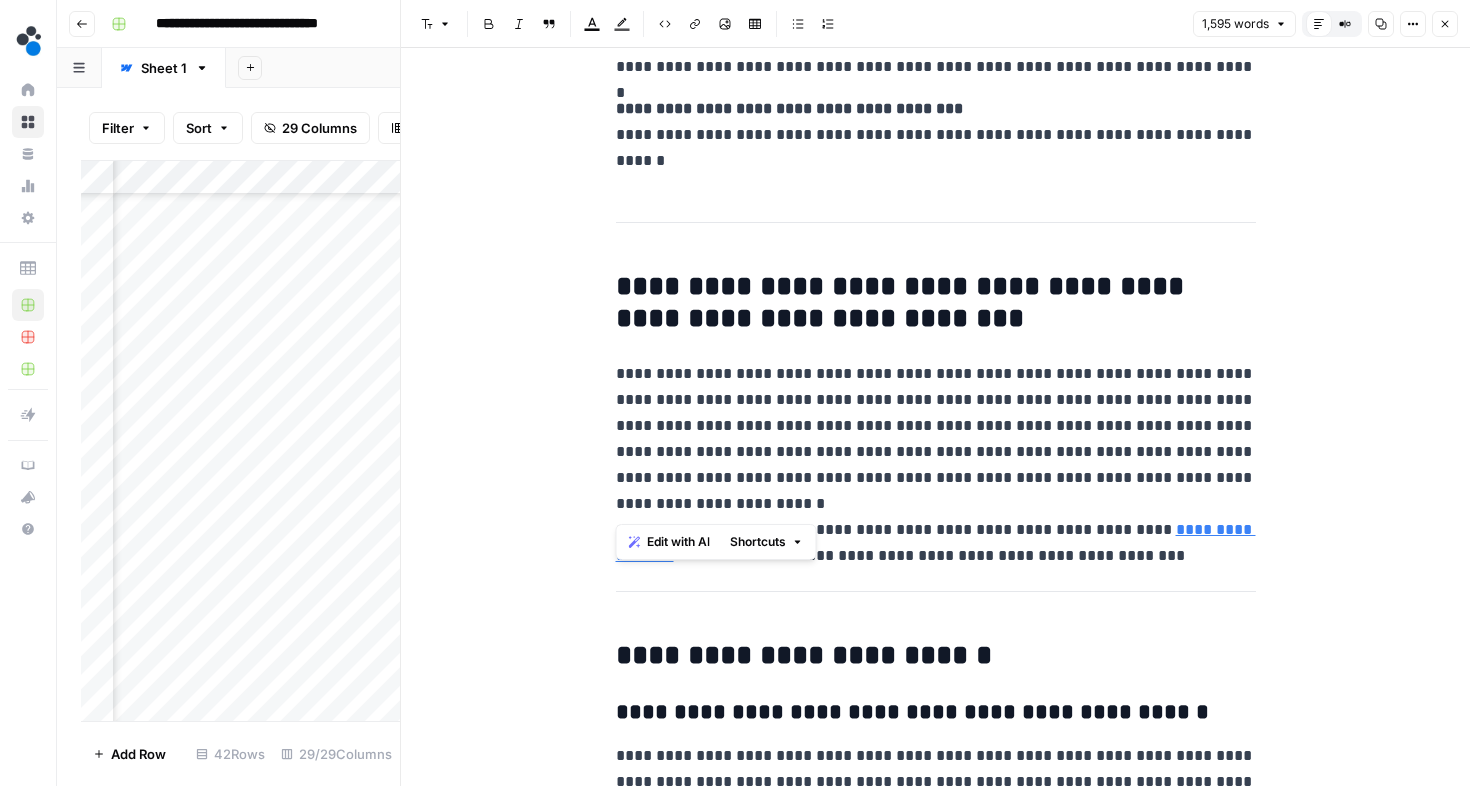drag, startPoint x: 709, startPoint y: 507, endPoint x: 605, endPoint y: 504, distance: 104.04326 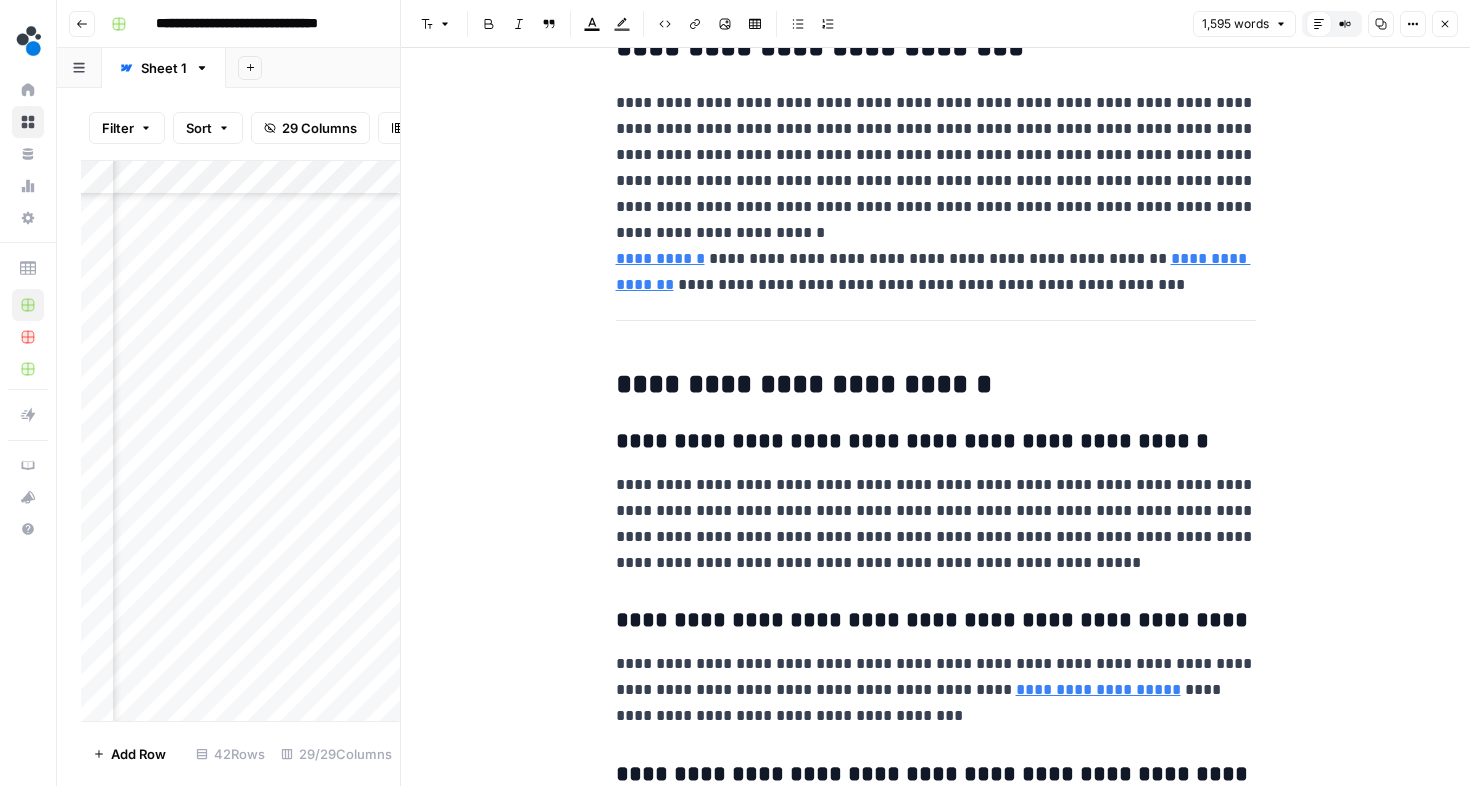 scroll, scrollTop: 7918, scrollLeft: 0, axis: vertical 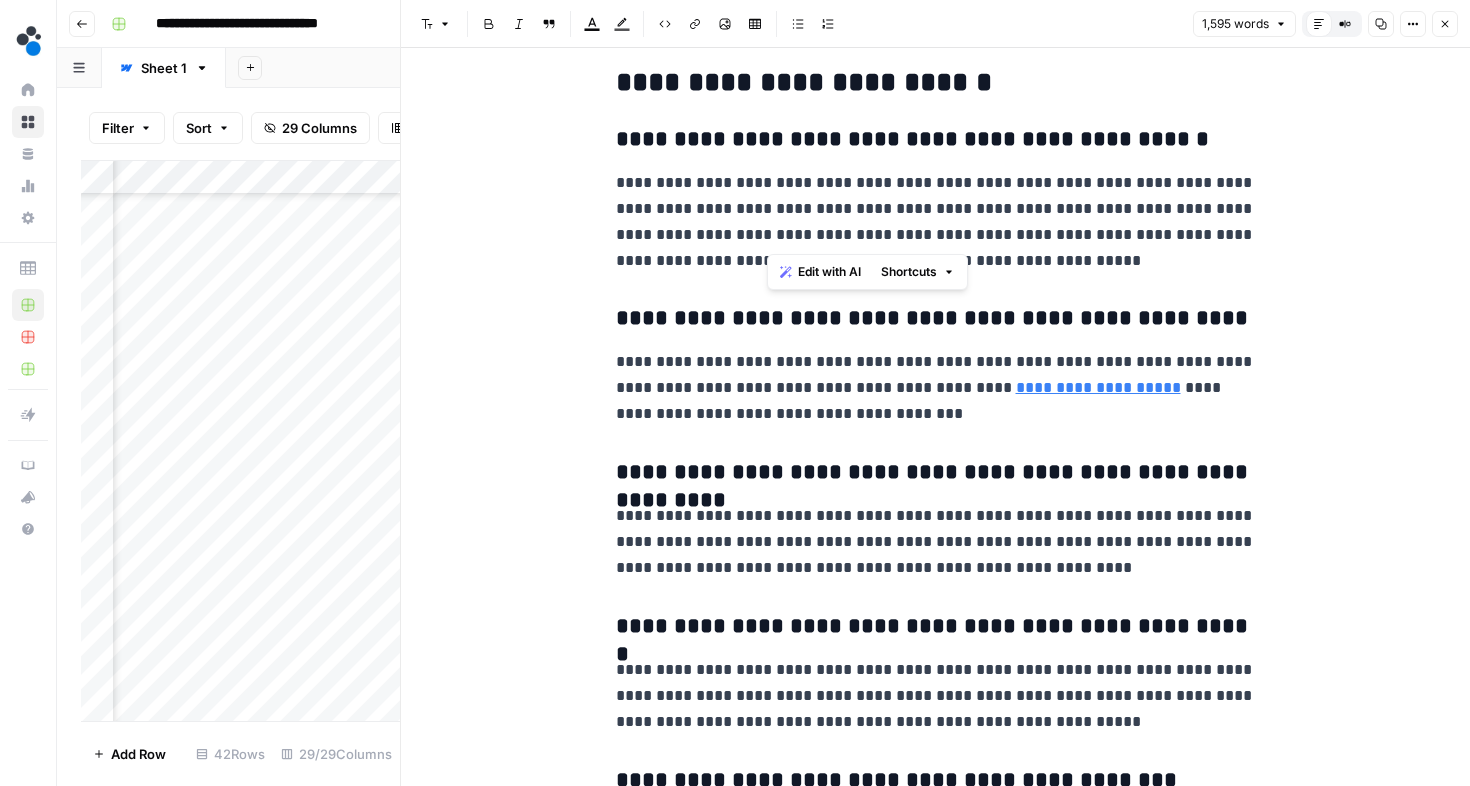 drag, startPoint x: 1035, startPoint y: 235, endPoint x: 768, endPoint y: 245, distance: 267.1872 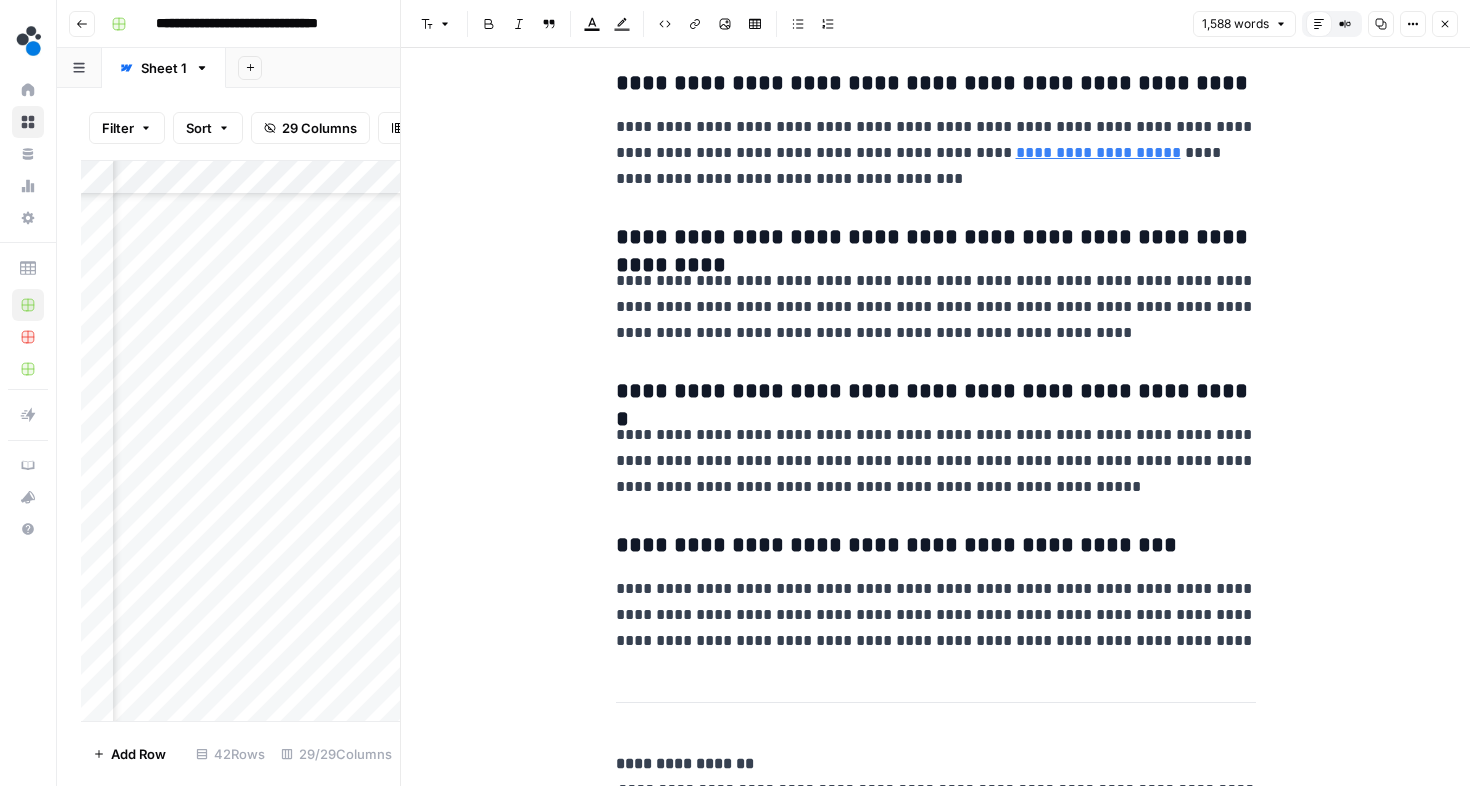 scroll, scrollTop: 8157, scrollLeft: 0, axis: vertical 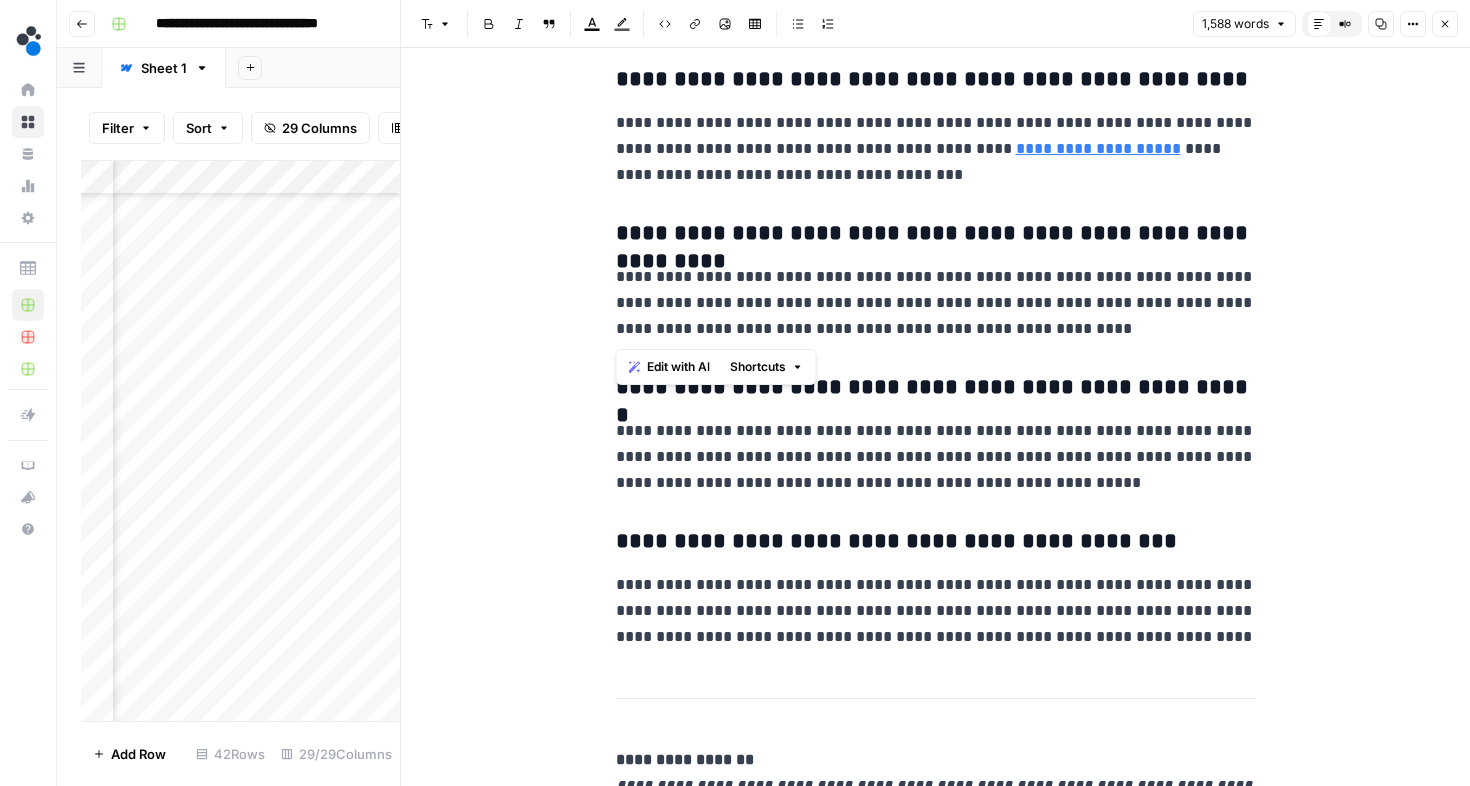 drag, startPoint x: 616, startPoint y: 233, endPoint x: 1097, endPoint y: 340, distance: 492.75754 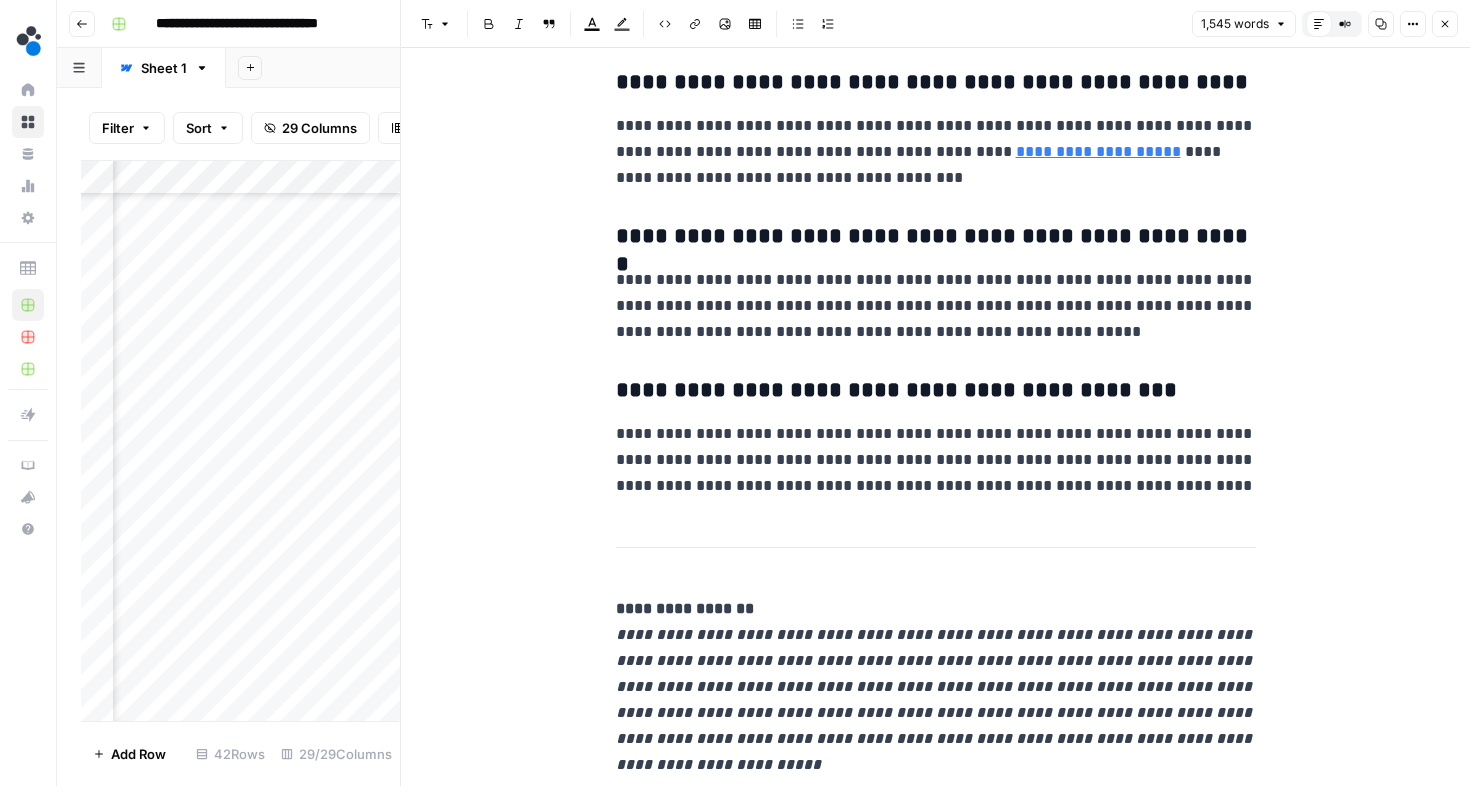 scroll, scrollTop: 8154, scrollLeft: 0, axis: vertical 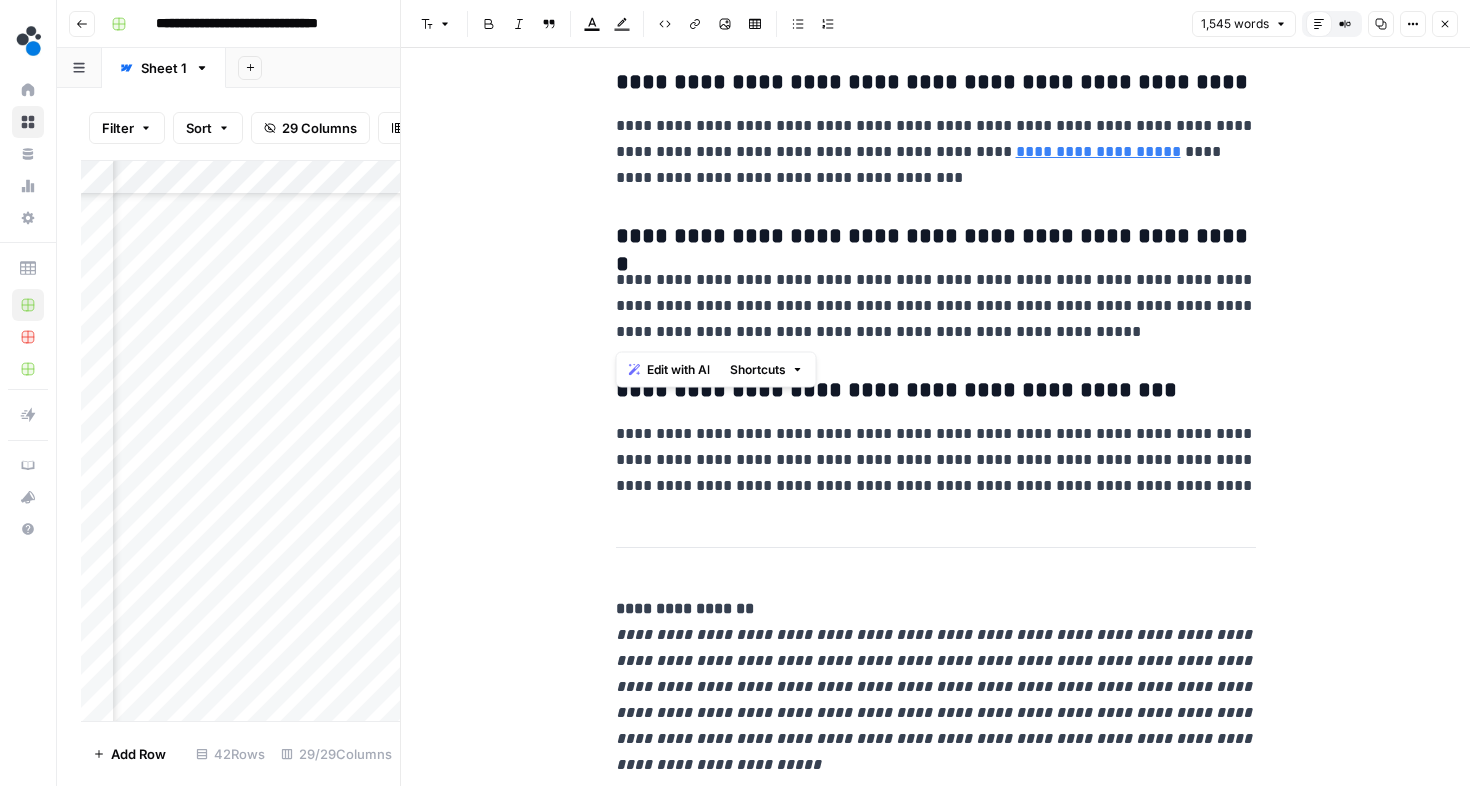 drag, startPoint x: 615, startPoint y: 236, endPoint x: 1149, endPoint y: 339, distance: 543.84283 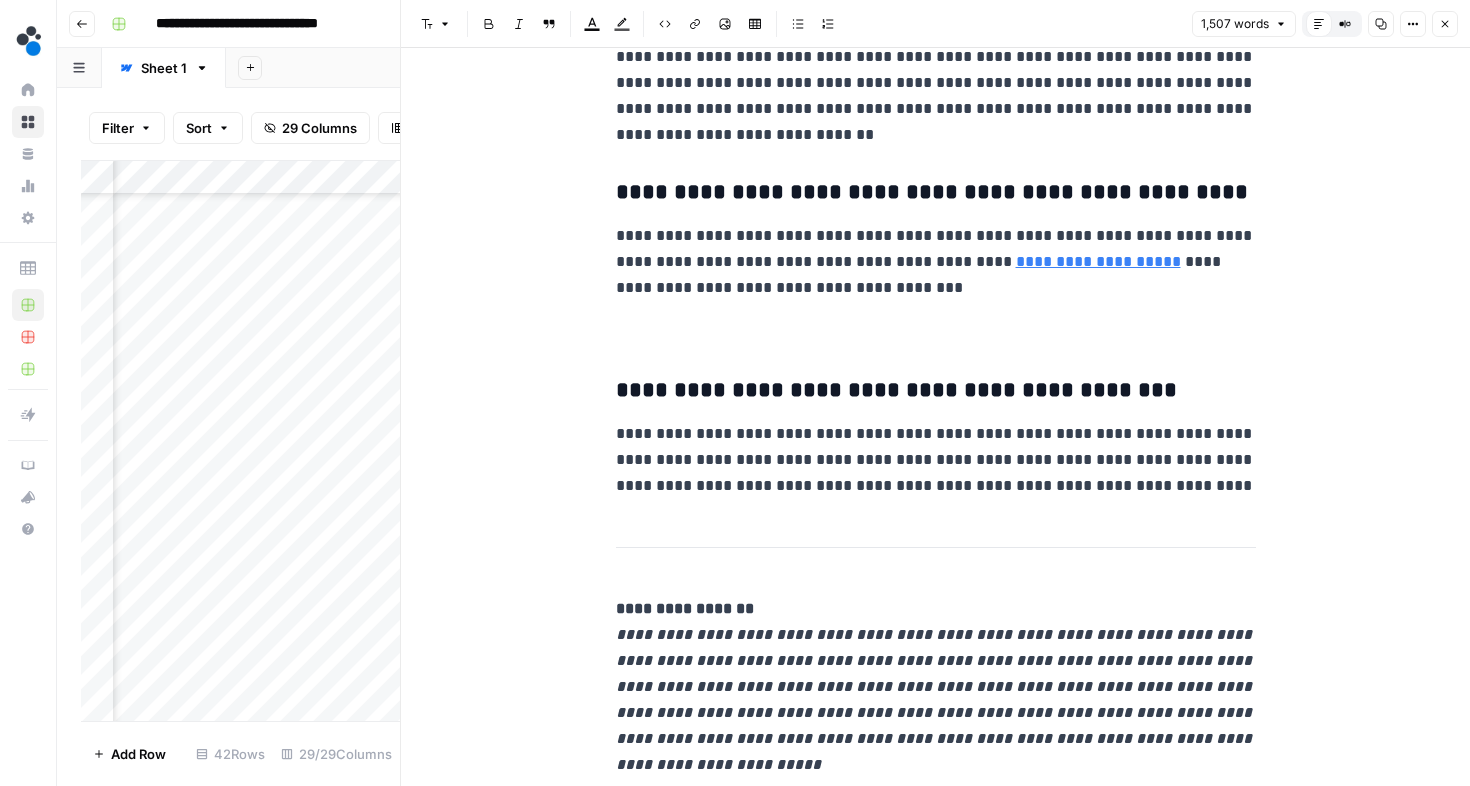 scroll, scrollTop: 8000, scrollLeft: 0, axis: vertical 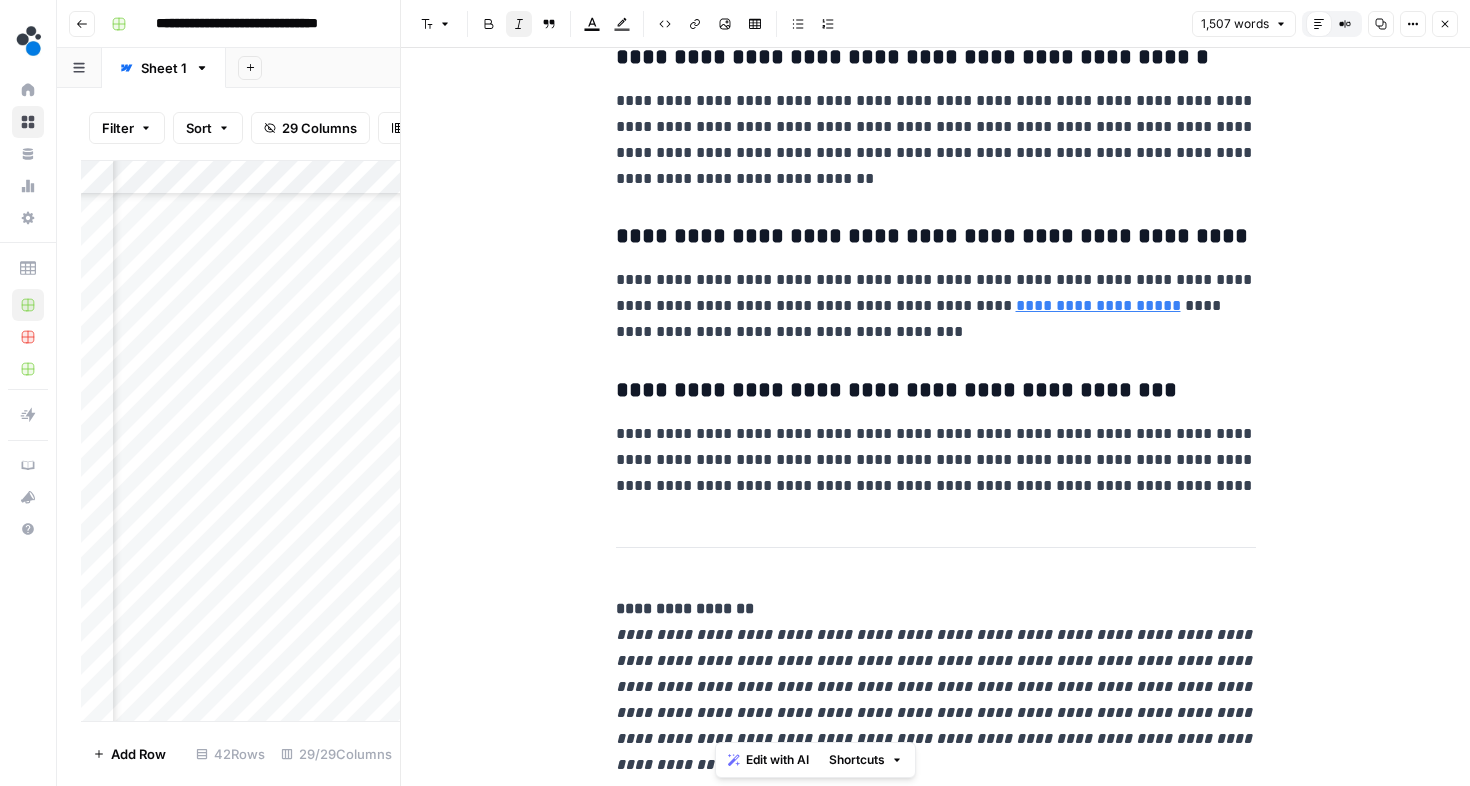 drag, startPoint x: 799, startPoint y: 742, endPoint x: 838, endPoint y: 783, distance: 56.586216 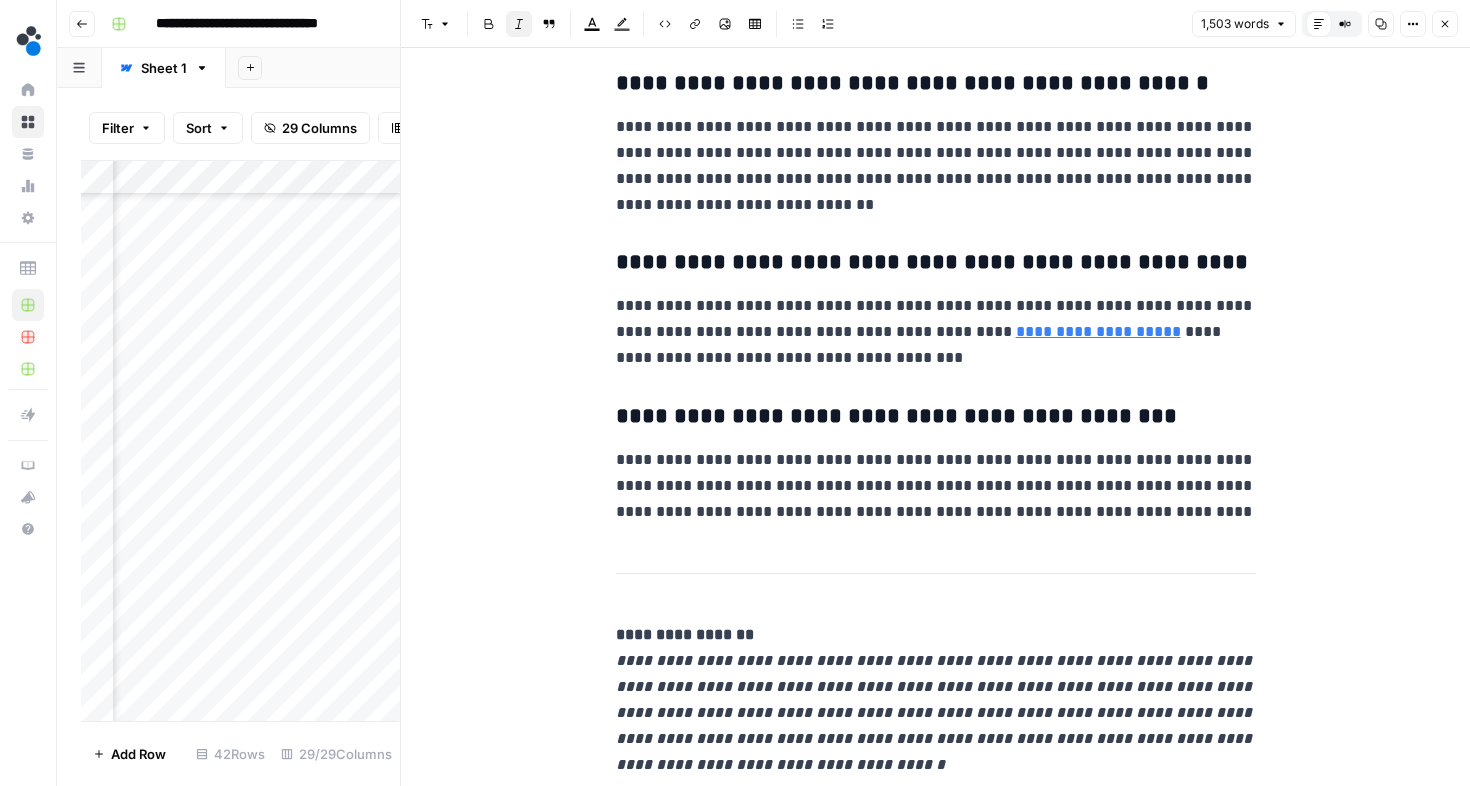 scroll, scrollTop: 7974, scrollLeft: 0, axis: vertical 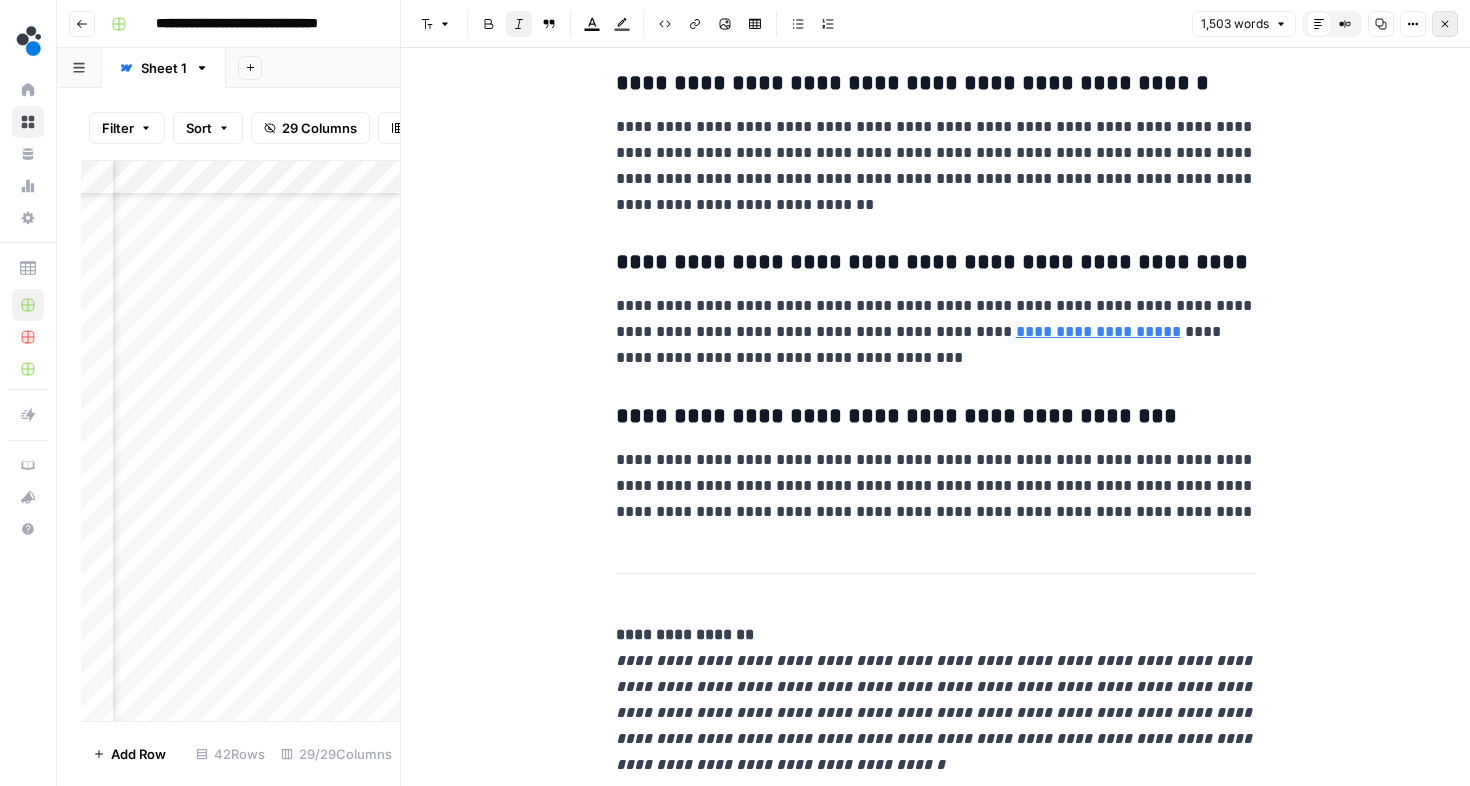 click 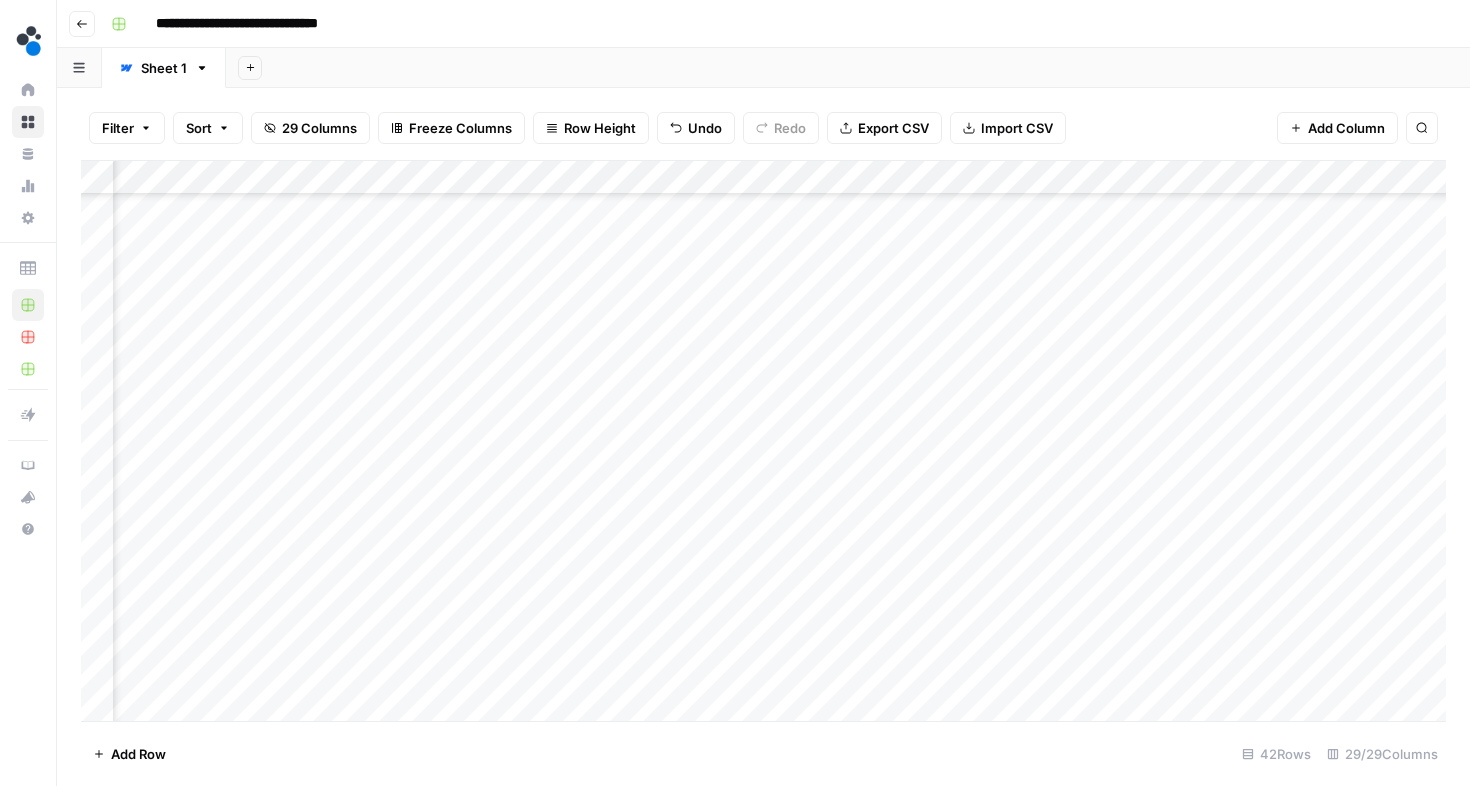 click on "Add Column" at bounding box center [763, 441] 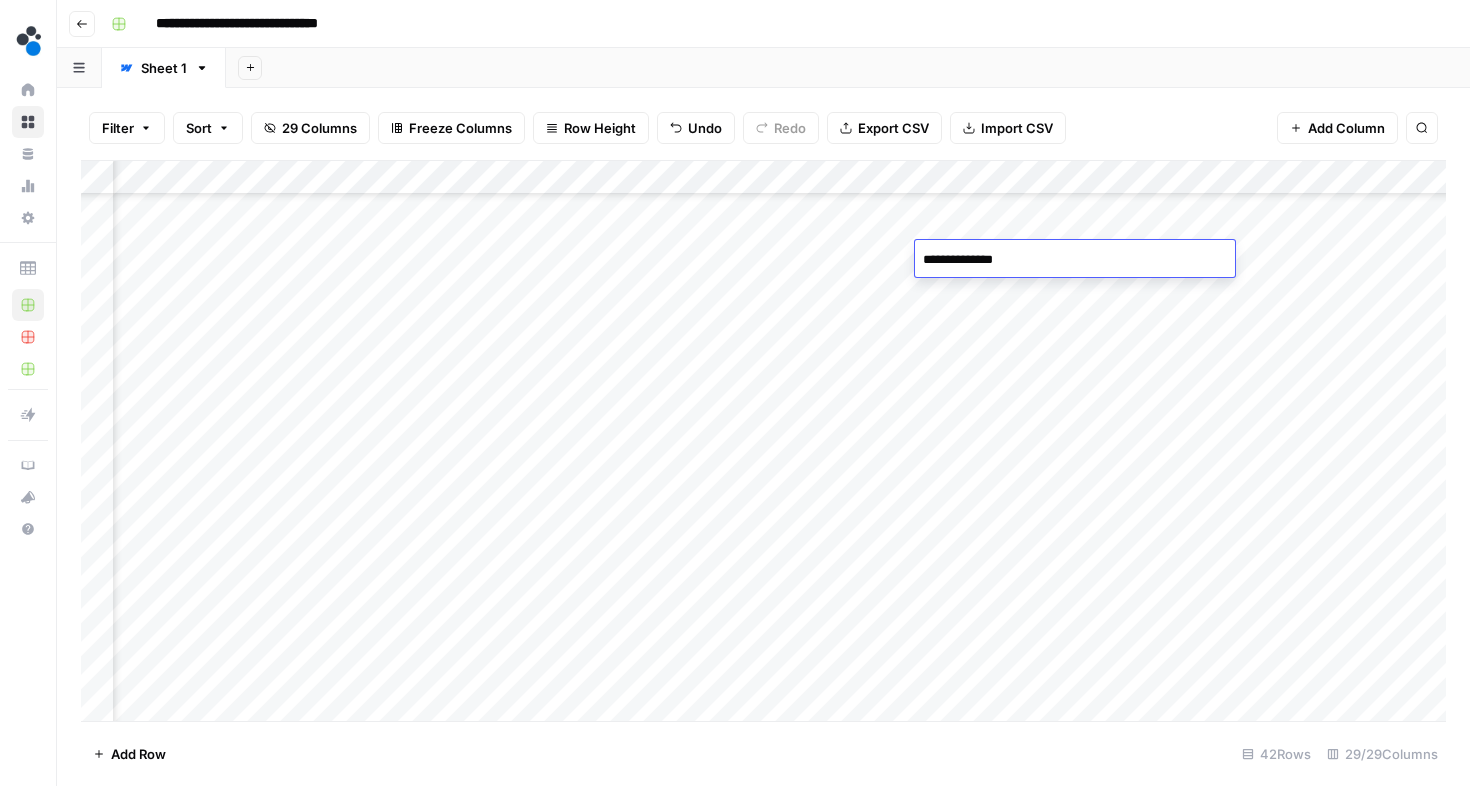 type on "**********" 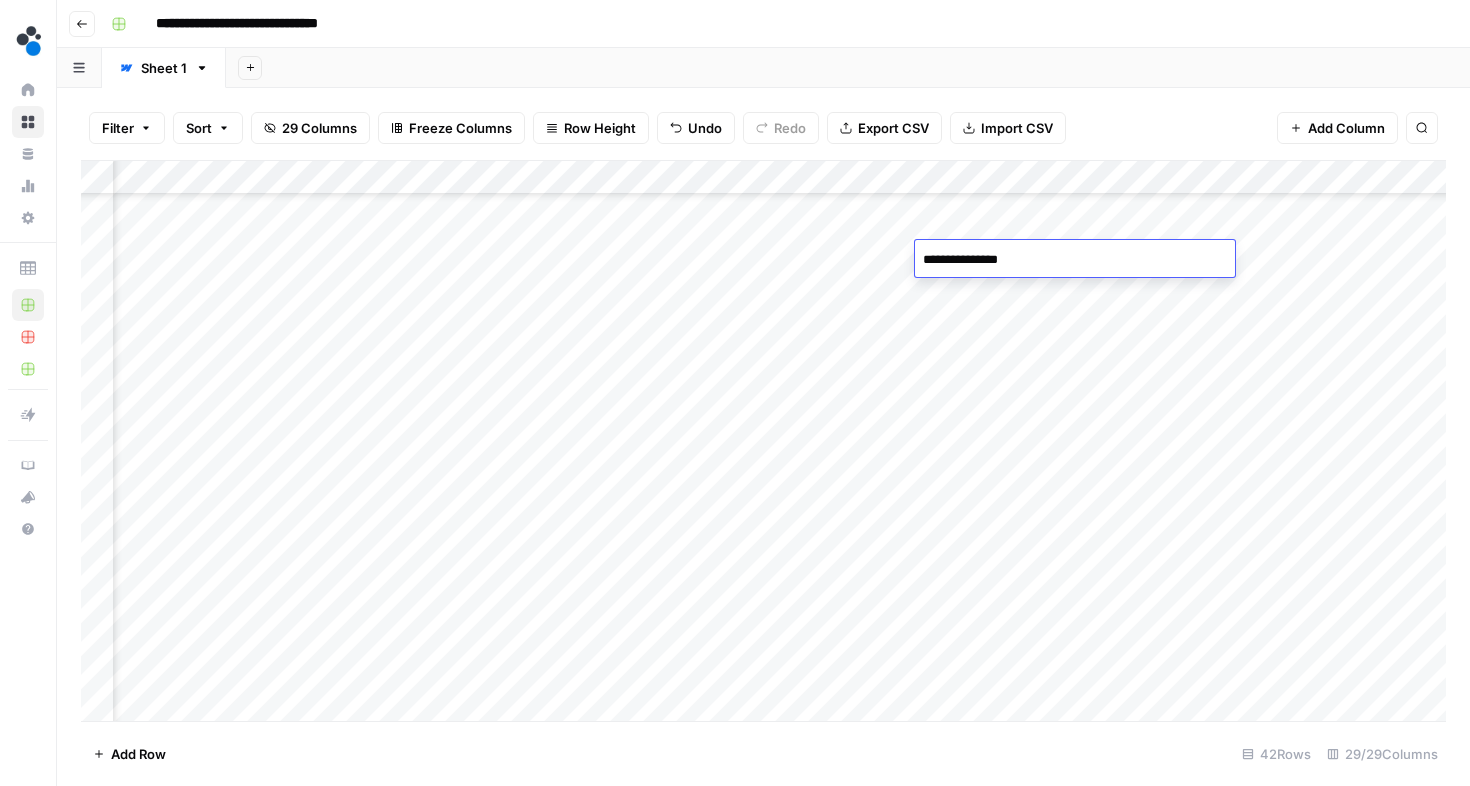 click on "Add Column" at bounding box center [763, 441] 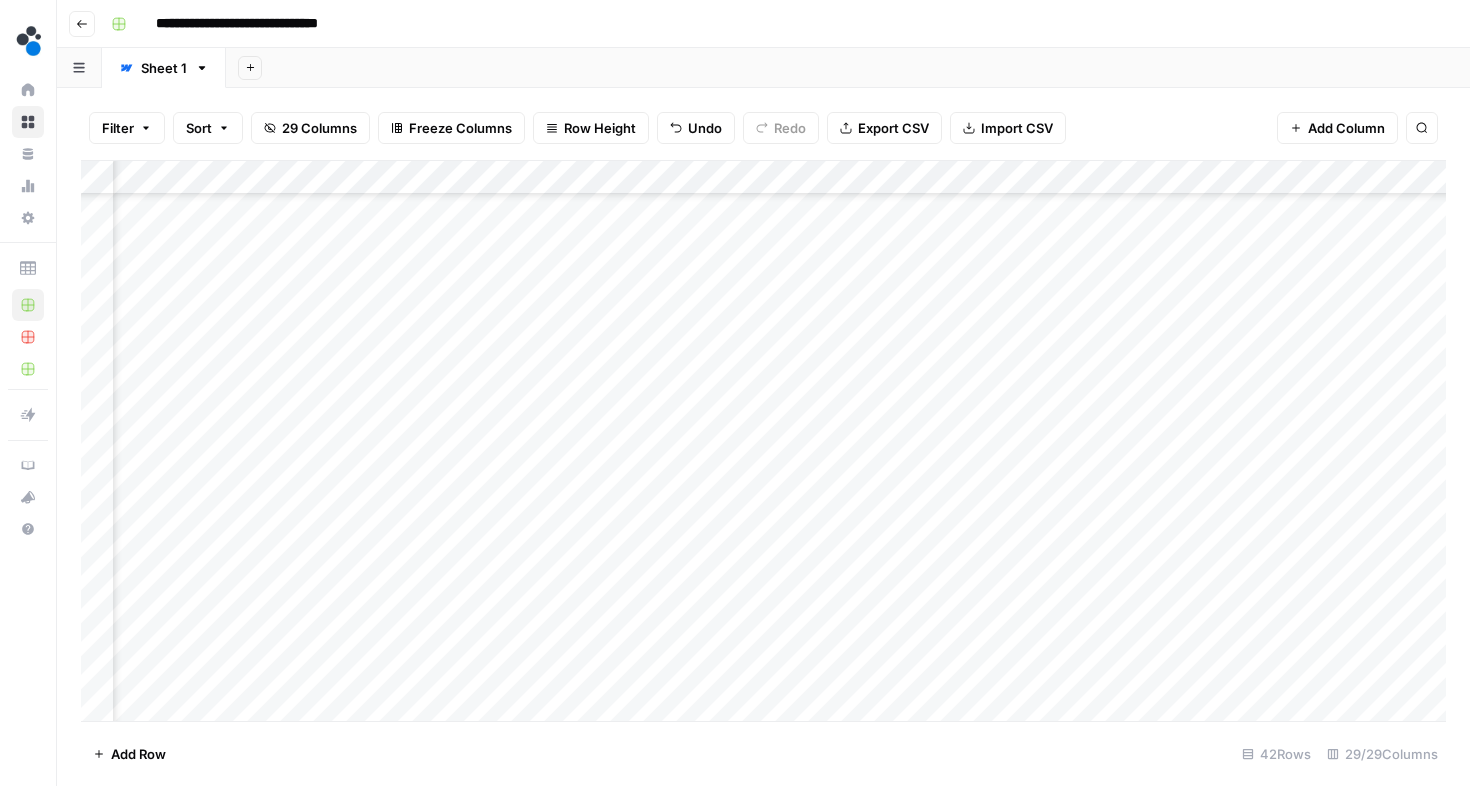click on "Add Column" at bounding box center [763, 441] 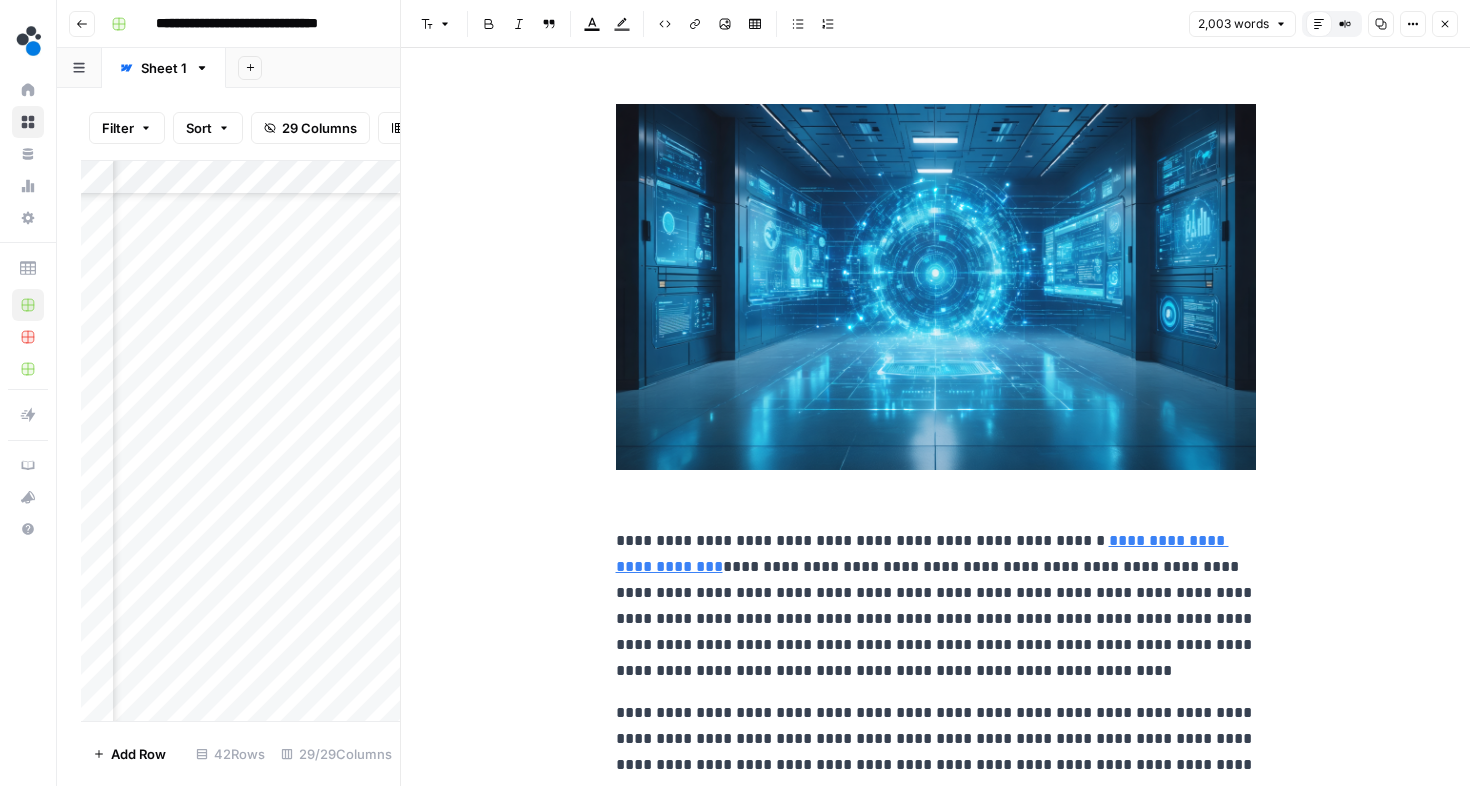 click on "**********" at bounding box center (936, 606) 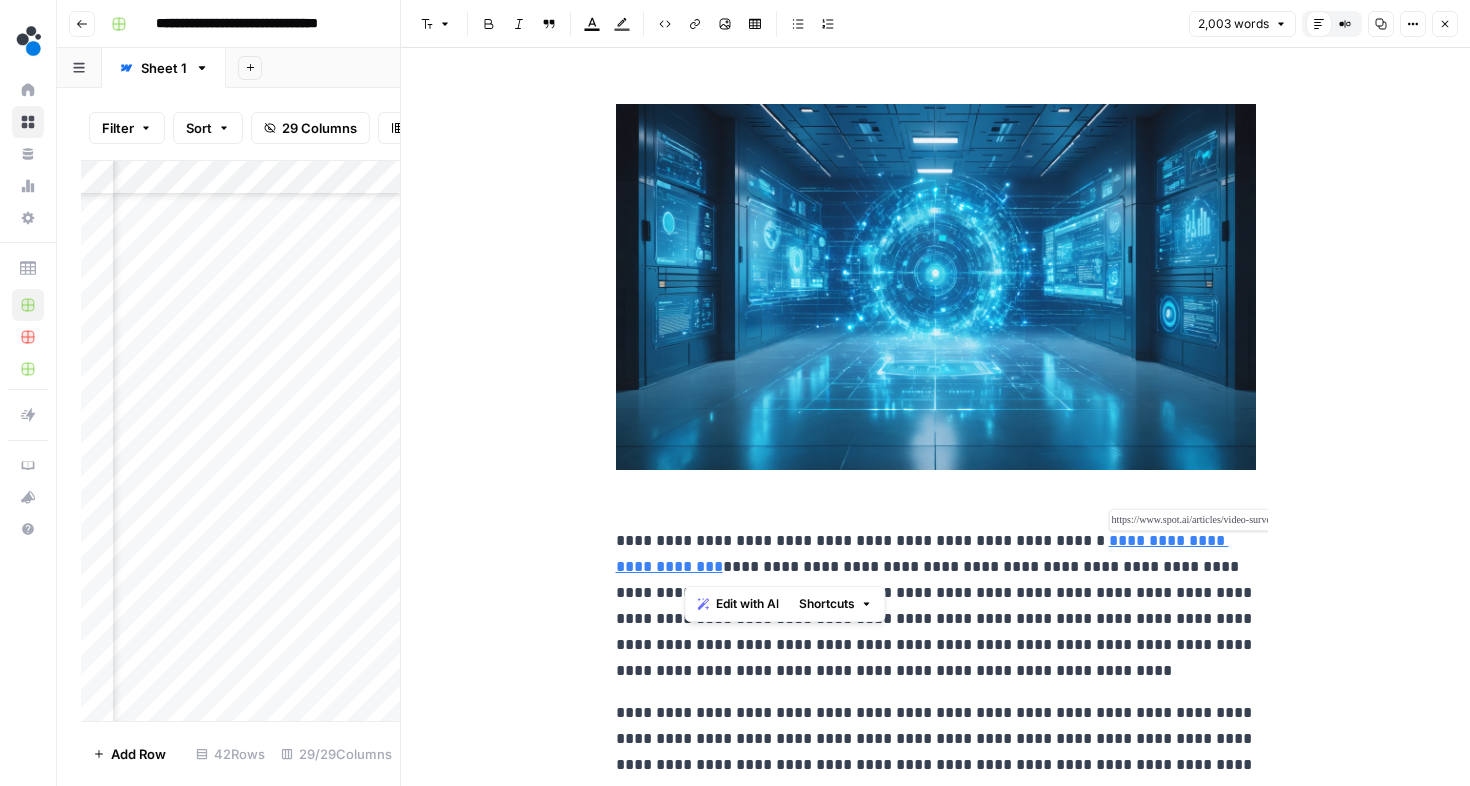drag, startPoint x: 1019, startPoint y: 564, endPoint x: 683, endPoint y: 573, distance: 336.1205 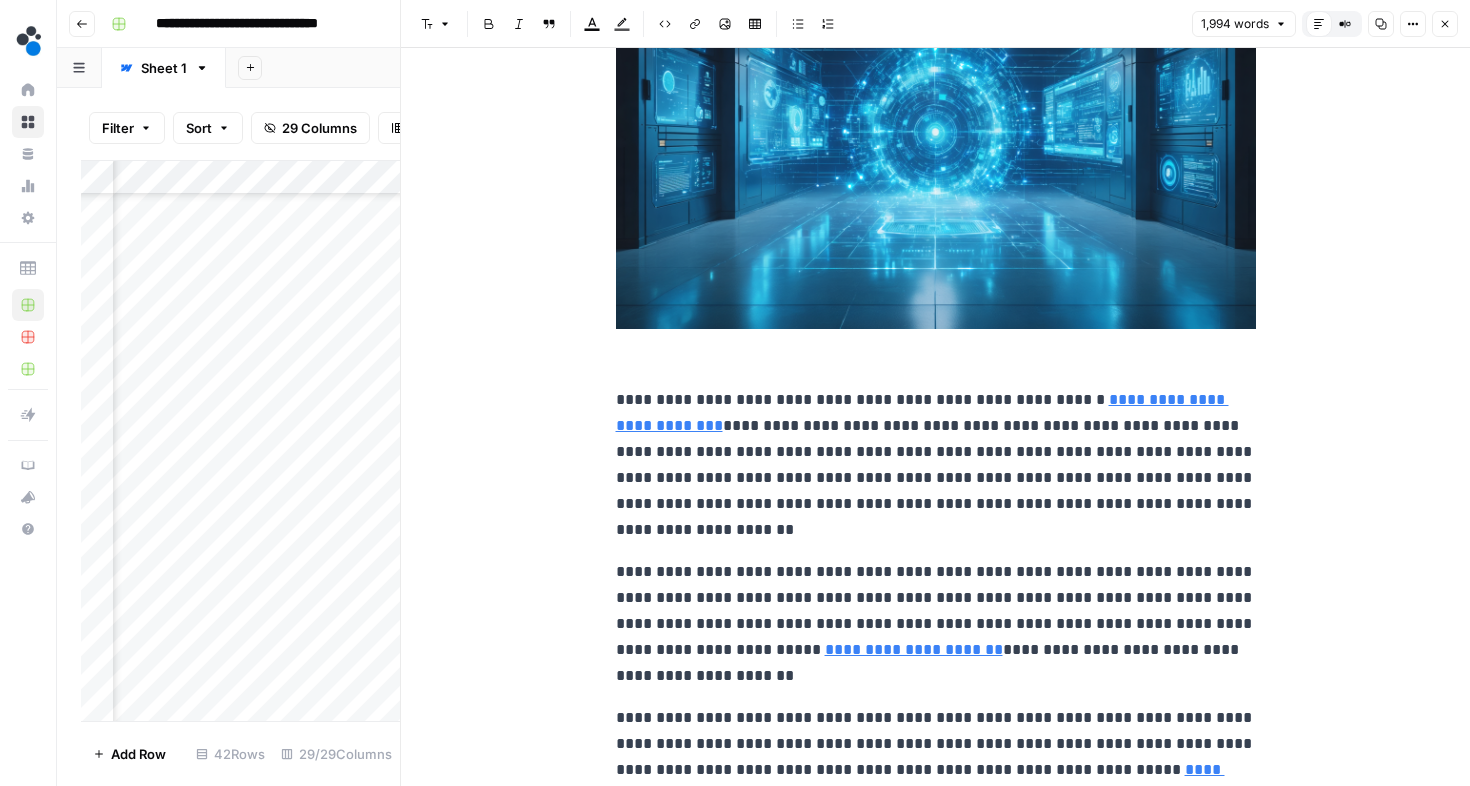 scroll, scrollTop: 142, scrollLeft: 0, axis: vertical 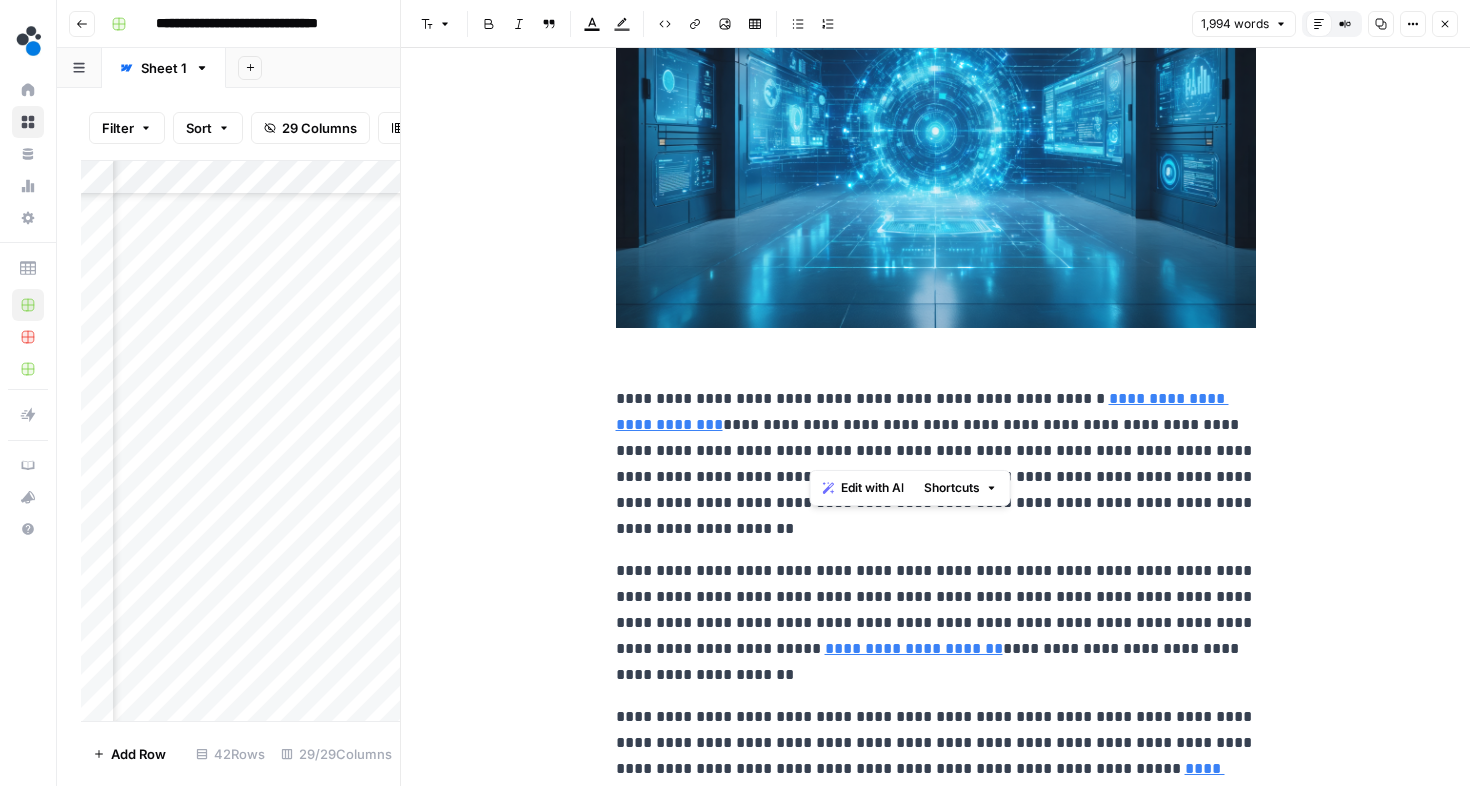 drag, startPoint x: 812, startPoint y: 453, endPoint x: 904, endPoint y: 448, distance: 92.13577 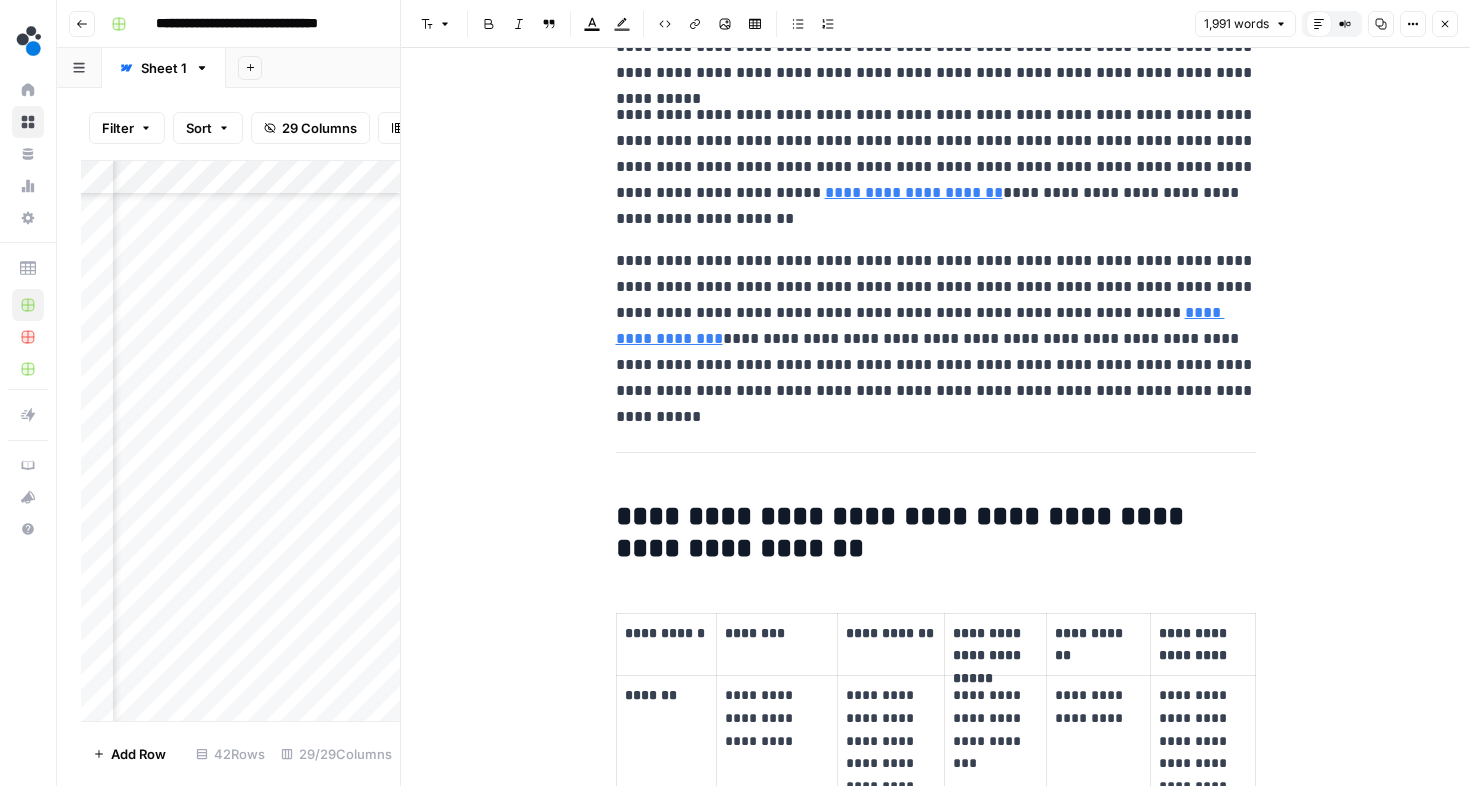 scroll, scrollTop: 0, scrollLeft: 0, axis: both 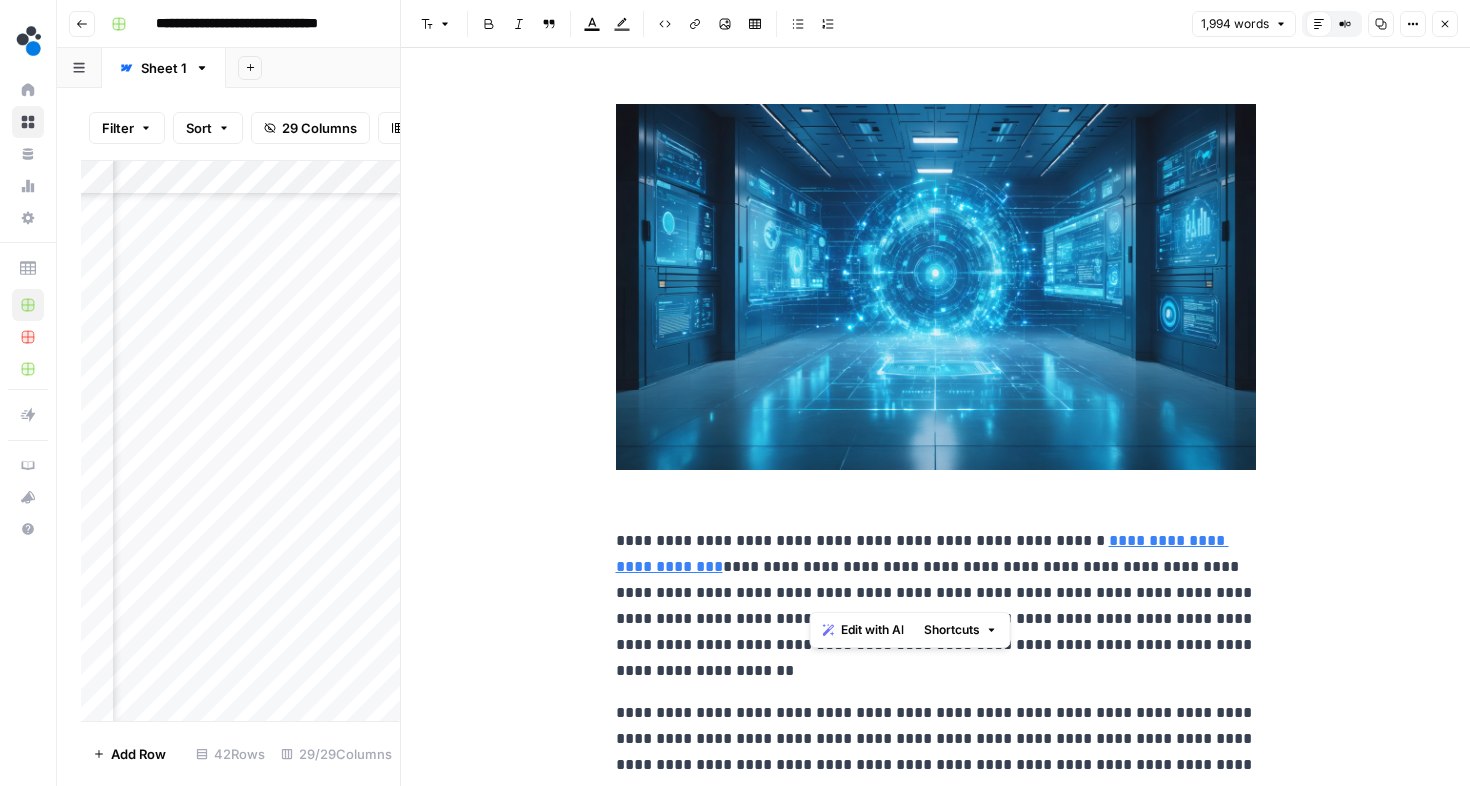 click on "**********" at bounding box center (936, 606) 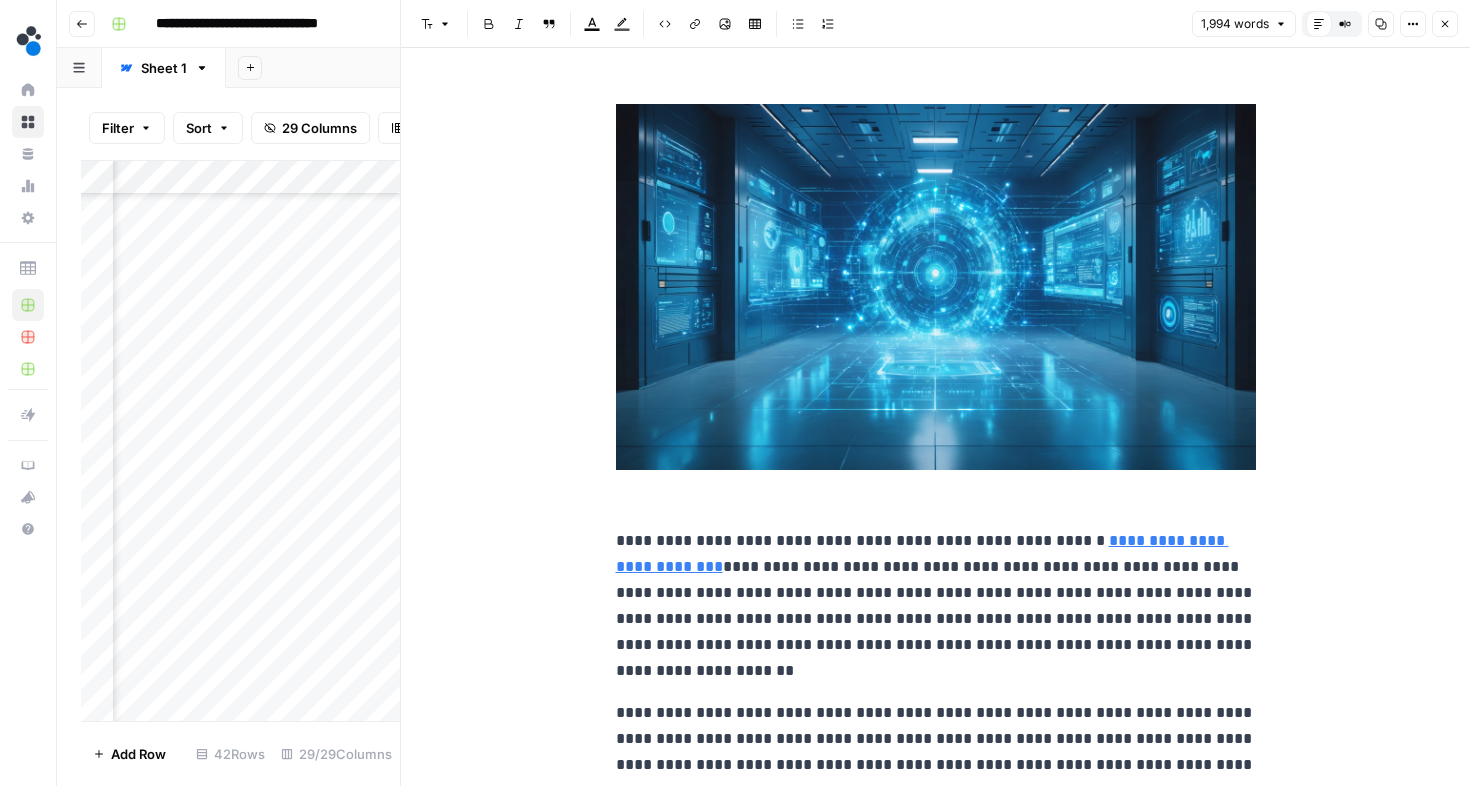 click on "**********" at bounding box center [936, 606] 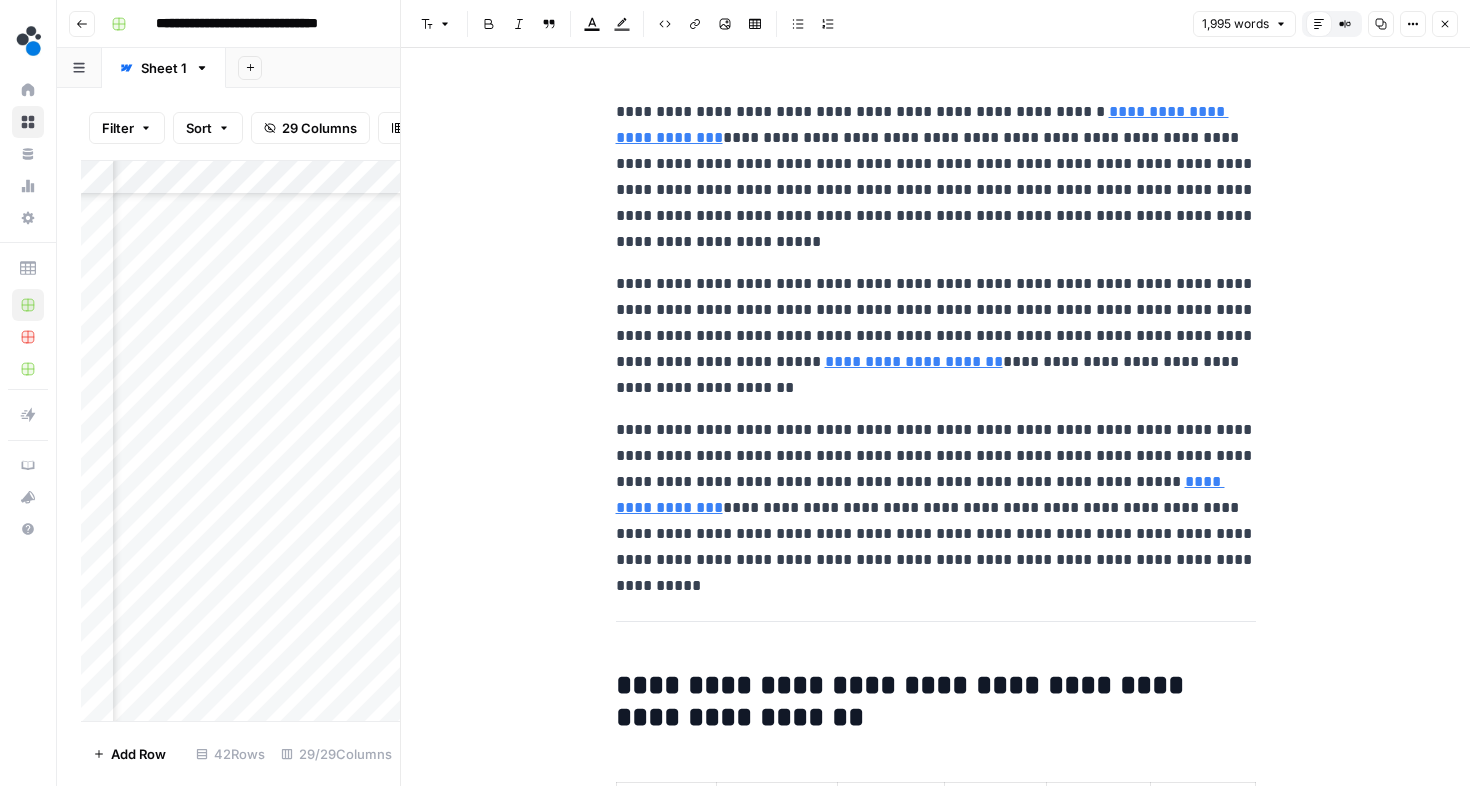scroll, scrollTop: 432, scrollLeft: 0, axis: vertical 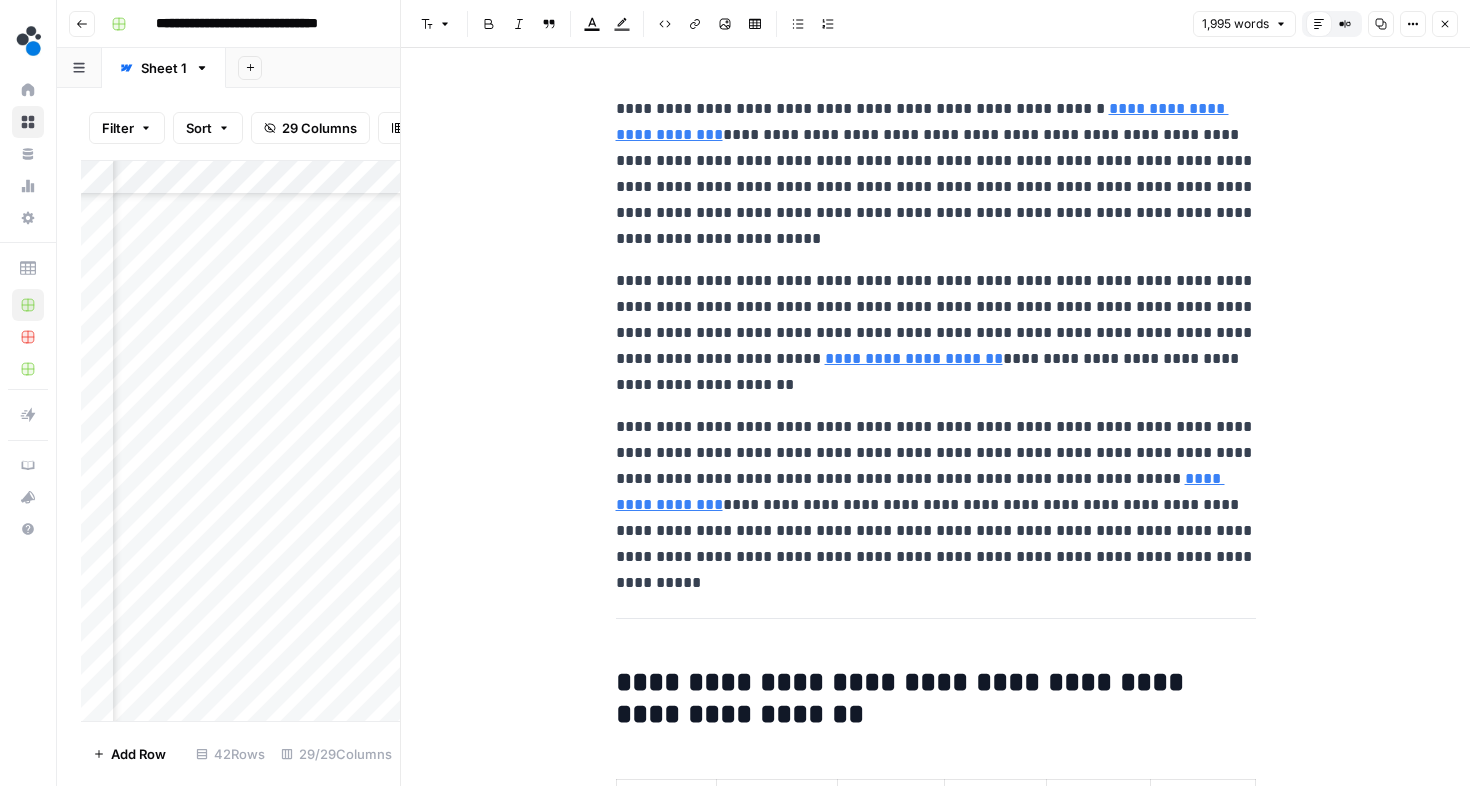 click on "**********" at bounding box center (936, 492) 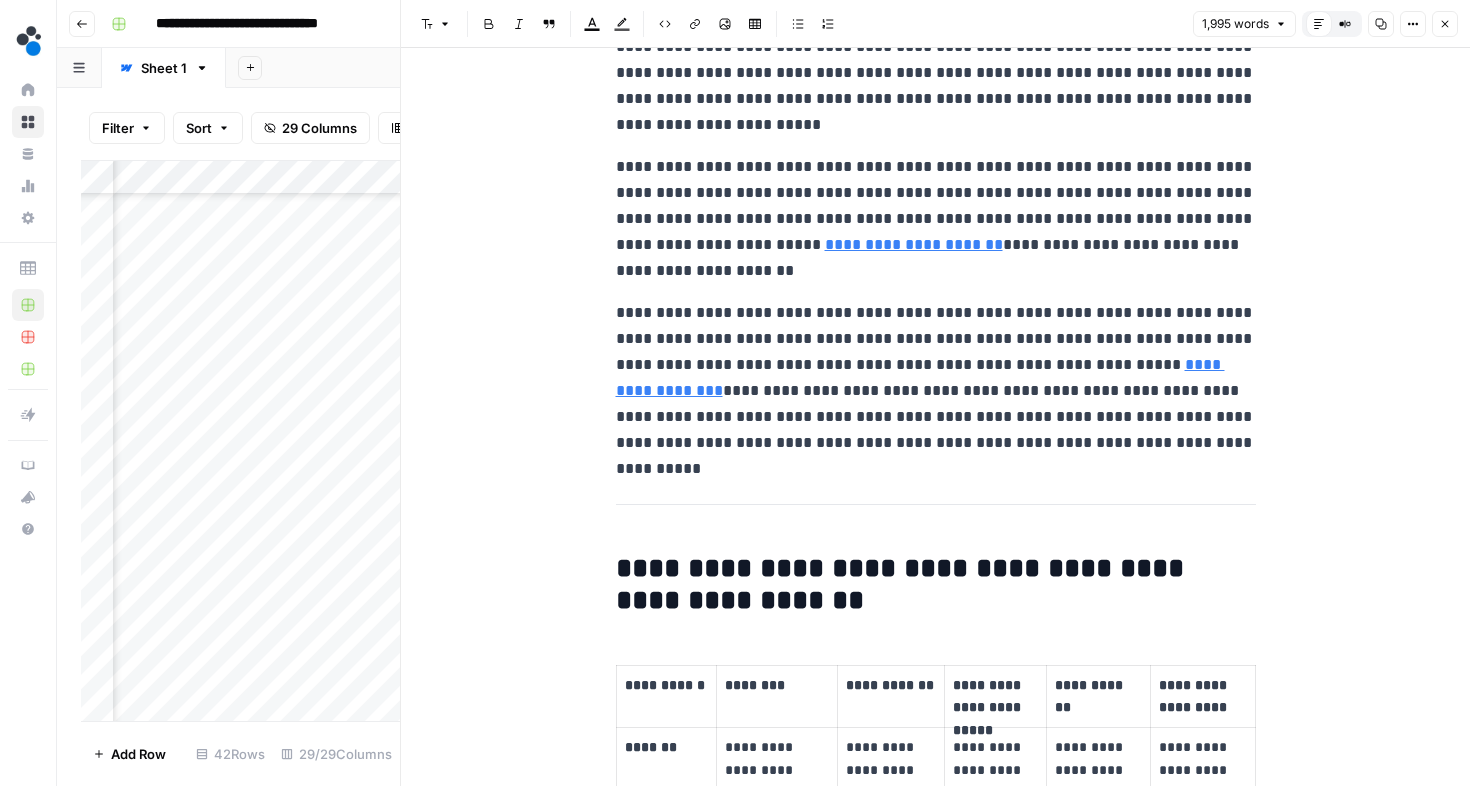 scroll, scrollTop: 555, scrollLeft: 0, axis: vertical 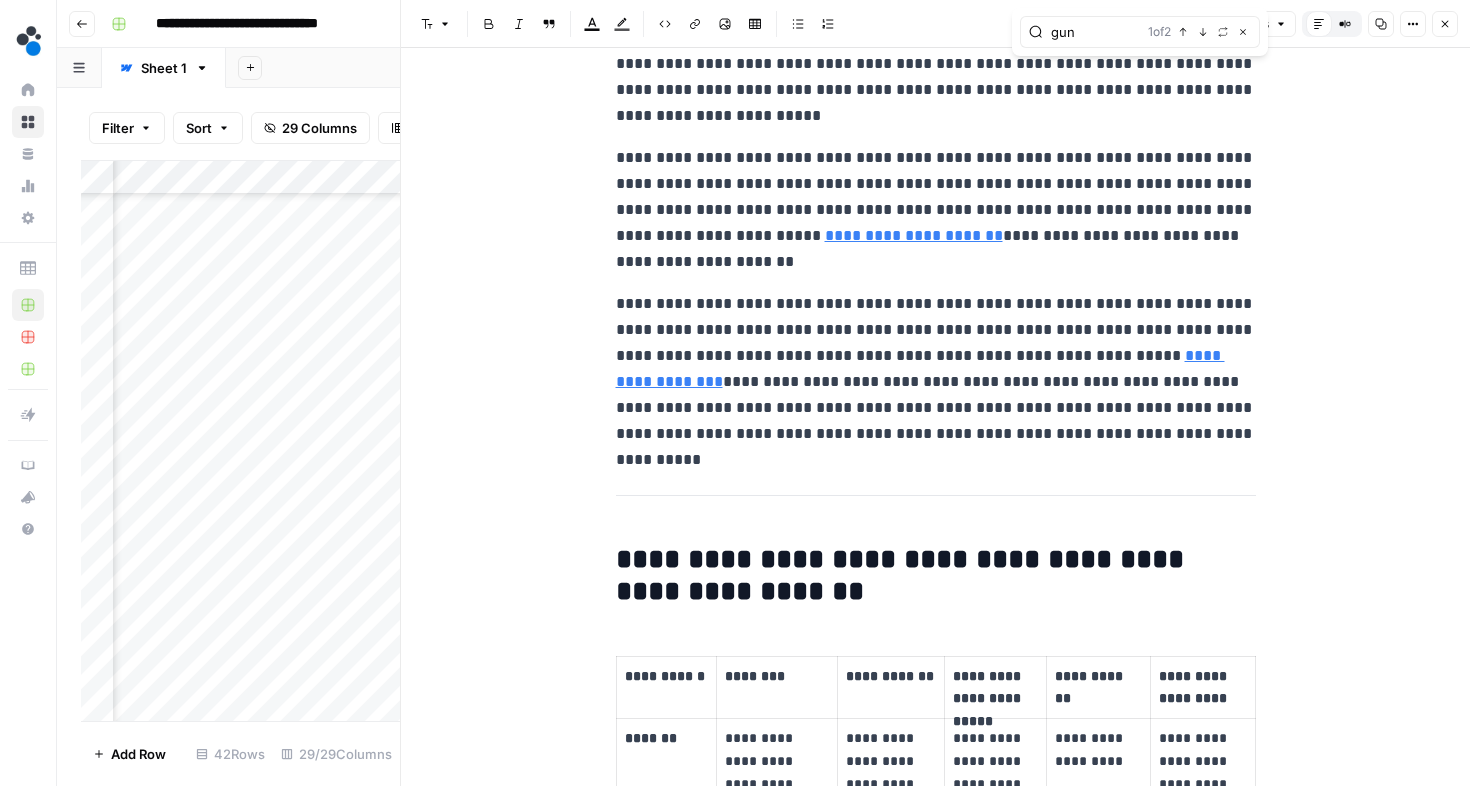 type on "gun" 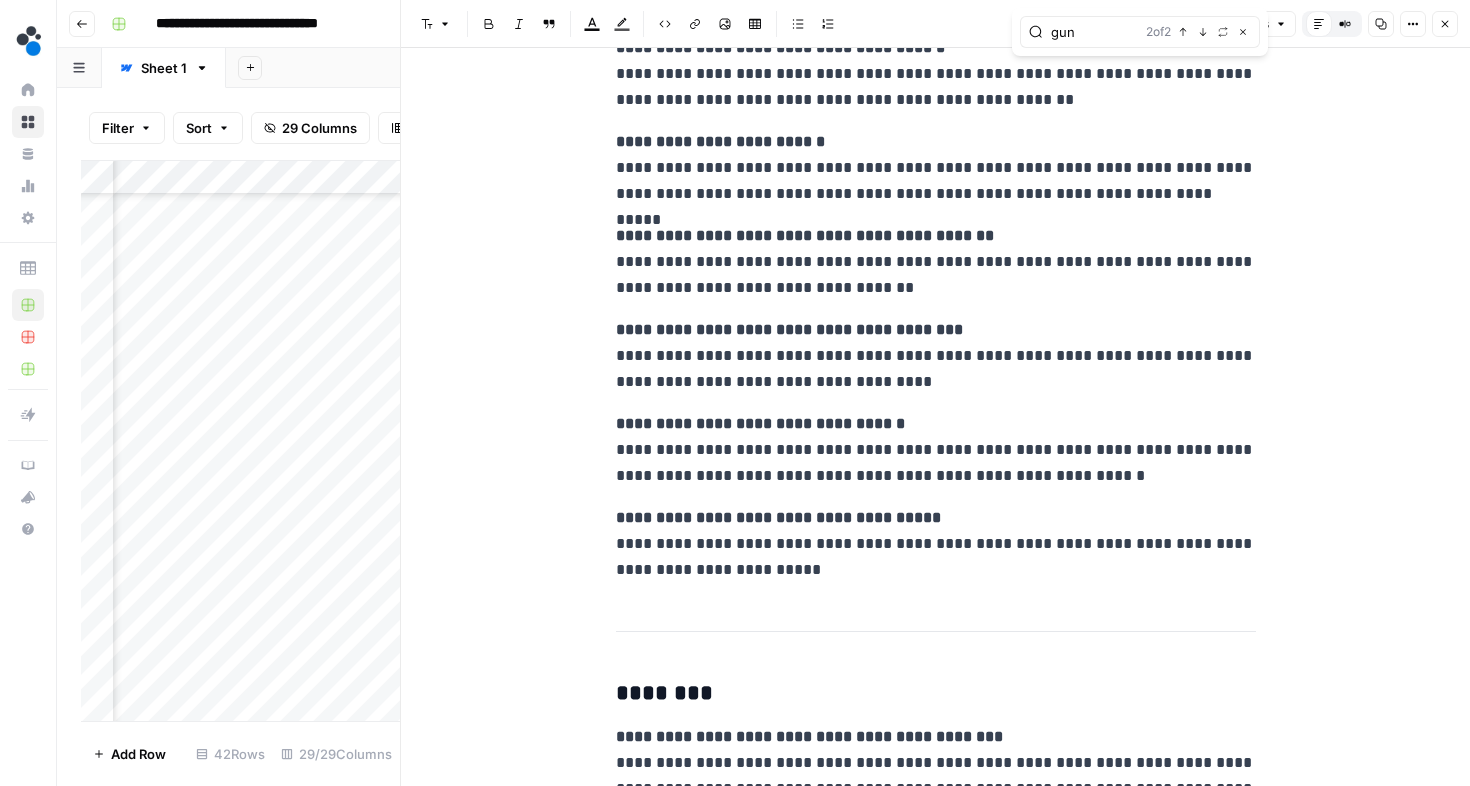 scroll, scrollTop: 4346, scrollLeft: 0, axis: vertical 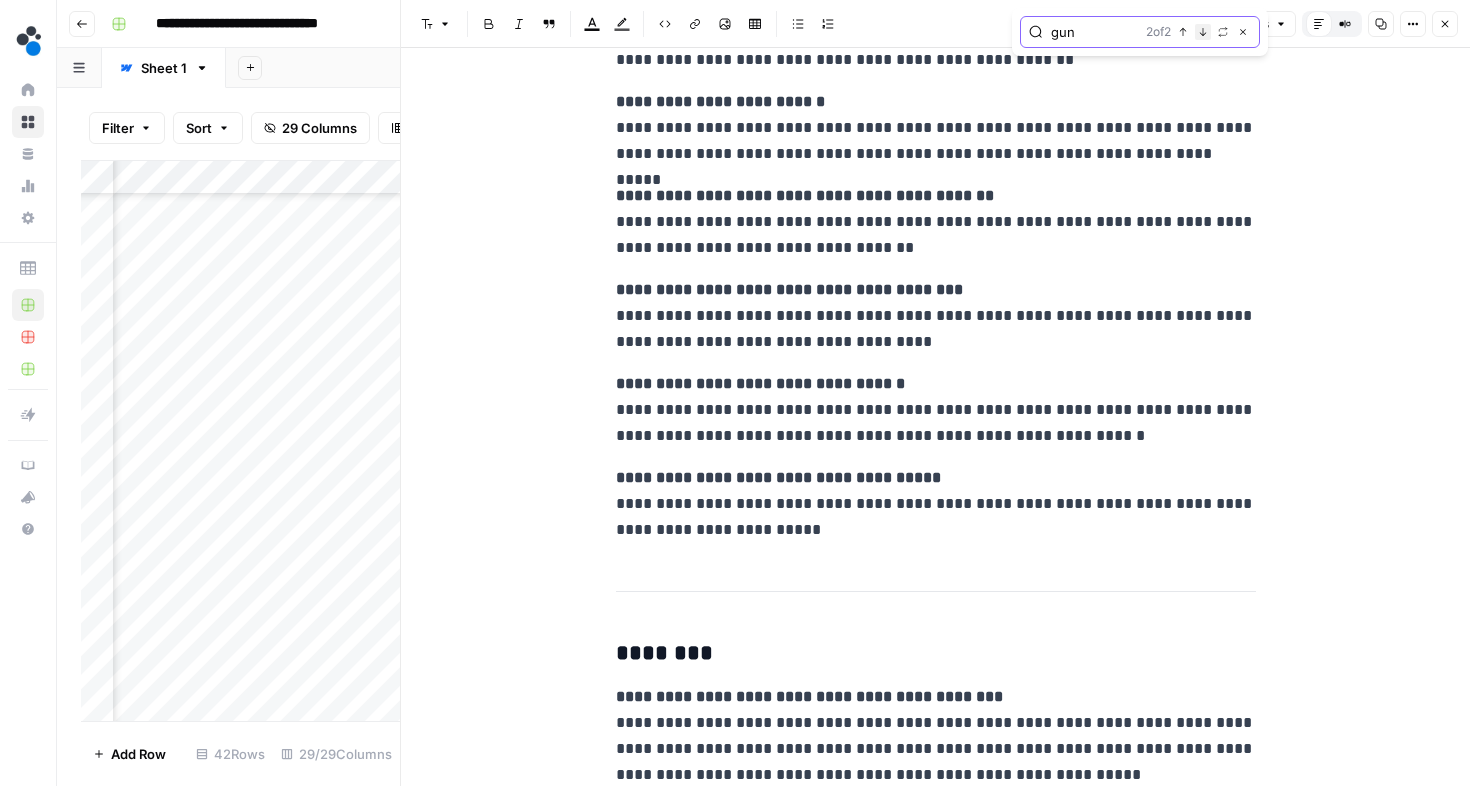 click 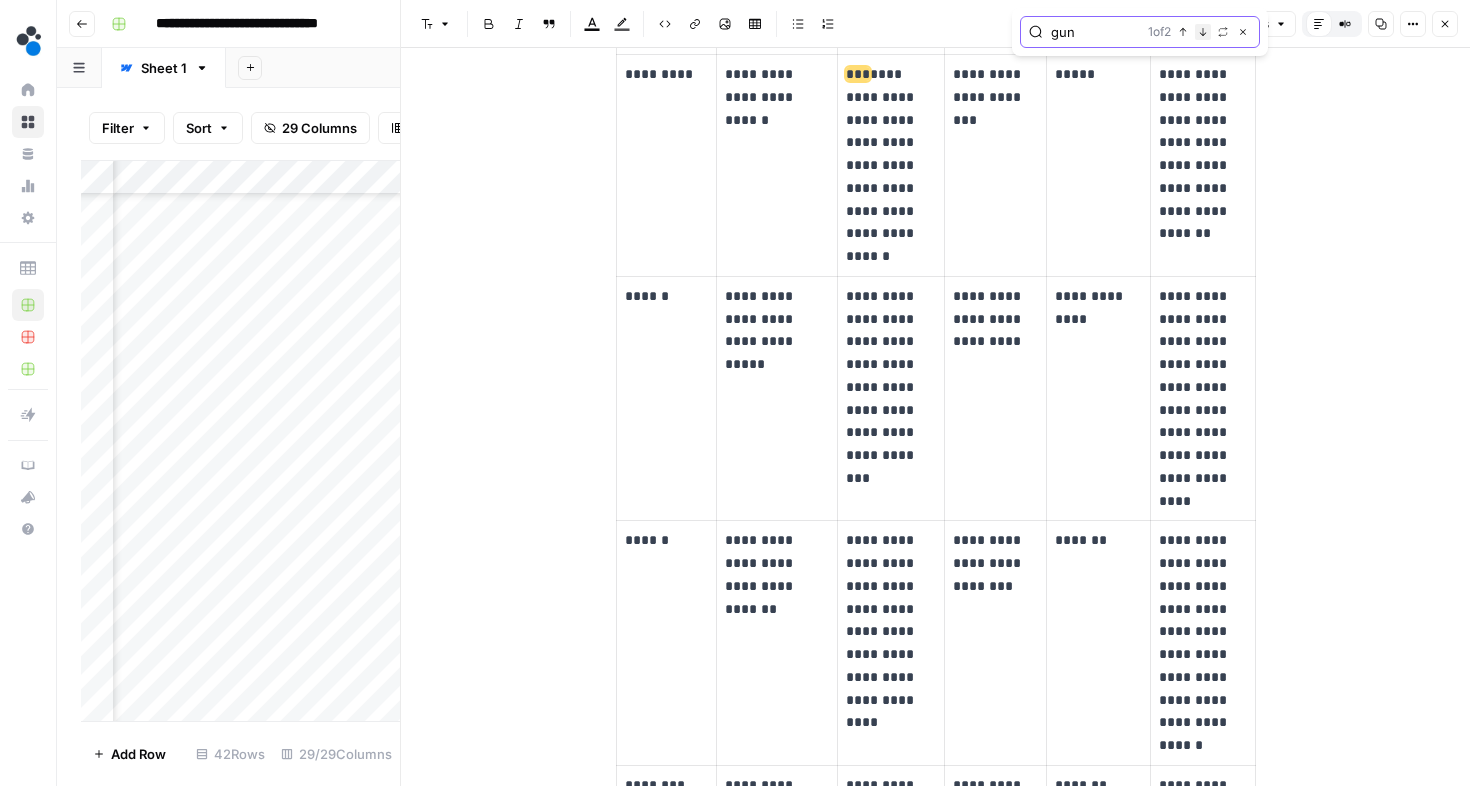 scroll, scrollTop: 1904, scrollLeft: 0, axis: vertical 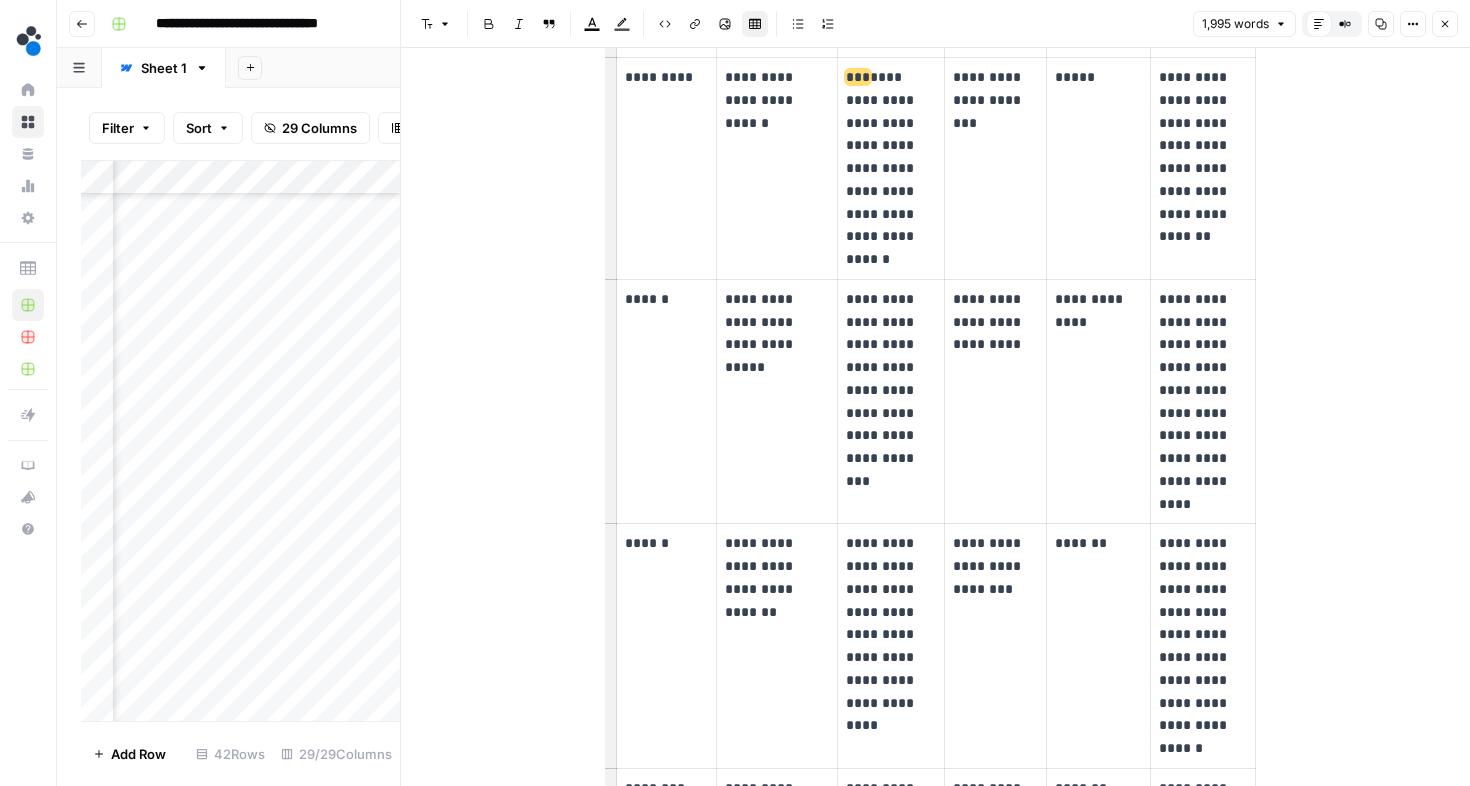 click on "**********" at bounding box center (891, 168) 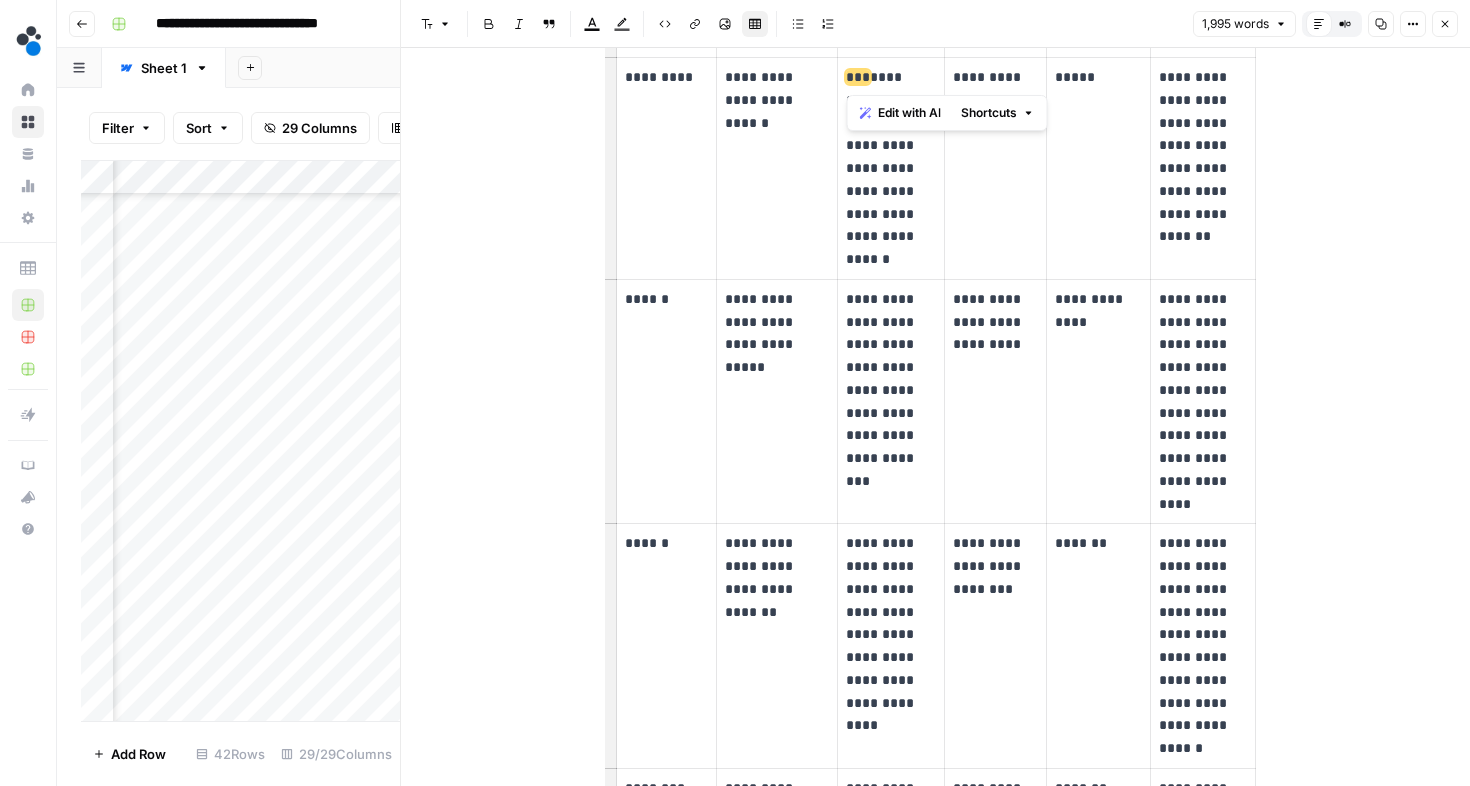 drag, startPoint x: 871, startPoint y: 76, endPoint x: 839, endPoint y: 78, distance: 32.06244 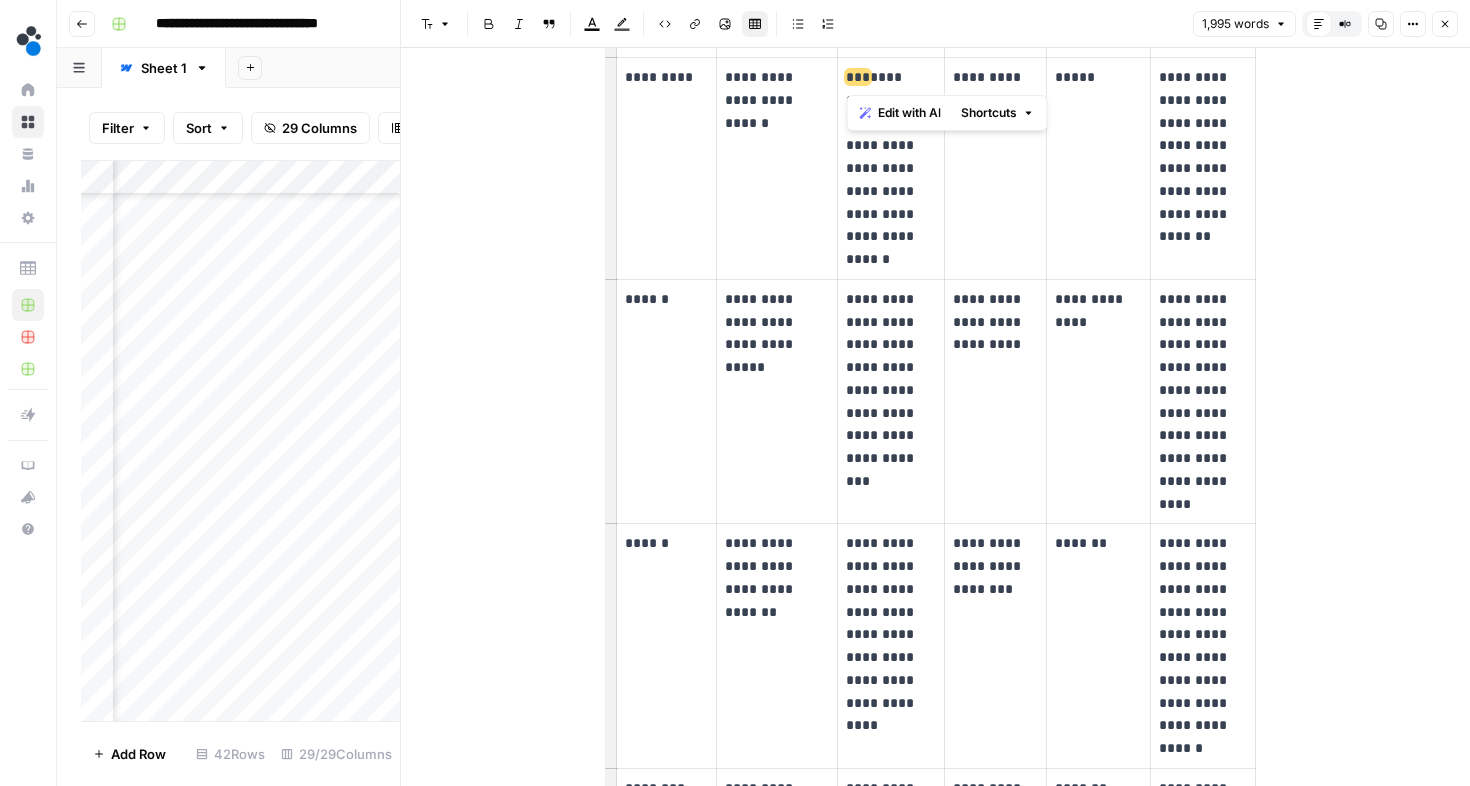 click on "**********" at bounding box center [891, 169] 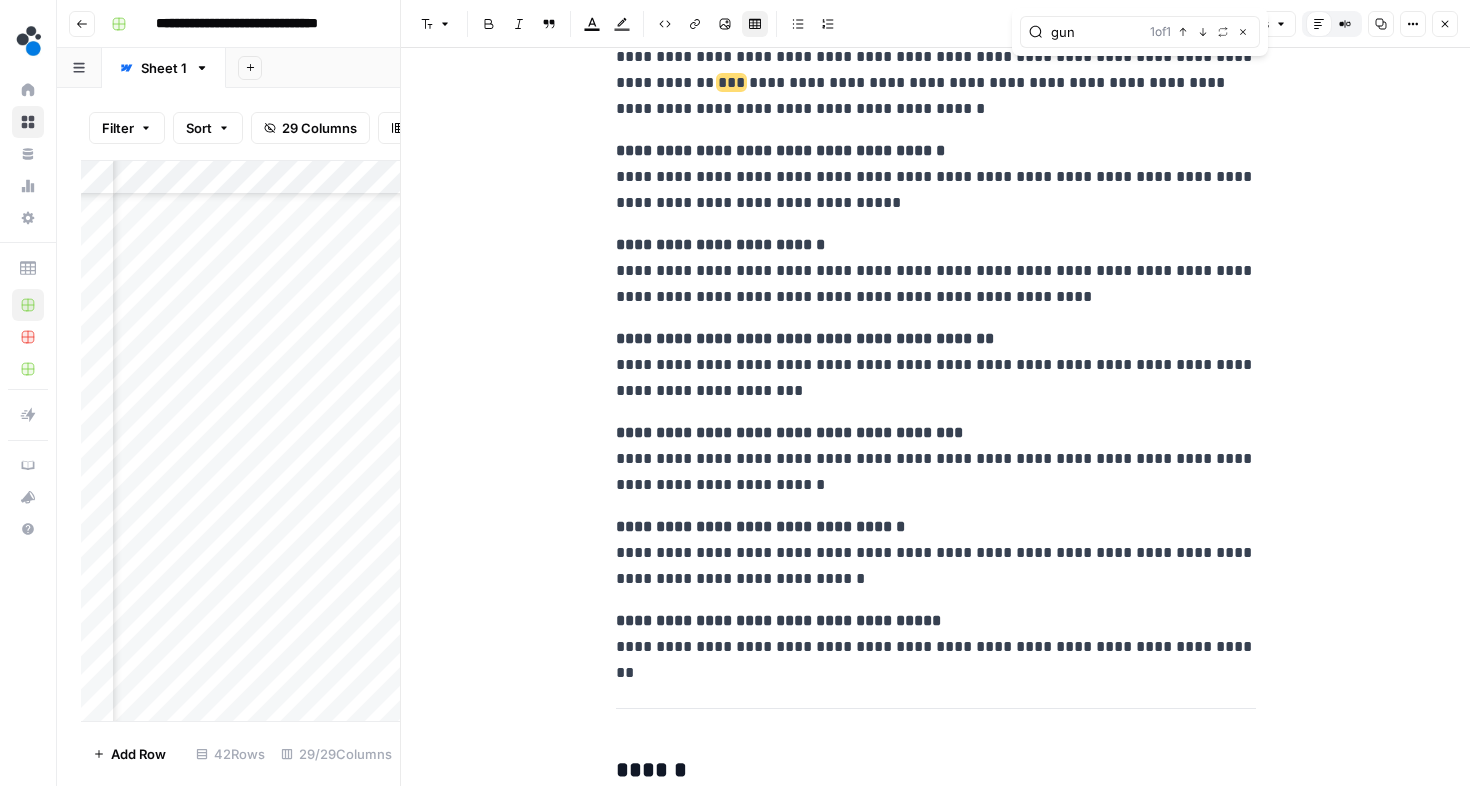 scroll, scrollTop: 5868, scrollLeft: 0, axis: vertical 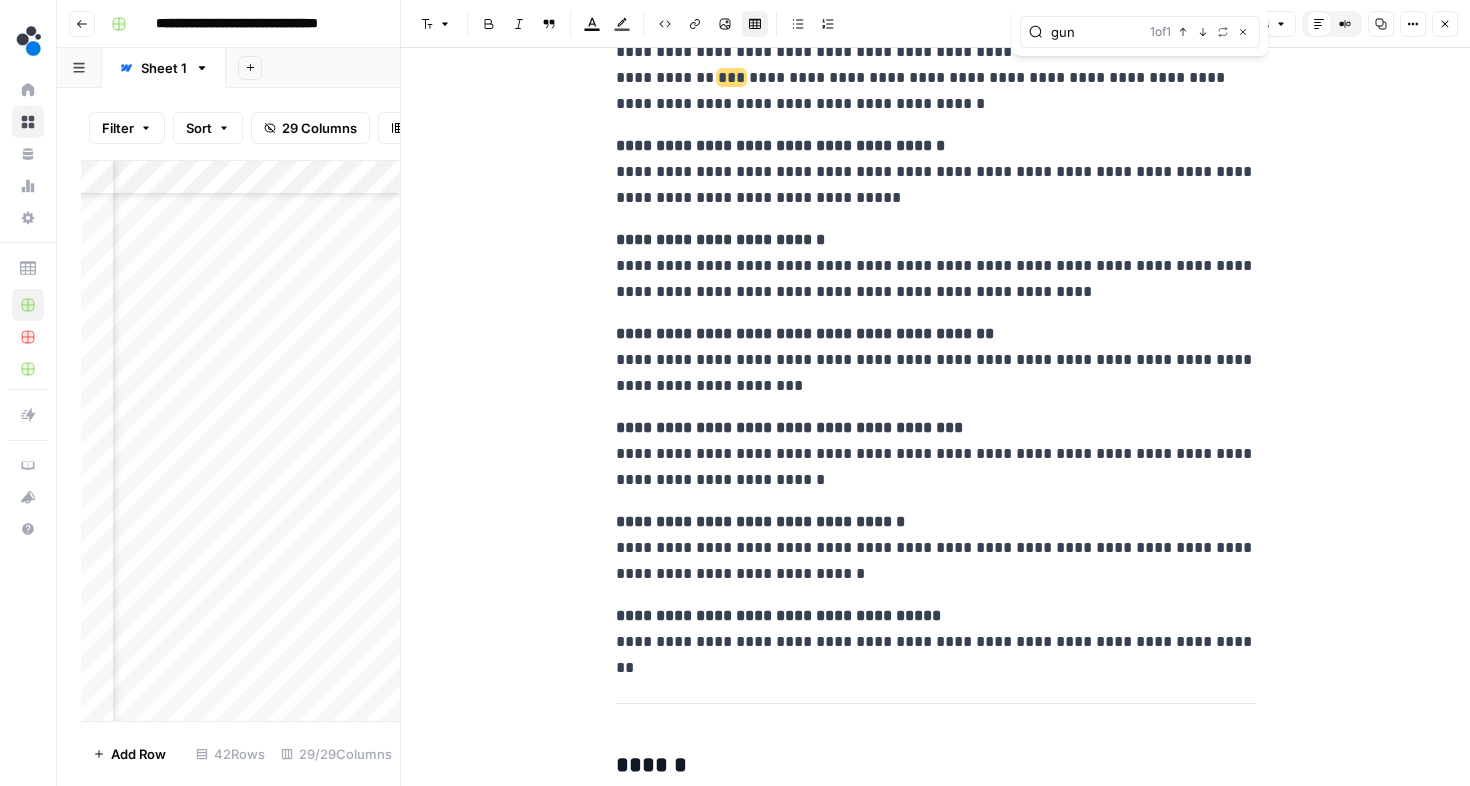 click on "**********" at bounding box center (936, 65) 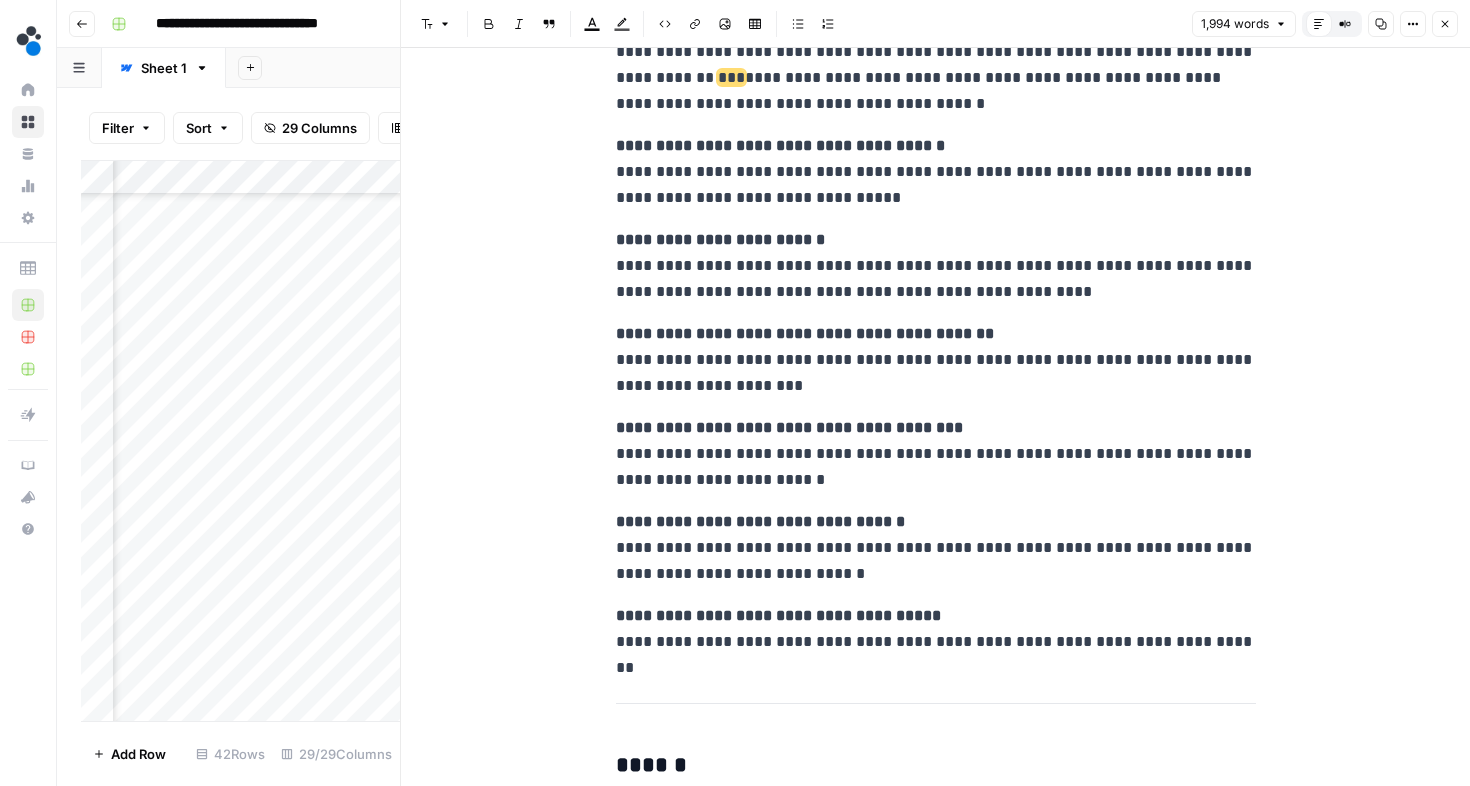 scroll, scrollTop: 5867, scrollLeft: 0, axis: vertical 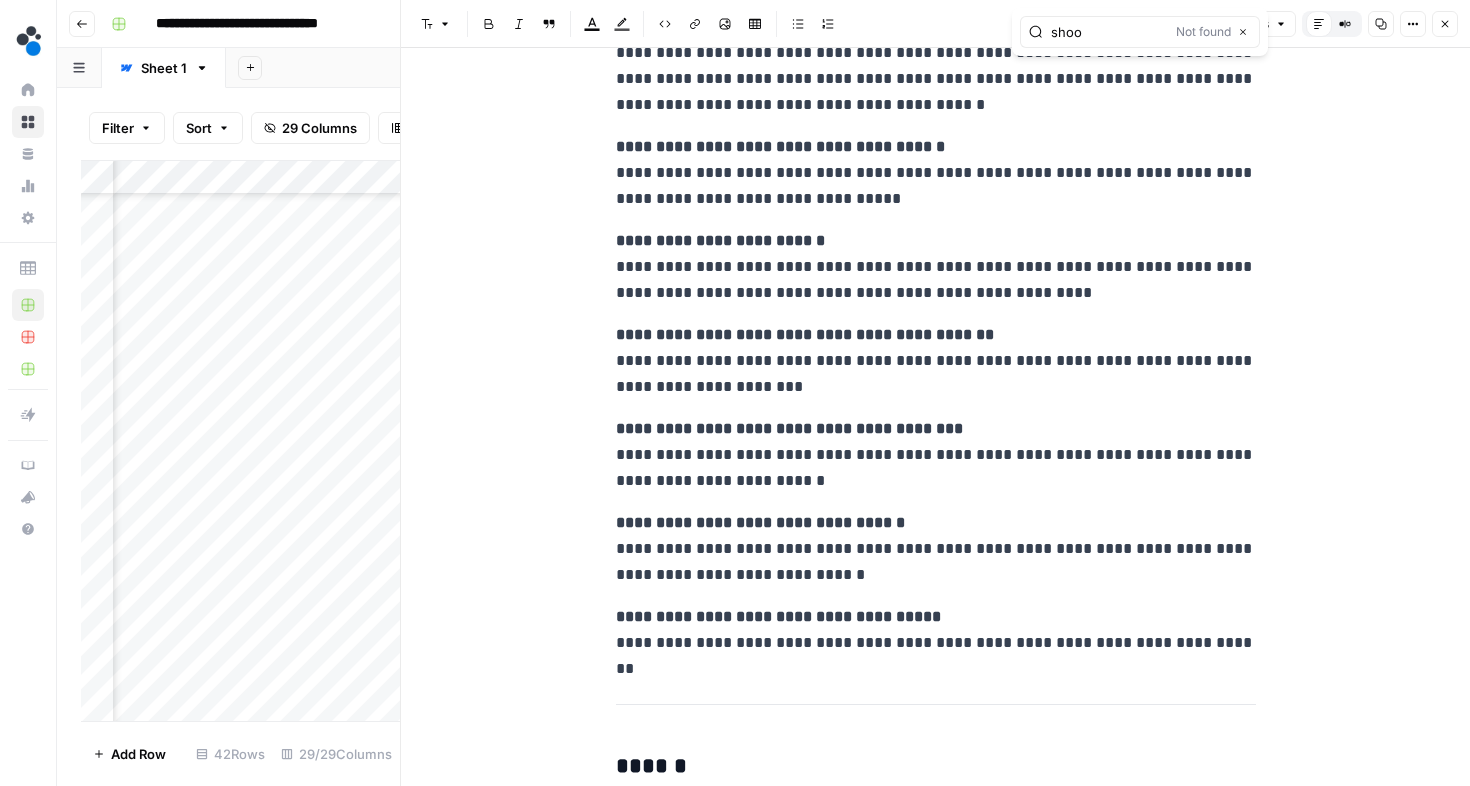 type on "shoot" 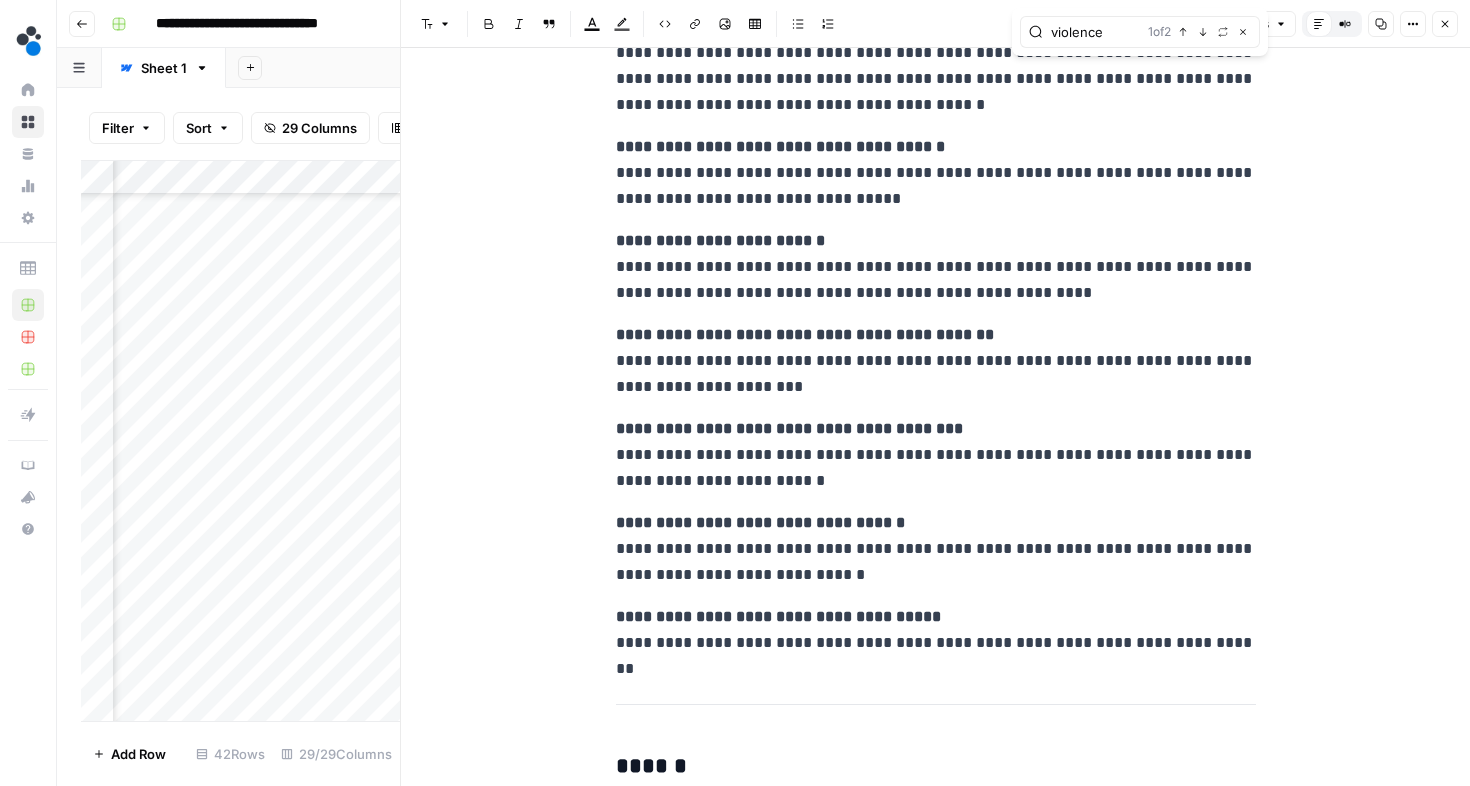 type on "violence" 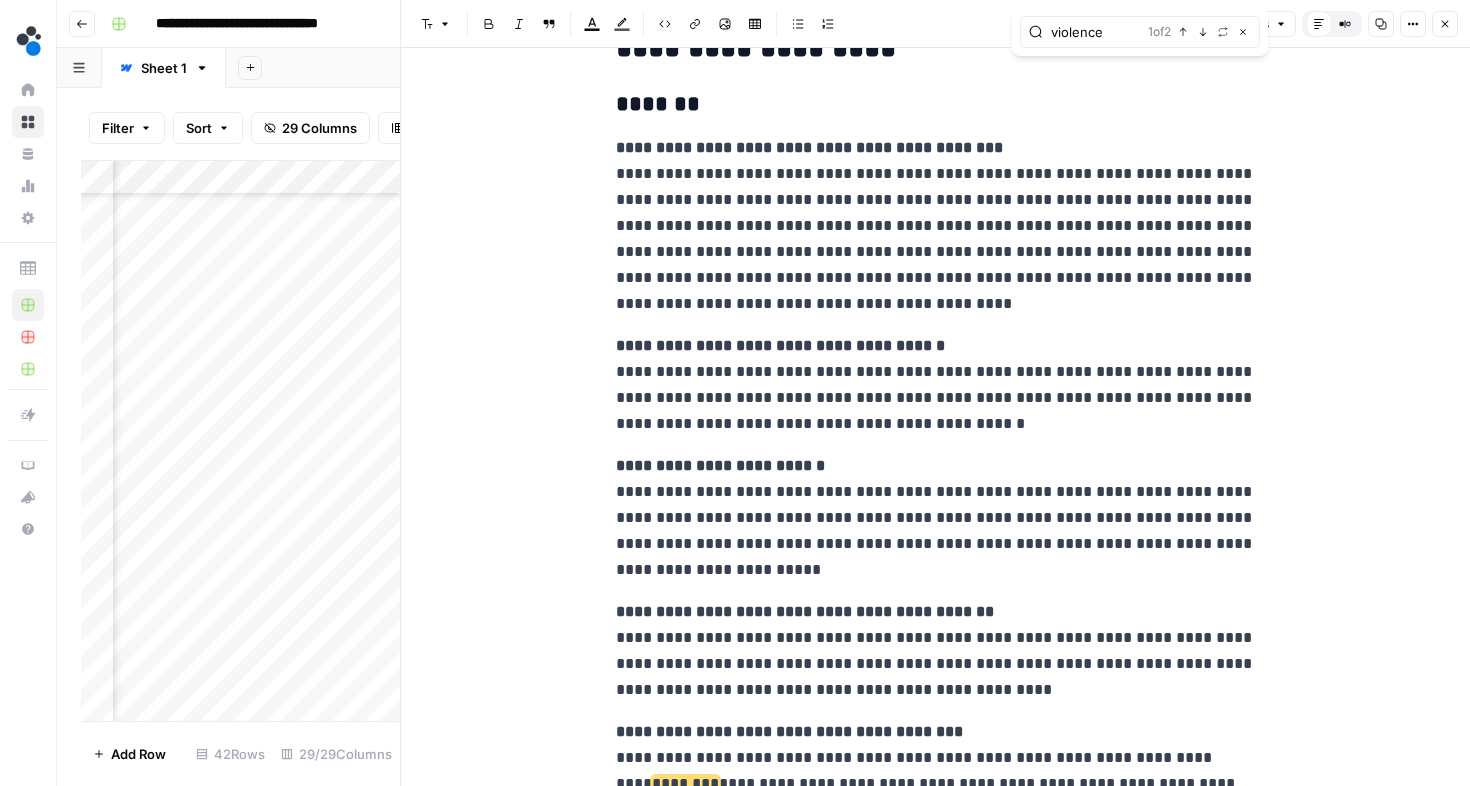 scroll, scrollTop: 3550, scrollLeft: 0, axis: vertical 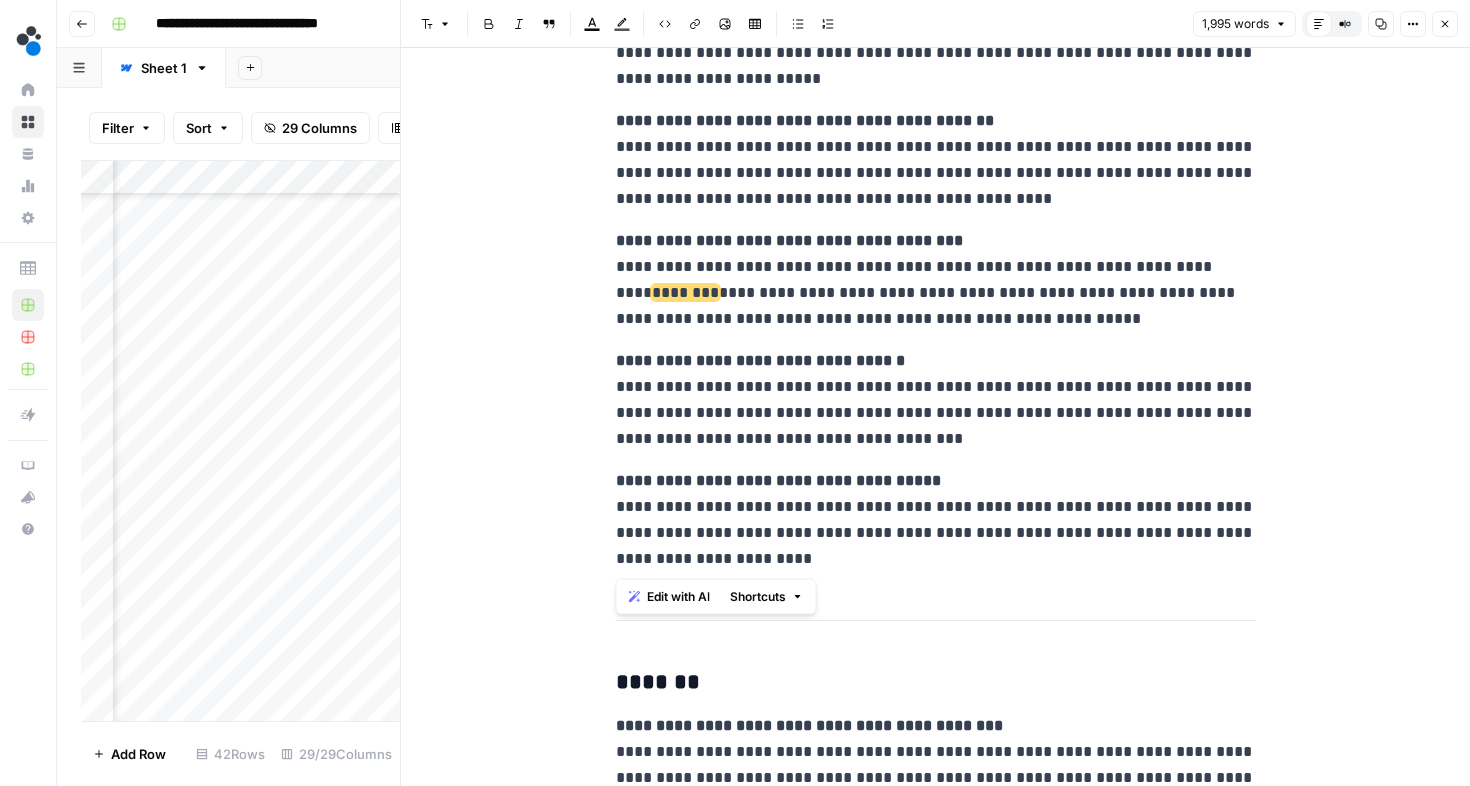 drag, startPoint x: 611, startPoint y: 358, endPoint x: 810, endPoint y: 551, distance: 277.21832 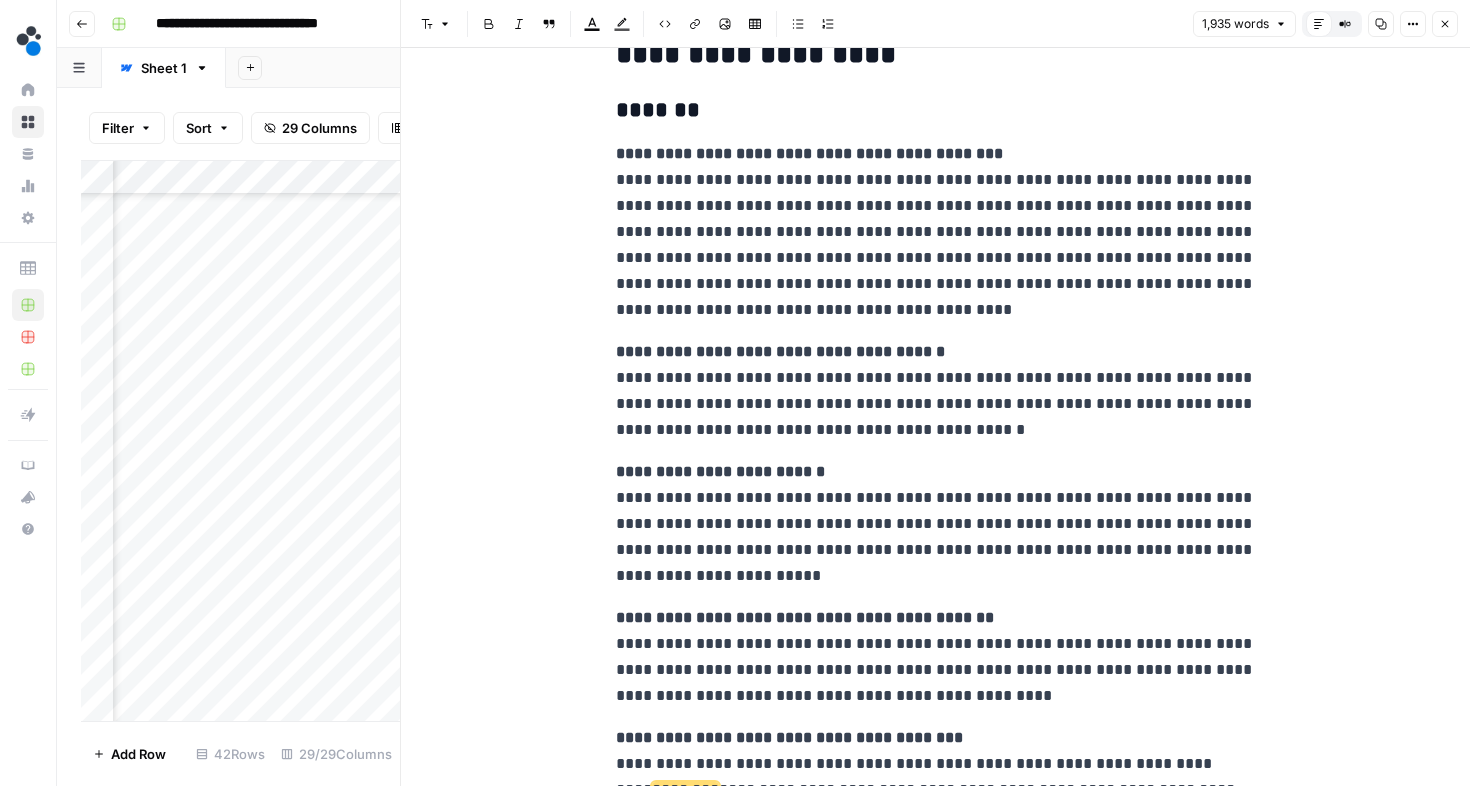 scroll, scrollTop: 3049, scrollLeft: 0, axis: vertical 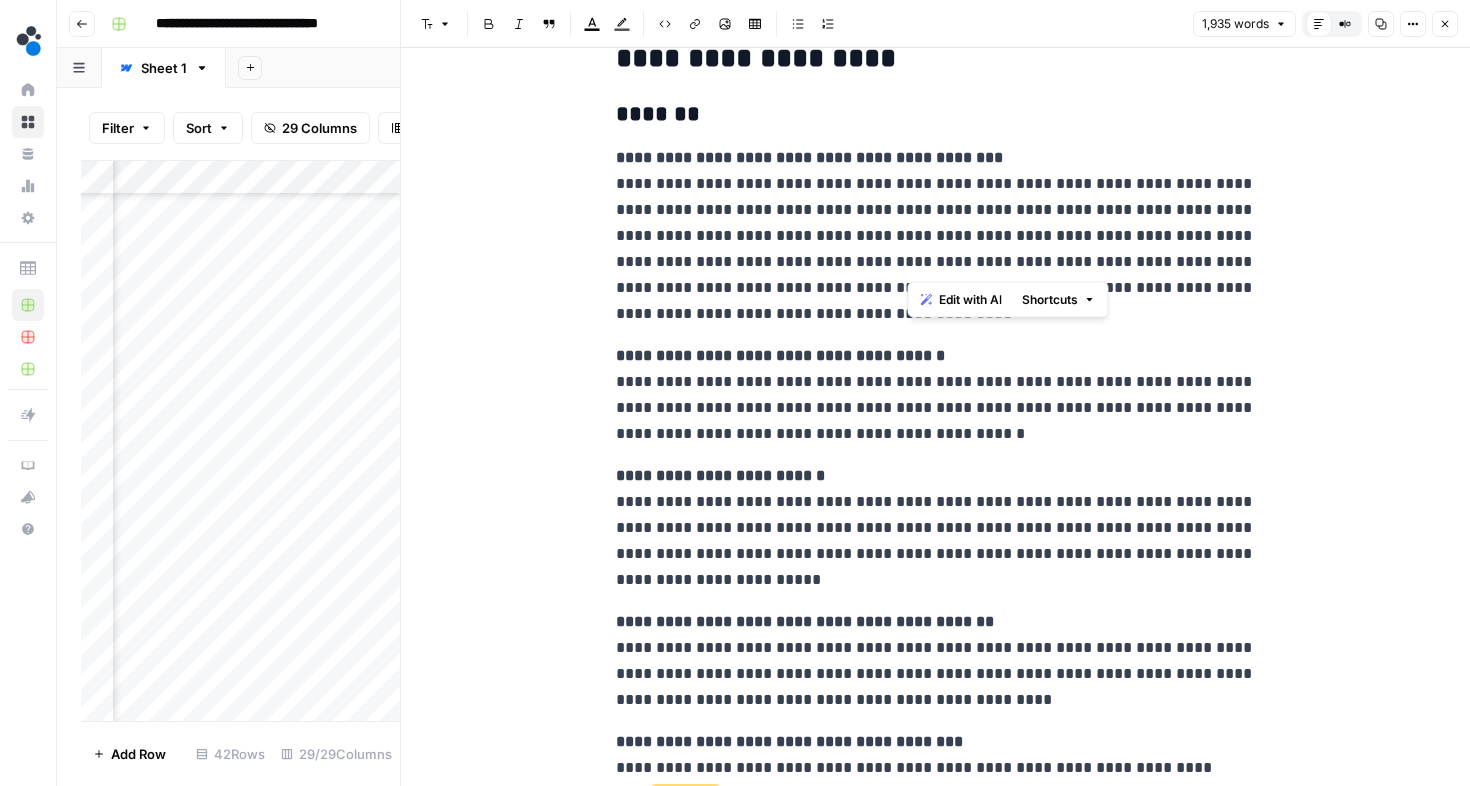 drag, startPoint x: 976, startPoint y: 263, endPoint x: 905, endPoint y: 262, distance: 71.00704 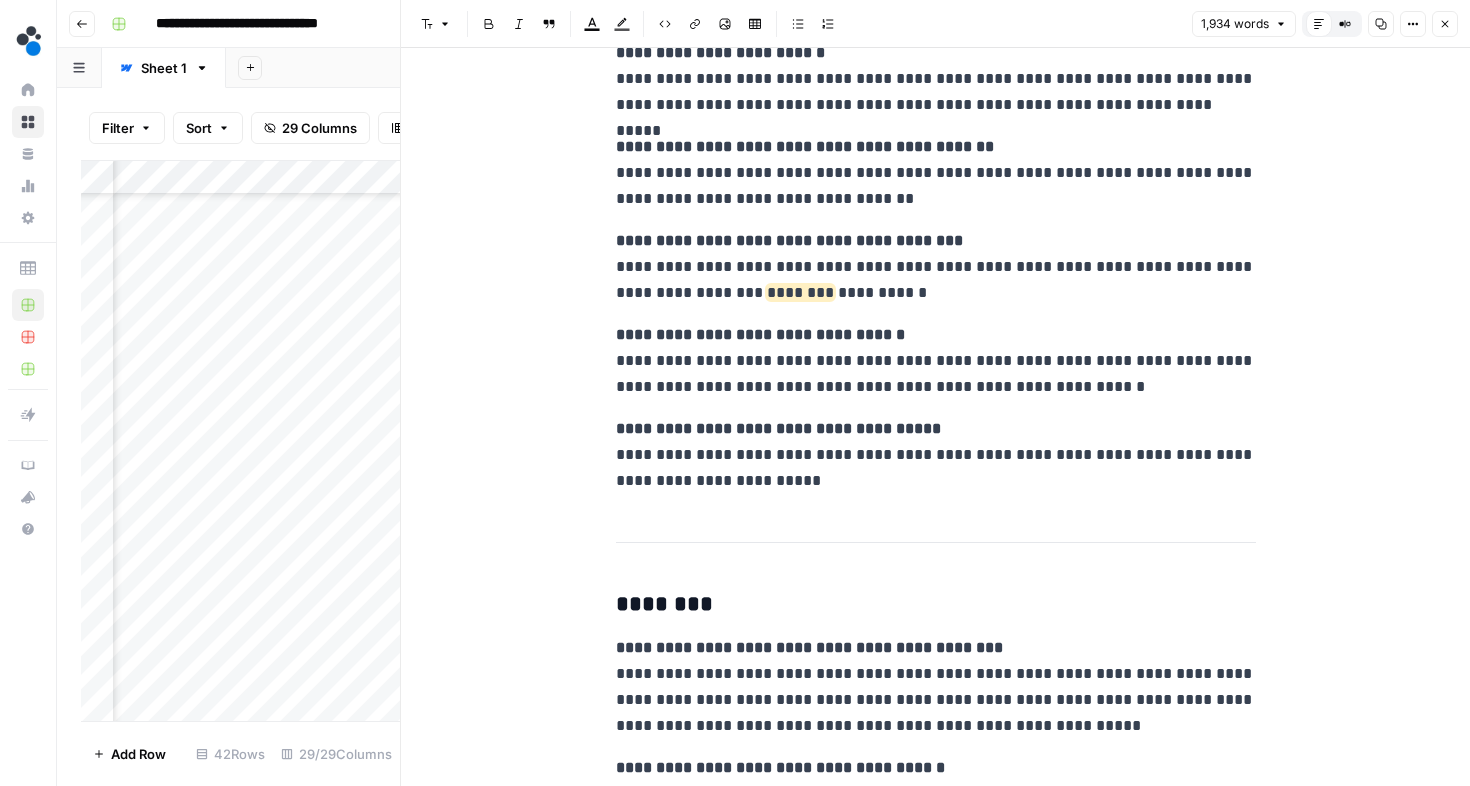 scroll, scrollTop: 4233, scrollLeft: 0, axis: vertical 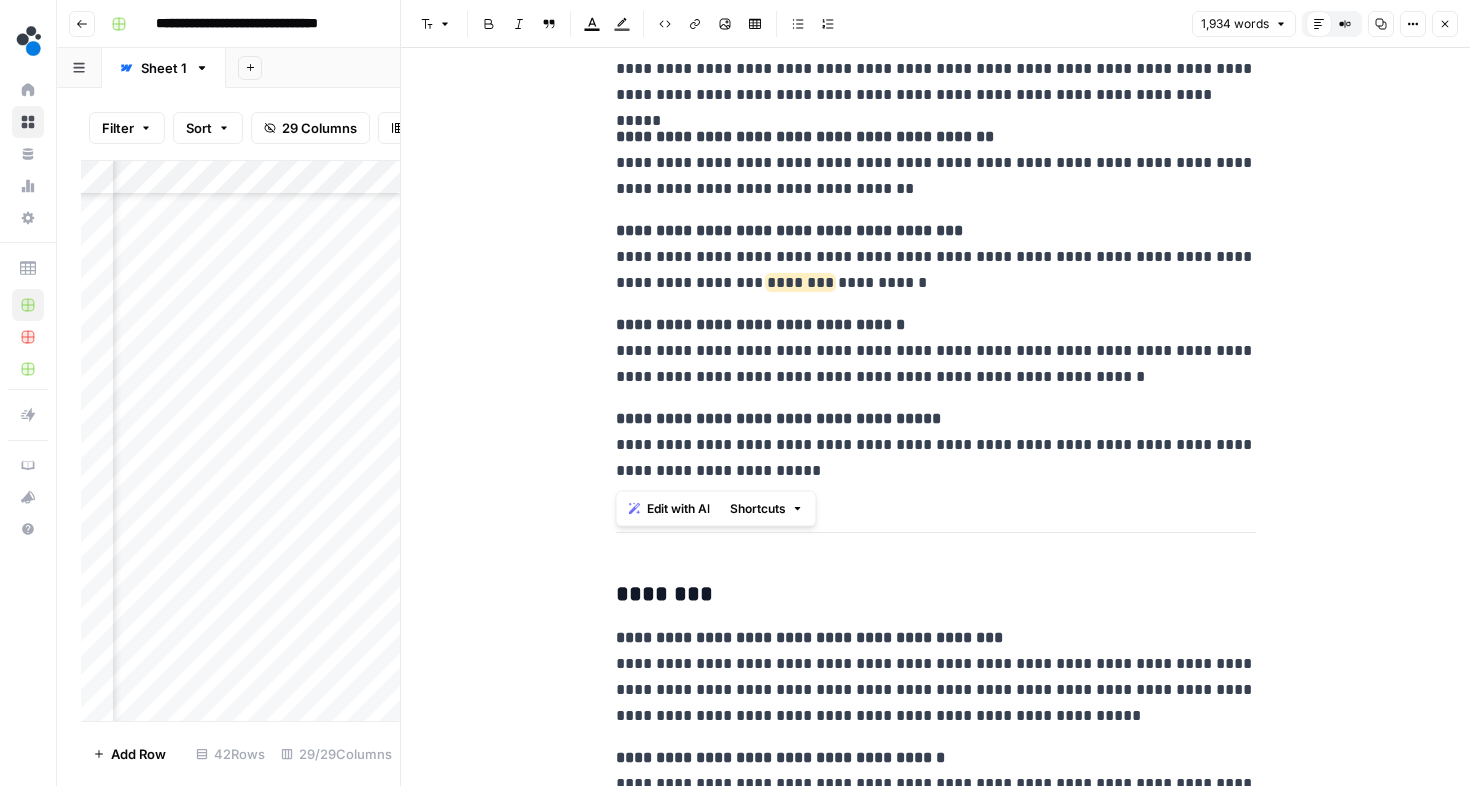 drag, startPoint x: 614, startPoint y: 326, endPoint x: 913, endPoint y: 478, distance: 335.41766 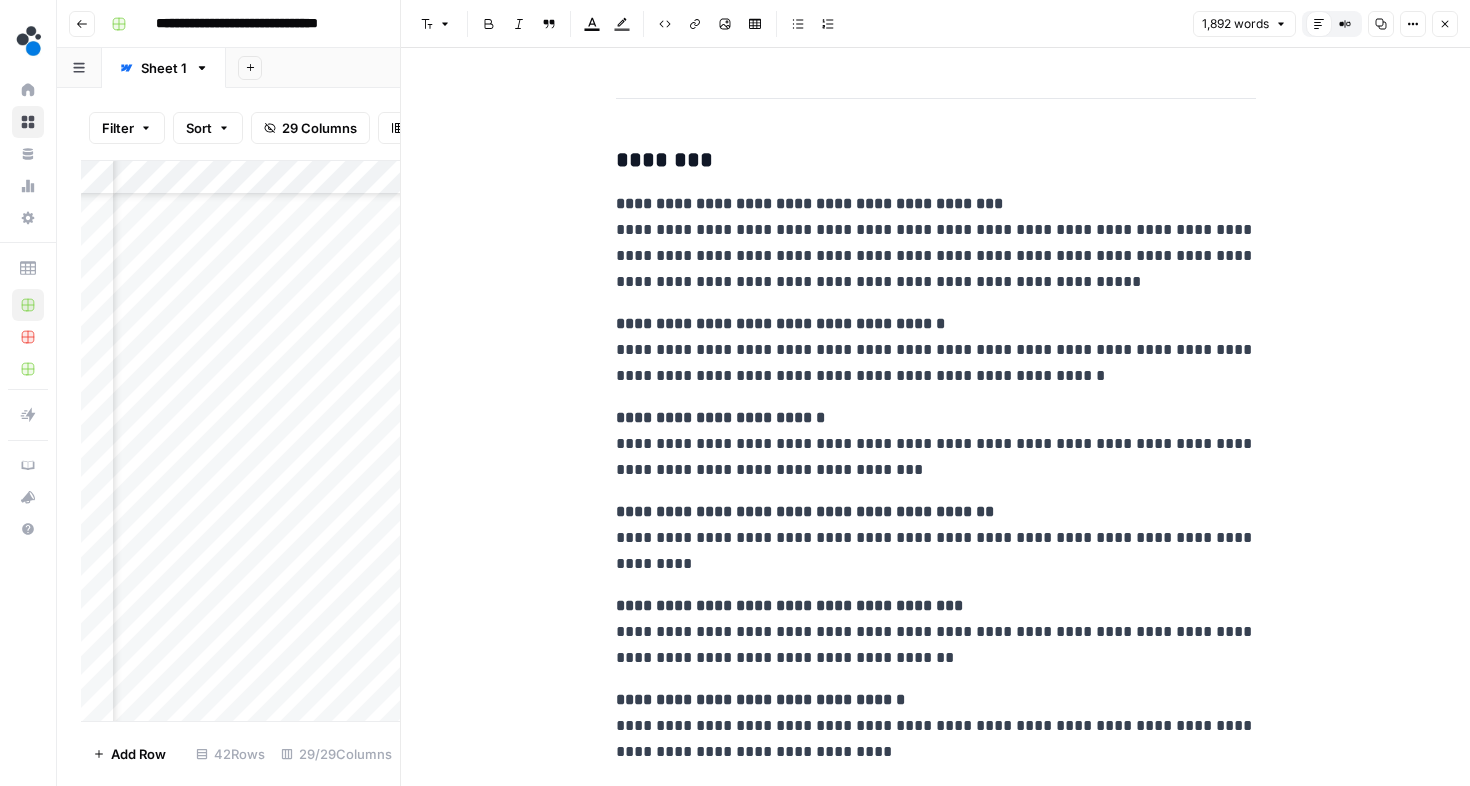 scroll, scrollTop: 5077, scrollLeft: 0, axis: vertical 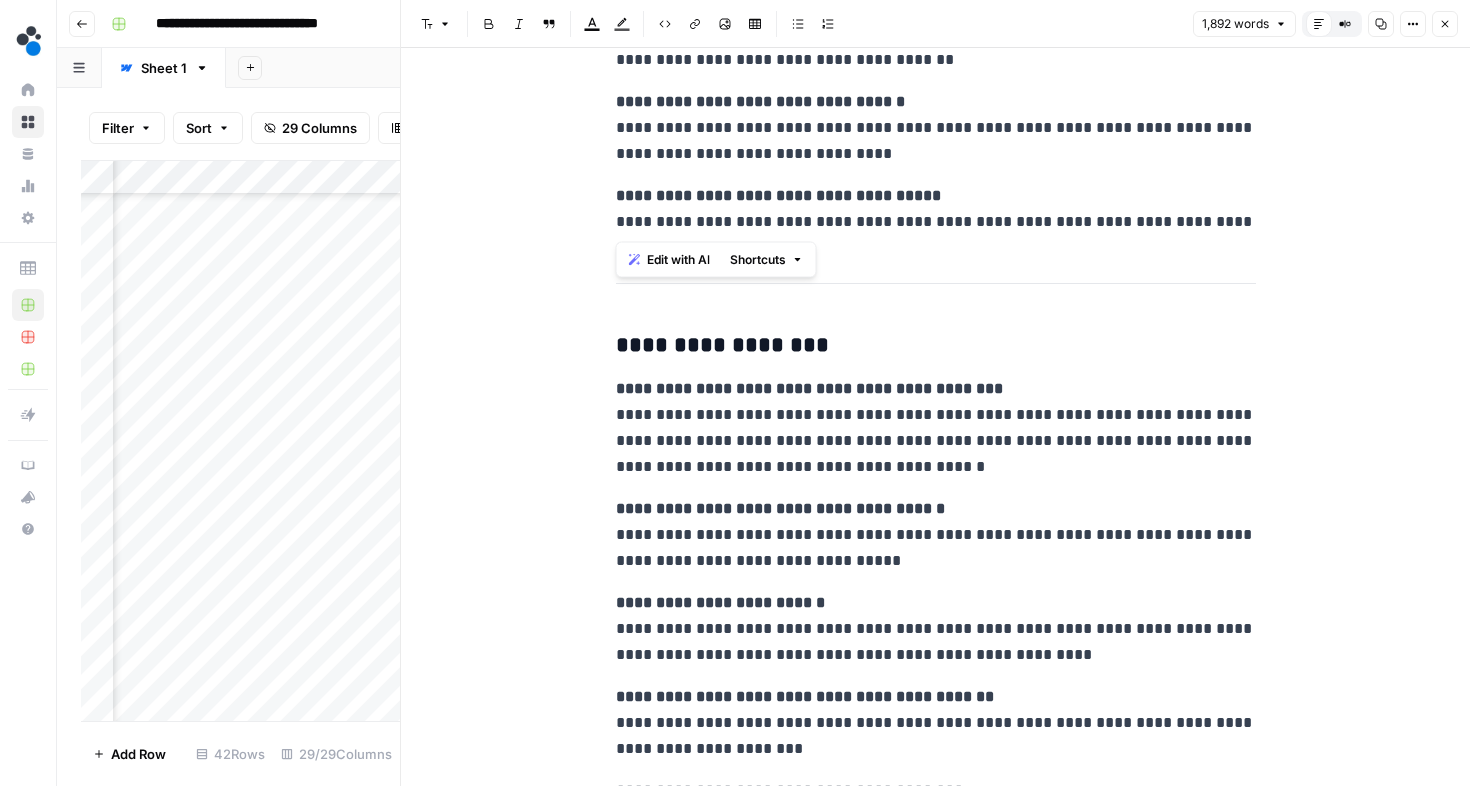 drag, startPoint x: 613, startPoint y: 101, endPoint x: 1232, endPoint y: 210, distance: 628.5237 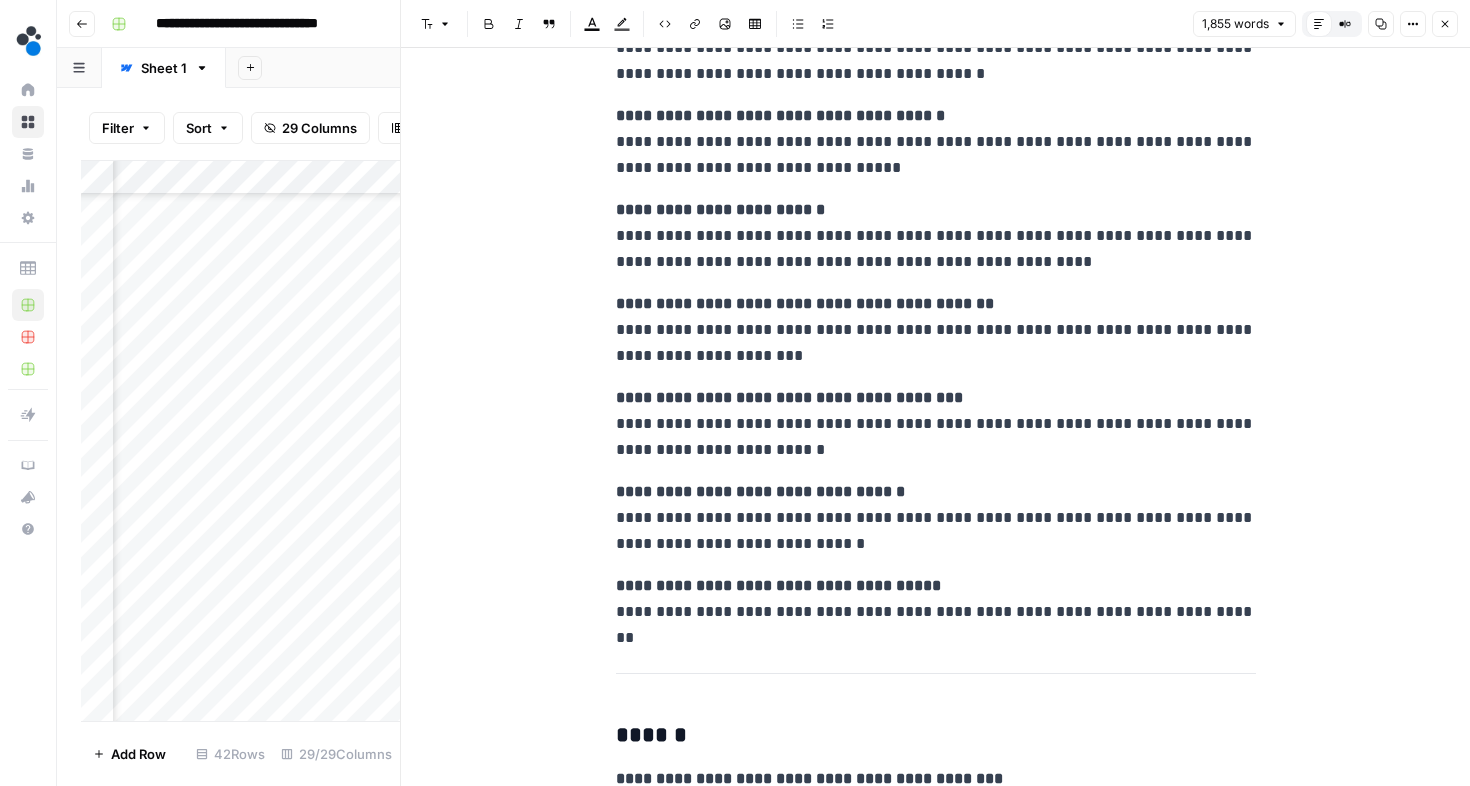 scroll, scrollTop: 5360, scrollLeft: 0, axis: vertical 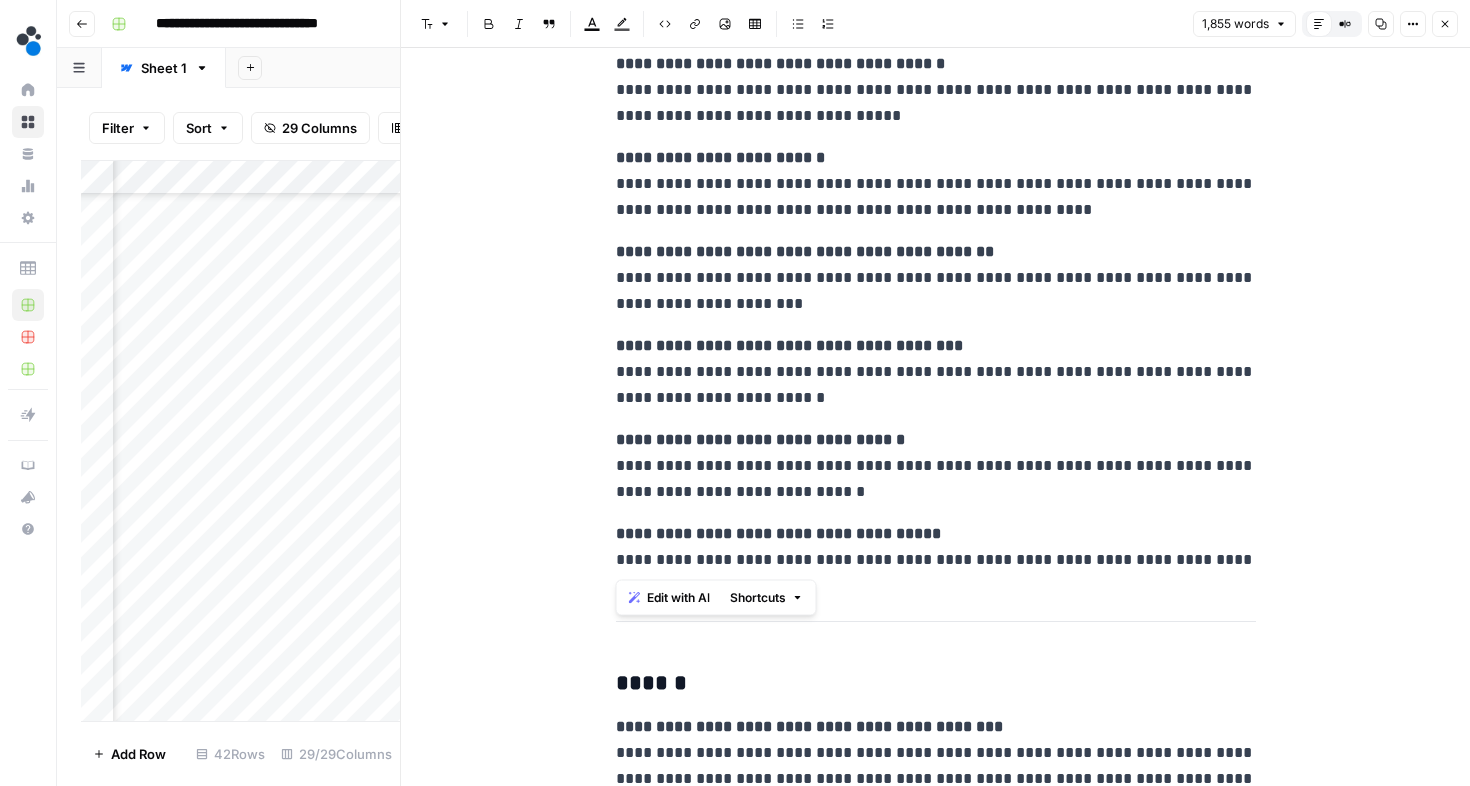 drag, startPoint x: 613, startPoint y: 437, endPoint x: 1285, endPoint y: 574, distance: 685.8229 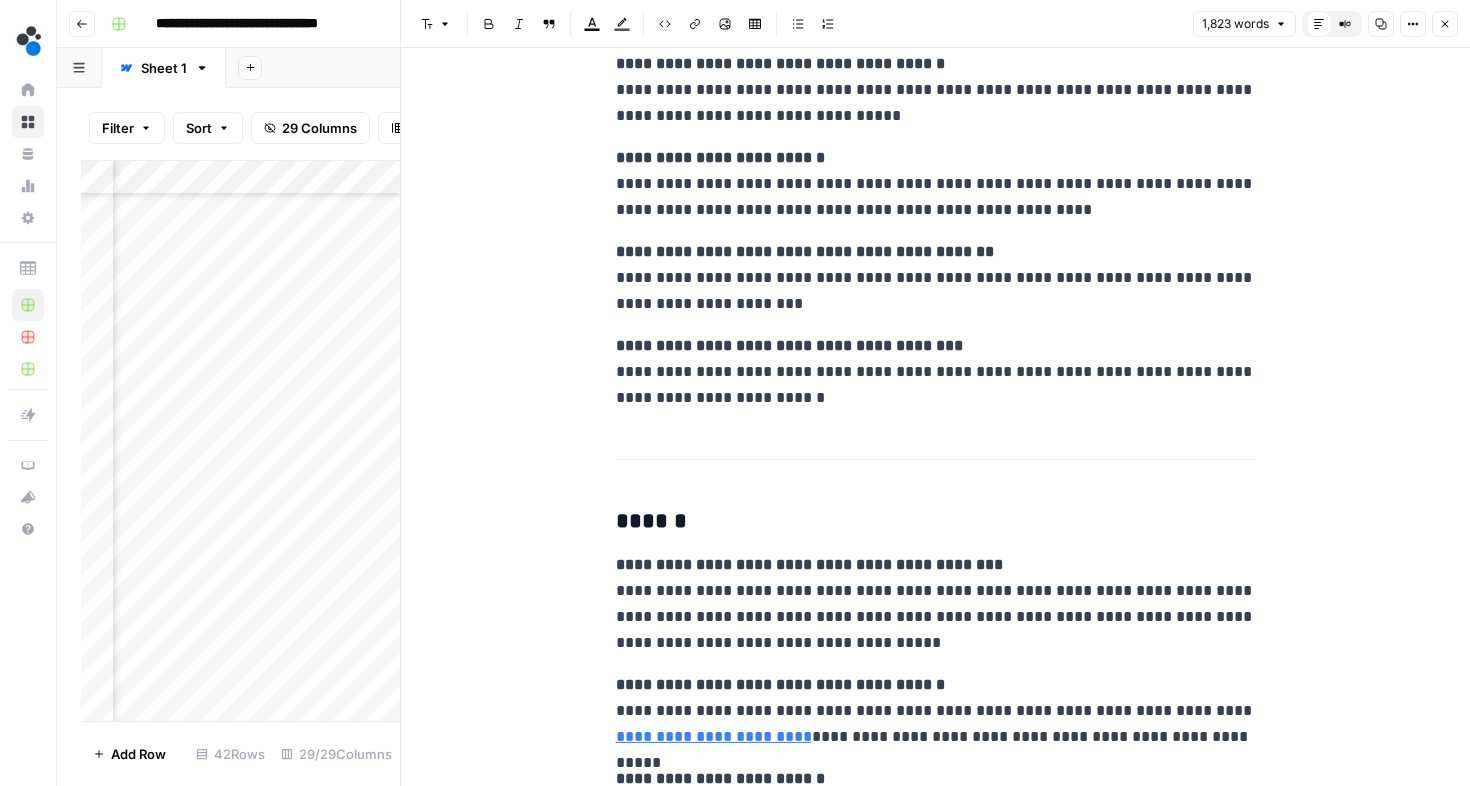 scroll, scrollTop: 5921, scrollLeft: 0, axis: vertical 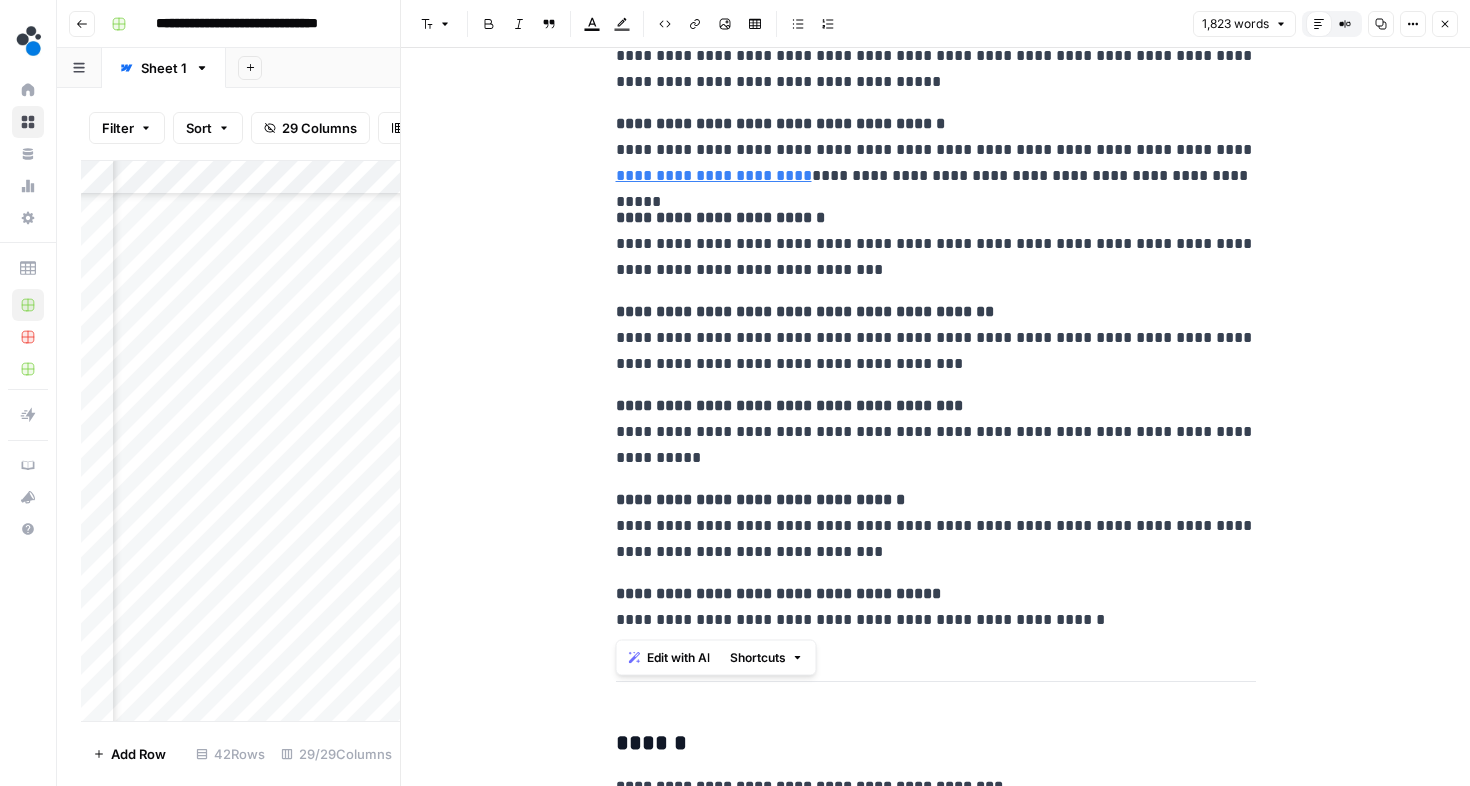 drag, startPoint x: 612, startPoint y: 503, endPoint x: 1116, endPoint y: 616, distance: 516.5123 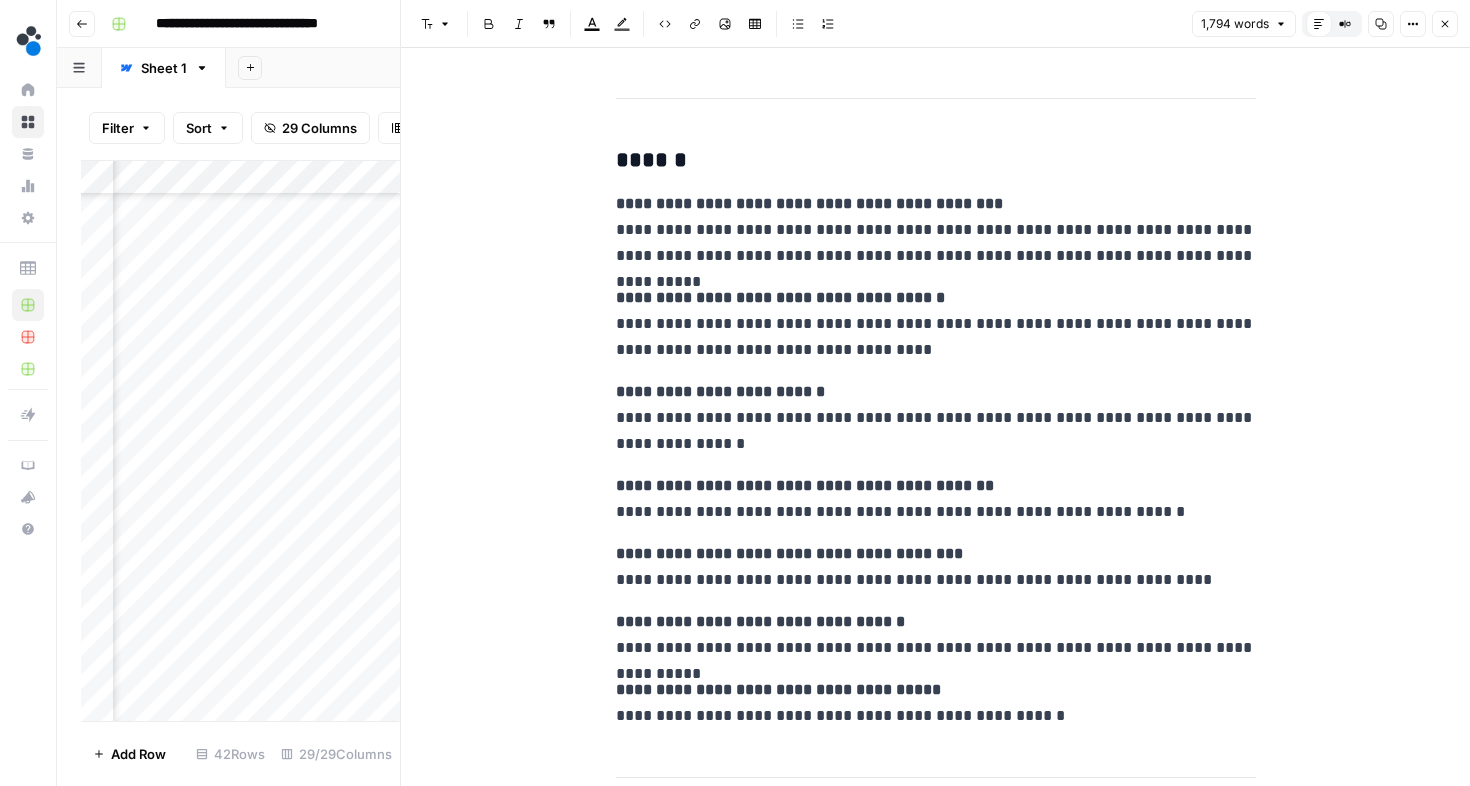 scroll, scrollTop: 6631, scrollLeft: 0, axis: vertical 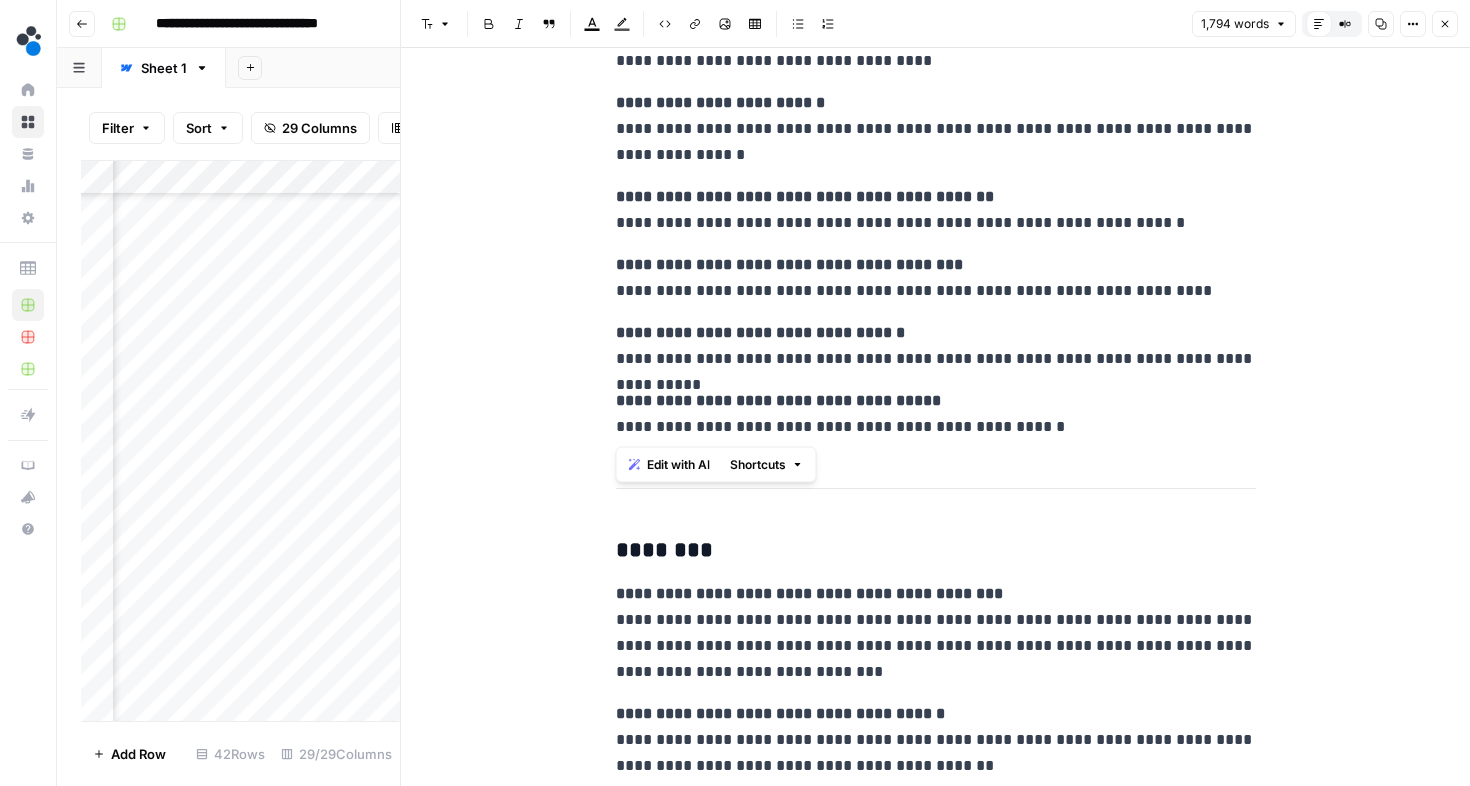 drag, startPoint x: 614, startPoint y: 331, endPoint x: 1028, endPoint y: 437, distance: 427.35464 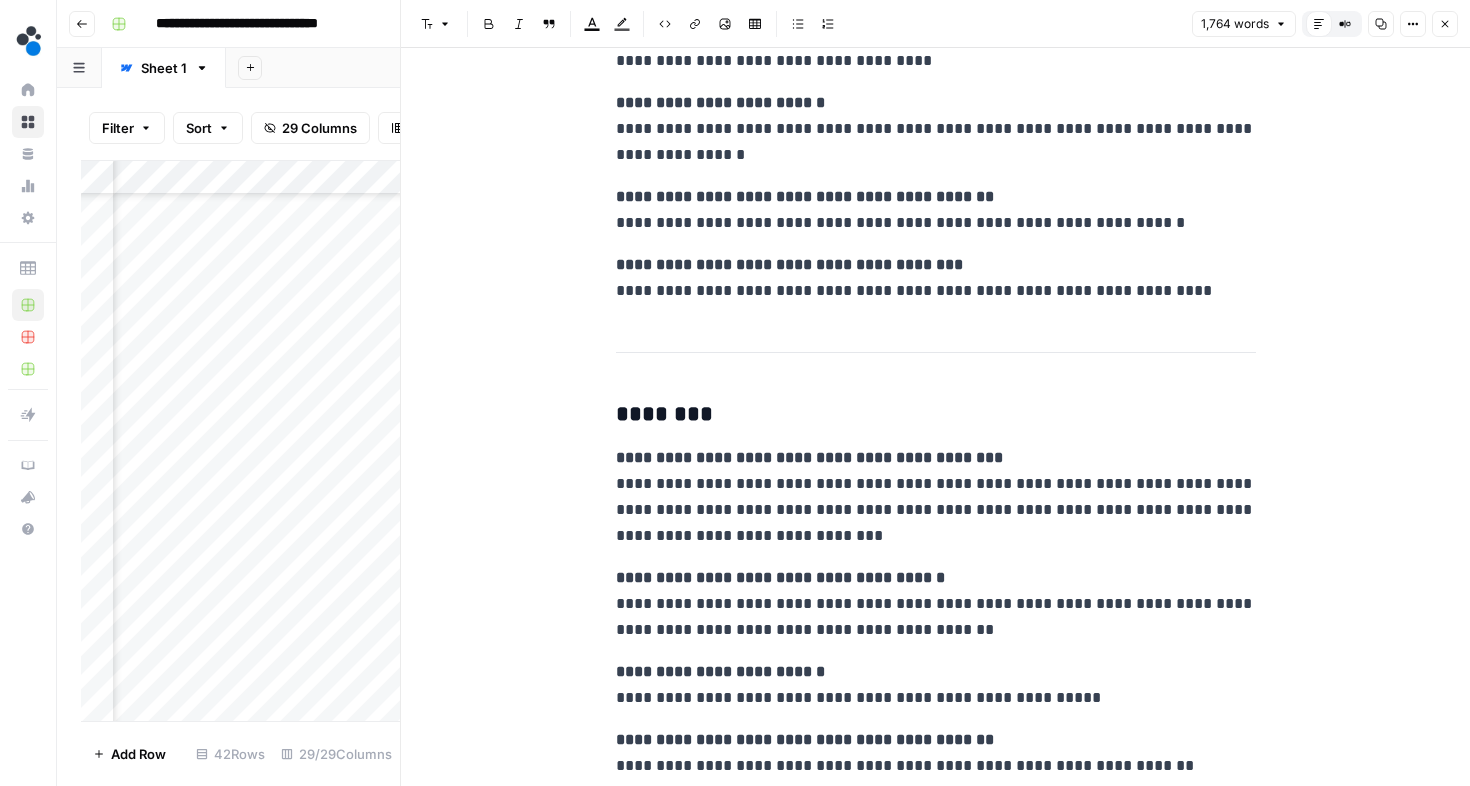 scroll, scrollTop: 7285, scrollLeft: 0, axis: vertical 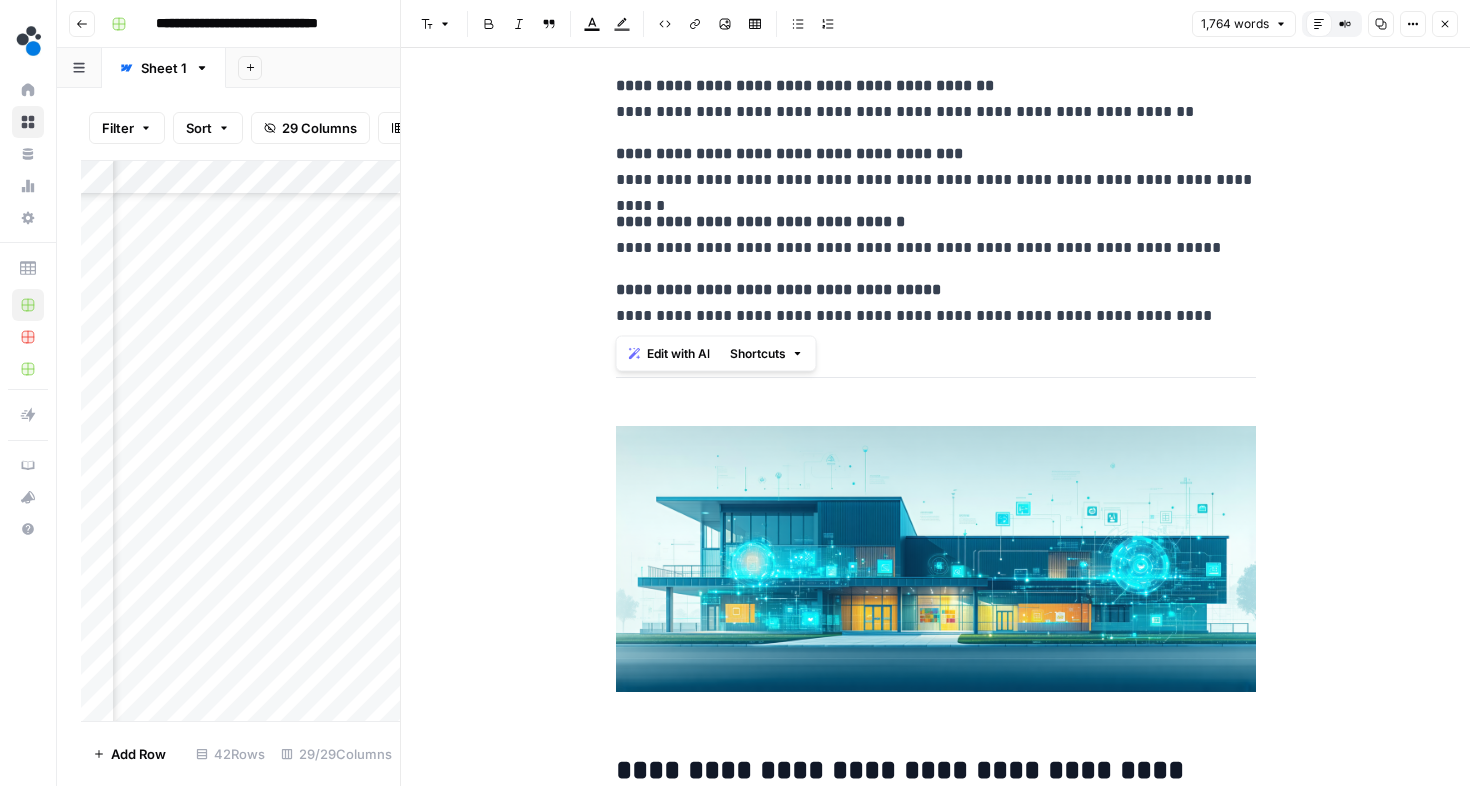 drag, startPoint x: 611, startPoint y: 219, endPoint x: 1240, endPoint y: 306, distance: 634.98816 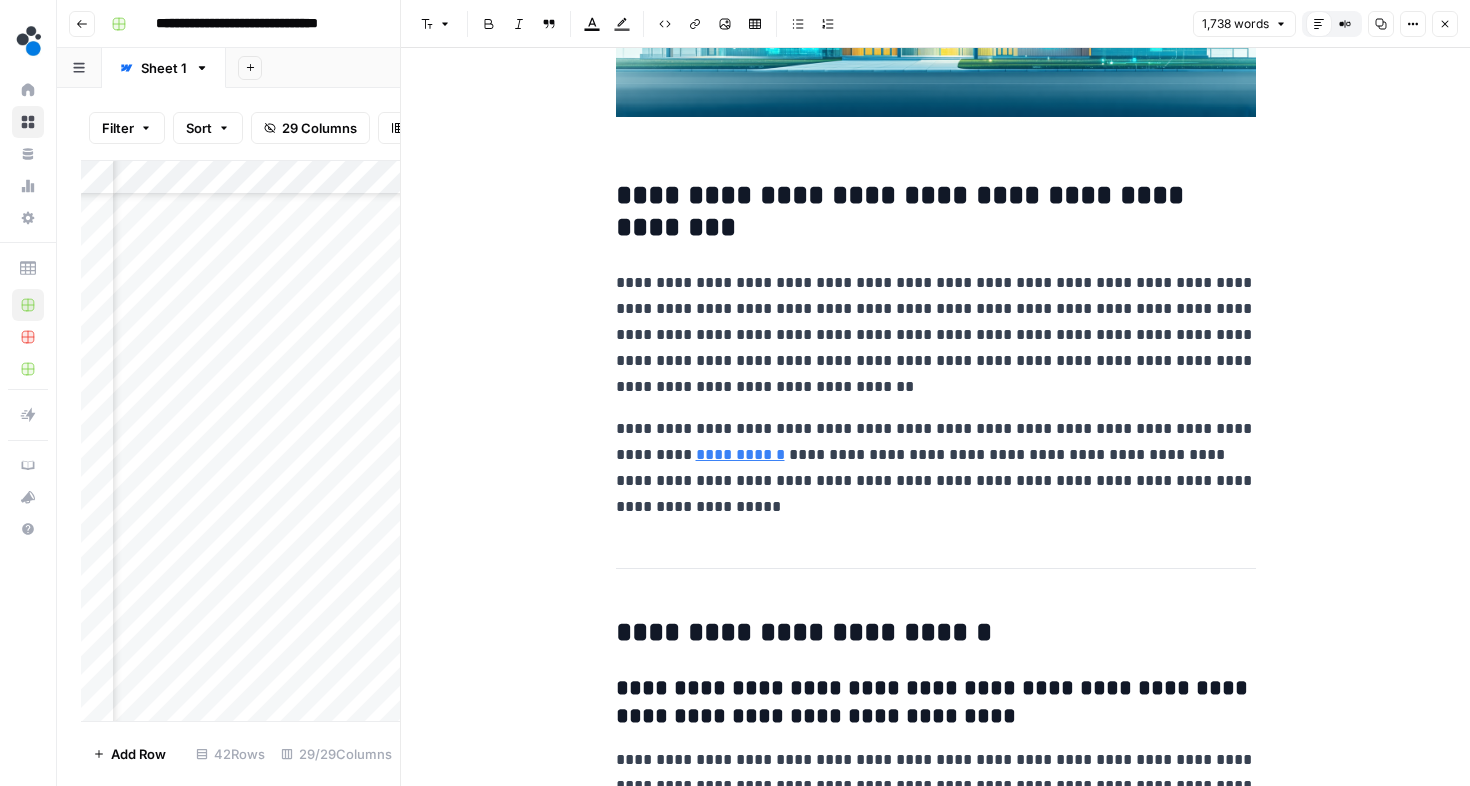 scroll, scrollTop: 7828, scrollLeft: 0, axis: vertical 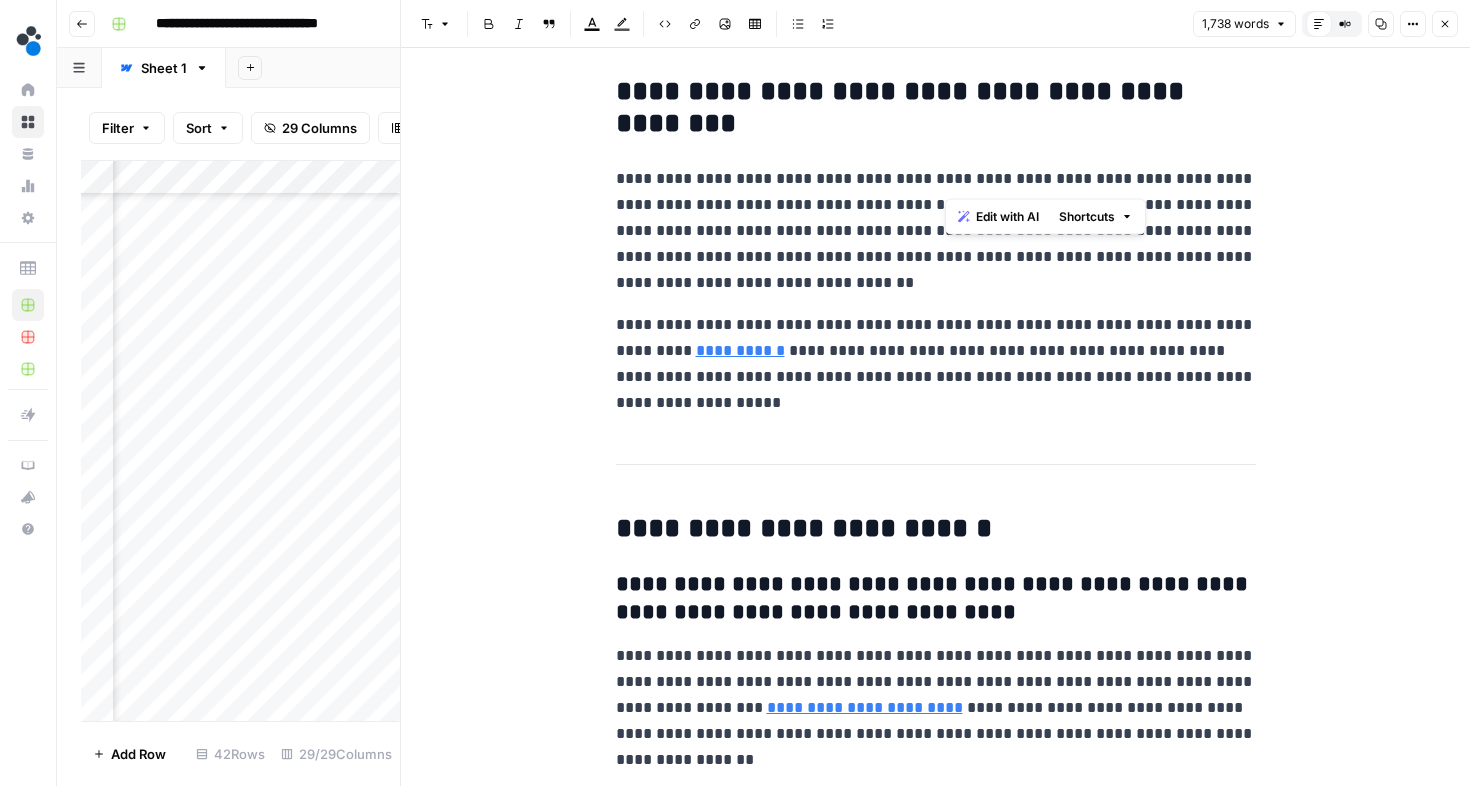drag, startPoint x: 1034, startPoint y: 178, endPoint x: 945, endPoint y: 177, distance: 89.005615 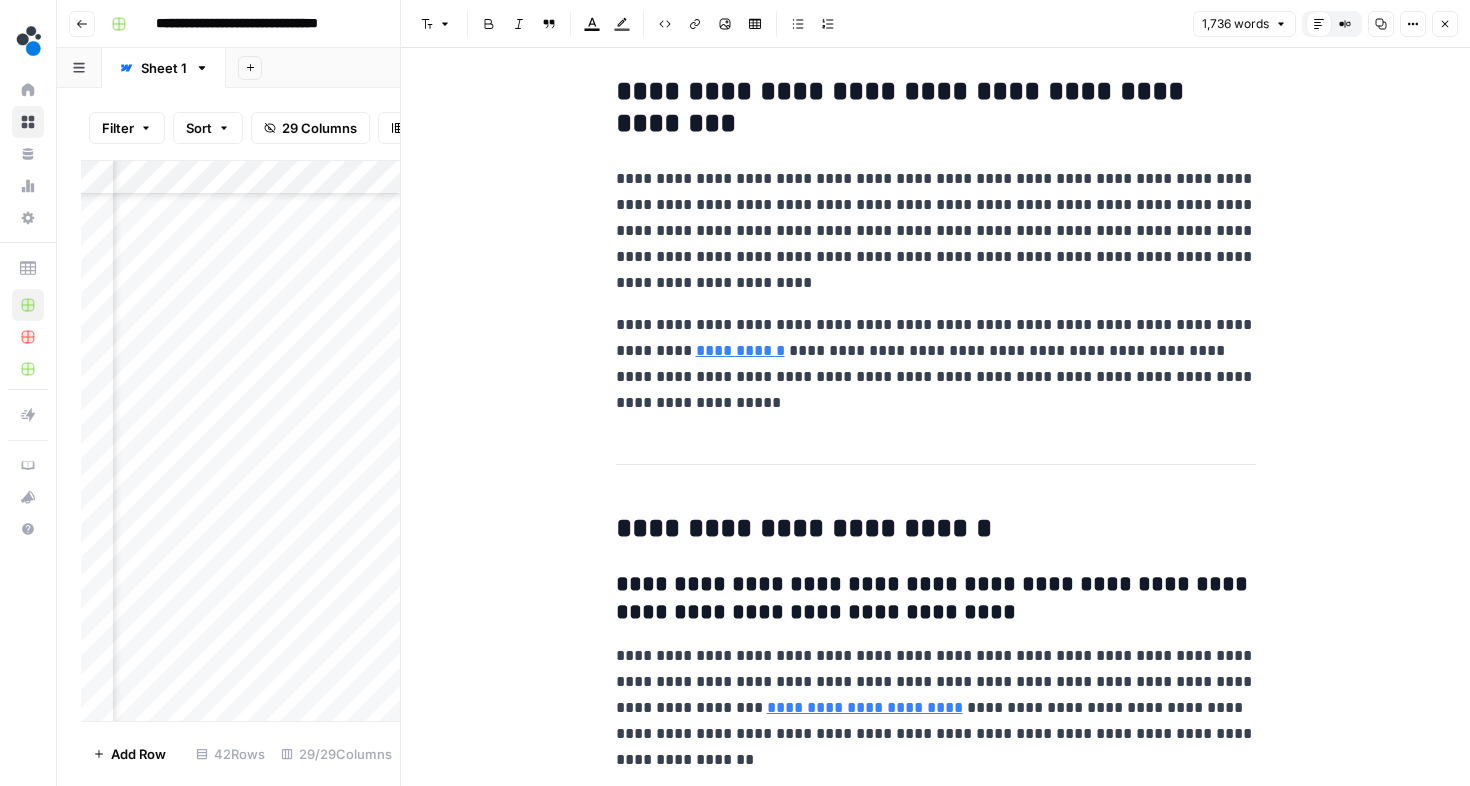 click on "**********" at bounding box center (936, 231) 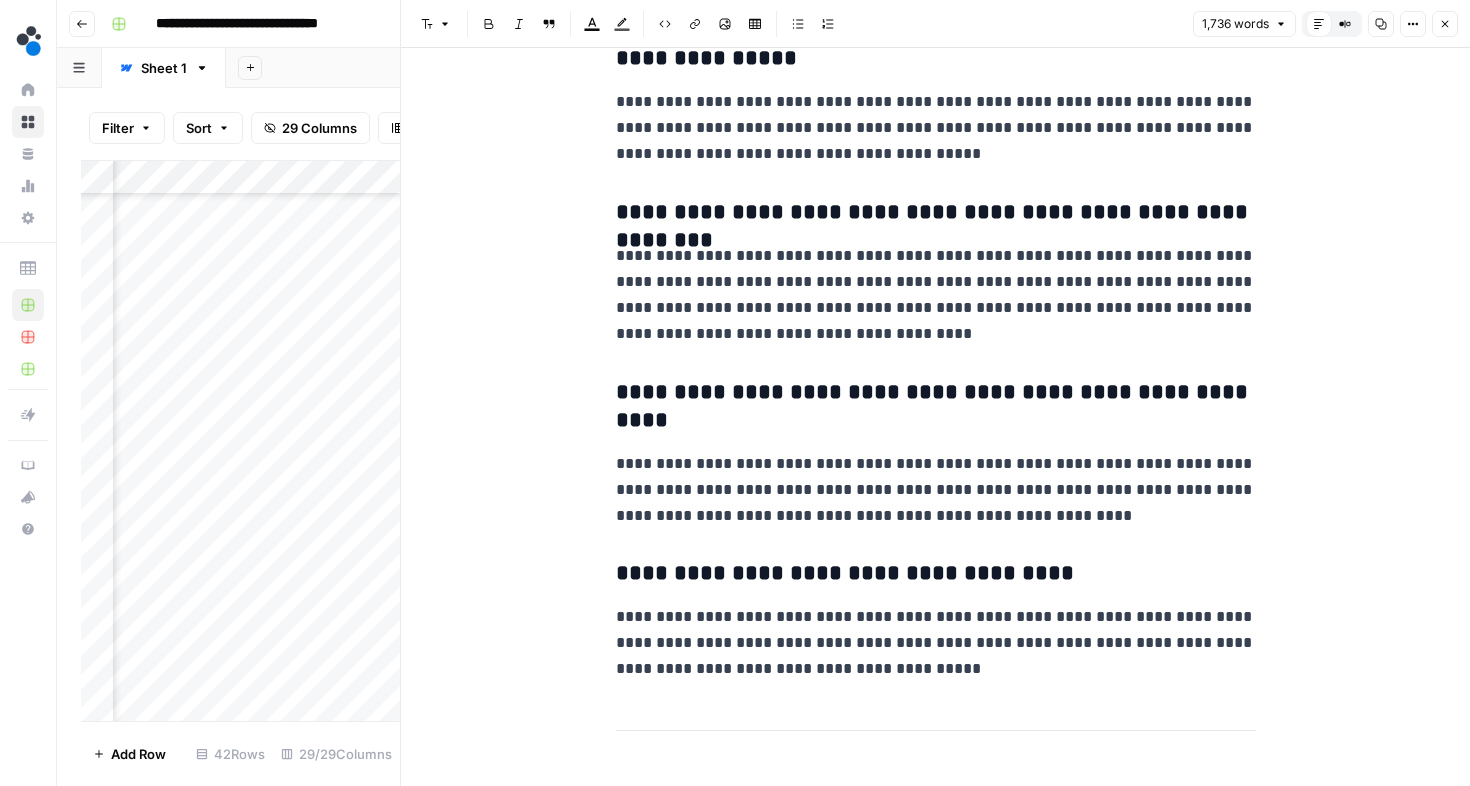 scroll, scrollTop: 8591, scrollLeft: 0, axis: vertical 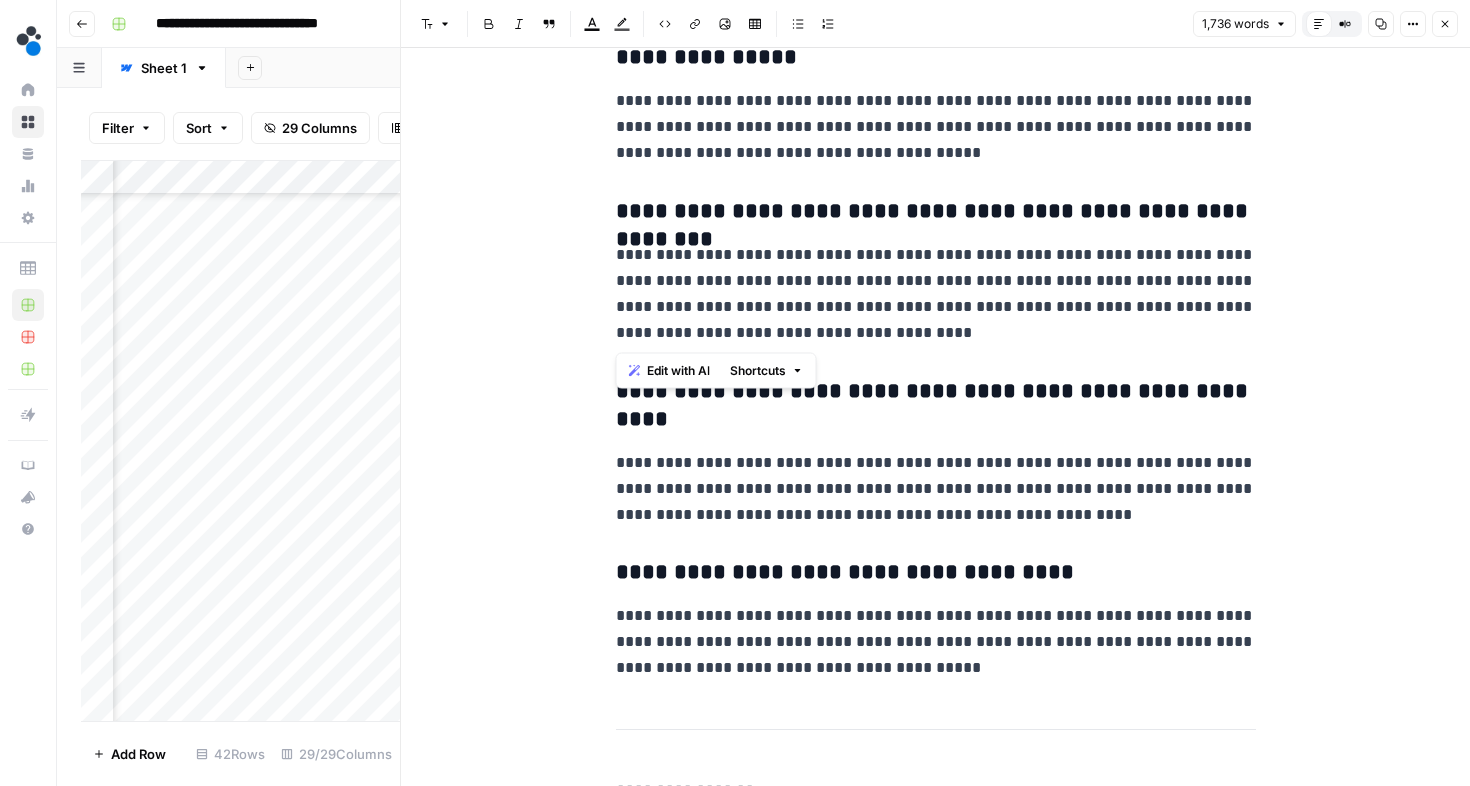 drag, startPoint x: 917, startPoint y: 336, endPoint x: 618, endPoint y: 212, distance: 323.69275 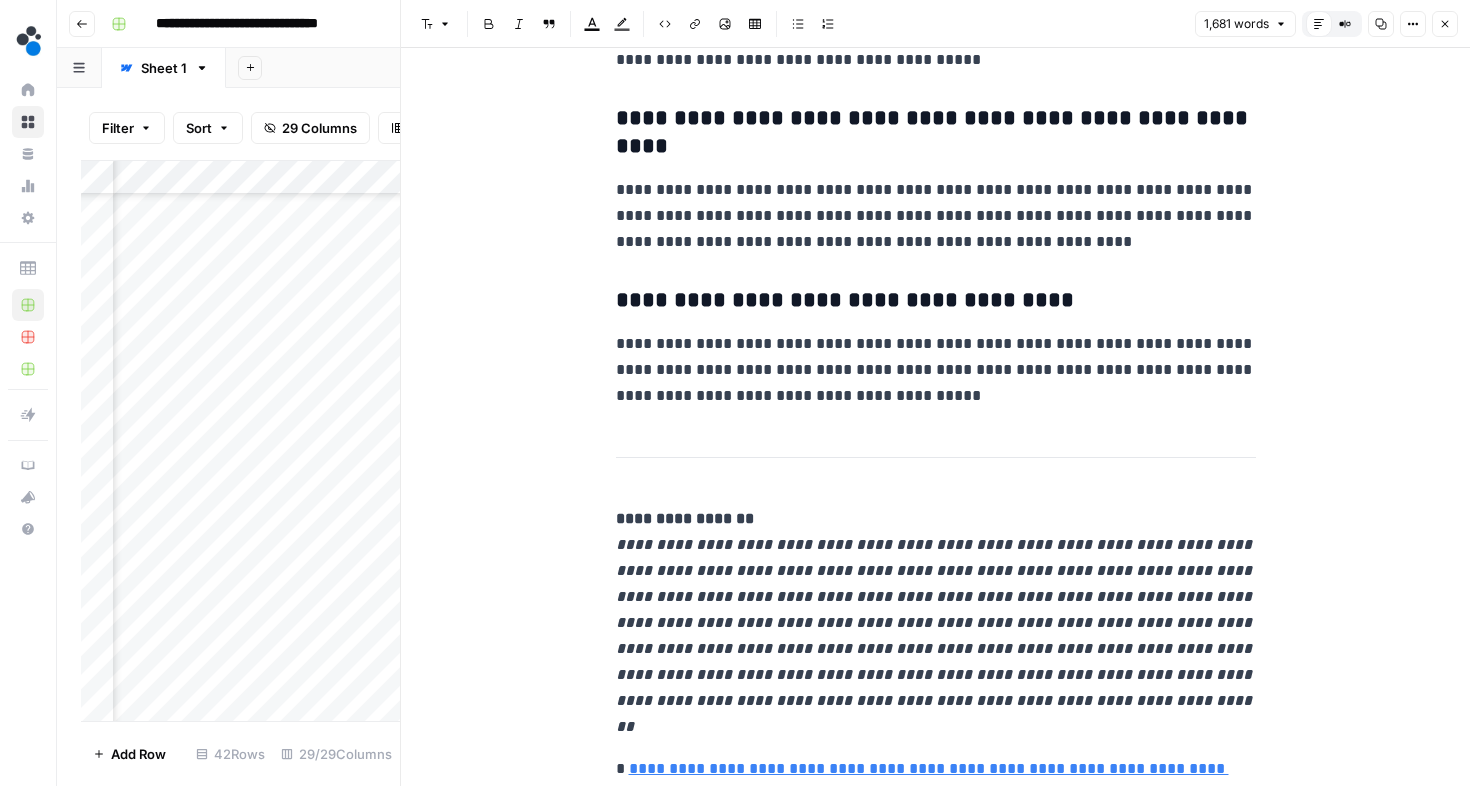 scroll, scrollTop: 8685, scrollLeft: 0, axis: vertical 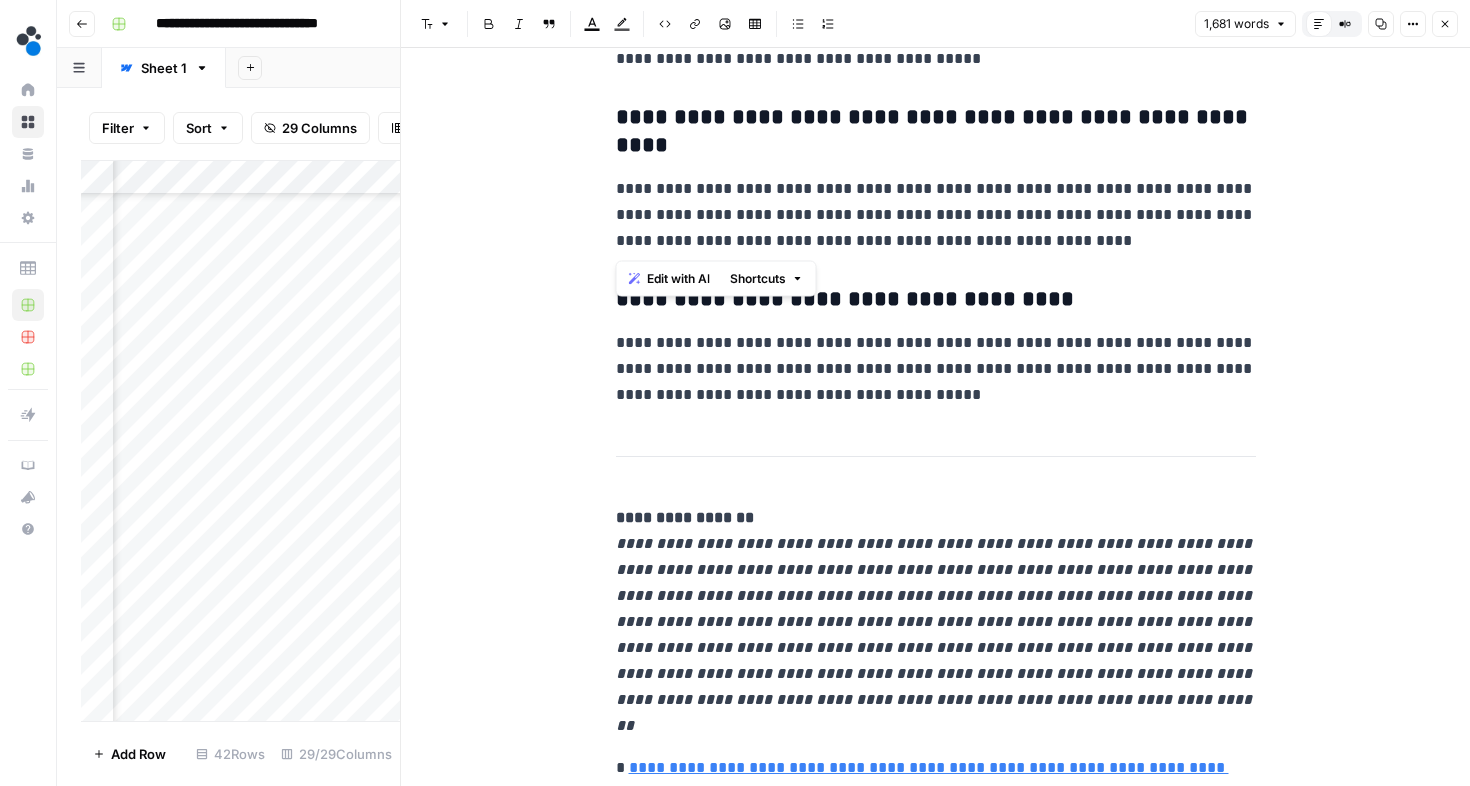 drag, startPoint x: 616, startPoint y: 119, endPoint x: 1097, endPoint y: 246, distance: 497.48367 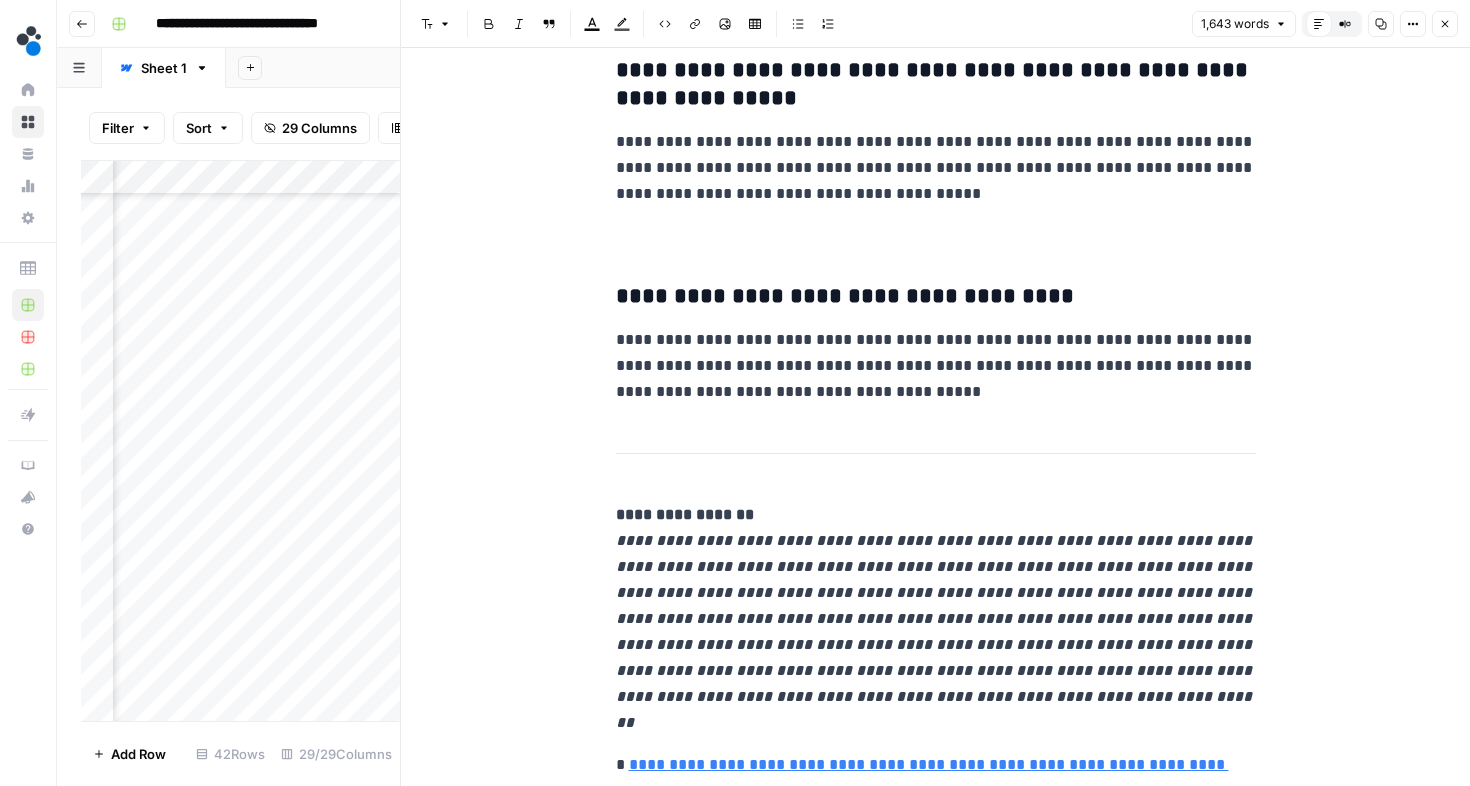 scroll, scrollTop: 8506, scrollLeft: 0, axis: vertical 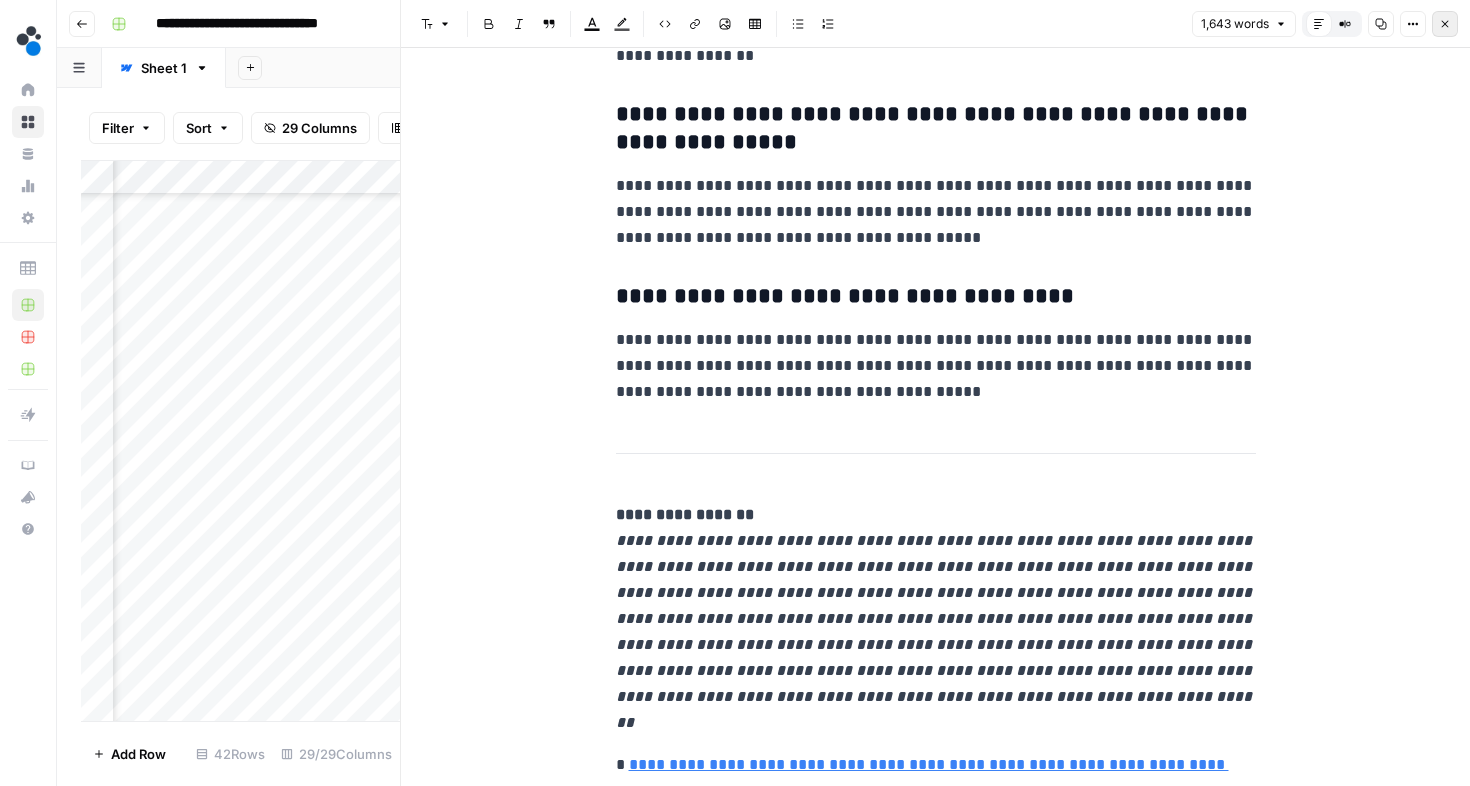 click on "Close" at bounding box center (1445, 24) 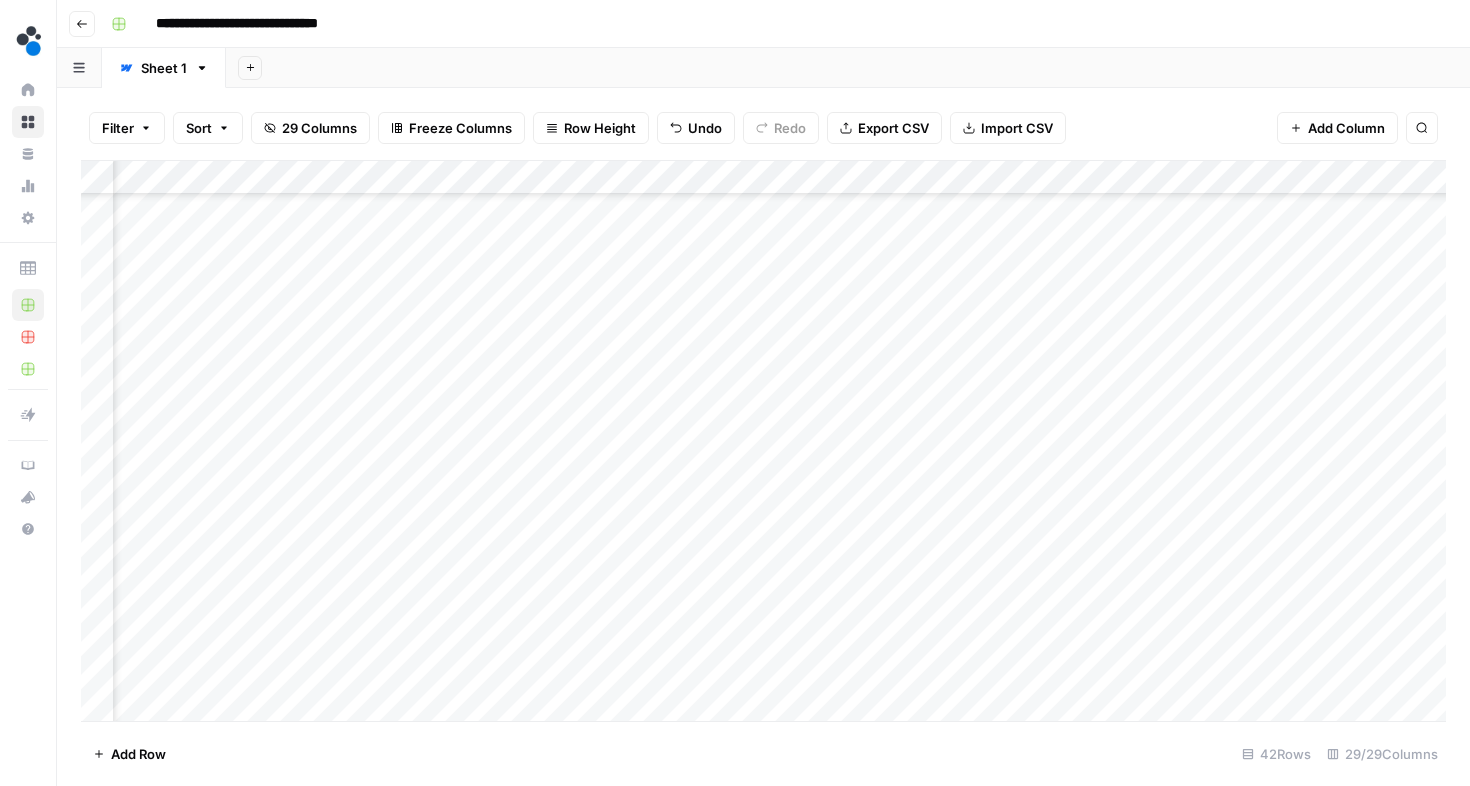 click on "Add Column" at bounding box center (763, 441) 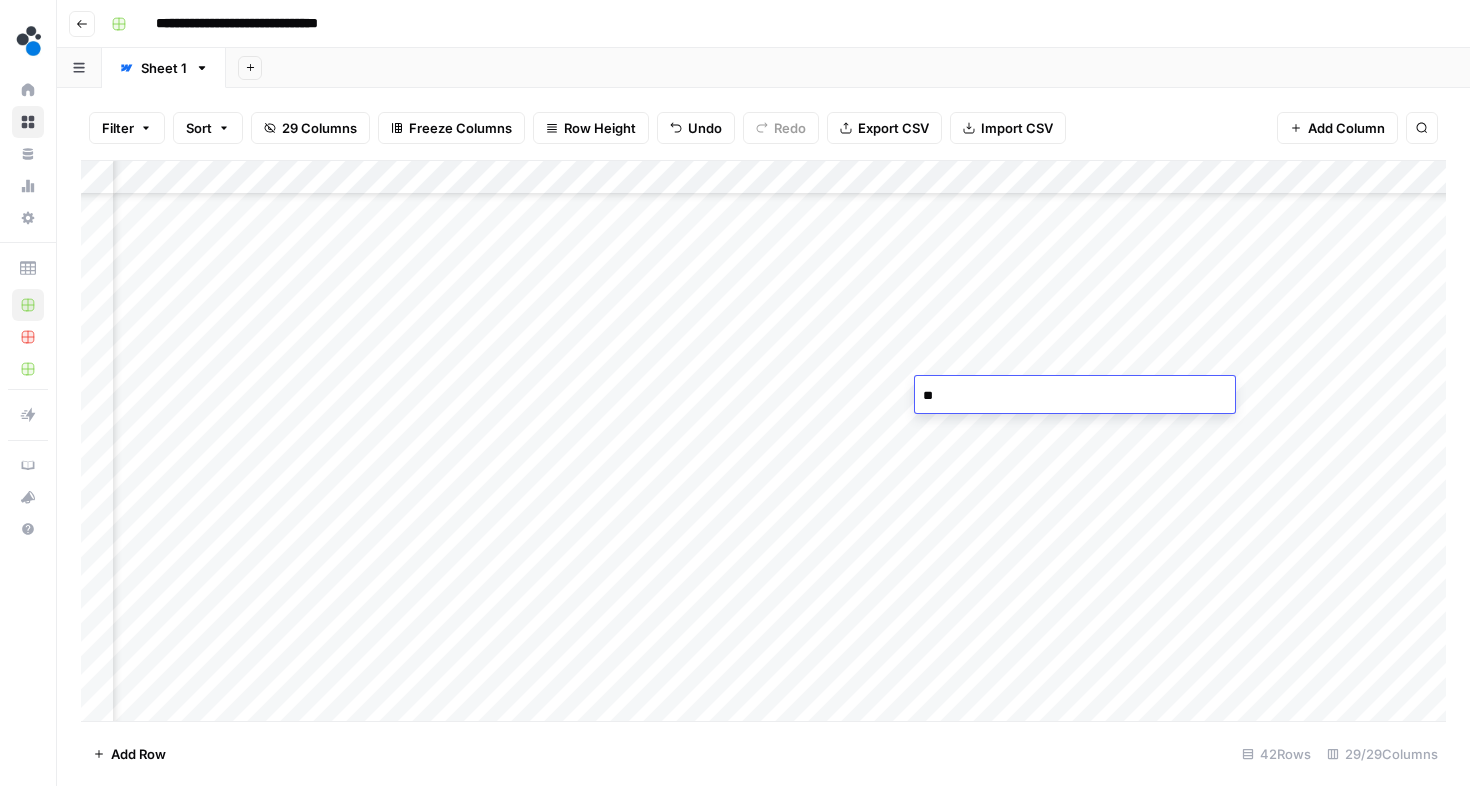 type on "*" 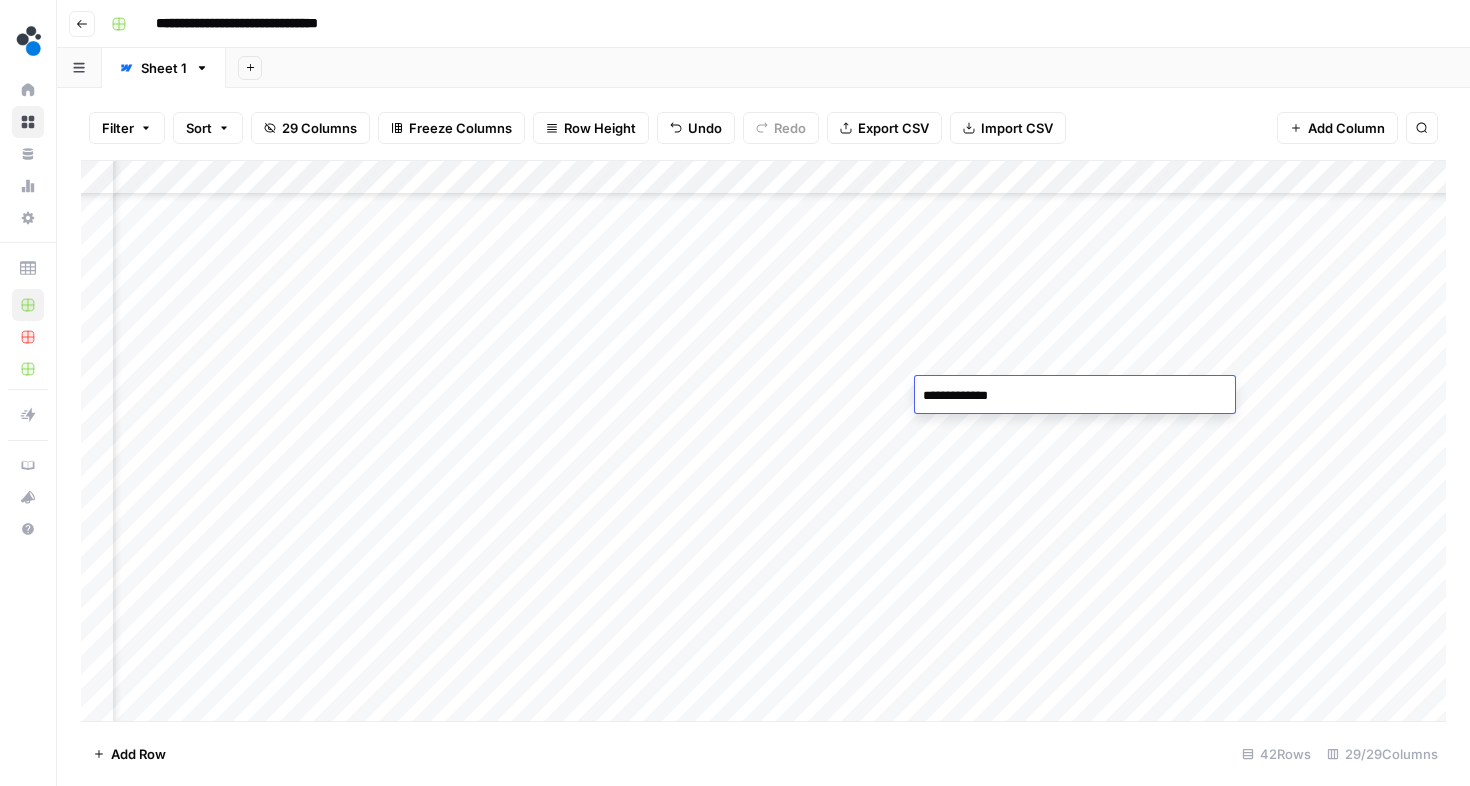 type on "**********" 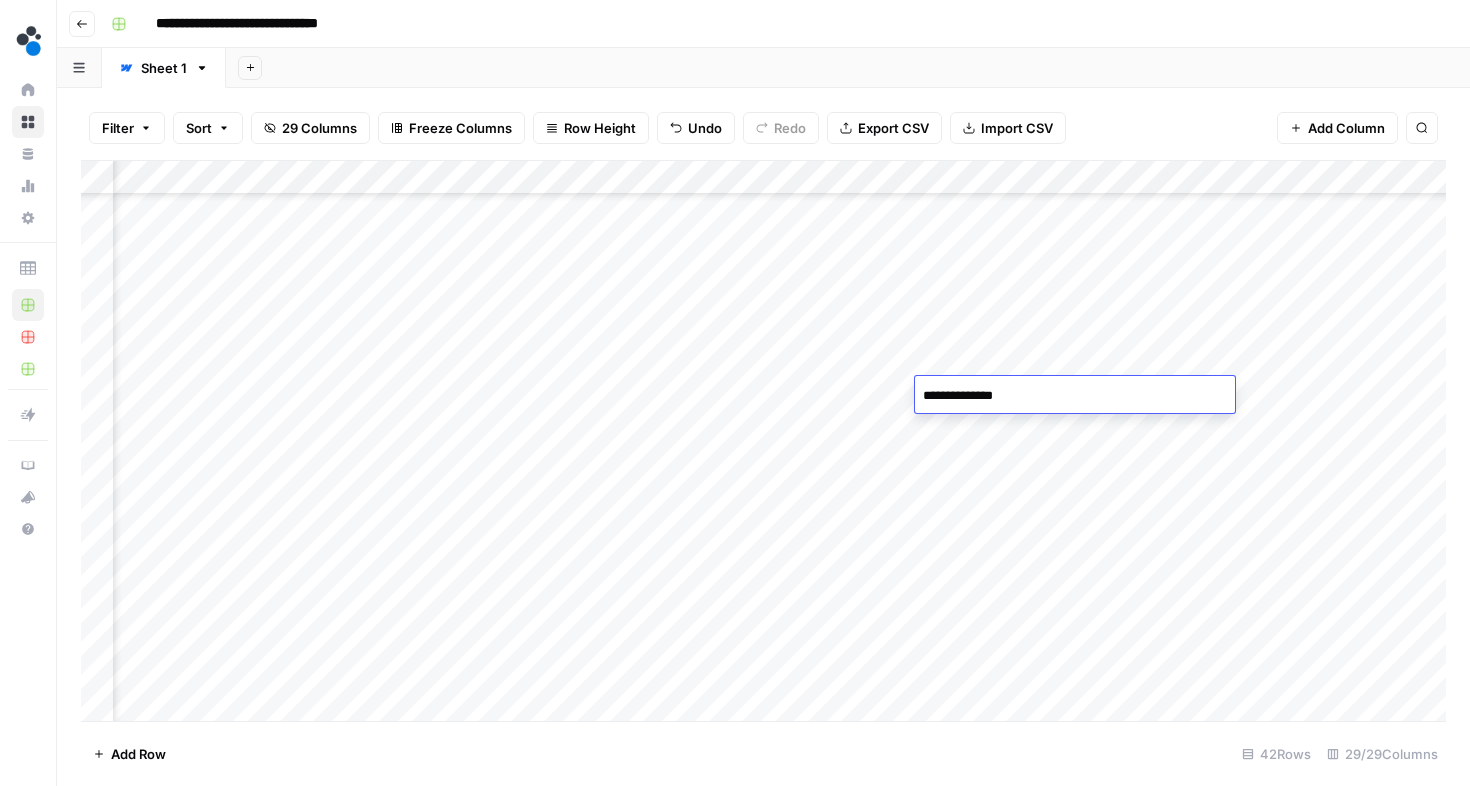 click on "Add Column" at bounding box center (763, 441) 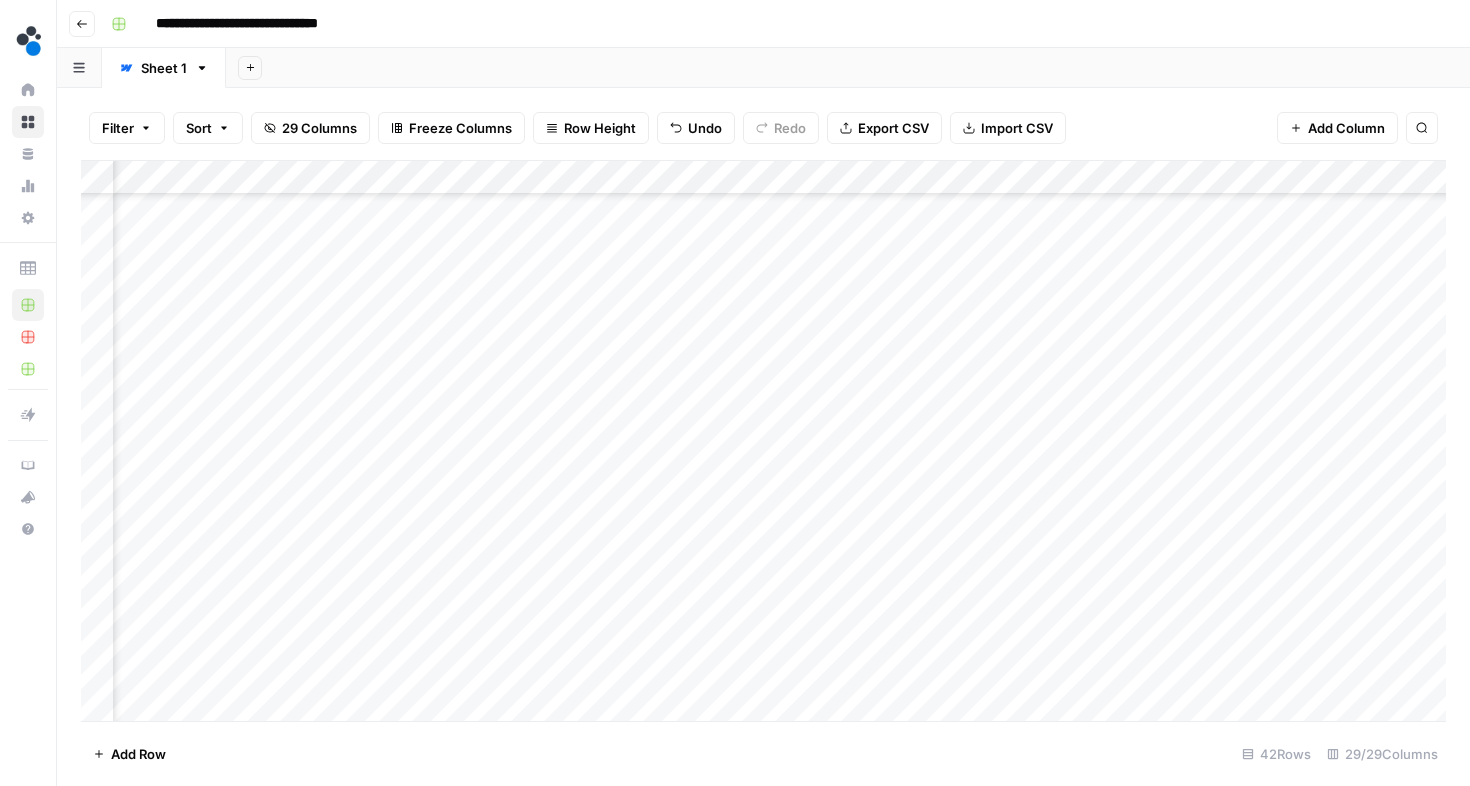 click on "Add Column" at bounding box center [763, 441] 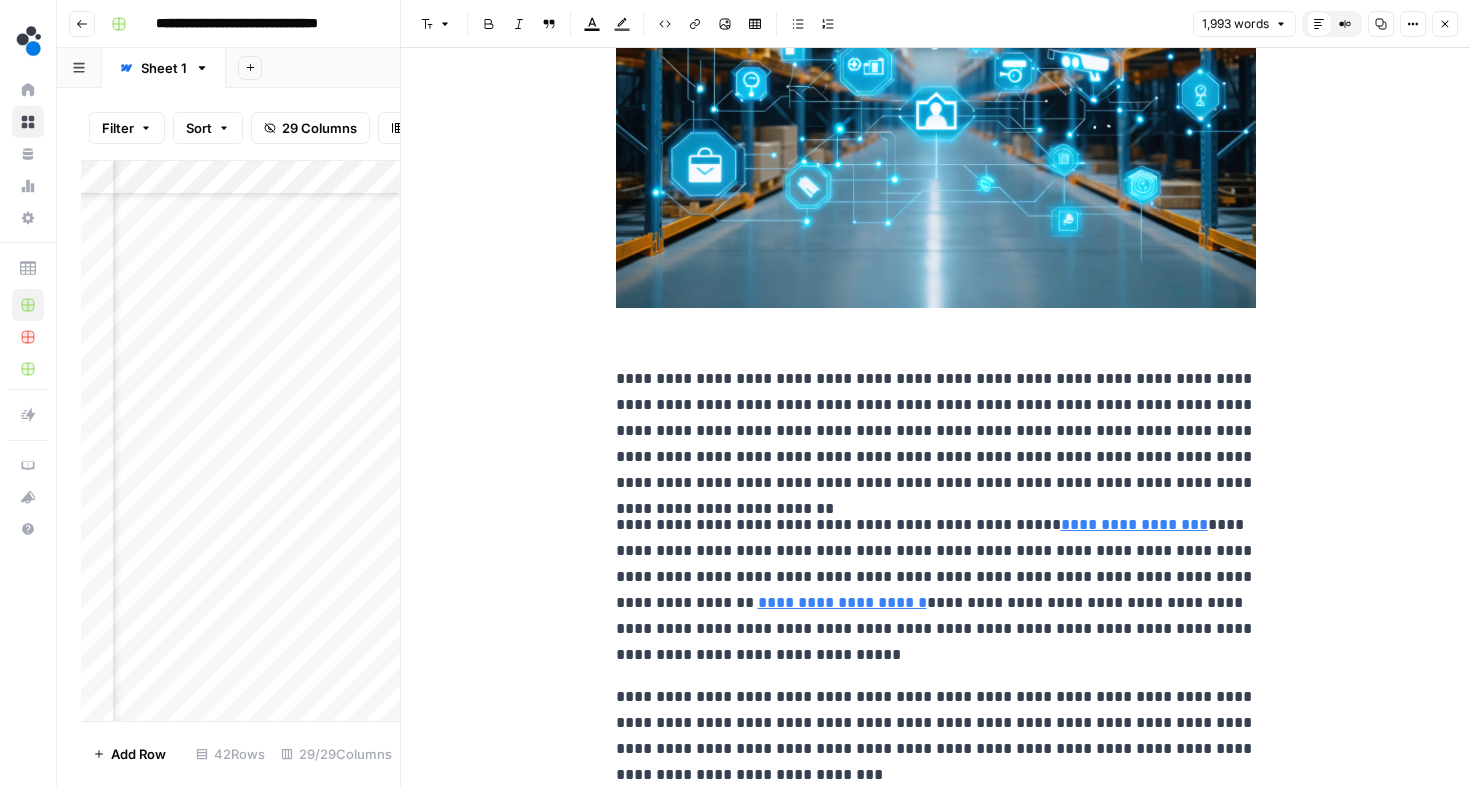 scroll, scrollTop: 164, scrollLeft: 0, axis: vertical 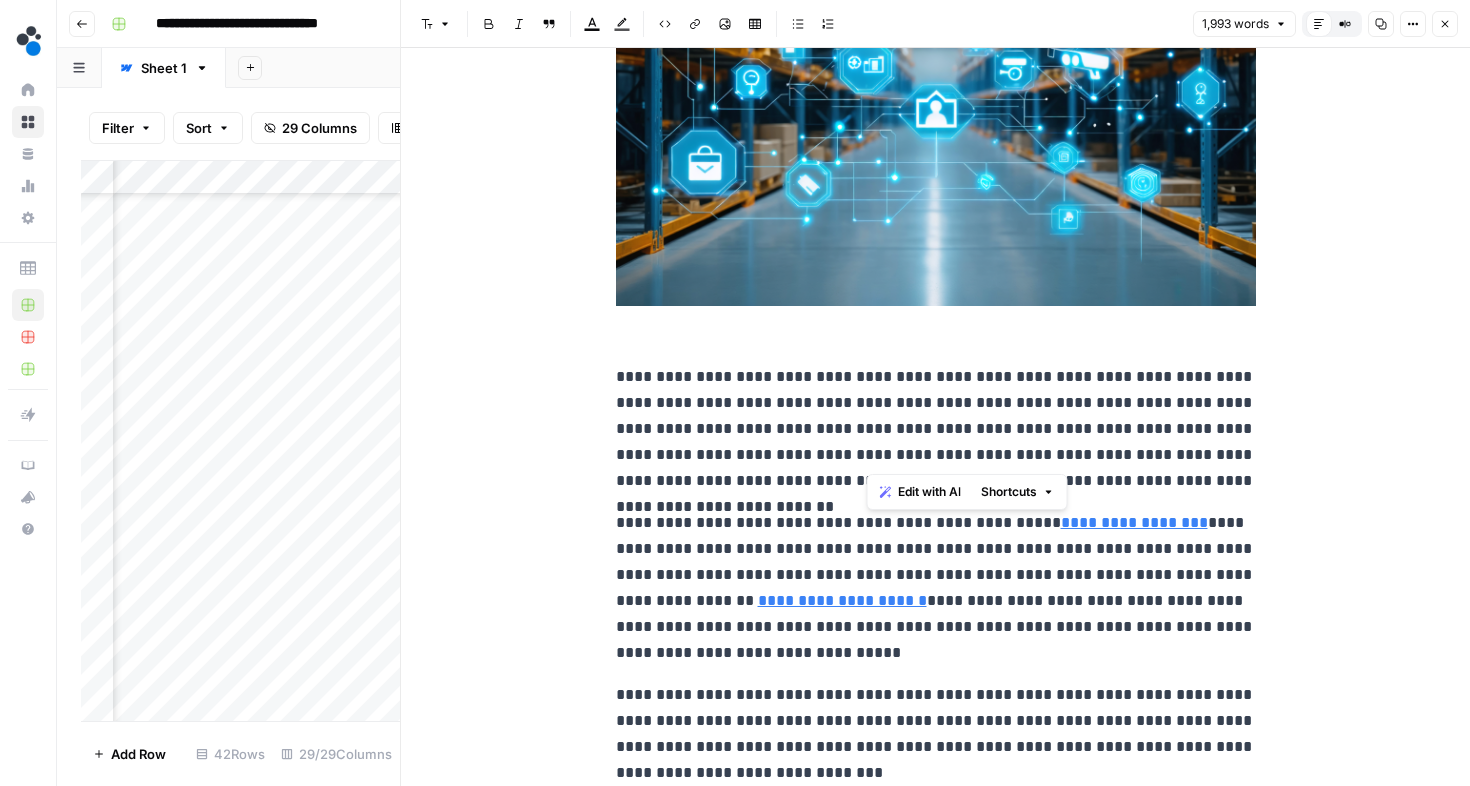 drag, startPoint x: 959, startPoint y: 399, endPoint x: 868, endPoint y: 456, distance: 107.37784 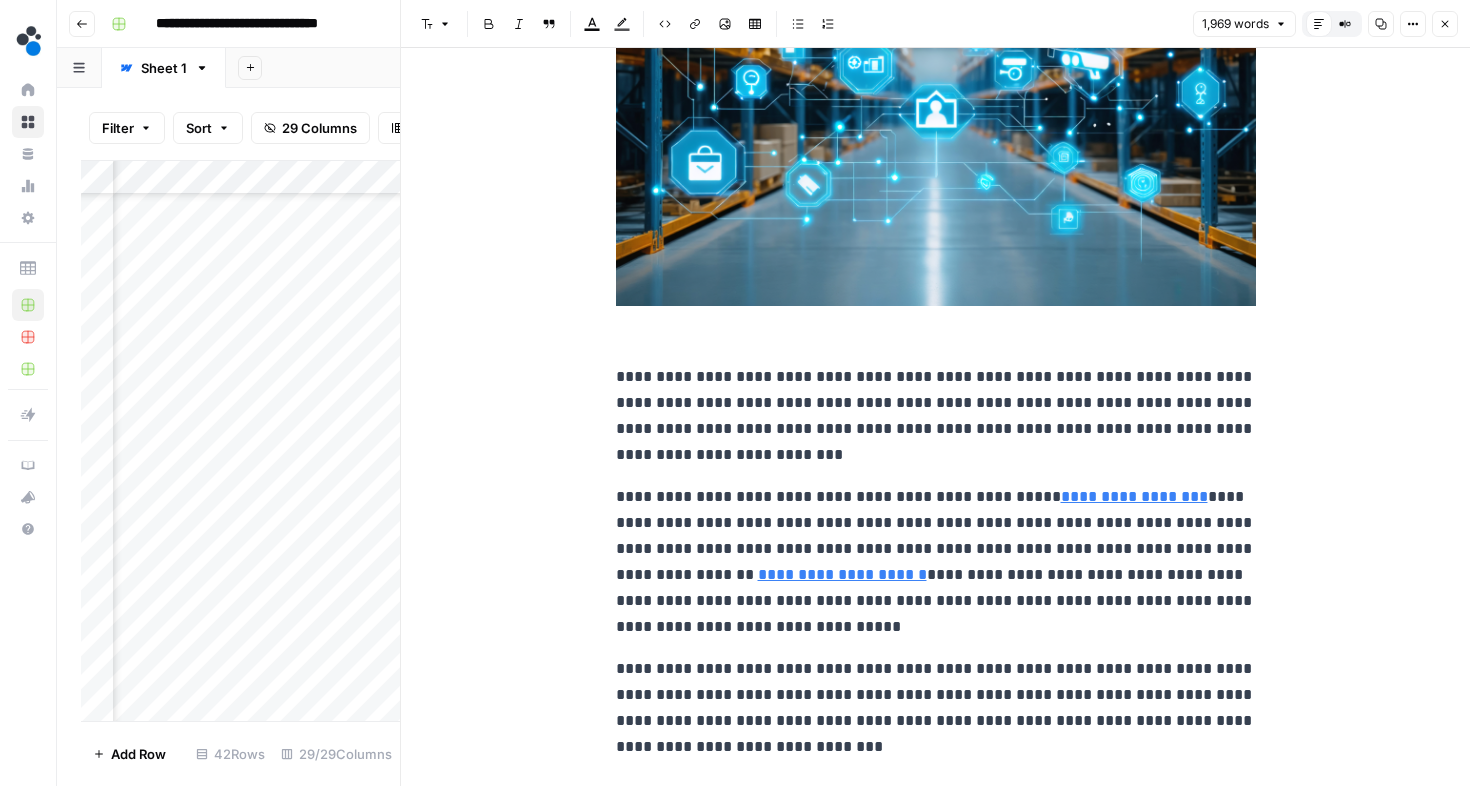 type 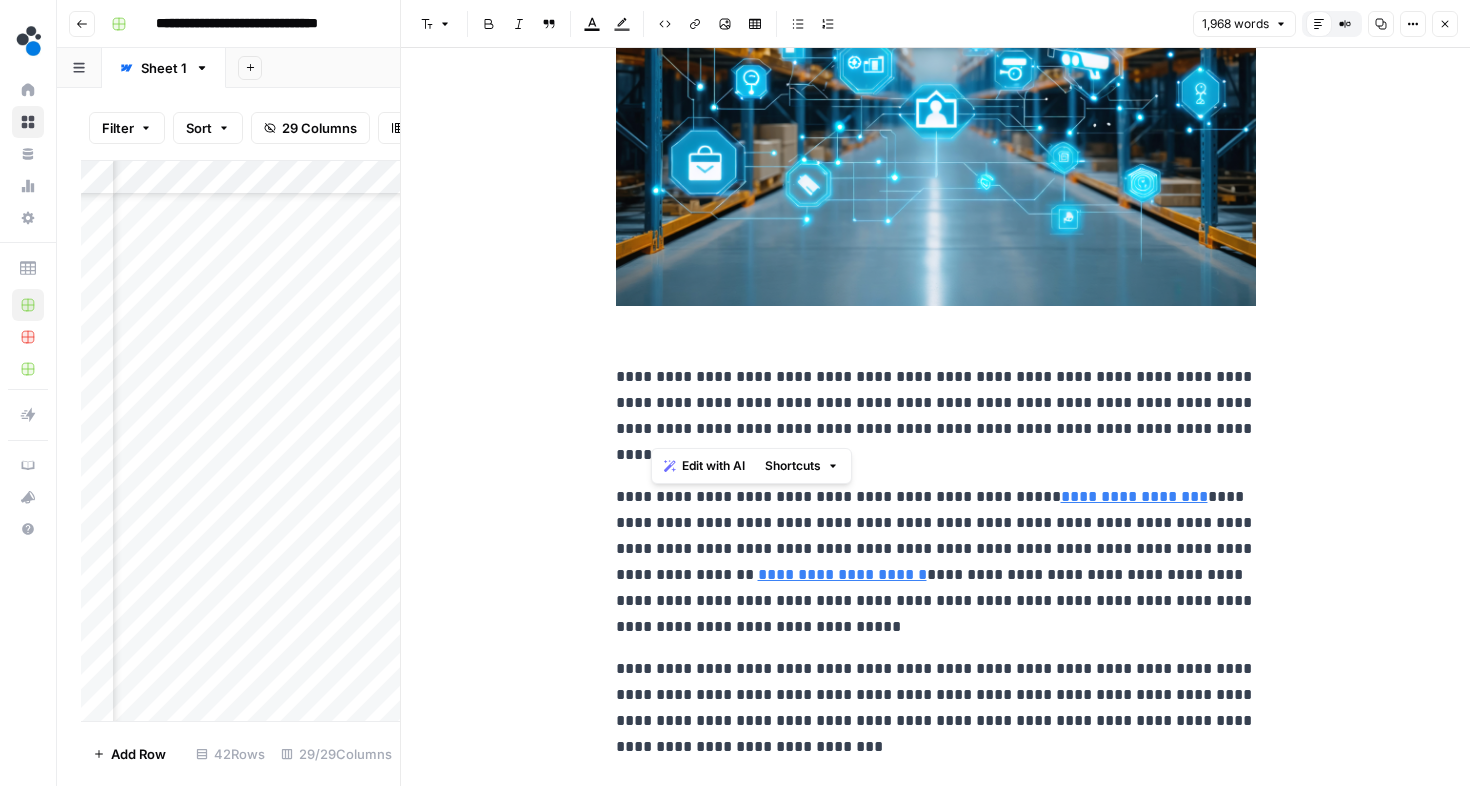 drag, startPoint x: 730, startPoint y: 428, endPoint x: 654, endPoint y: 428, distance: 76 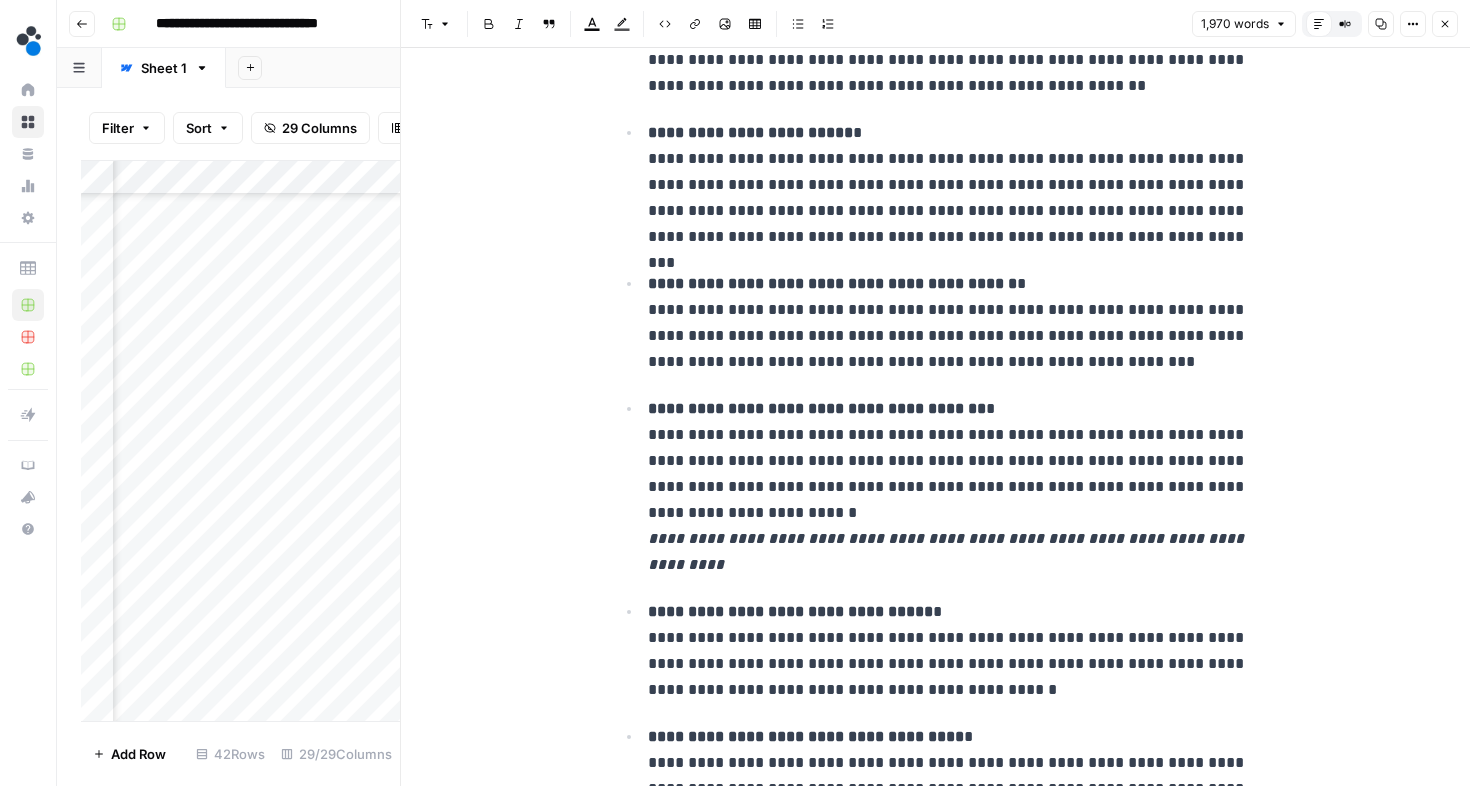 scroll, scrollTop: 3775, scrollLeft: 0, axis: vertical 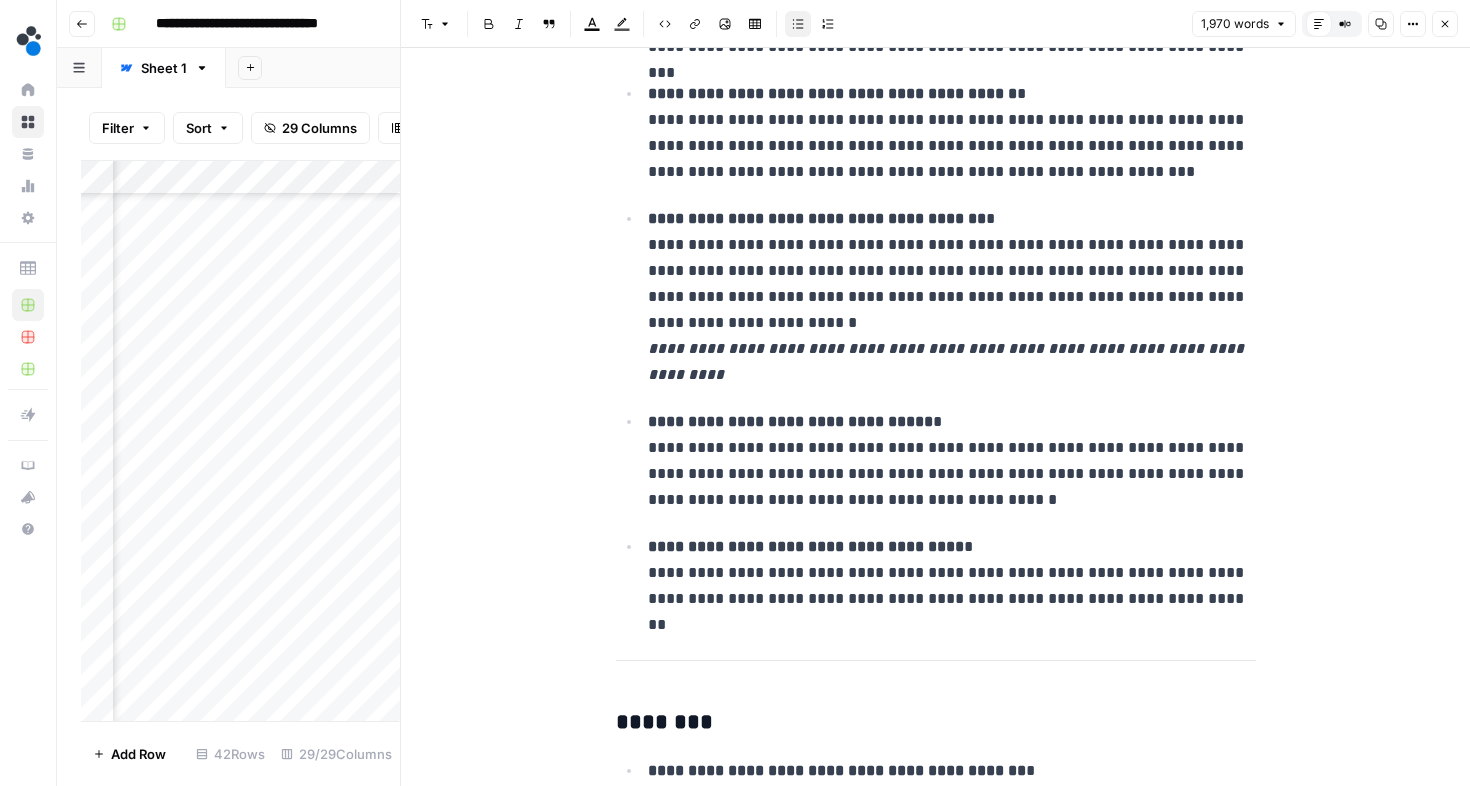 drag, startPoint x: 652, startPoint y: 419, endPoint x: 1125, endPoint y: 578, distance: 499.00903 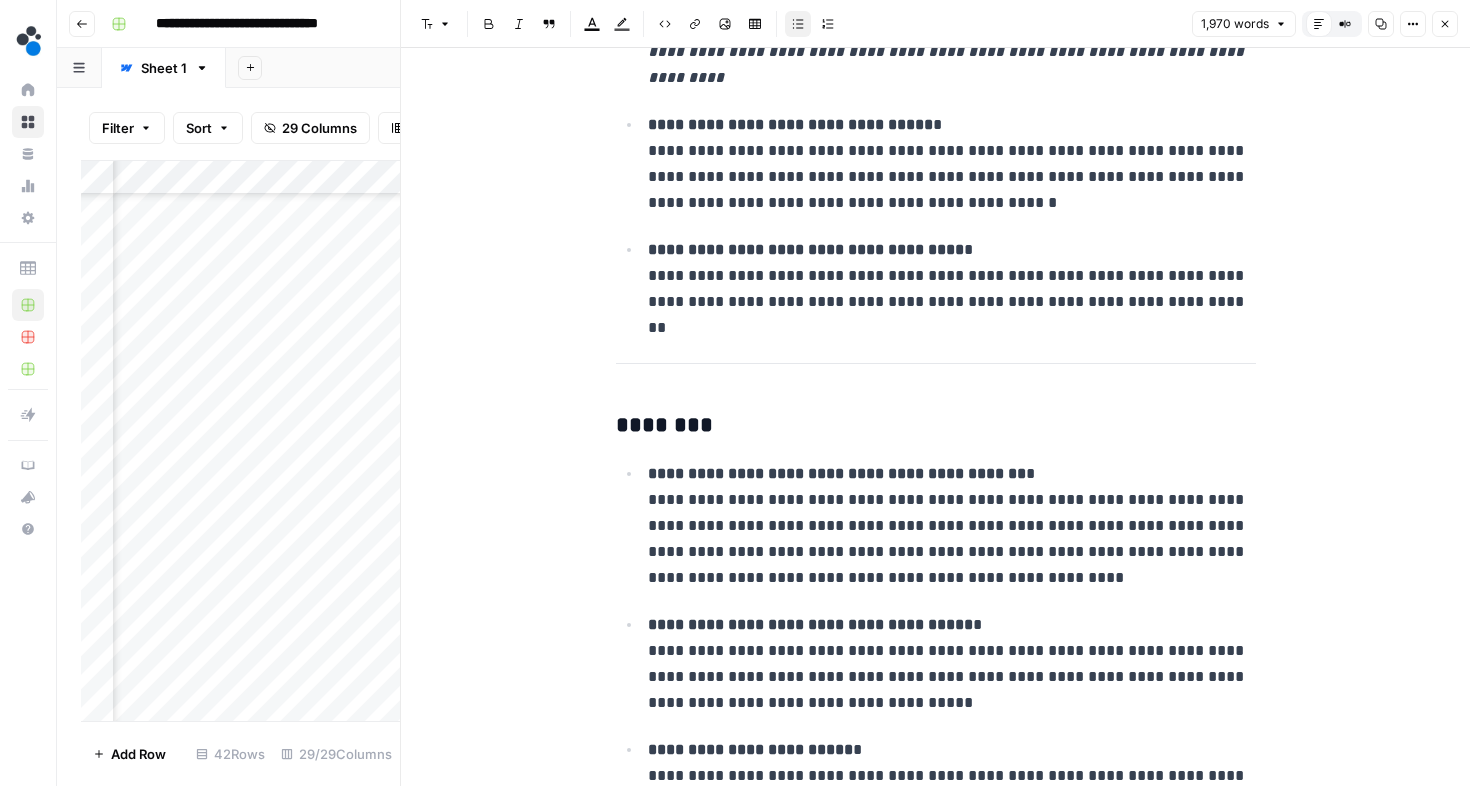 scroll, scrollTop: 3907, scrollLeft: 0, axis: vertical 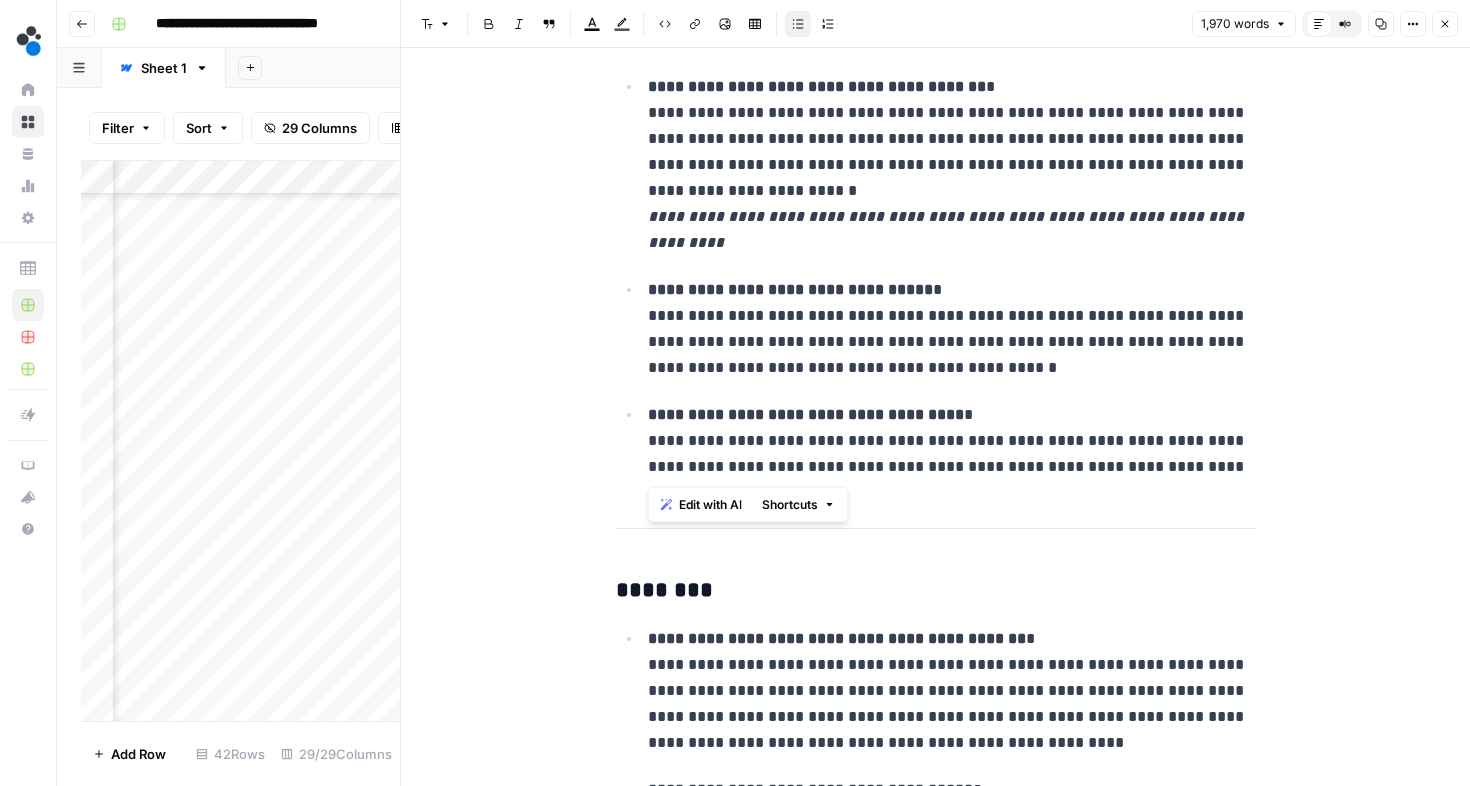 drag, startPoint x: 647, startPoint y: 216, endPoint x: 1178, endPoint y: 463, distance: 585.6364 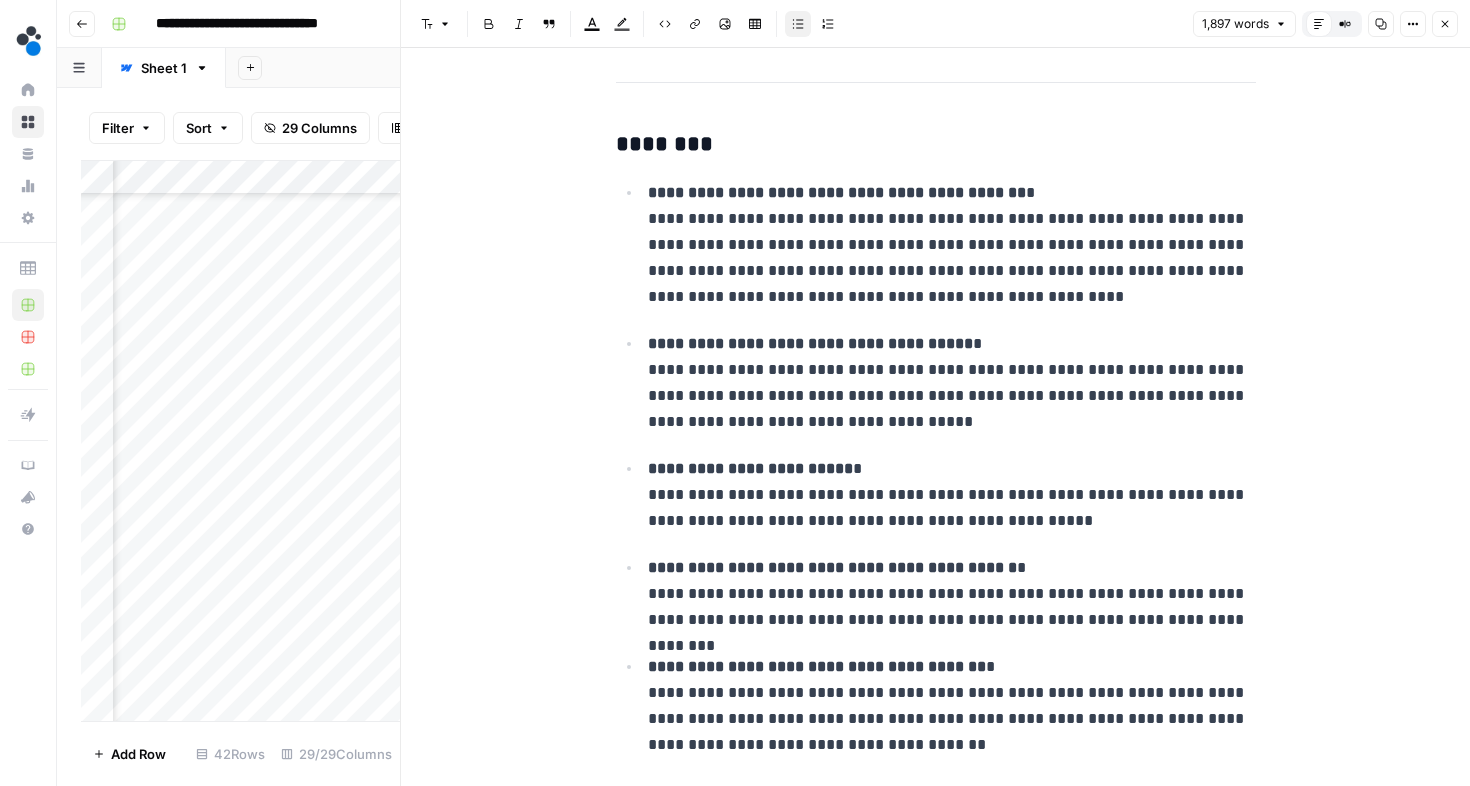 scroll, scrollTop: 4300, scrollLeft: 0, axis: vertical 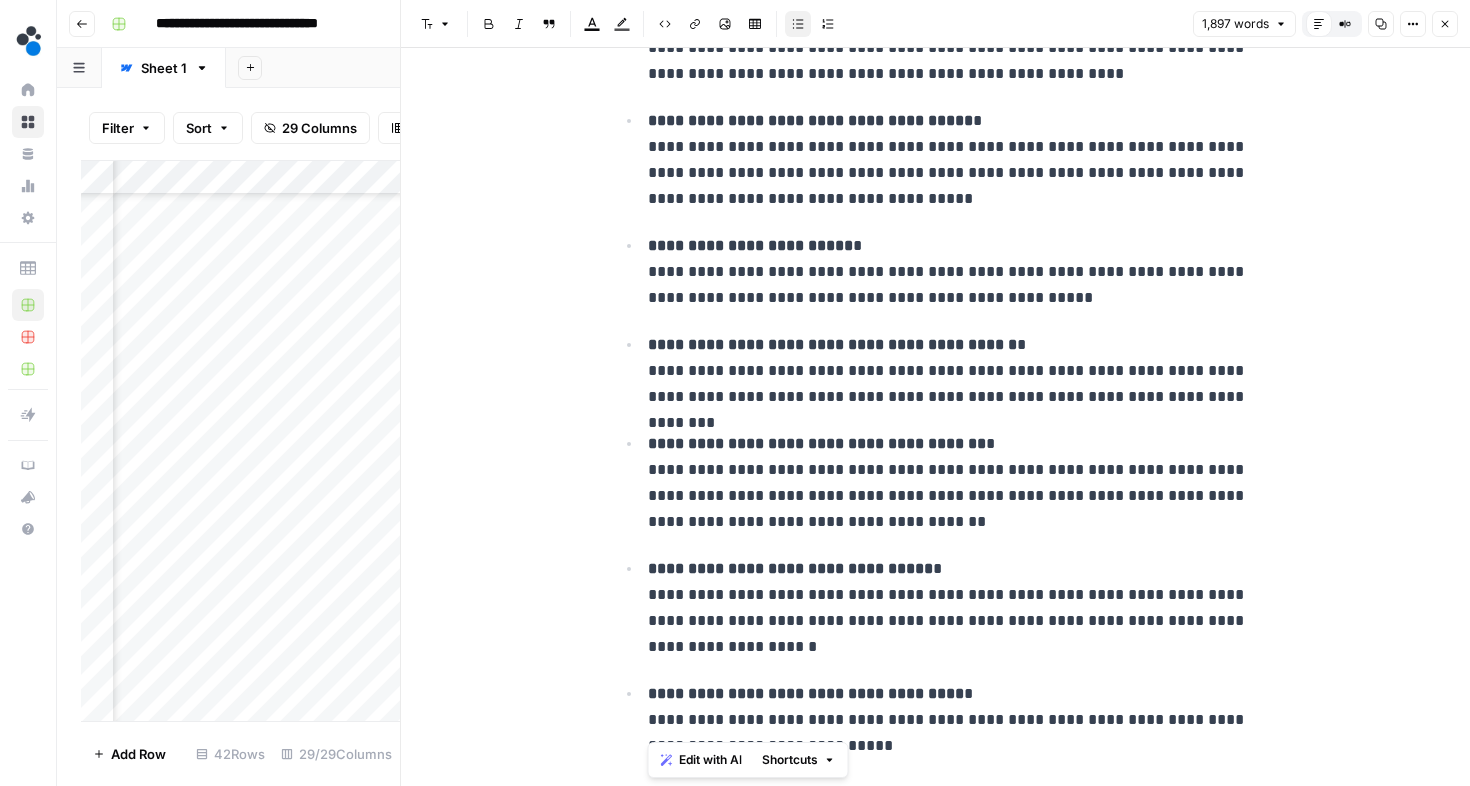 drag, startPoint x: 647, startPoint y: 569, endPoint x: 1015, endPoint y: 739, distance: 405.36896 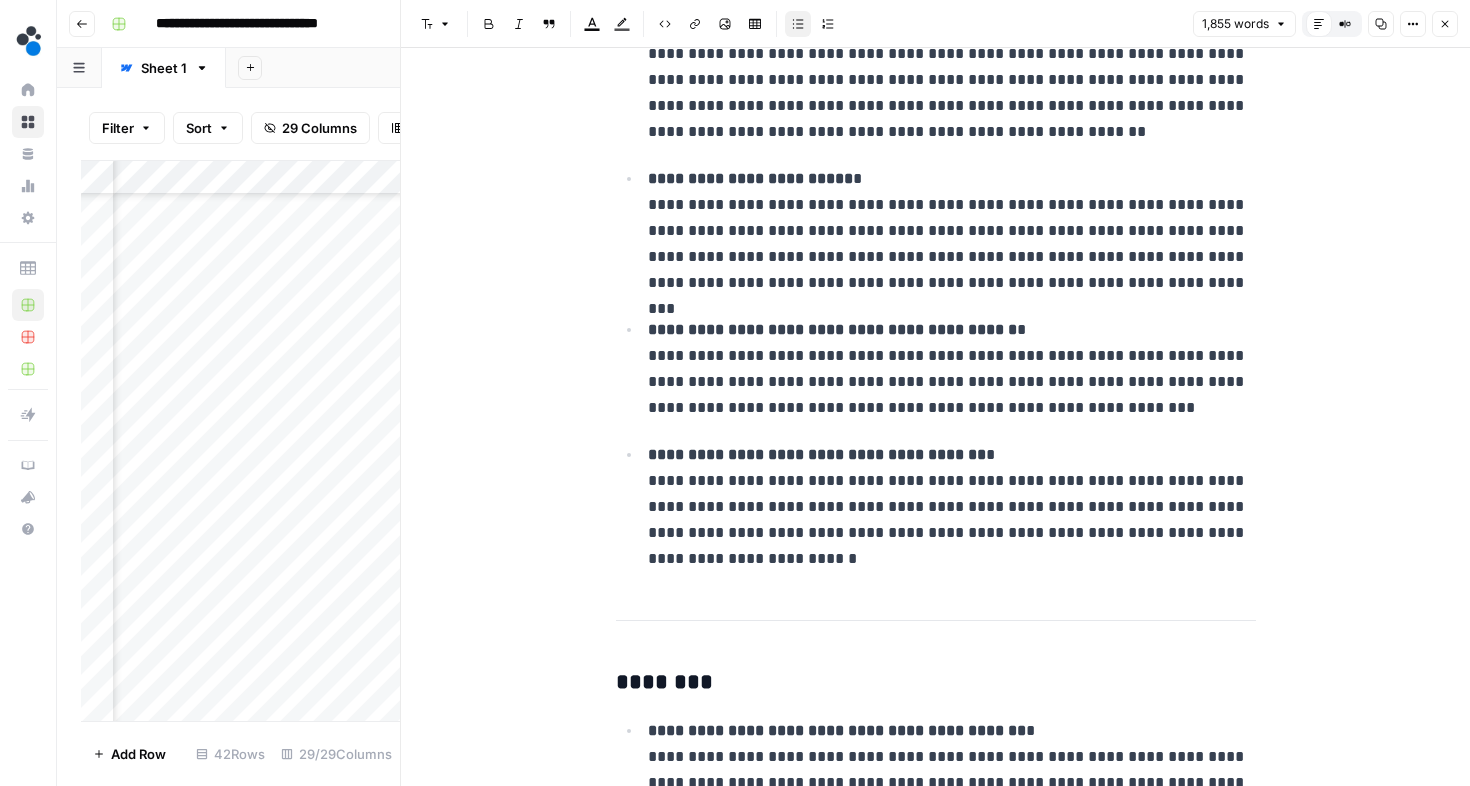 scroll, scrollTop: 3569, scrollLeft: 0, axis: vertical 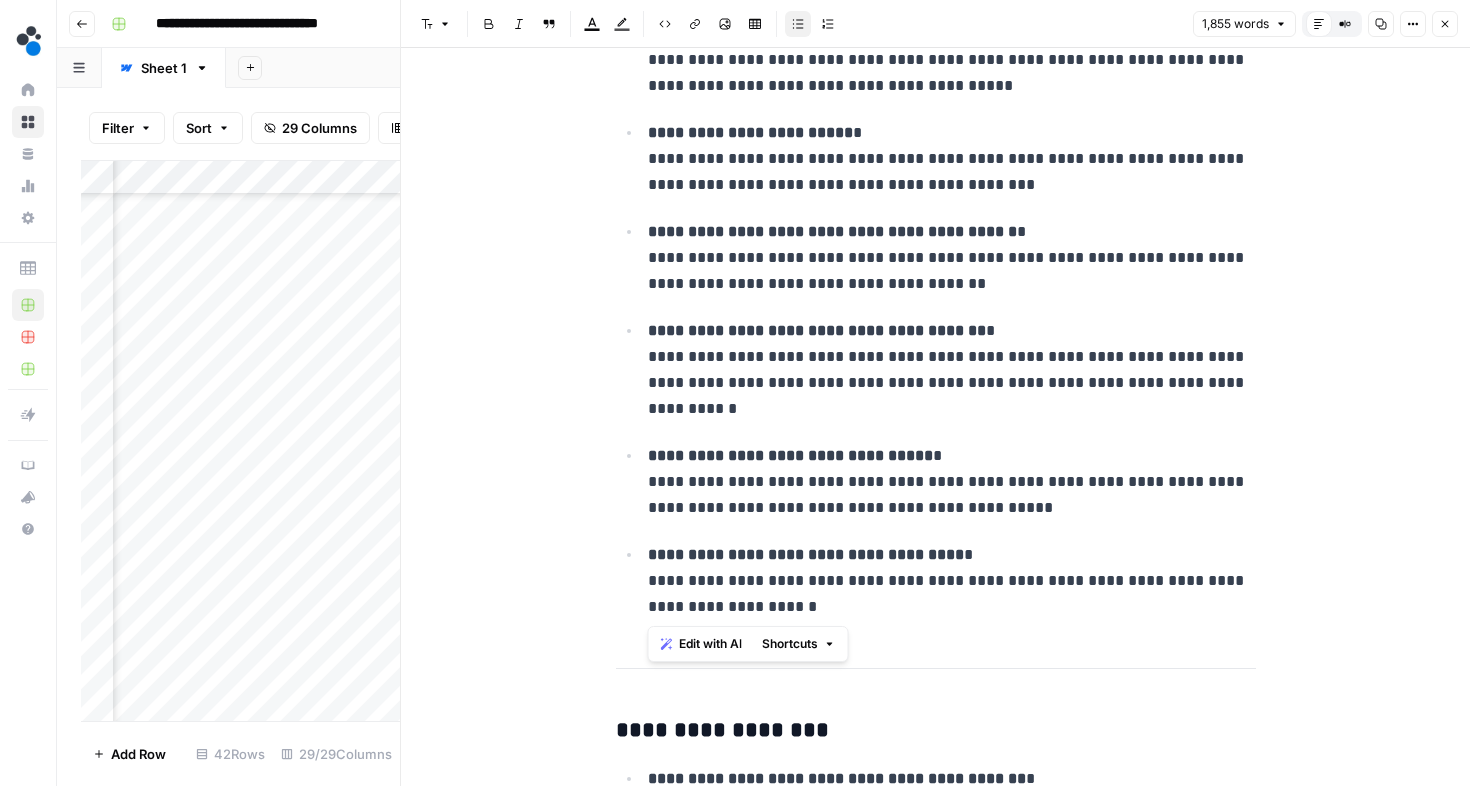 drag, startPoint x: 645, startPoint y: 452, endPoint x: 834, endPoint y: 607, distance: 244.42995 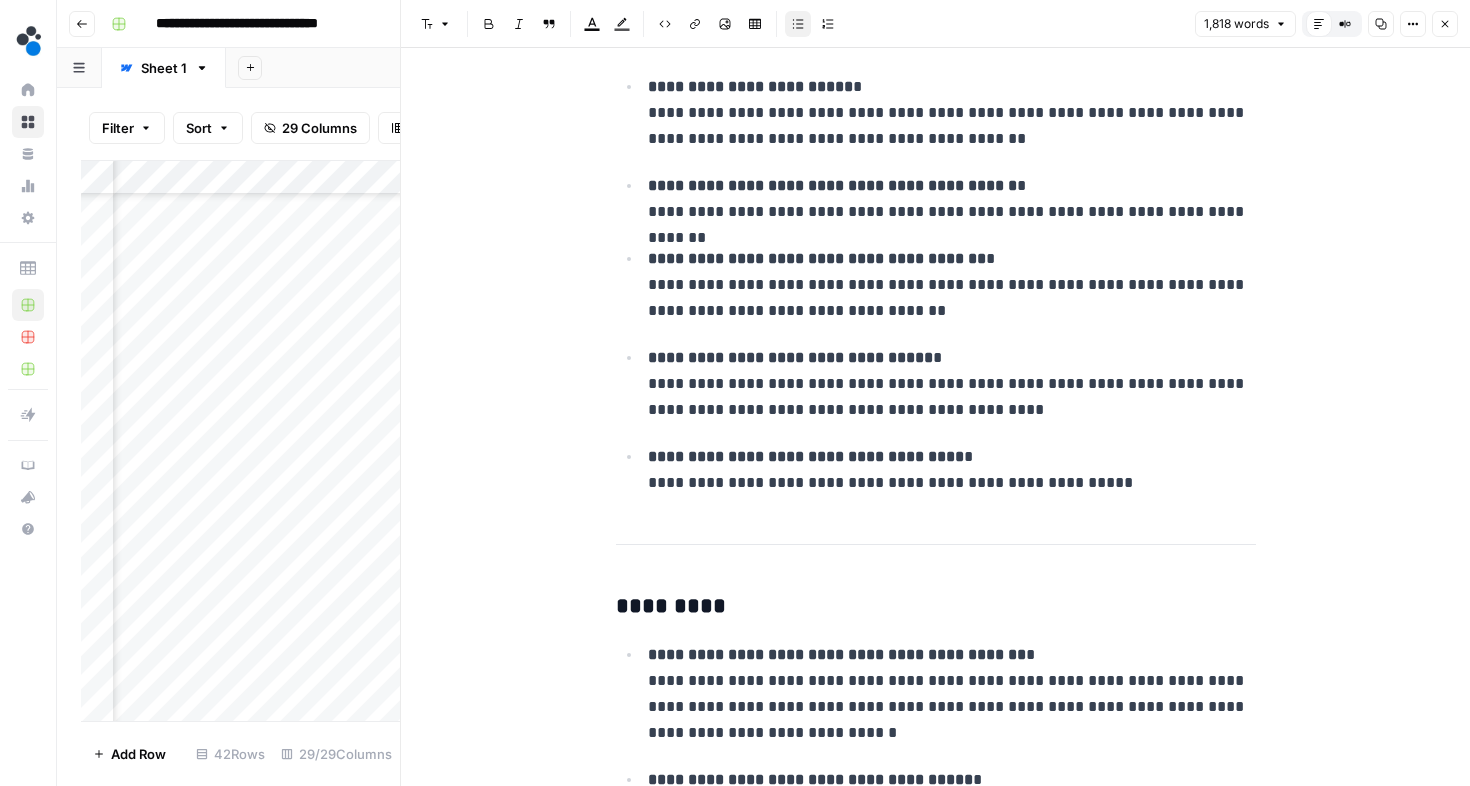 scroll, scrollTop: 5904, scrollLeft: 0, axis: vertical 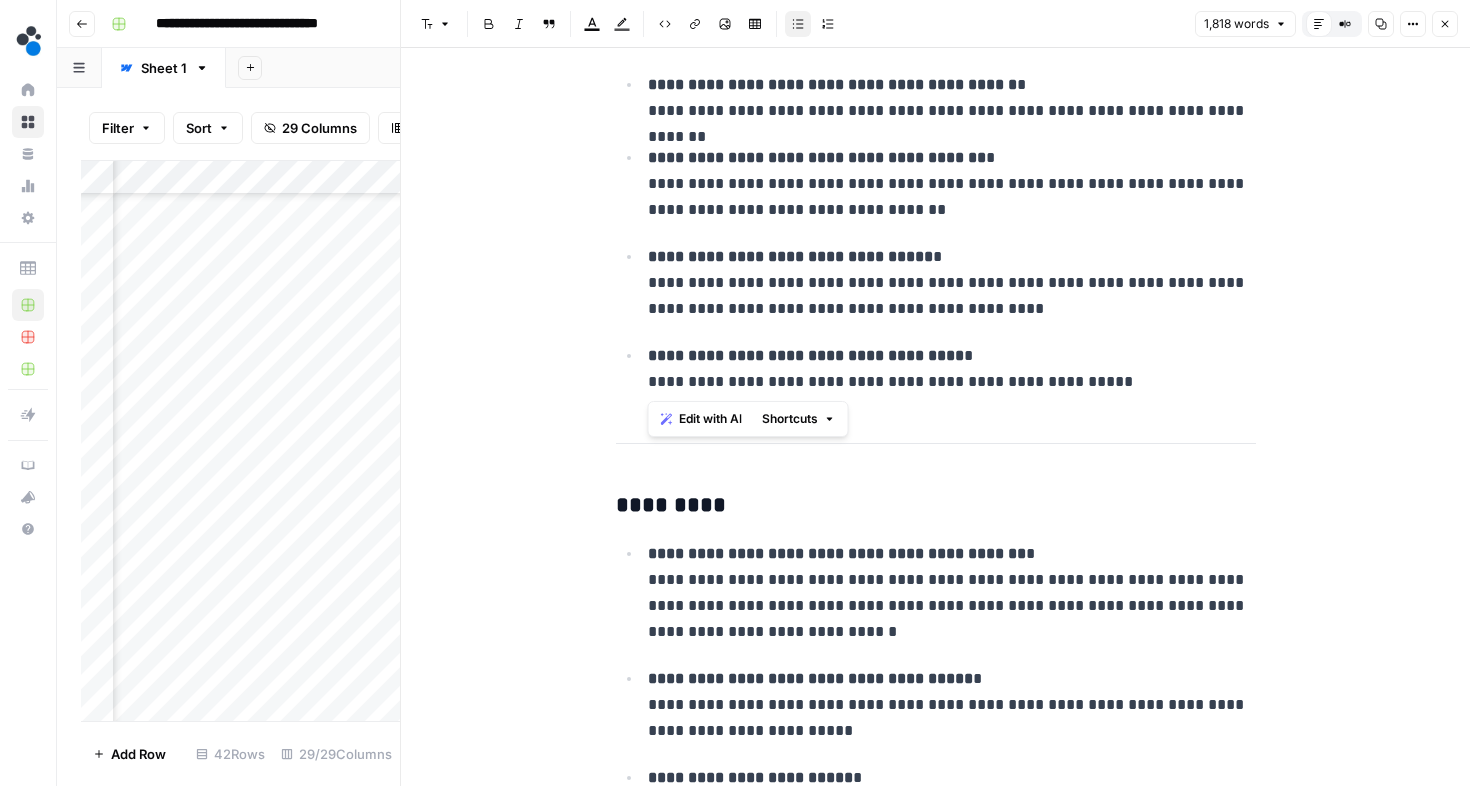 drag, startPoint x: 647, startPoint y: 256, endPoint x: 1210, endPoint y: 374, distance: 575.233 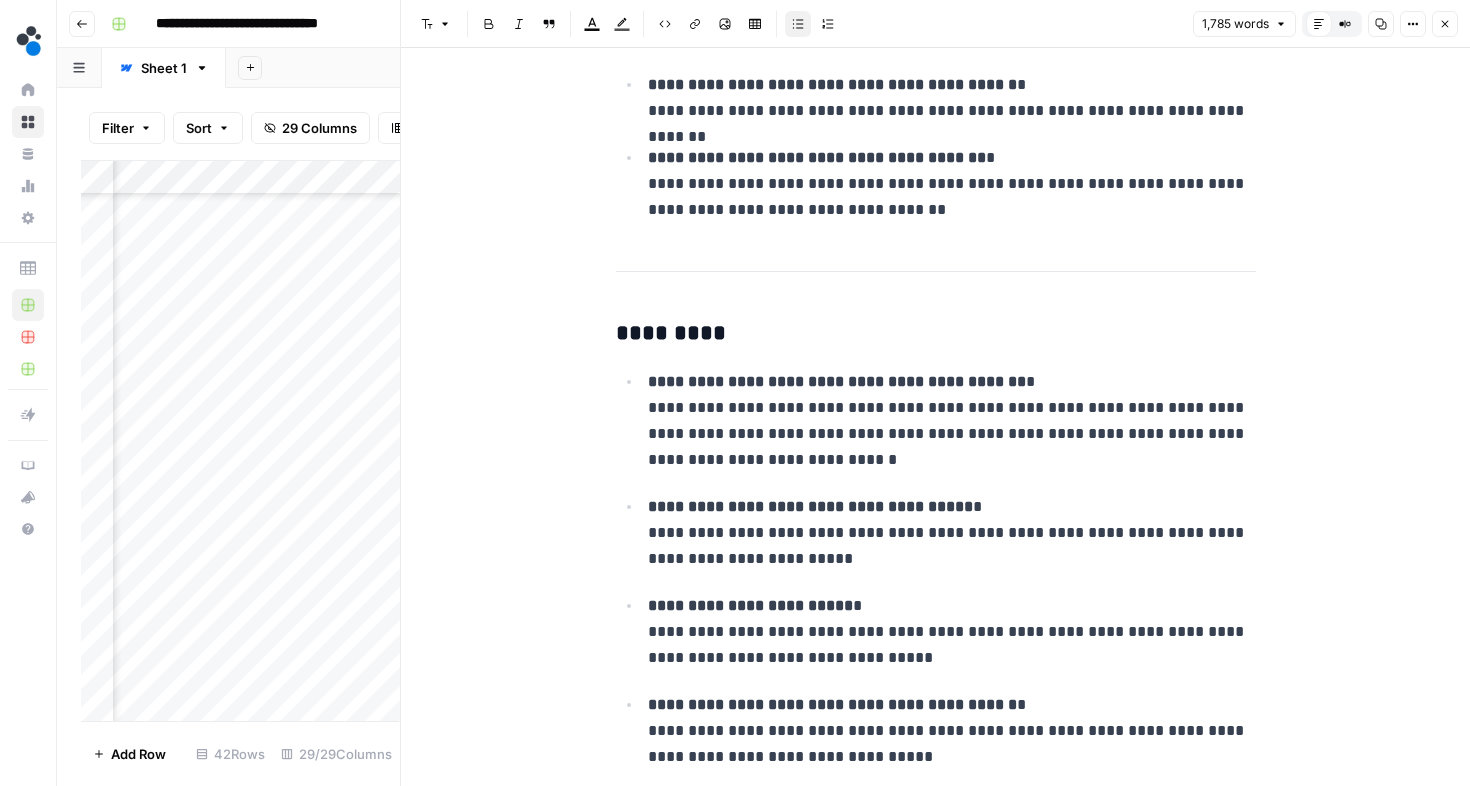 scroll, scrollTop: 0, scrollLeft: 8, axis: horizontal 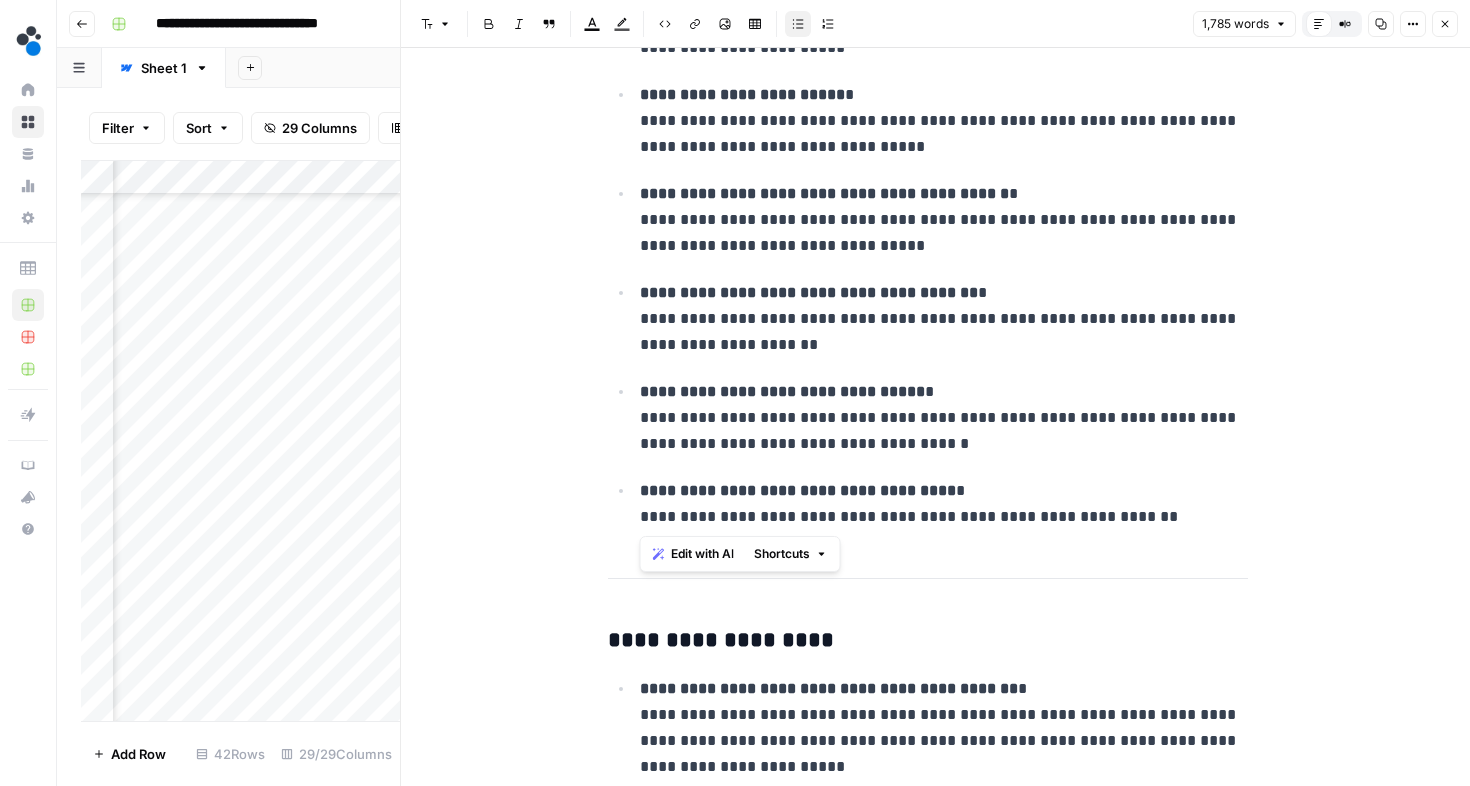 drag, startPoint x: 639, startPoint y: 395, endPoint x: 1179, endPoint y: 504, distance: 550.8911 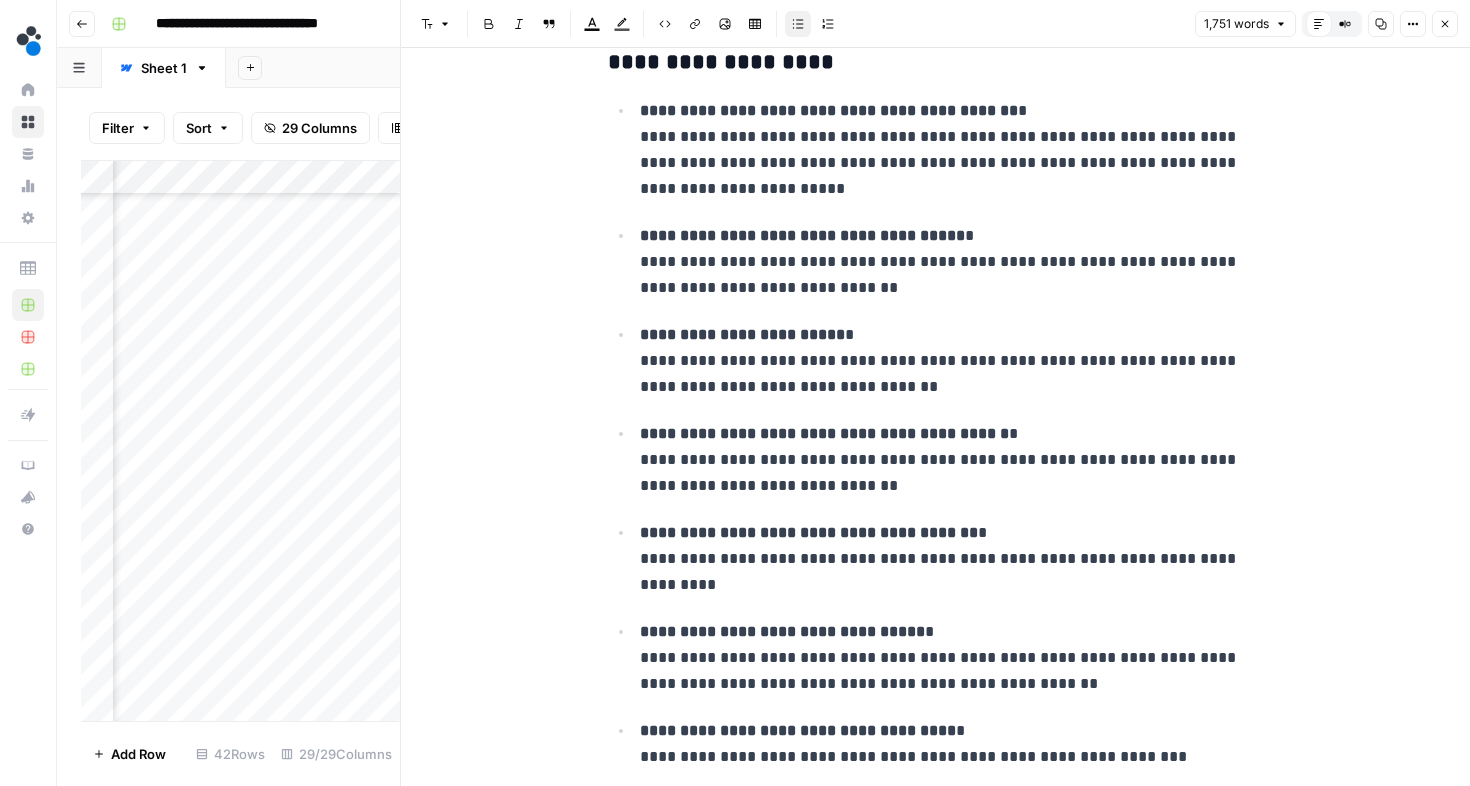 scroll, scrollTop: 6964, scrollLeft: 0, axis: vertical 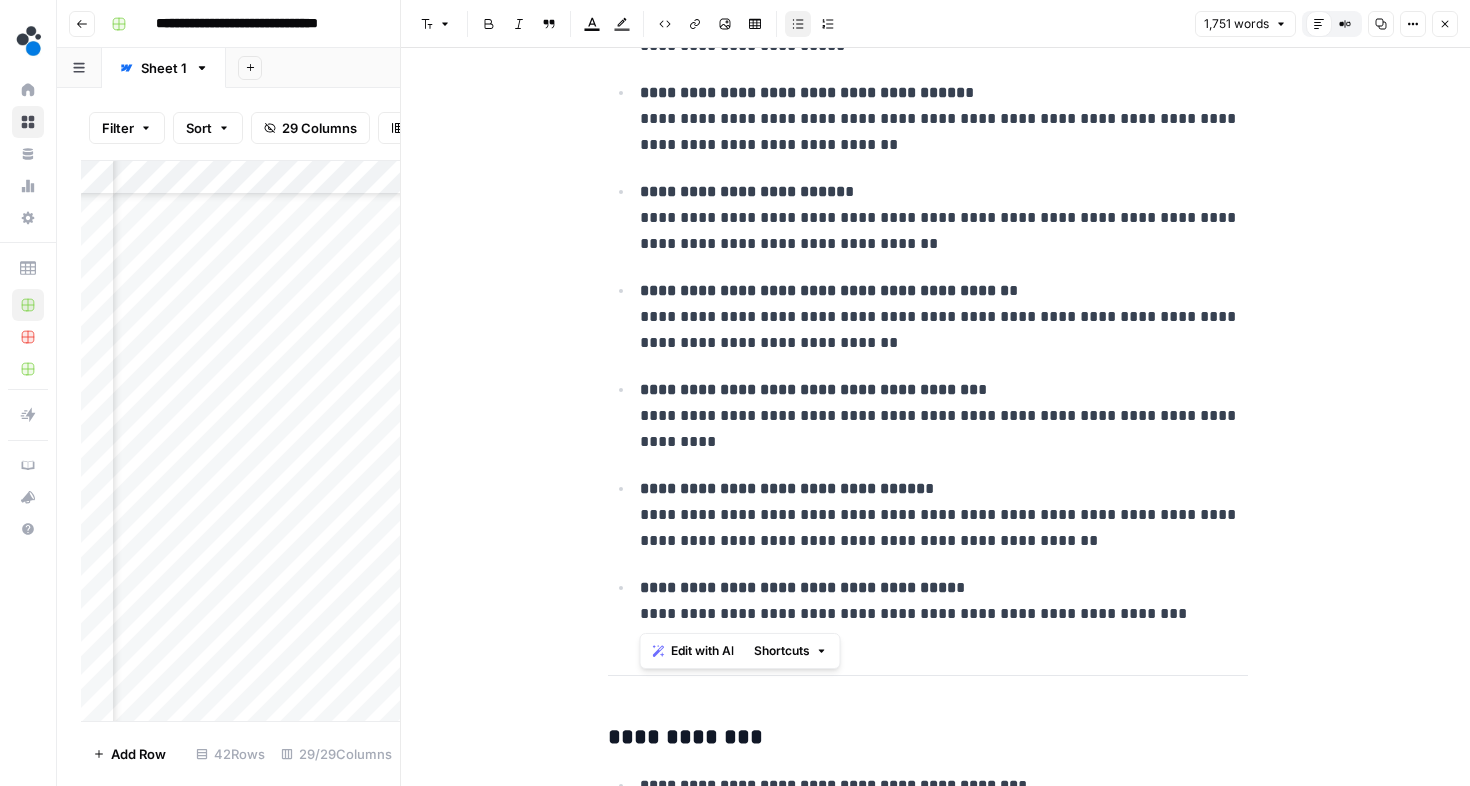 drag, startPoint x: 639, startPoint y: 492, endPoint x: 1198, endPoint y: 632, distance: 576.2647 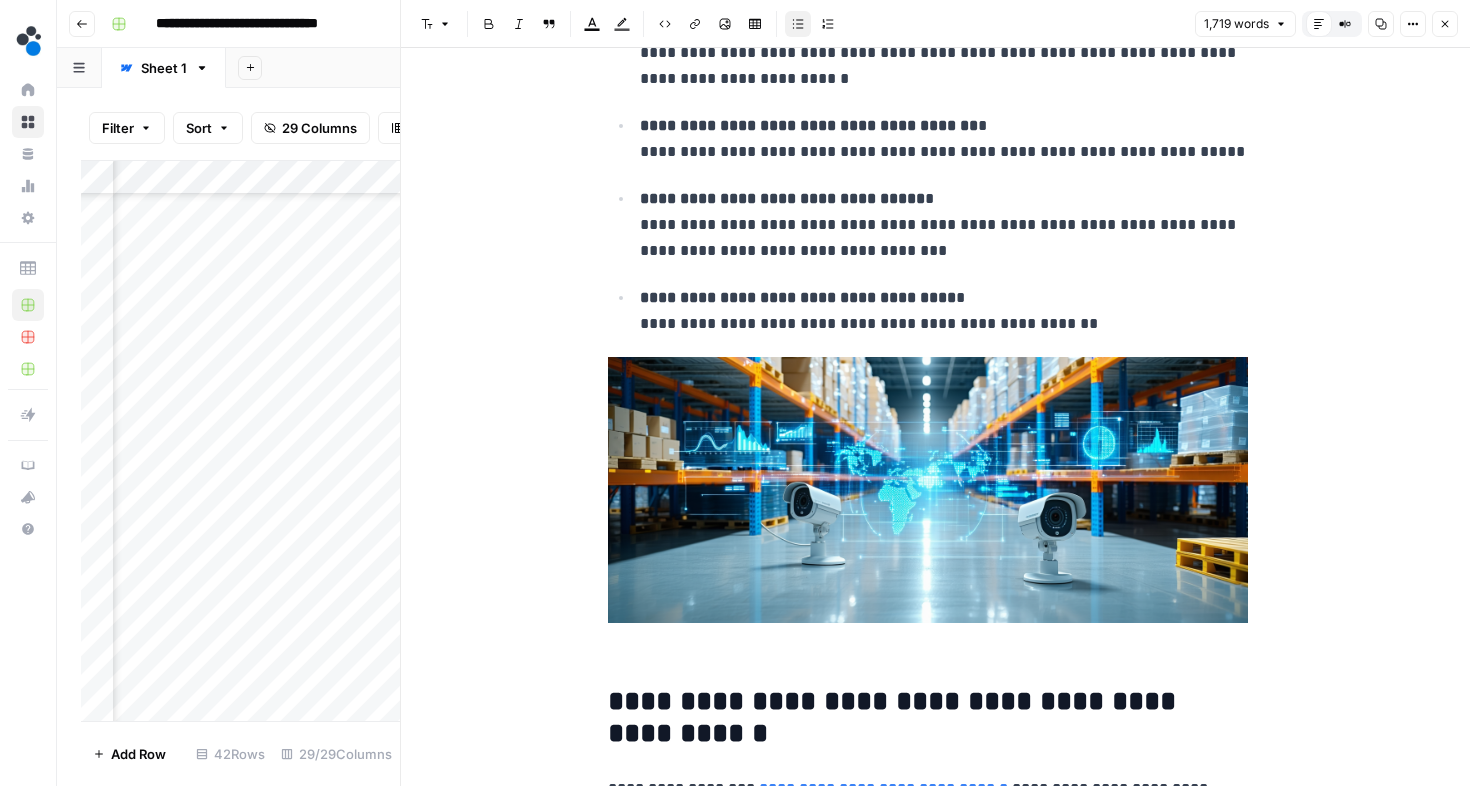 scroll, scrollTop: 7932, scrollLeft: 0, axis: vertical 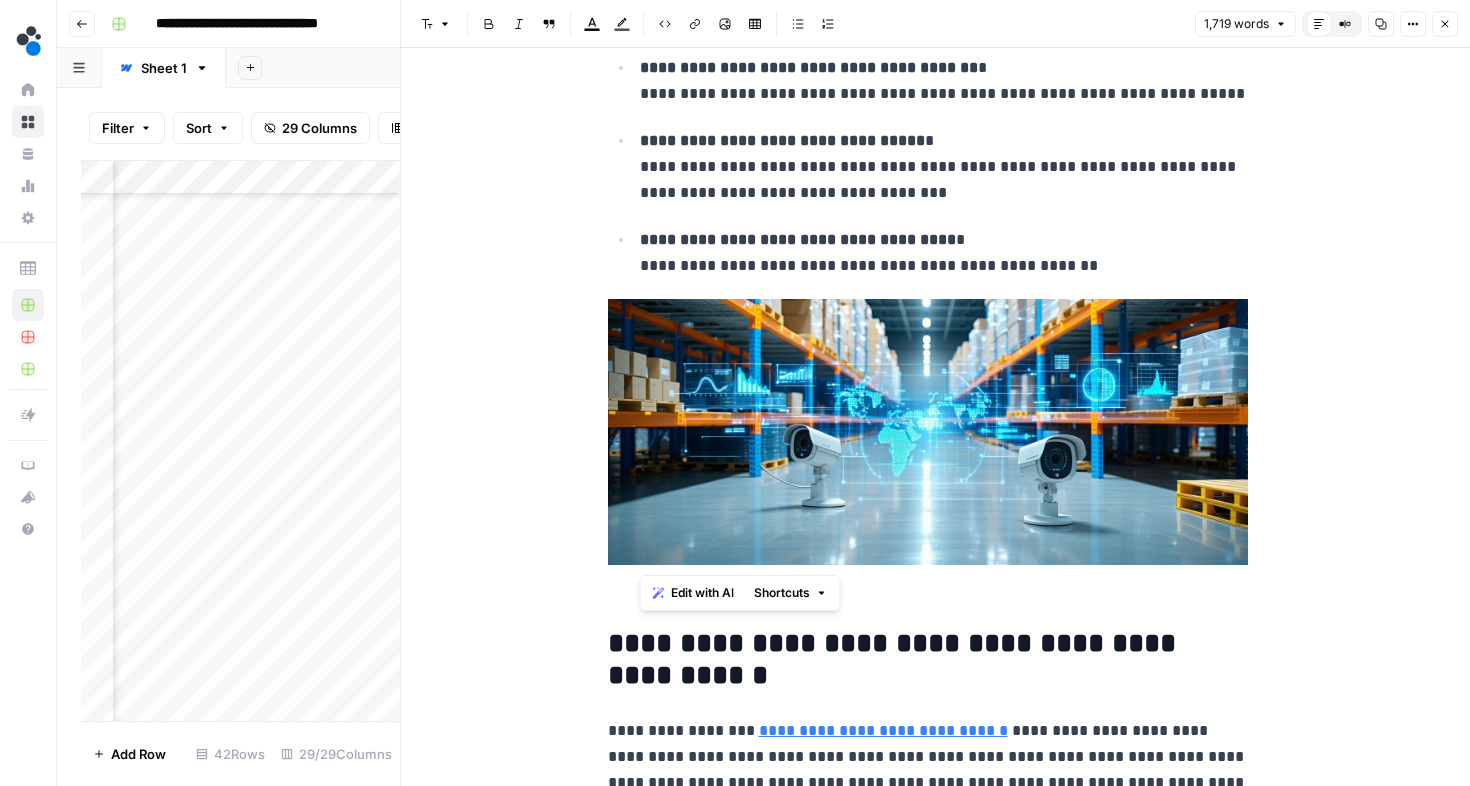 drag, startPoint x: 640, startPoint y: 140, endPoint x: 1157, endPoint y: 289, distance: 538.0427 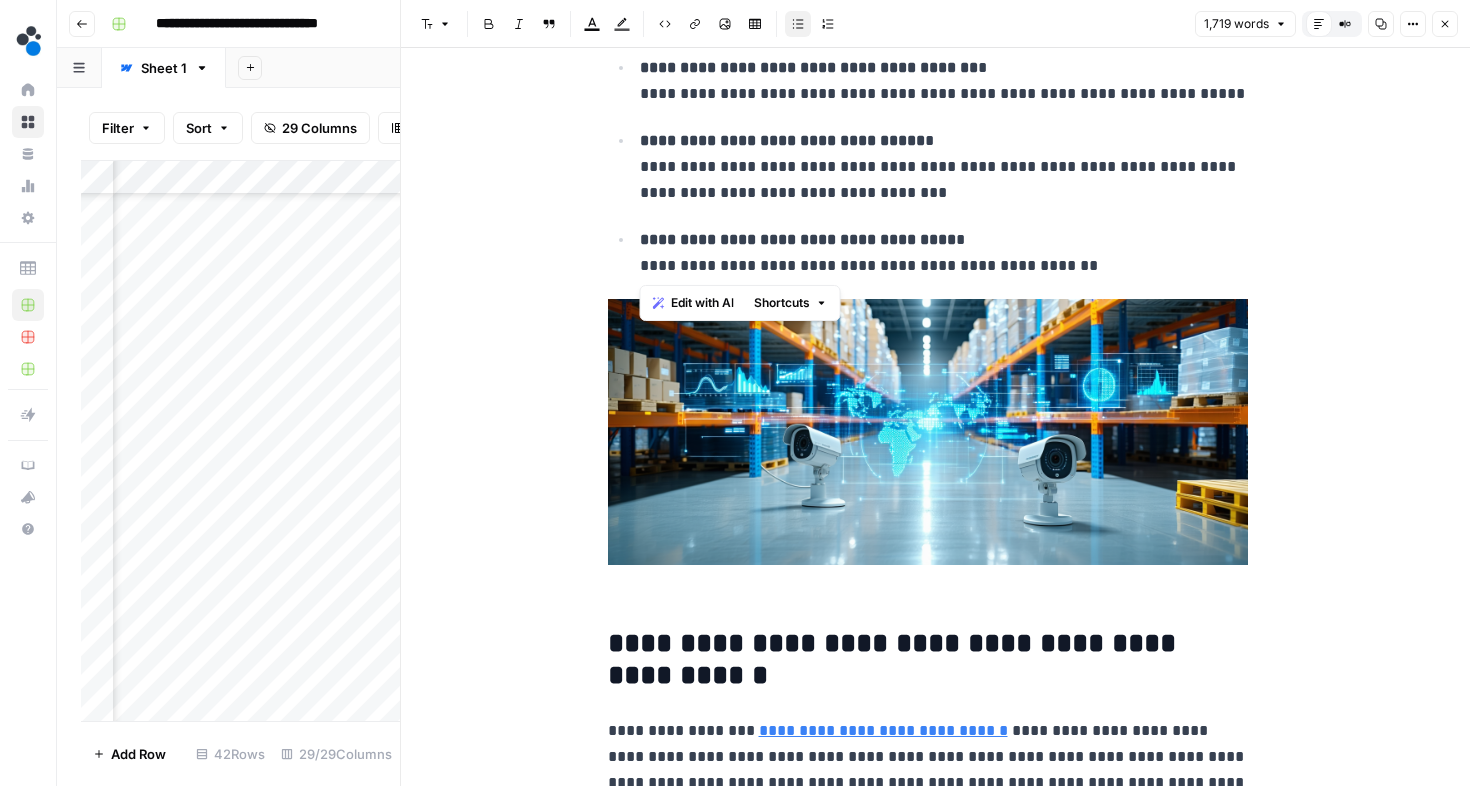 drag, startPoint x: 641, startPoint y: 141, endPoint x: 1060, endPoint y: 275, distance: 439.90567 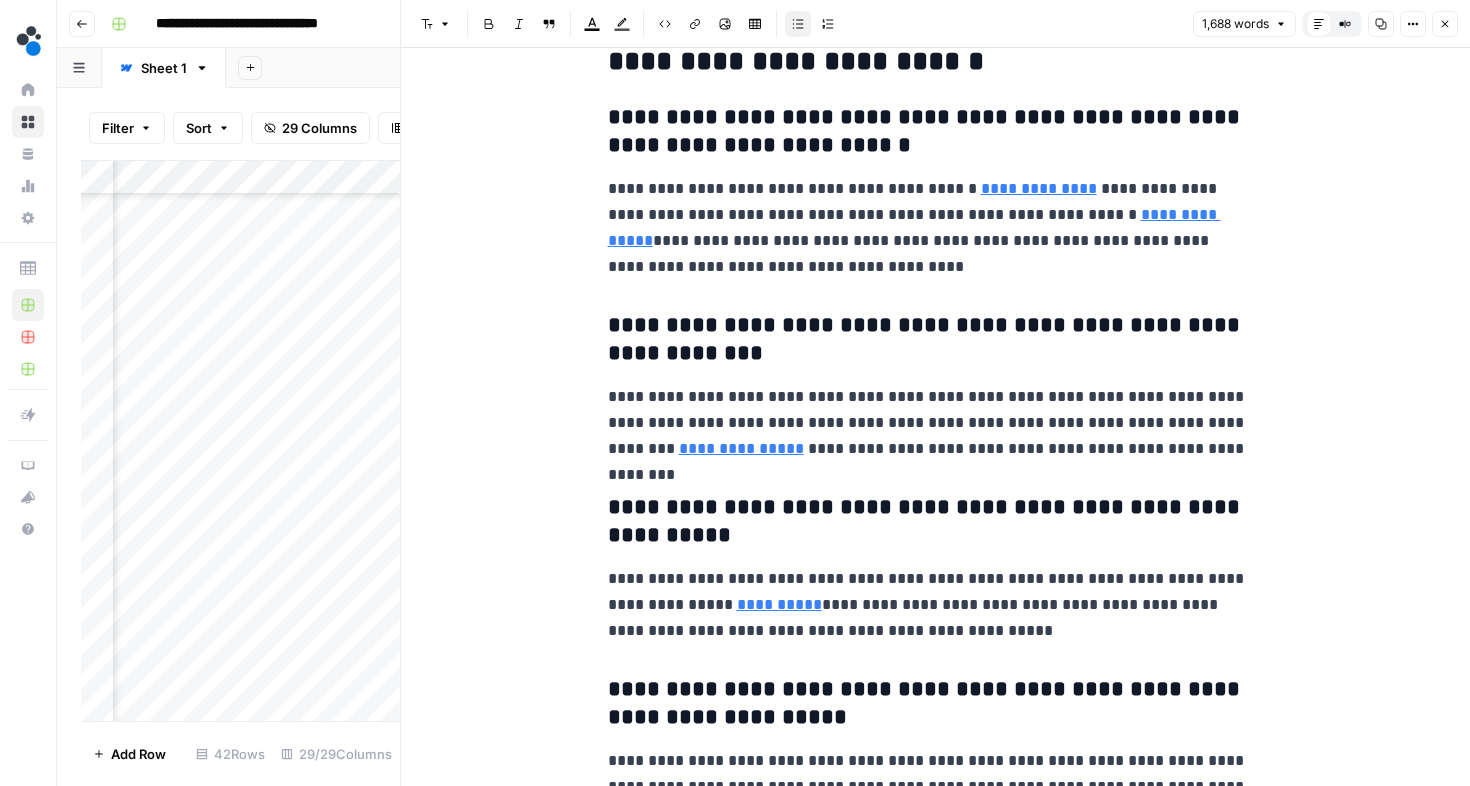 scroll, scrollTop: 8712, scrollLeft: 0, axis: vertical 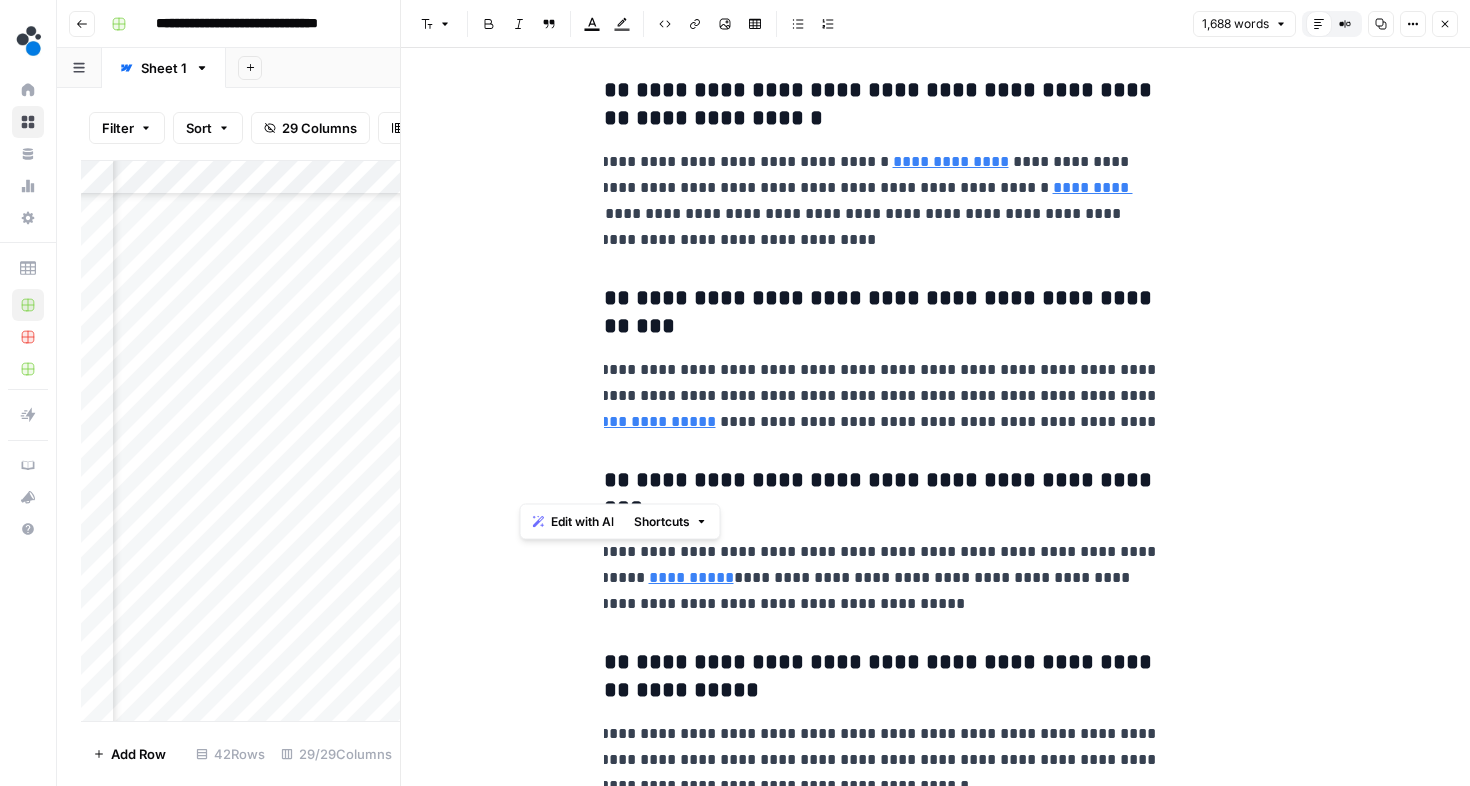 drag, startPoint x: 1134, startPoint y: 395, endPoint x: 1242, endPoint y: 432, distance: 114.16216 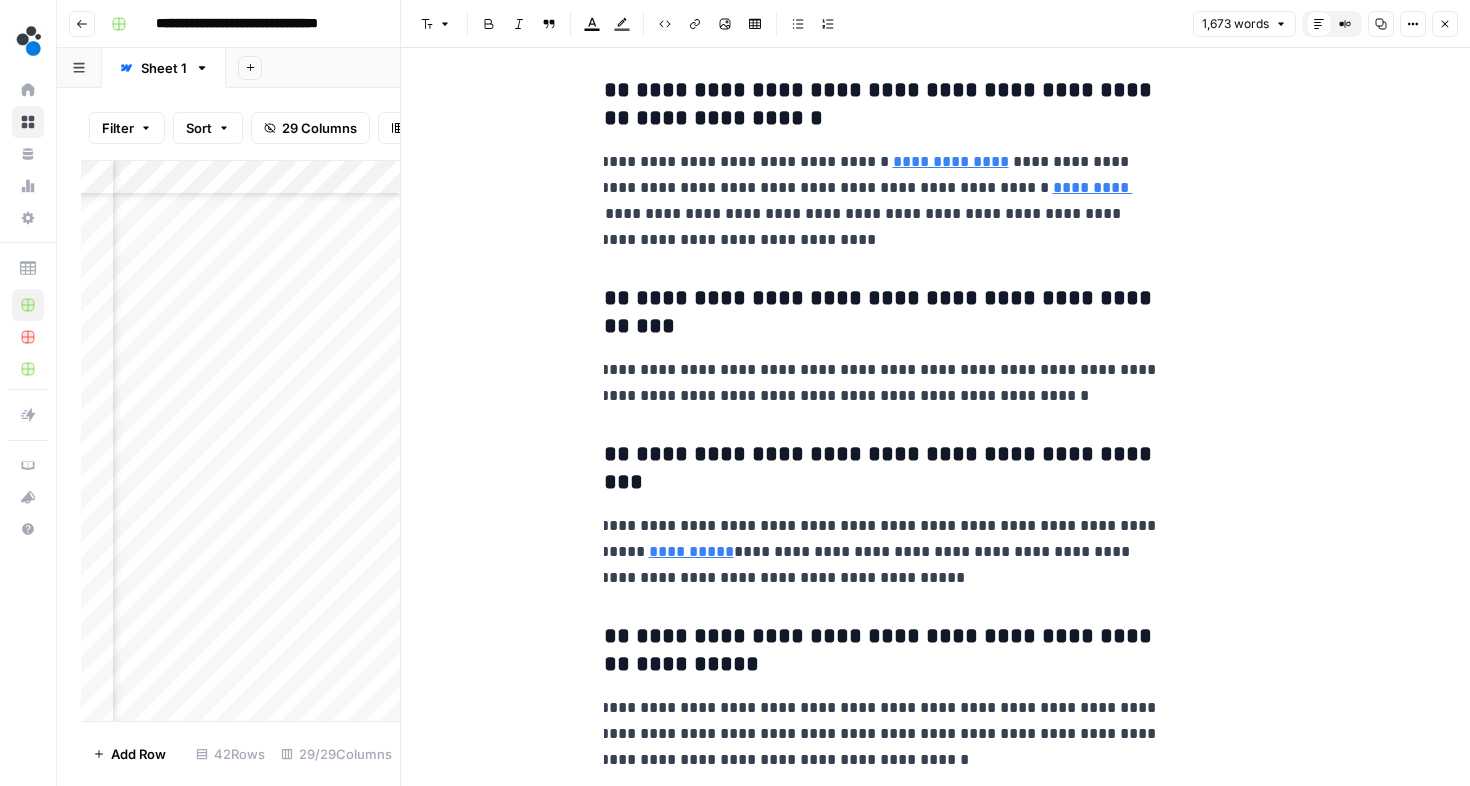scroll, scrollTop: 8711, scrollLeft: 0, axis: vertical 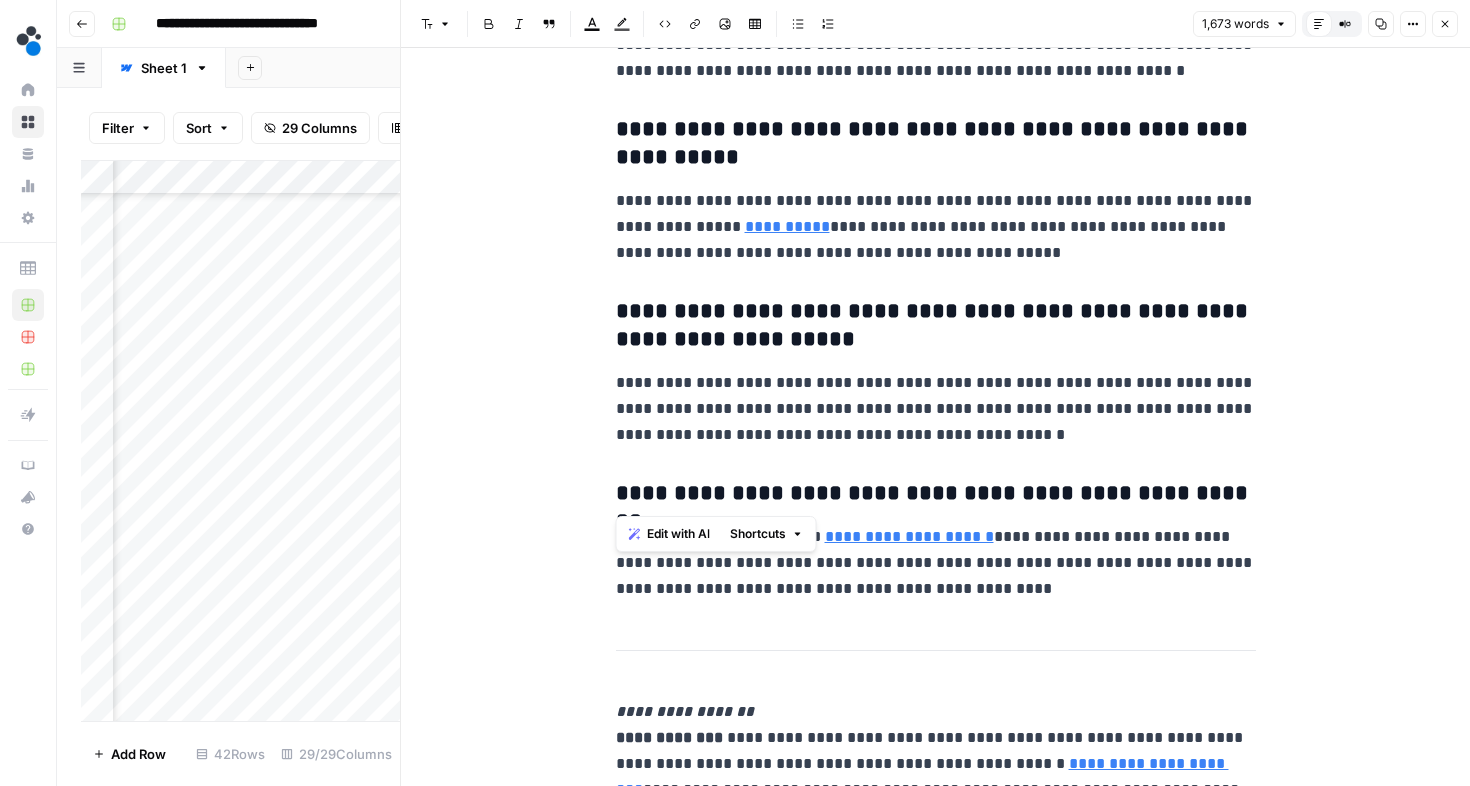 drag, startPoint x: 615, startPoint y: 310, endPoint x: 994, endPoint y: 455, distance: 405.7906 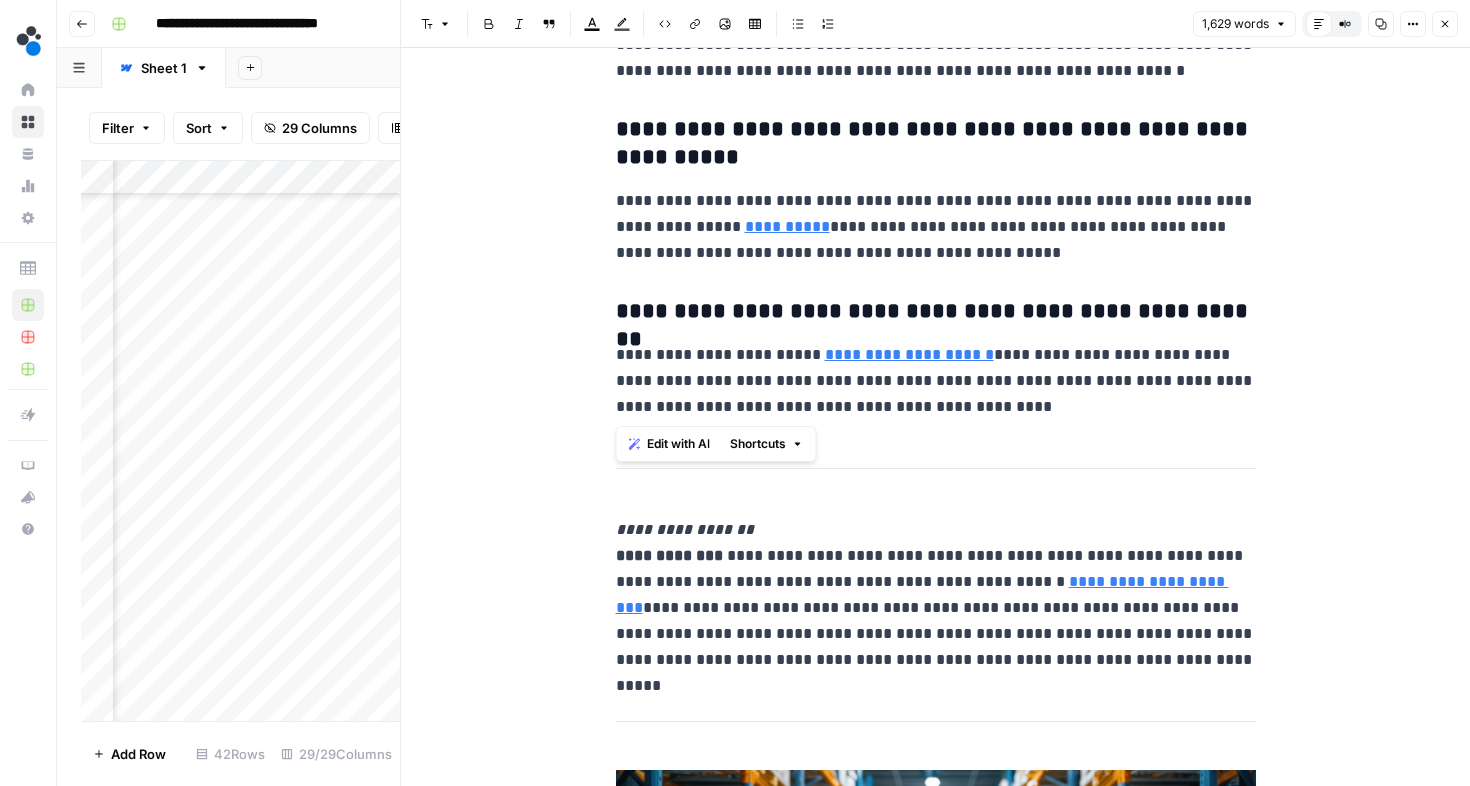 drag, startPoint x: 986, startPoint y: 407, endPoint x: 593, endPoint y: 294, distance: 408.92297 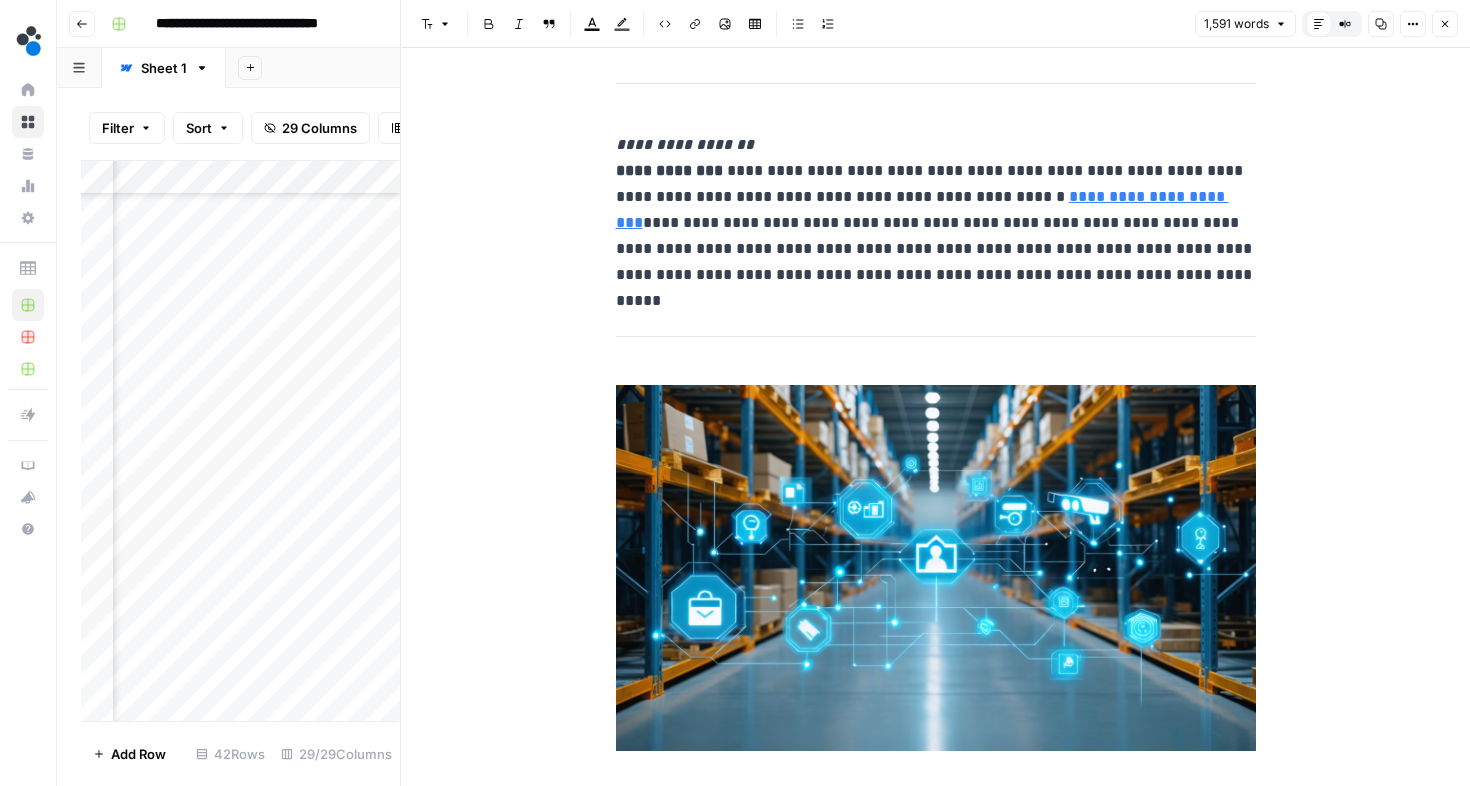 scroll, scrollTop: 9282, scrollLeft: 0, axis: vertical 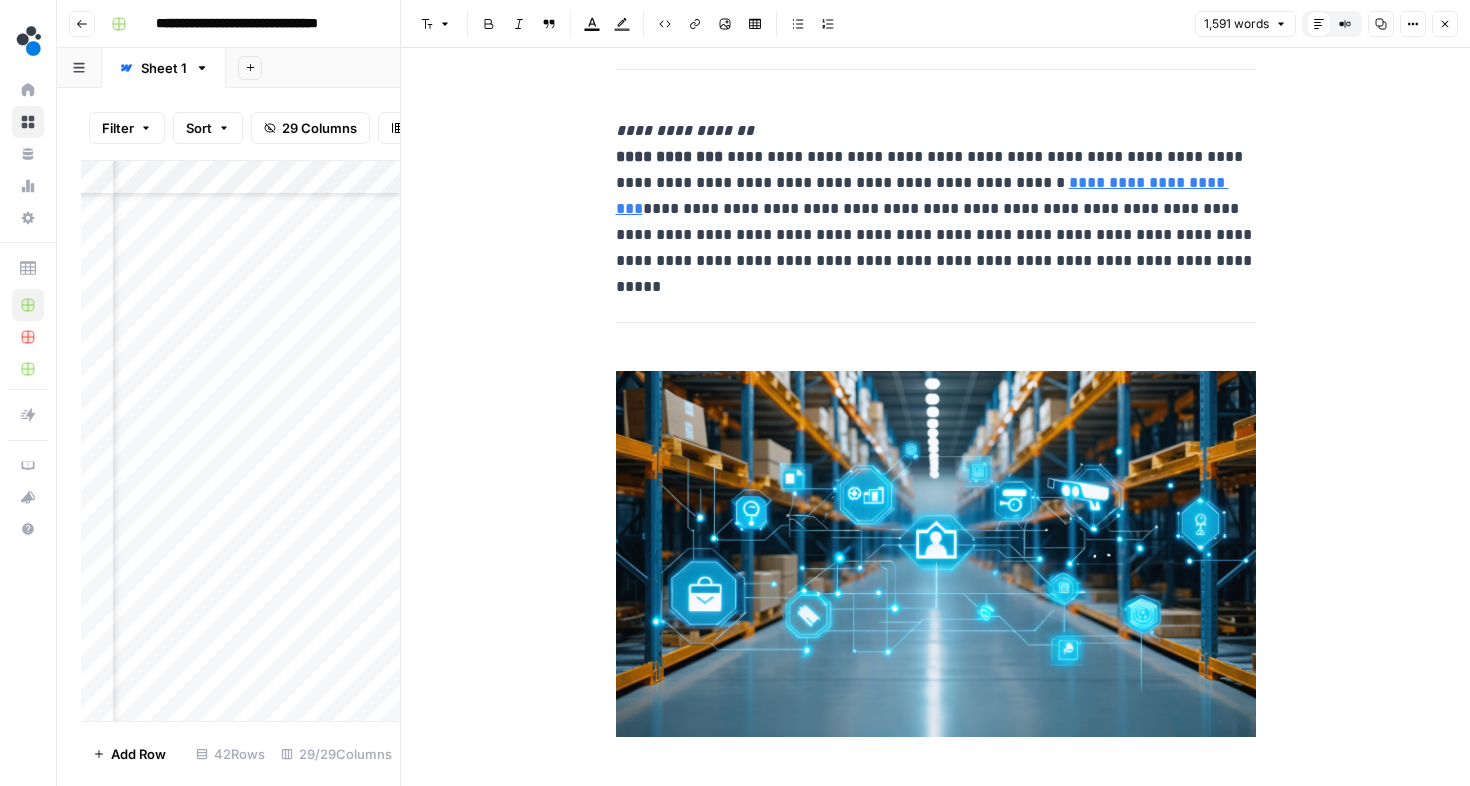 click at bounding box center [936, 554] 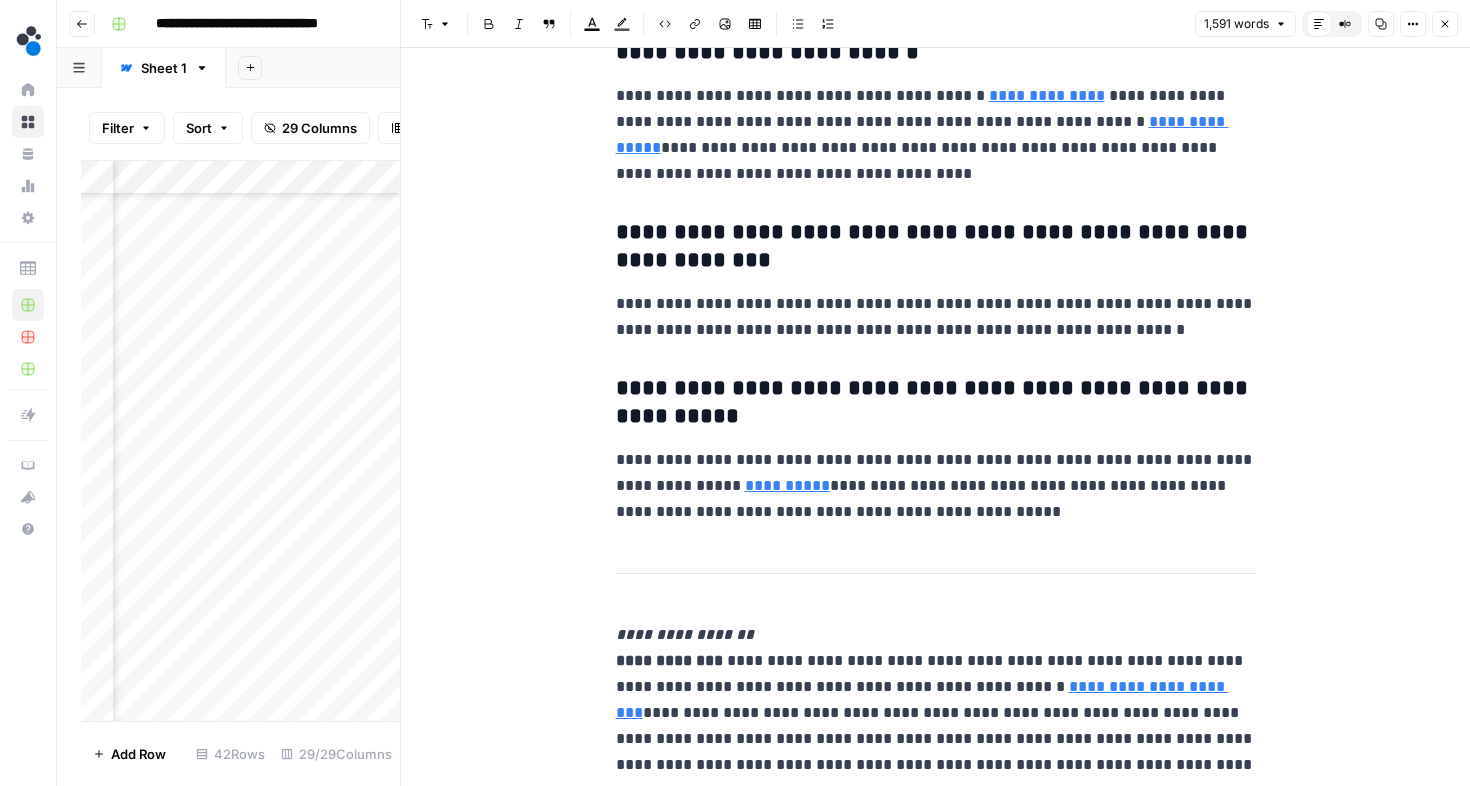 scroll, scrollTop: 8778, scrollLeft: 0, axis: vertical 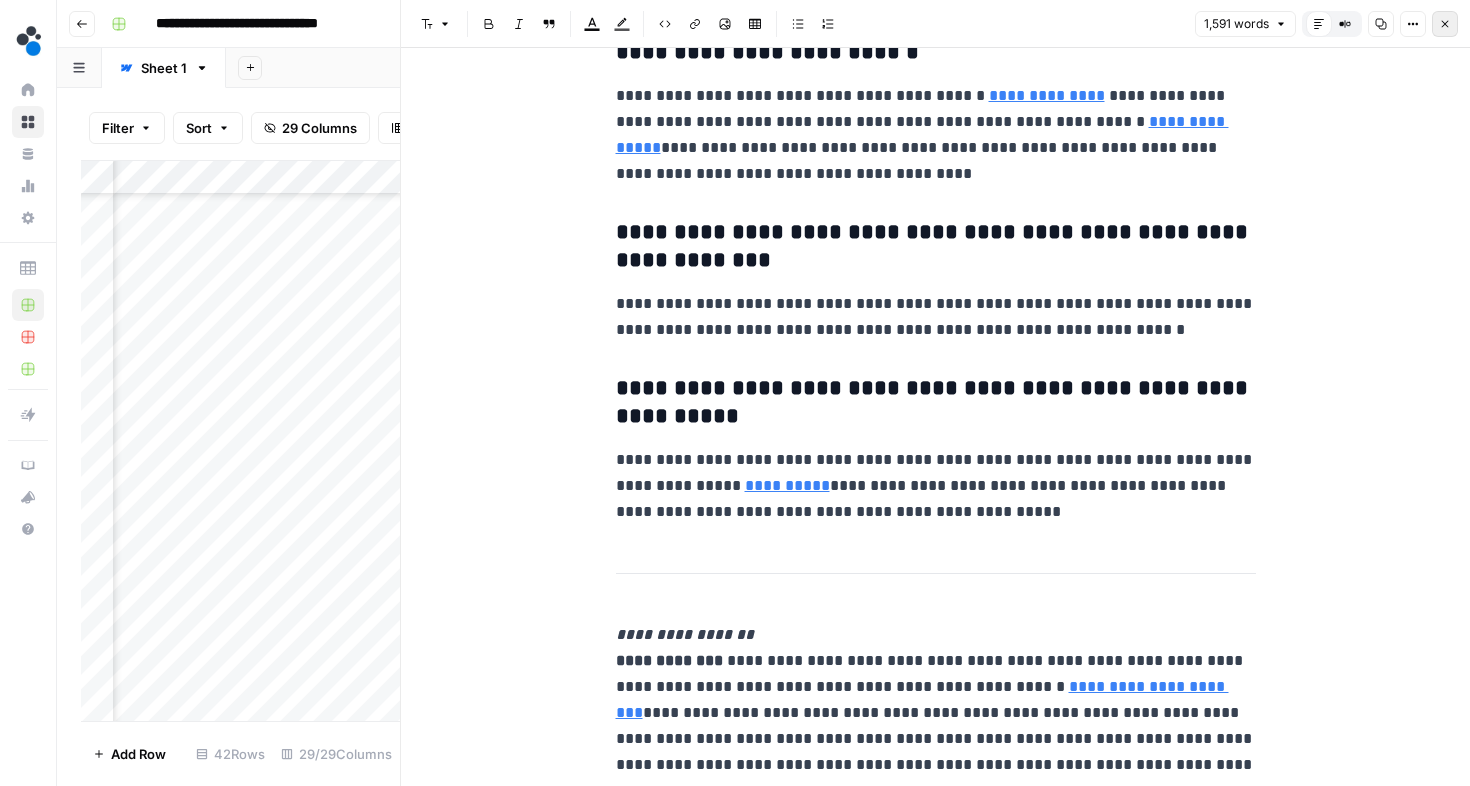 click 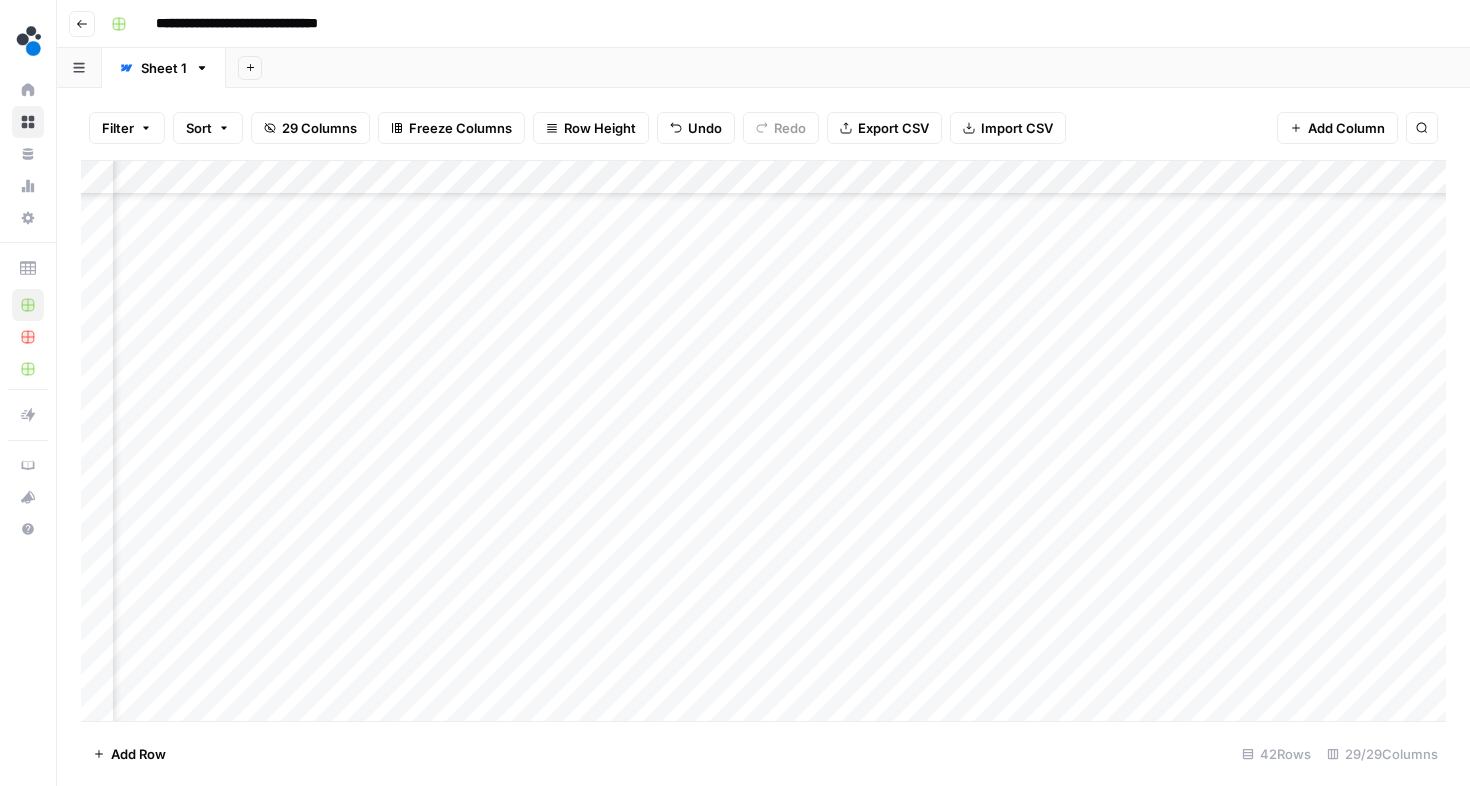 click on "Add Column" at bounding box center (763, 441) 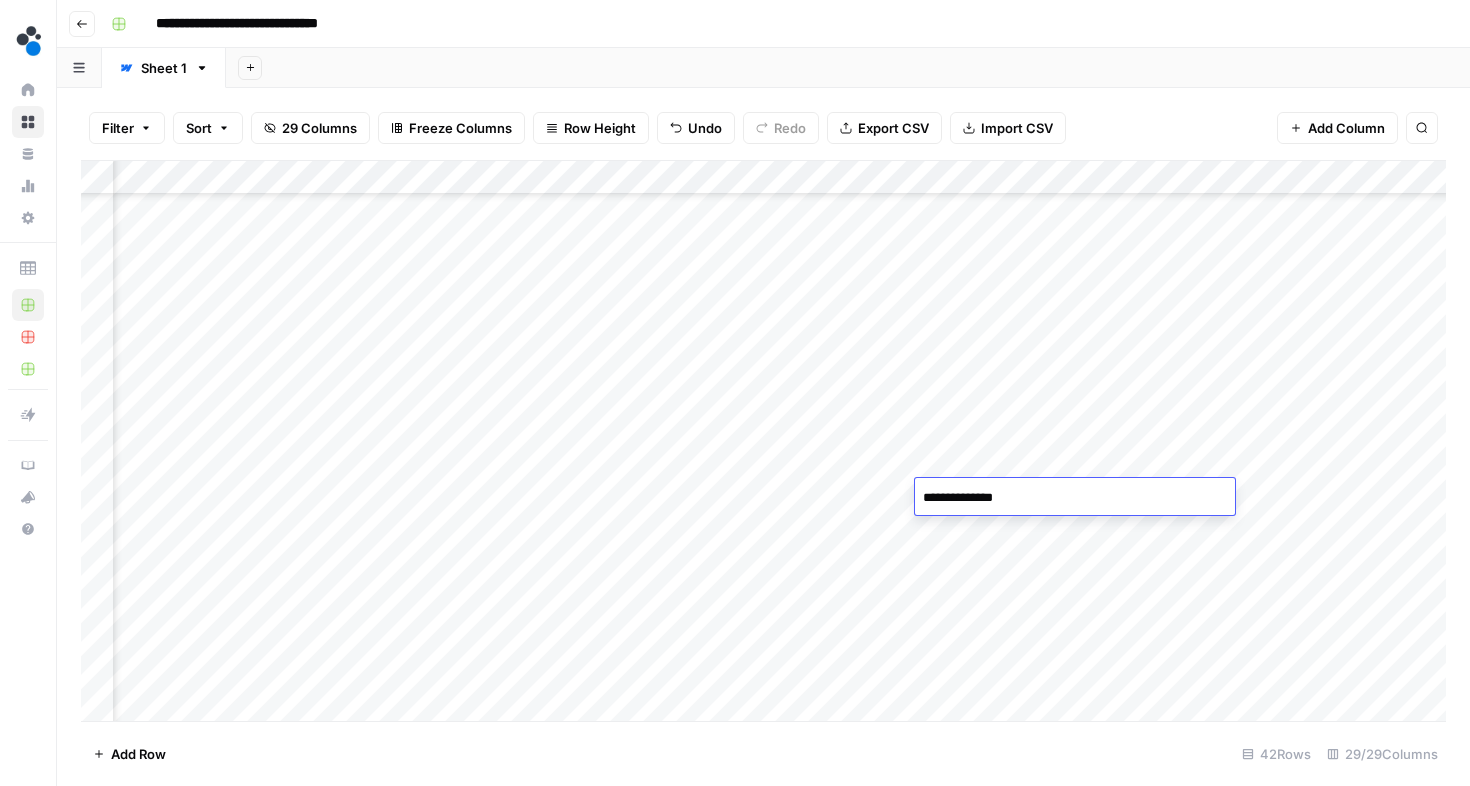type on "**********" 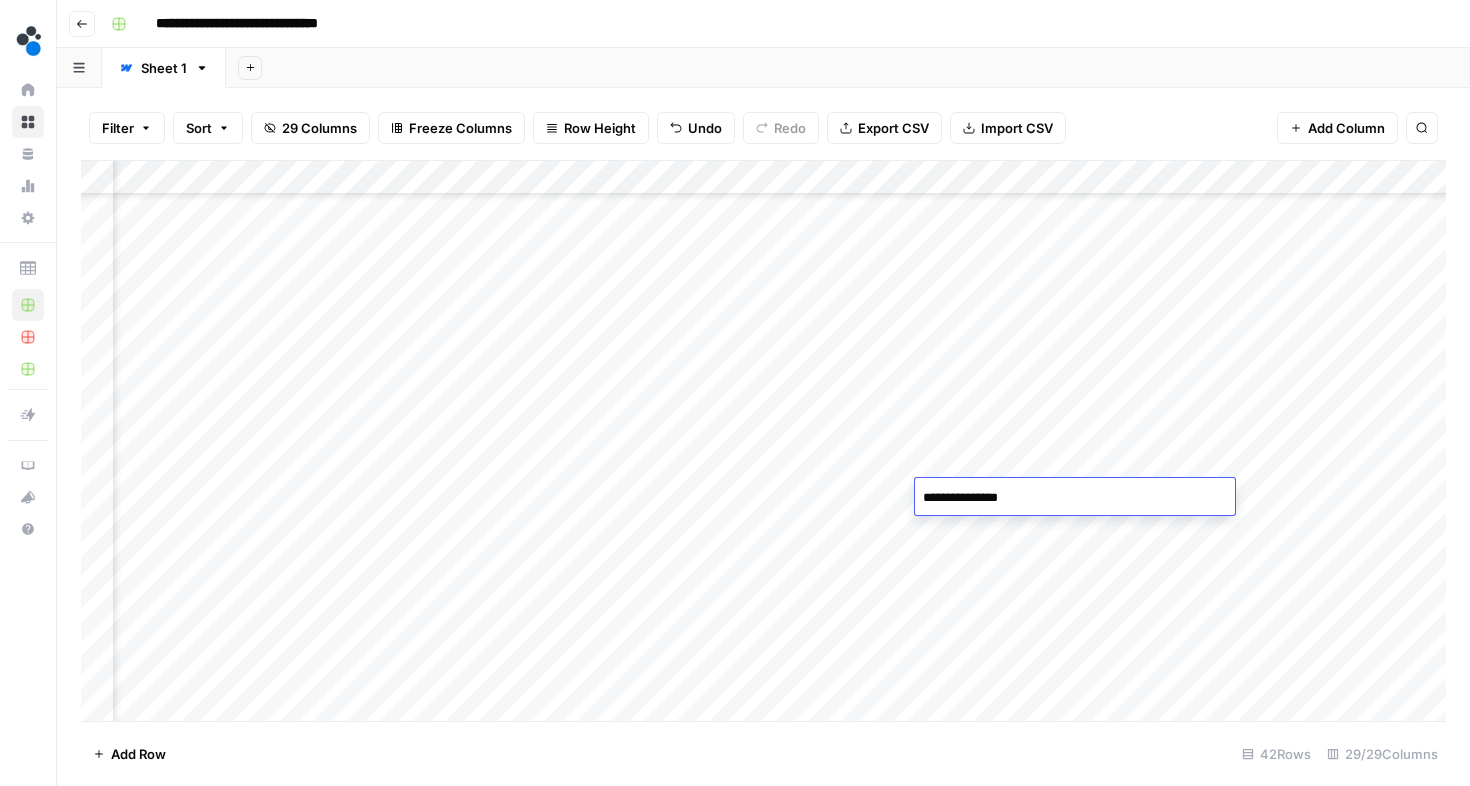 click on "Add Column" at bounding box center [763, 441] 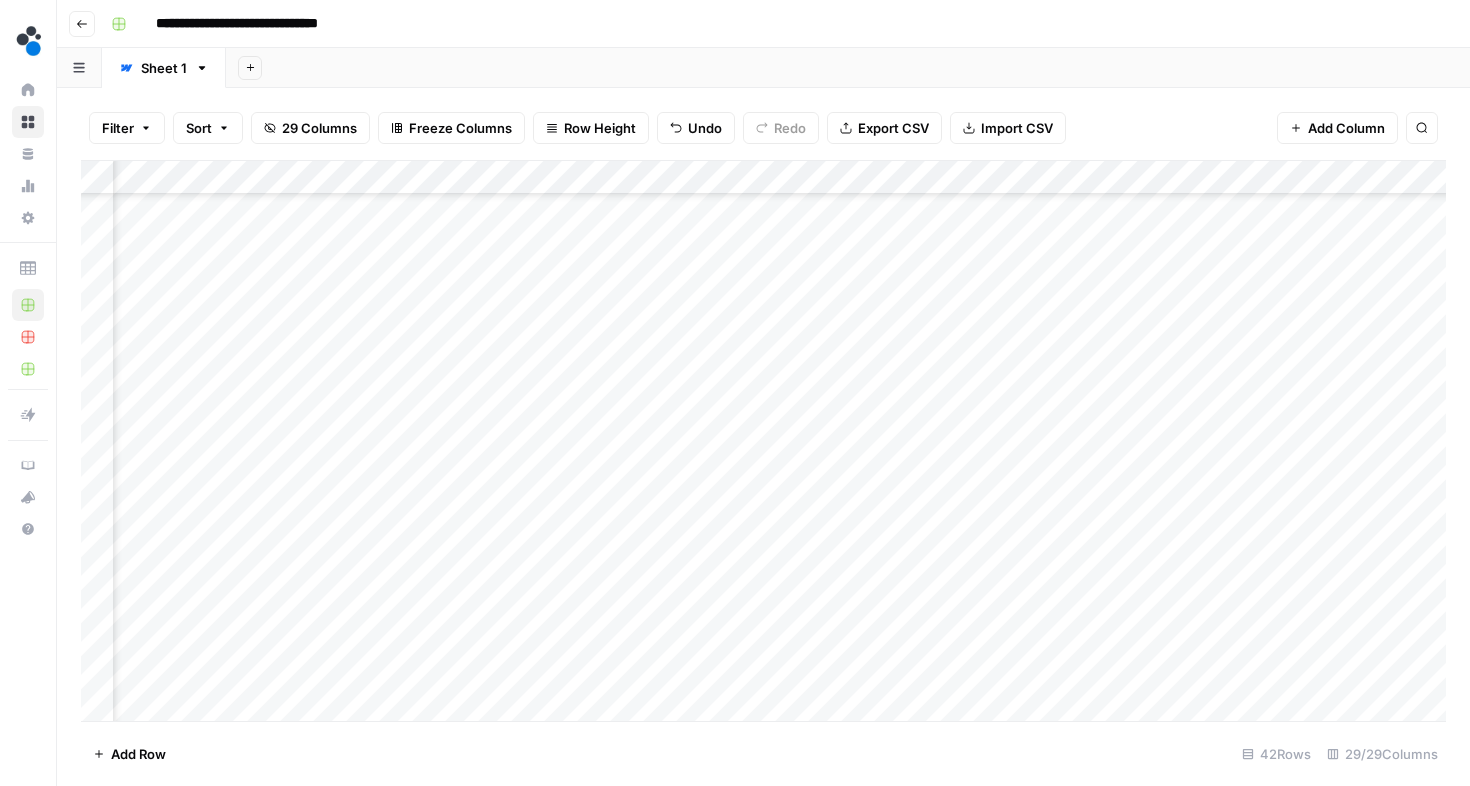 click on "Add Column" at bounding box center (763, 441) 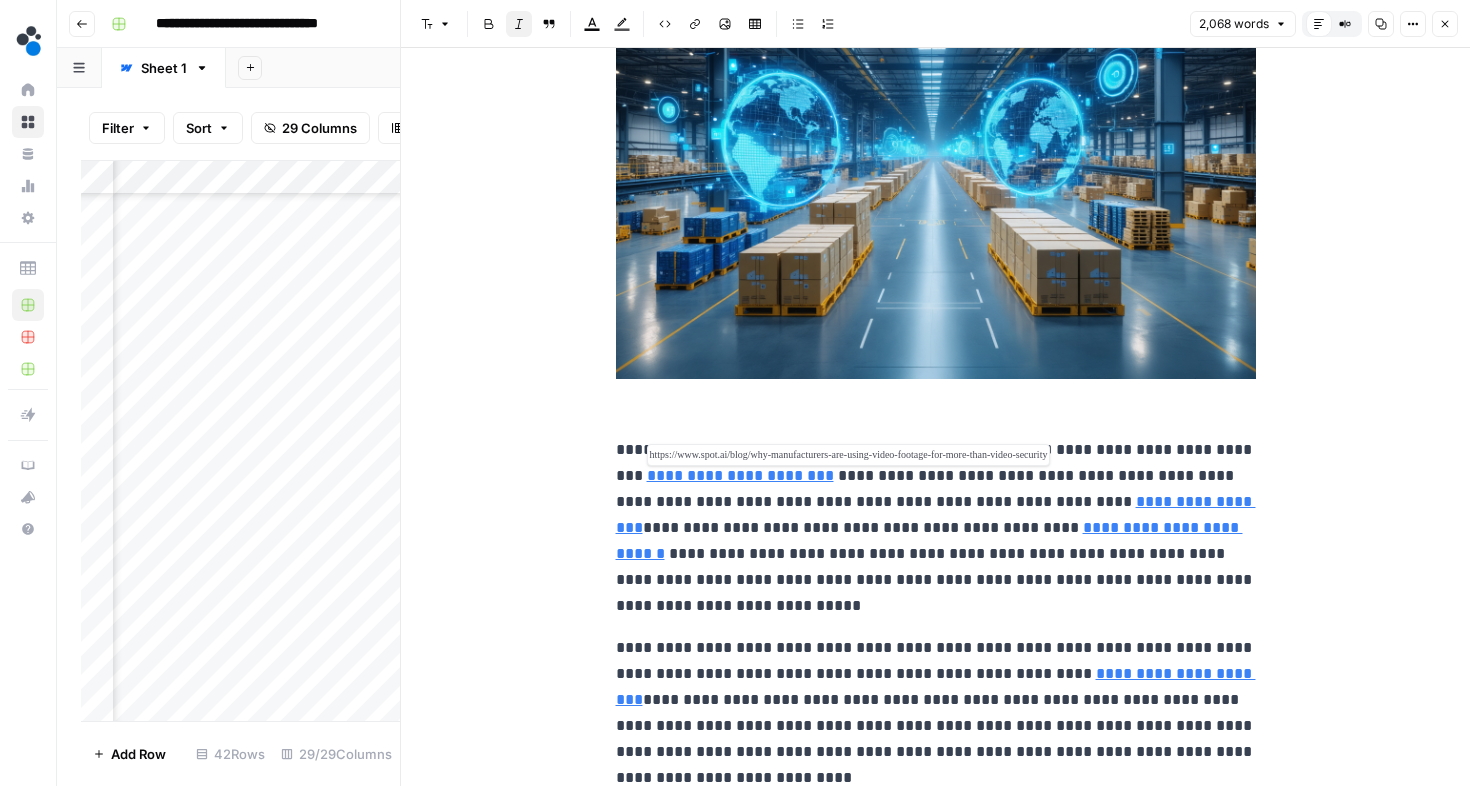 scroll, scrollTop: 99, scrollLeft: 0, axis: vertical 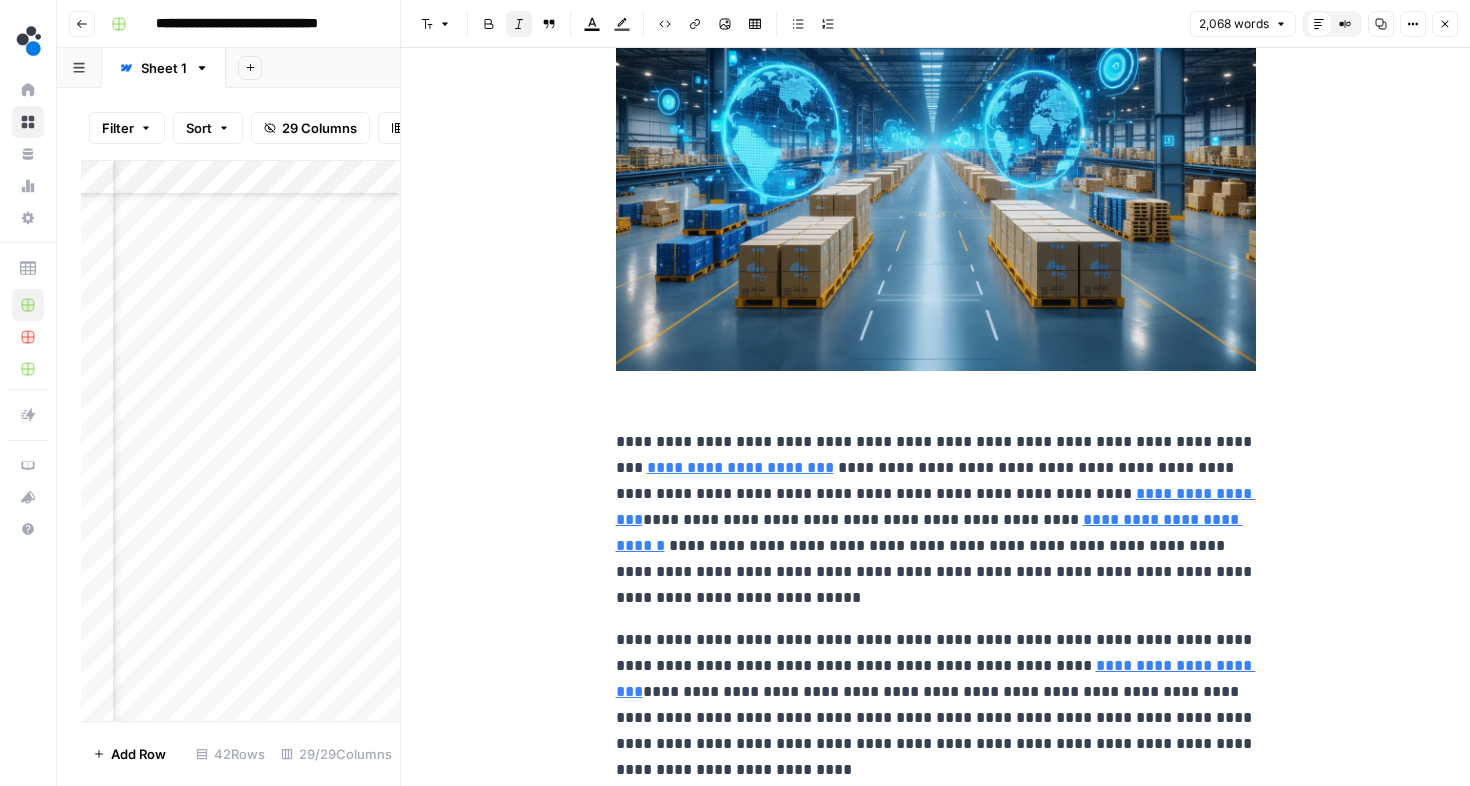 click on "**********" at bounding box center [936, 520] 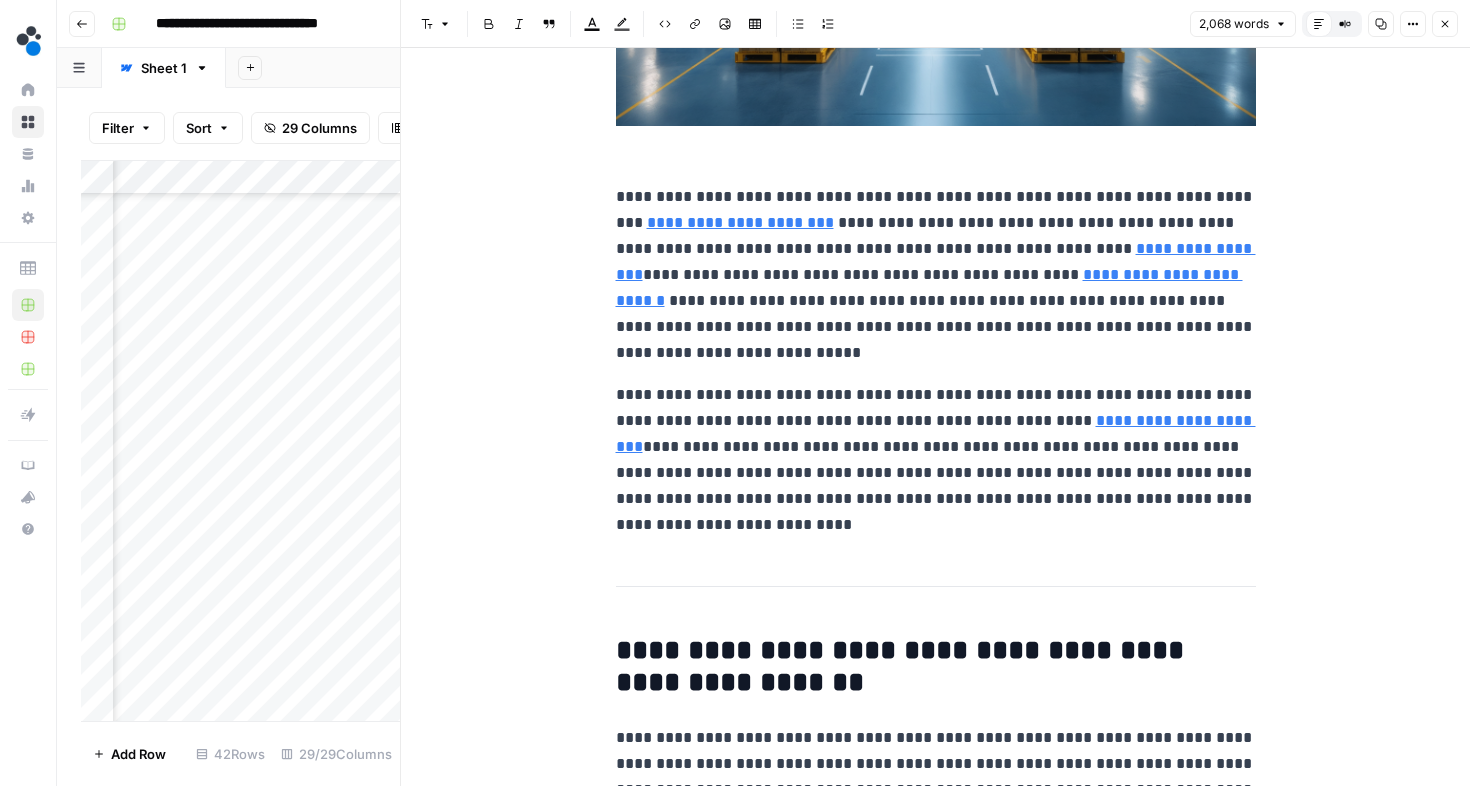scroll, scrollTop: 345, scrollLeft: 0, axis: vertical 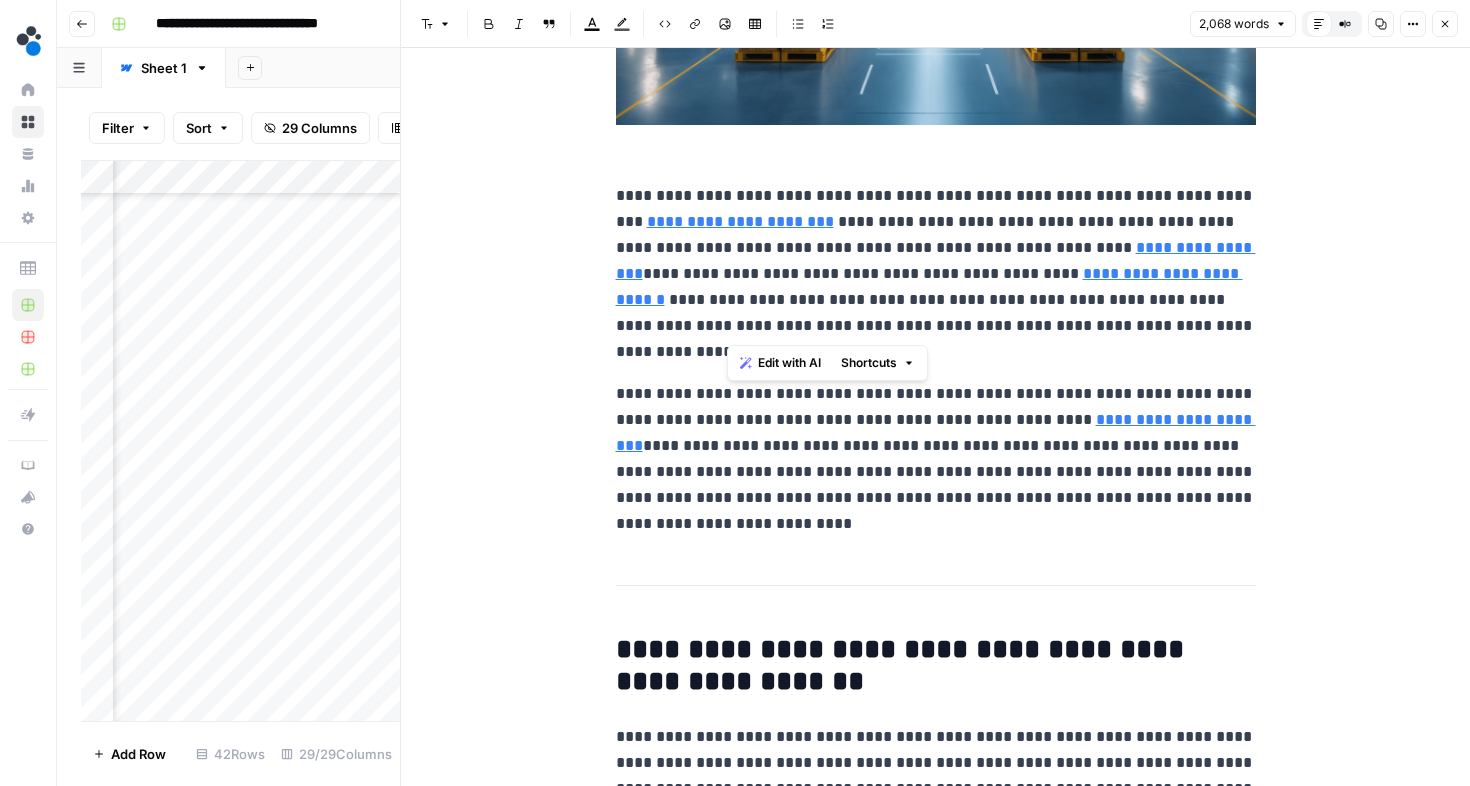 drag, startPoint x: 850, startPoint y: 273, endPoint x: 730, endPoint y: 316, distance: 127.471565 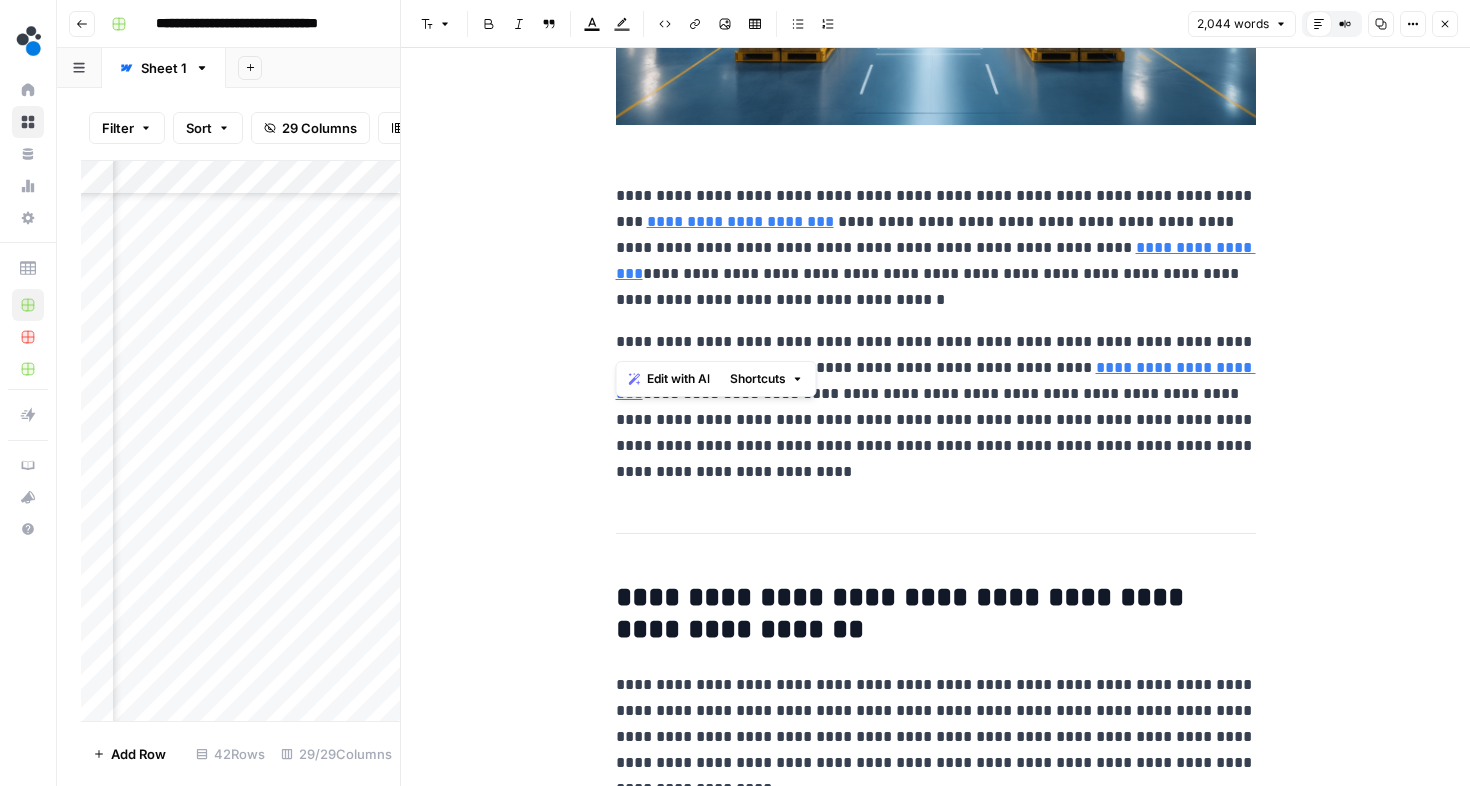 drag, startPoint x: 852, startPoint y: 274, endPoint x: 853, endPoint y: 318, distance: 44.011364 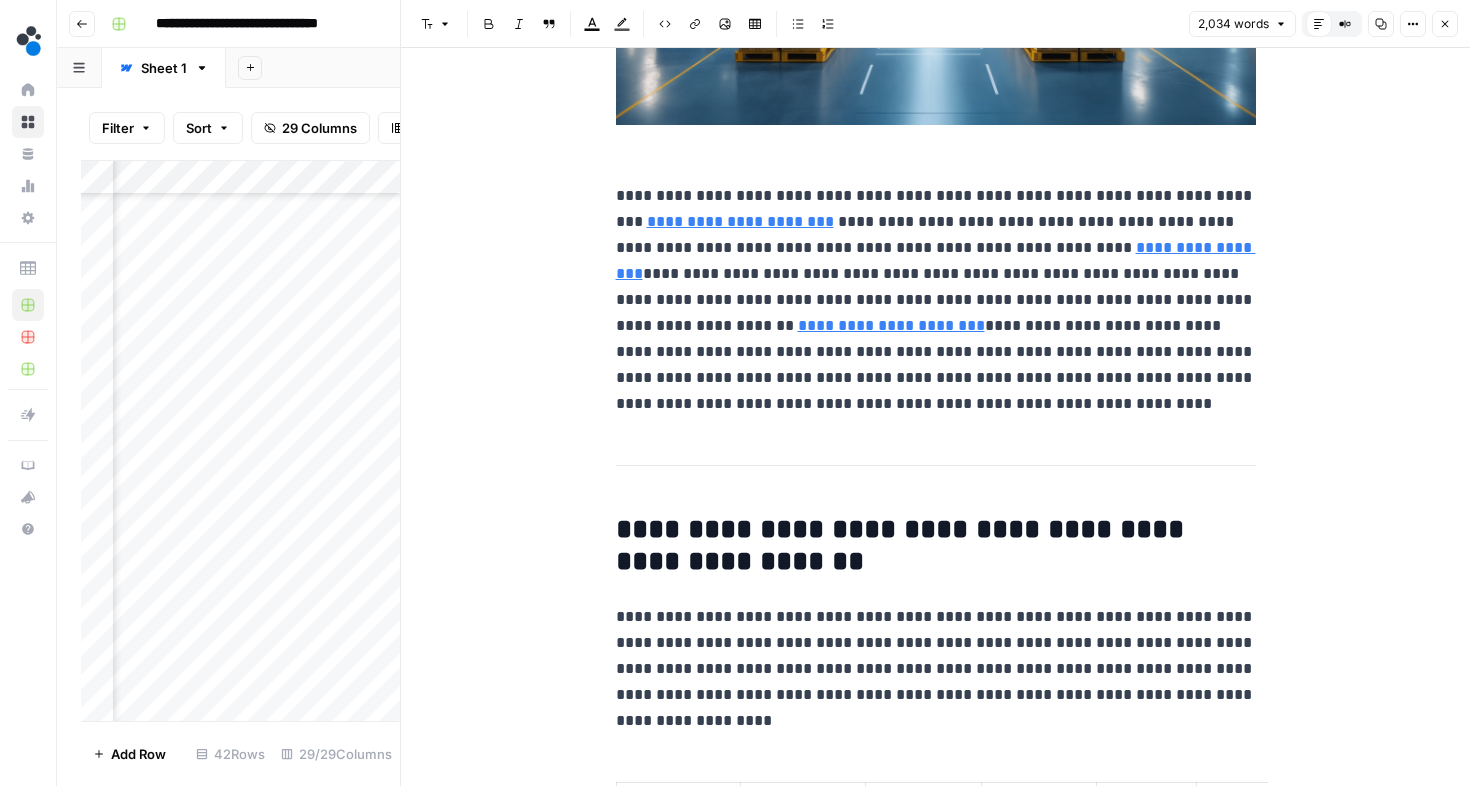 type 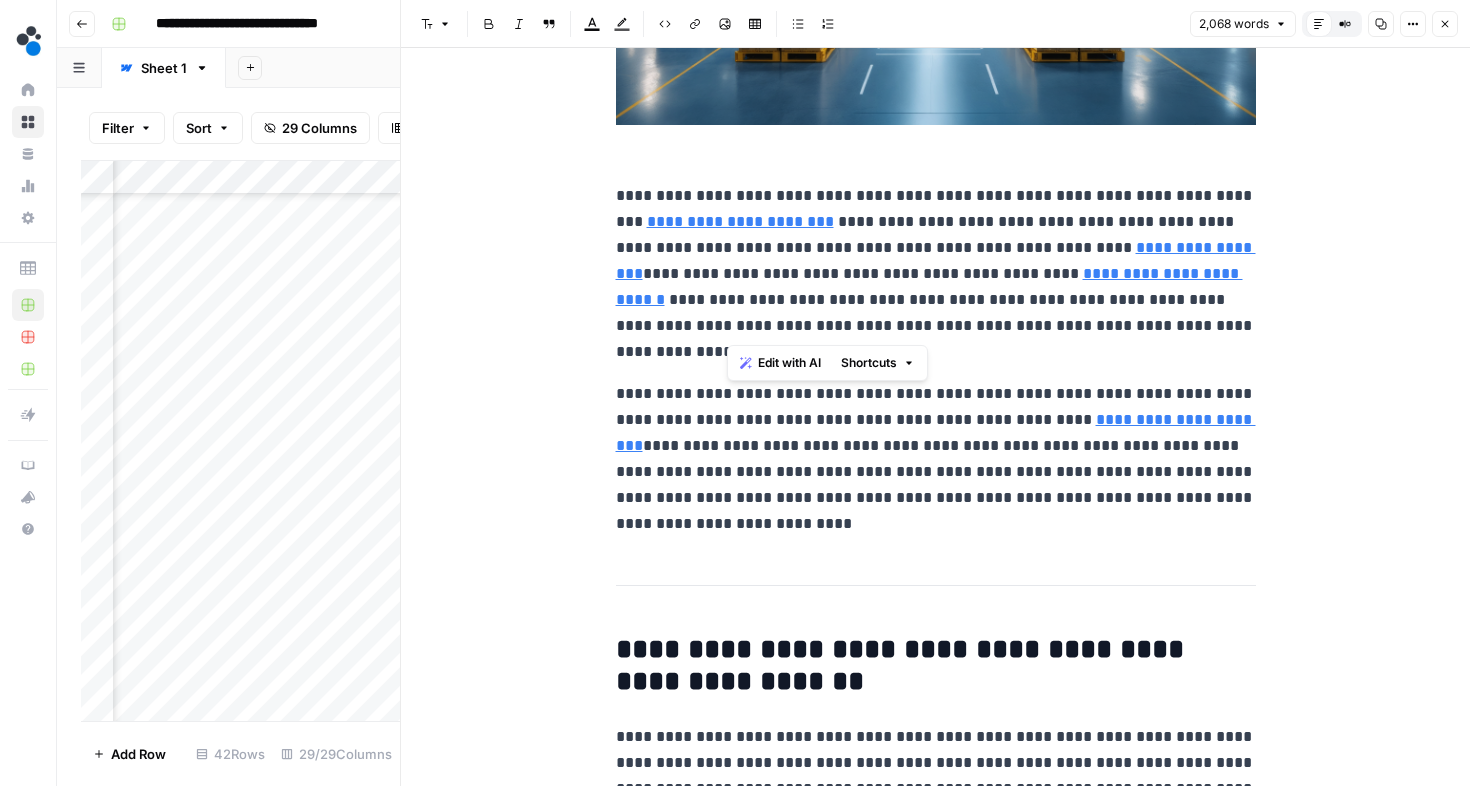 click on "**********" at bounding box center (936, 274) 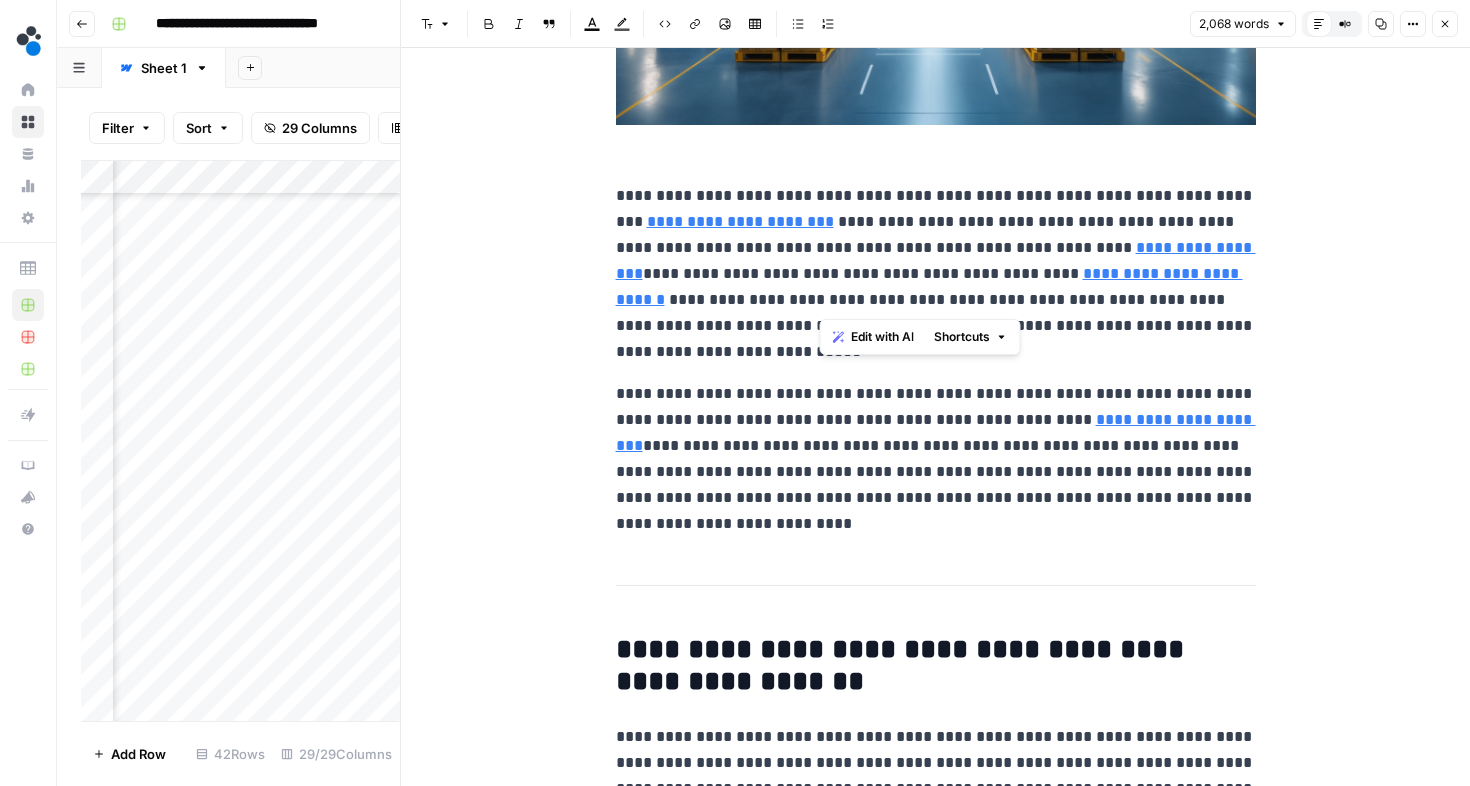 drag, startPoint x: 820, startPoint y: 301, endPoint x: 923, endPoint y: 301, distance: 103 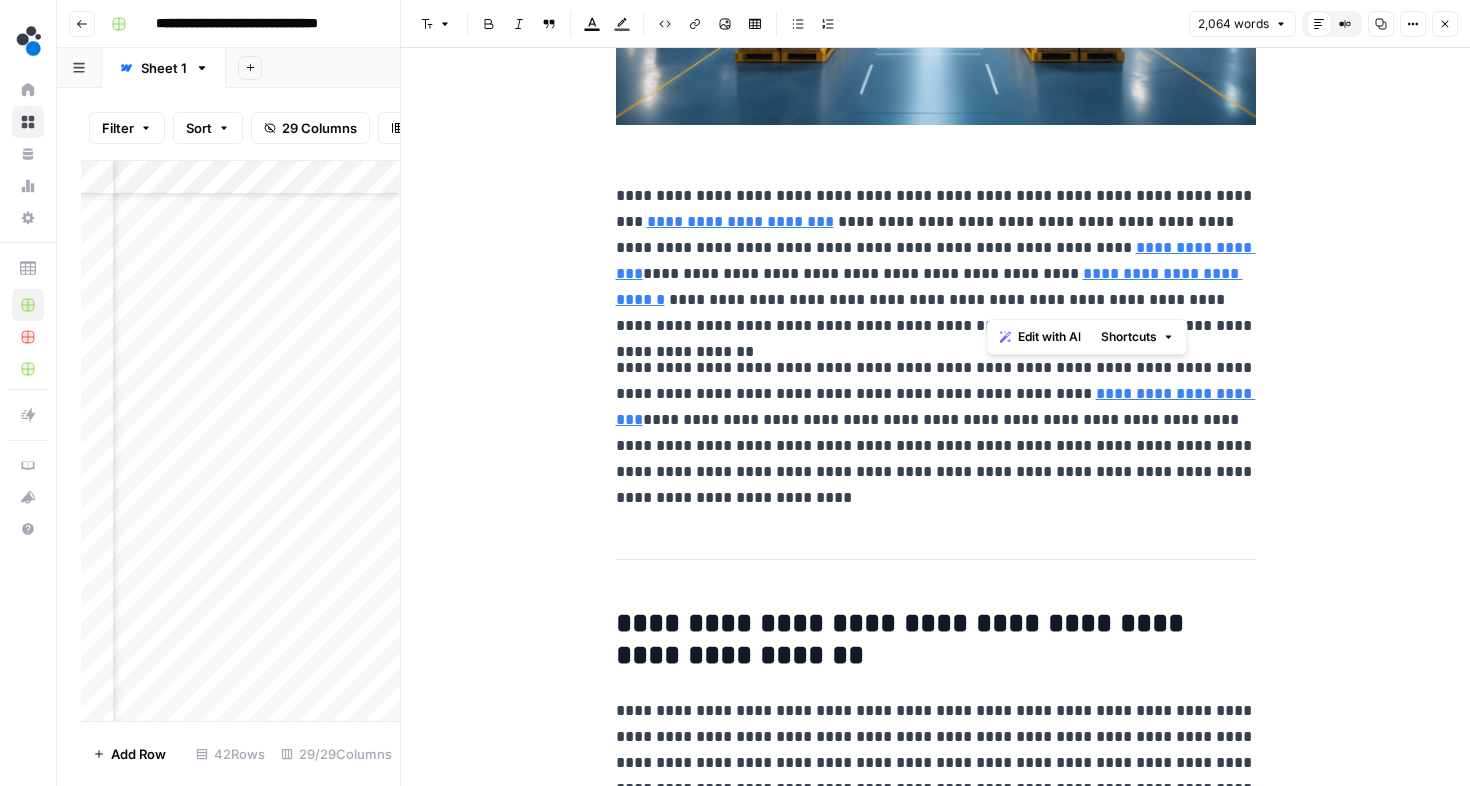 drag, startPoint x: 986, startPoint y: 301, endPoint x: 1041, endPoint y: 304, distance: 55.081757 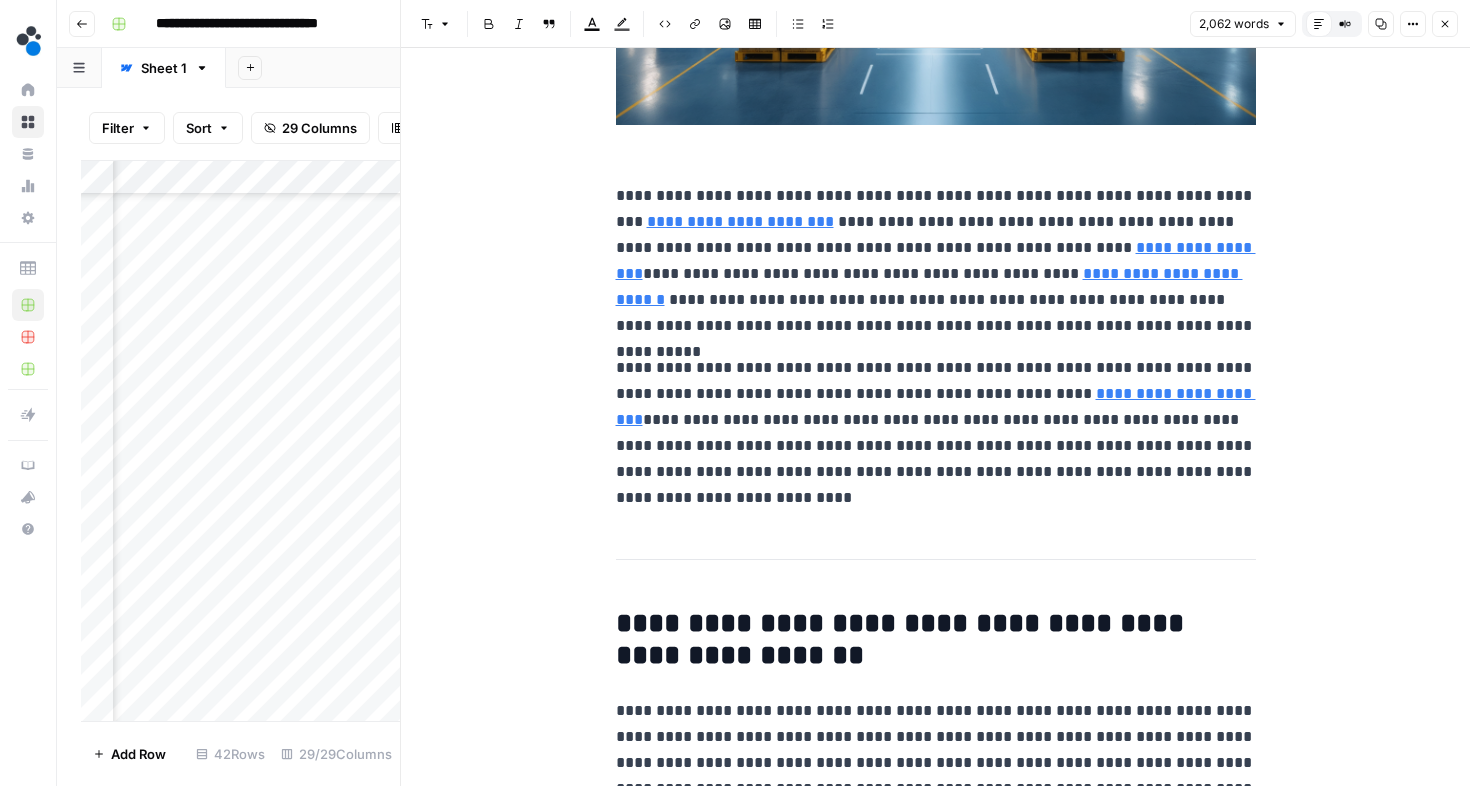 click on "**********" at bounding box center [936, 261] 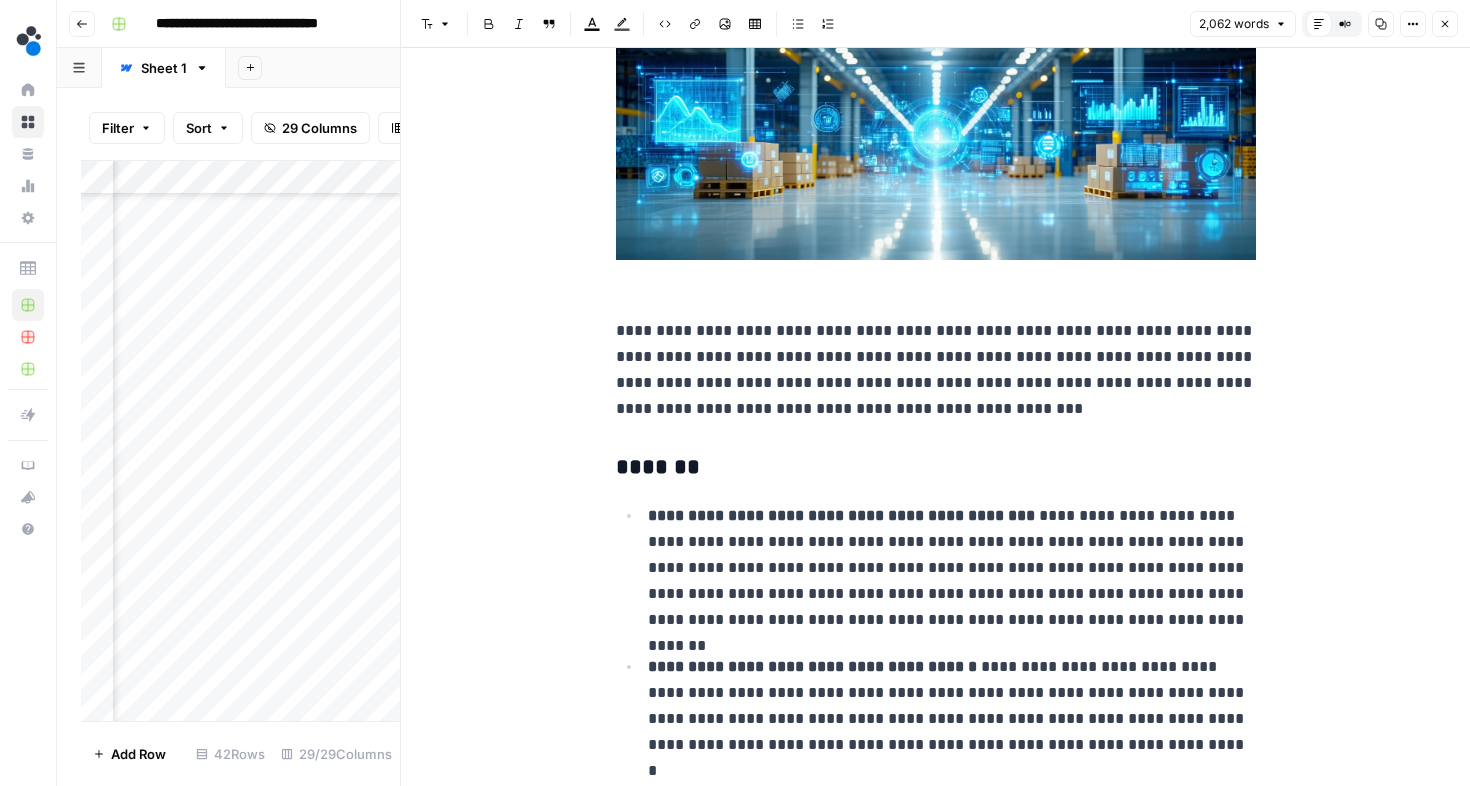 scroll, scrollTop: 3327, scrollLeft: 0, axis: vertical 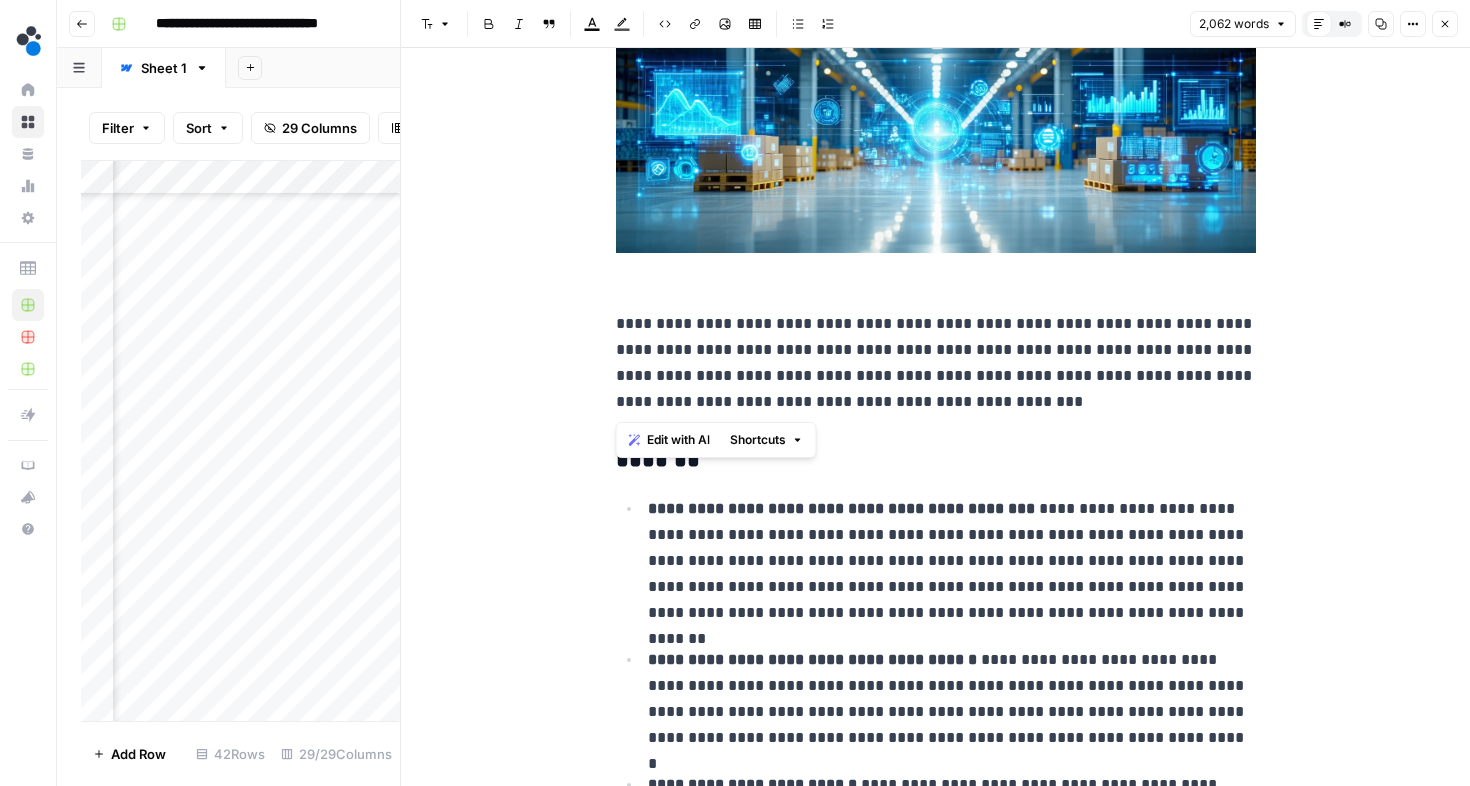drag, startPoint x: 976, startPoint y: 401, endPoint x: 612, endPoint y: 295, distance: 379.12003 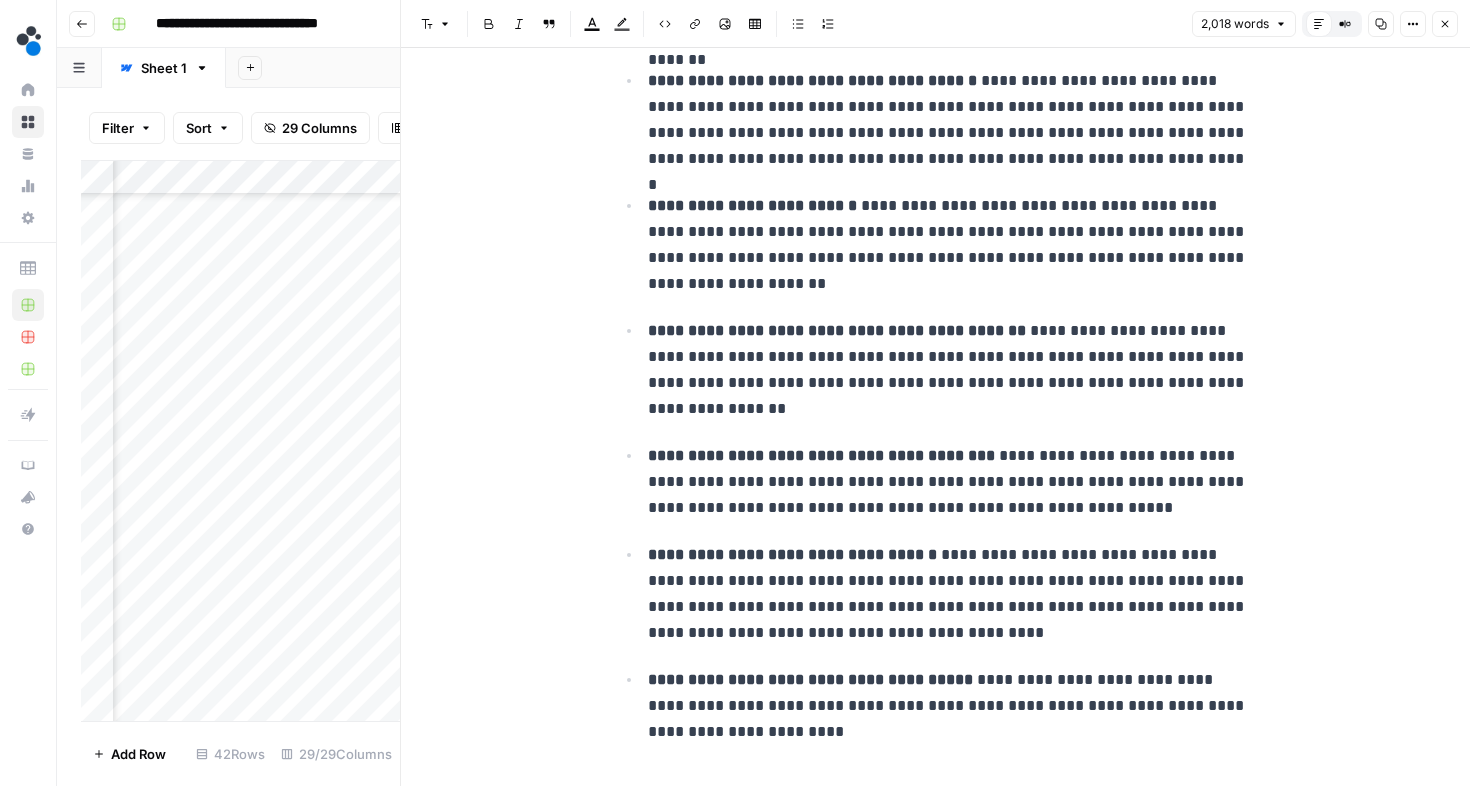 scroll, scrollTop: 3826, scrollLeft: 0, axis: vertical 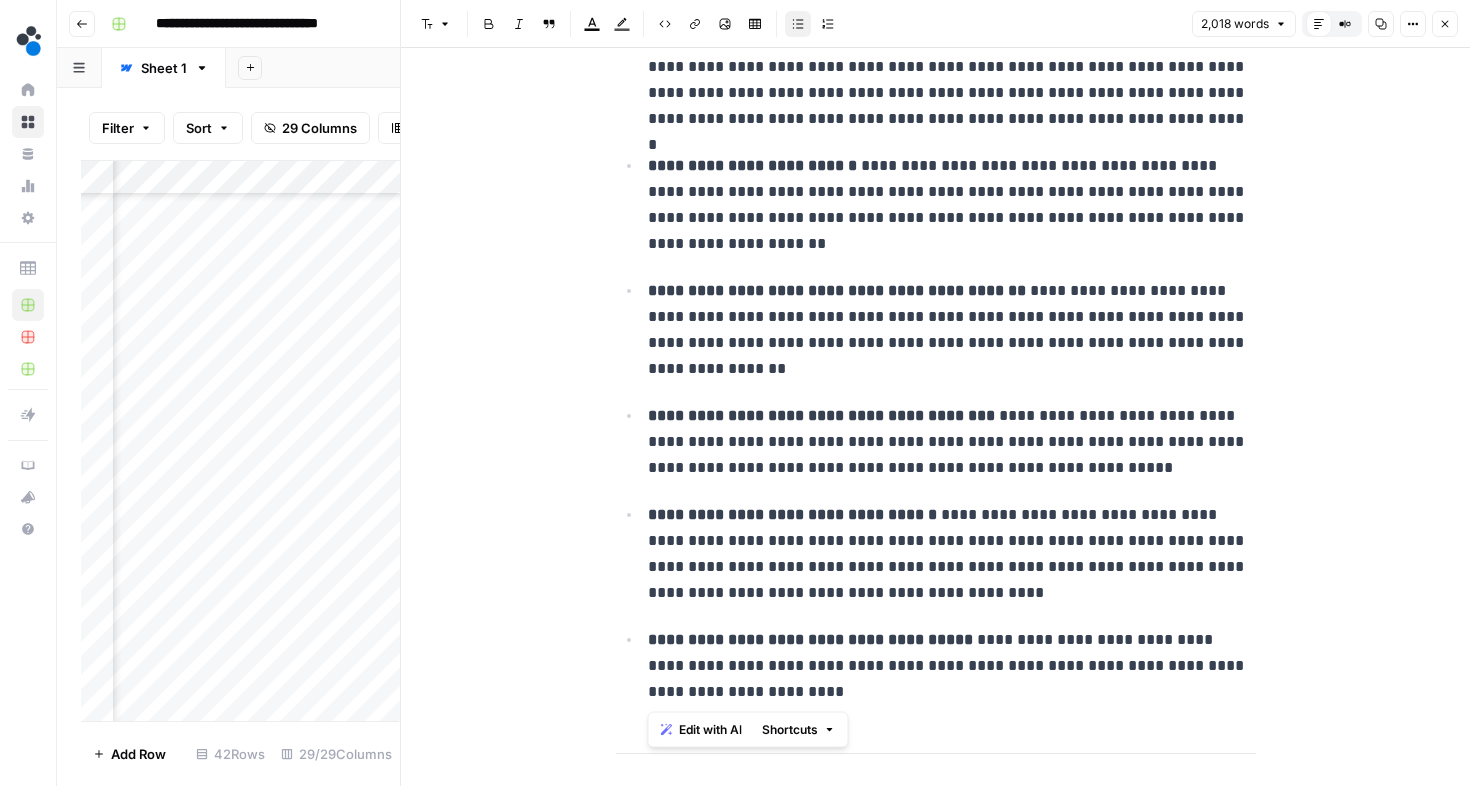 drag, startPoint x: 645, startPoint y: 517, endPoint x: 816, endPoint y: 683, distance: 238.32121 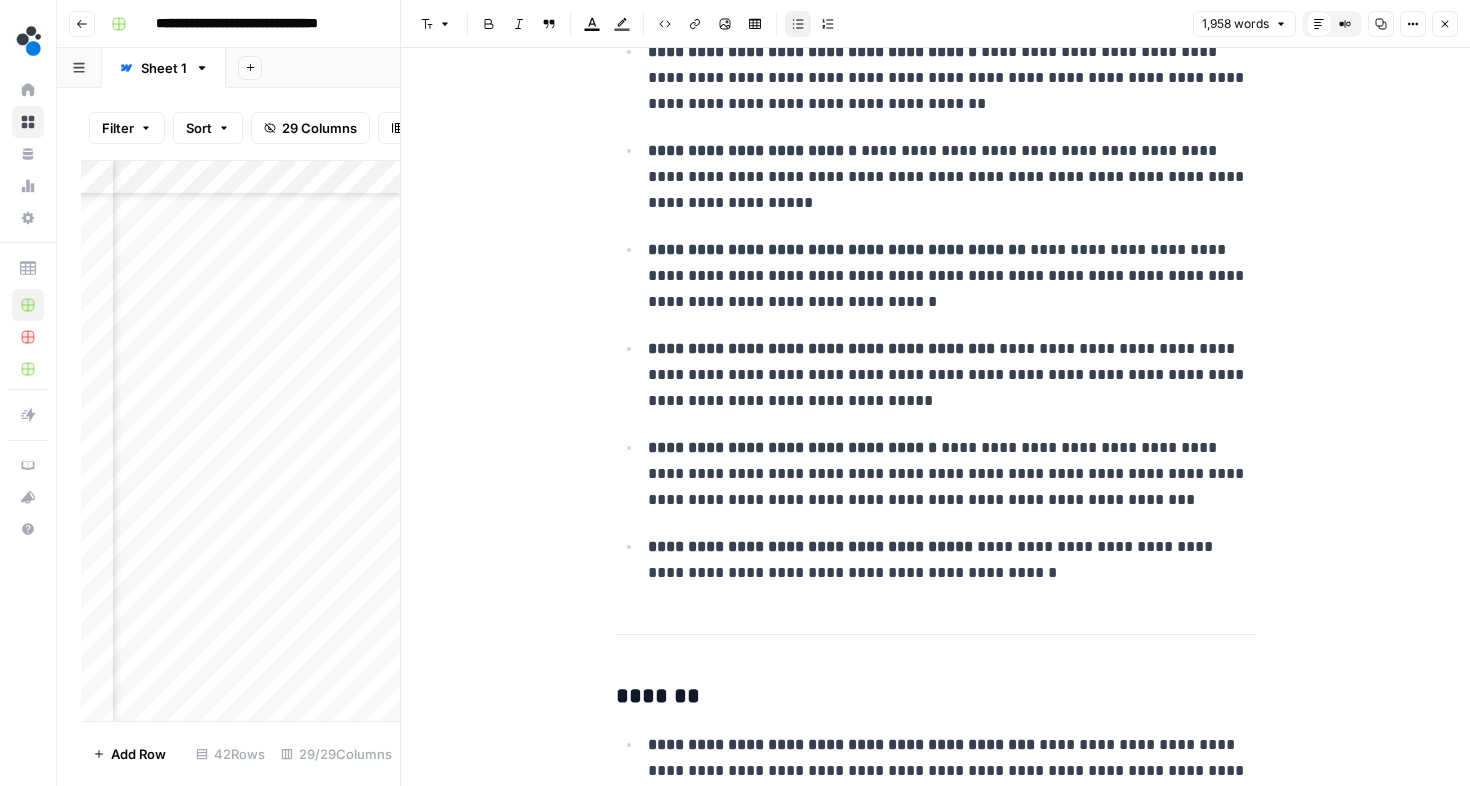 scroll, scrollTop: 4545, scrollLeft: 0, axis: vertical 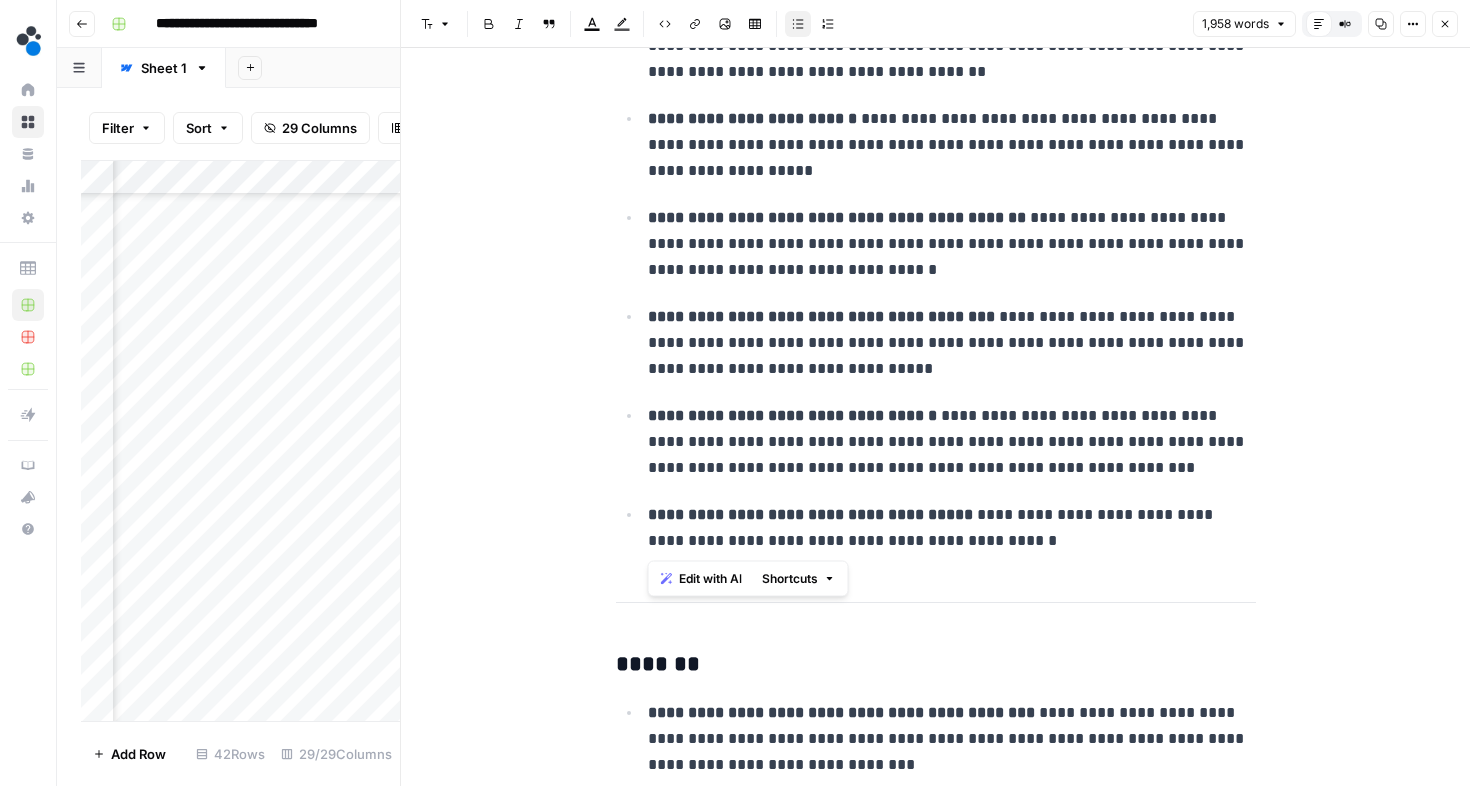 drag, startPoint x: 649, startPoint y: 420, endPoint x: 1193, endPoint y: 568, distance: 563.773 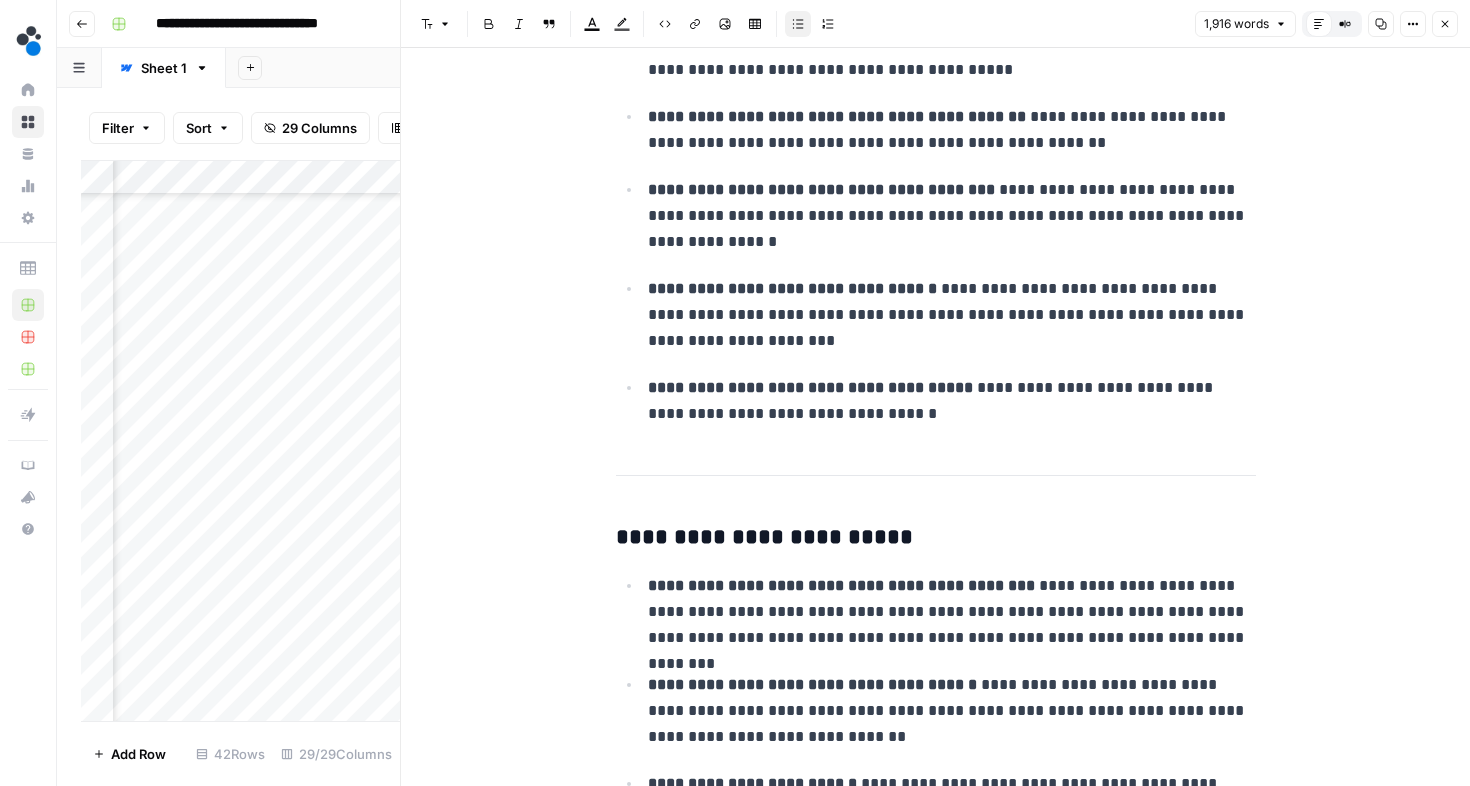 scroll, scrollTop: 5281, scrollLeft: 0, axis: vertical 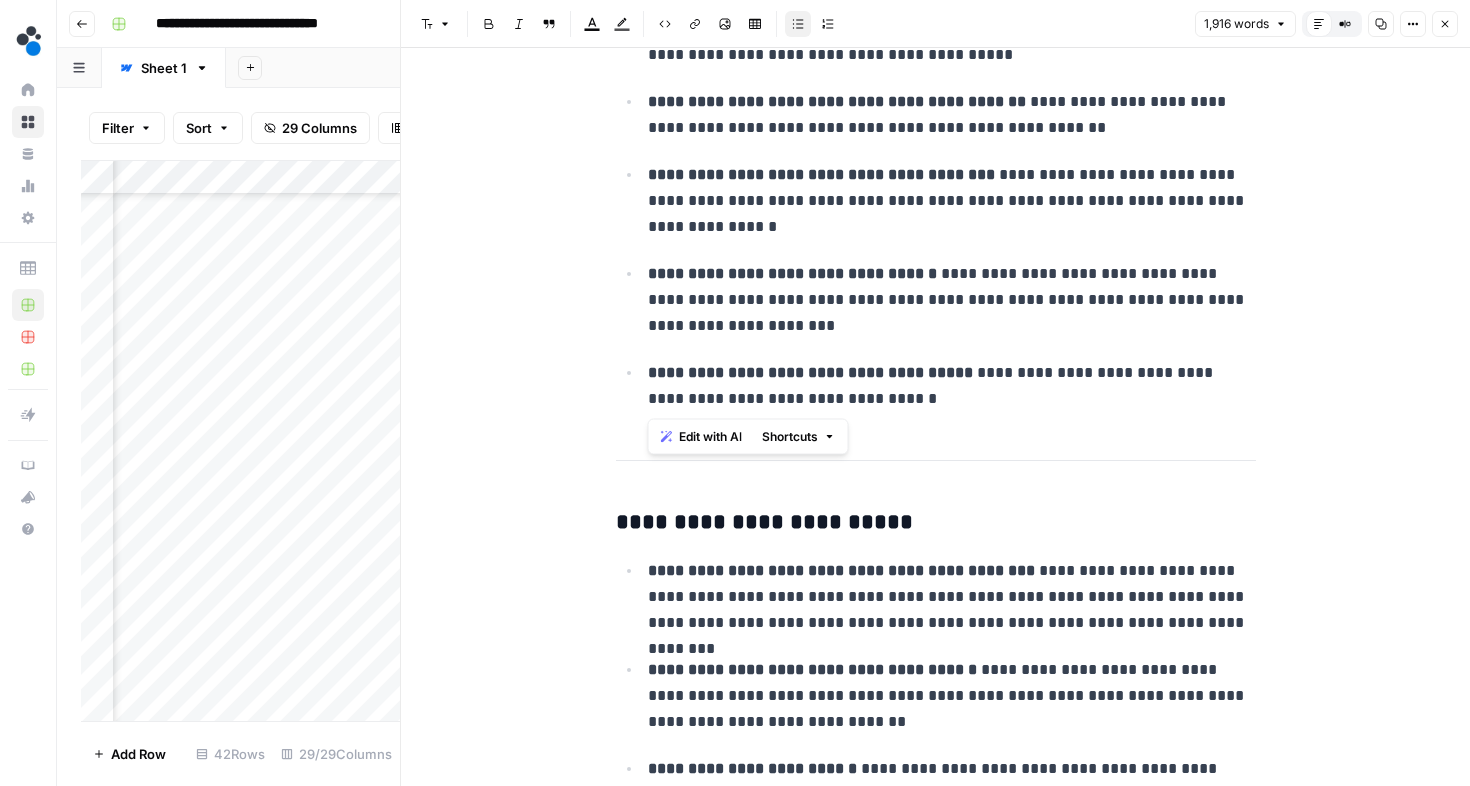 drag, startPoint x: 647, startPoint y: 275, endPoint x: 1033, endPoint y: 424, distance: 413.75958 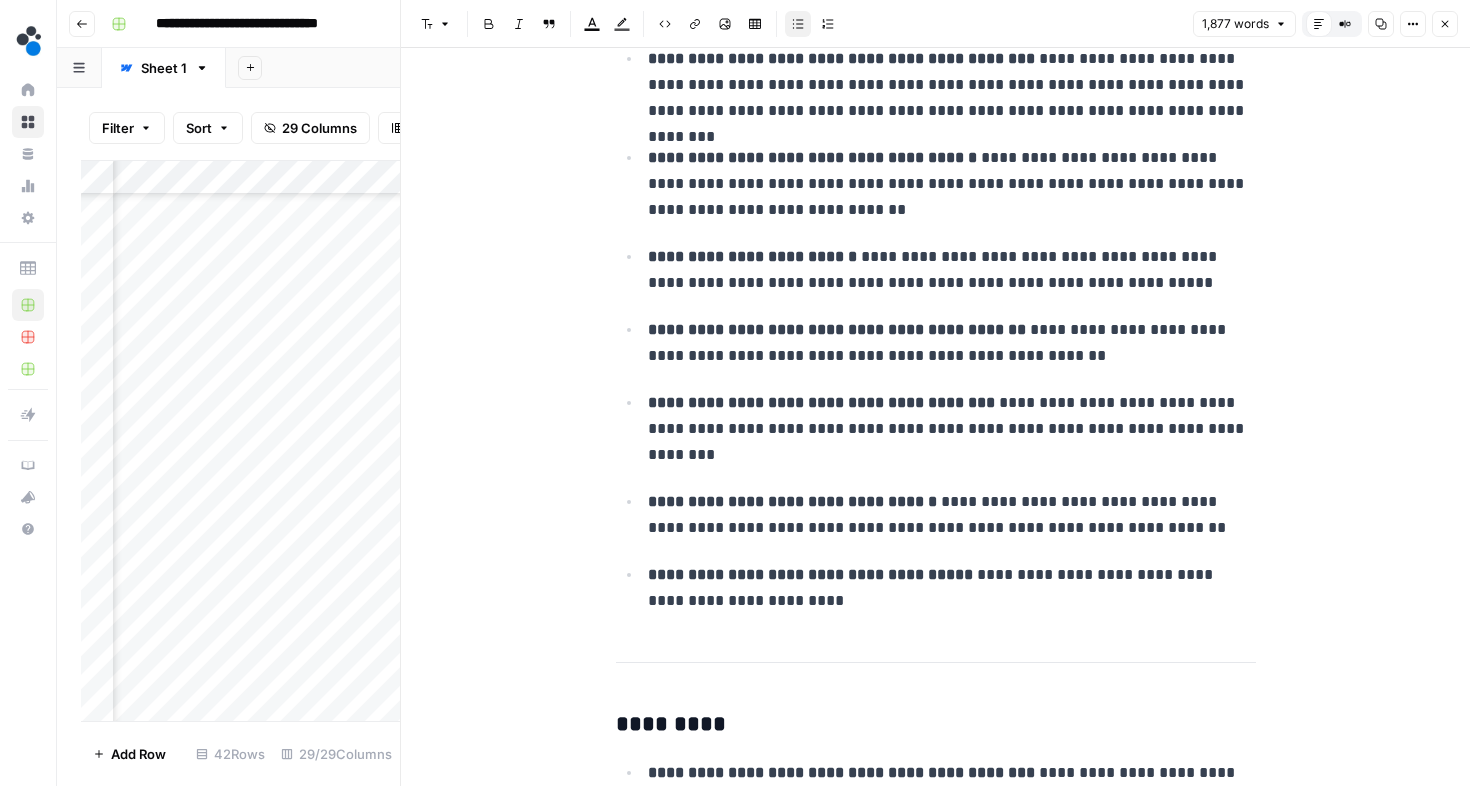 scroll, scrollTop: 5658, scrollLeft: 0, axis: vertical 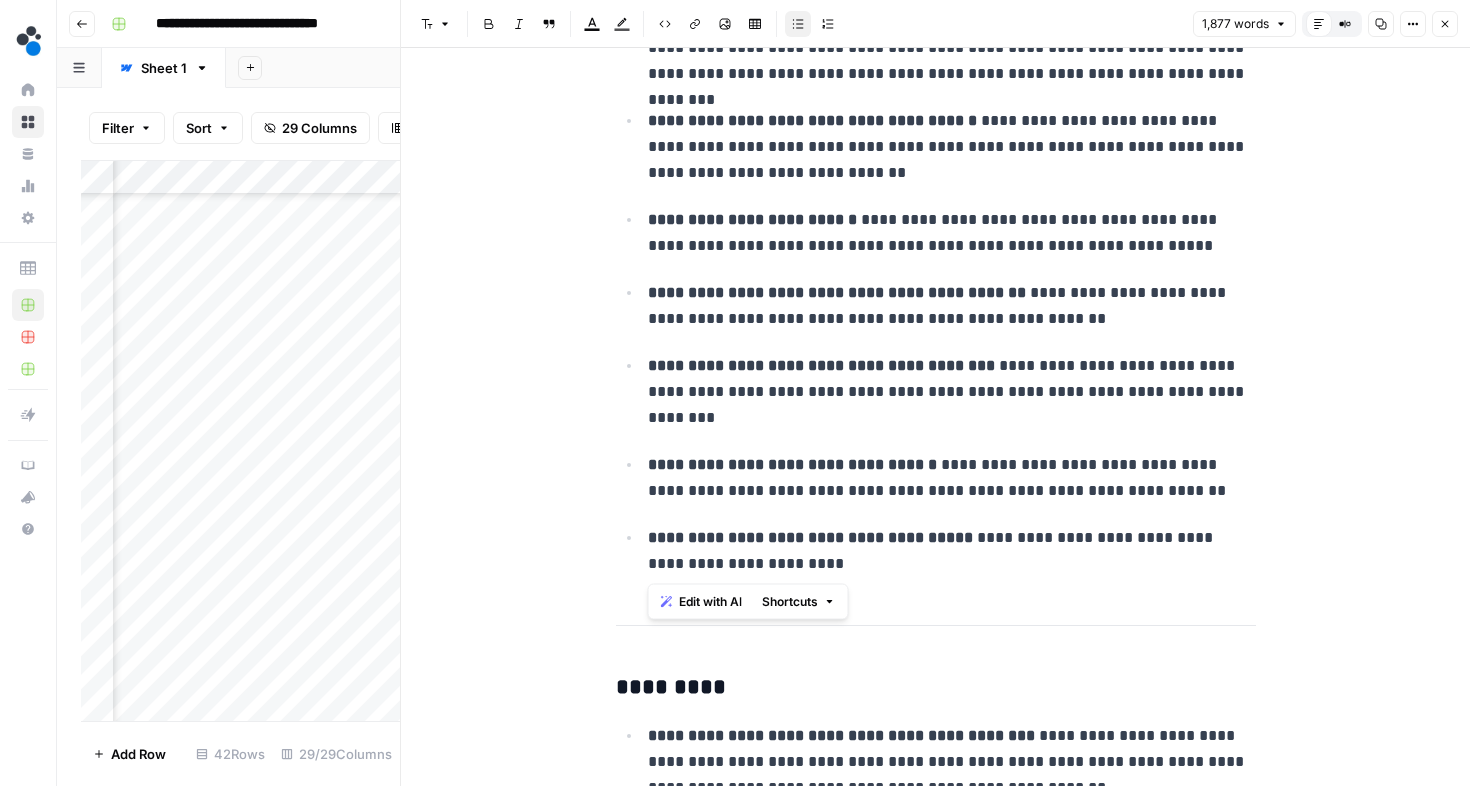 drag, startPoint x: 643, startPoint y: 466, endPoint x: 912, endPoint y: 619, distance: 309.4673 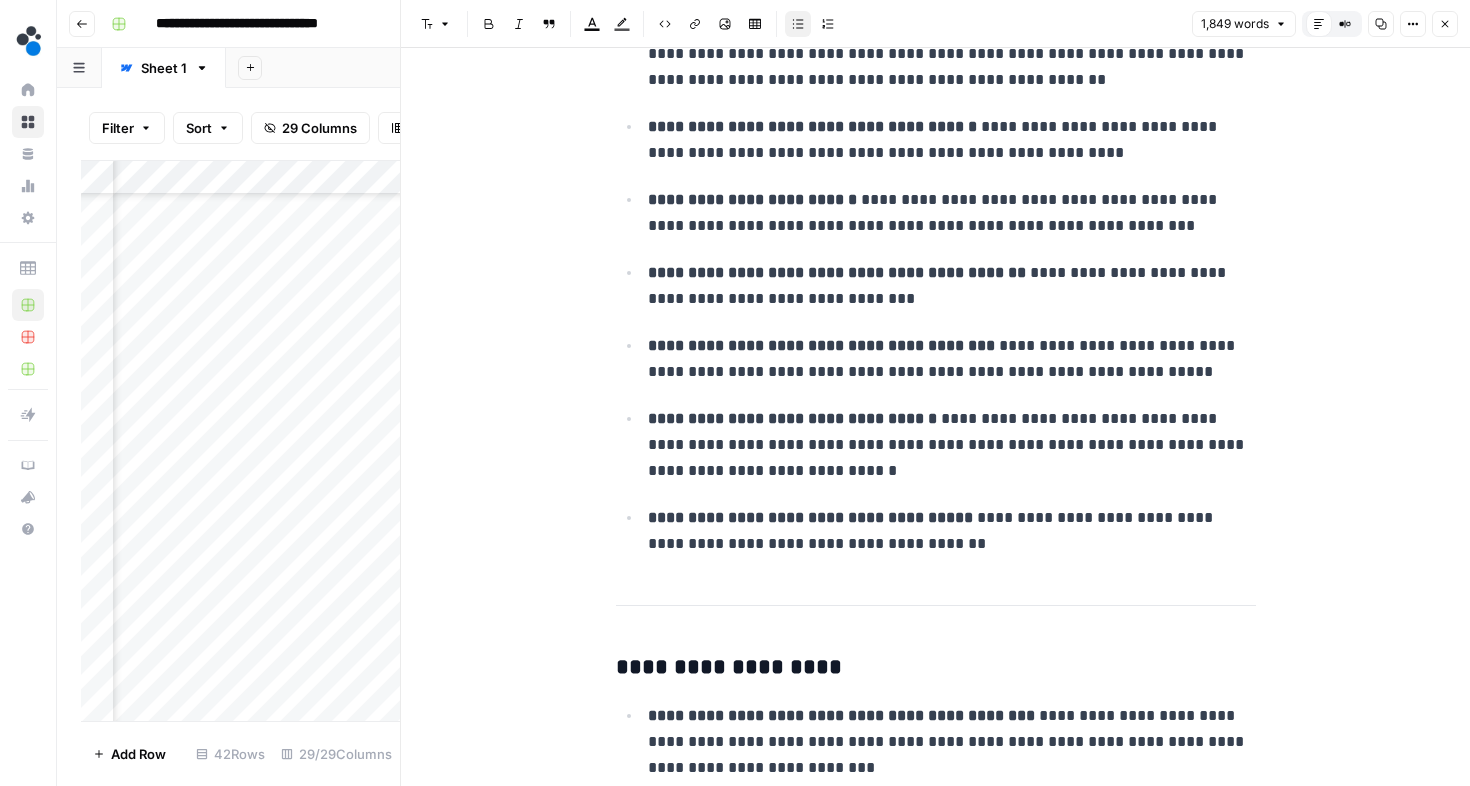 scroll, scrollTop: 6237, scrollLeft: 0, axis: vertical 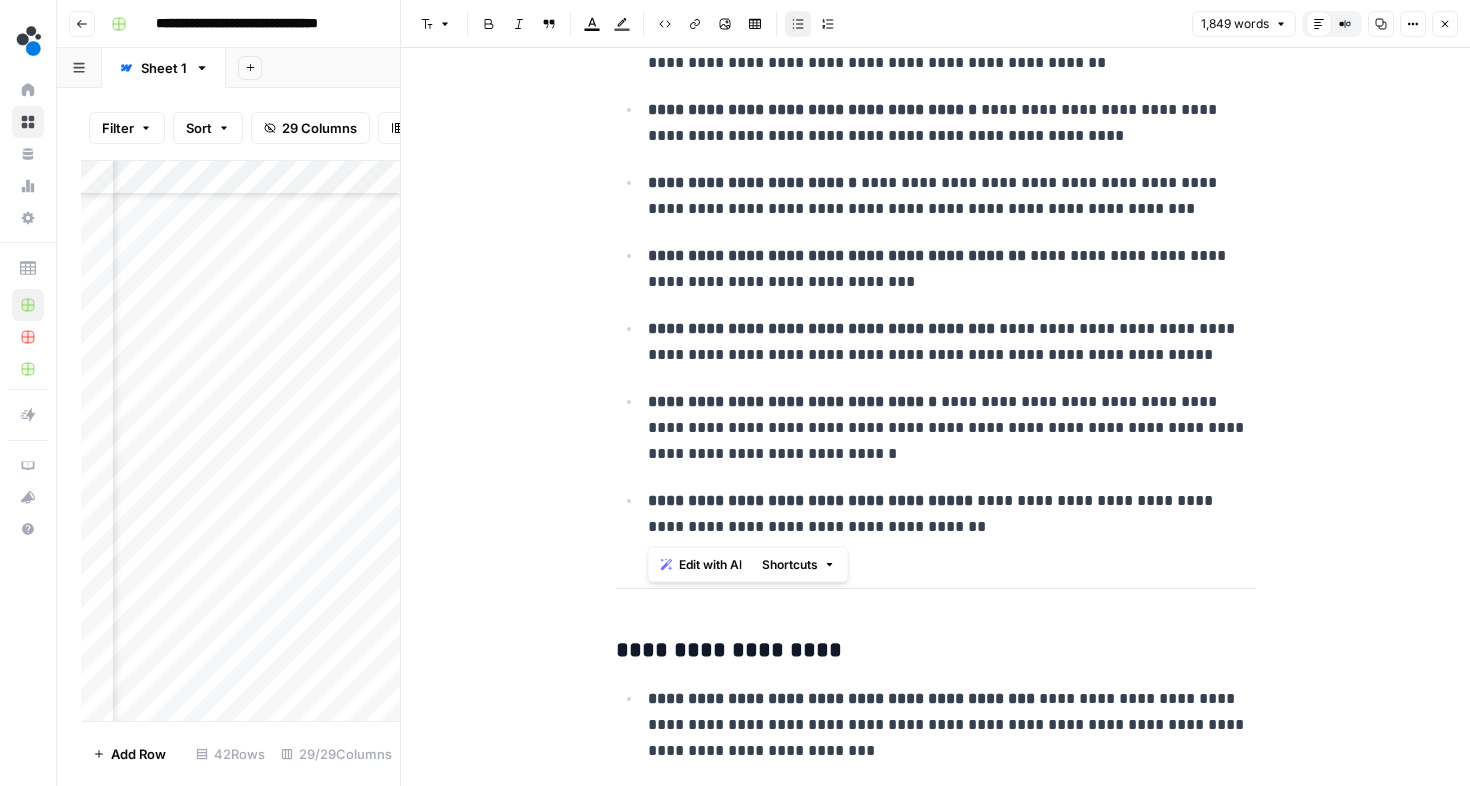 drag, startPoint x: 649, startPoint y: 402, endPoint x: 1103, endPoint y: 566, distance: 482.71317 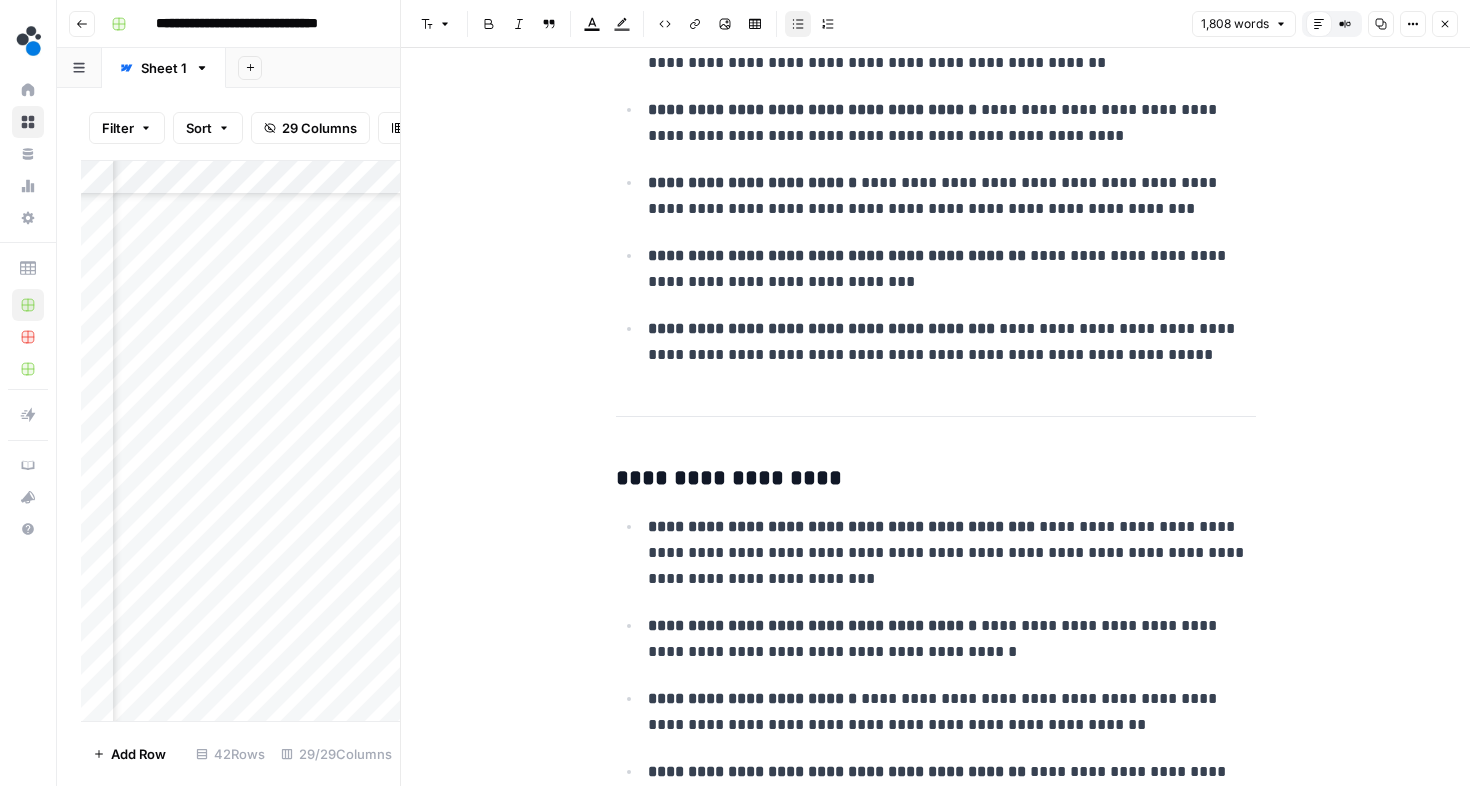 scroll, scrollTop: 6922, scrollLeft: 0, axis: vertical 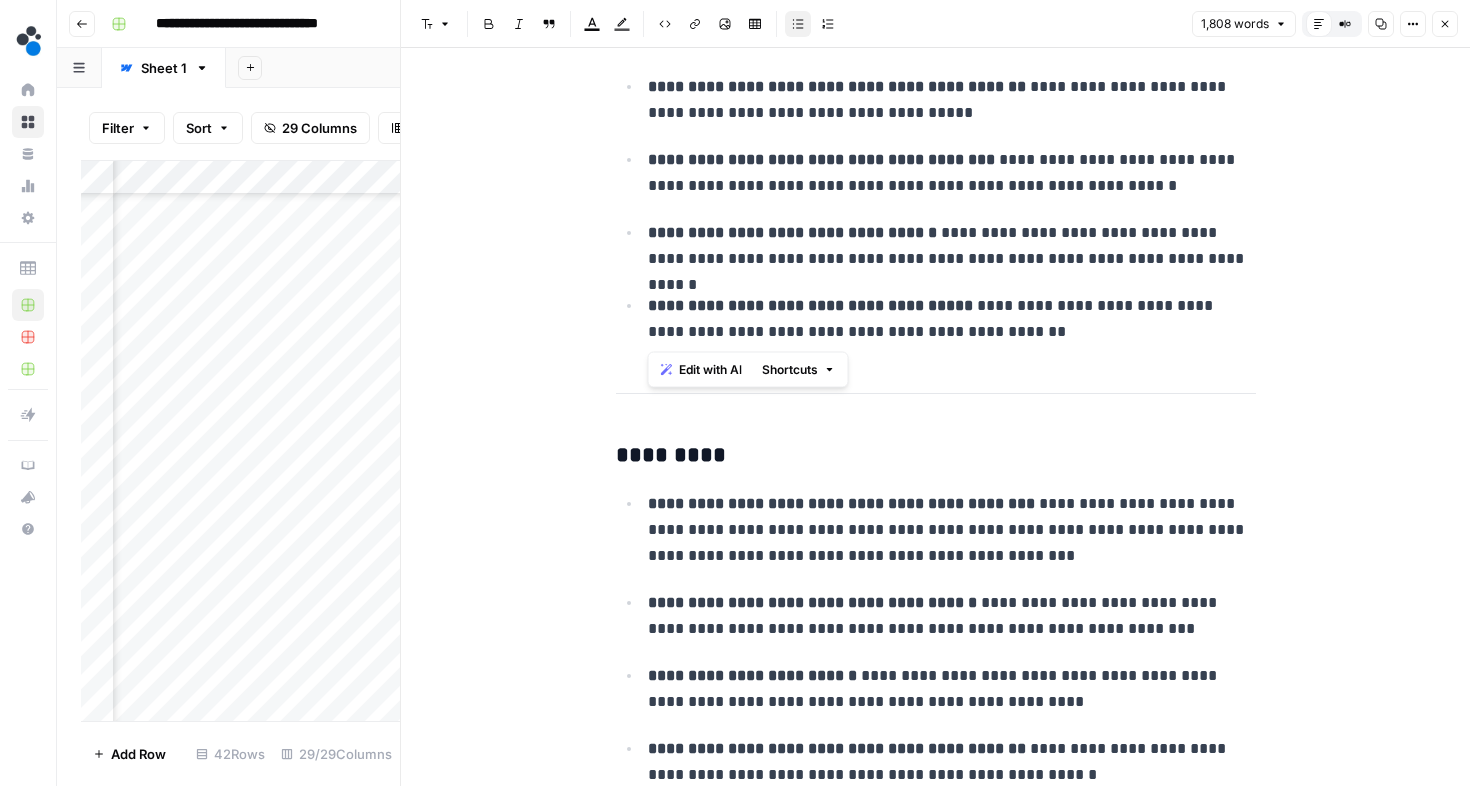 drag, startPoint x: 646, startPoint y: 227, endPoint x: 1125, endPoint y: 364, distance: 498.2068 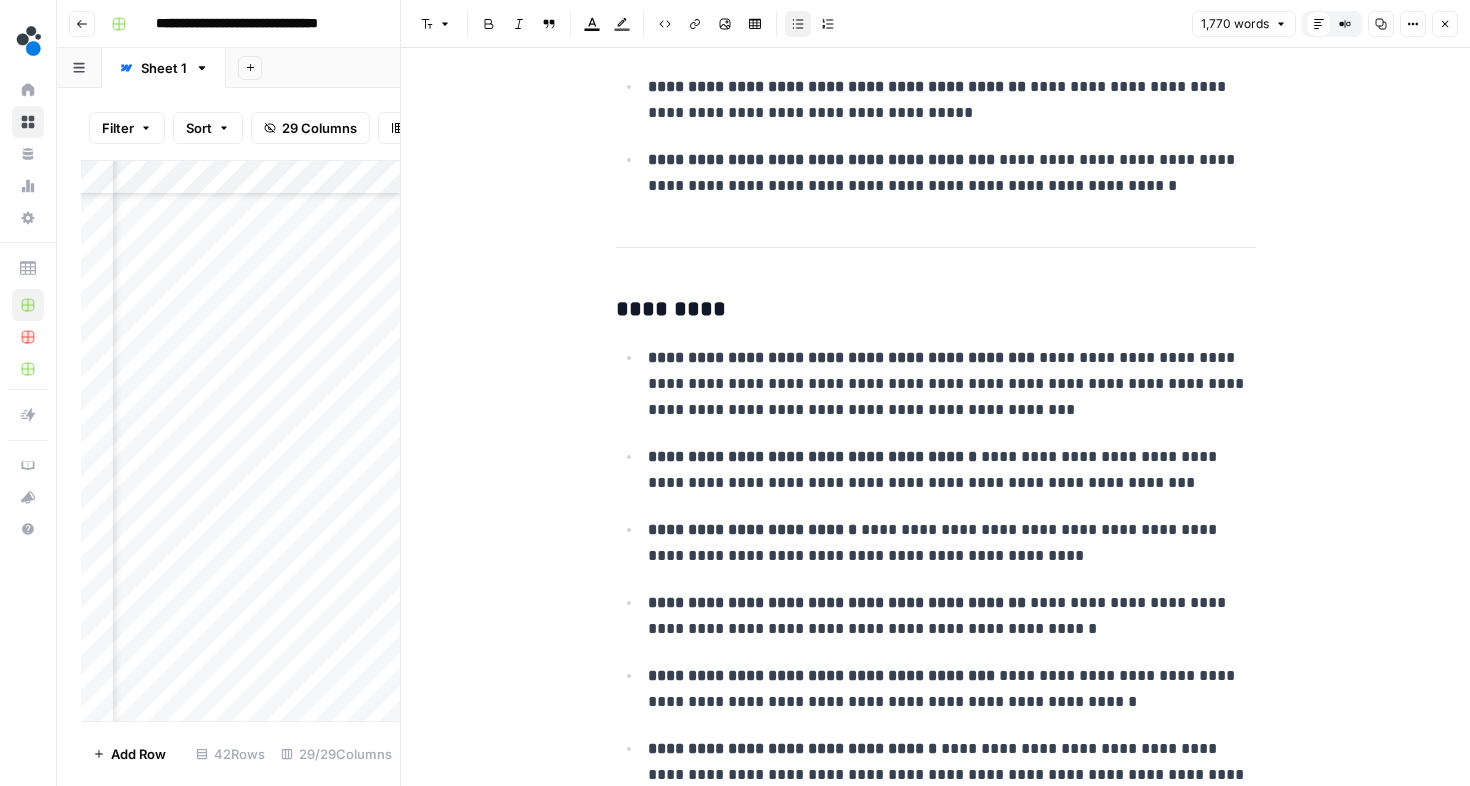 scroll, scrollTop: 7232, scrollLeft: 0, axis: vertical 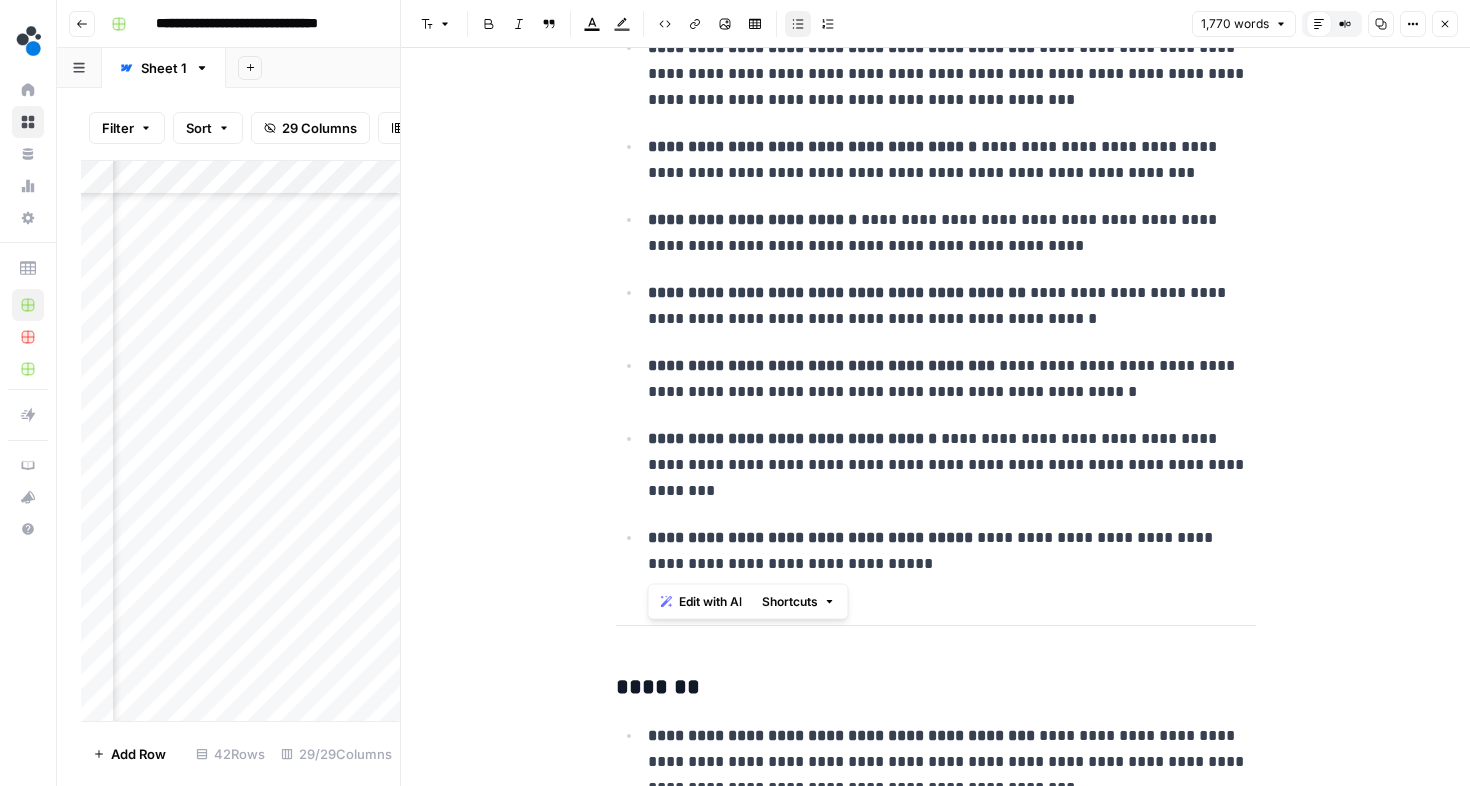 drag, startPoint x: 648, startPoint y: 439, endPoint x: 943, endPoint y: 592, distance: 332.3161 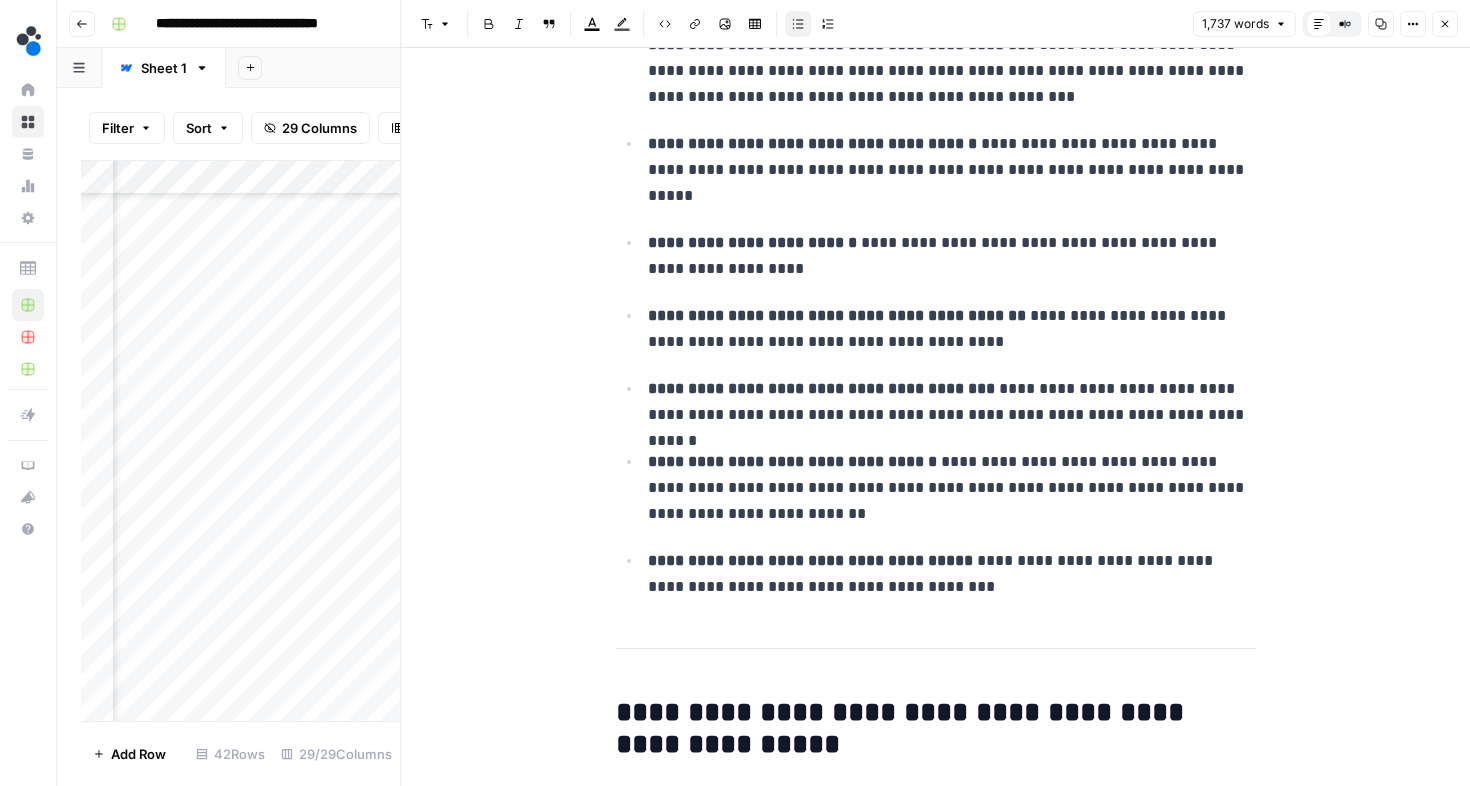 scroll, scrollTop: 7767, scrollLeft: 0, axis: vertical 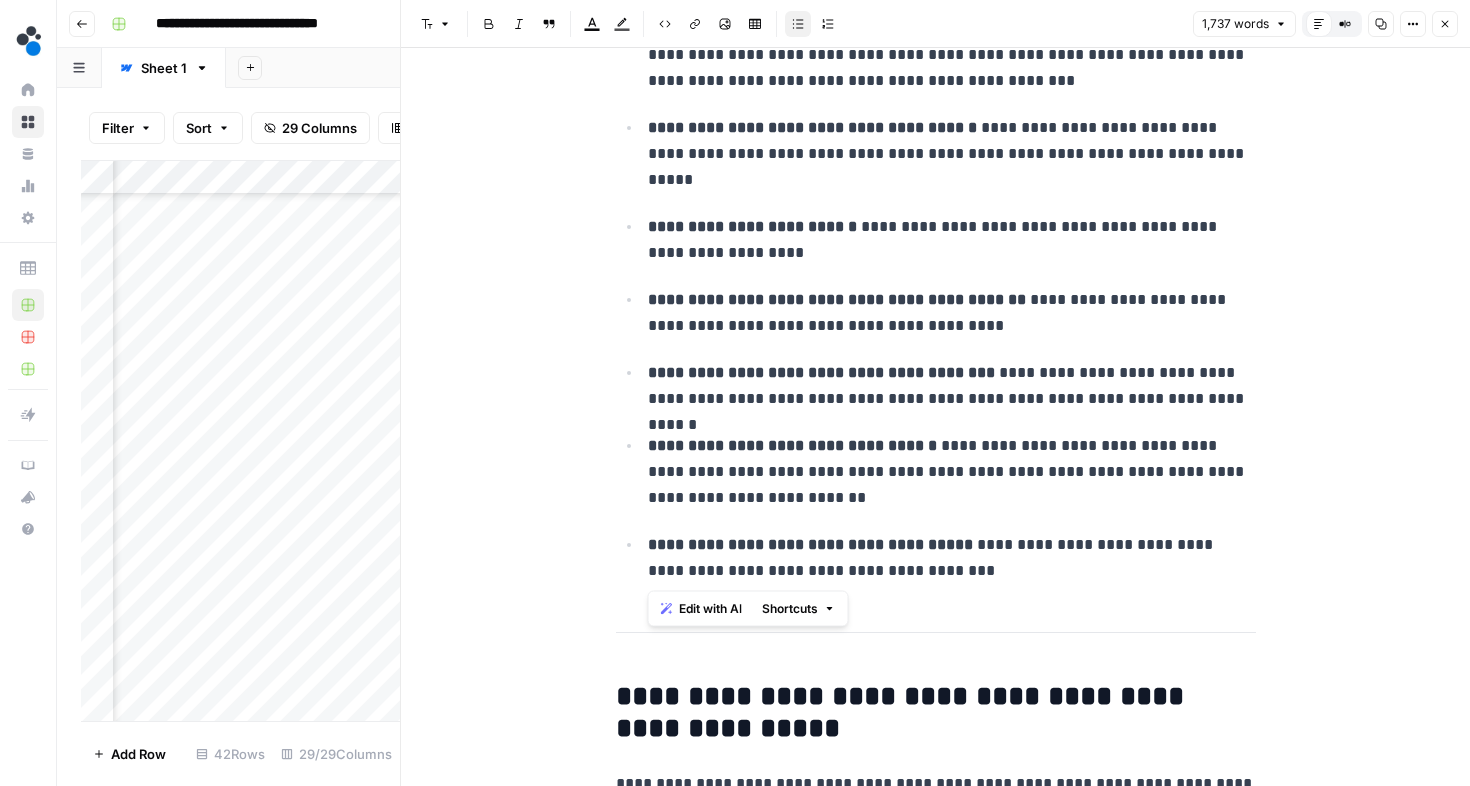 drag, startPoint x: 647, startPoint y: 445, endPoint x: 1102, endPoint y: 577, distance: 473.7605 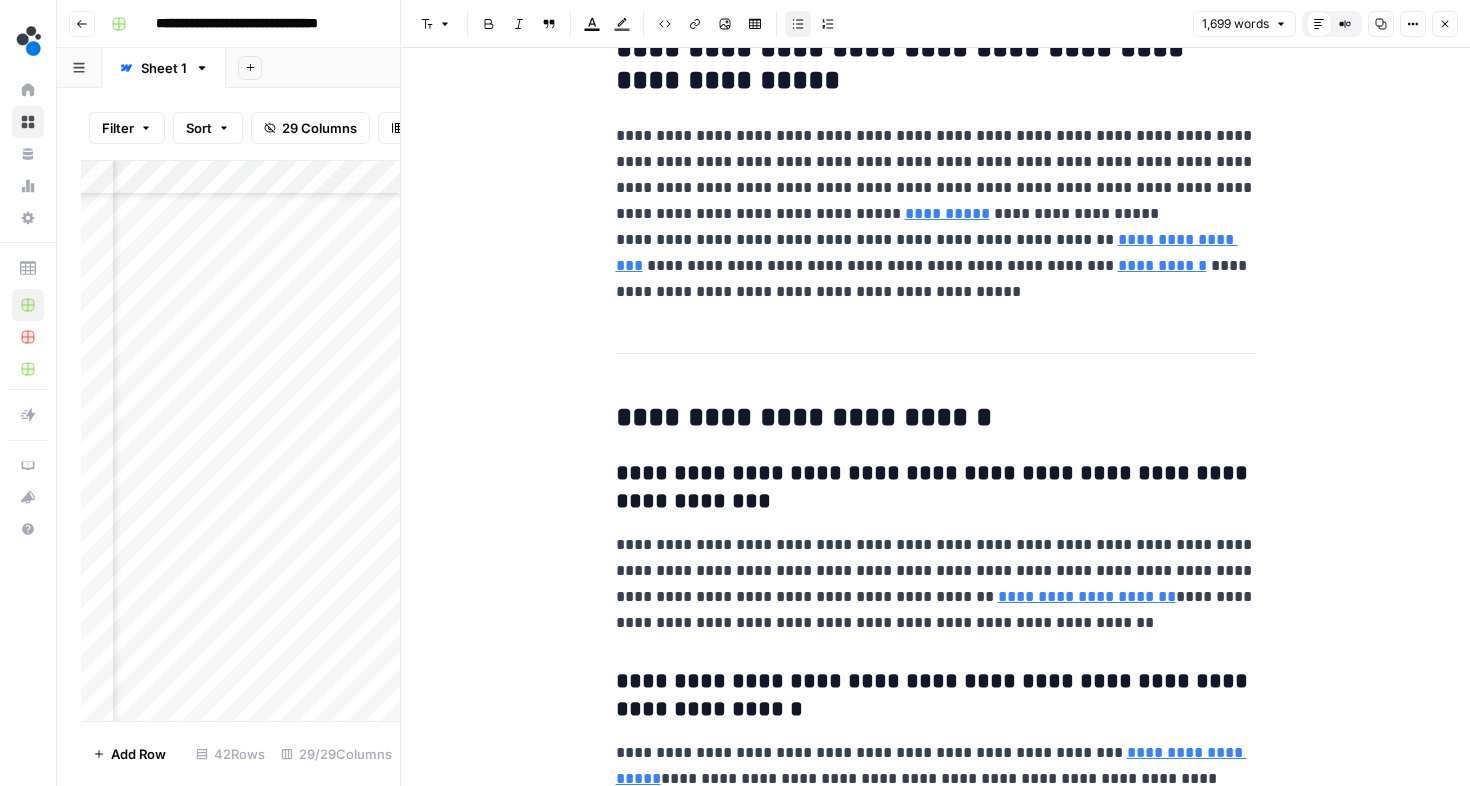 scroll, scrollTop: 8242, scrollLeft: 0, axis: vertical 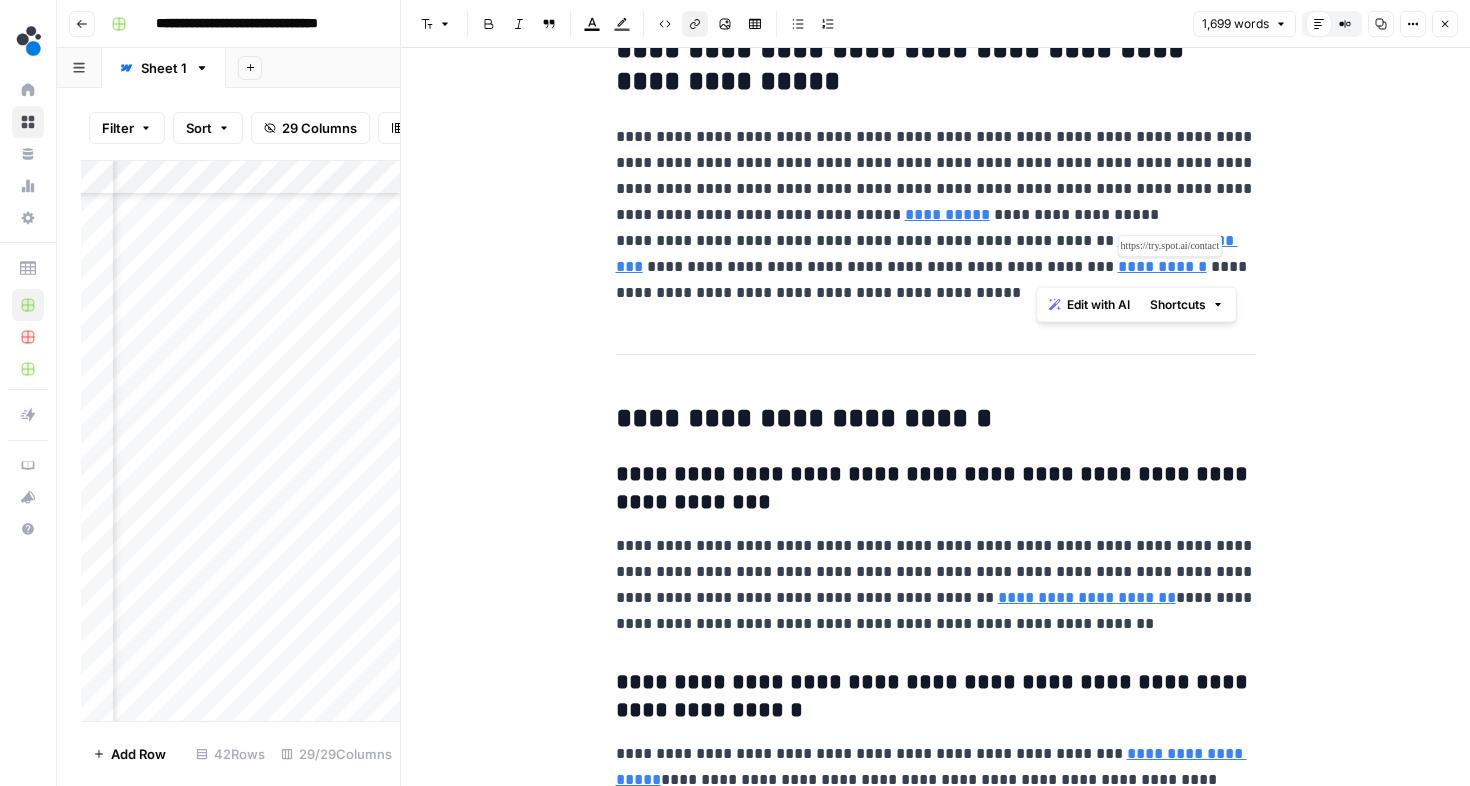 drag, startPoint x: 1037, startPoint y: 268, endPoint x: 1128, endPoint y: 269, distance: 91.00549 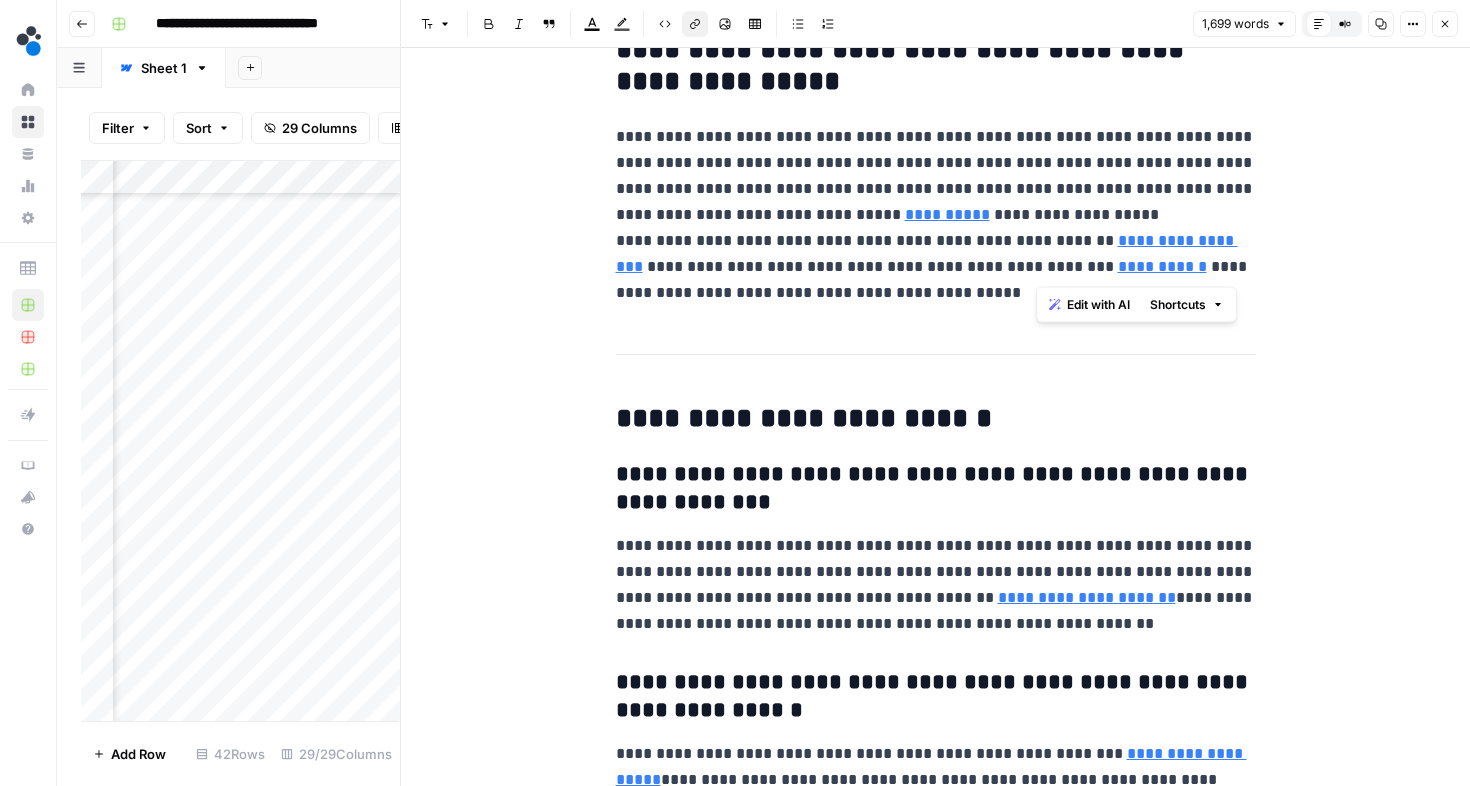 copy on "**********" 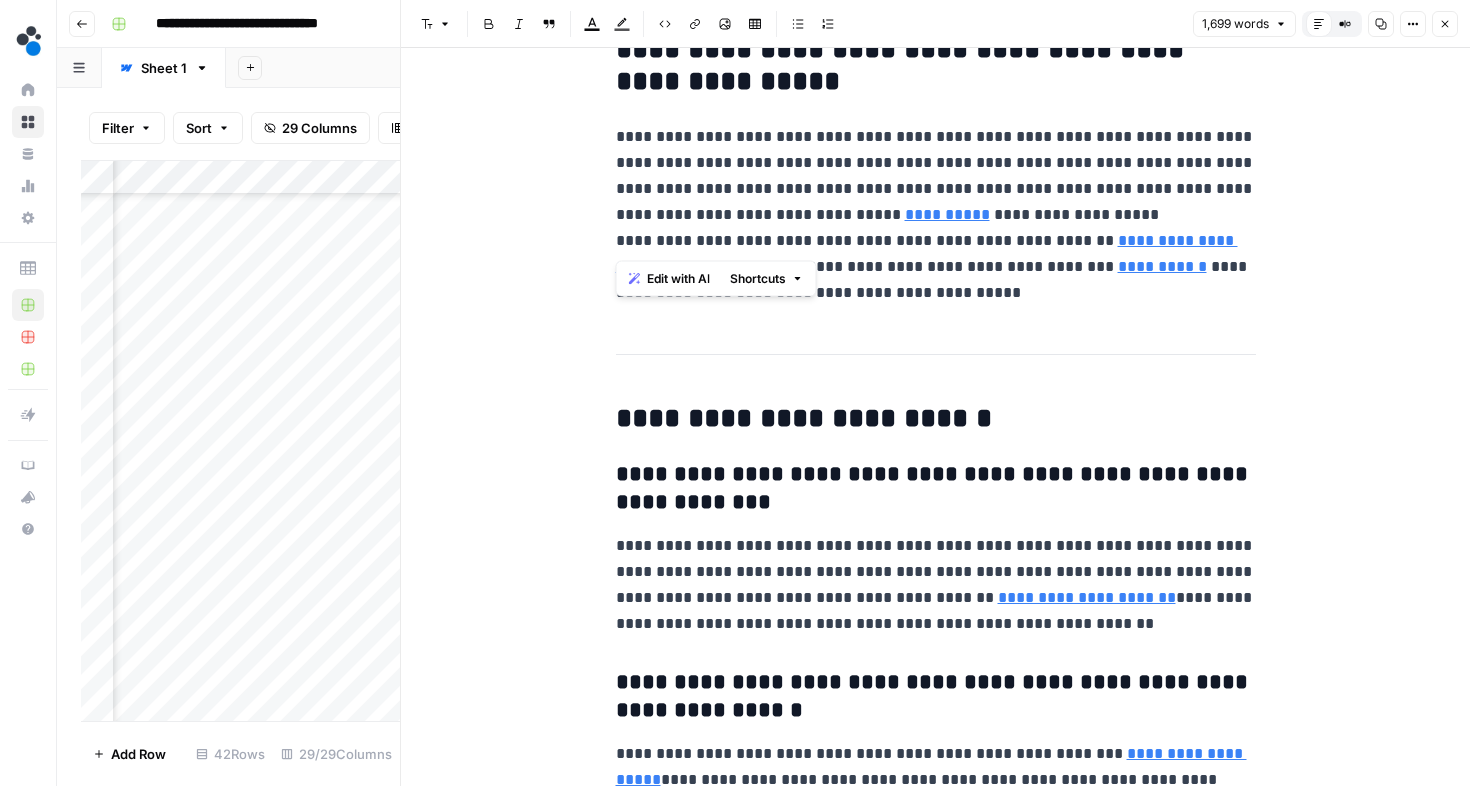 drag, startPoint x: 615, startPoint y: 244, endPoint x: 711, endPoint y: 242, distance: 96.02083 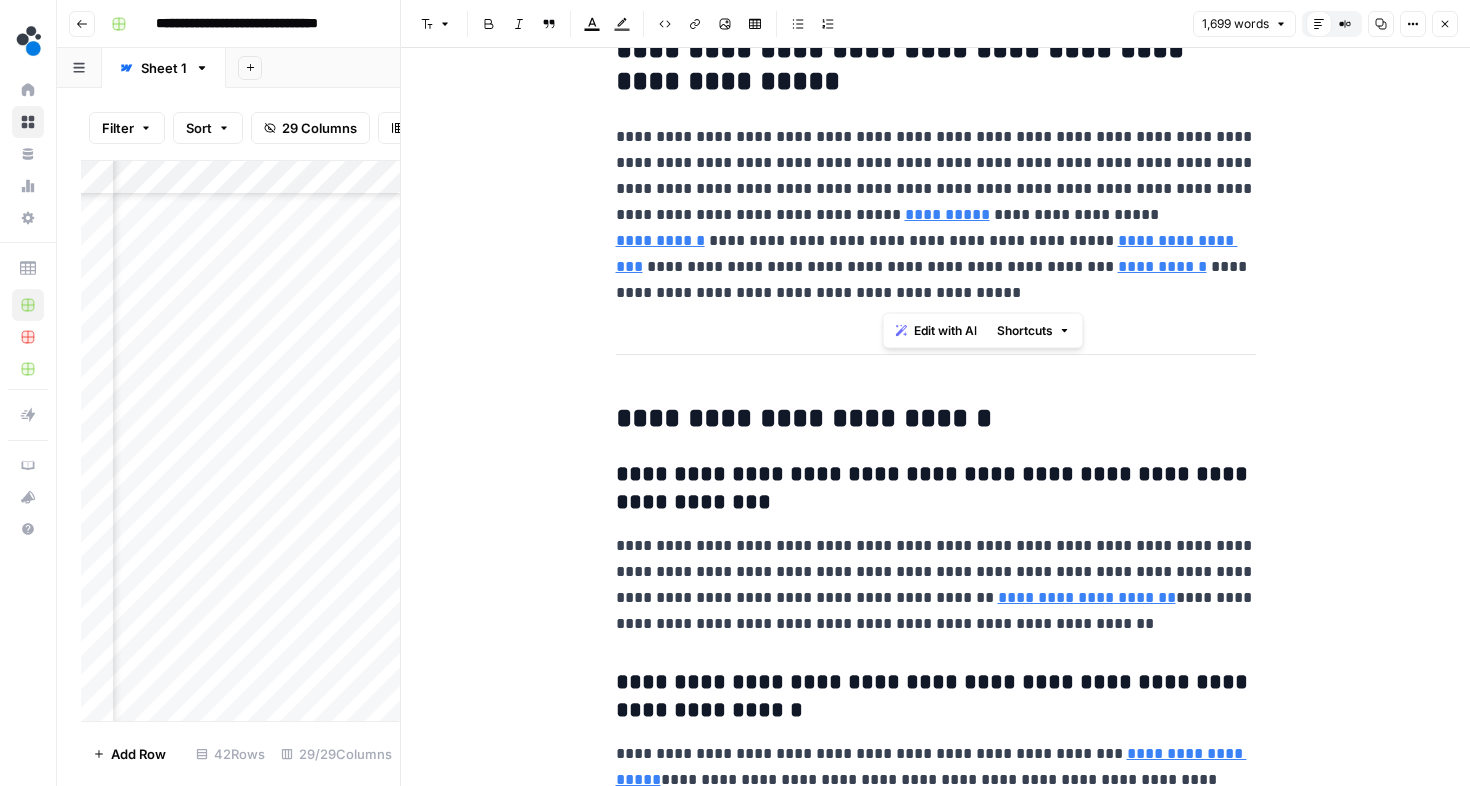 drag, startPoint x: 1032, startPoint y: 270, endPoint x: 1036, endPoint y: 295, distance: 25.317978 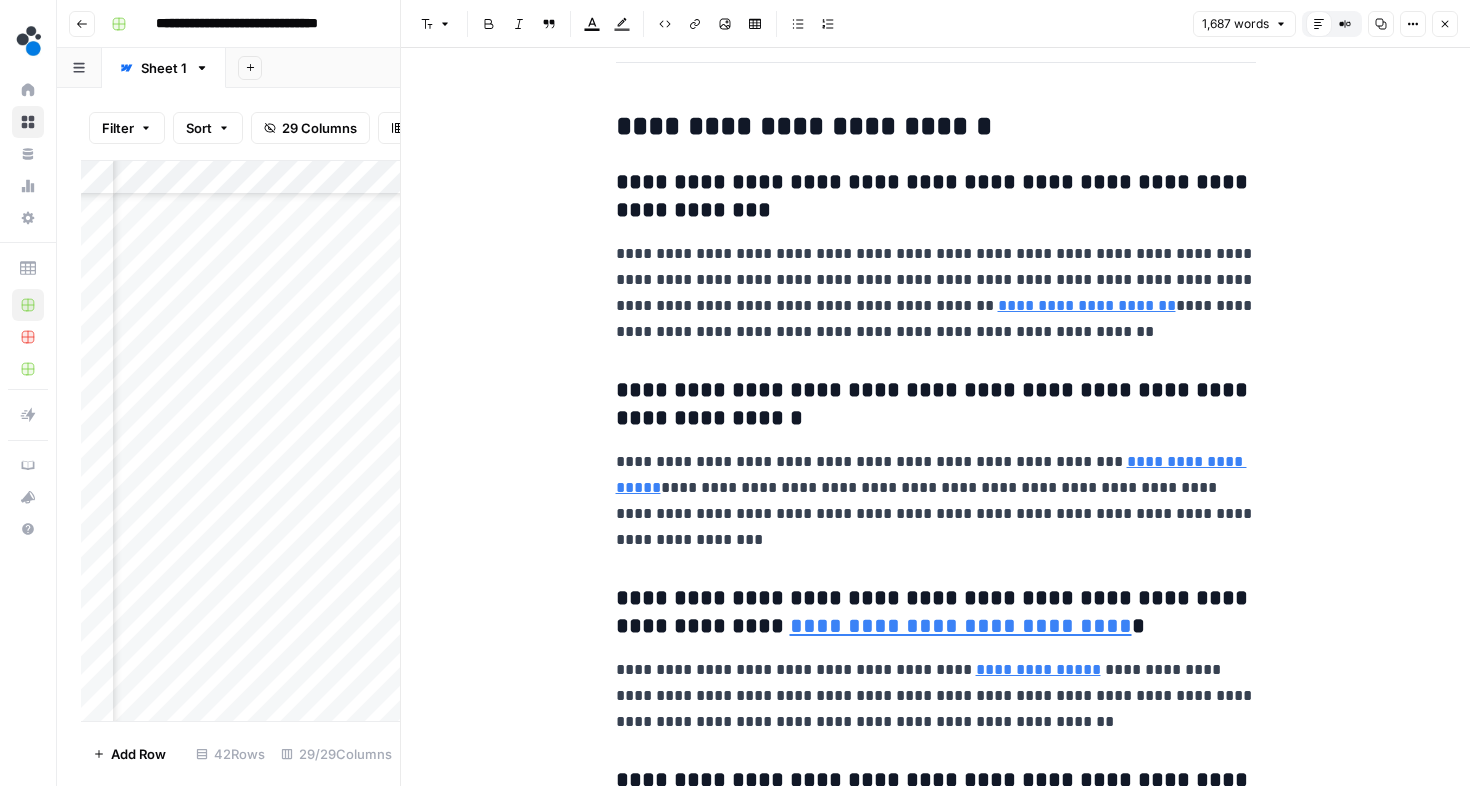 scroll, scrollTop: 8572, scrollLeft: 0, axis: vertical 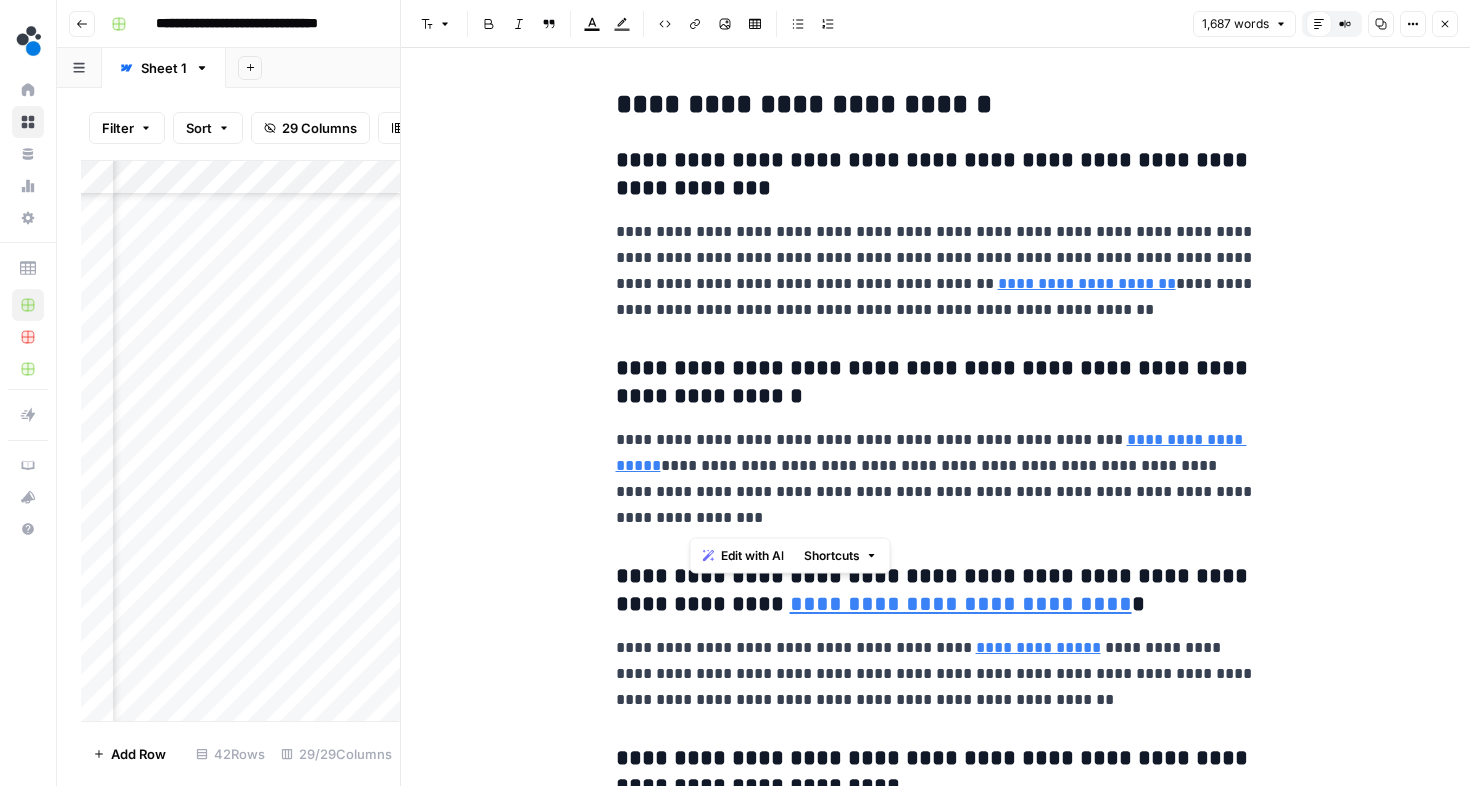 drag, startPoint x: 1092, startPoint y: 469, endPoint x: 1090, endPoint y: 523, distance: 54.037025 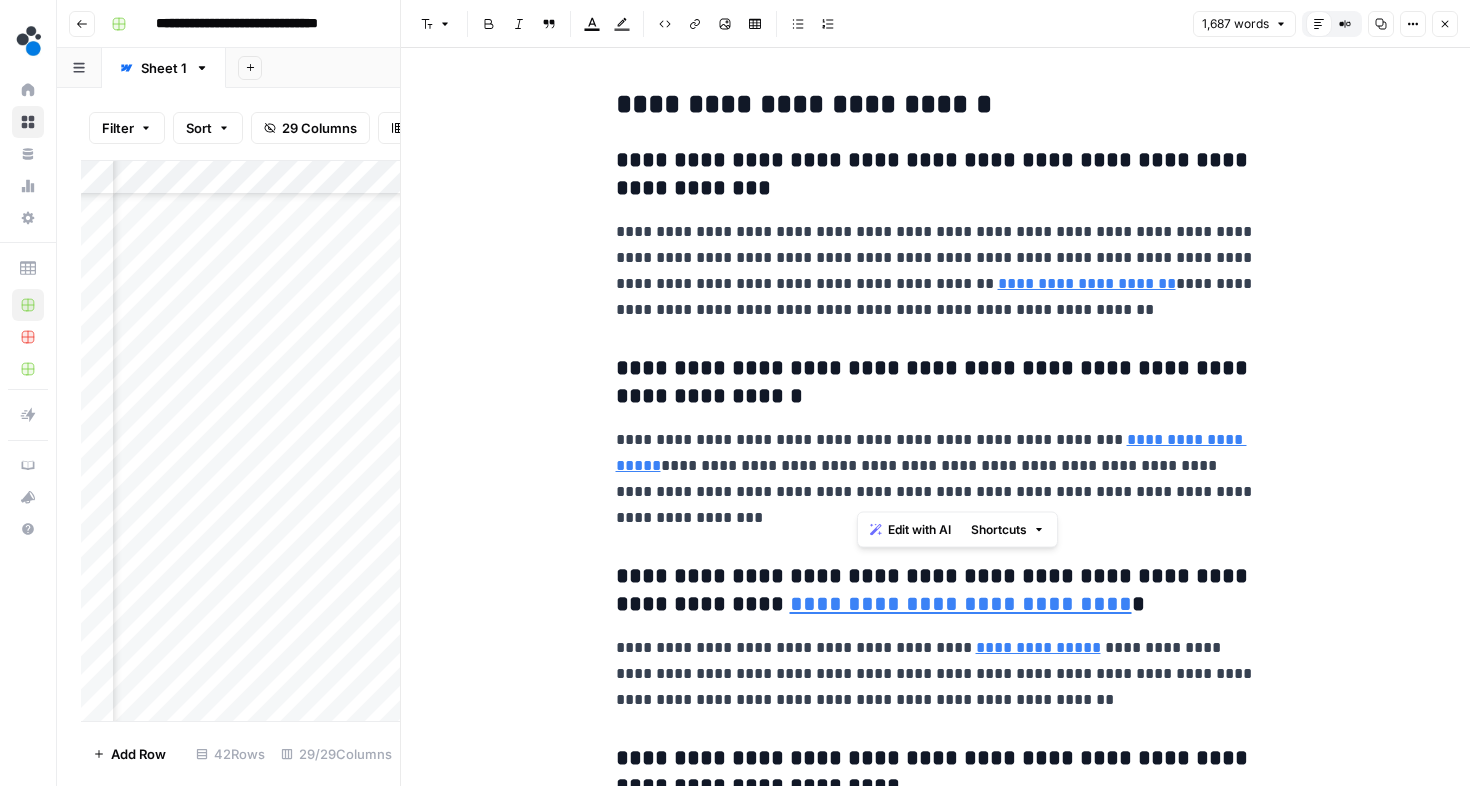 drag, startPoint x: 859, startPoint y: 493, endPoint x: 939, endPoint y: 493, distance: 80 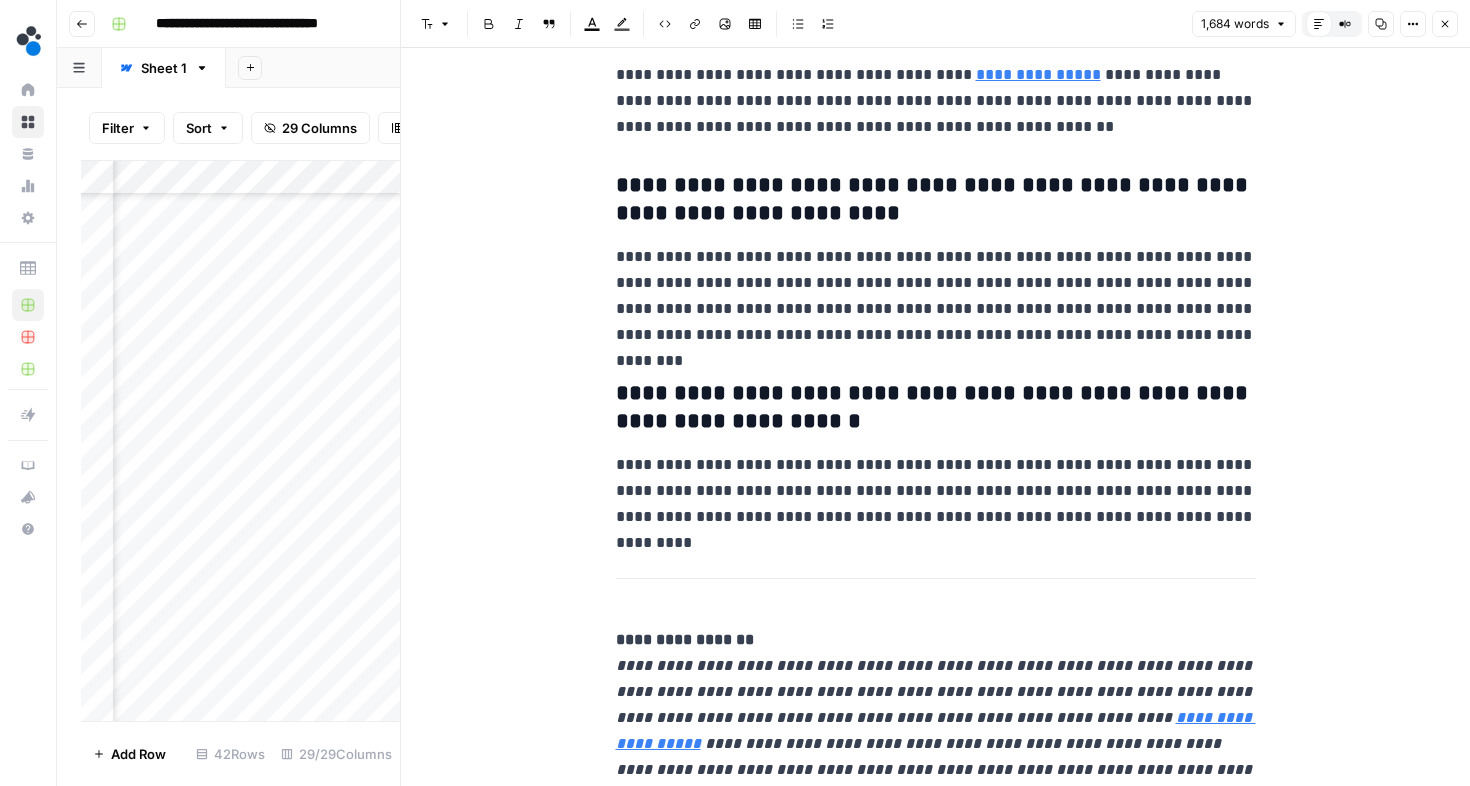 scroll, scrollTop: 9150, scrollLeft: 0, axis: vertical 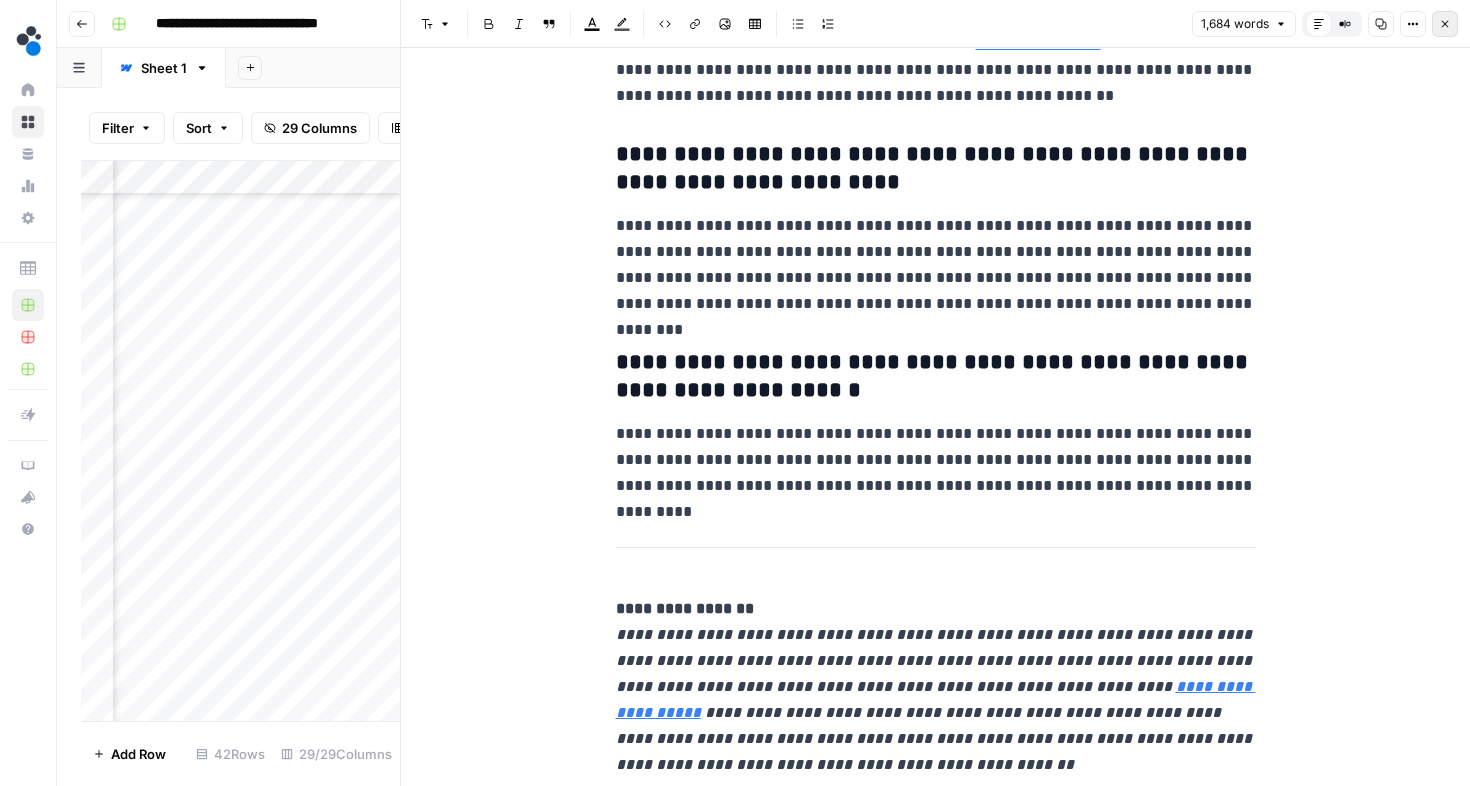 click 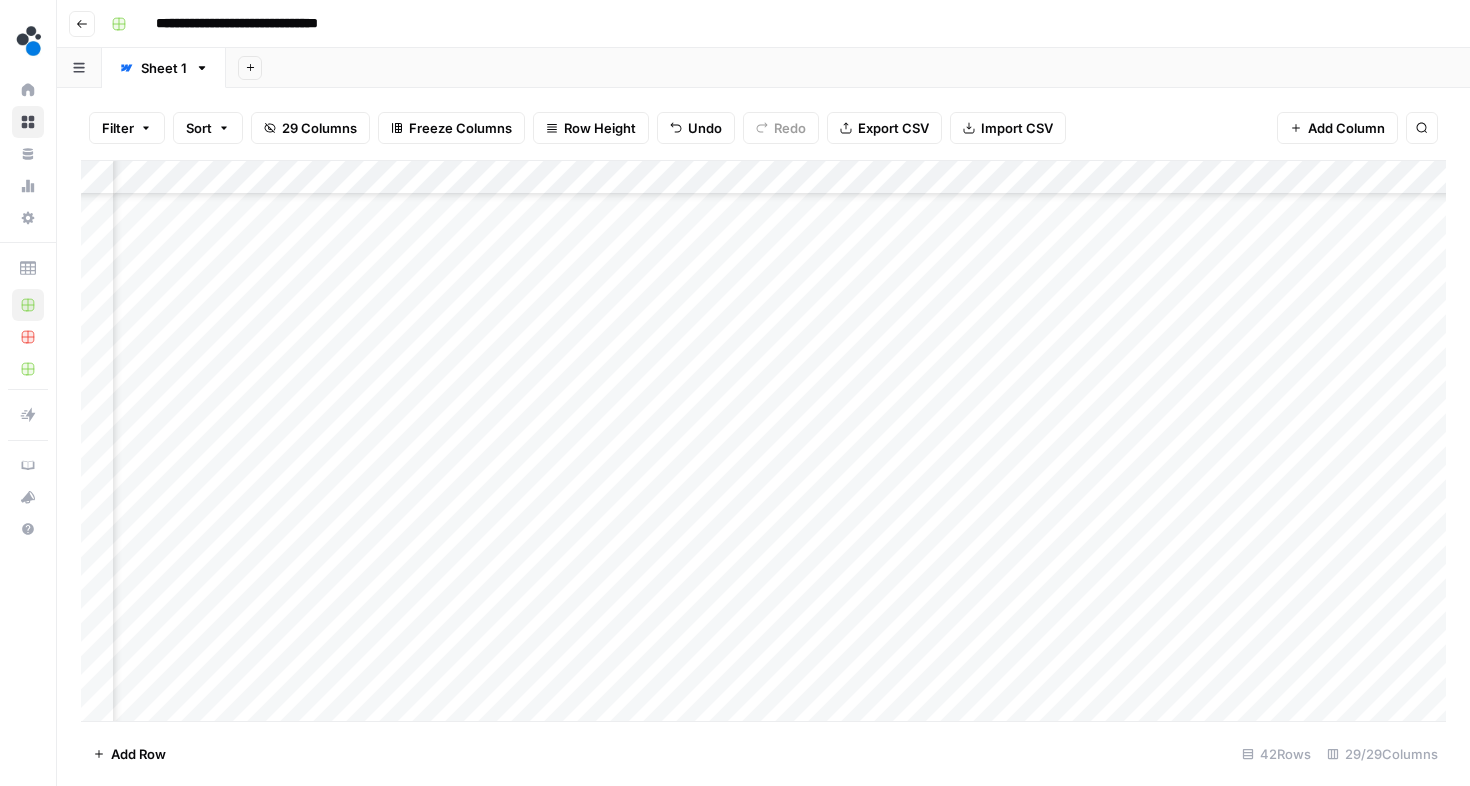click on "Add Column" at bounding box center (763, 441) 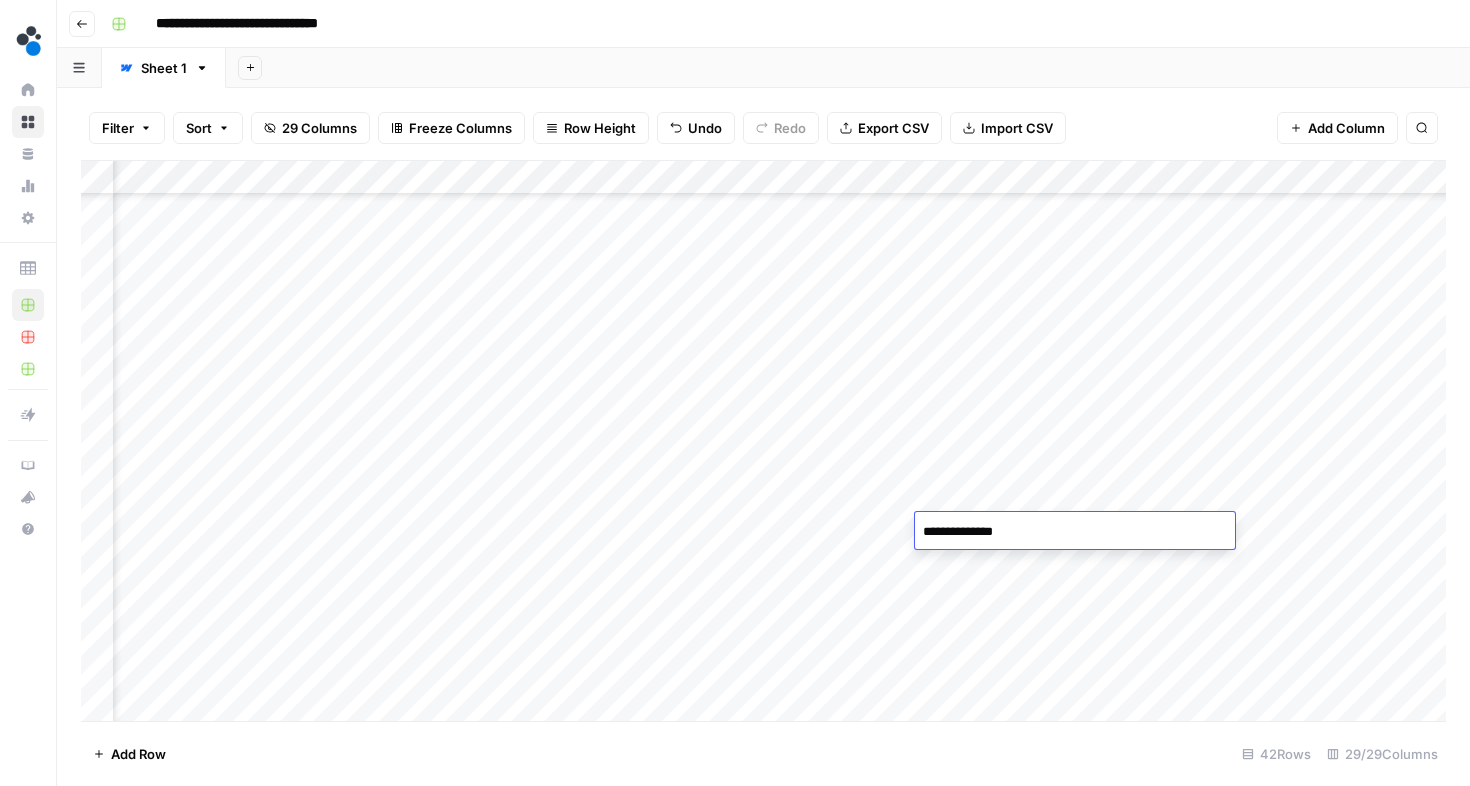type on "**********" 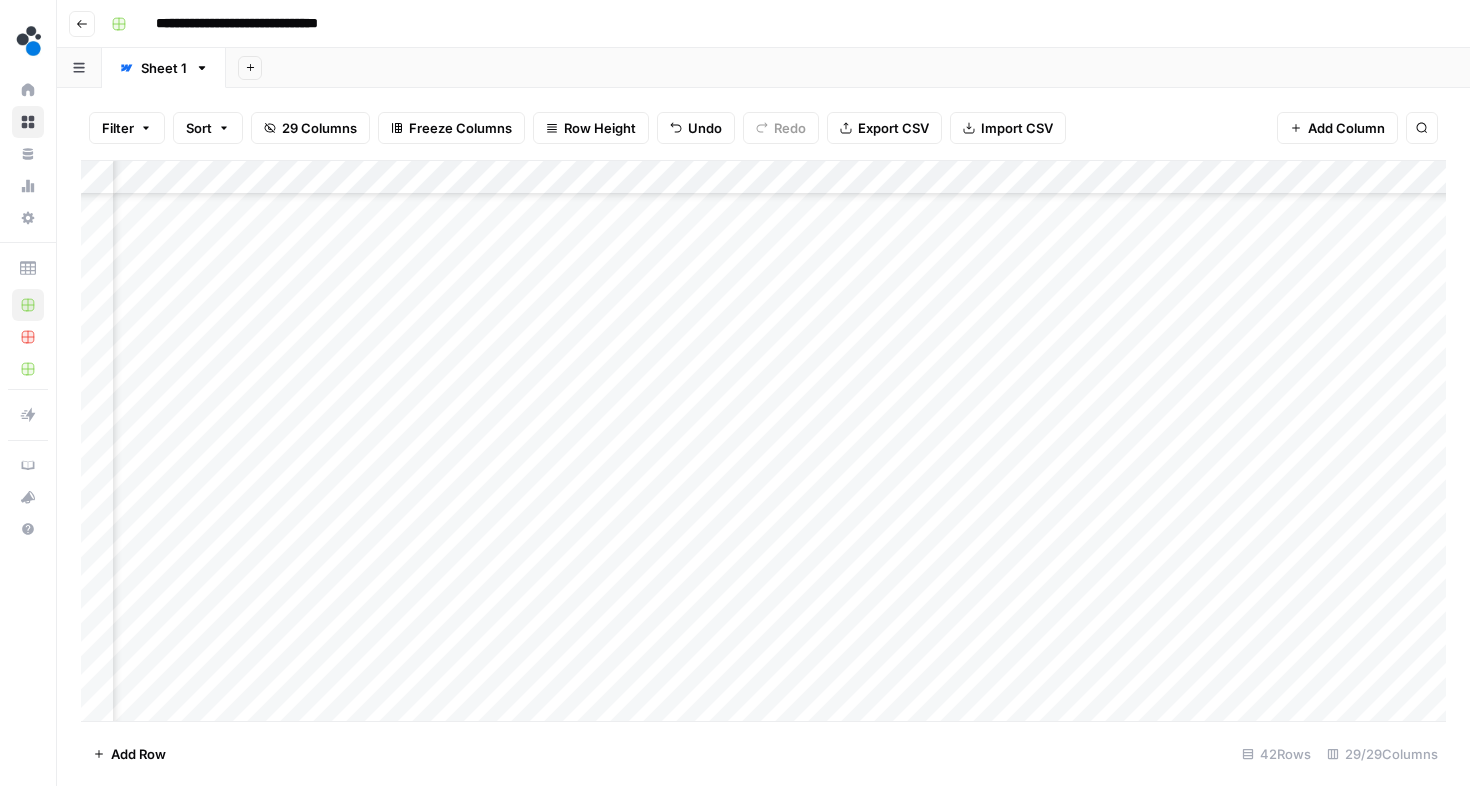 scroll, scrollTop: 934, scrollLeft: 851, axis: both 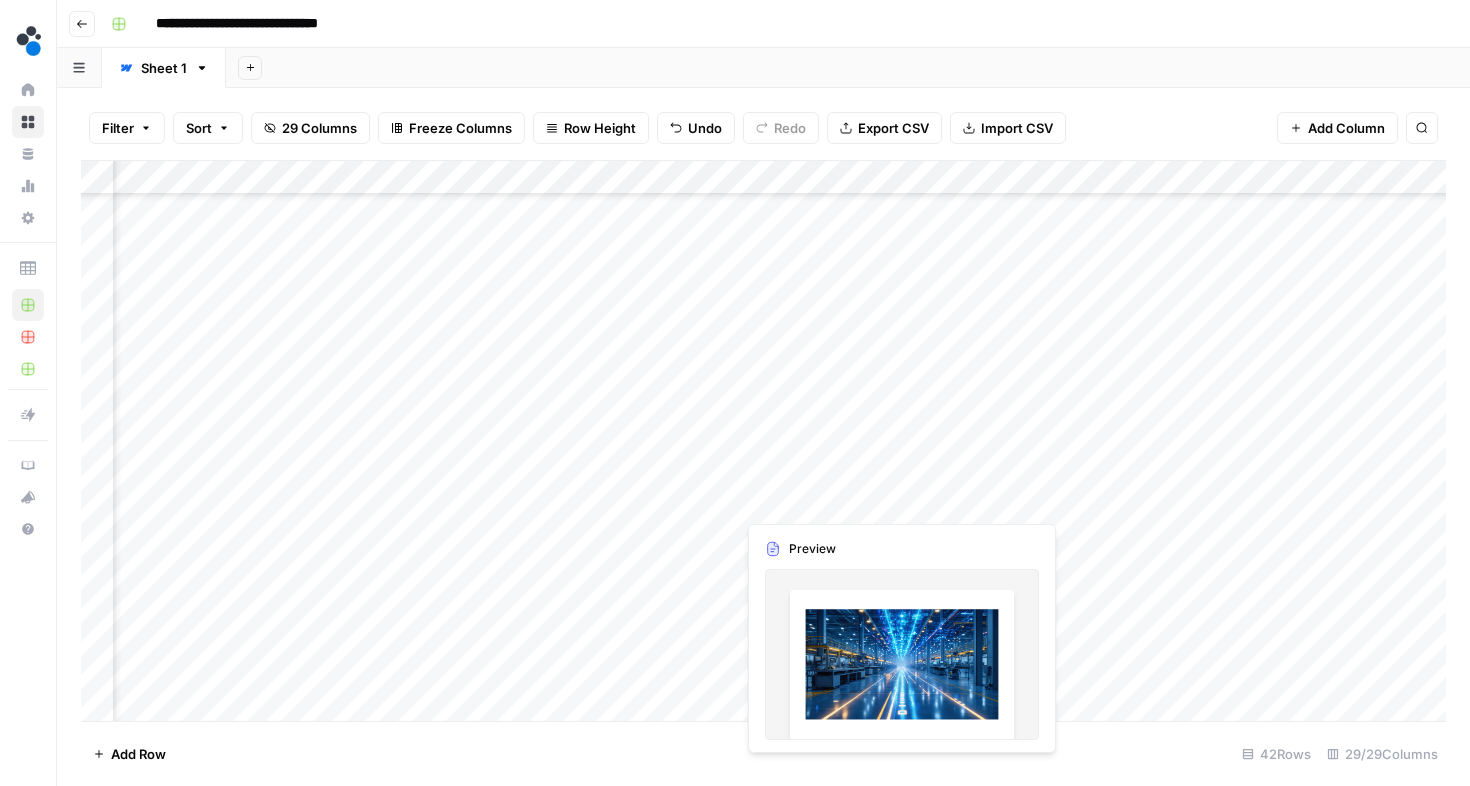 click on "Add Column" at bounding box center (763, 441) 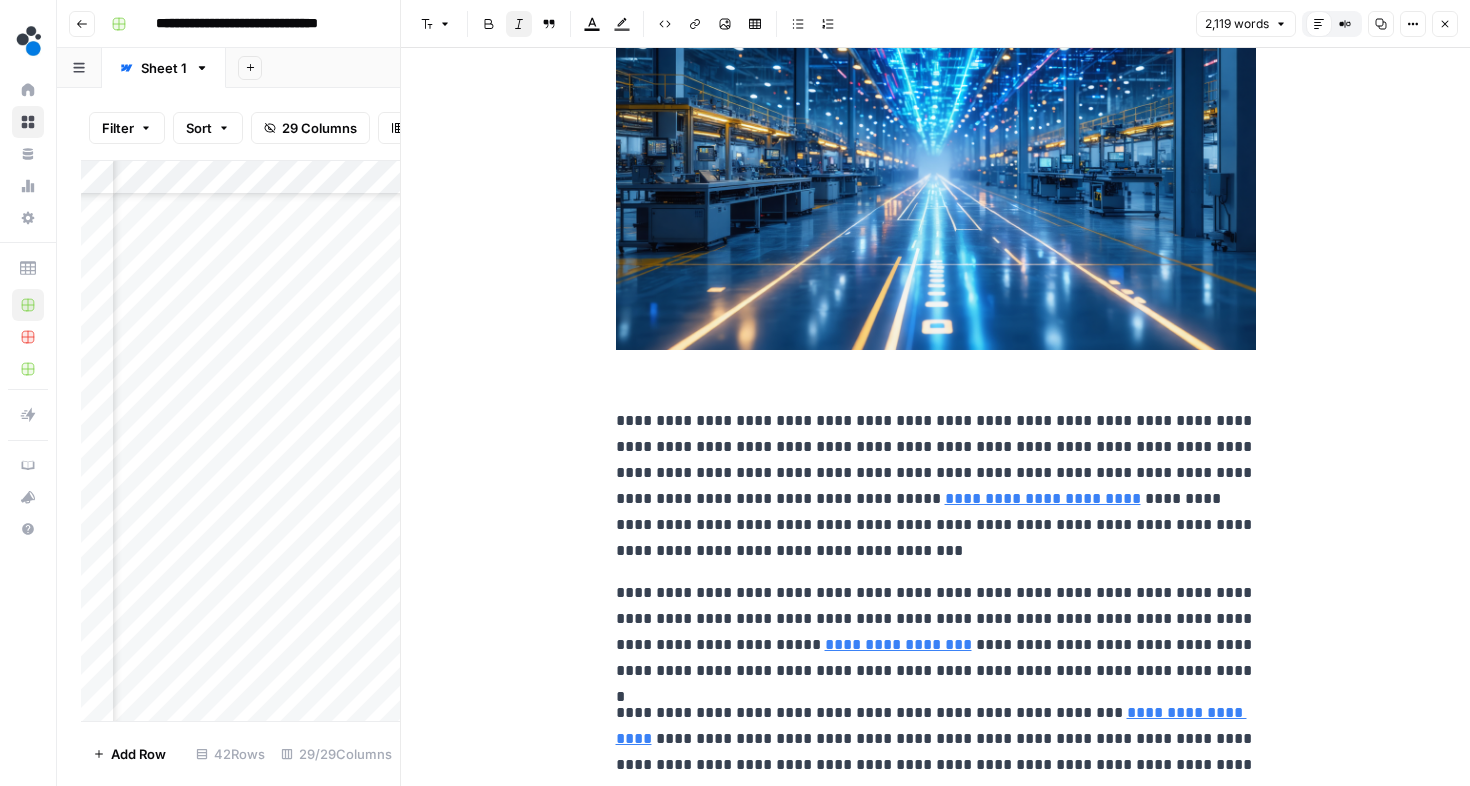 scroll, scrollTop: 123, scrollLeft: 0, axis: vertical 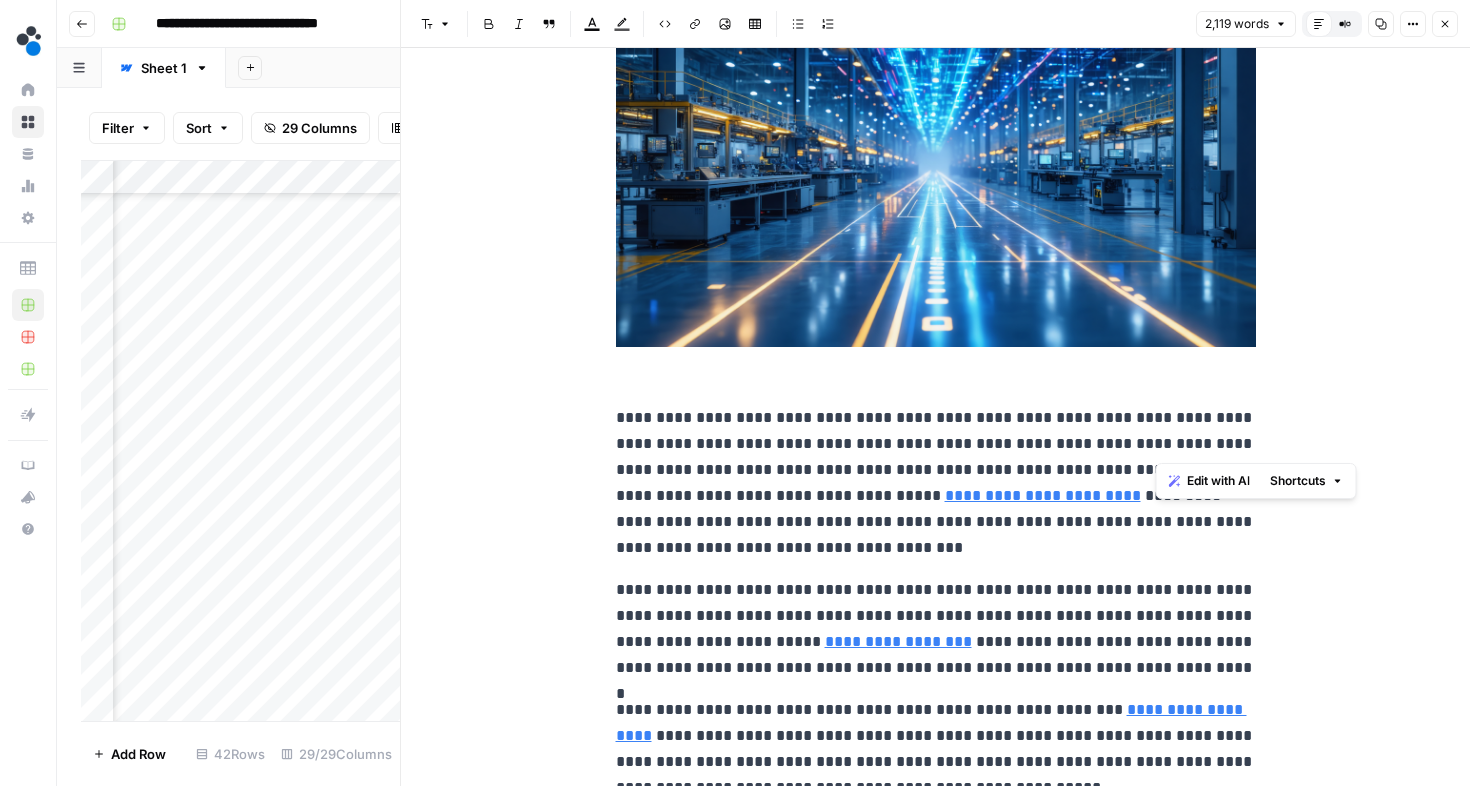 drag, startPoint x: 1158, startPoint y: 444, endPoint x: 1242, endPoint y: 440, distance: 84.095184 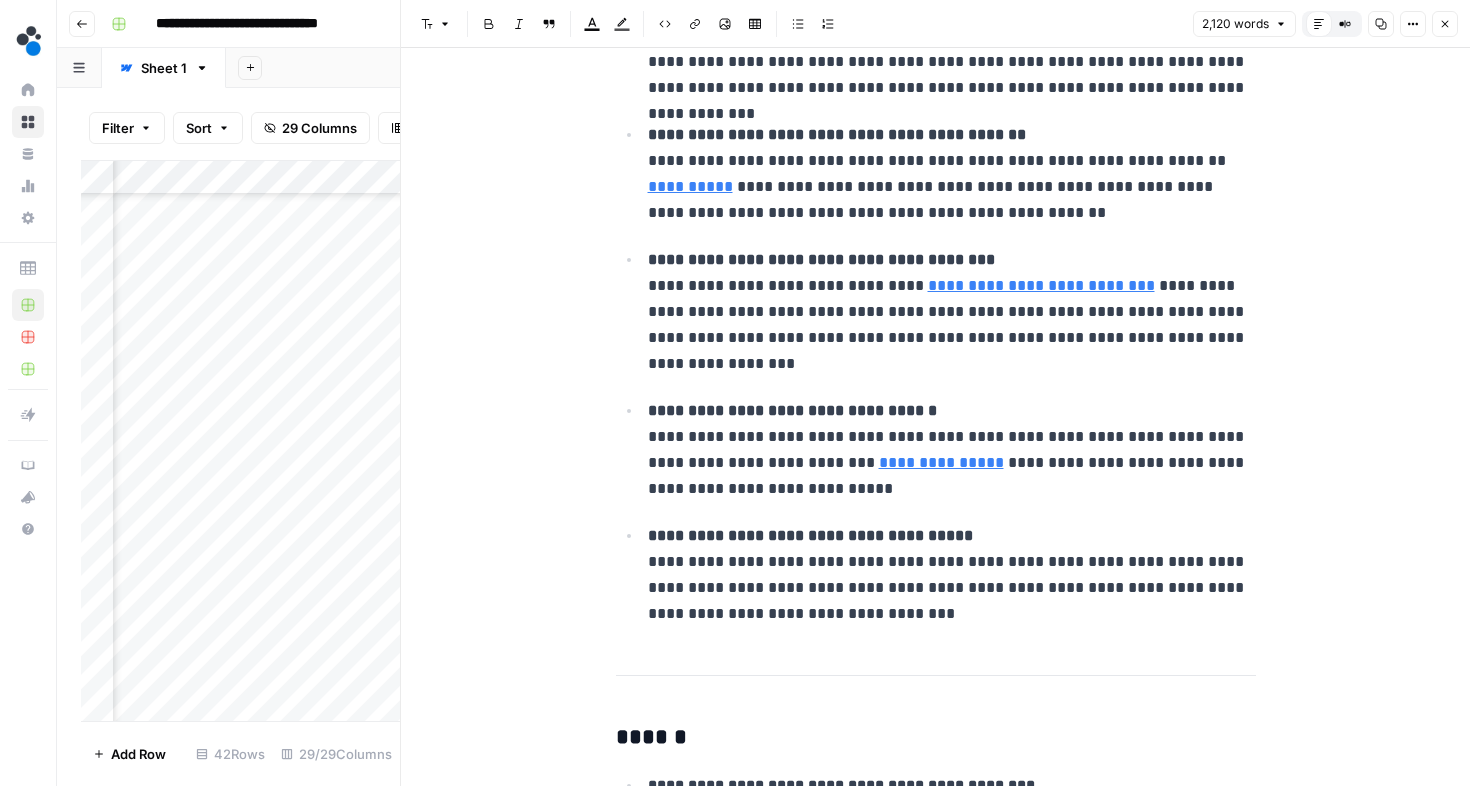 scroll, scrollTop: 3561, scrollLeft: 0, axis: vertical 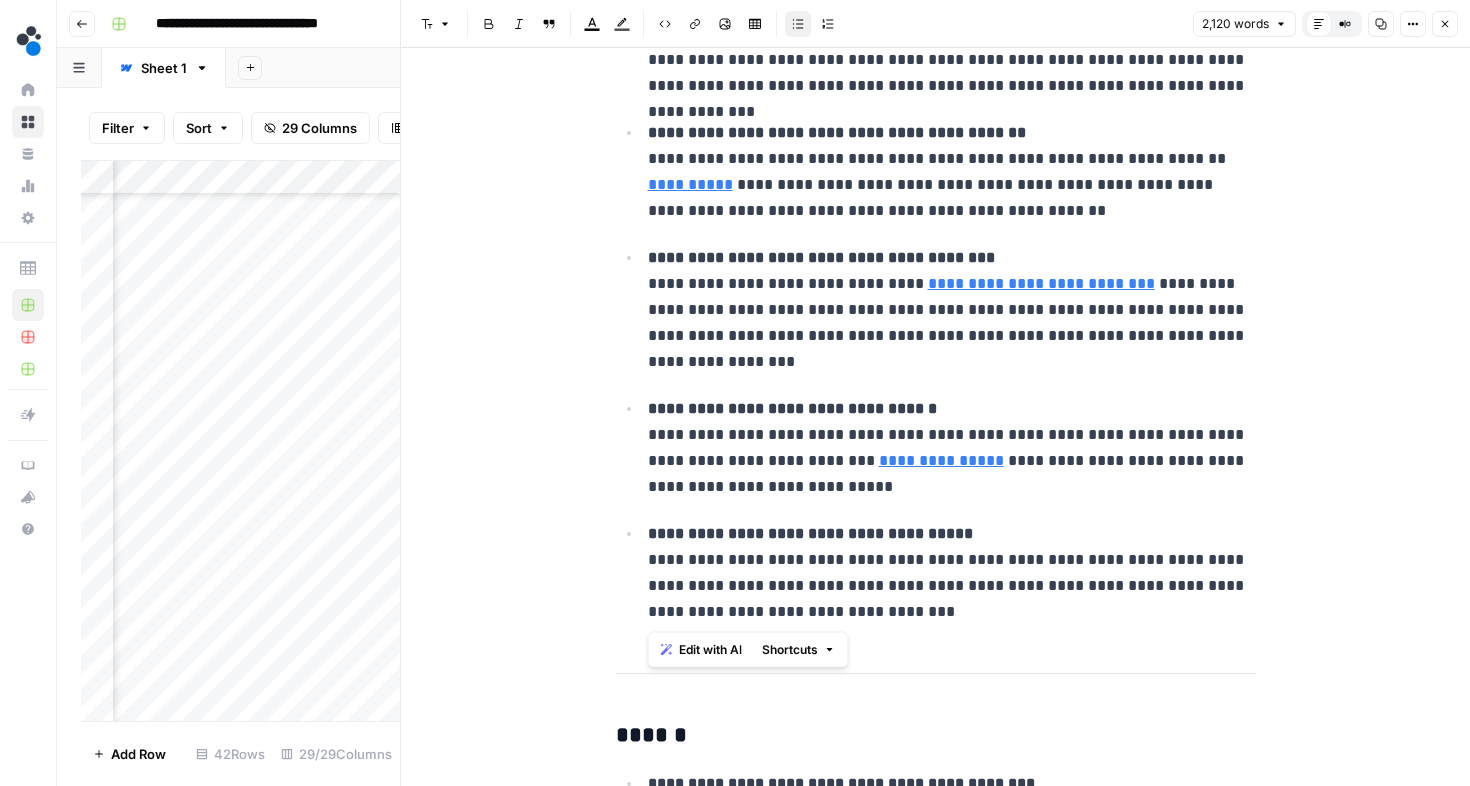 drag, startPoint x: 647, startPoint y: 407, endPoint x: 984, endPoint y: 611, distance: 393.93527 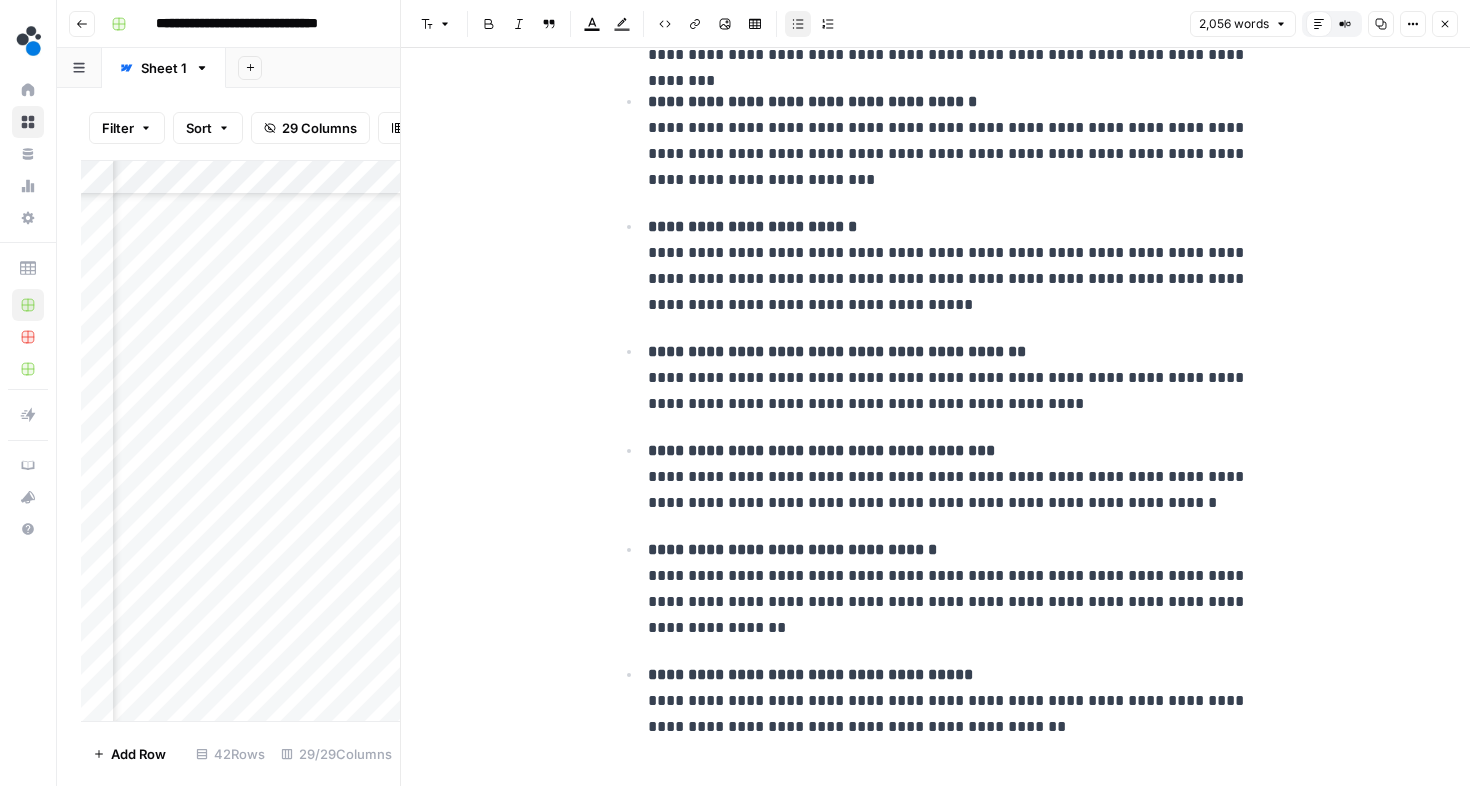 scroll, scrollTop: 4385, scrollLeft: 0, axis: vertical 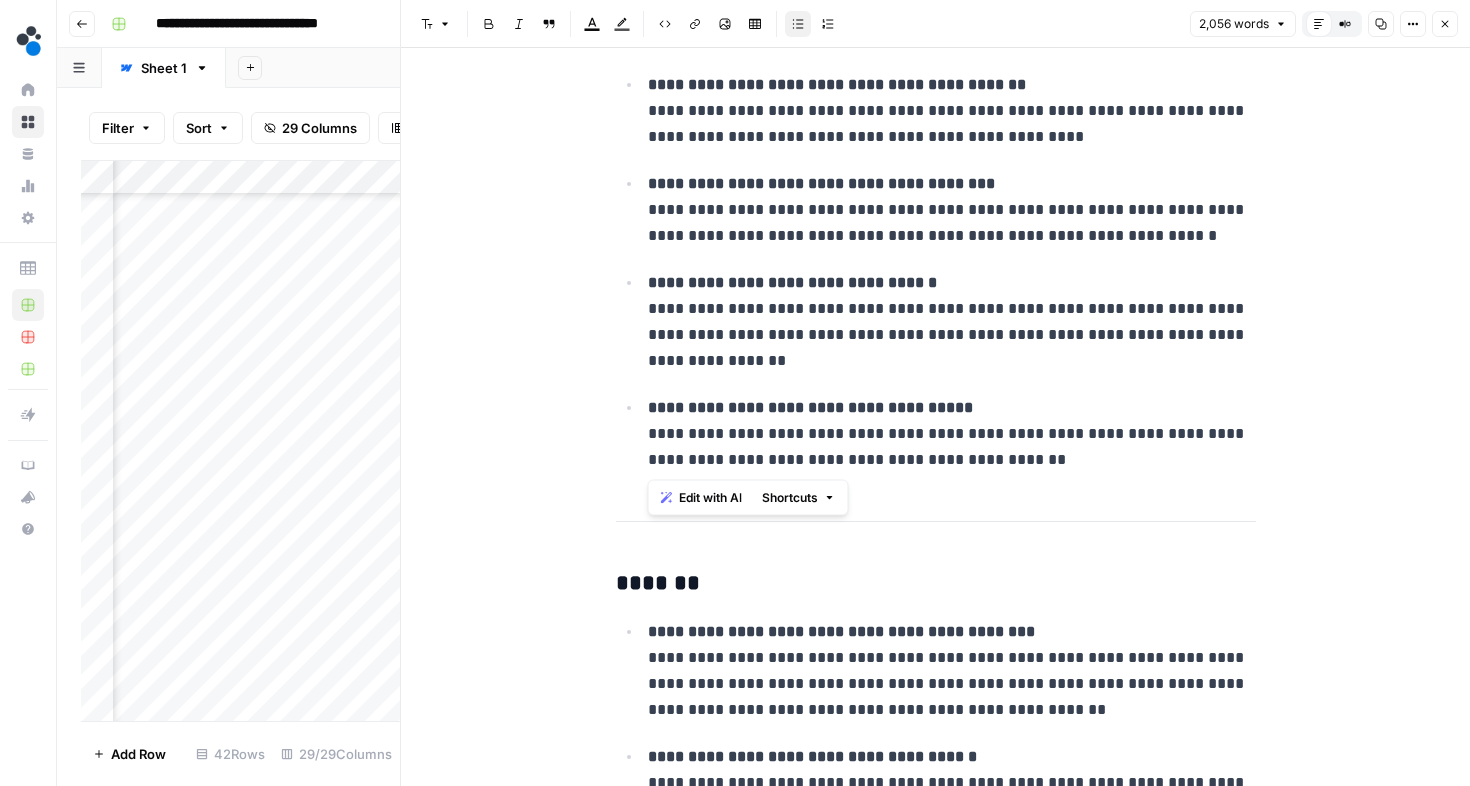 drag, startPoint x: 648, startPoint y: 286, endPoint x: 1155, endPoint y: 483, distance: 543.9283 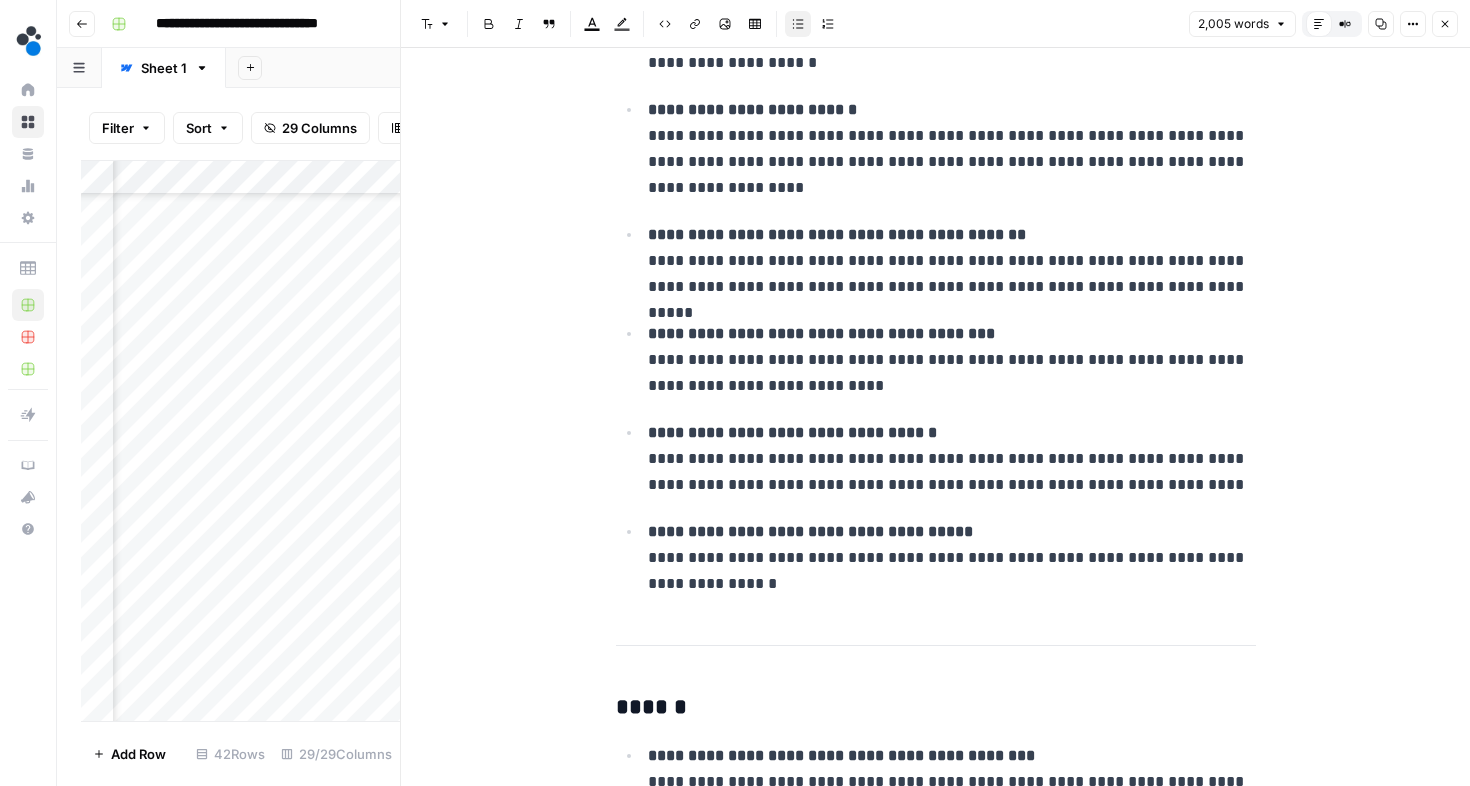 scroll, scrollTop: 4947, scrollLeft: 0, axis: vertical 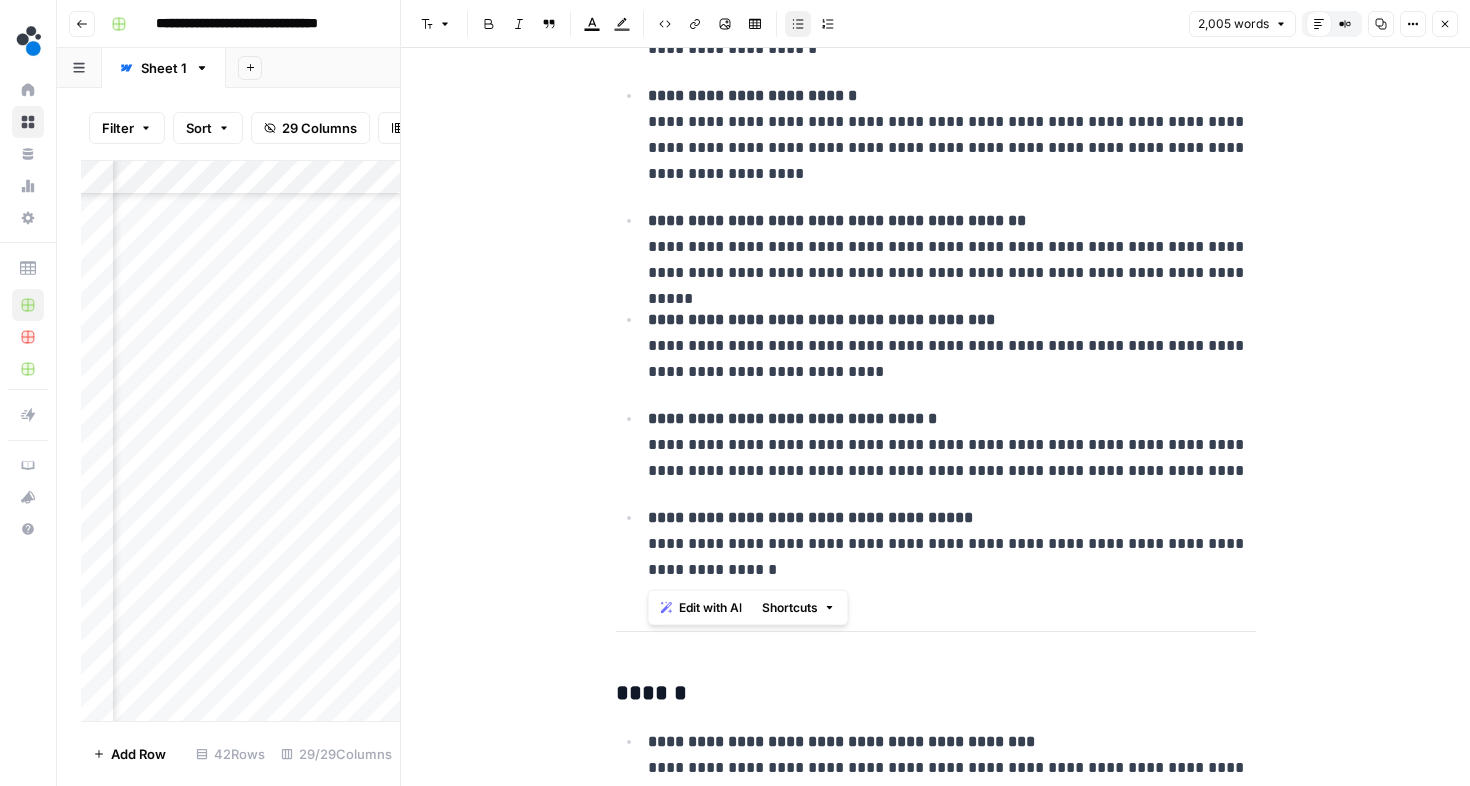 drag, startPoint x: 645, startPoint y: 420, endPoint x: 853, endPoint y: 590, distance: 268.63358 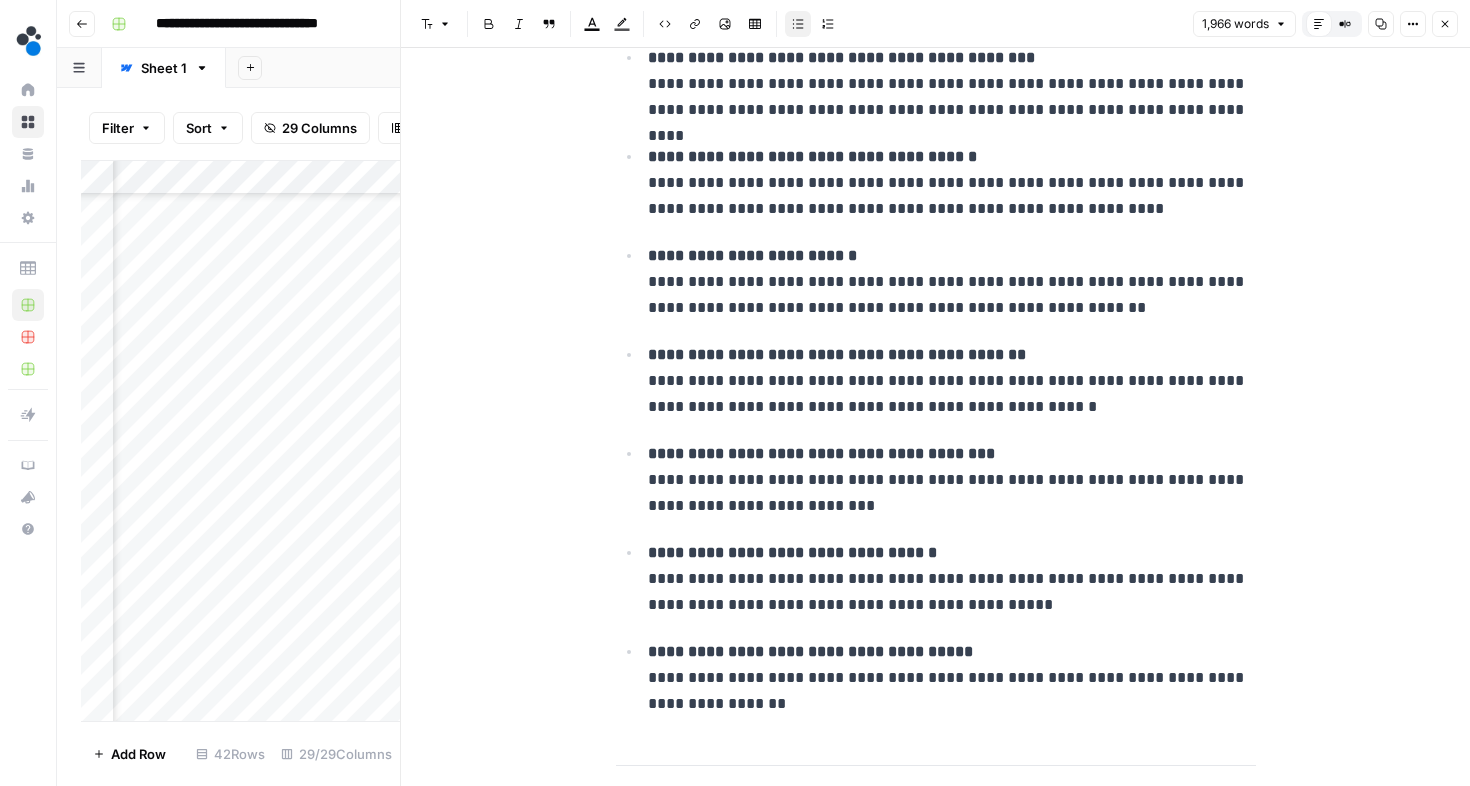scroll, scrollTop: 5487, scrollLeft: 0, axis: vertical 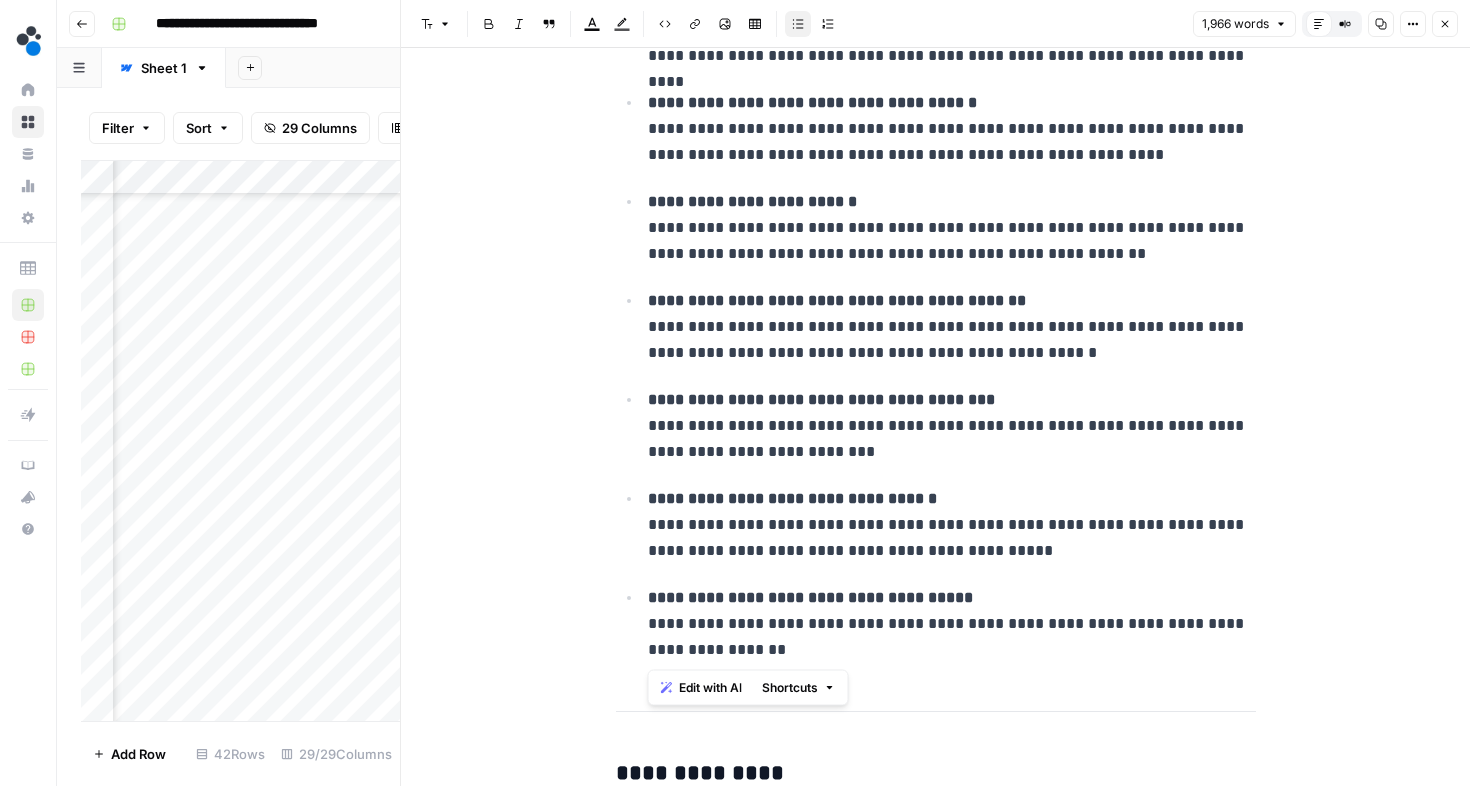 drag, startPoint x: 644, startPoint y: 501, endPoint x: 832, endPoint y: 642, distance: 235 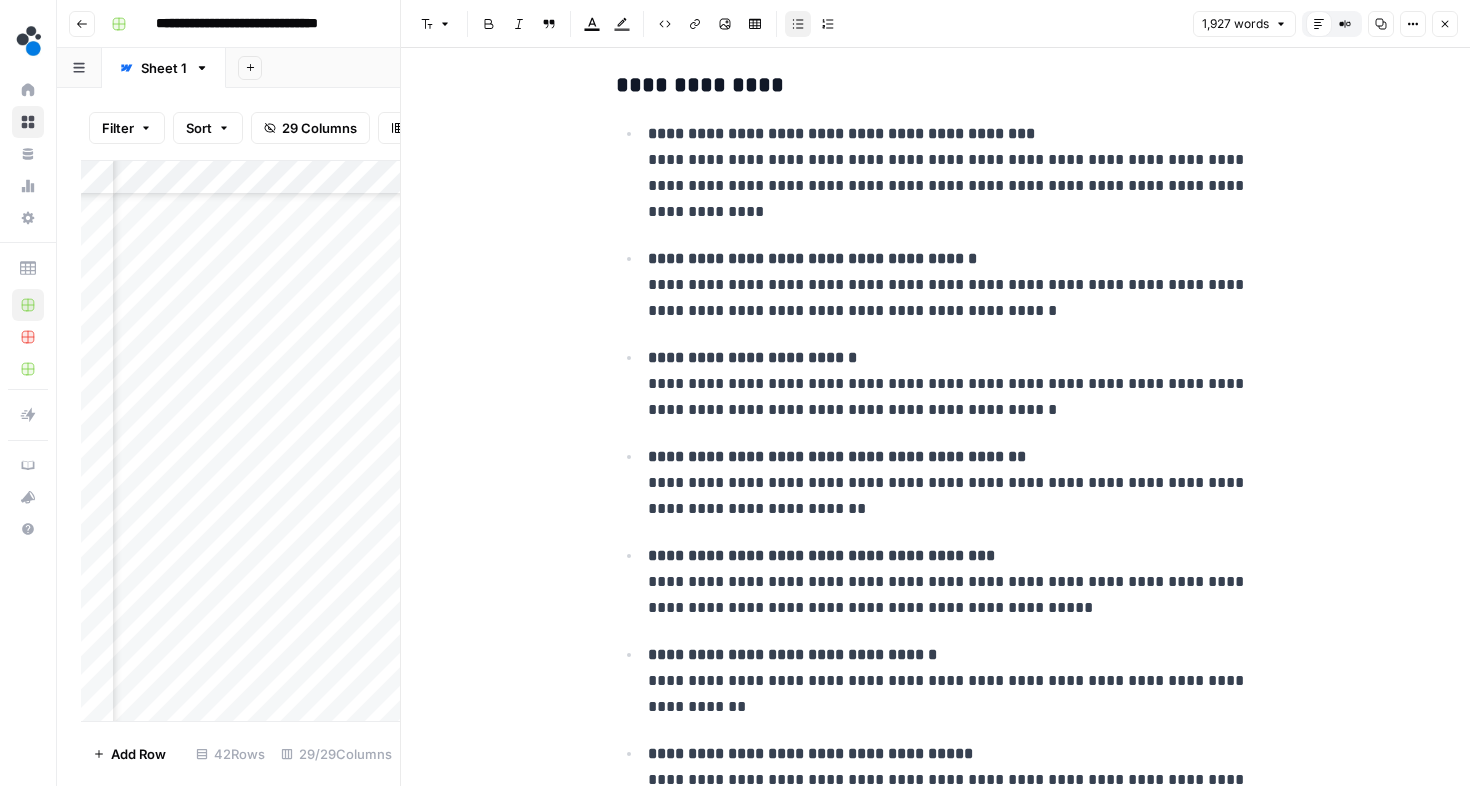 scroll, scrollTop: 6128, scrollLeft: 0, axis: vertical 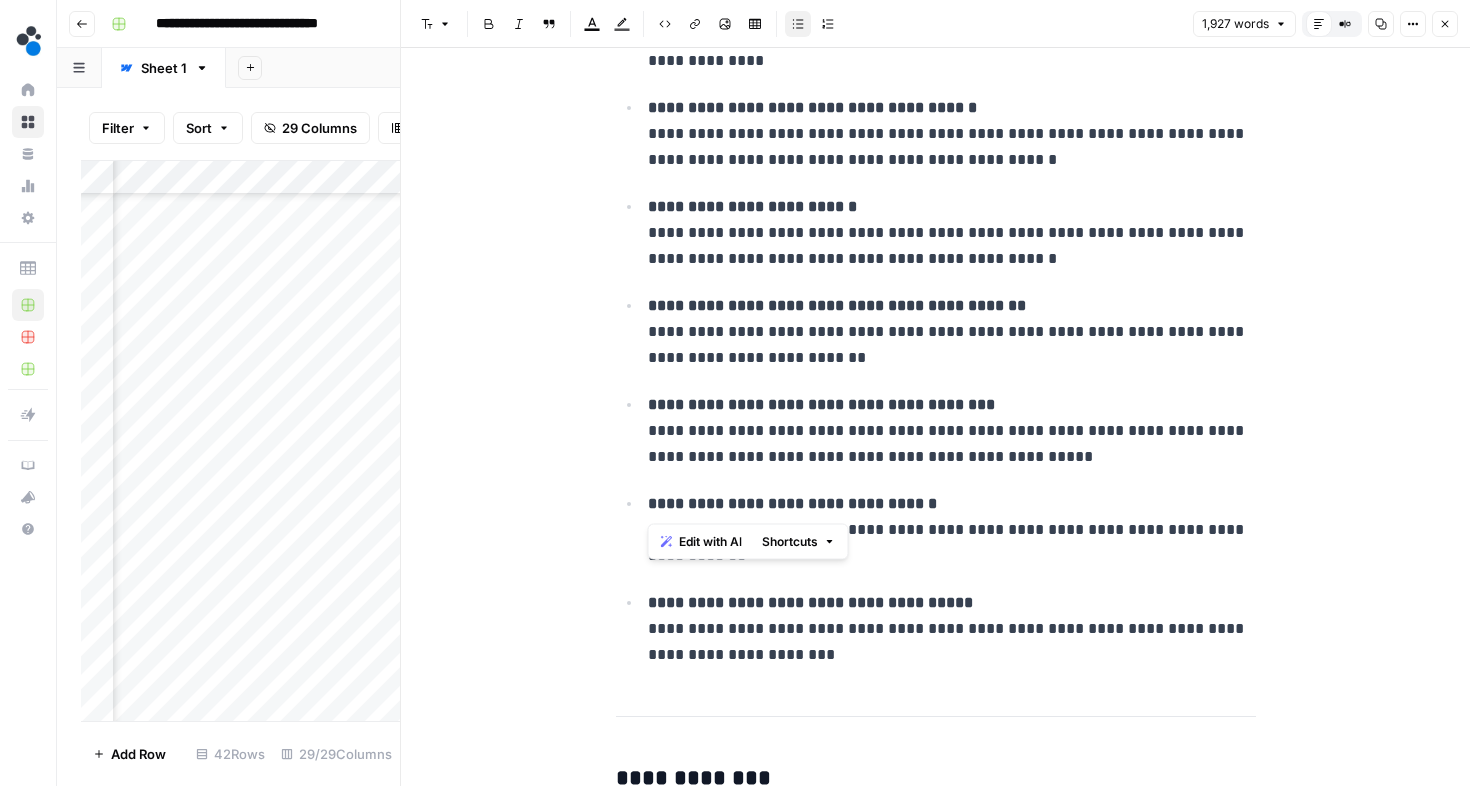 drag, startPoint x: 648, startPoint y: 503, endPoint x: 848, endPoint y: 687, distance: 271.76462 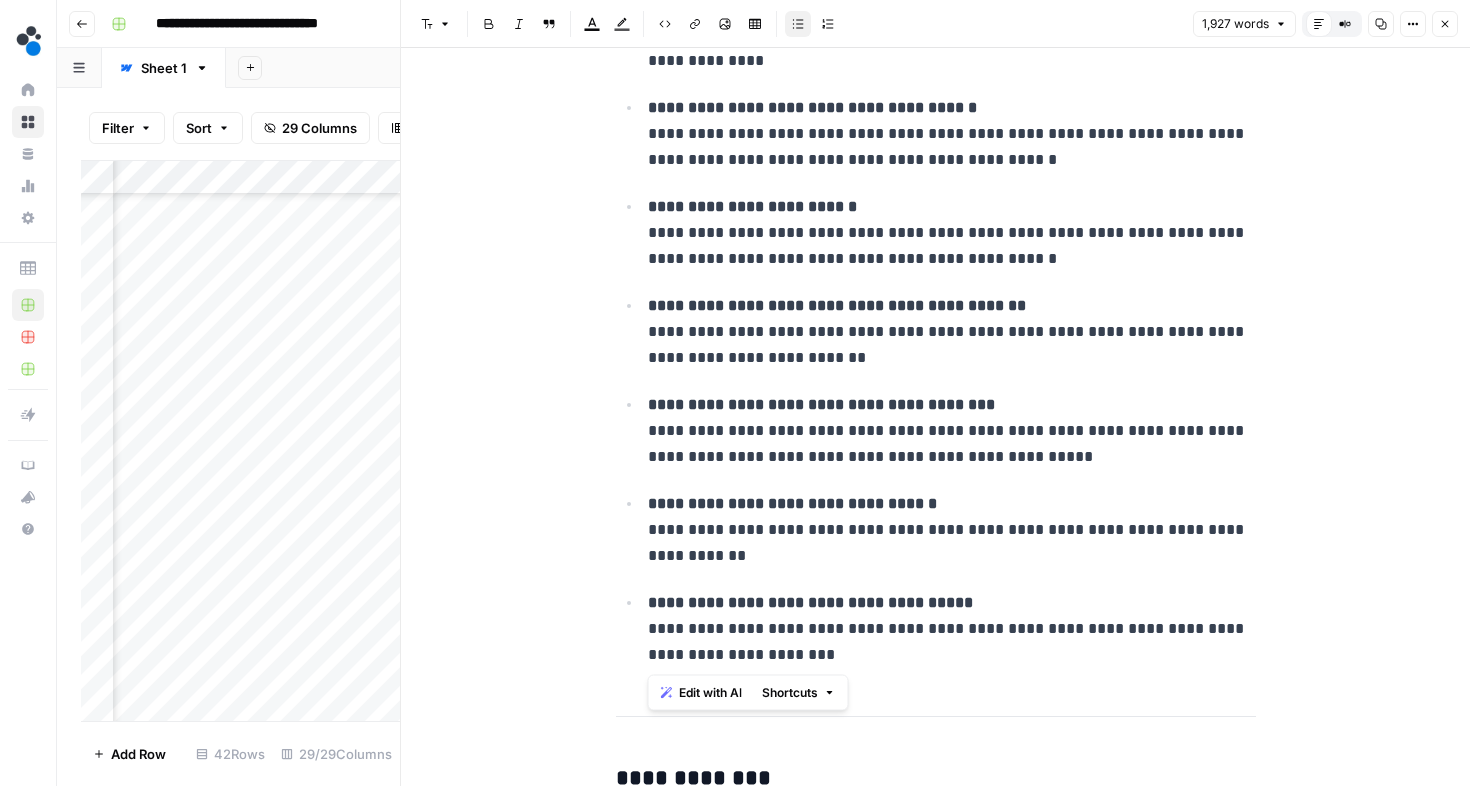 drag, startPoint x: 645, startPoint y: 502, endPoint x: 827, endPoint y: 650, distance: 234.58047 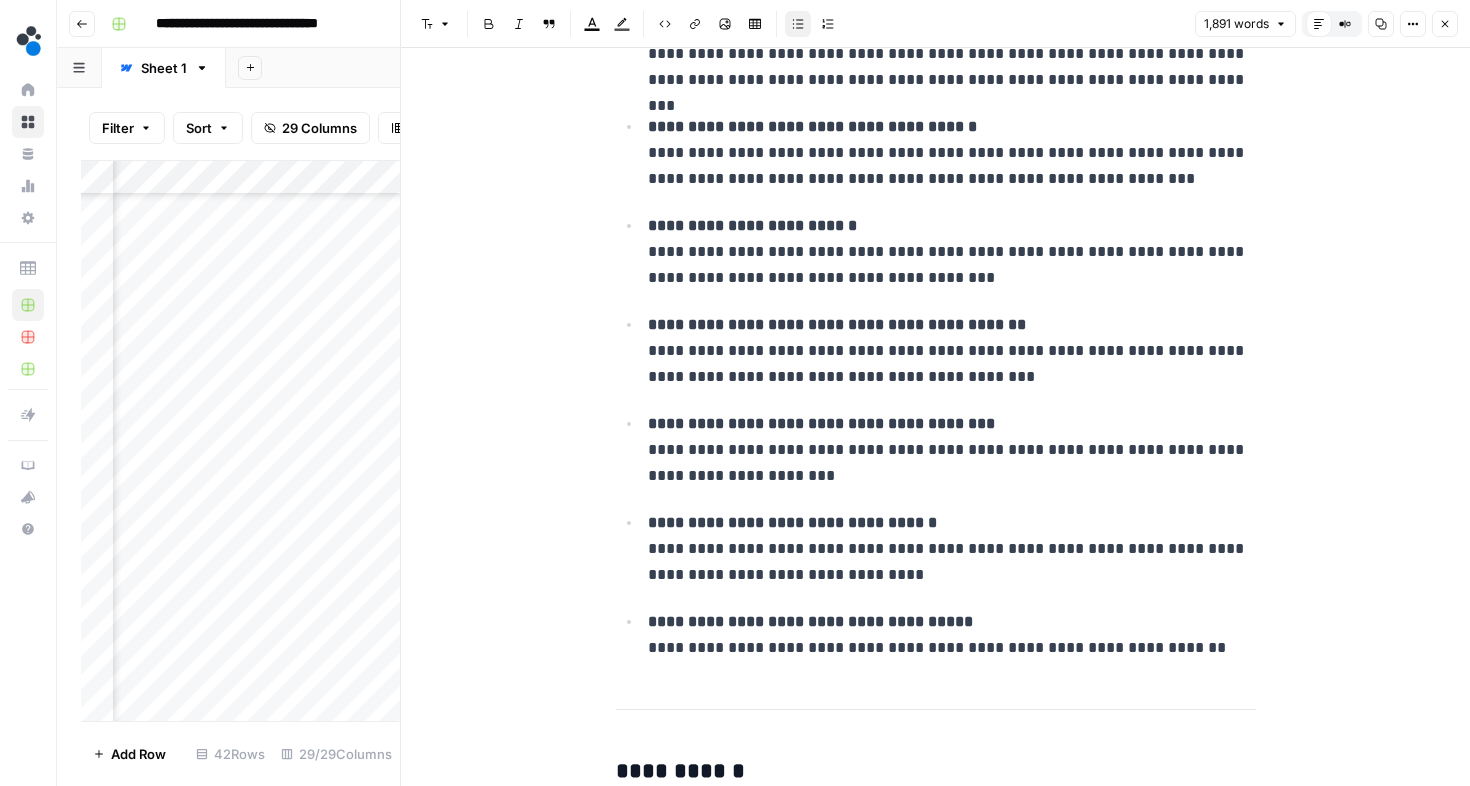 scroll, scrollTop: 6736, scrollLeft: 0, axis: vertical 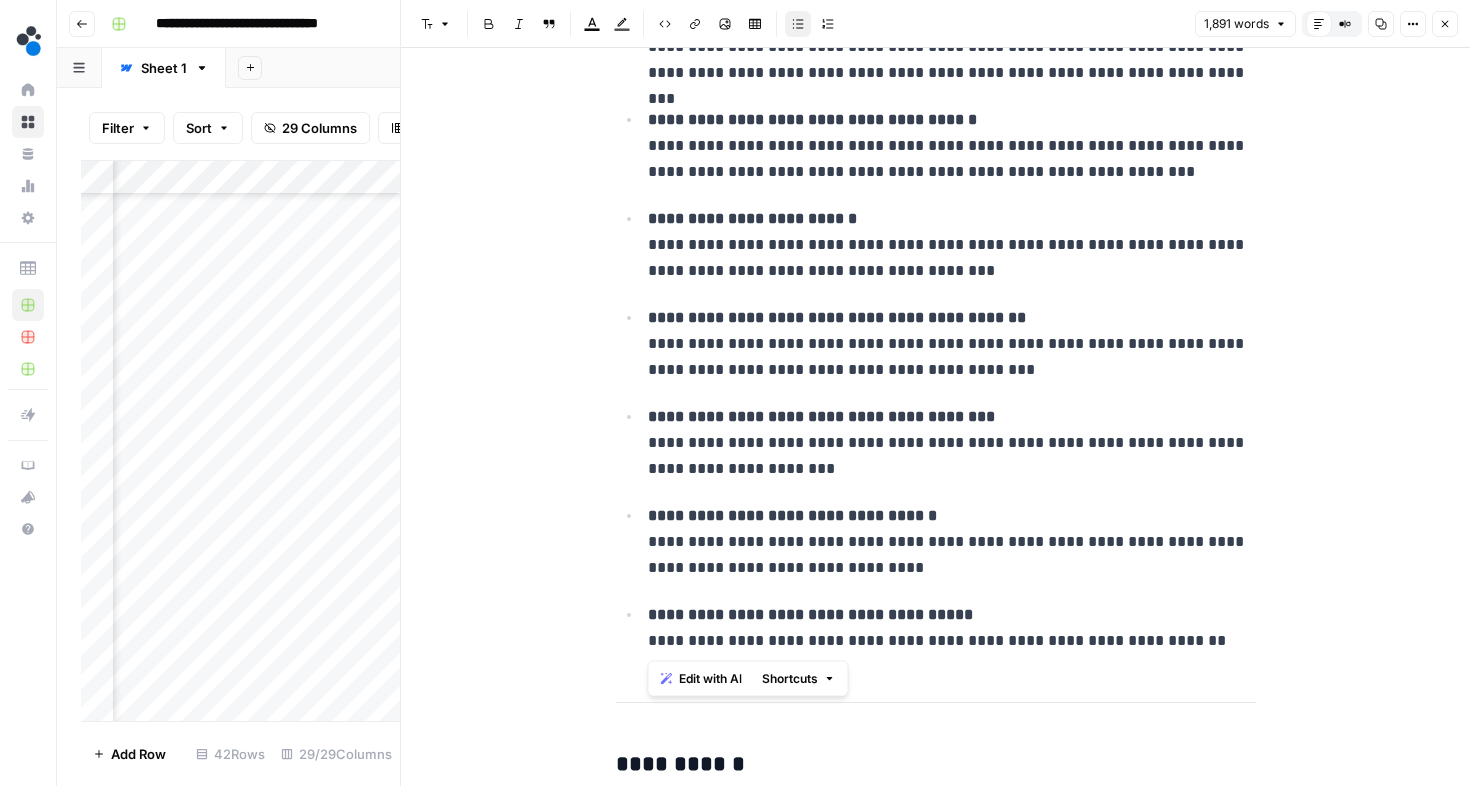 drag, startPoint x: 647, startPoint y: 516, endPoint x: 1221, endPoint y: 647, distance: 588.75885 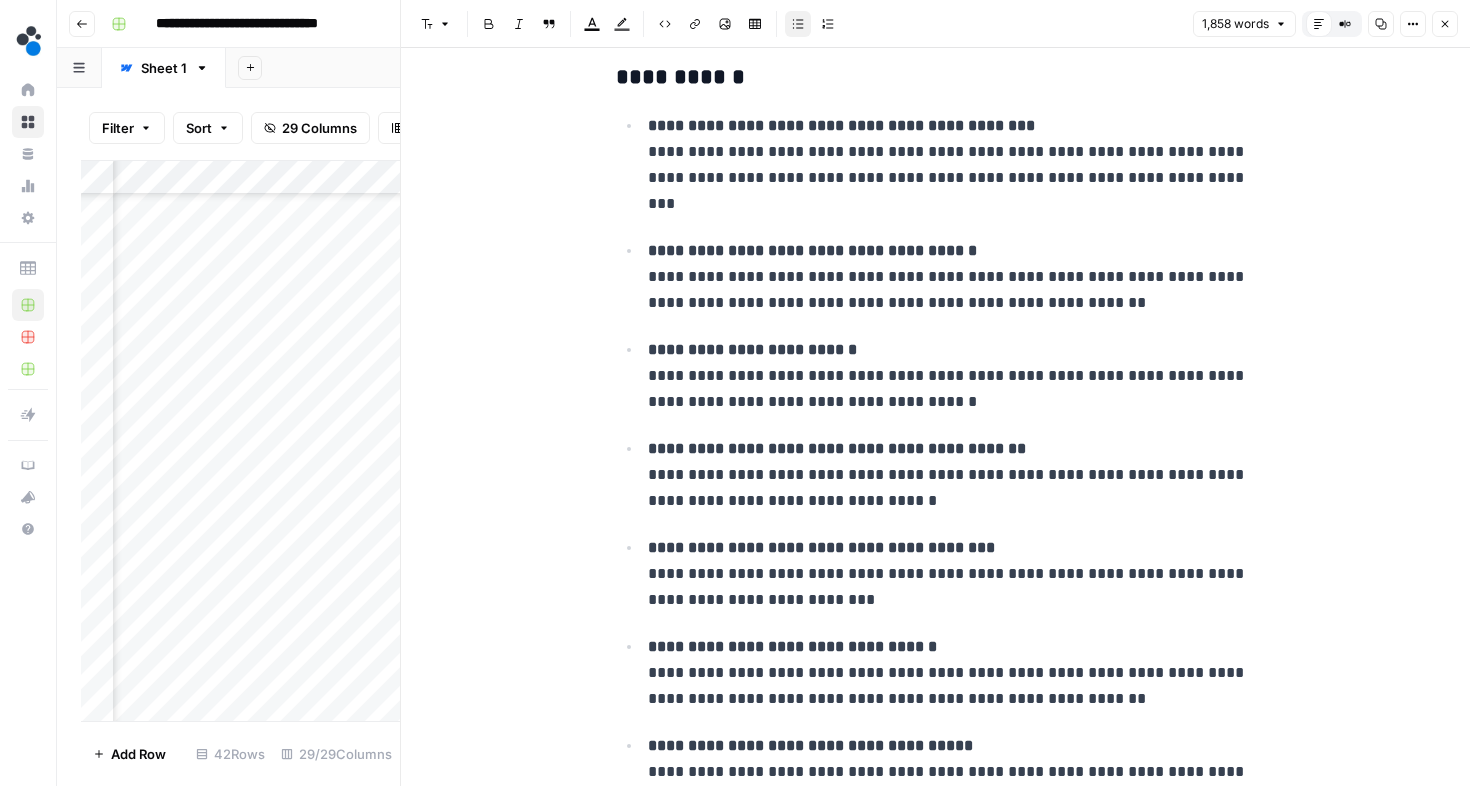 scroll, scrollTop: 7540, scrollLeft: 0, axis: vertical 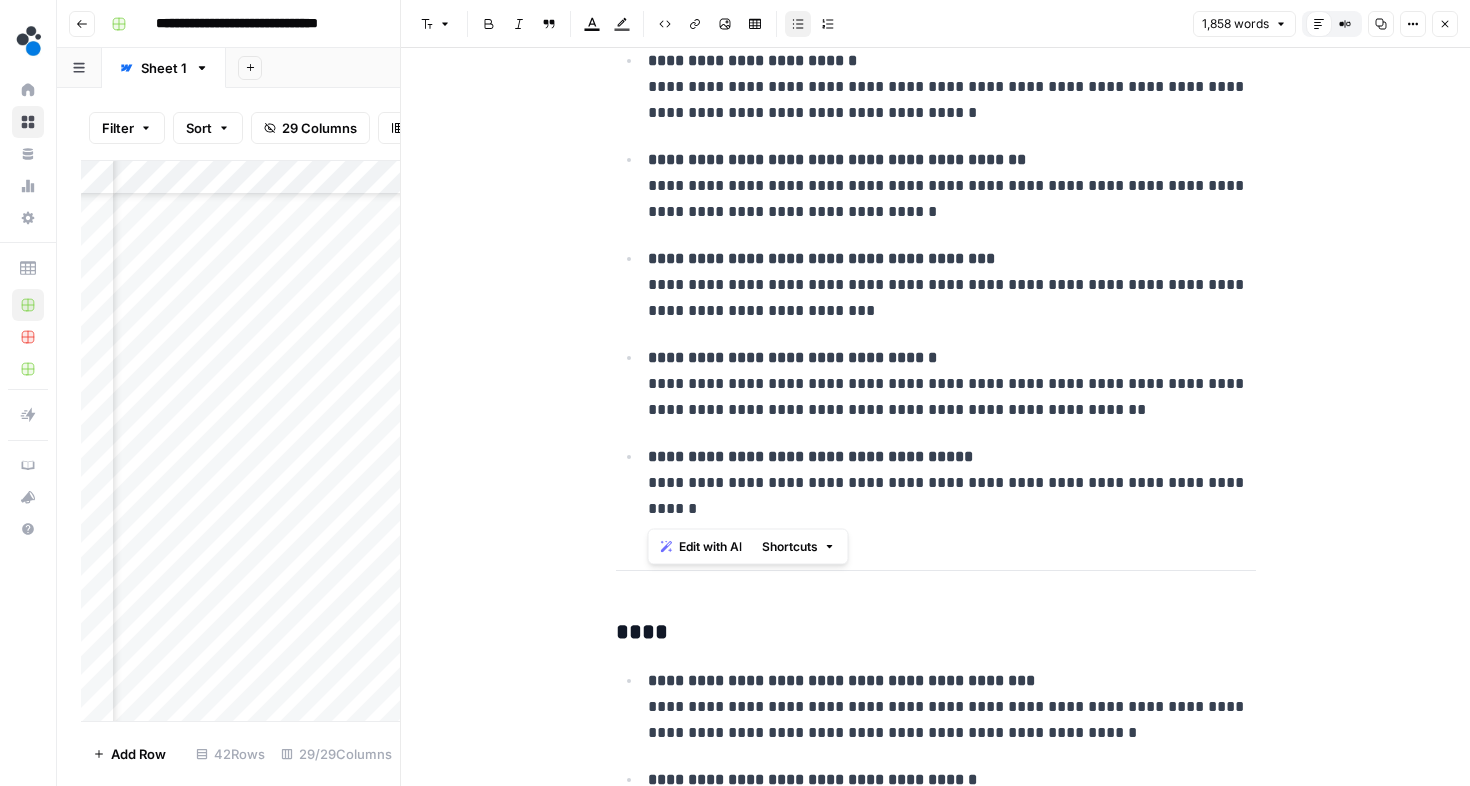 drag, startPoint x: 647, startPoint y: 355, endPoint x: 726, endPoint y: 514, distance: 177.54436 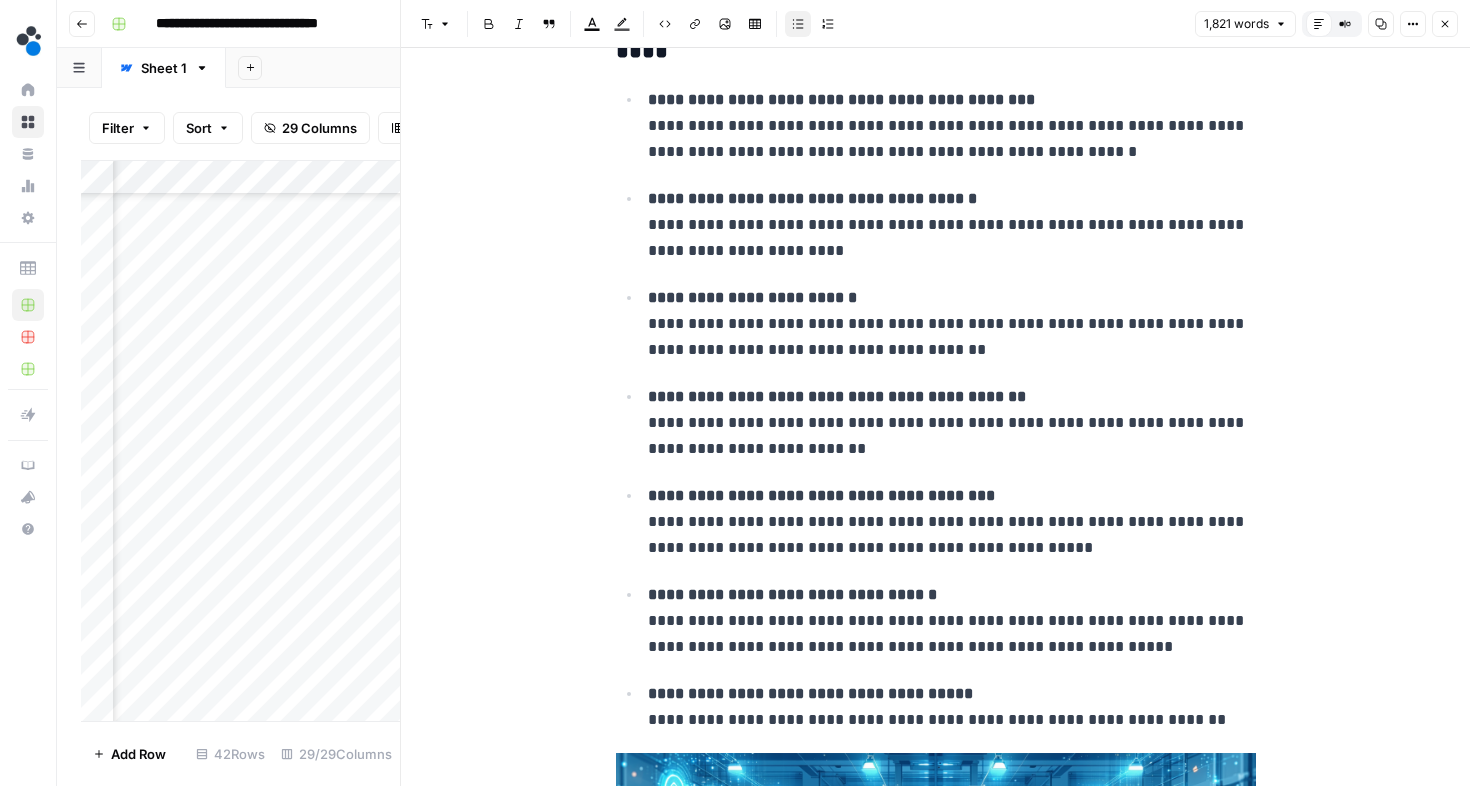 scroll, scrollTop: 7968, scrollLeft: 0, axis: vertical 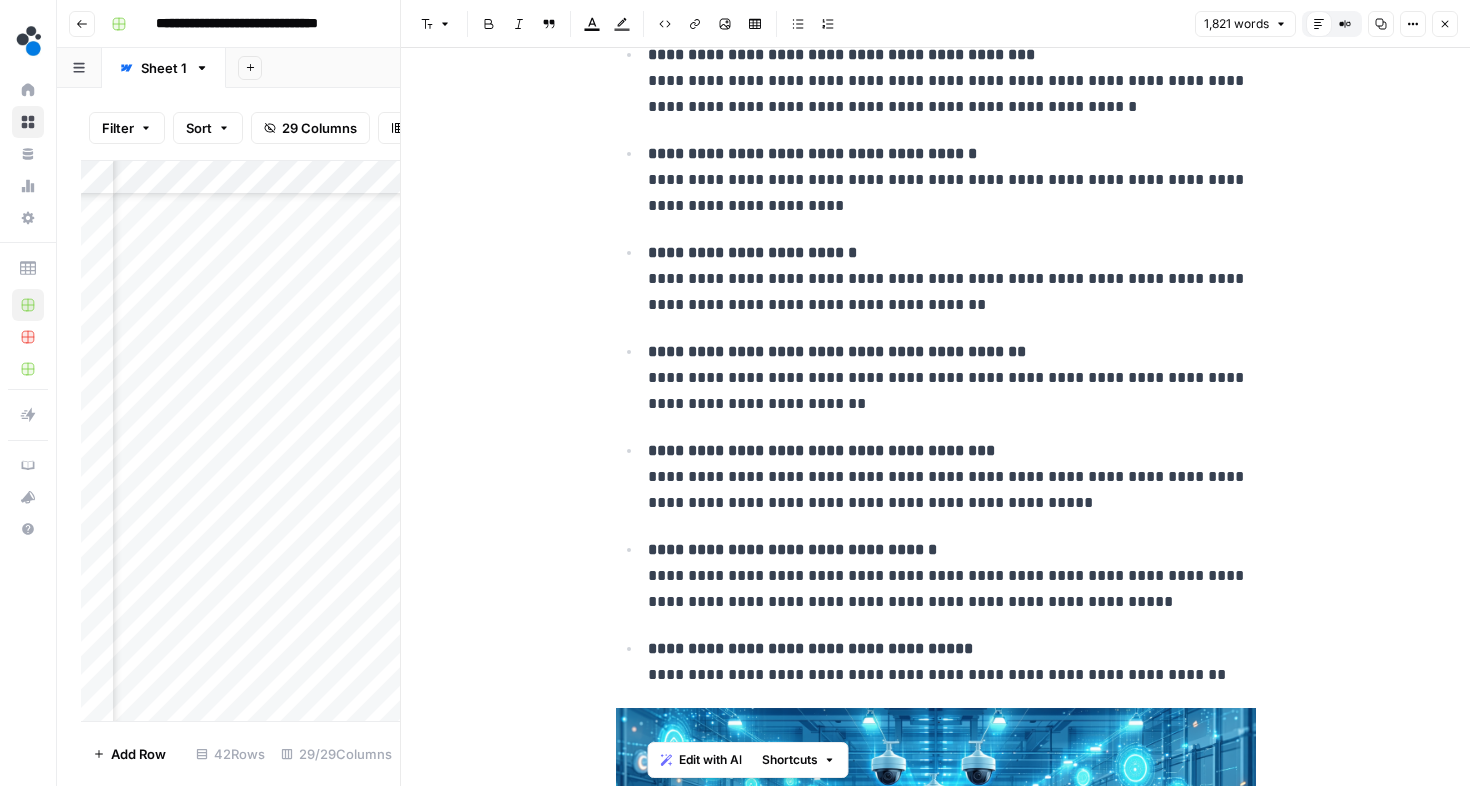 drag, startPoint x: 647, startPoint y: 551, endPoint x: 1173, endPoint y: 709, distance: 549.21765 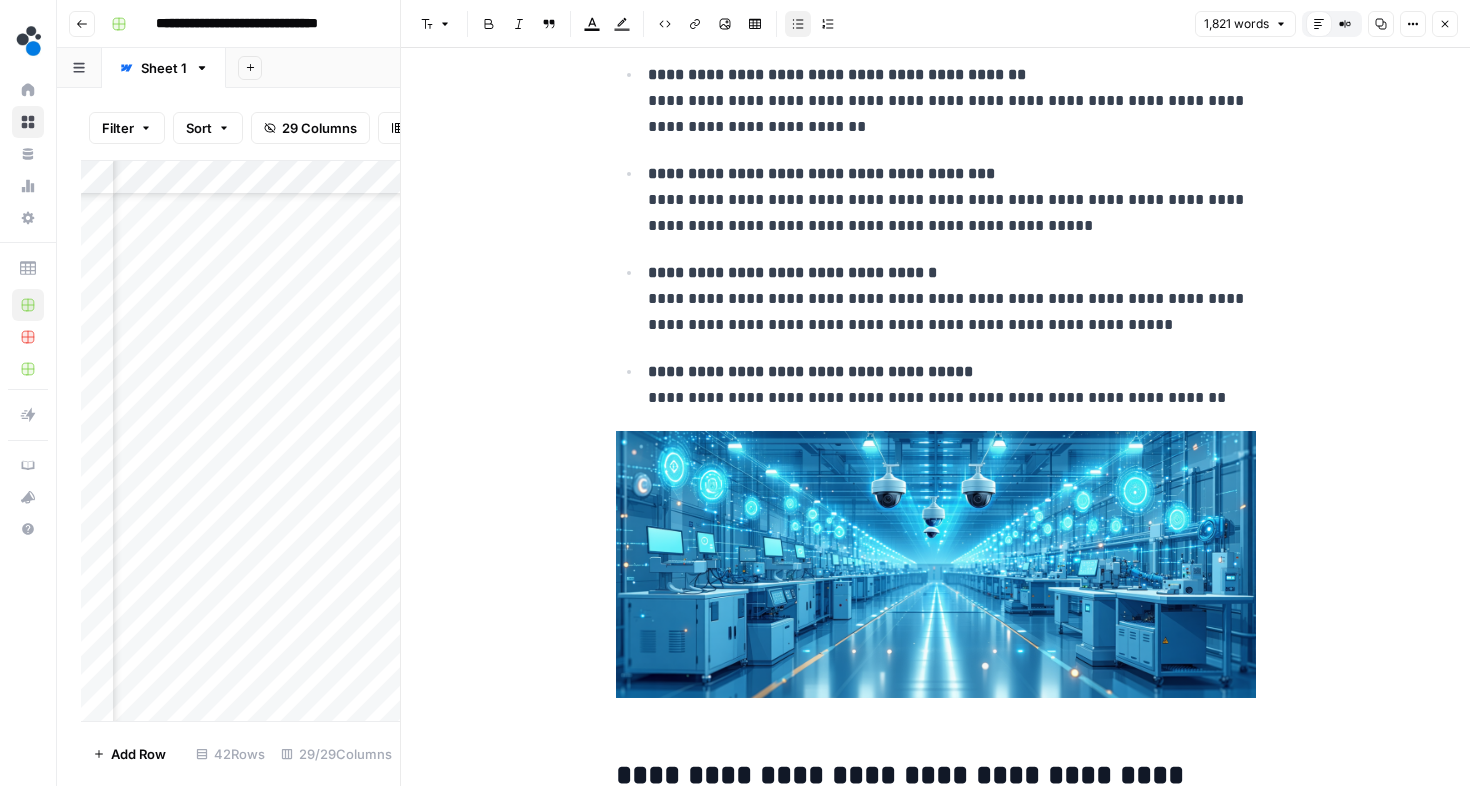 scroll, scrollTop: 8257, scrollLeft: 0, axis: vertical 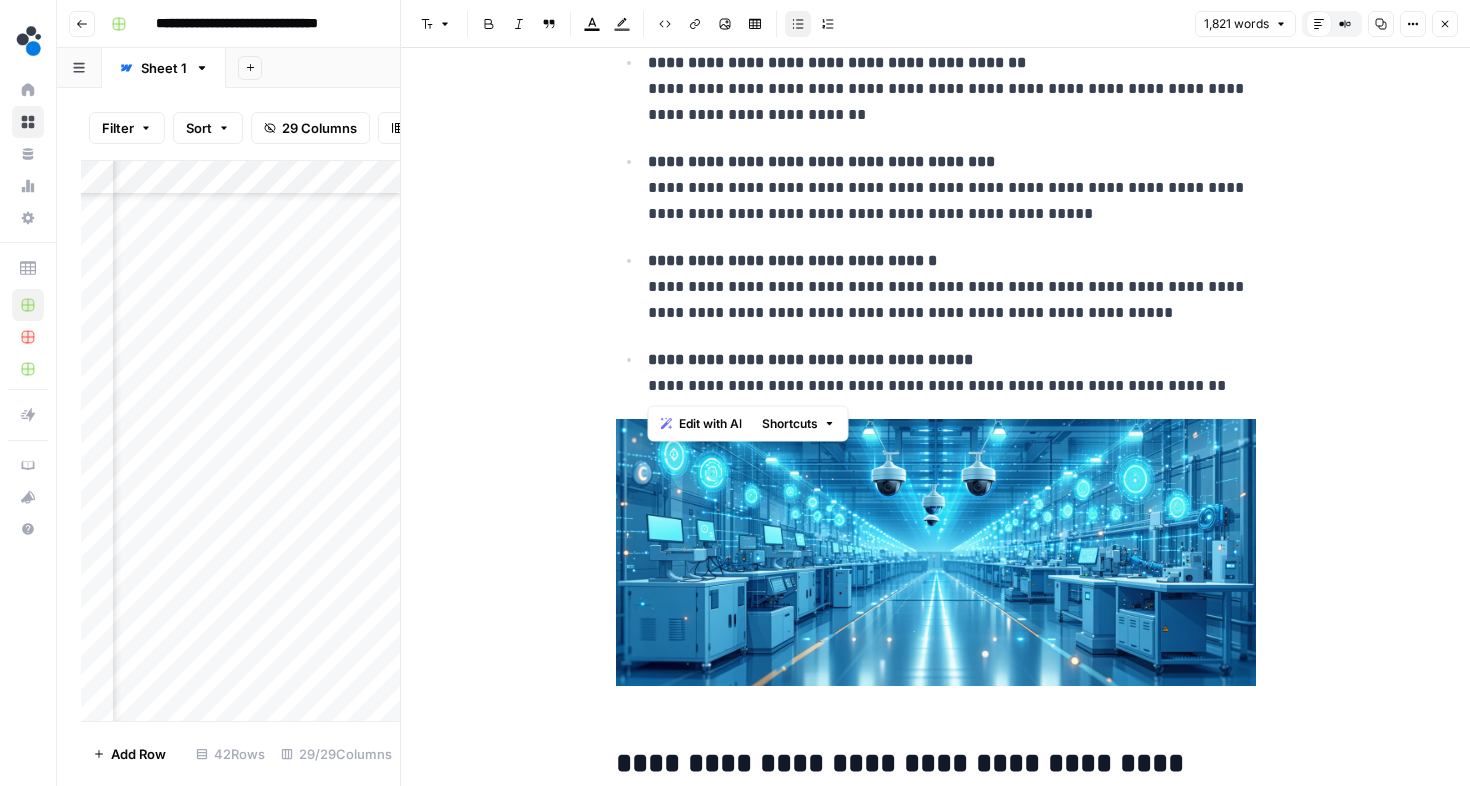 drag, startPoint x: 647, startPoint y: 263, endPoint x: 1176, endPoint y: 376, distance: 540.9344 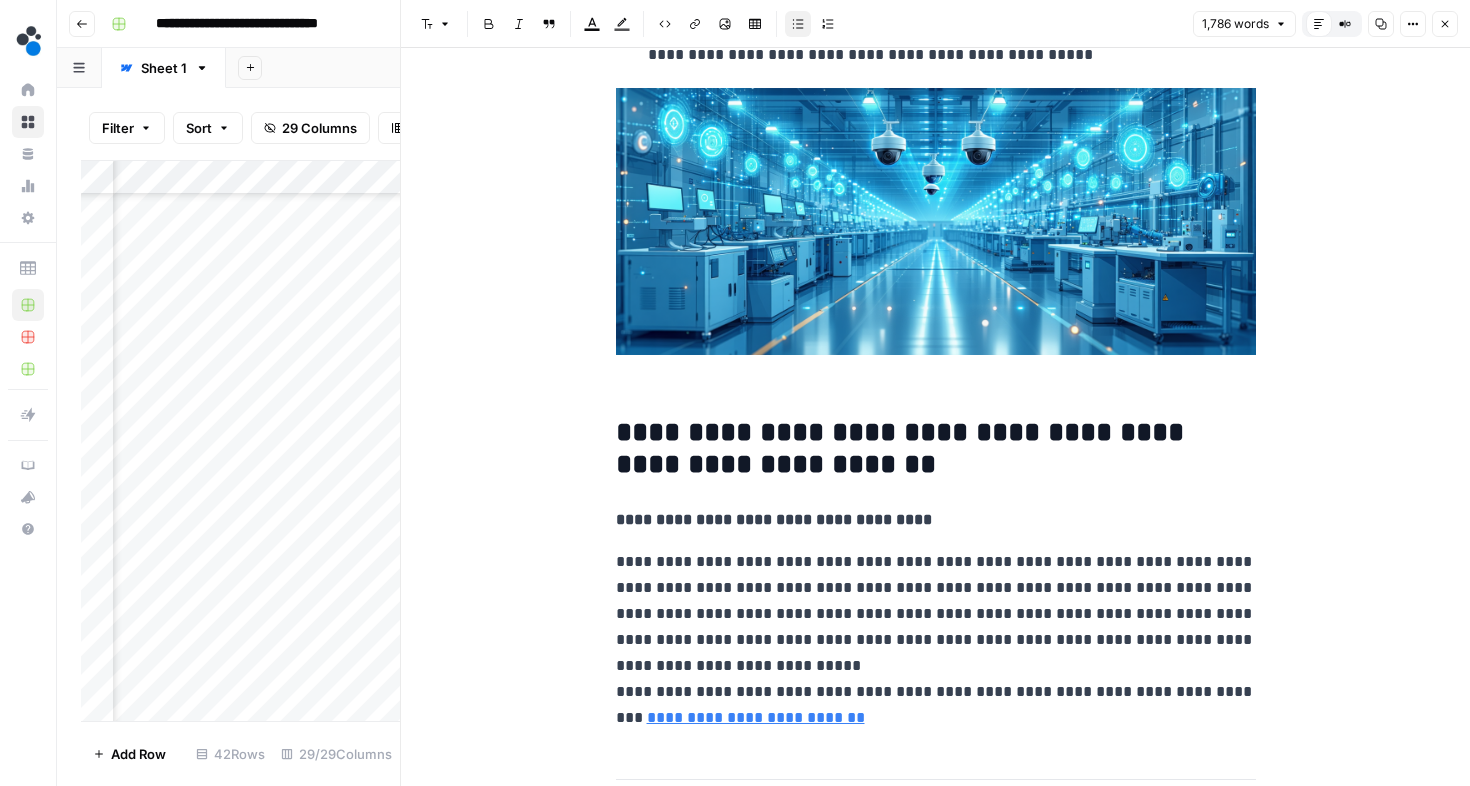 scroll, scrollTop: 8434, scrollLeft: 0, axis: vertical 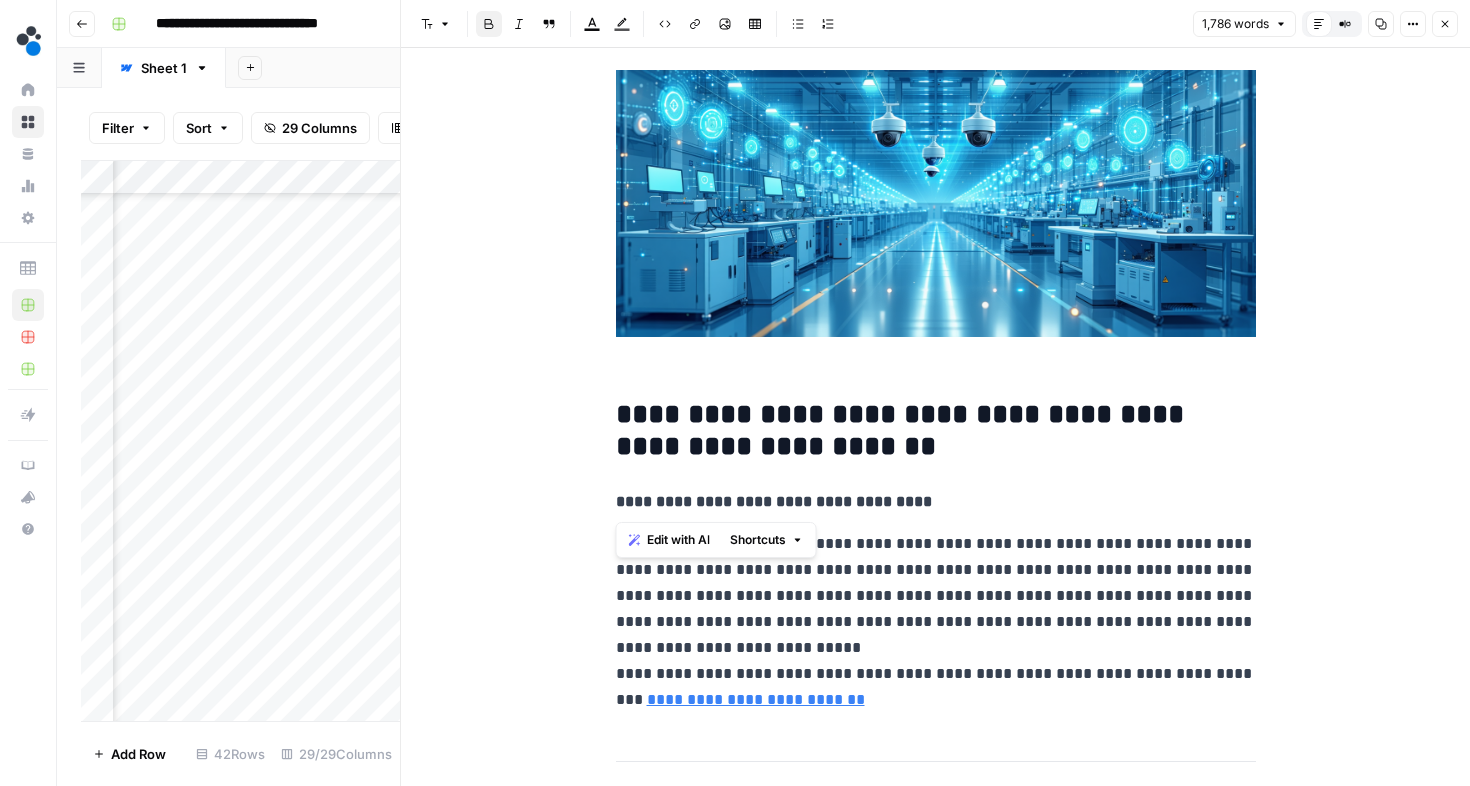 drag, startPoint x: 943, startPoint y: 497, endPoint x: 601, endPoint y: 499, distance: 342.00586 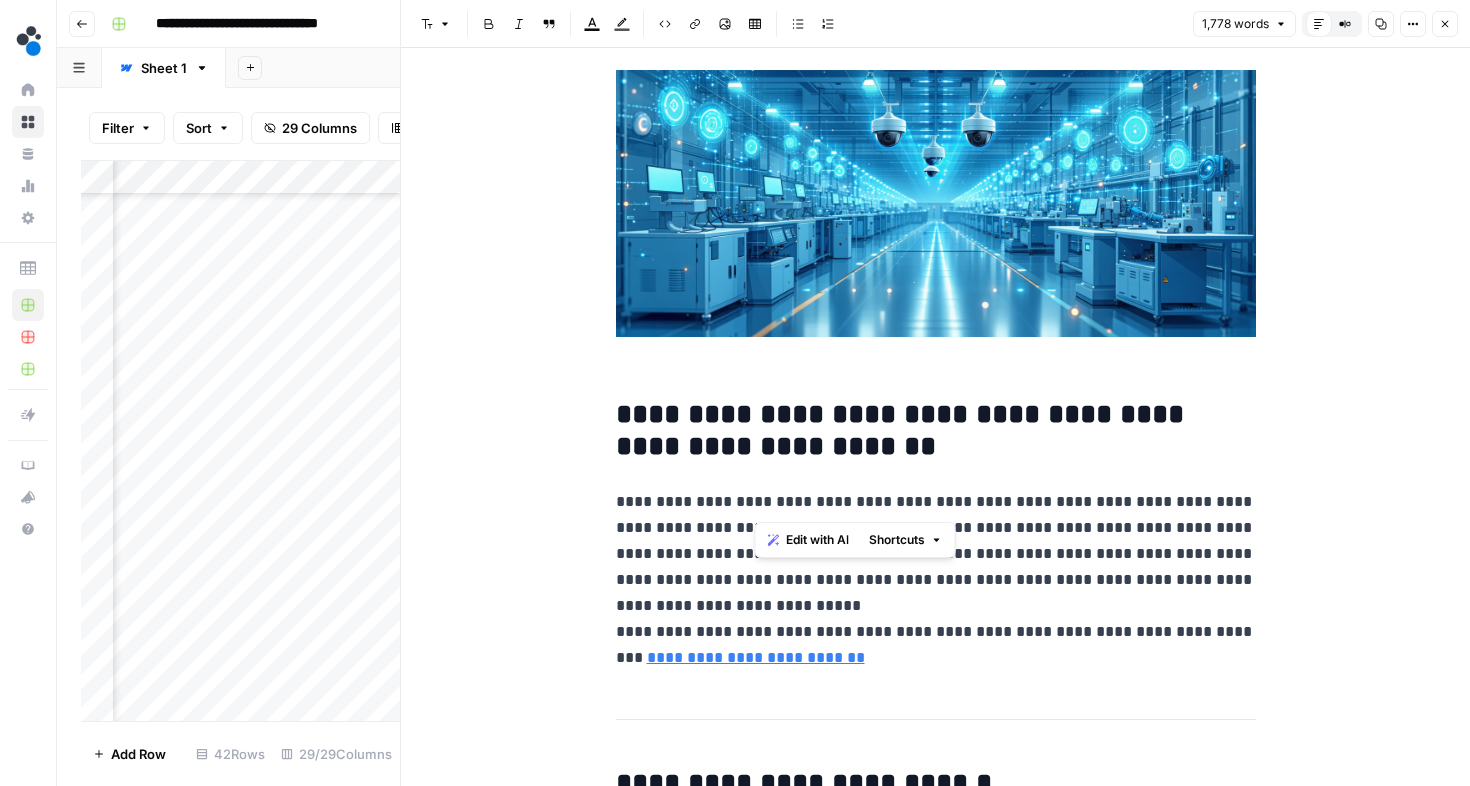 drag, startPoint x: 755, startPoint y: 503, endPoint x: 856, endPoint y: 500, distance: 101.04455 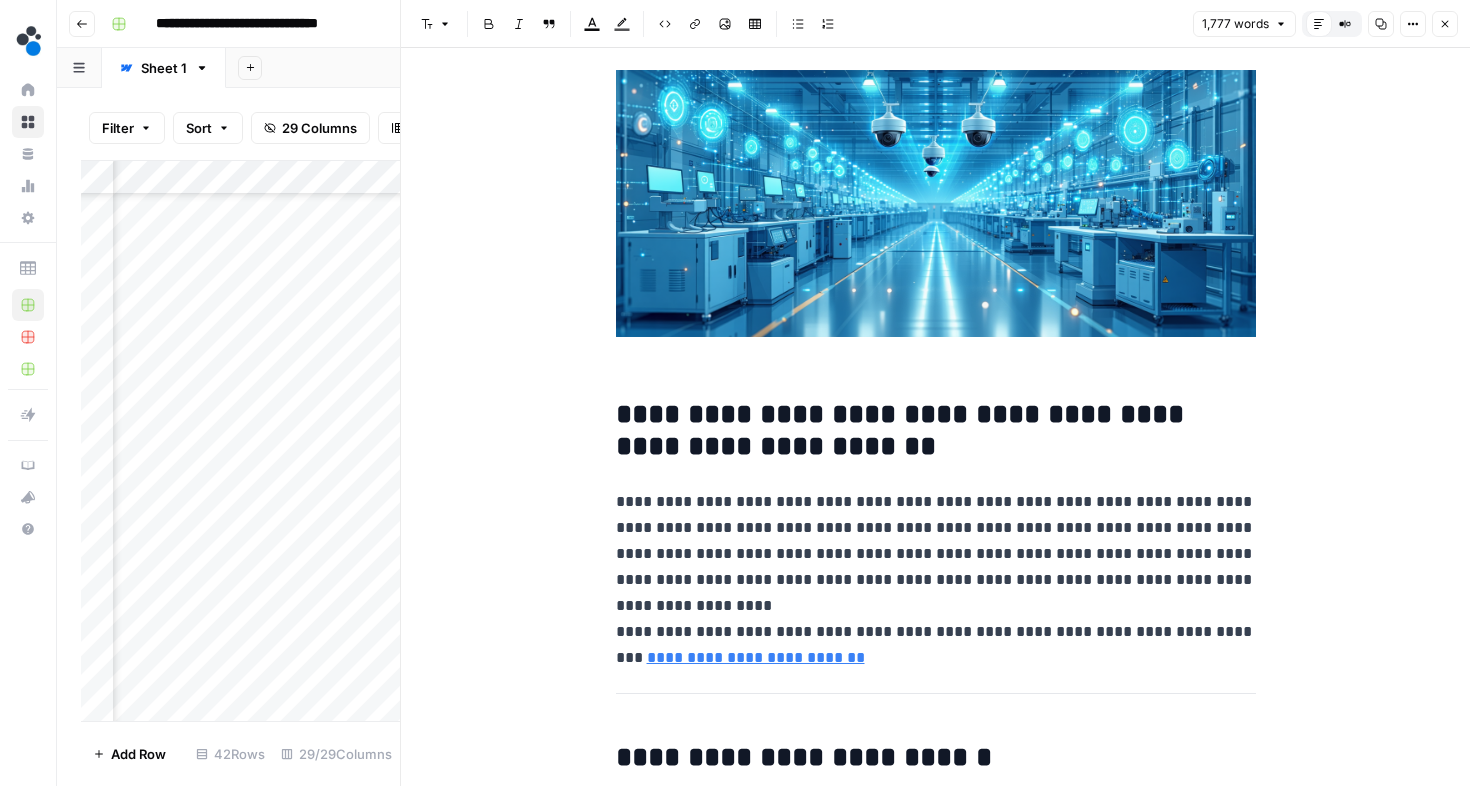 click on "**********" at bounding box center [936, 567] 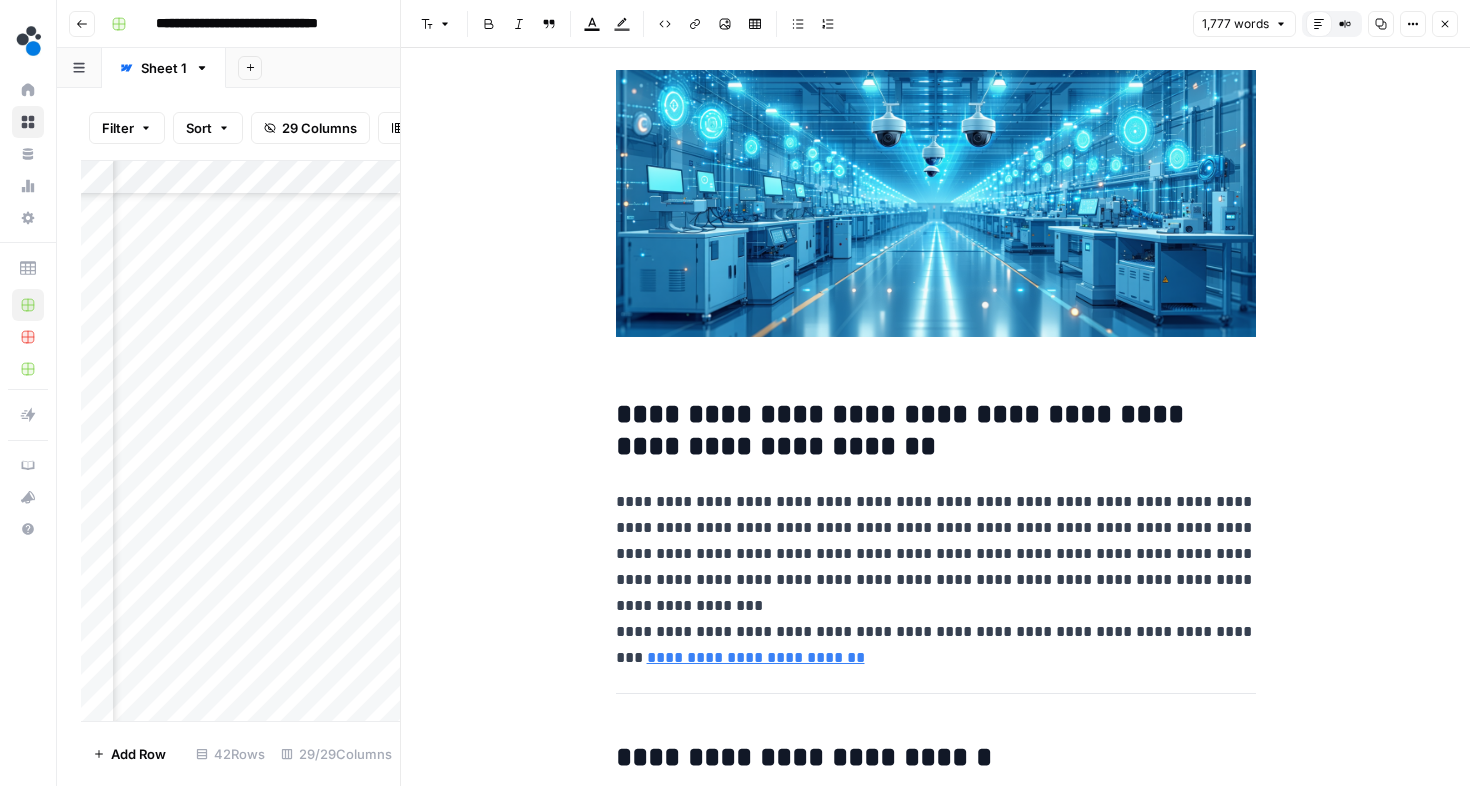 click on "**********" at bounding box center [936, 567] 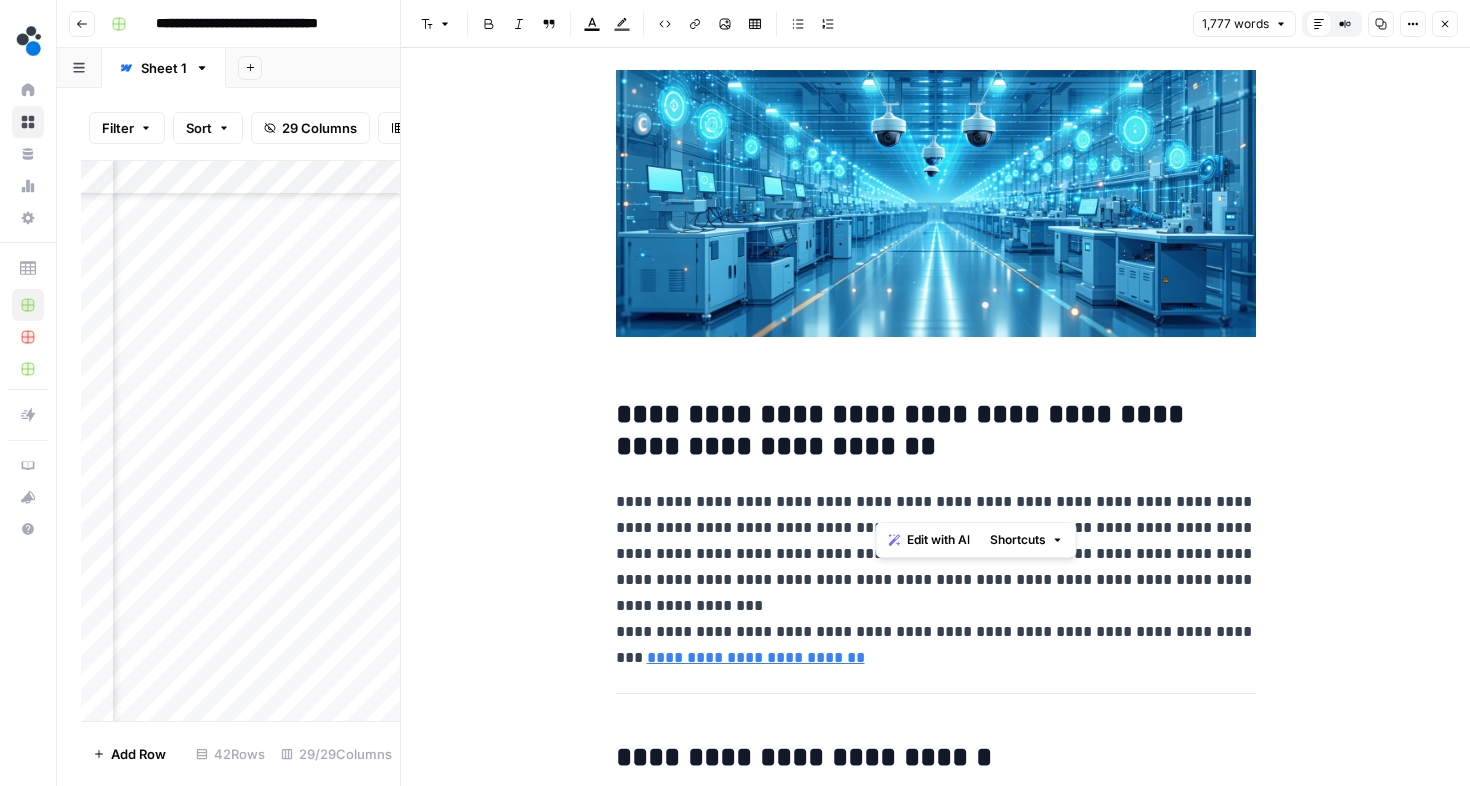 drag, startPoint x: 875, startPoint y: 500, endPoint x: 1009, endPoint y: 508, distance: 134.23859 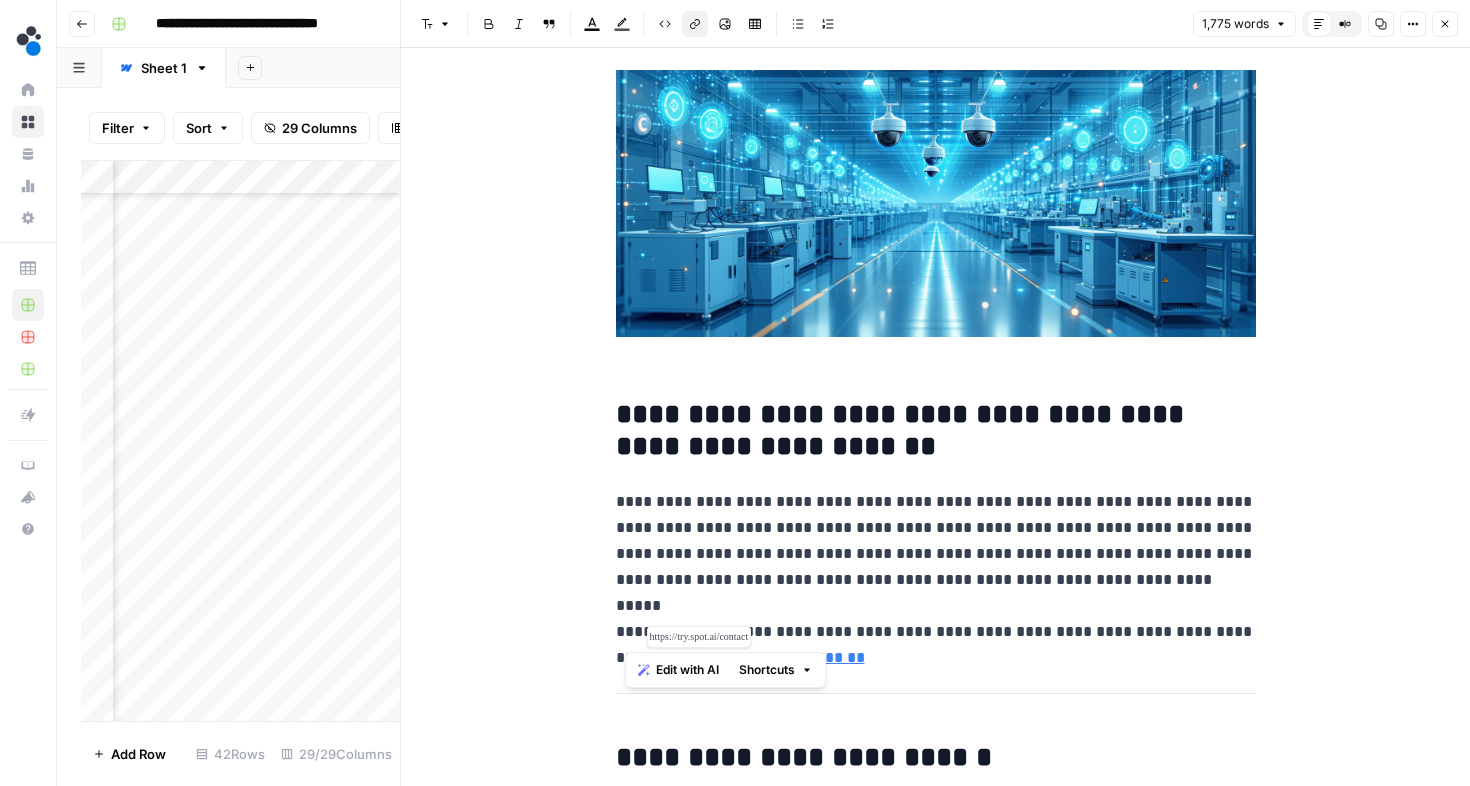 drag, startPoint x: 808, startPoint y: 637, endPoint x: 621, endPoint y: 633, distance: 187.04277 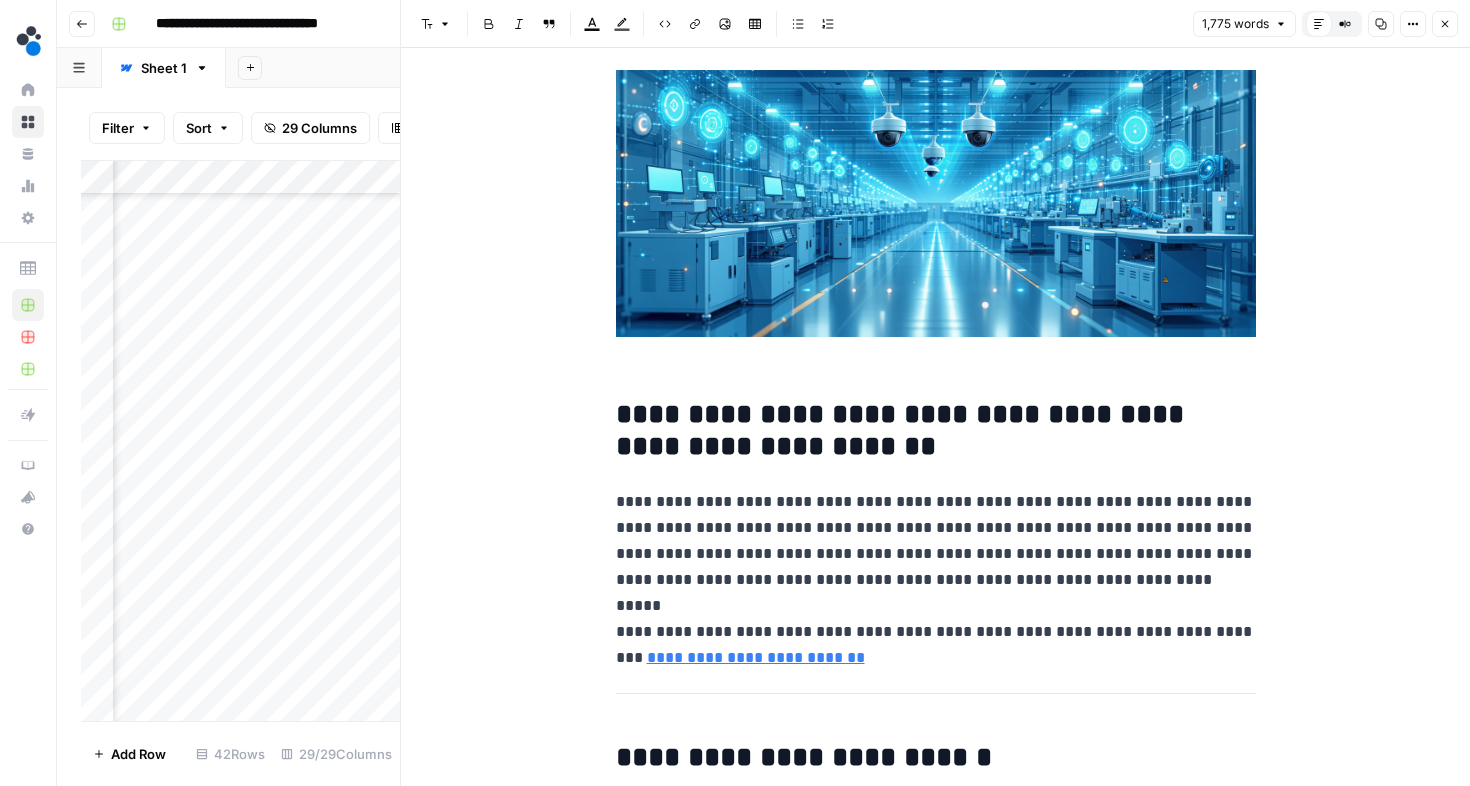 click on "**********" at bounding box center (936, 567) 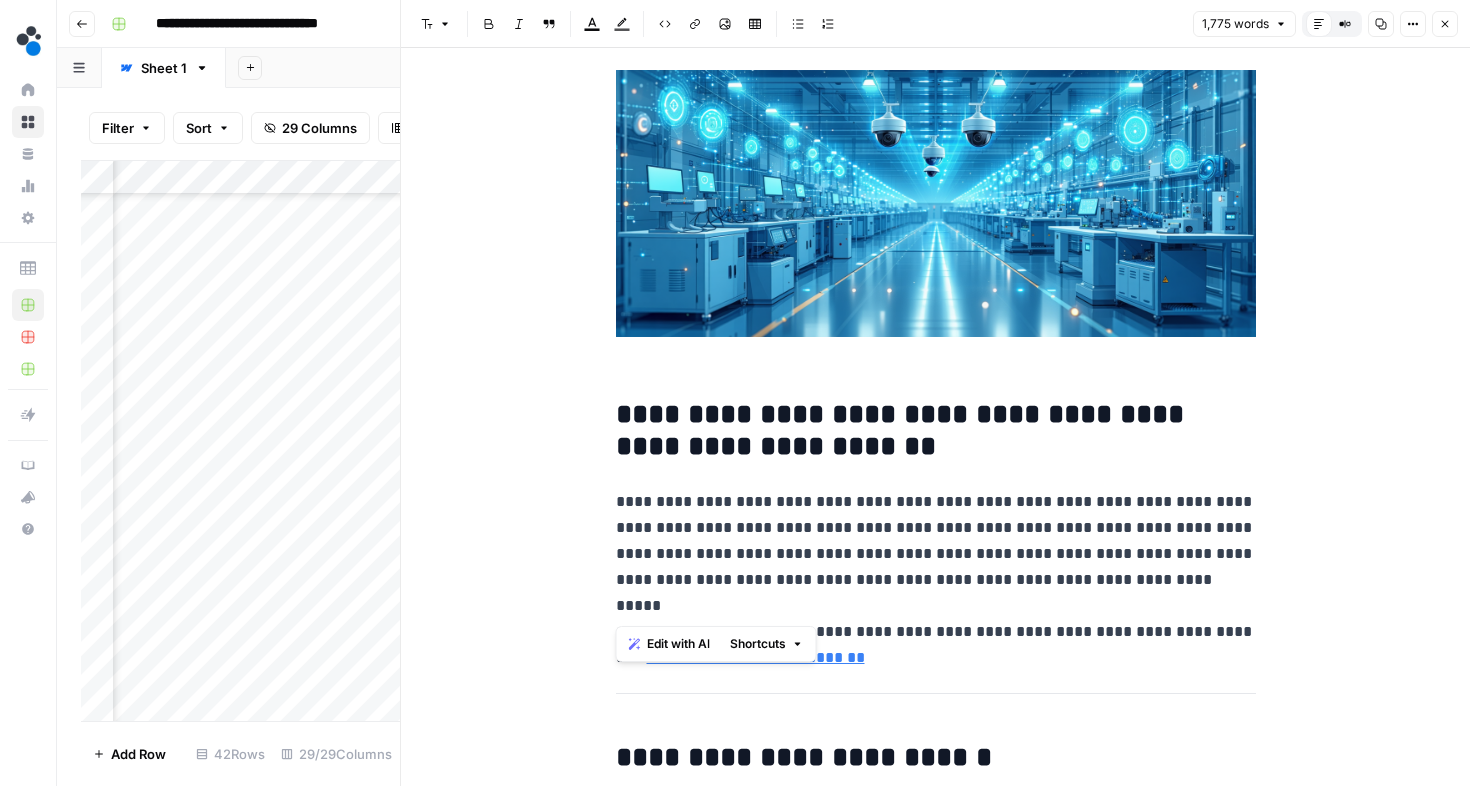 drag, startPoint x: 712, startPoint y: 604, endPoint x: 594, endPoint y: 604, distance: 118 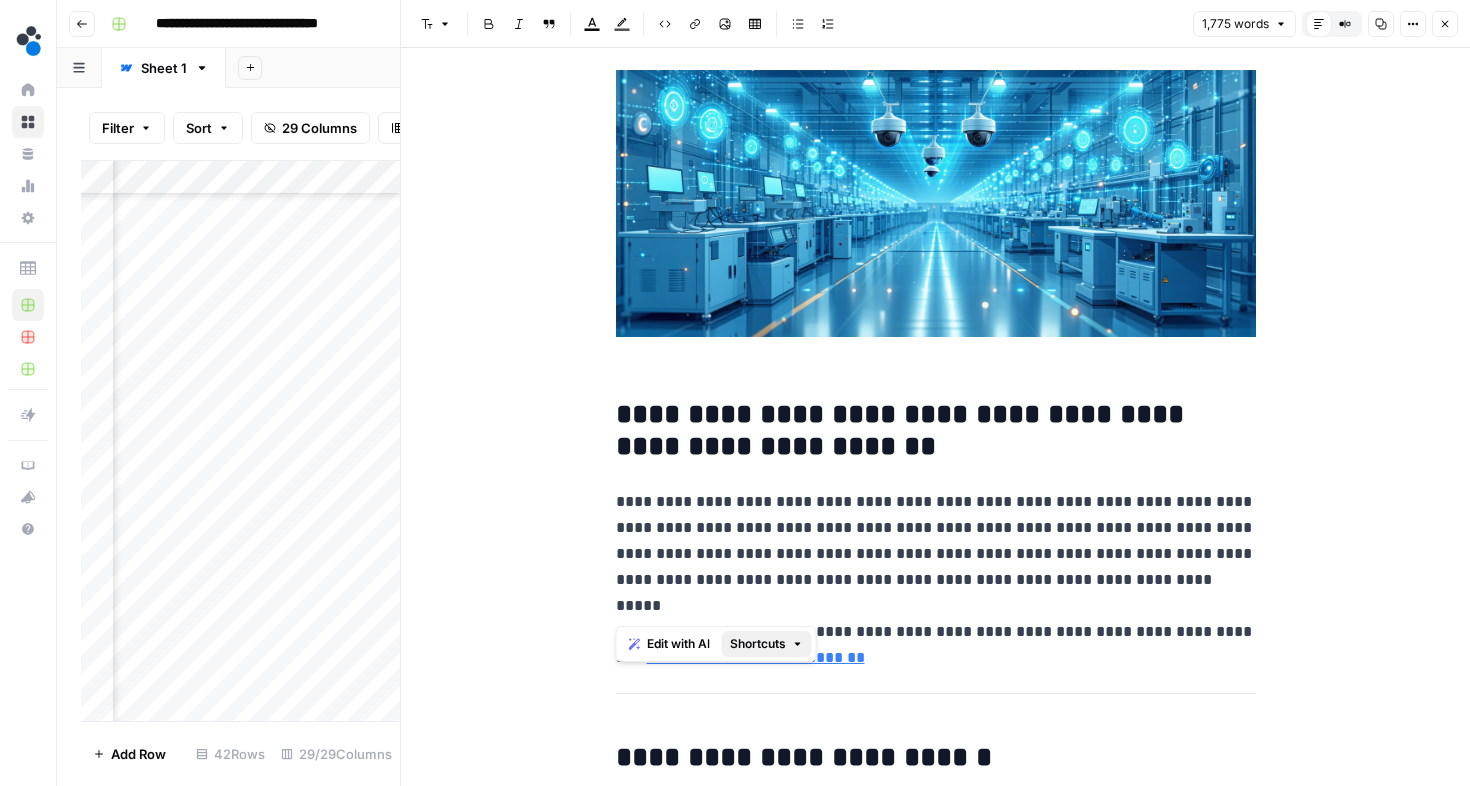click on "Shortcuts" at bounding box center [758, 644] 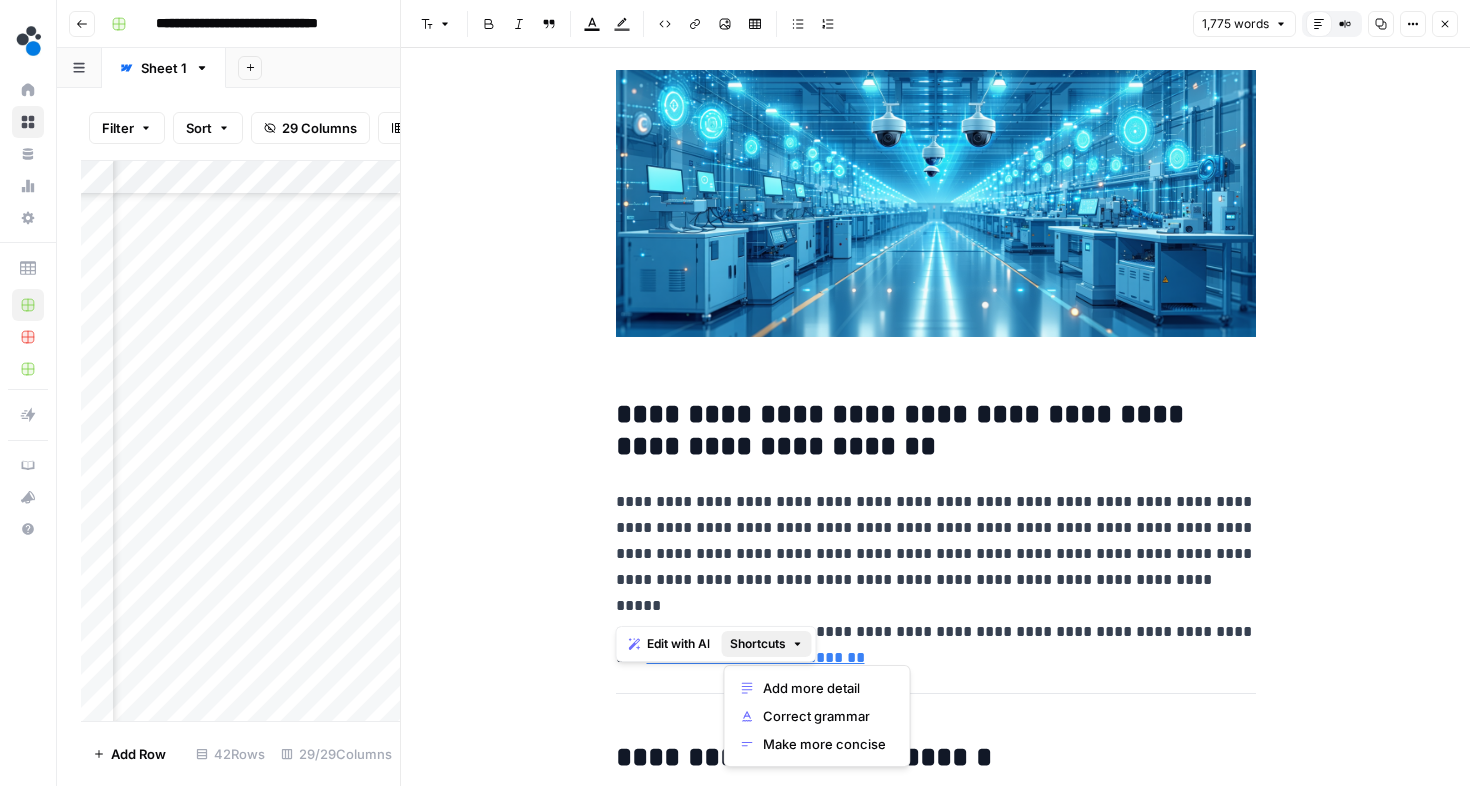 click on "**********" at bounding box center (936, 567) 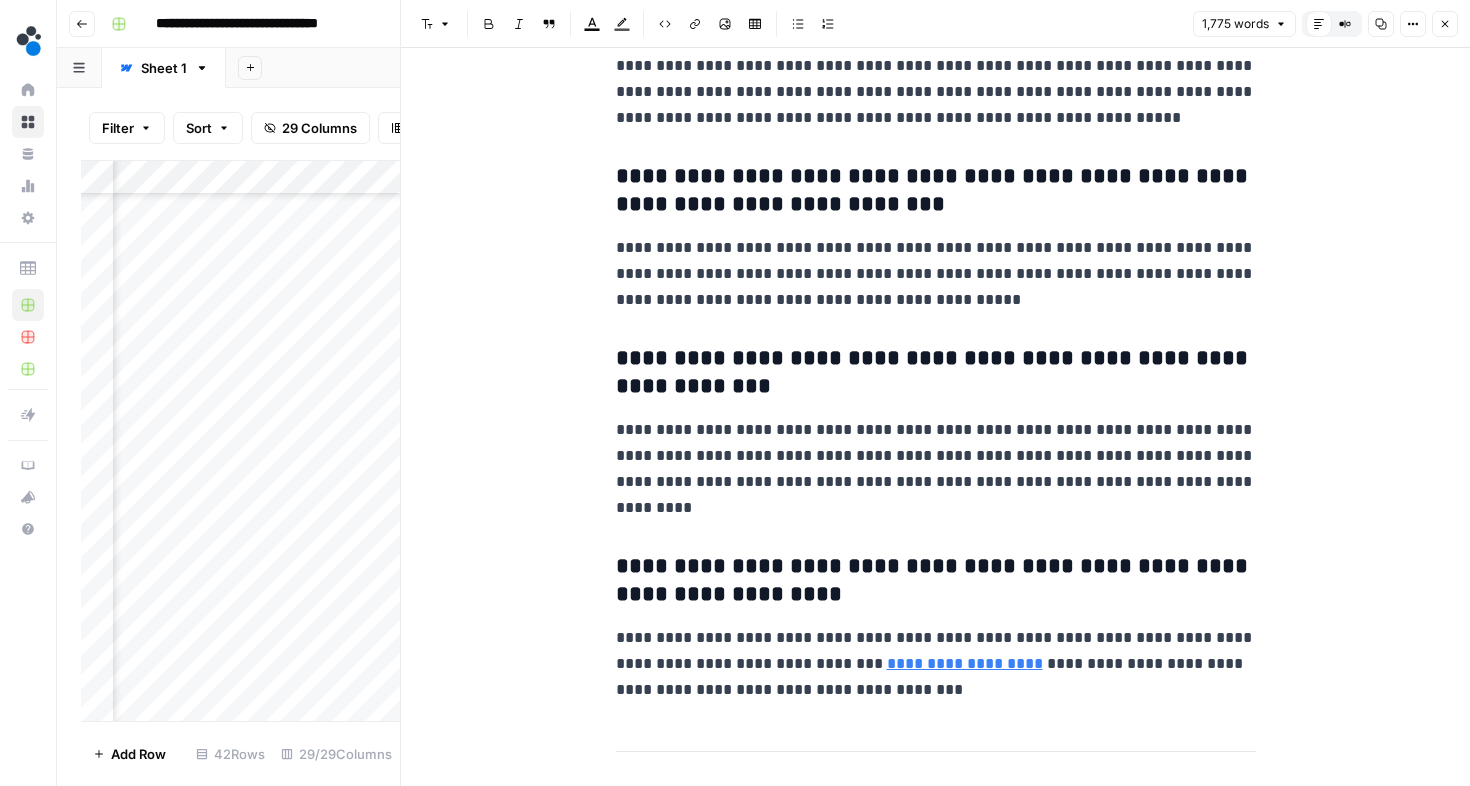 scroll, scrollTop: 9437, scrollLeft: 0, axis: vertical 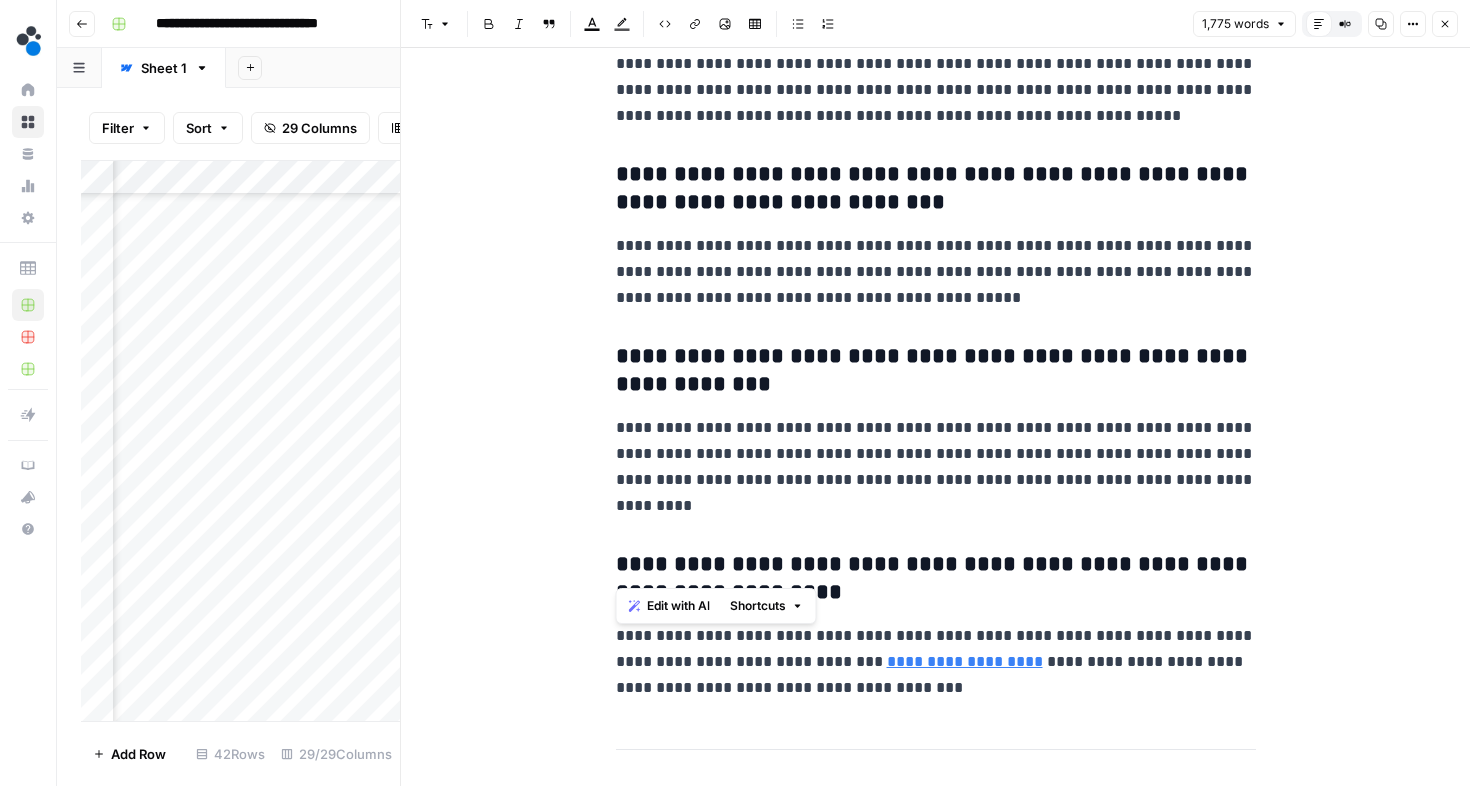 drag, startPoint x: 620, startPoint y: 356, endPoint x: 798, endPoint y: 525, distance: 245.44856 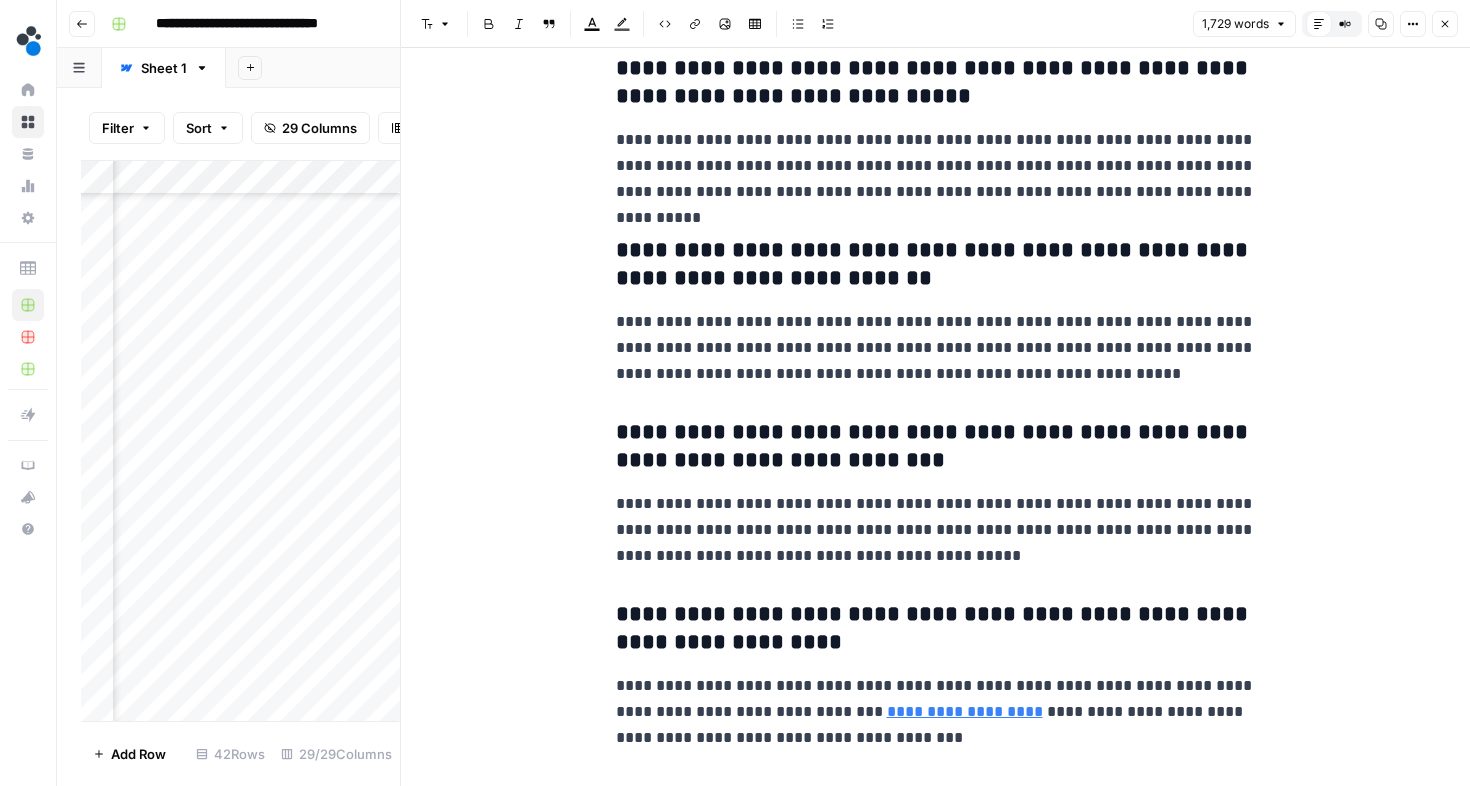 scroll, scrollTop: 9108, scrollLeft: 0, axis: vertical 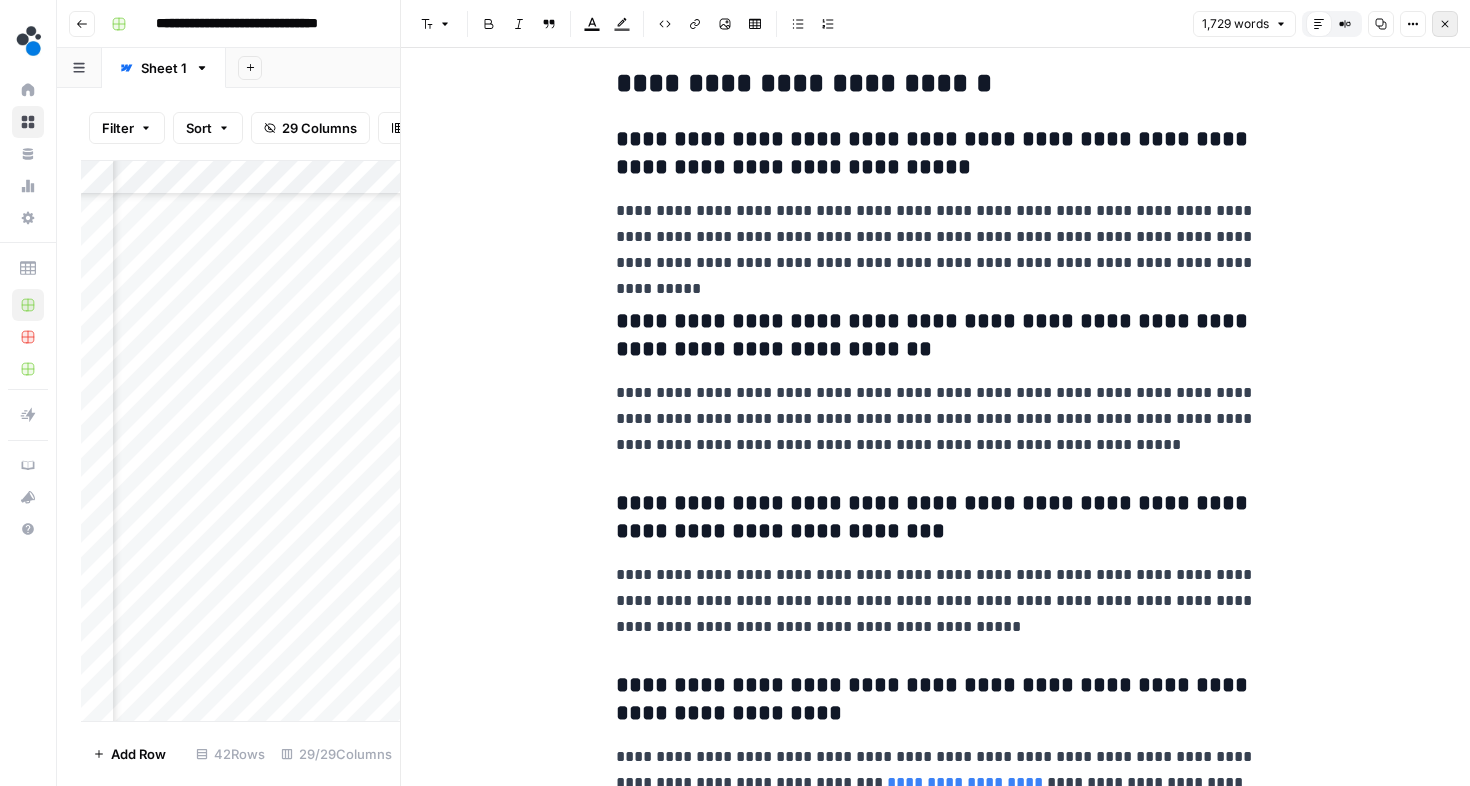 click 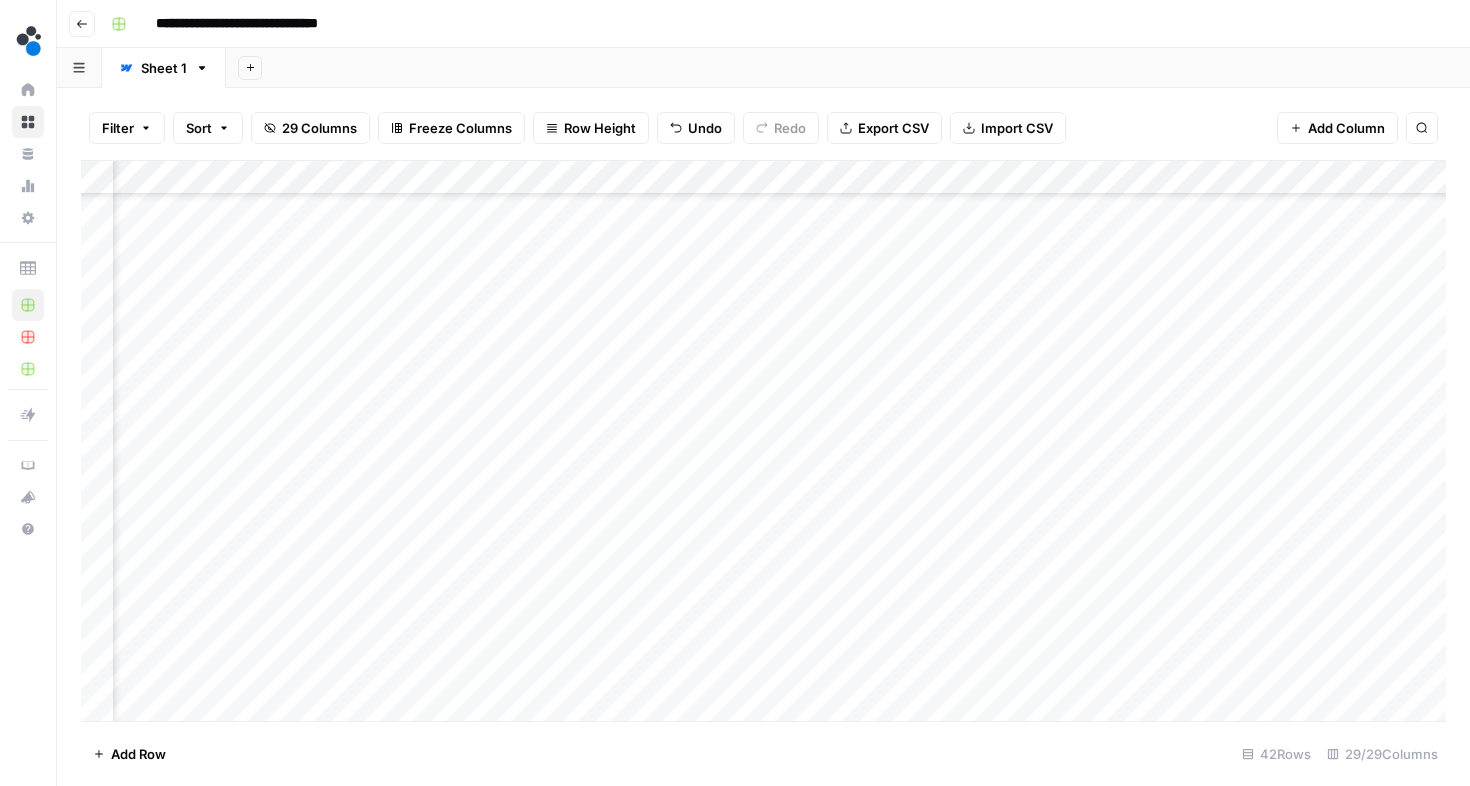 click on "Add Column" at bounding box center (763, 441) 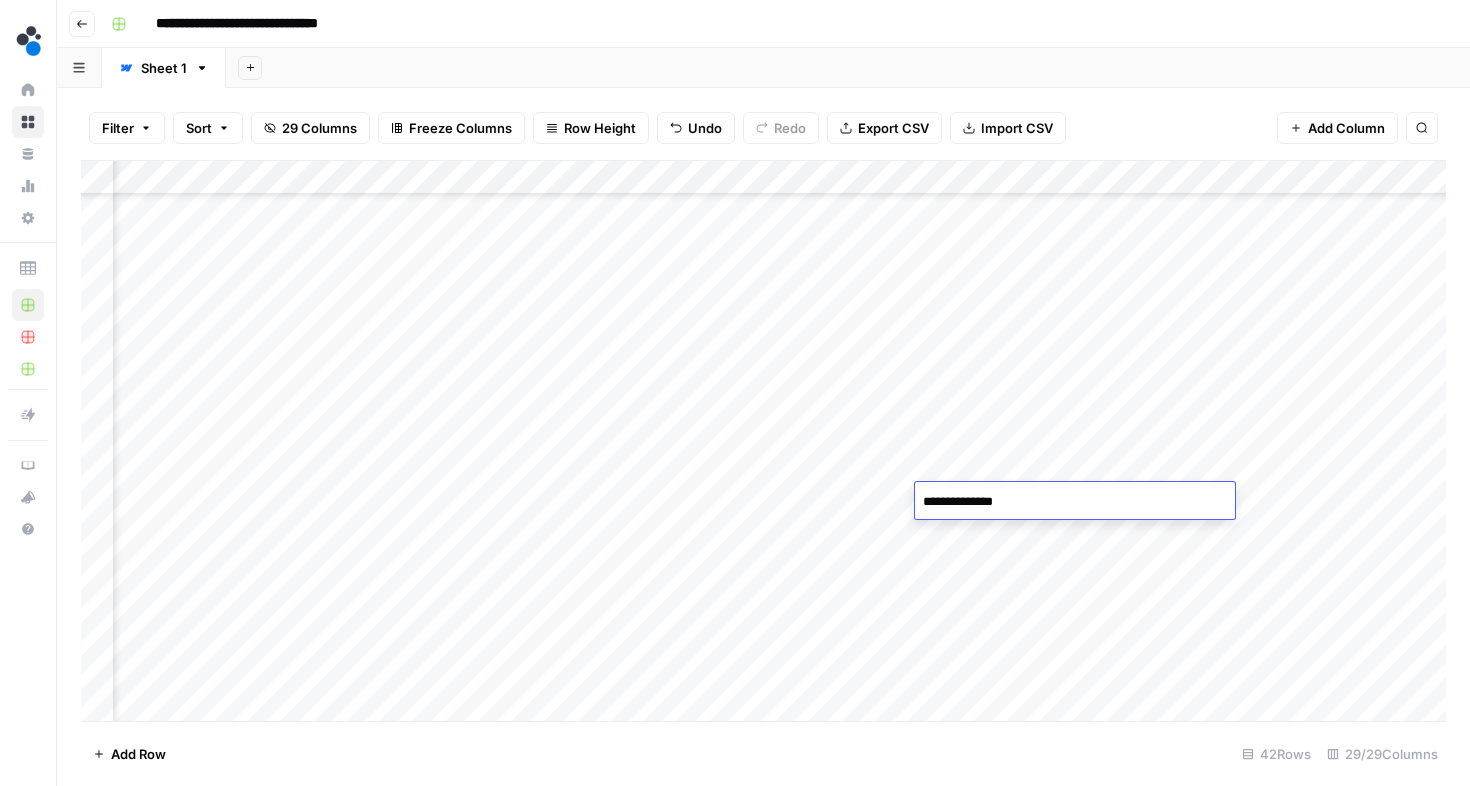 type on "**********" 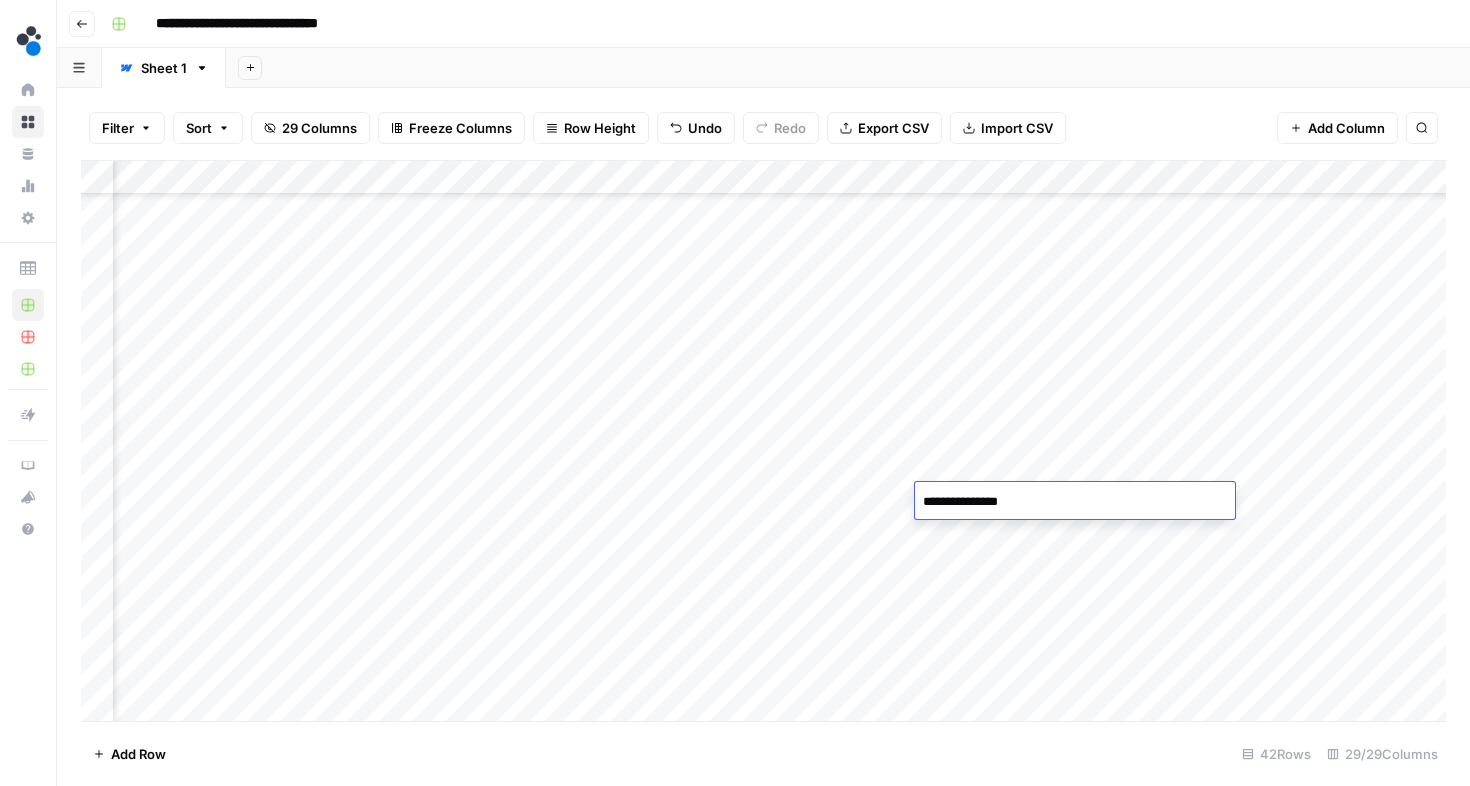 click on "Add Column" at bounding box center [763, 441] 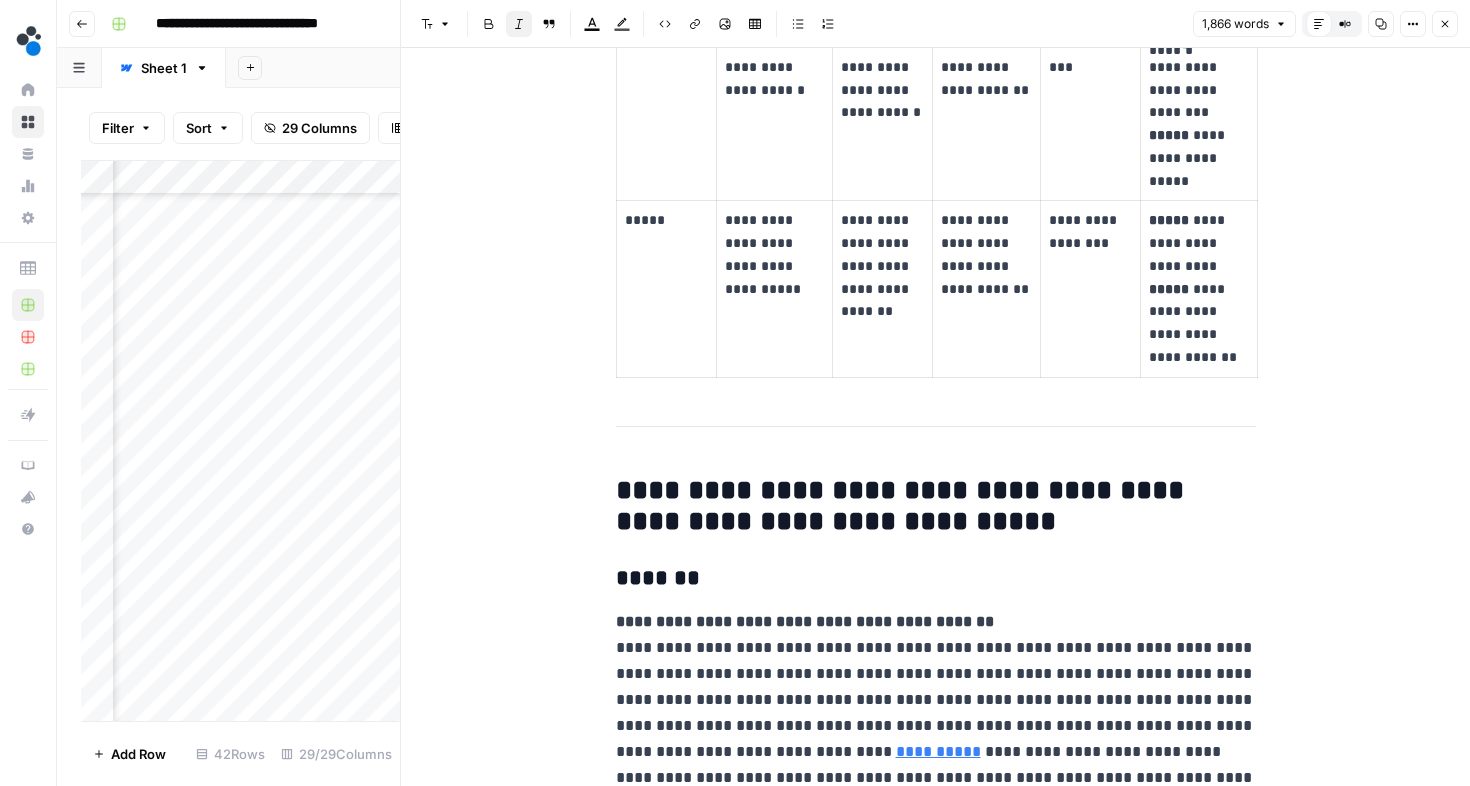 scroll, scrollTop: 2559, scrollLeft: 0, axis: vertical 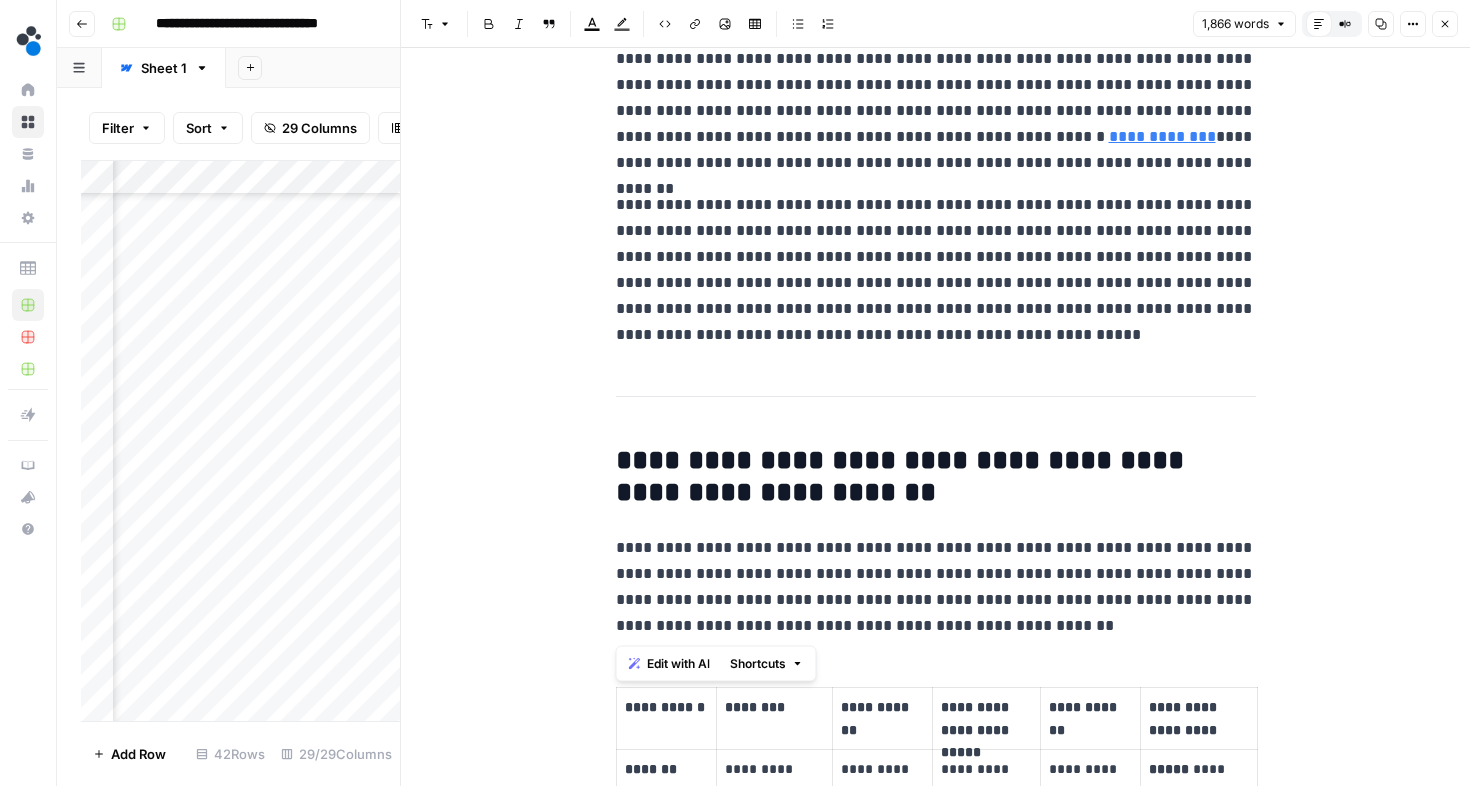 drag, startPoint x: 617, startPoint y: 542, endPoint x: 1085, endPoint y: 644, distance: 478.98642 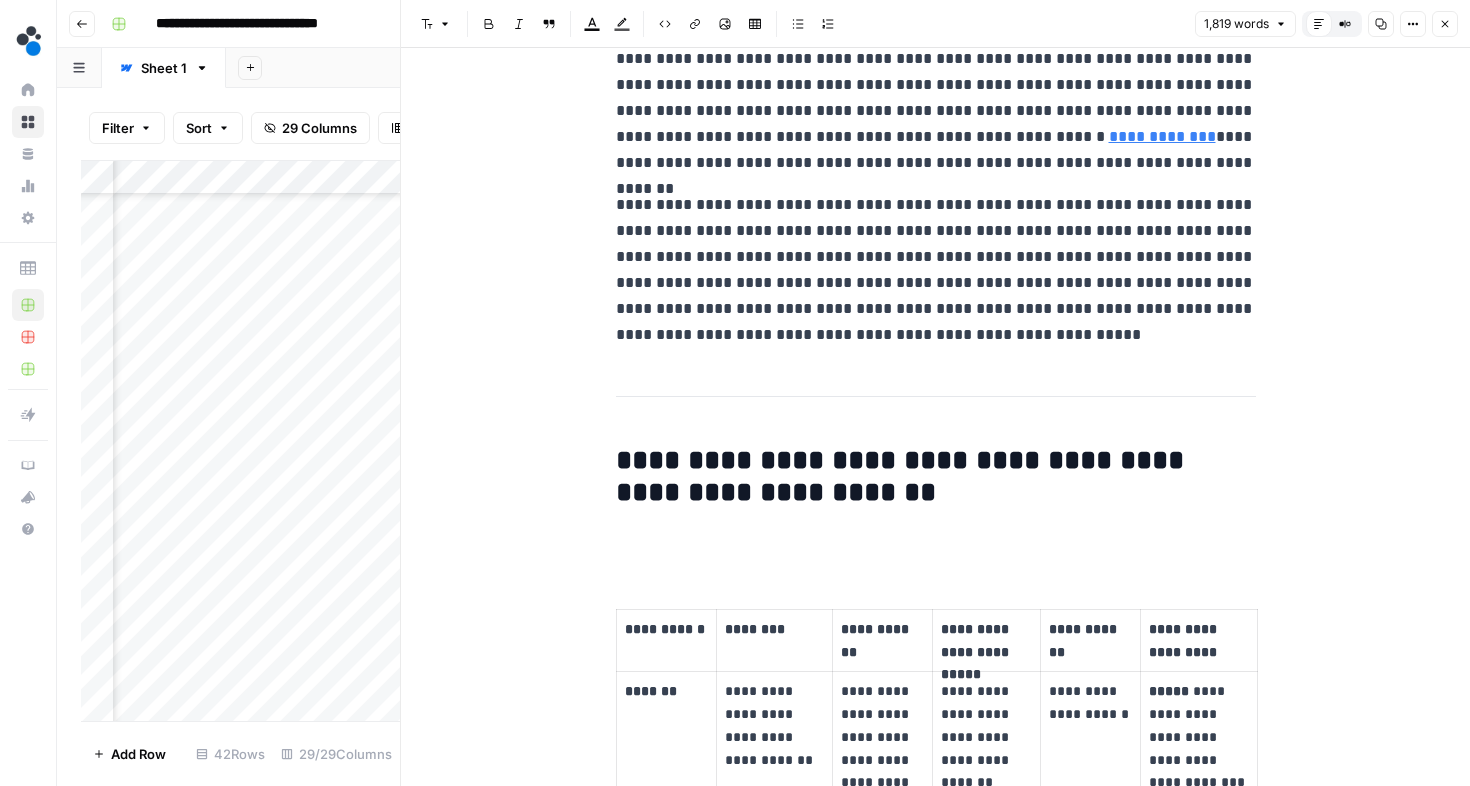 type 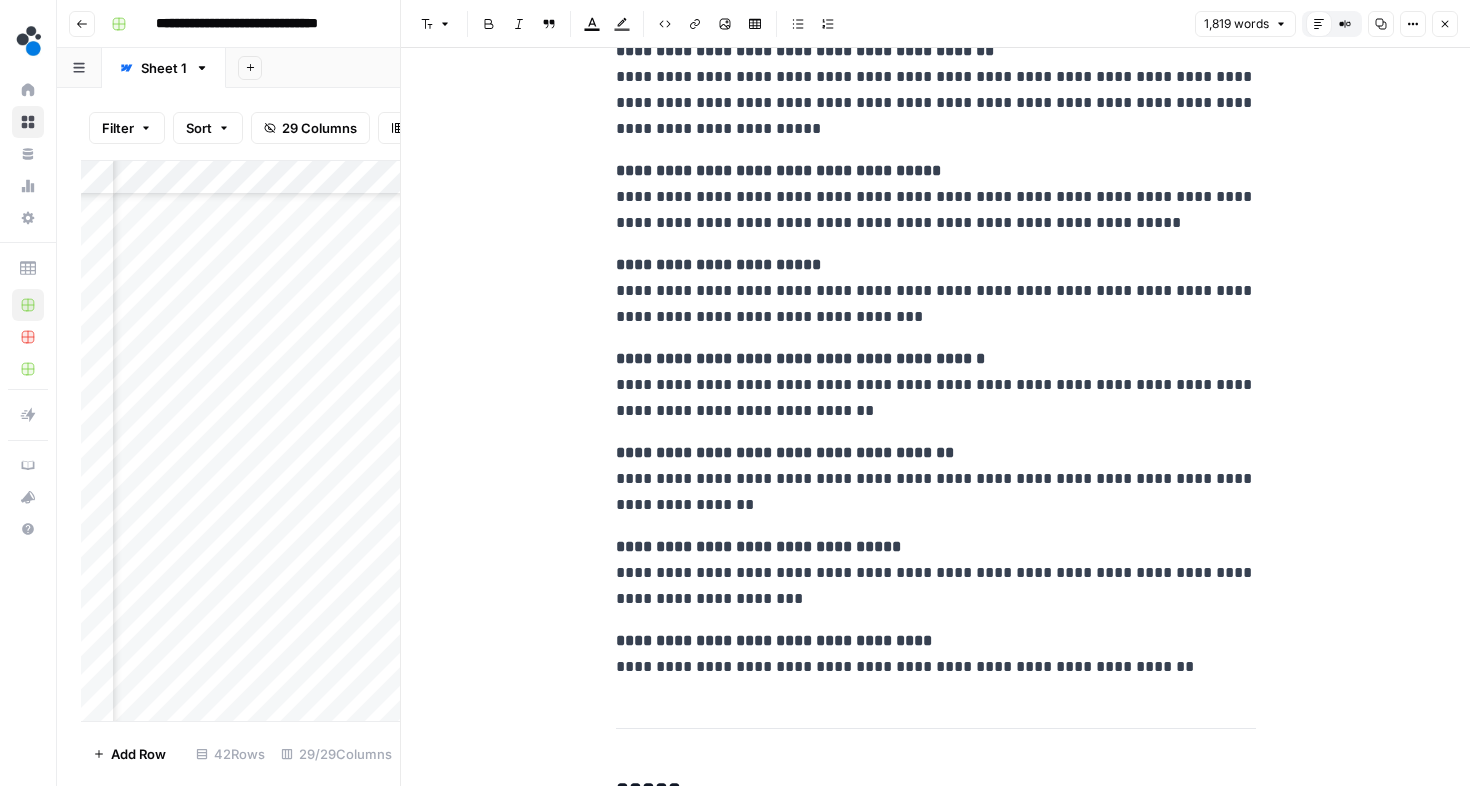 scroll, scrollTop: 6583, scrollLeft: 0, axis: vertical 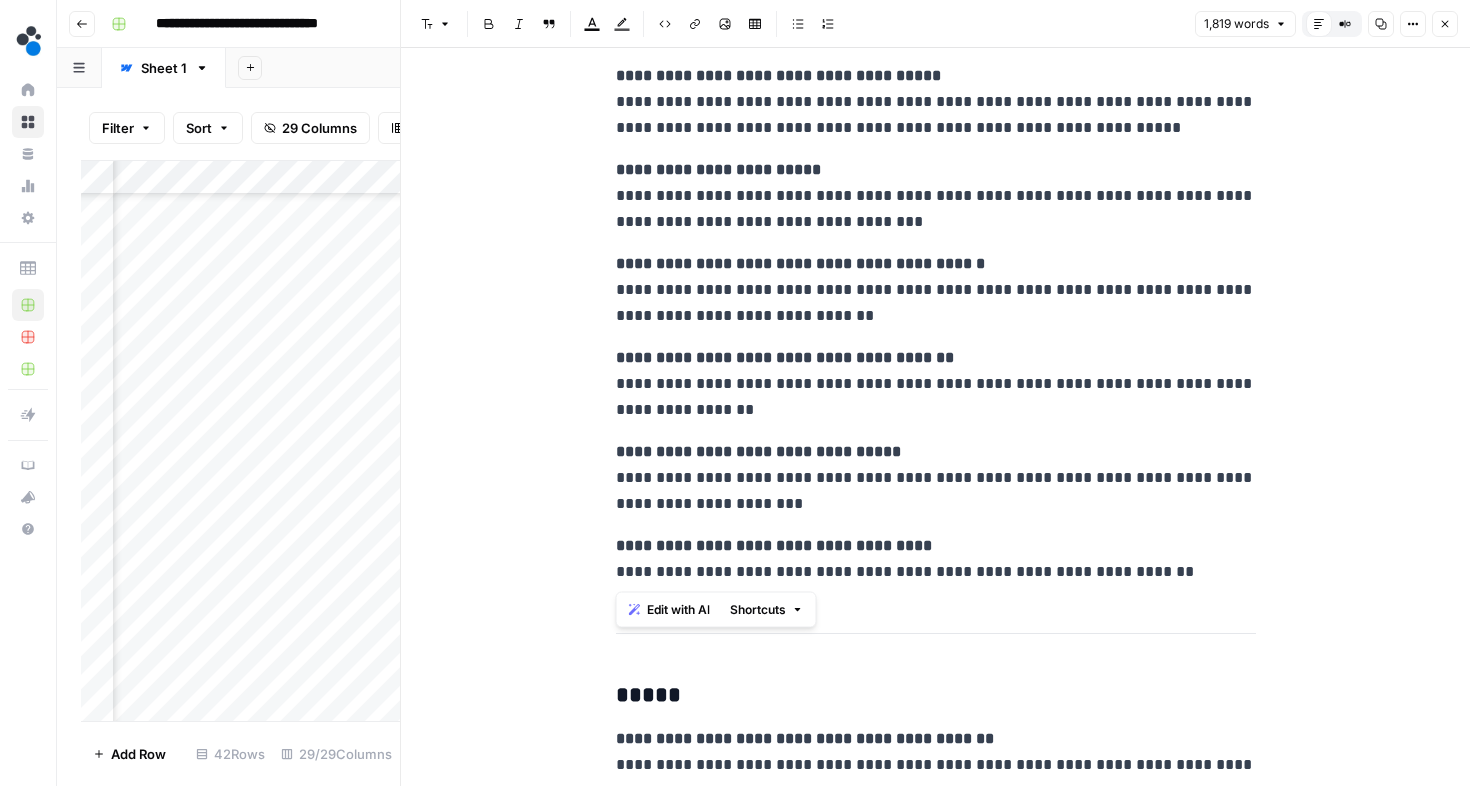 drag, startPoint x: 611, startPoint y: 451, endPoint x: 1177, endPoint y: 574, distance: 579.2107 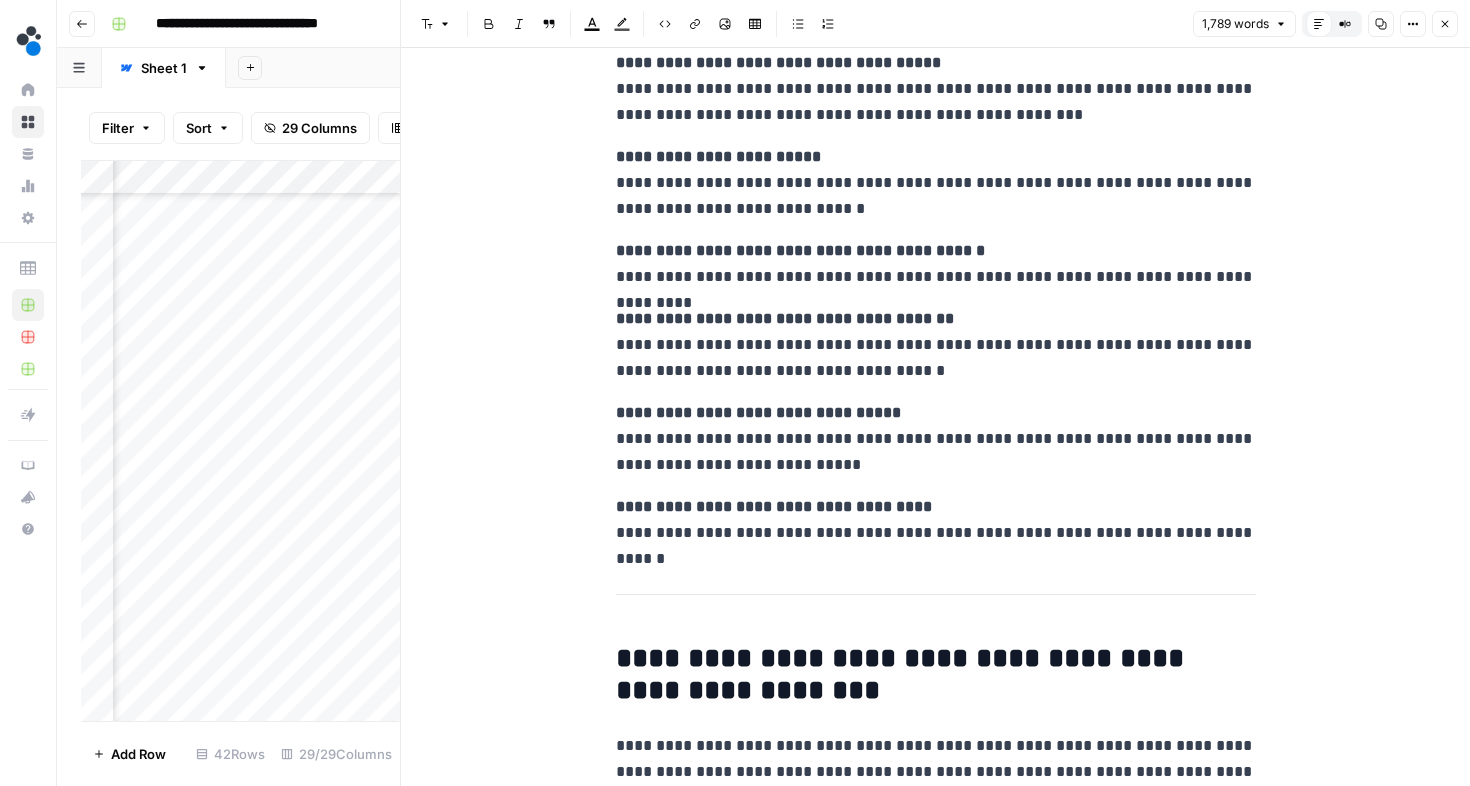 scroll, scrollTop: 7324, scrollLeft: 0, axis: vertical 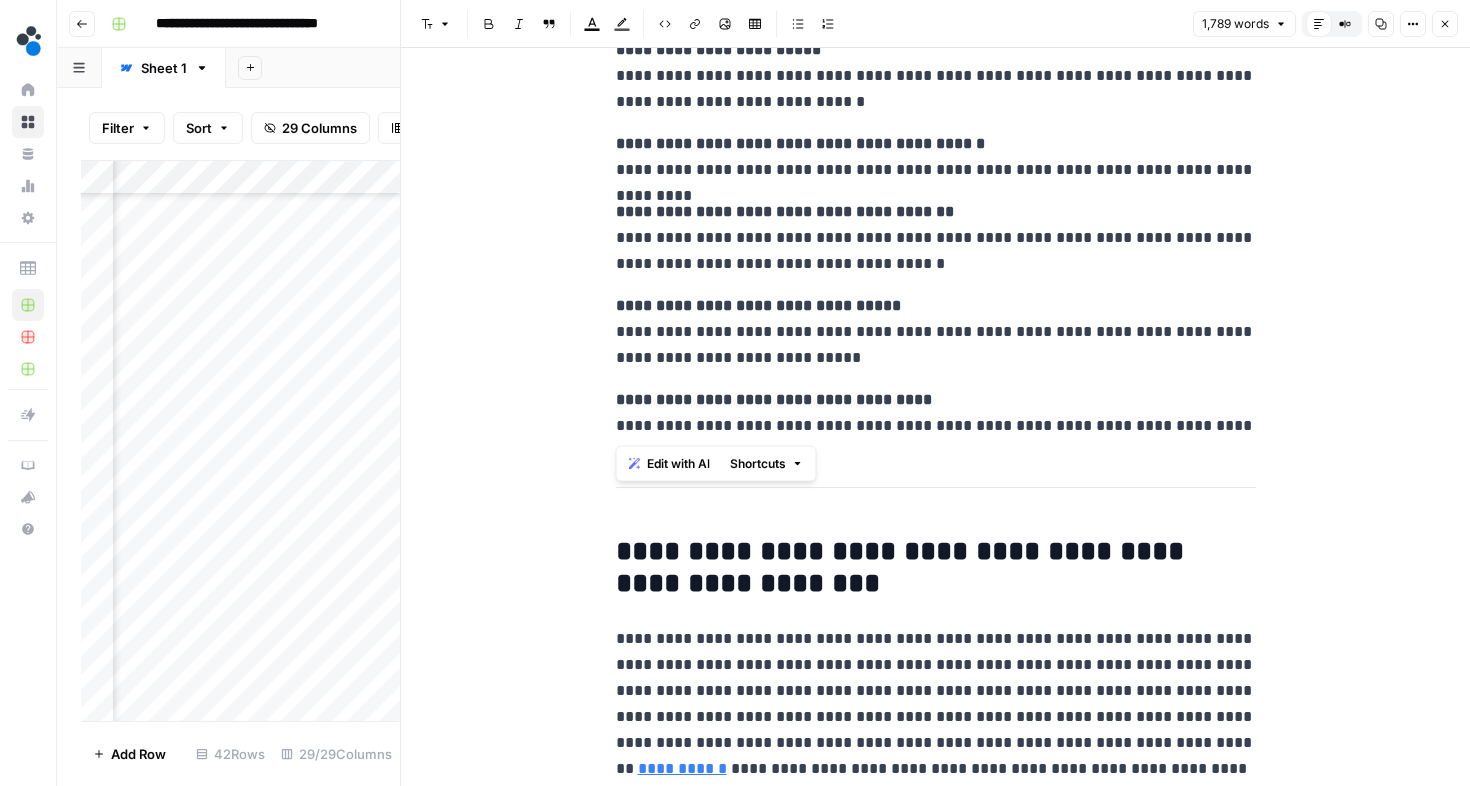 drag, startPoint x: 617, startPoint y: 303, endPoint x: 1285, endPoint y: 467, distance: 687.8372 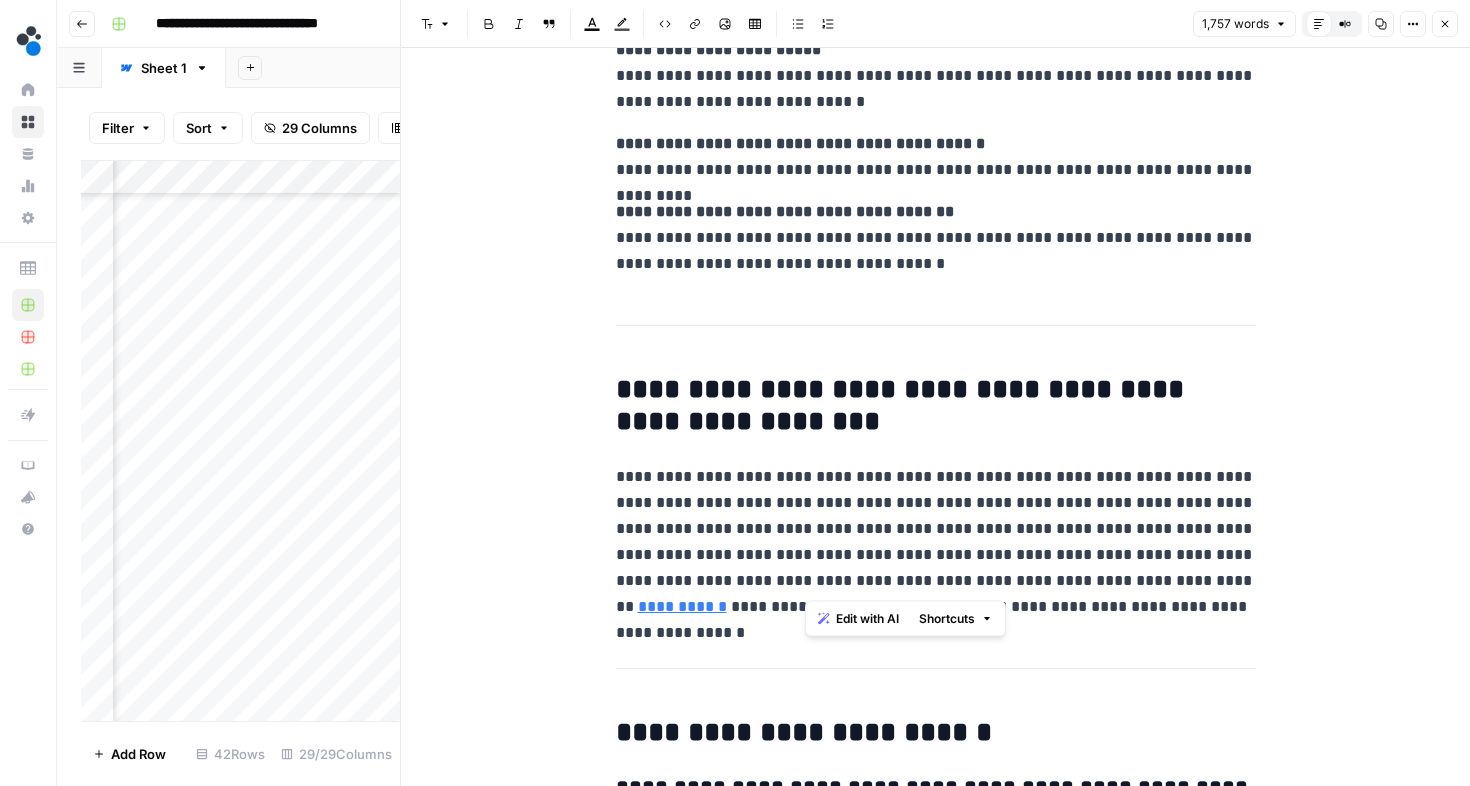 drag, startPoint x: 807, startPoint y: 580, endPoint x: 1096, endPoint y: 578, distance: 289.00693 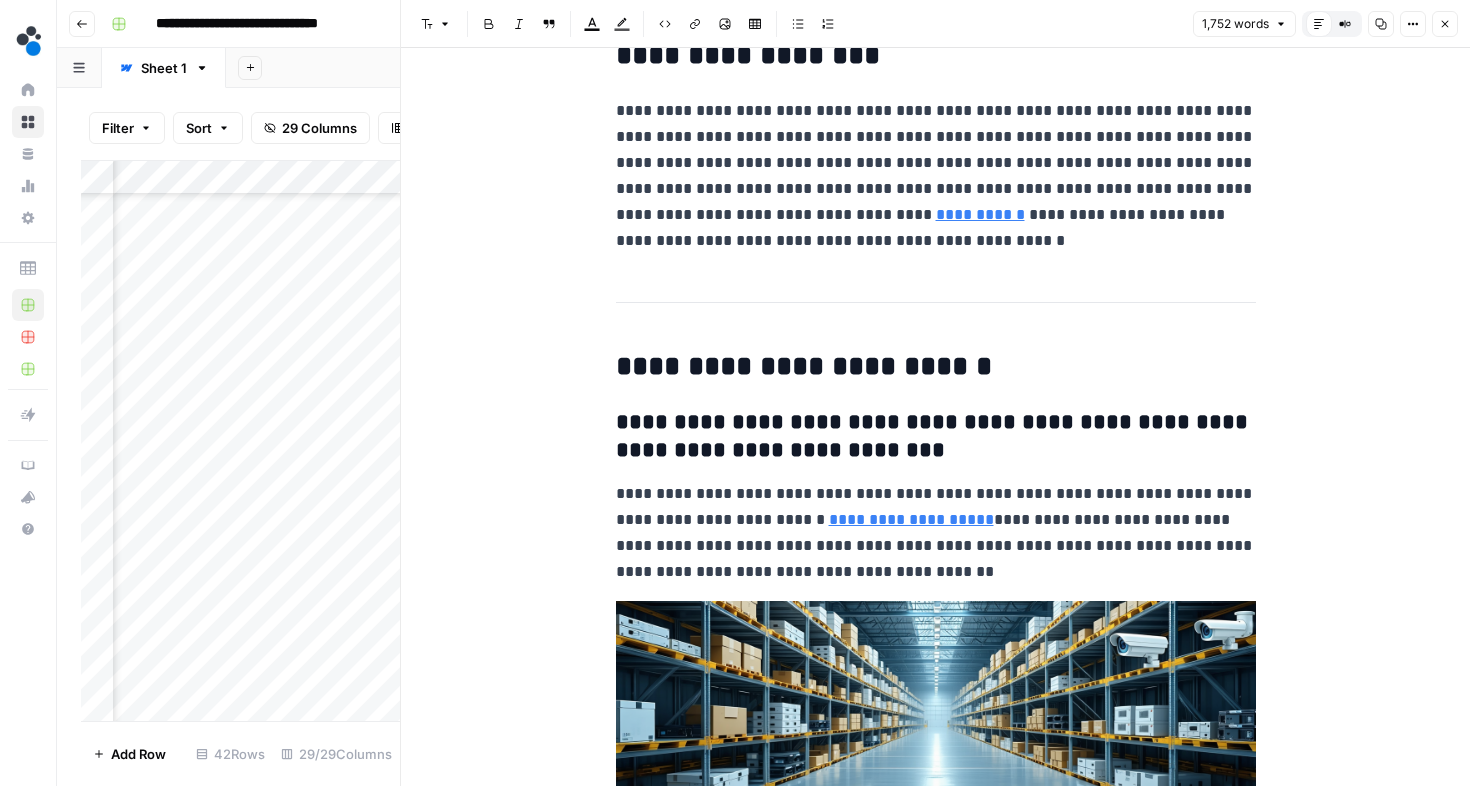 scroll, scrollTop: 7841, scrollLeft: 0, axis: vertical 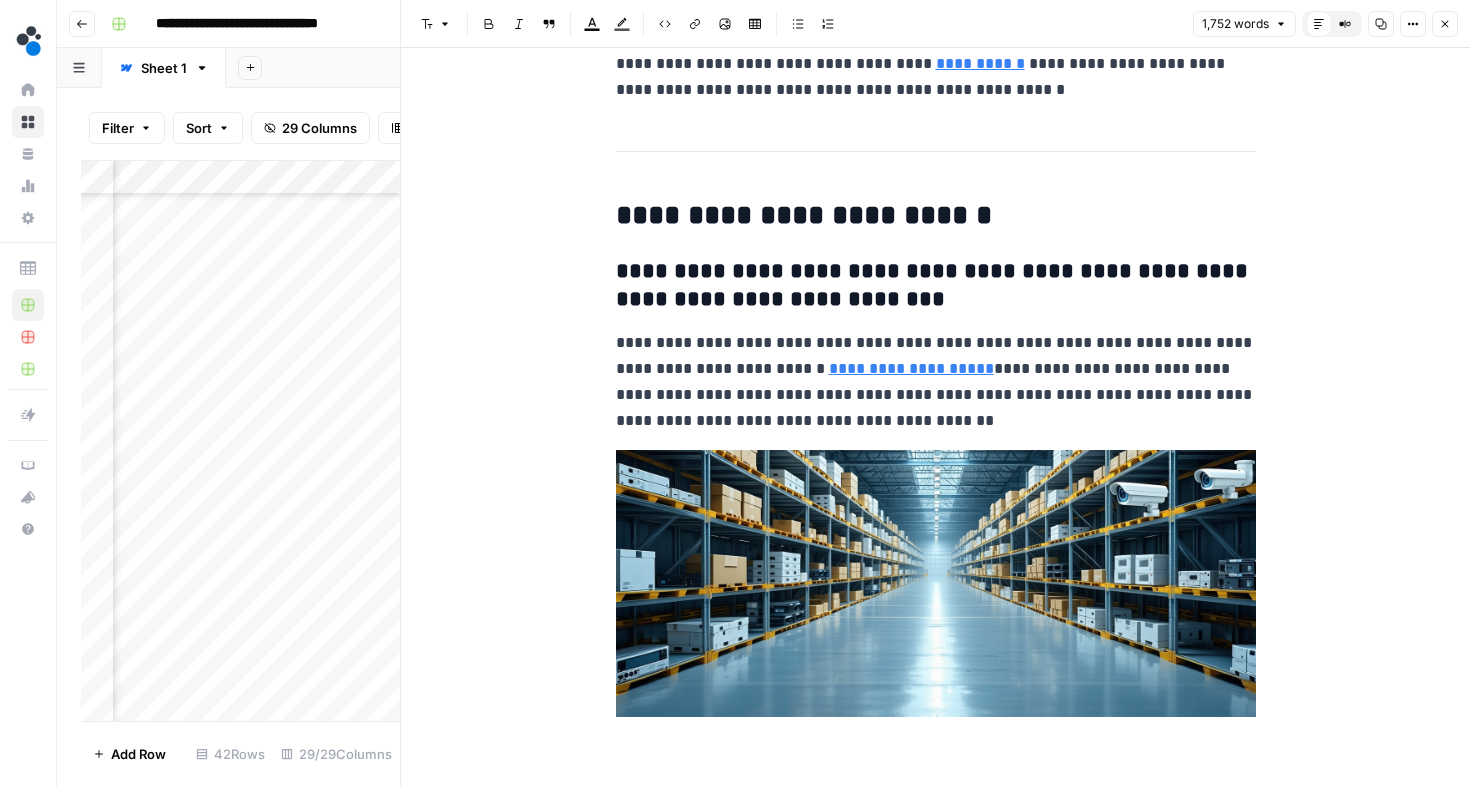 click at bounding box center [936, 583] 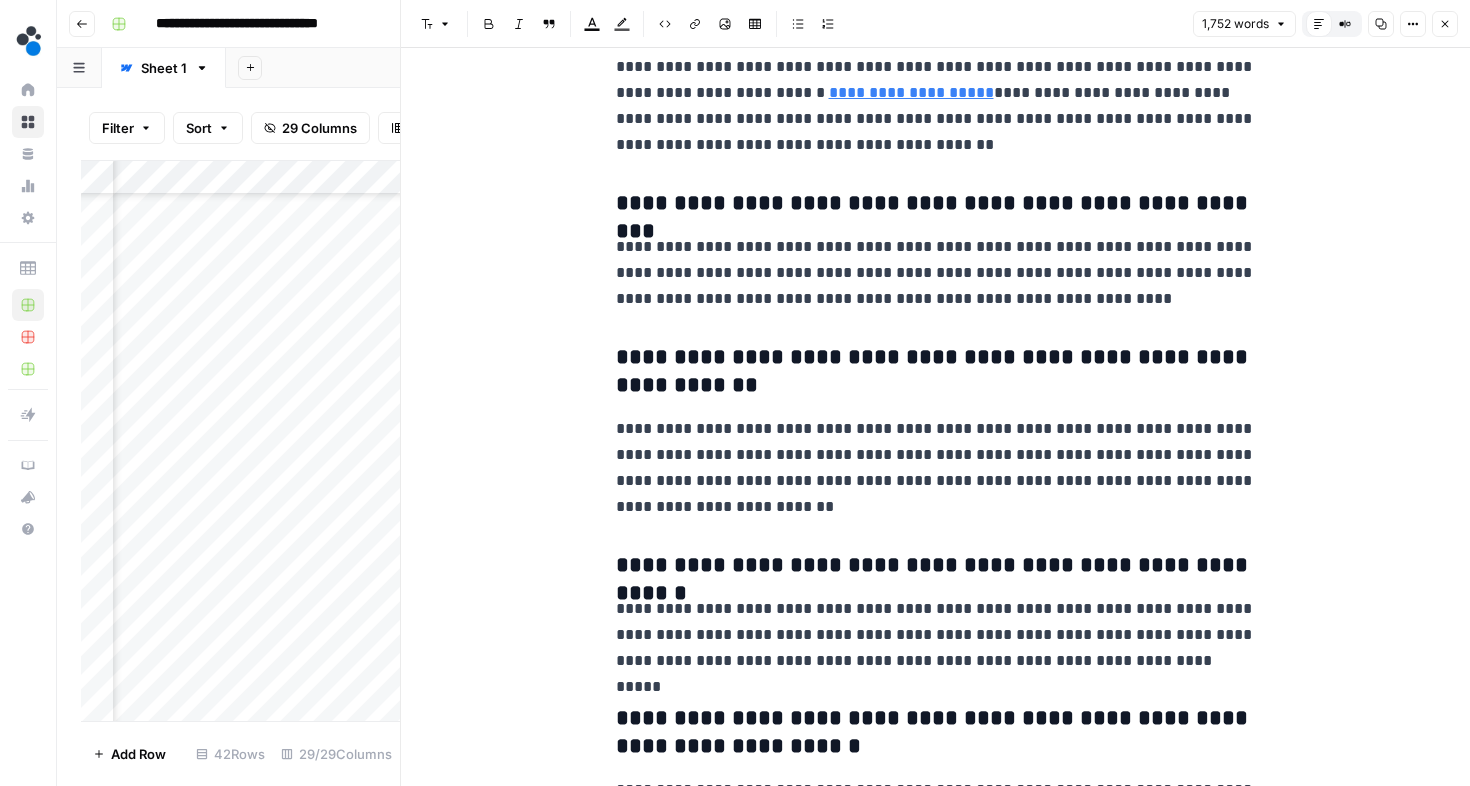 scroll, scrollTop: 8121, scrollLeft: 0, axis: vertical 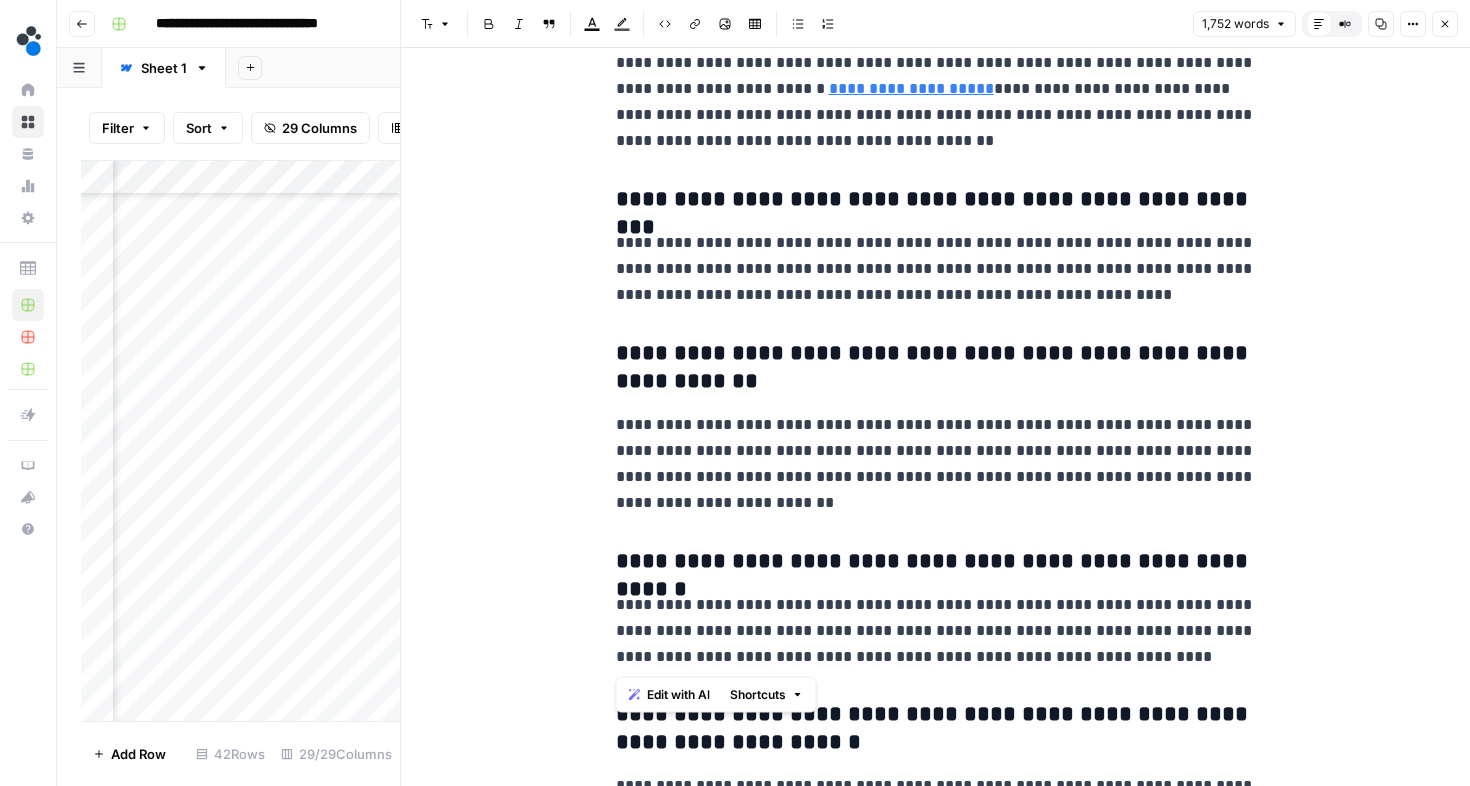 drag, startPoint x: 612, startPoint y: 565, endPoint x: 1193, endPoint y: 659, distance: 588.555 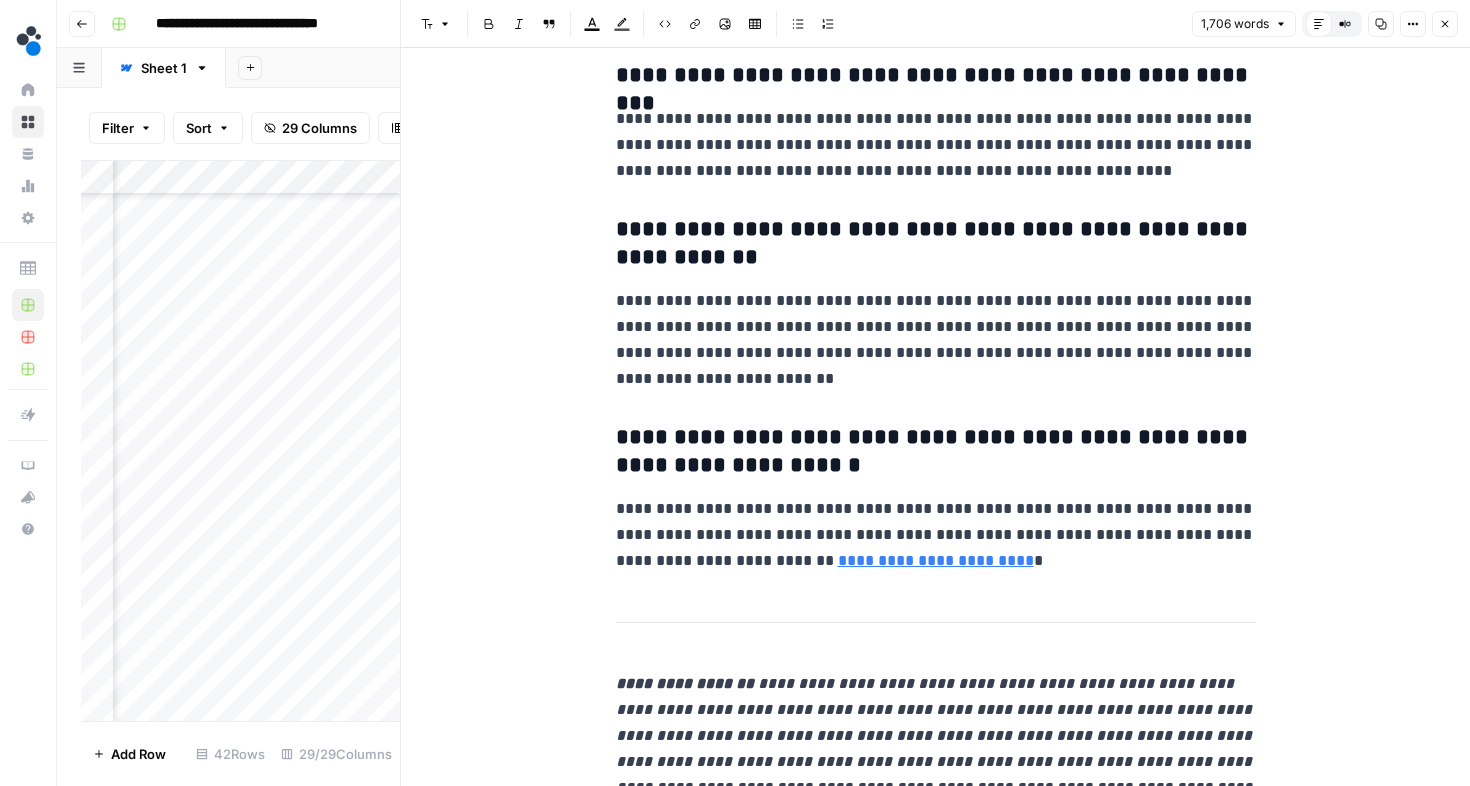 scroll, scrollTop: 8263, scrollLeft: 0, axis: vertical 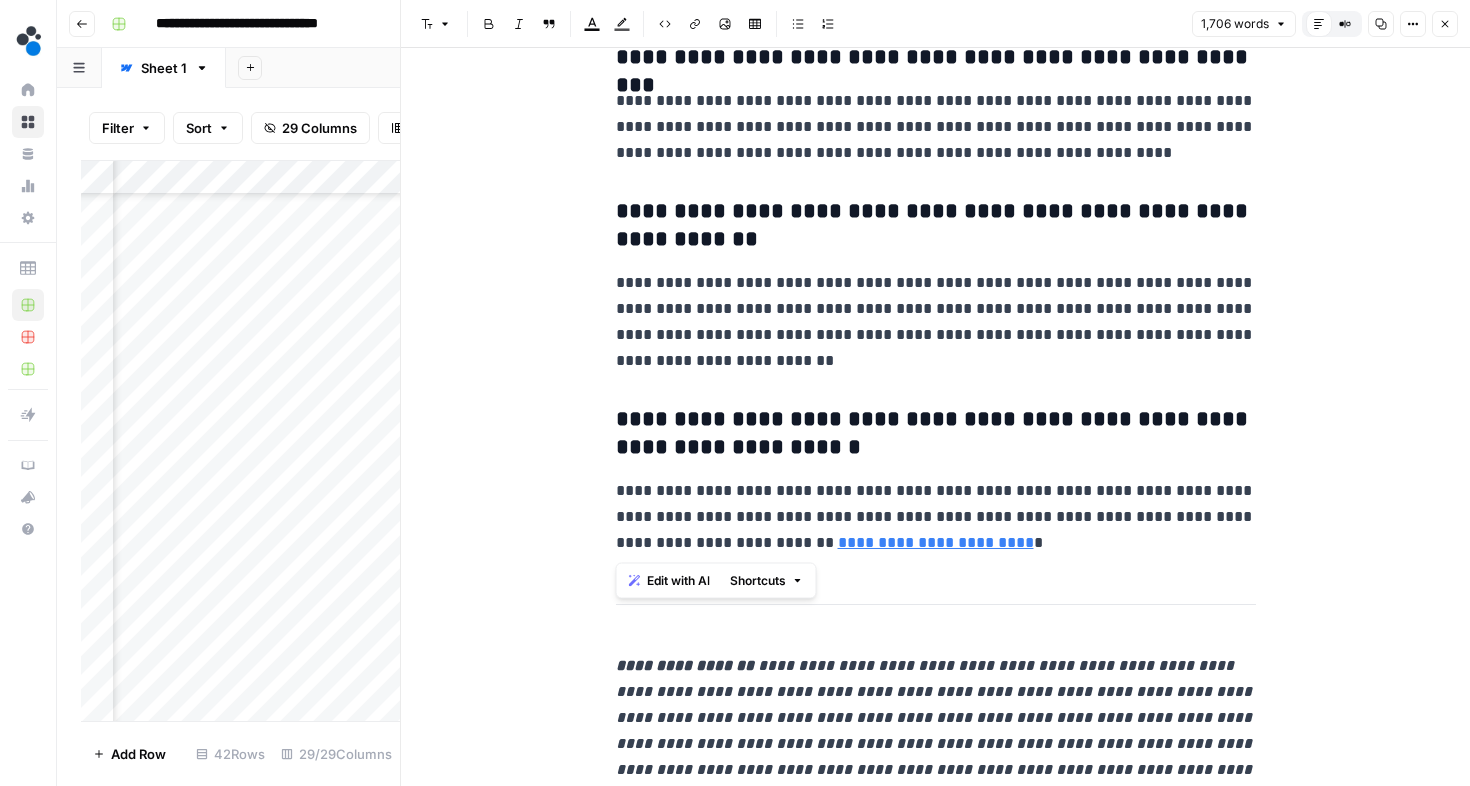 drag, startPoint x: 991, startPoint y: 544, endPoint x: 616, endPoint y: 429, distance: 392.23718 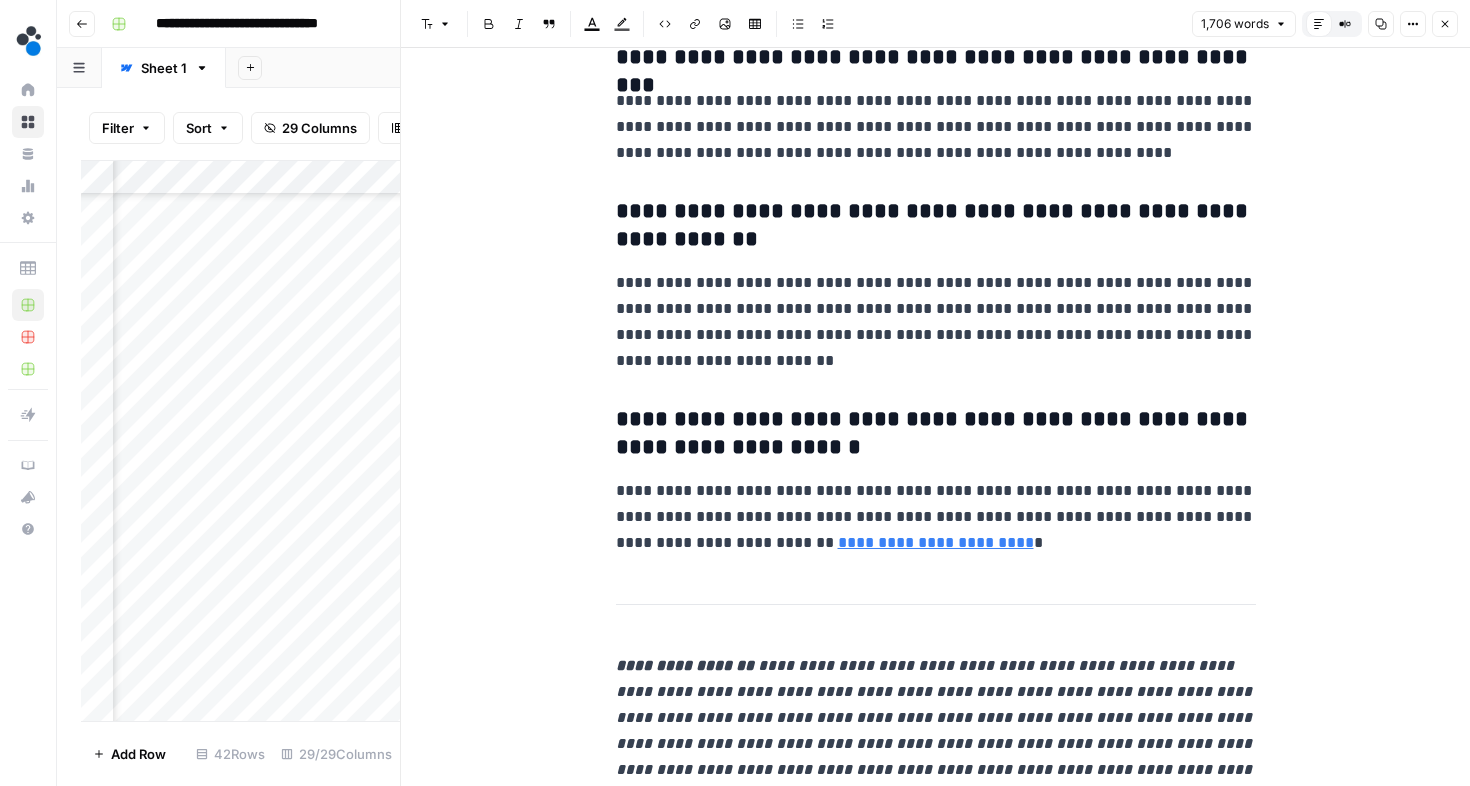 scroll, scrollTop: 8294, scrollLeft: 0, axis: vertical 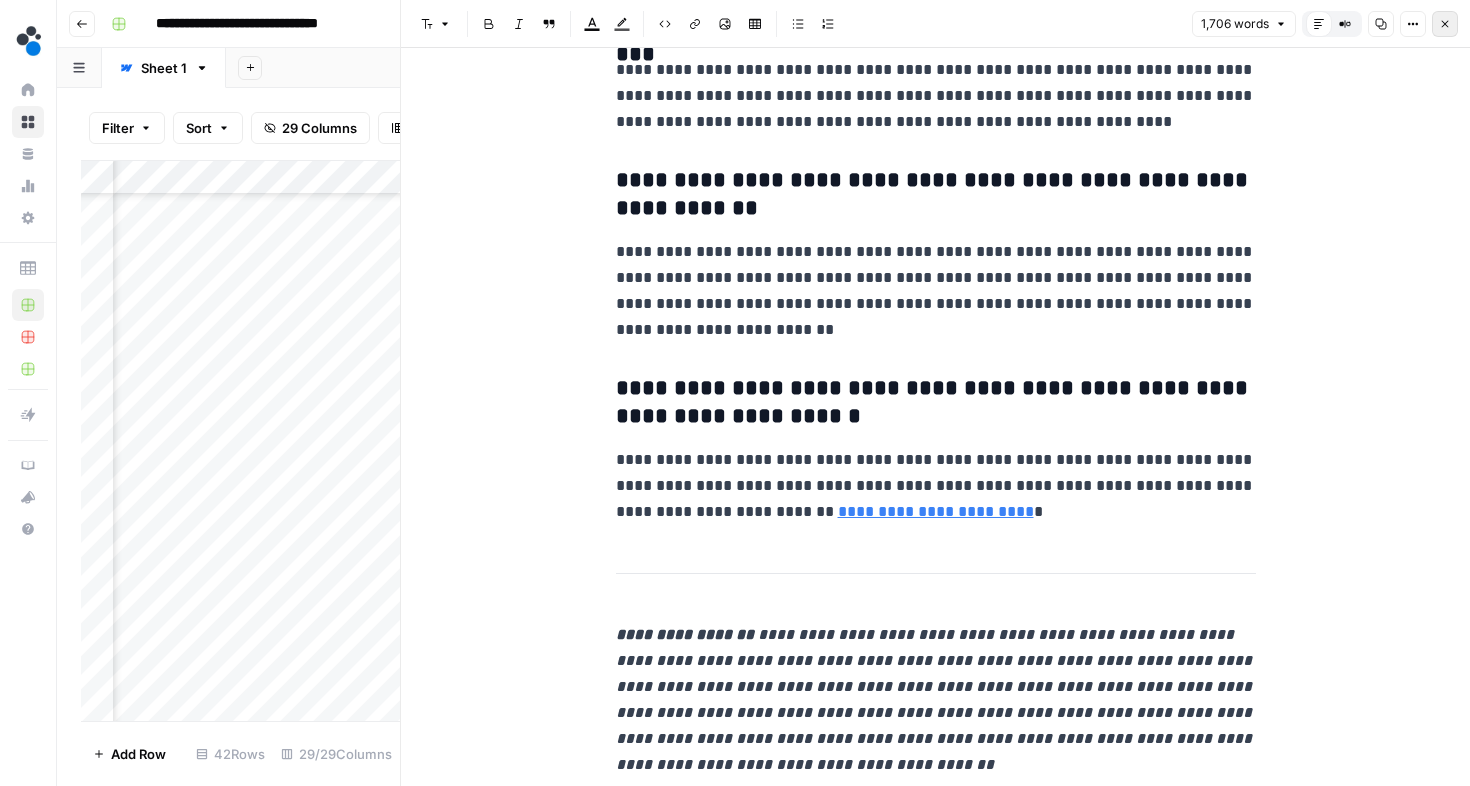 click 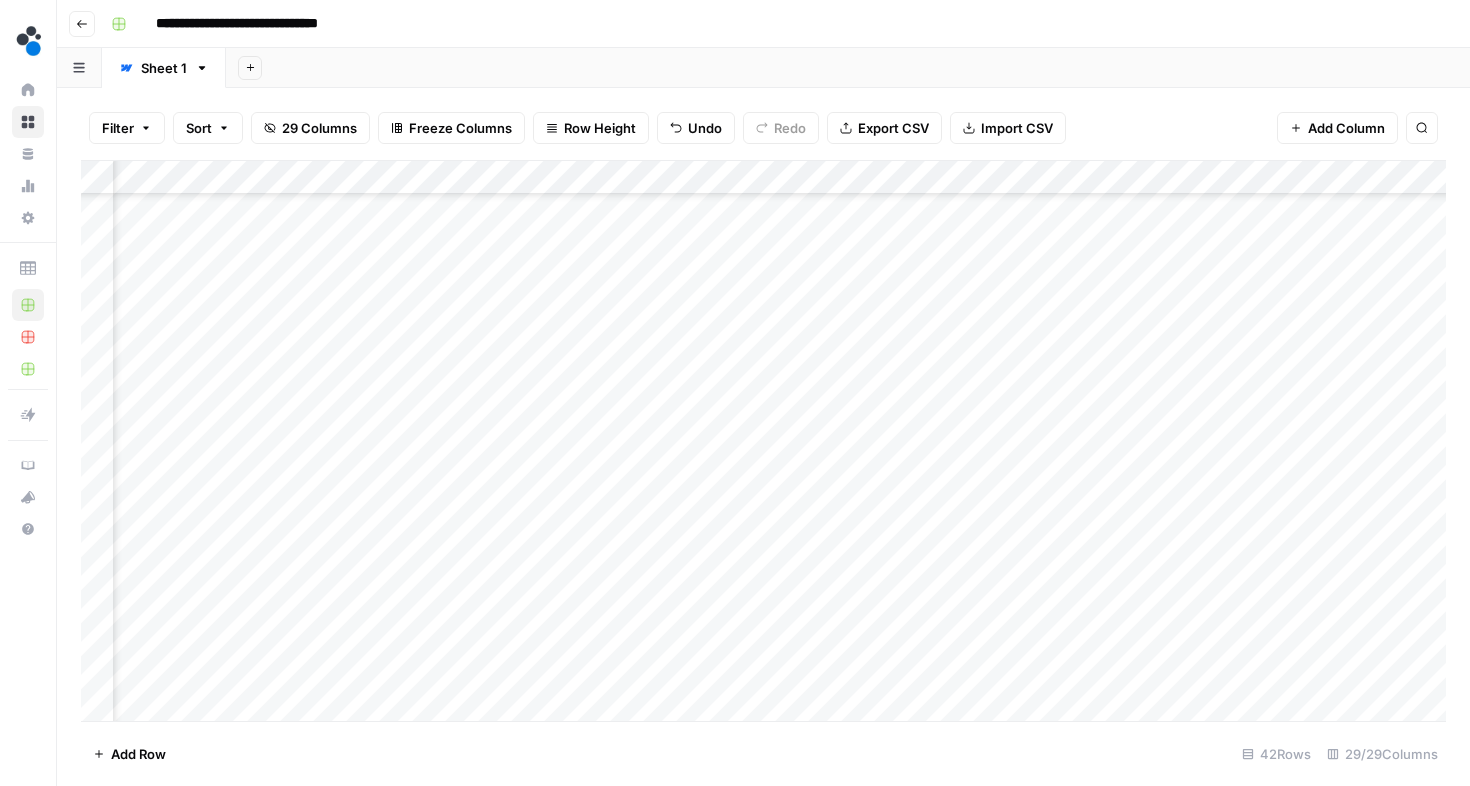 click on "Add Column" at bounding box center (763, 441) 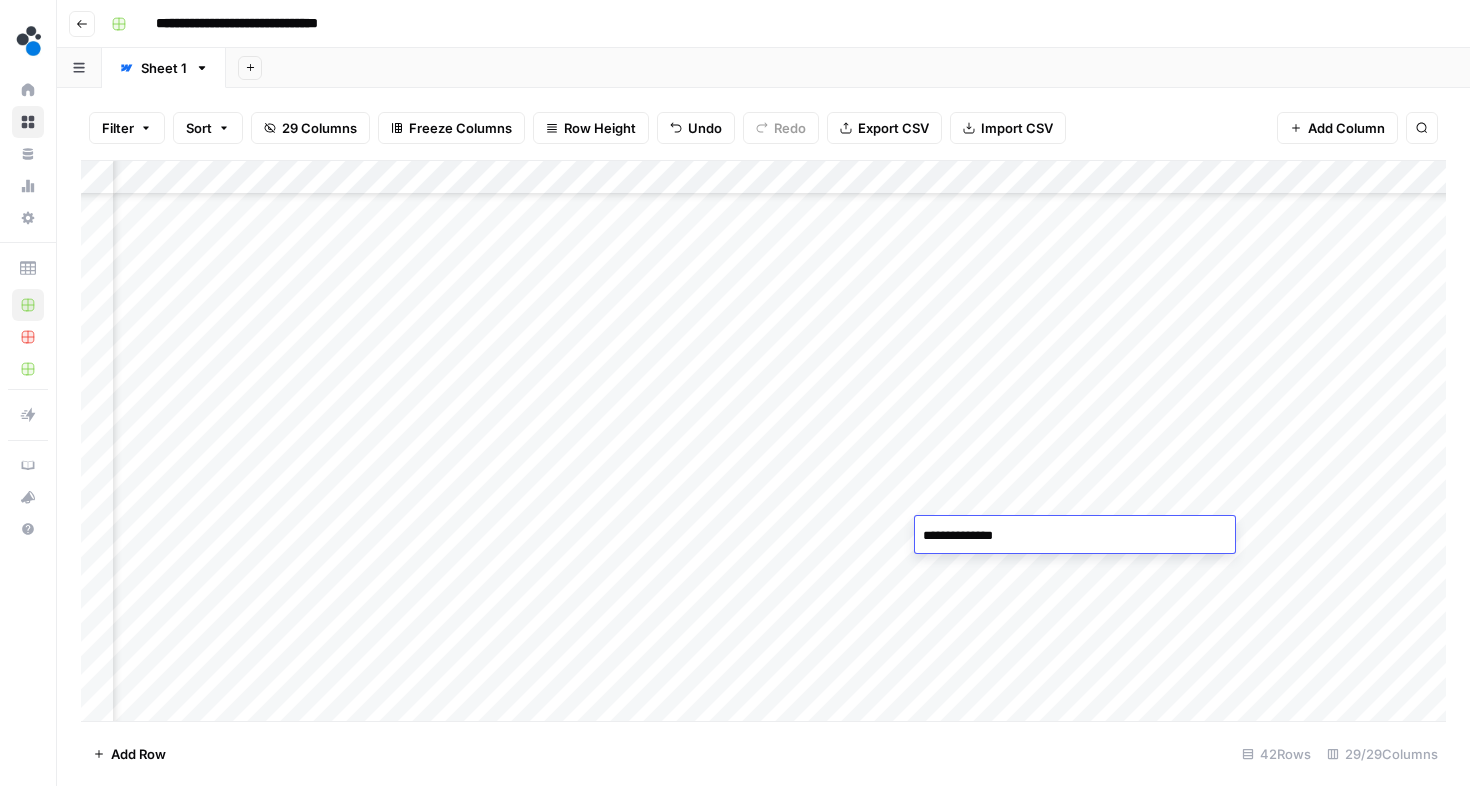 type on "**********" 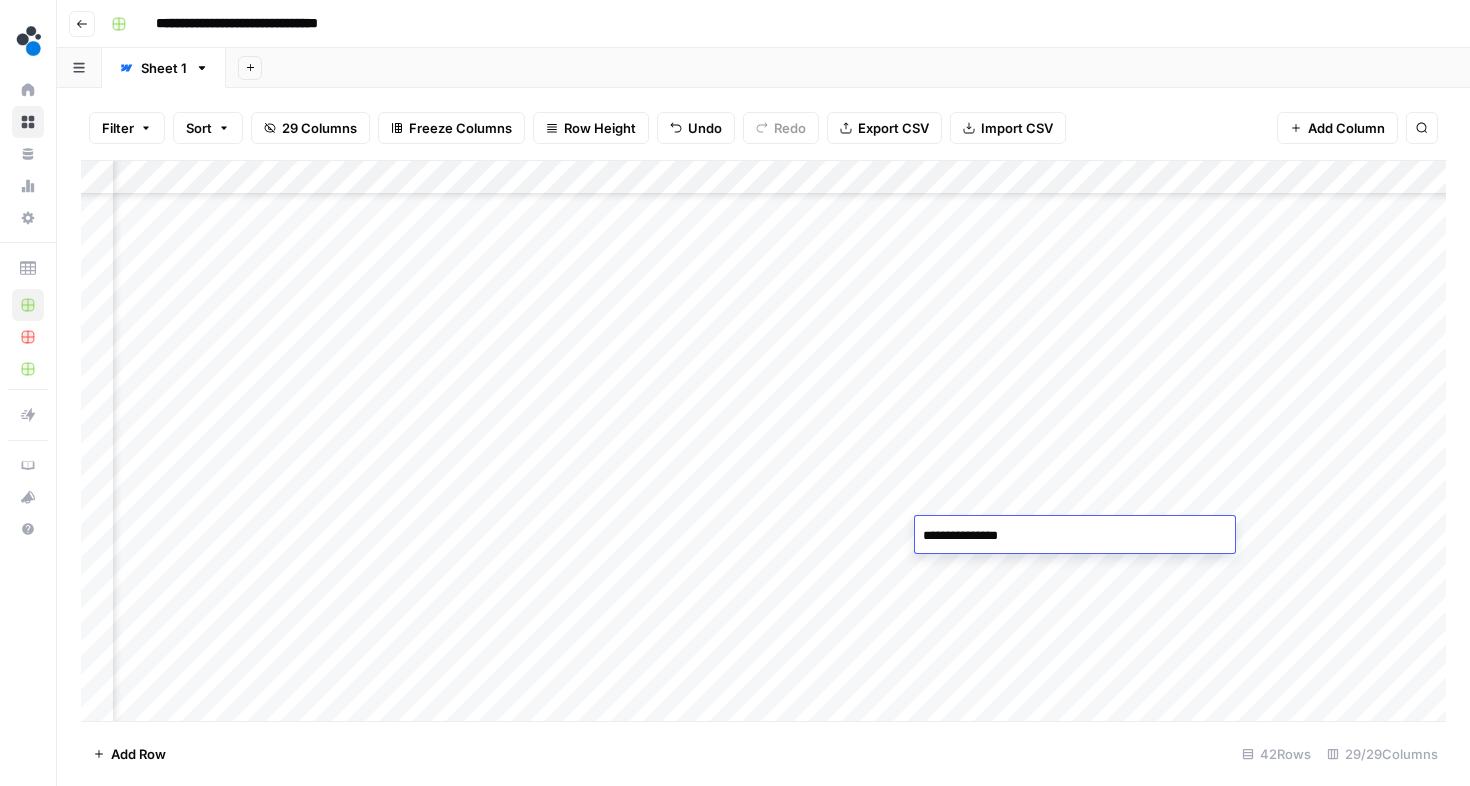 click on "Add Column" at bounding box center [763, 441] 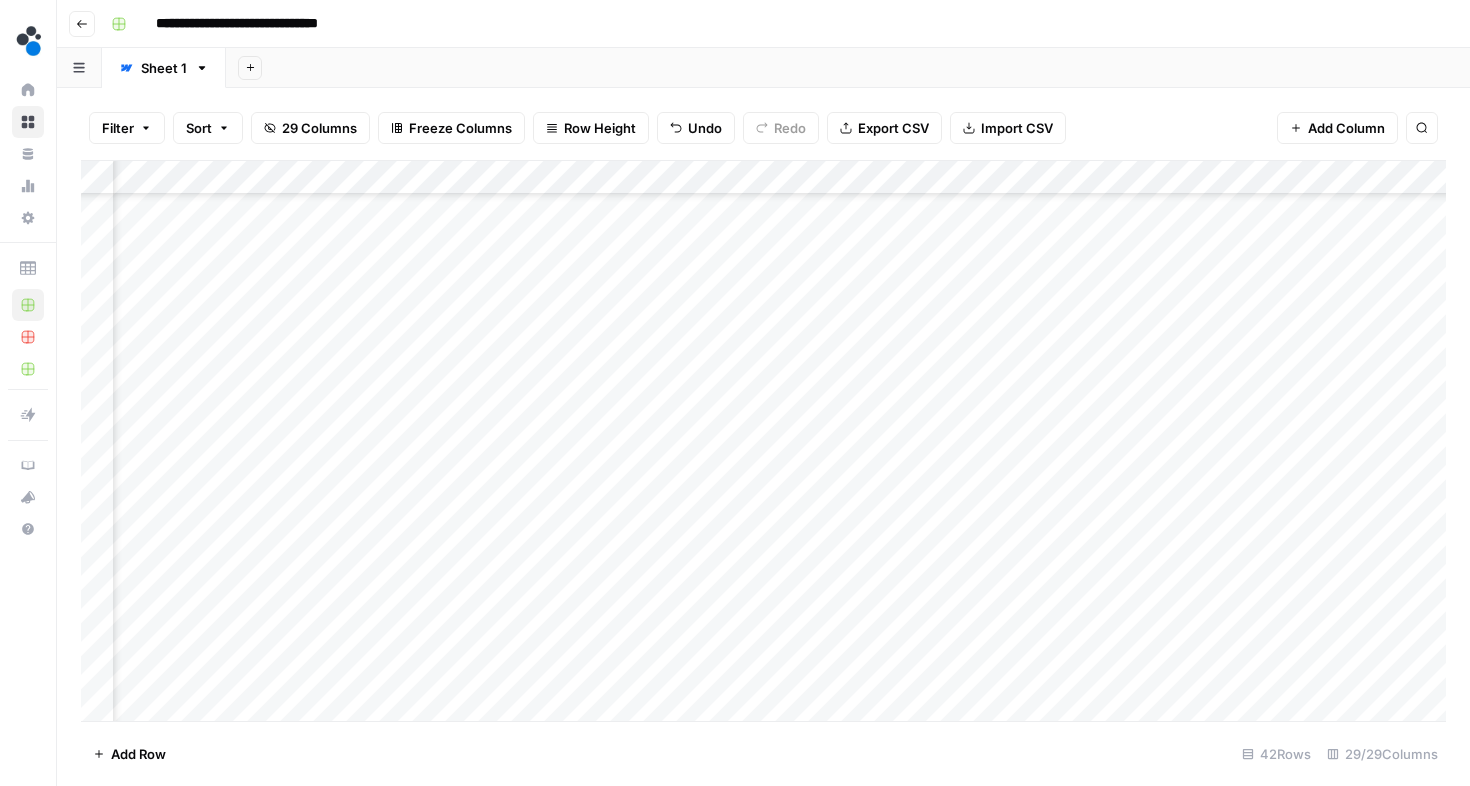 click on "Add Column" at bounding box center [763, 441] 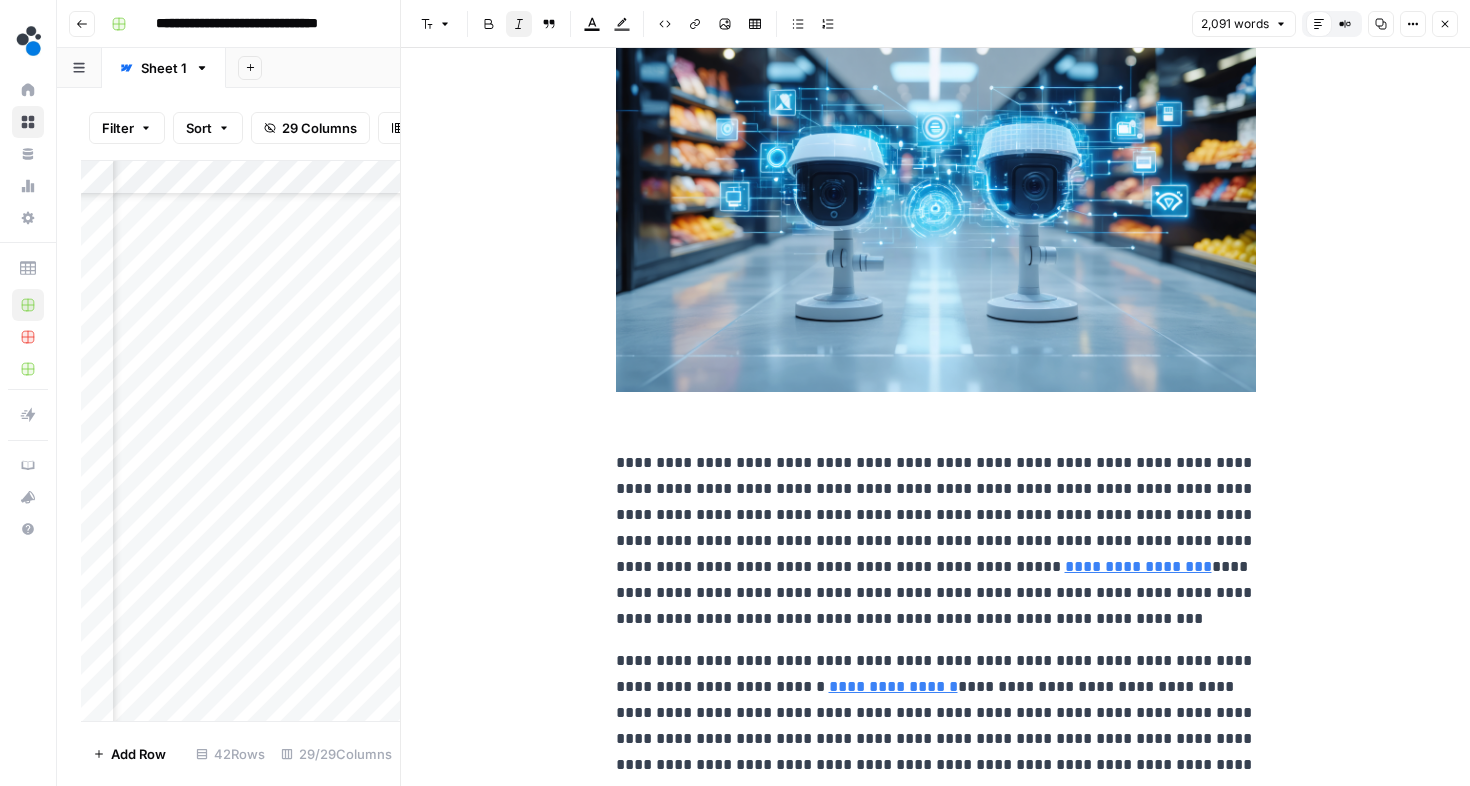 scroll, scrollTop: 80, scrollLeft: 0, axis: vertical 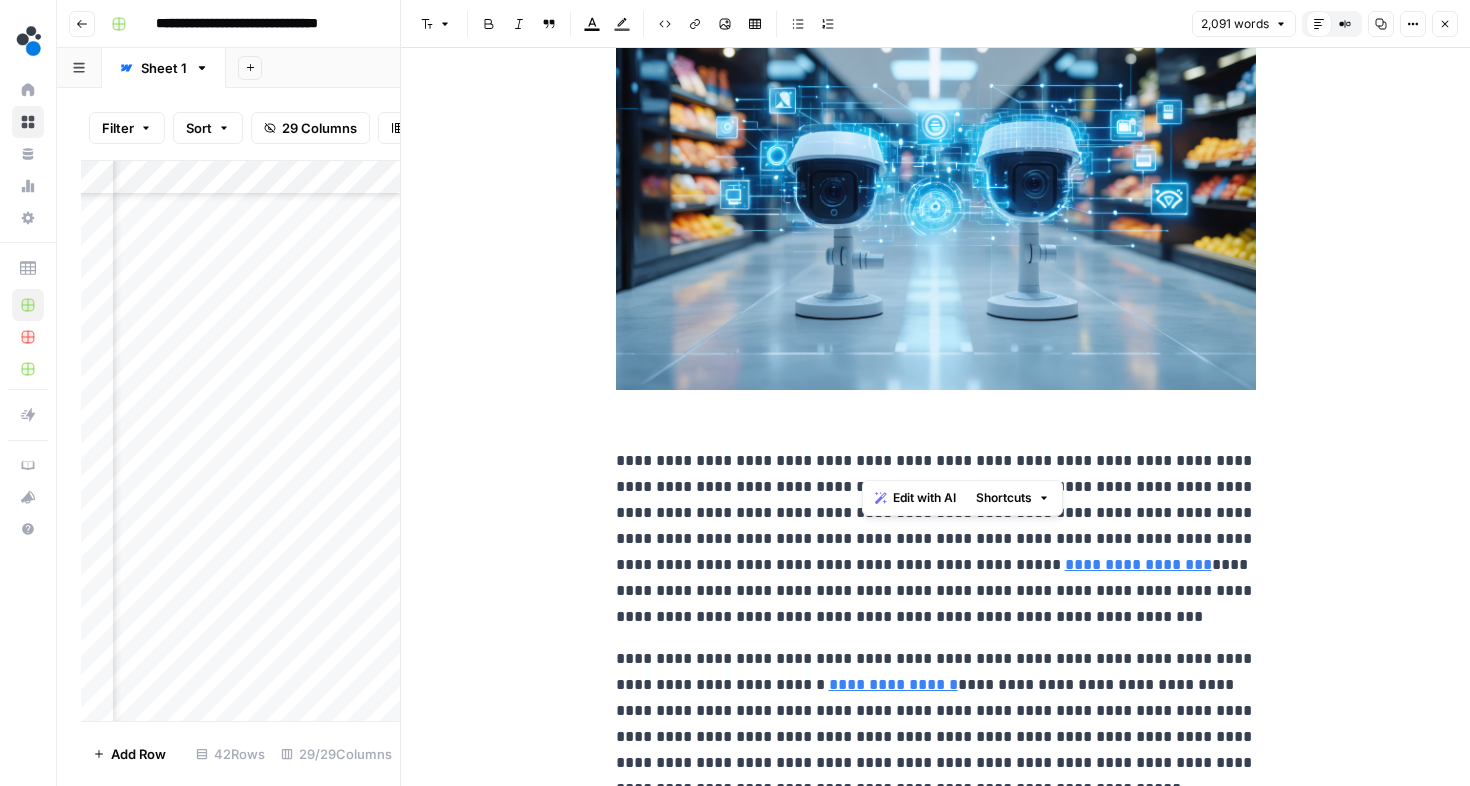 drag, startPoint x: 865, startPoint y: 461, endPoint x: 975, endPoint y: 463, distance: 110.01818 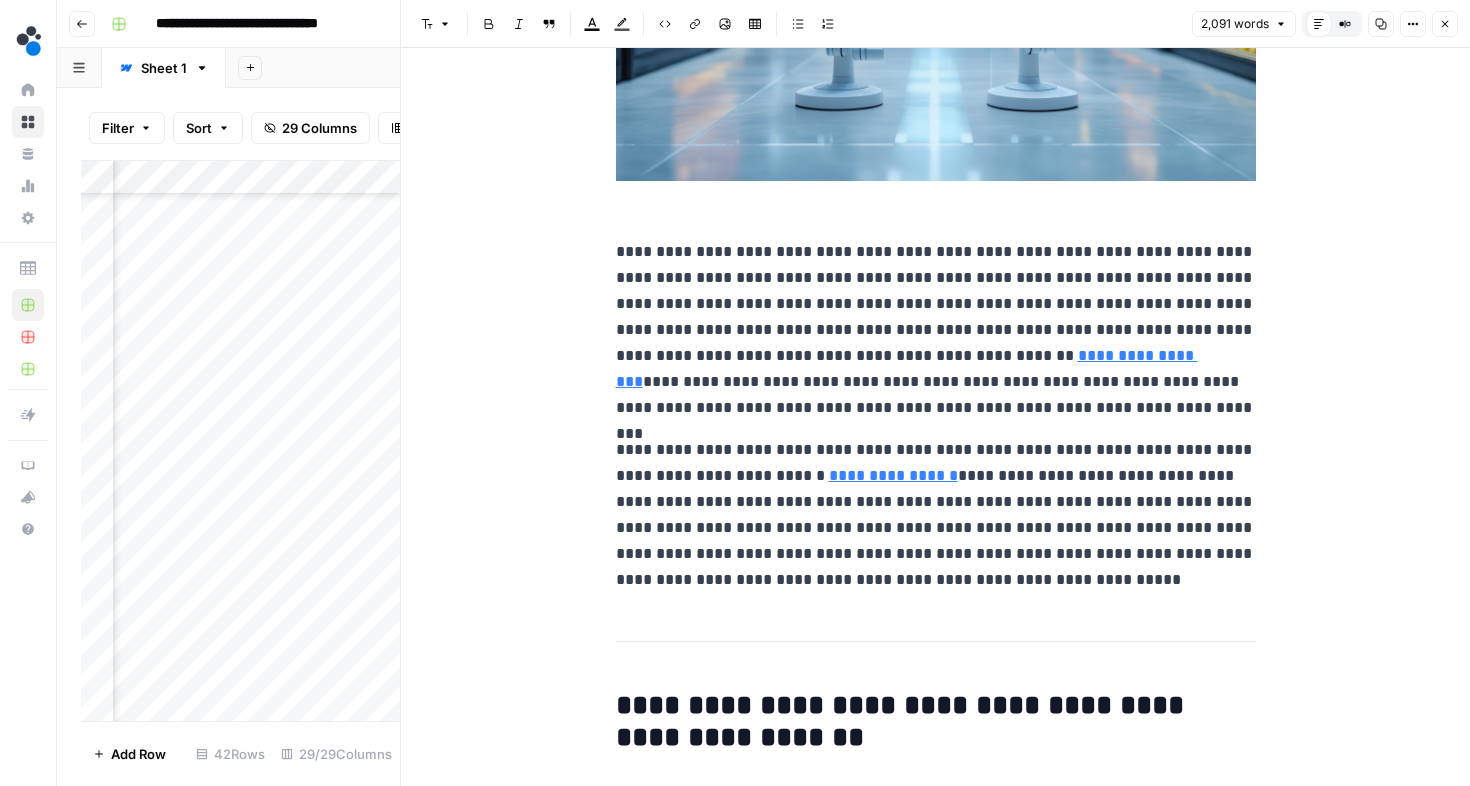 scroll, scrollTop: 291, scrollLeft: 0, axis: vertical 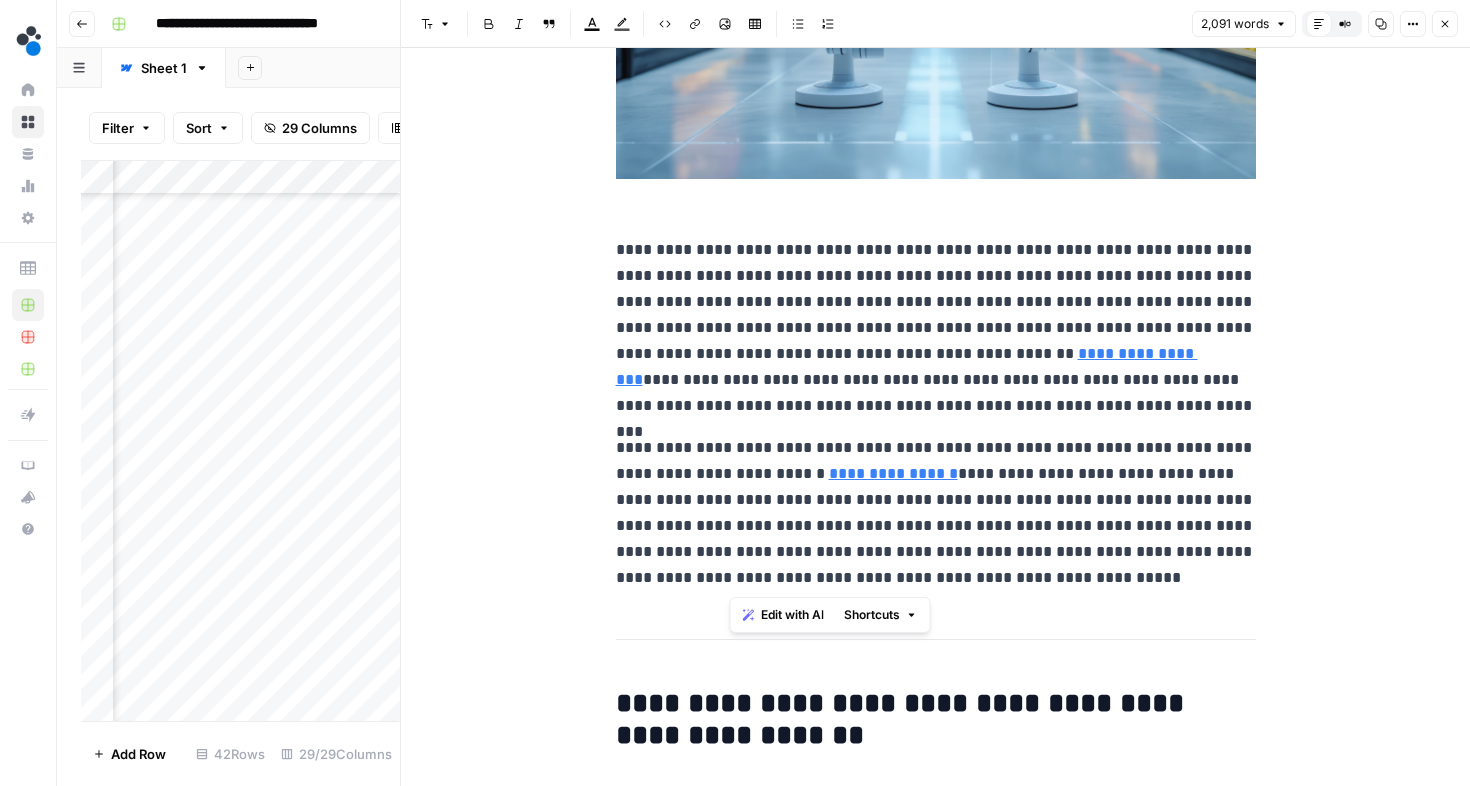 drag, startPoint x: 1084, startPoint y: 580, endPoint x: 729, endPoint y: 544, distance: 356.82068 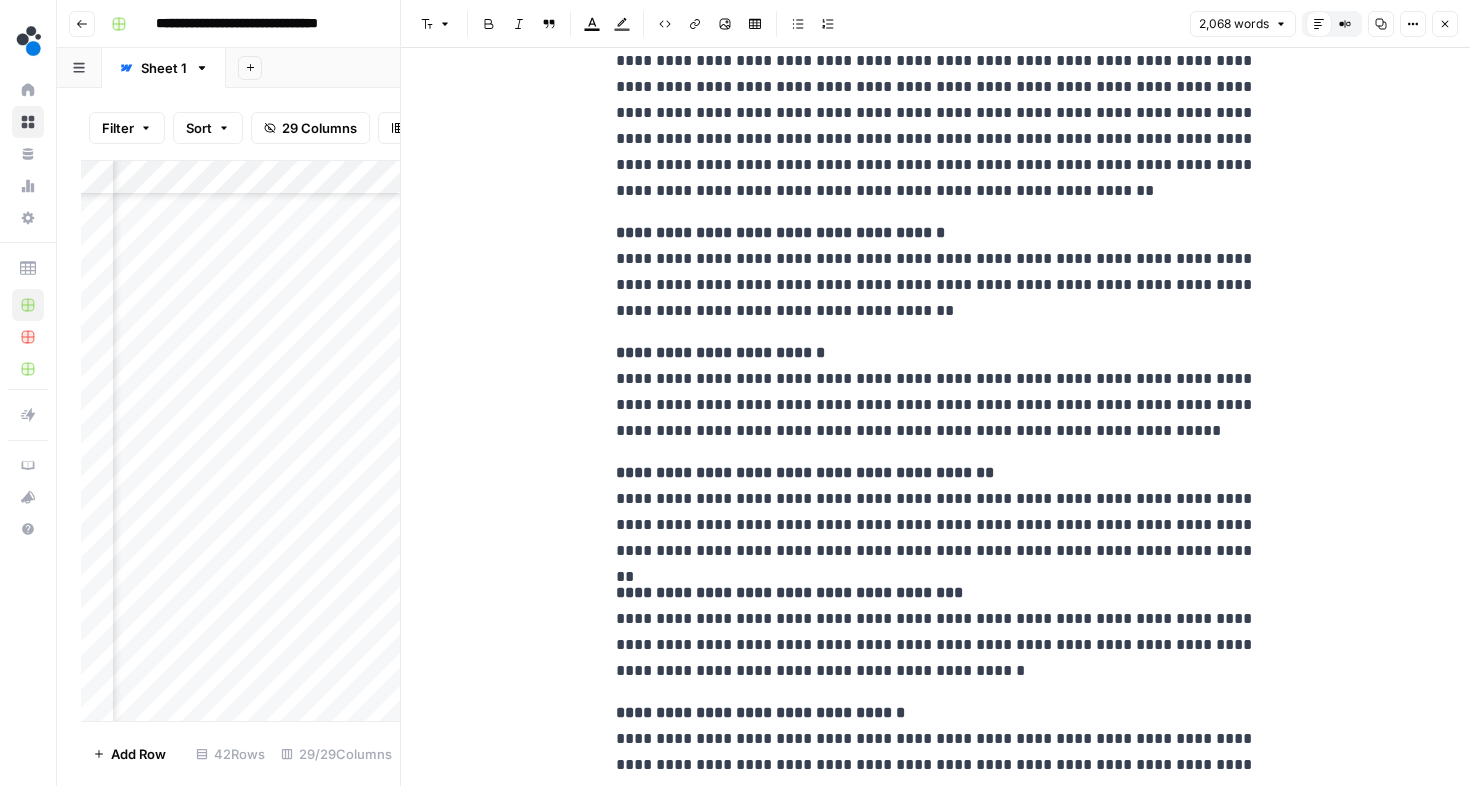 scroll, scrollTop: 3180, scrollLeft: 0, axis: vertical 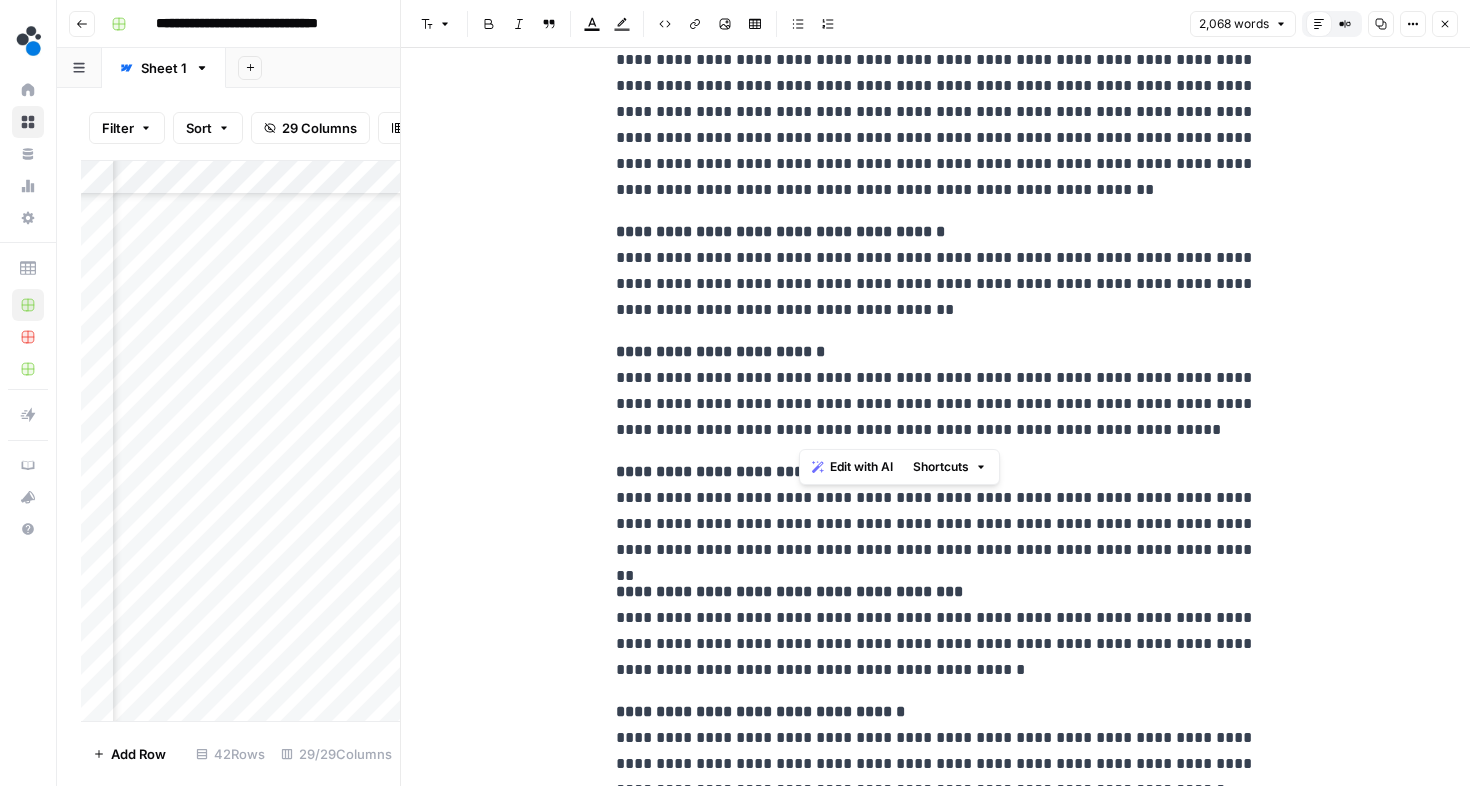 drag, startPoint x: 1134, startPoint y: 432, endPoint x: 800, endPoint y: 430, distance: 334.00598 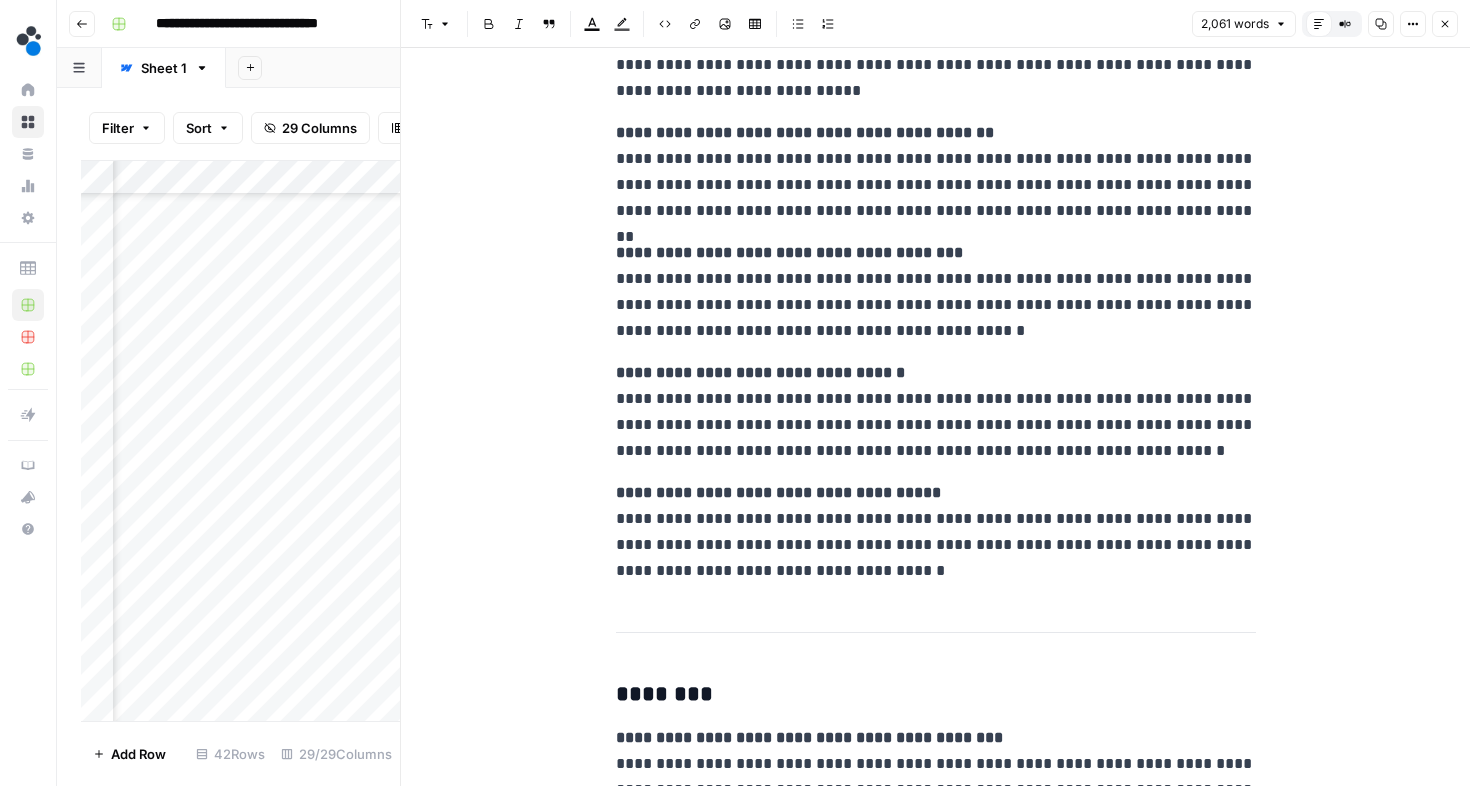 scroll, scrollTop: 3522, scrollLeft: 0, axis: vertical 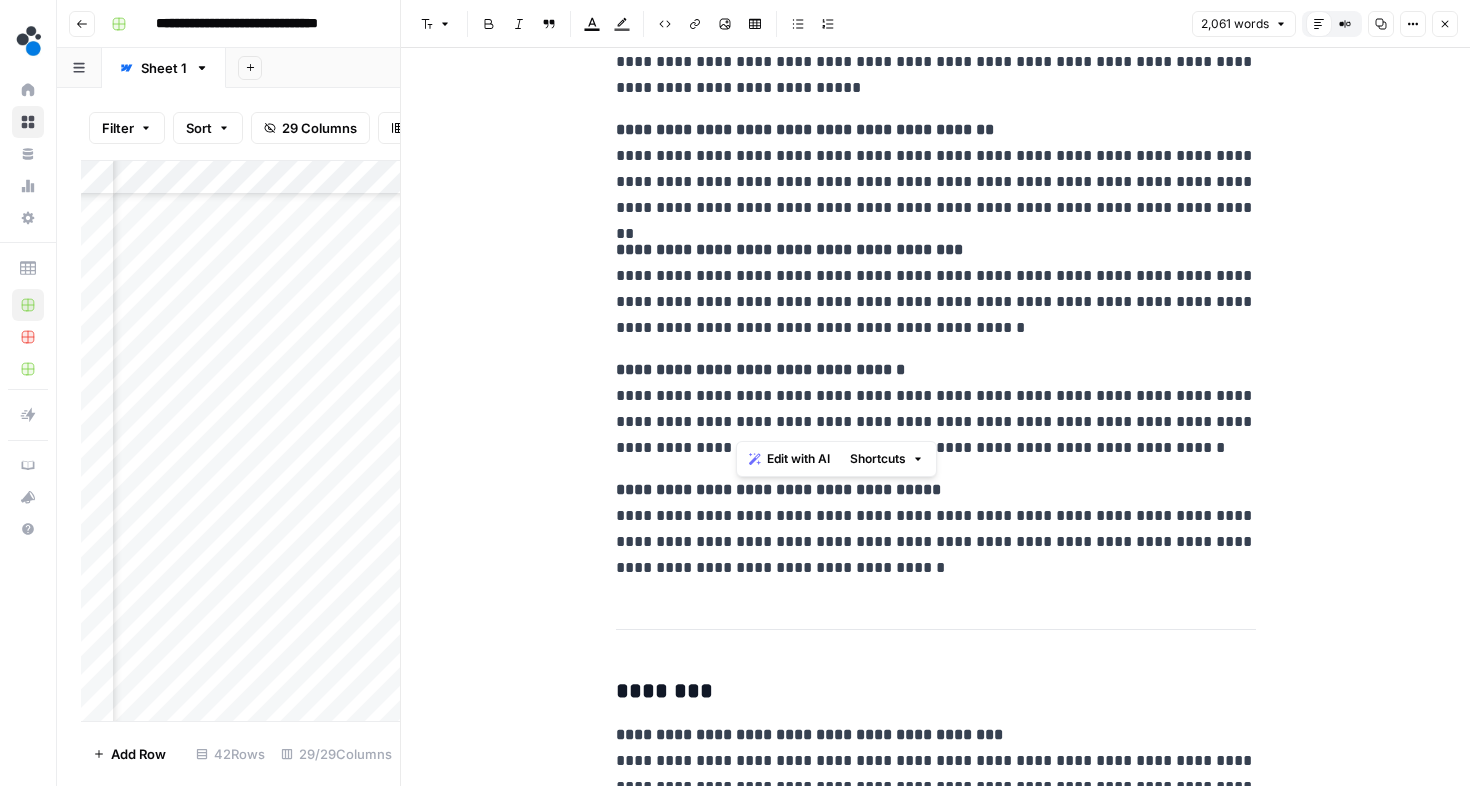 click on "**********" at bounding box center [936, 409] 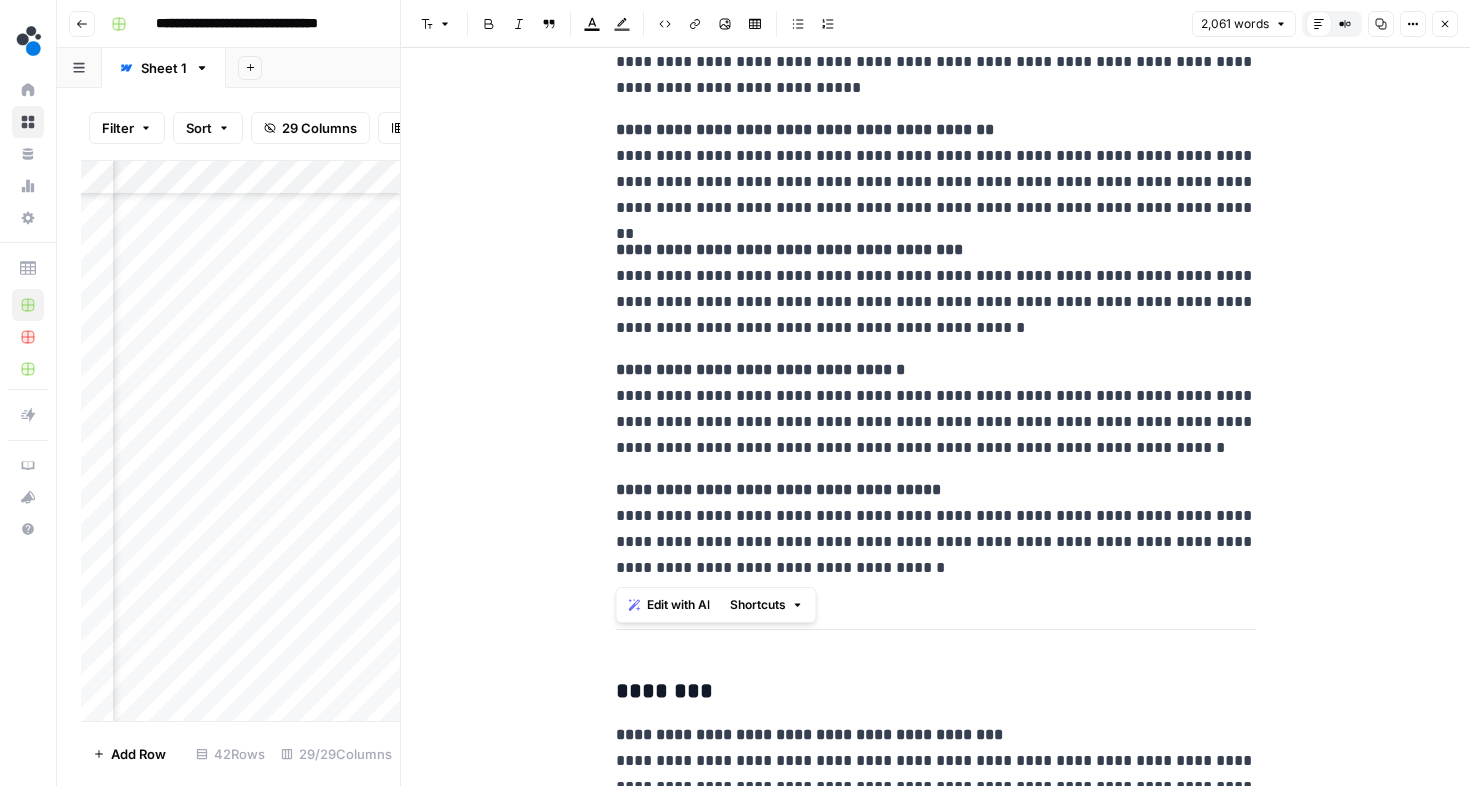 drag, startPoint x: 614, startPoint y: 366, endPoint x: 968, endPoint y: 605, distance: 427.12643 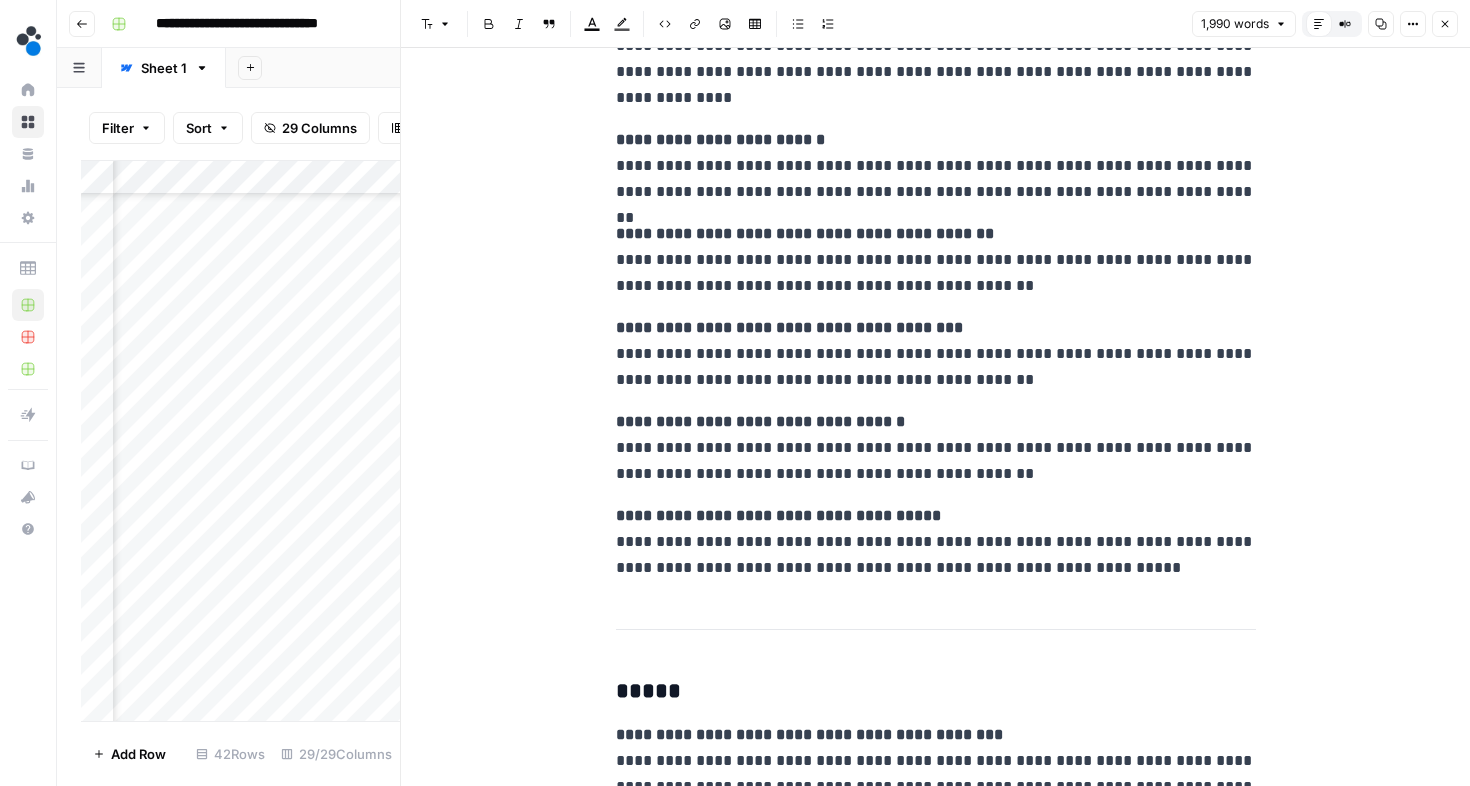 scroll, scrollTop: 4148, scrollLeft: 0, axis: vertical 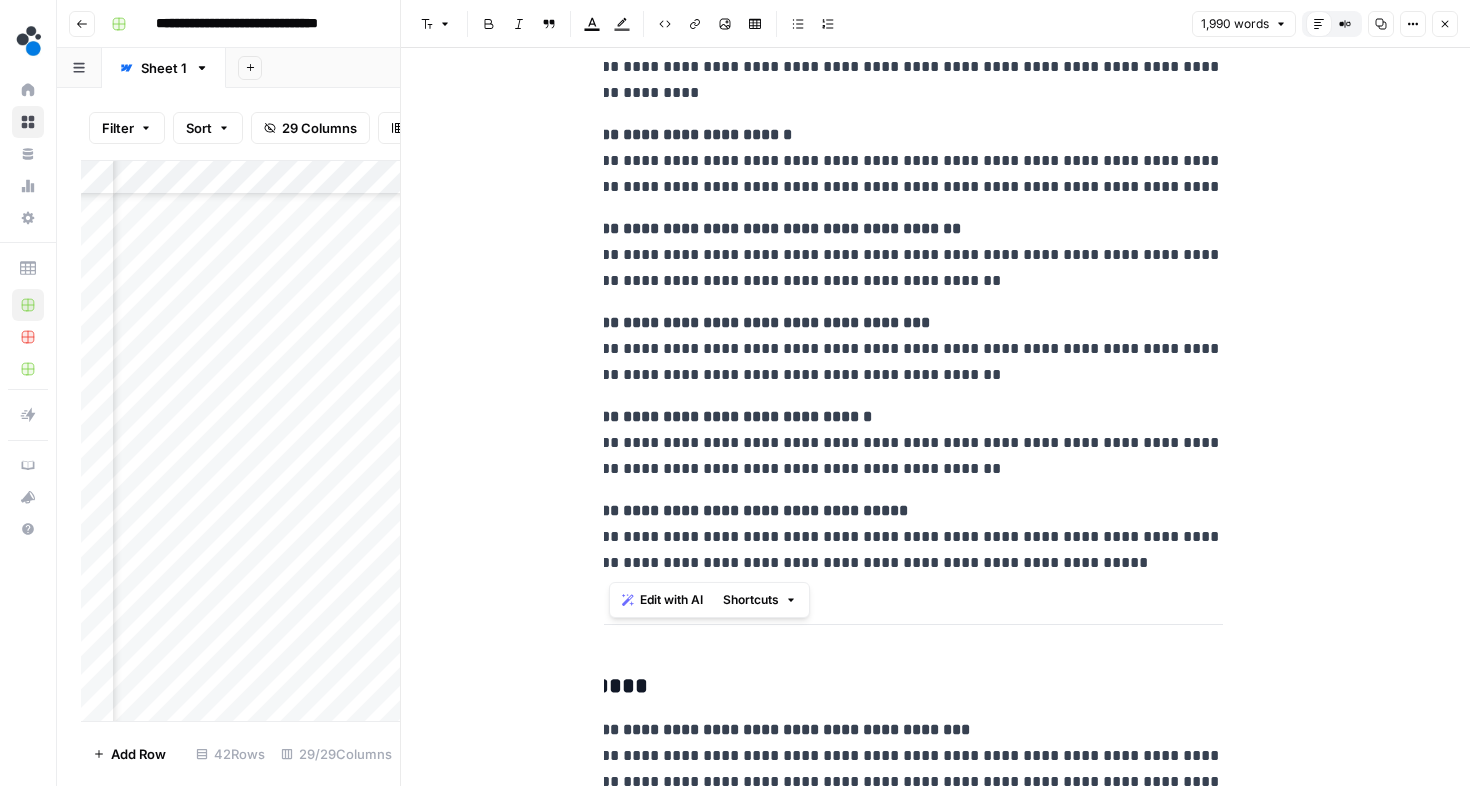 drag, startPoint x: 614, startPoint y: 413, endPoint x: 1269, endPoint y: 578, distance: 675.4628 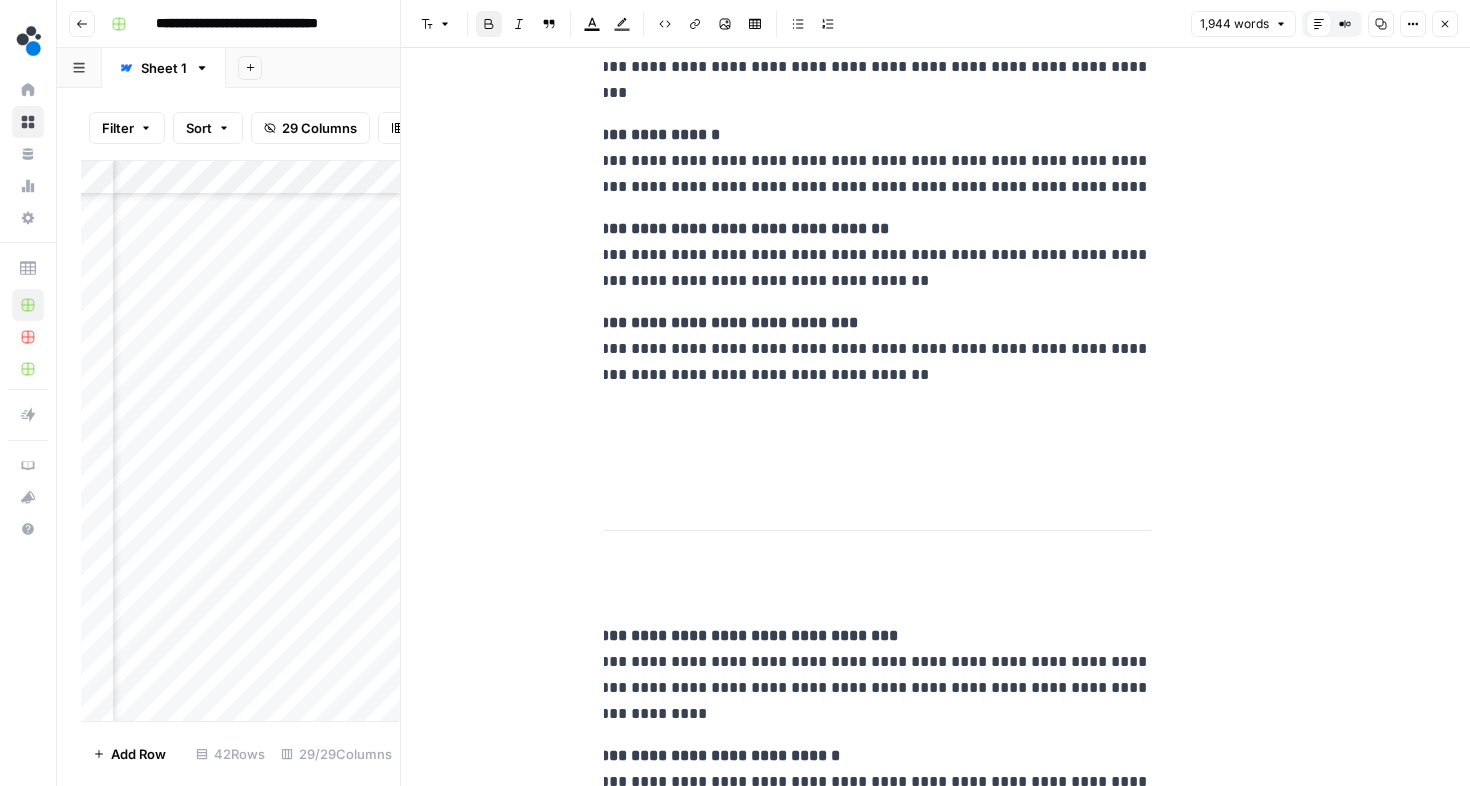 scroll, scrollTop: 0, scrollLeft: 7, axis: horizontal 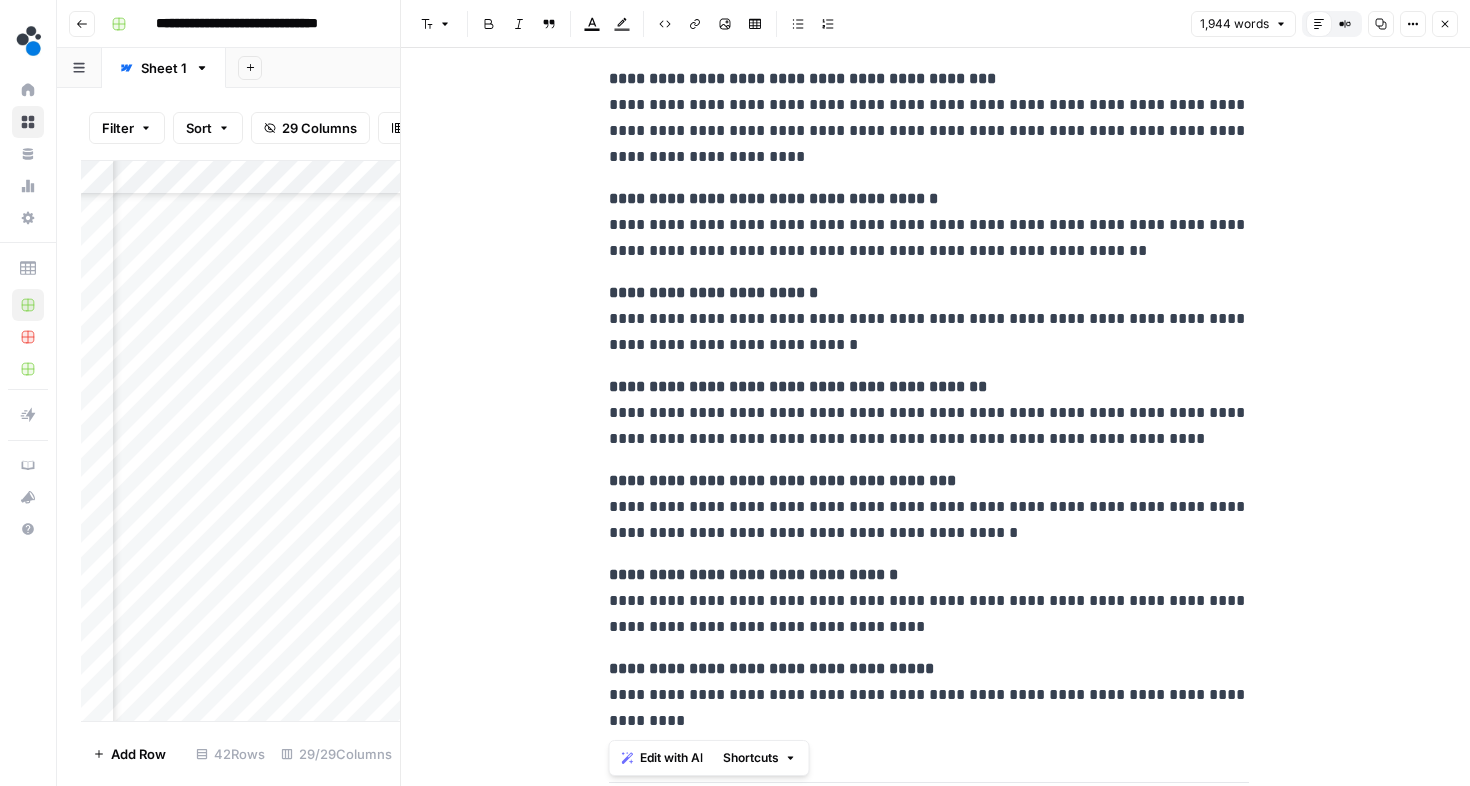 drag, startPoint x: 608, startPoint y: 569, endPoint x: 690, endPoint y: 720, distance: 171.8284 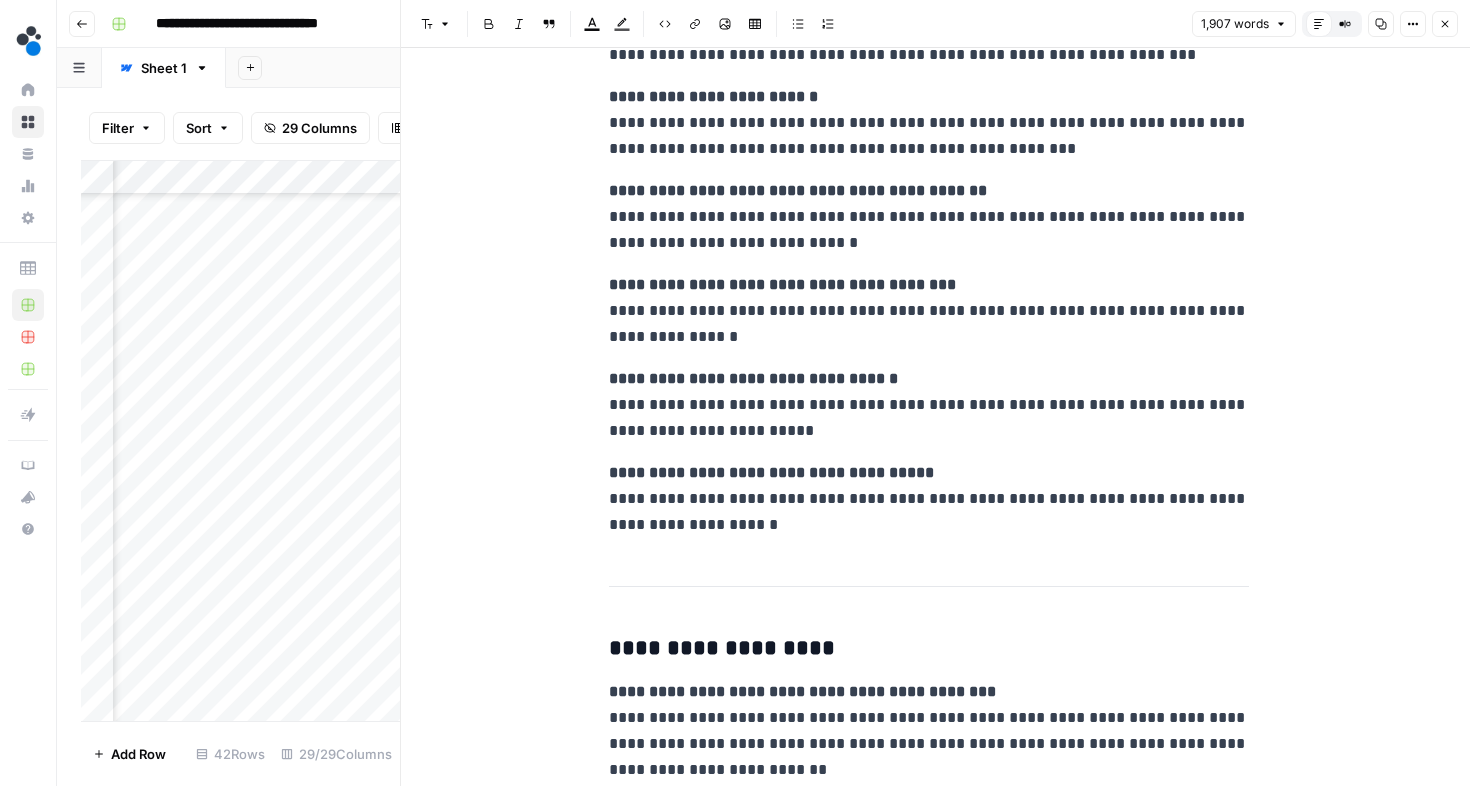 scroll, scrollTop: 5425, scrollLeft: 0, axis: vertical 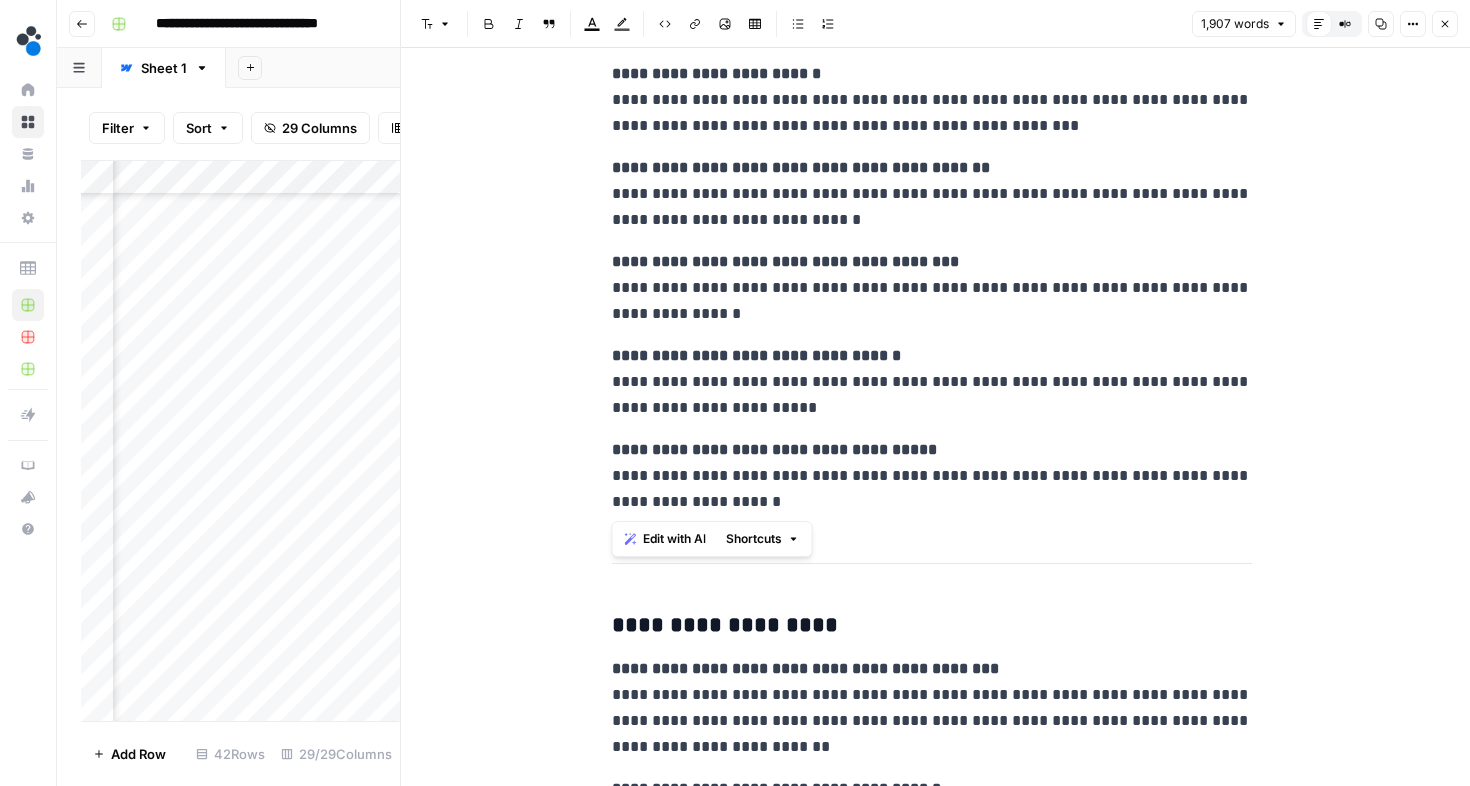 drag, startPoint x: 607, startPoint y: 360, endPoint x: 787, endPoint y: 513, distance: 236.23929 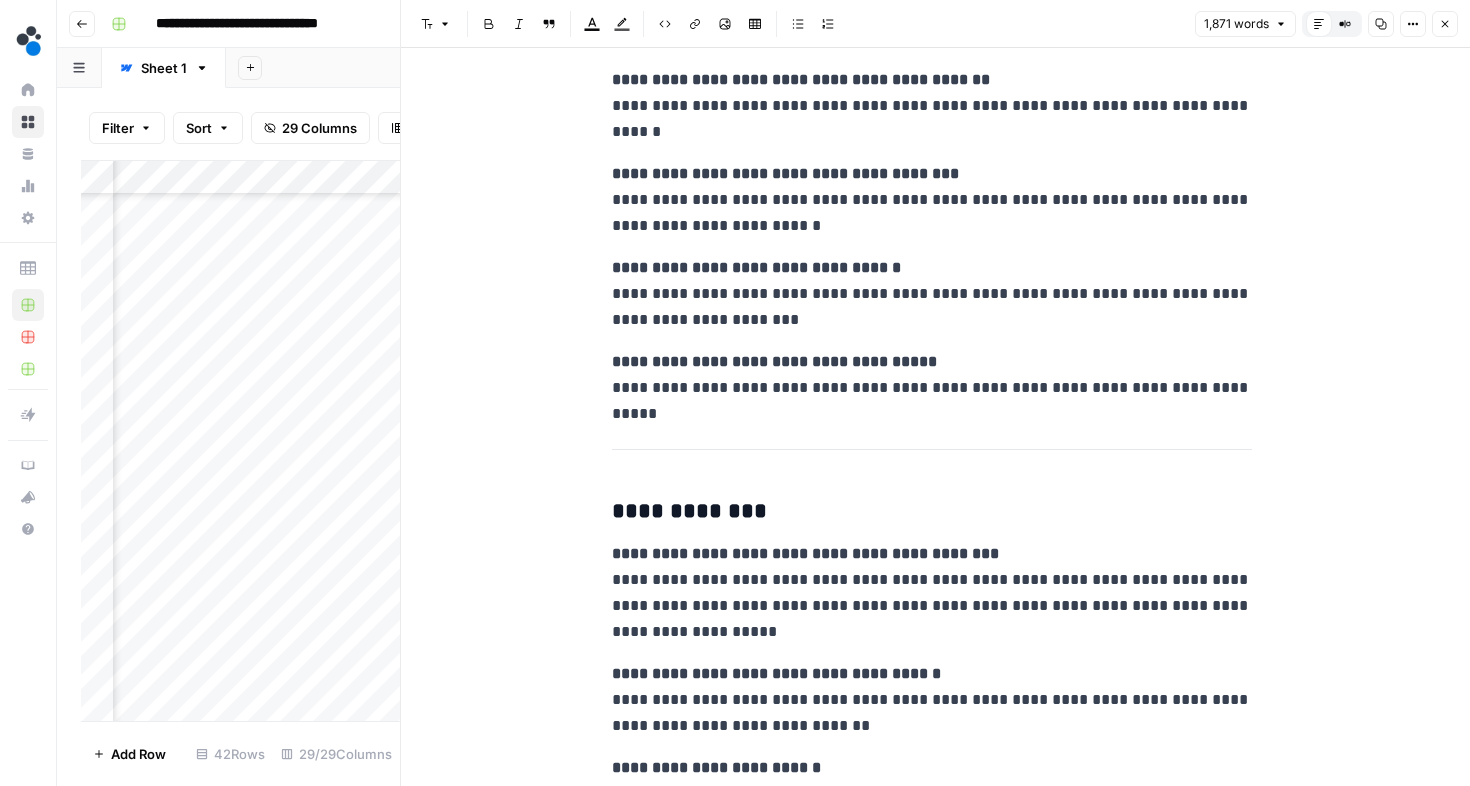 scroll, scrollTop: 6110, scrollLeft: 0, axis: vertical 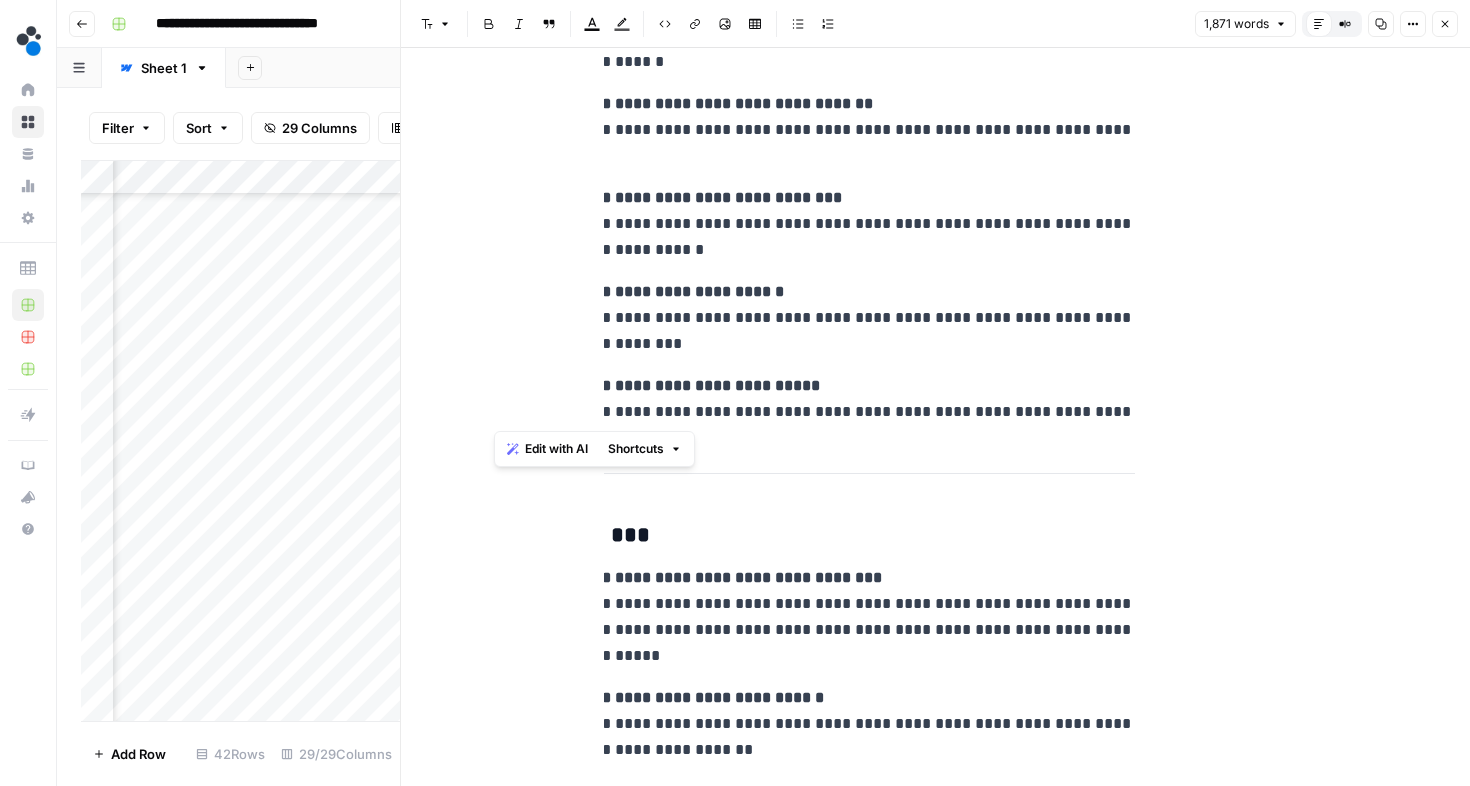 drag, startPoint x: 612, startPoint y: 289, endPoint x: 1326, endPoint y: 426, distance: 727.0248 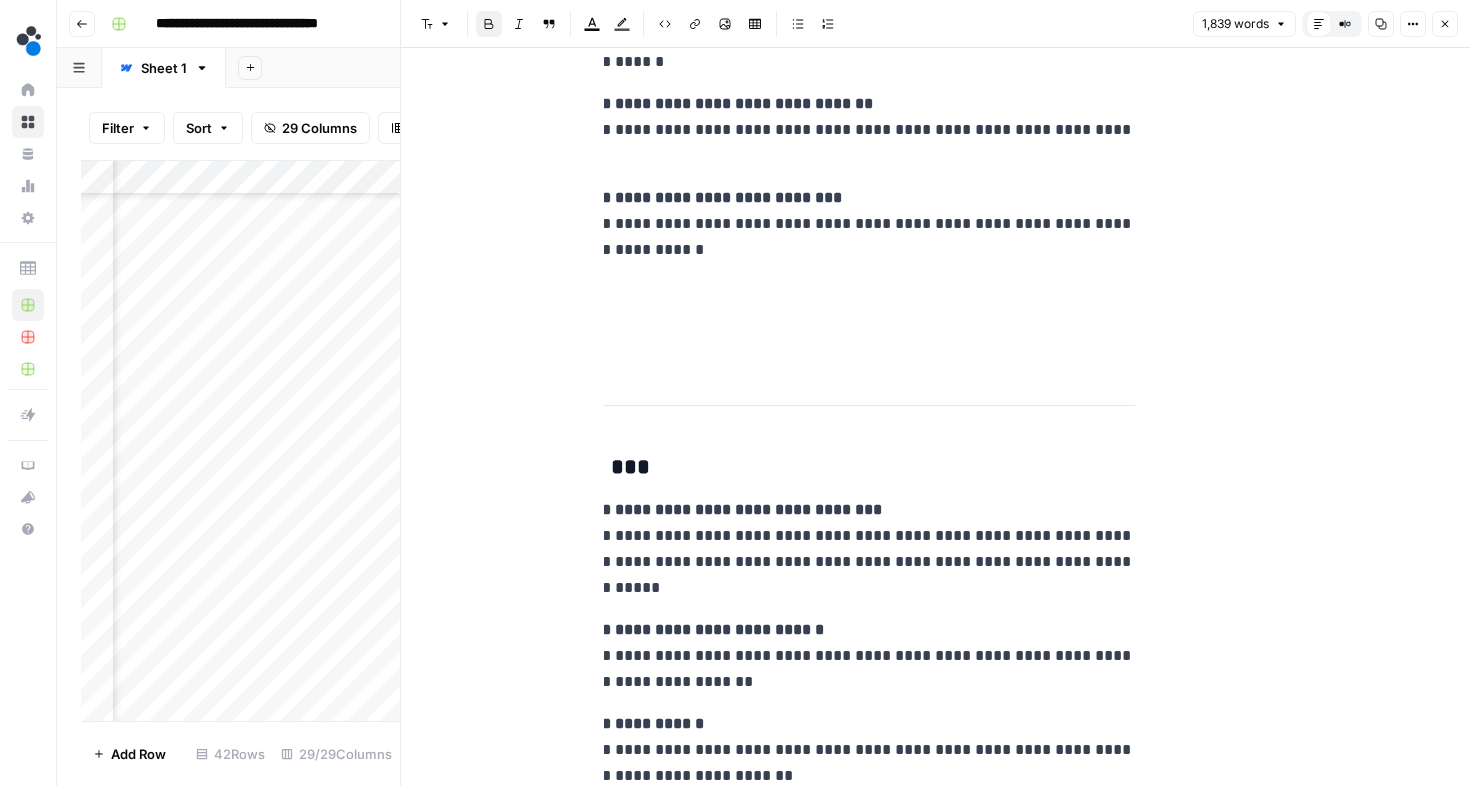 scroll, scrollTop: 0, scrollLeft: 7, axis: horizontal 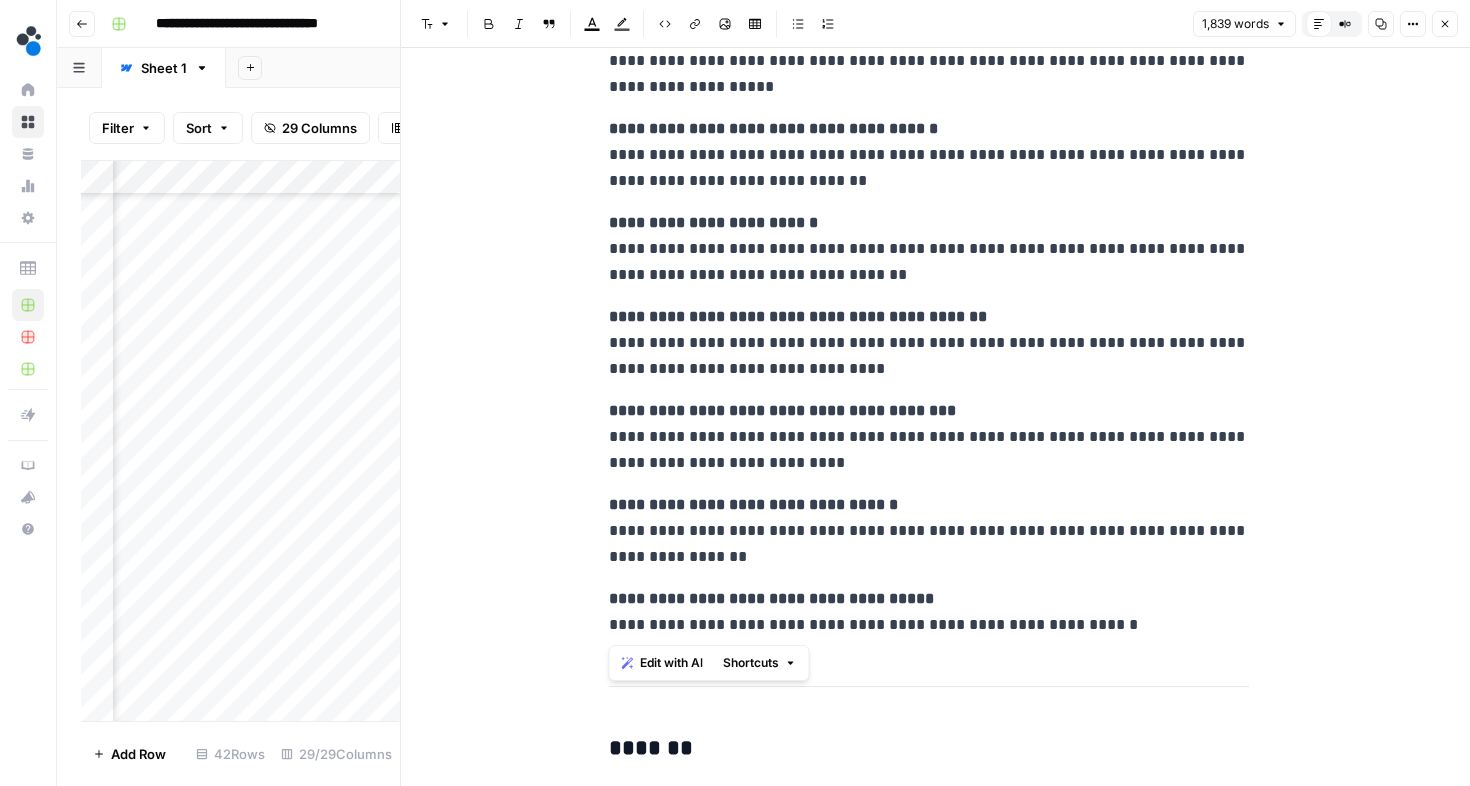 drag, startPoint x: 608, startPoint y: 509, endPoint x: 1111, endPoint y: 652, distance: 522.9321 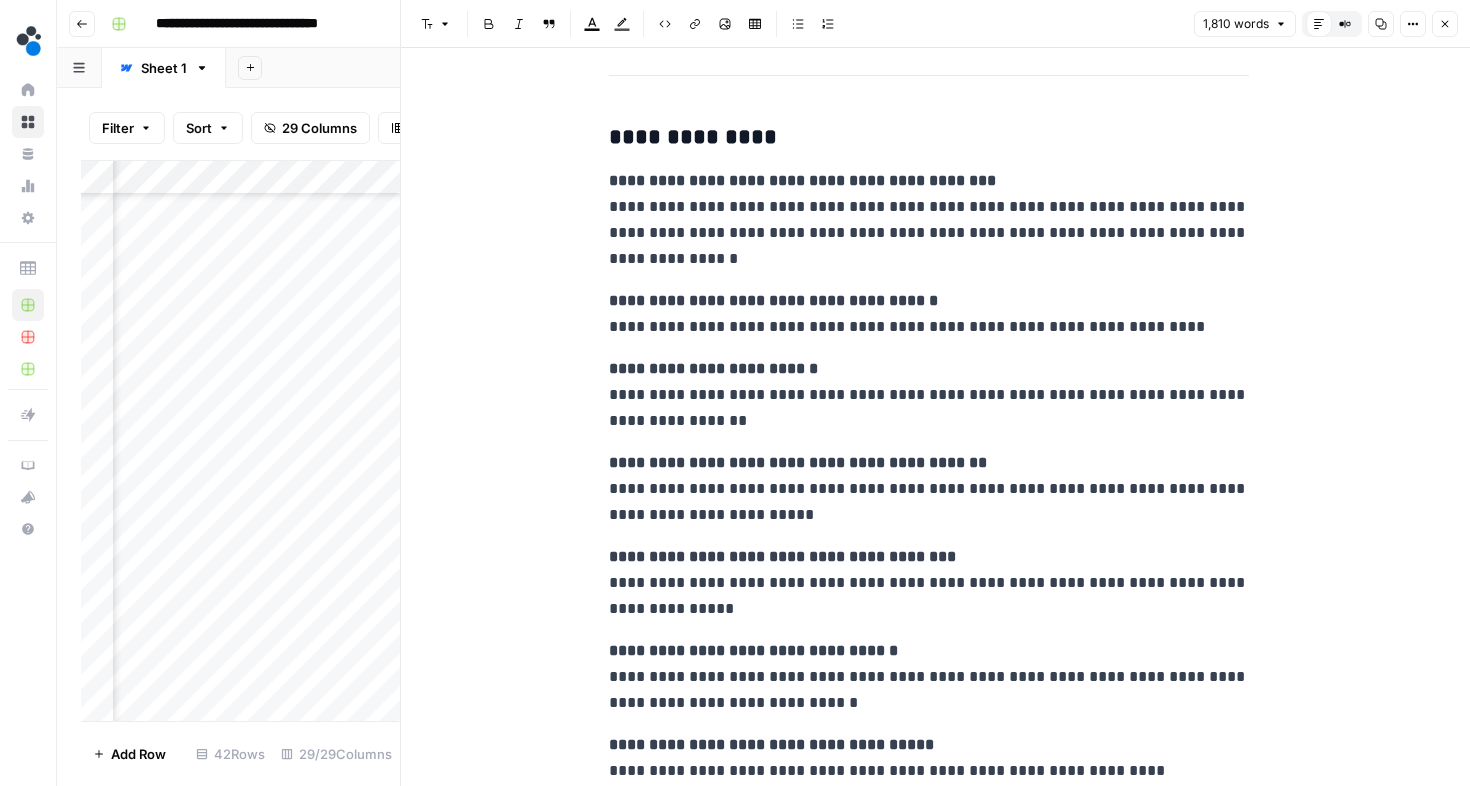 scroll, scrollTop: 7084, scrollLeft: 0, axis: vertical 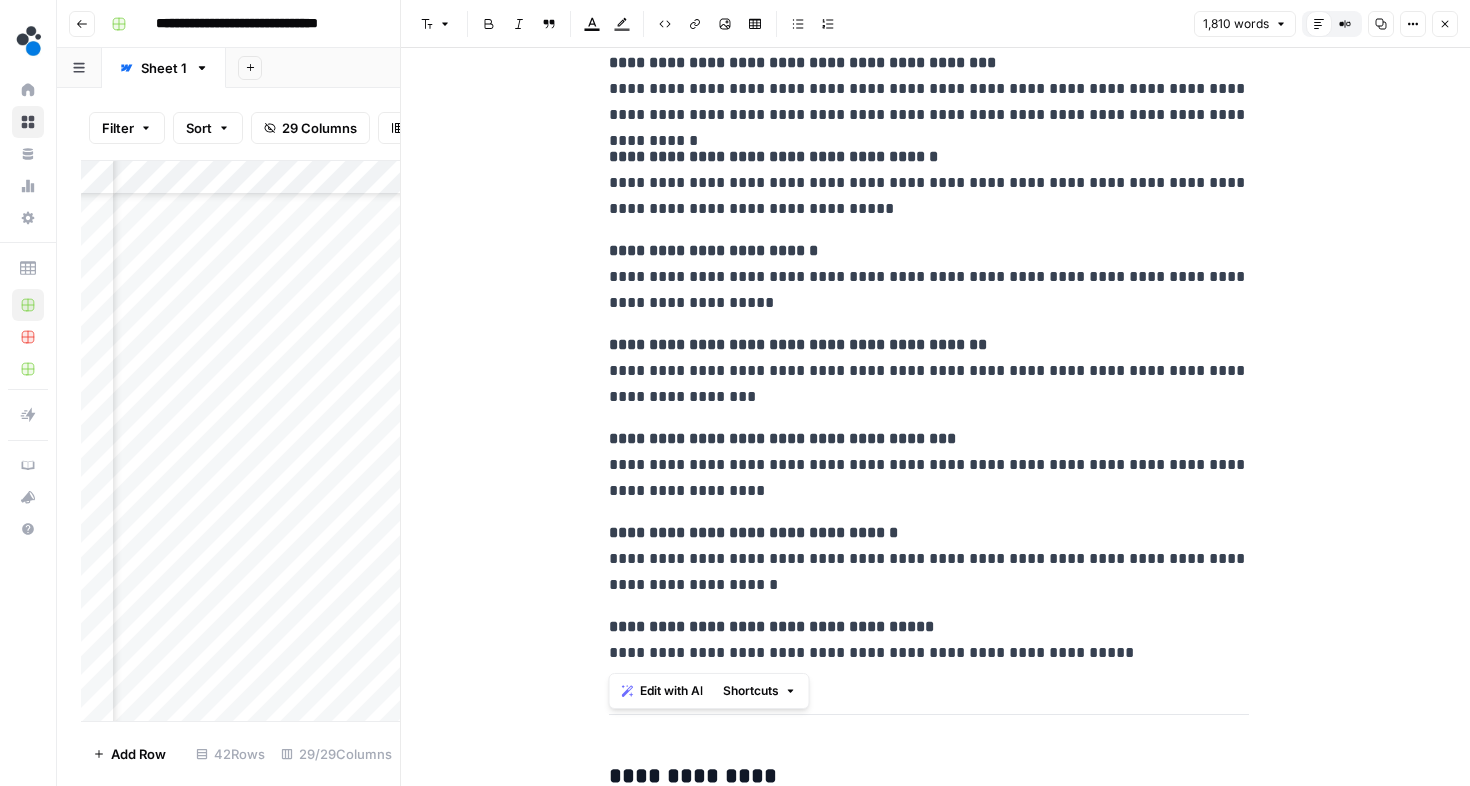 drag, startPoint x: 606, startPoint y: 531, endPoint x: 1105, endPoint y: 637, distance: 510.1343 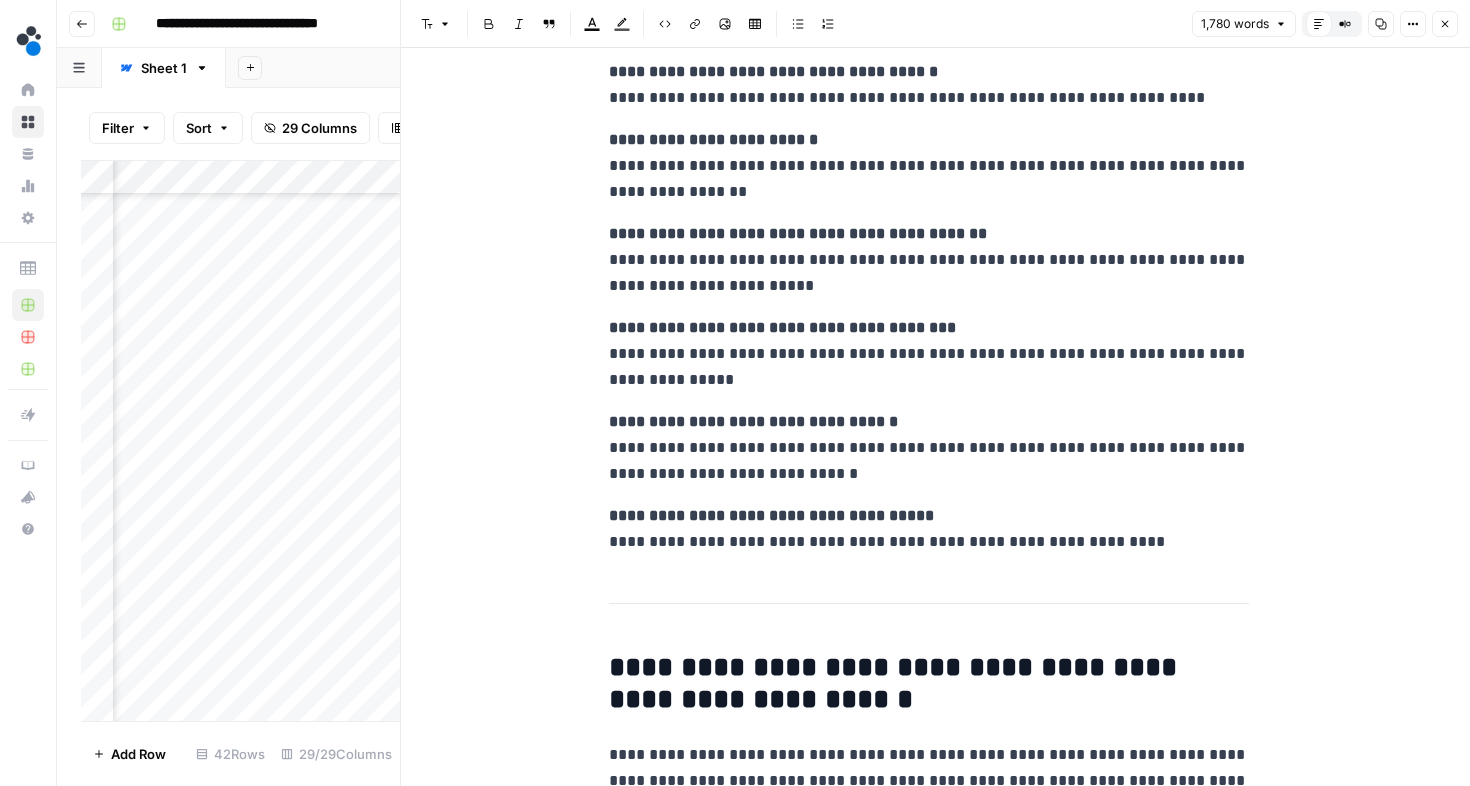 scroll, scrollTop: 7941, scrollLeft: 0, axis: vertical 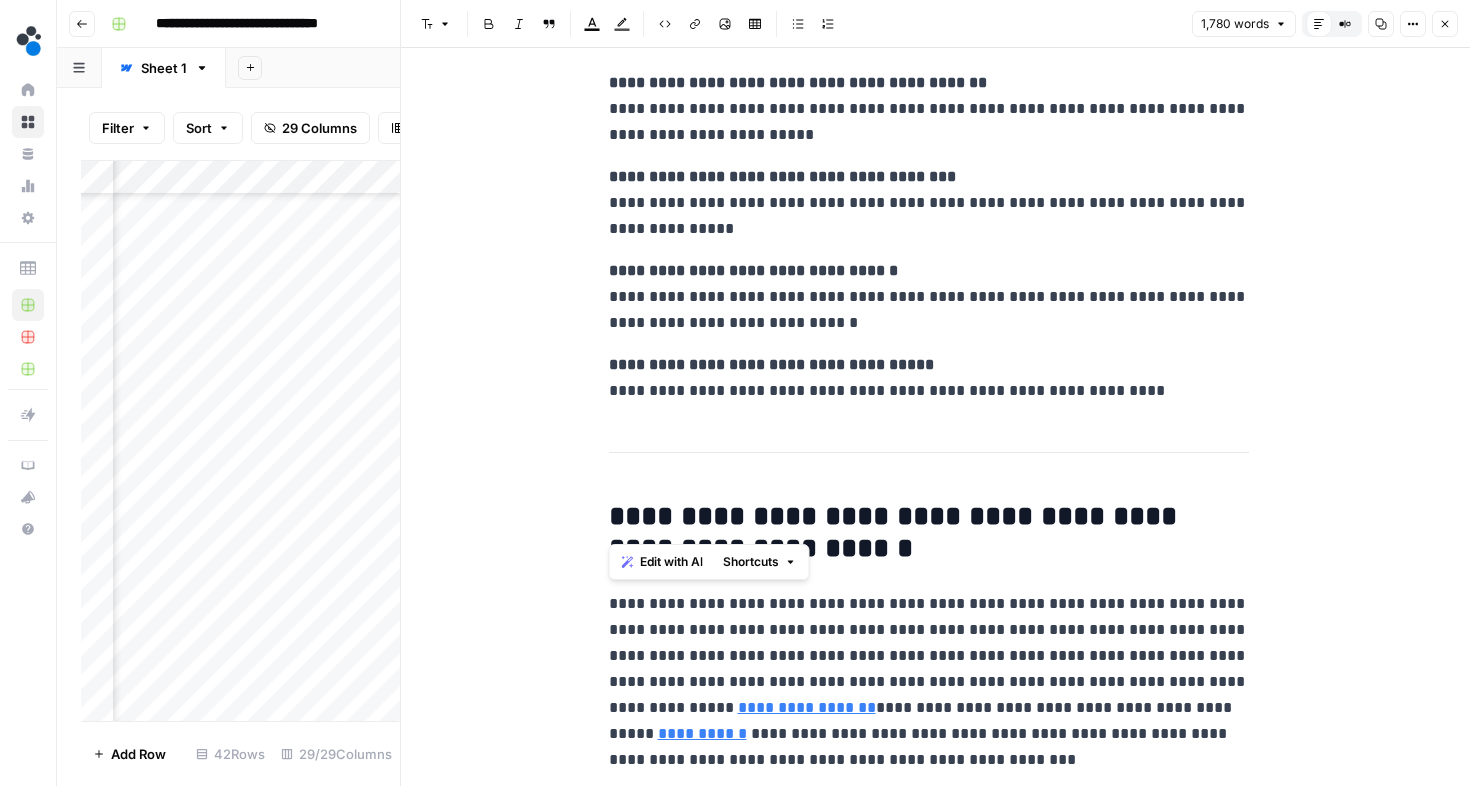 drag, startPoint x: 607, startPoint y: 271, endPoint x: 1254, endPoint y: 478, distance: 679.307 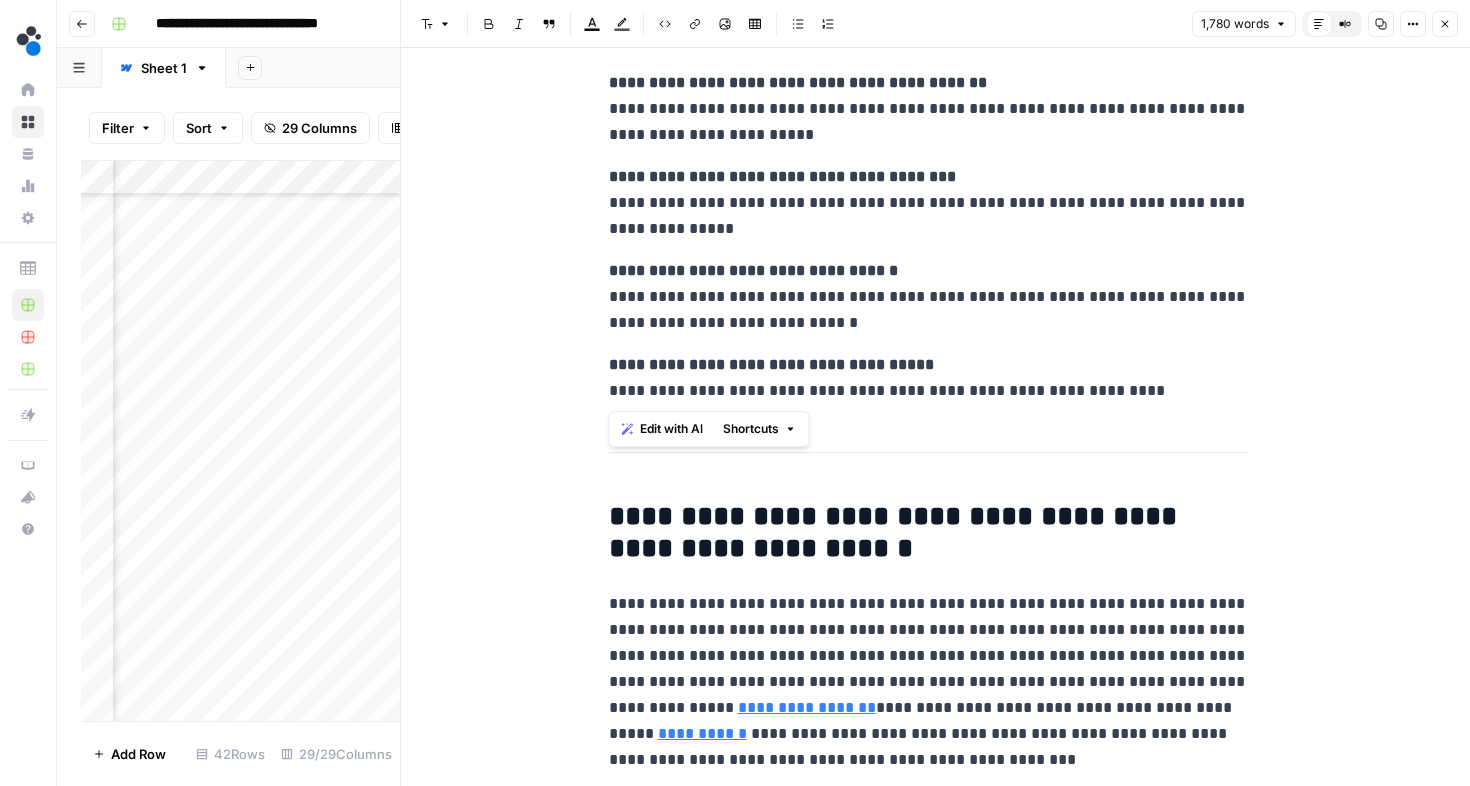 drag, startPoint x: 609, startPoint y: 268, endPoint x: 1129, endPoint y: 378, distance: 531.50726 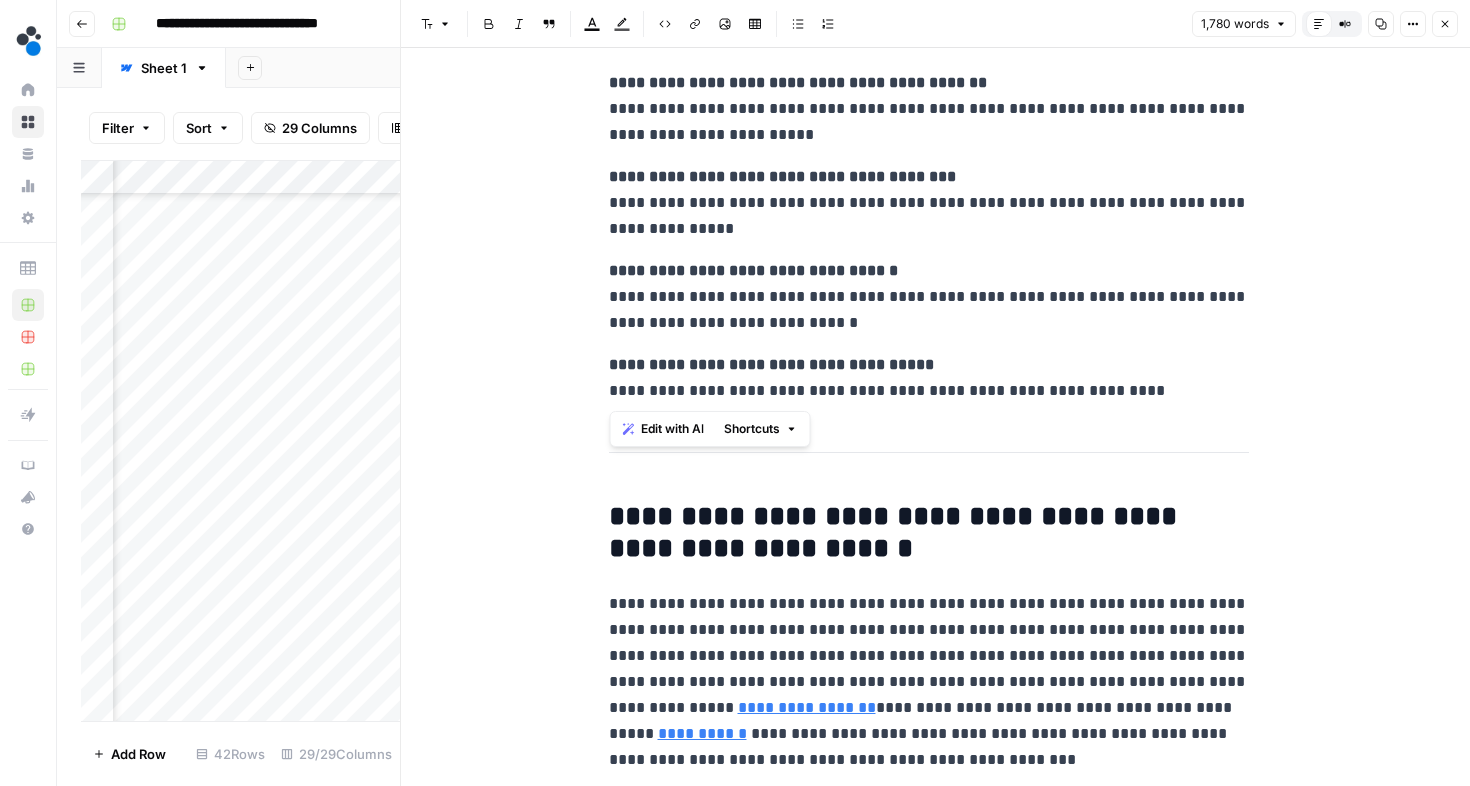 scroll, scrollTop: 0, scrollLeft: 0, axis: both 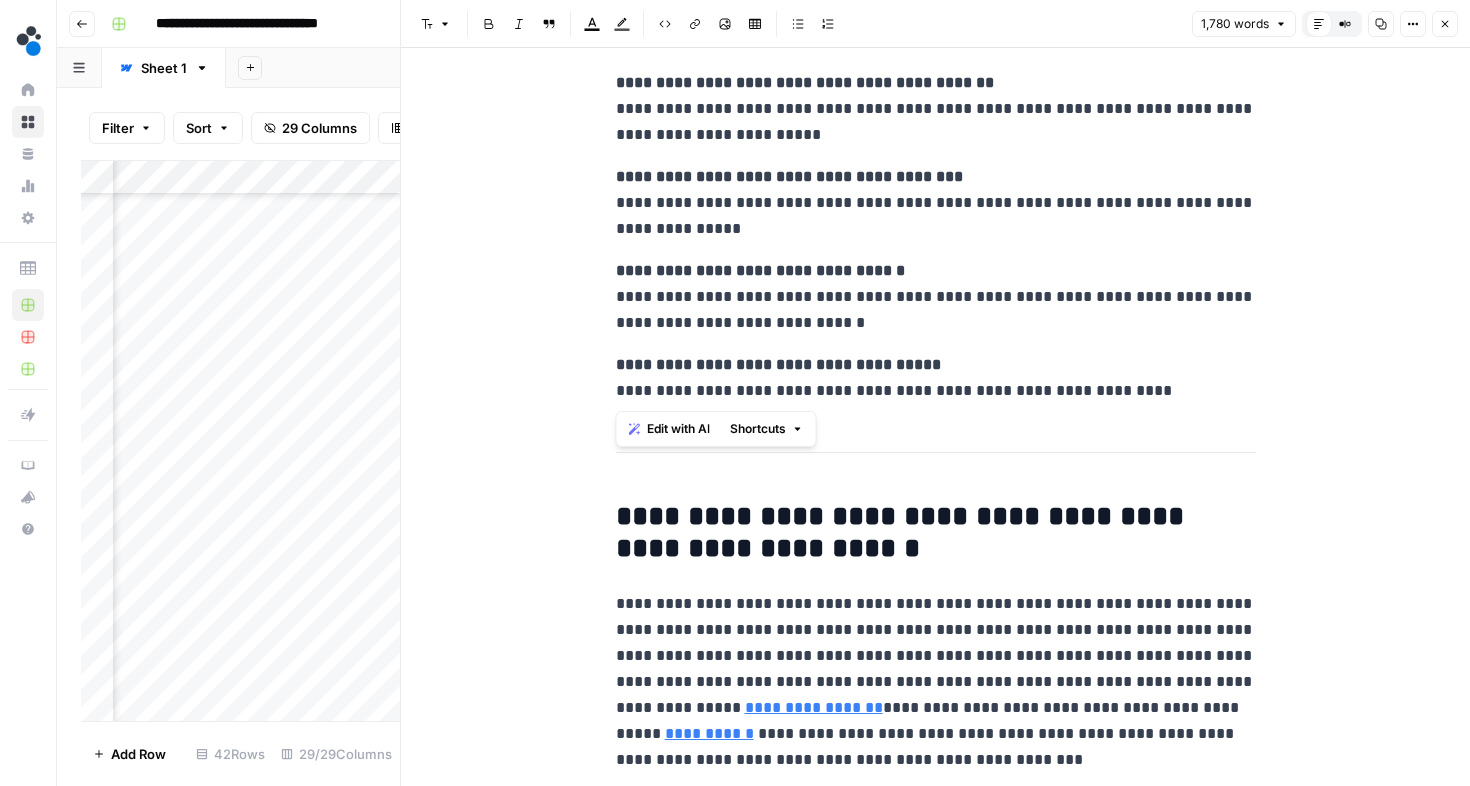 drag, startPoint x: 1127, startPoint y: 393, endPoint x: 601, endPoint y: 272, distance: 539.7379 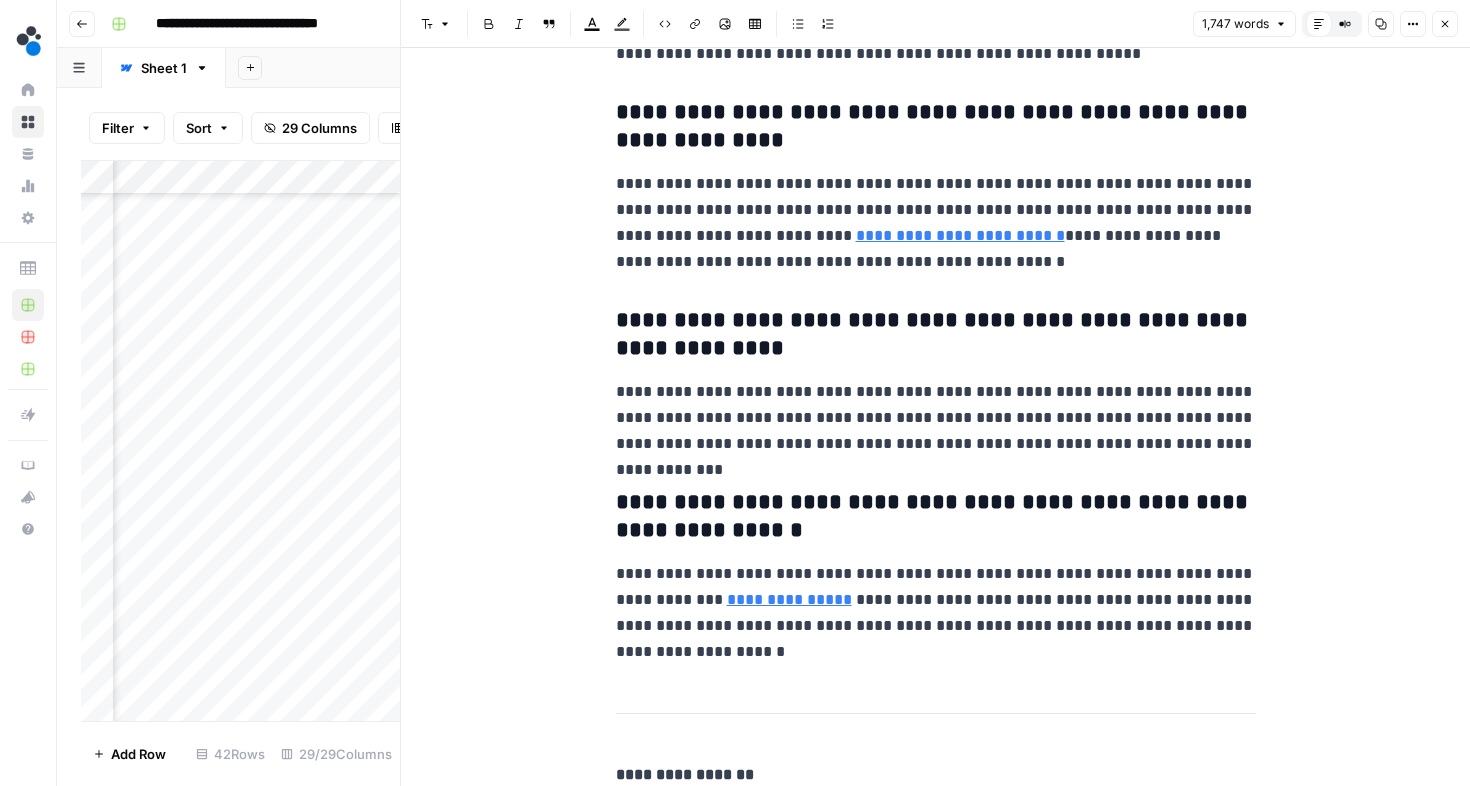scroll, scrollTop: 9151, scrollLeft: 0, axis: vertical 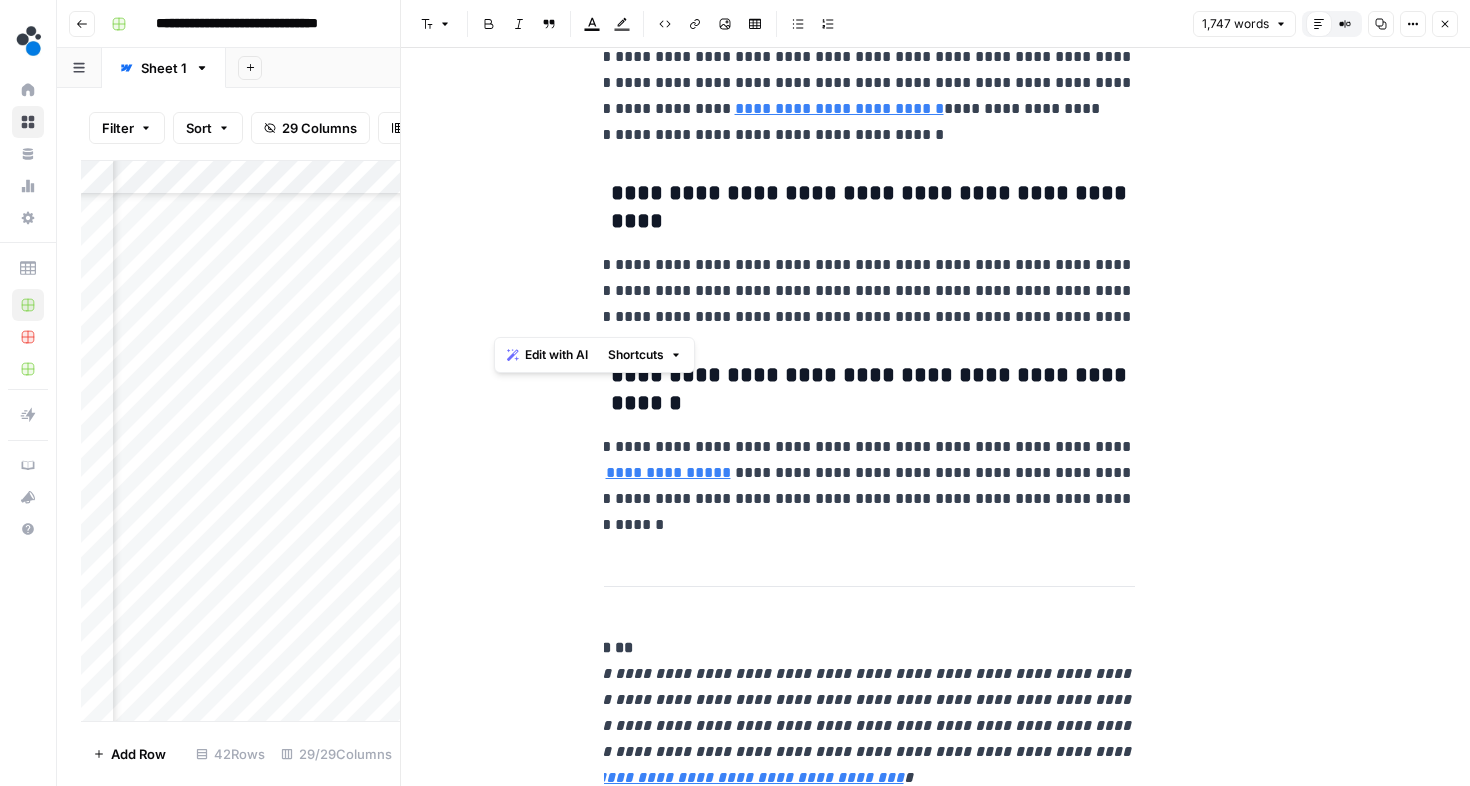 drag, startPoint x: 615, startPoint y: 190, endPoint x: 1268, endPoint y: 315, distance: 664.8564 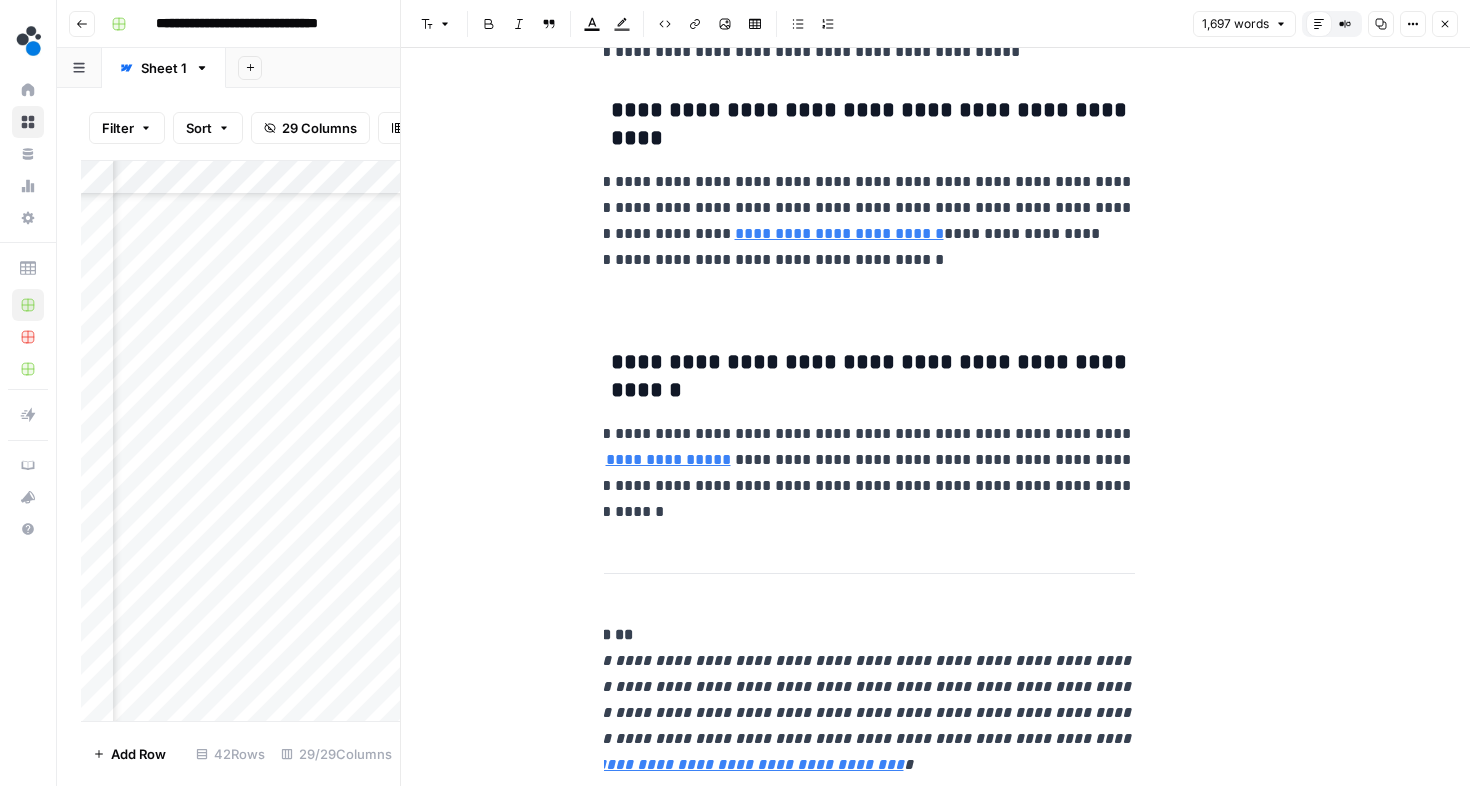 scroll, scrollTop: 0, scrollLeft: 7, axis: horizontal 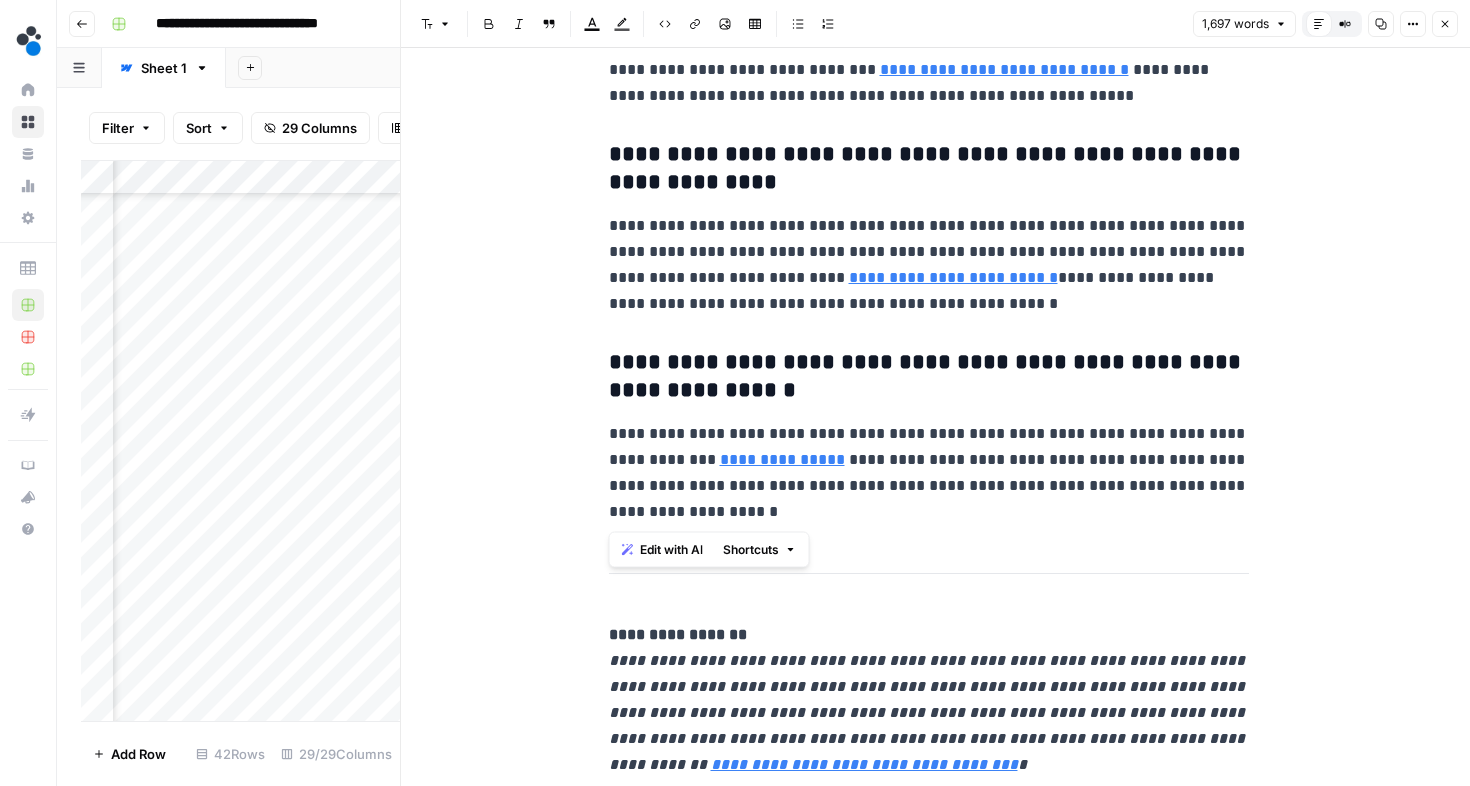 drag, startPoint x: 717, startPoint y: 513, endPoint x: 613, endPoint y: 348, distance: 195.04102 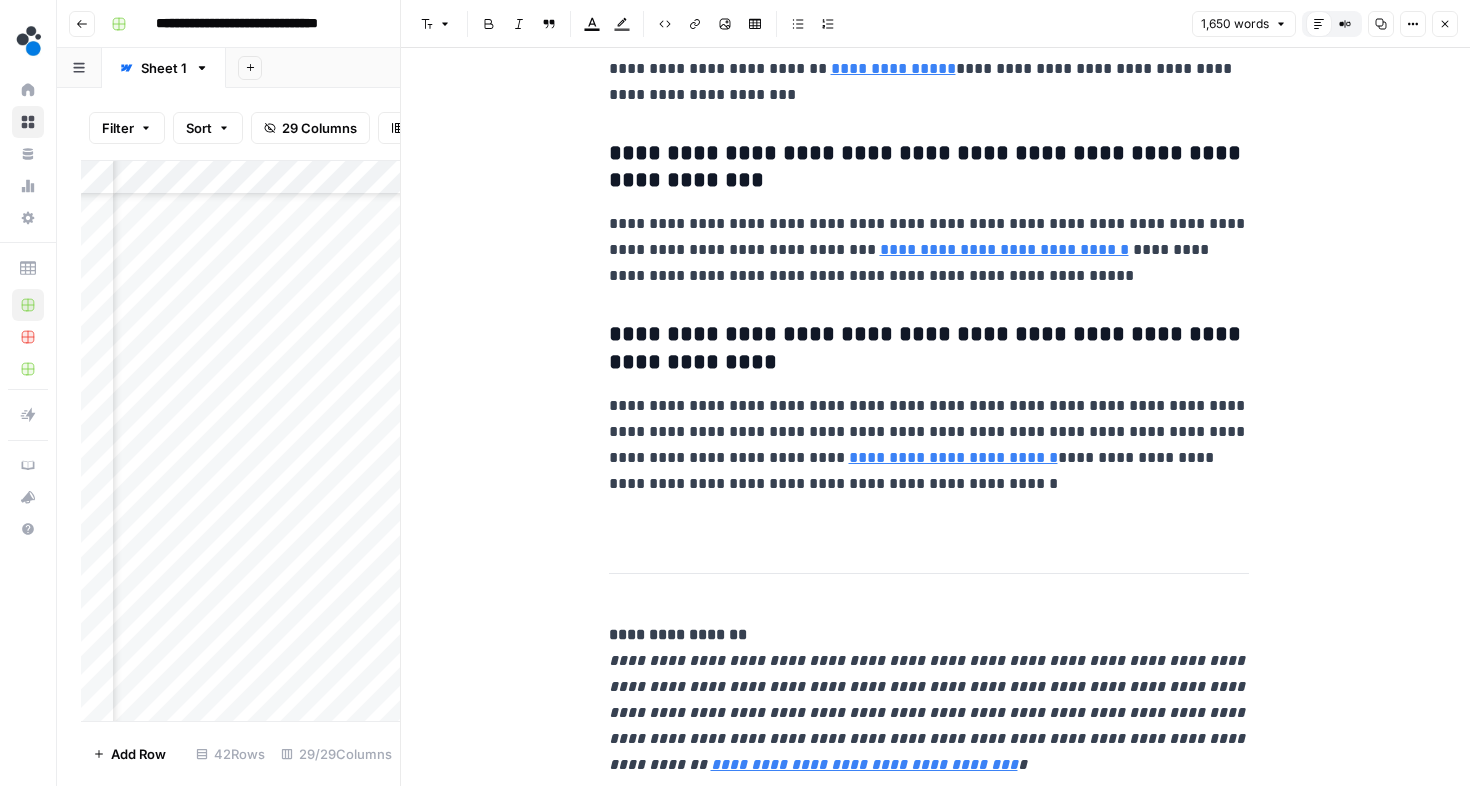 scroll, scrollTop: 8774, scrollLeft: 0, axis: vertical 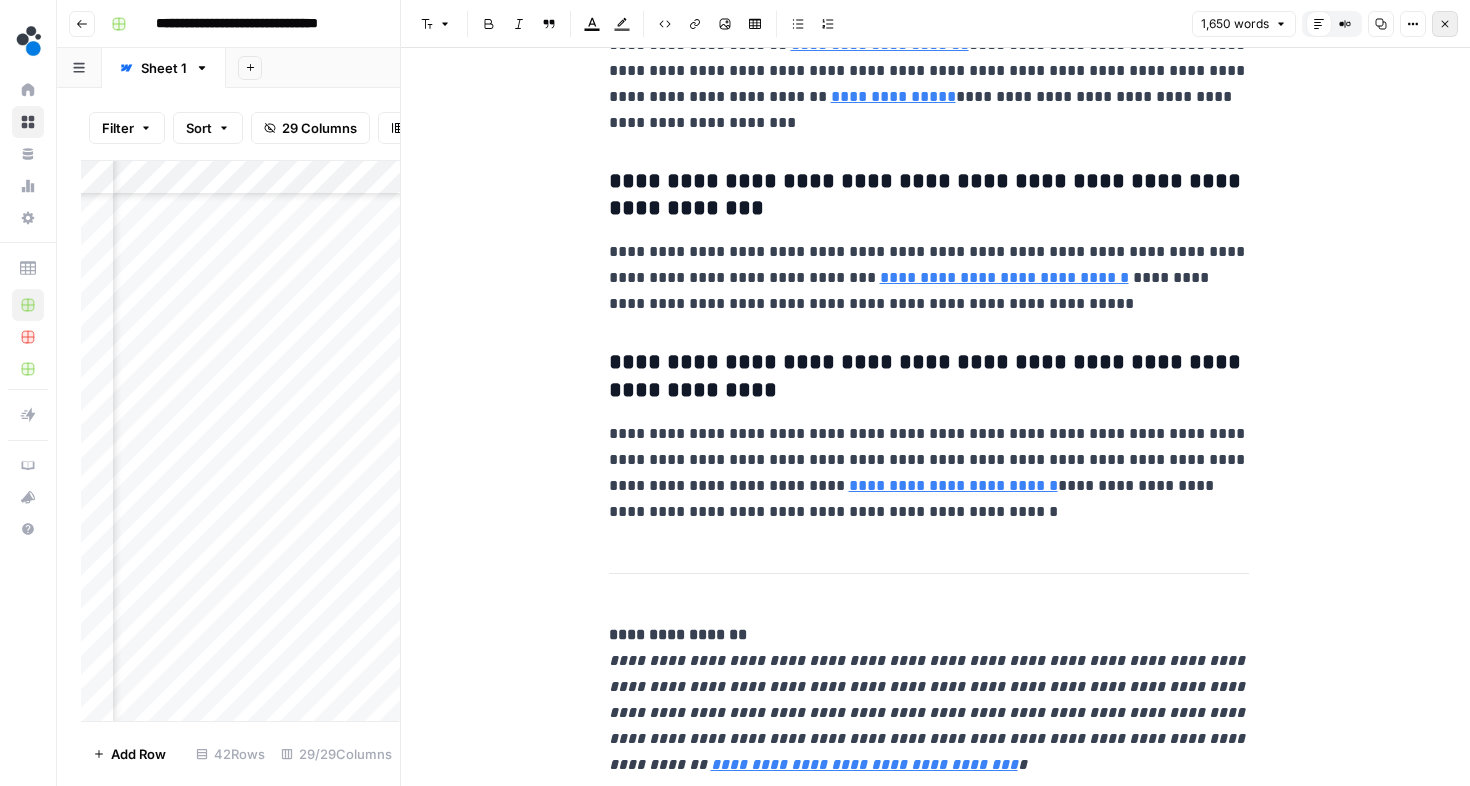 click 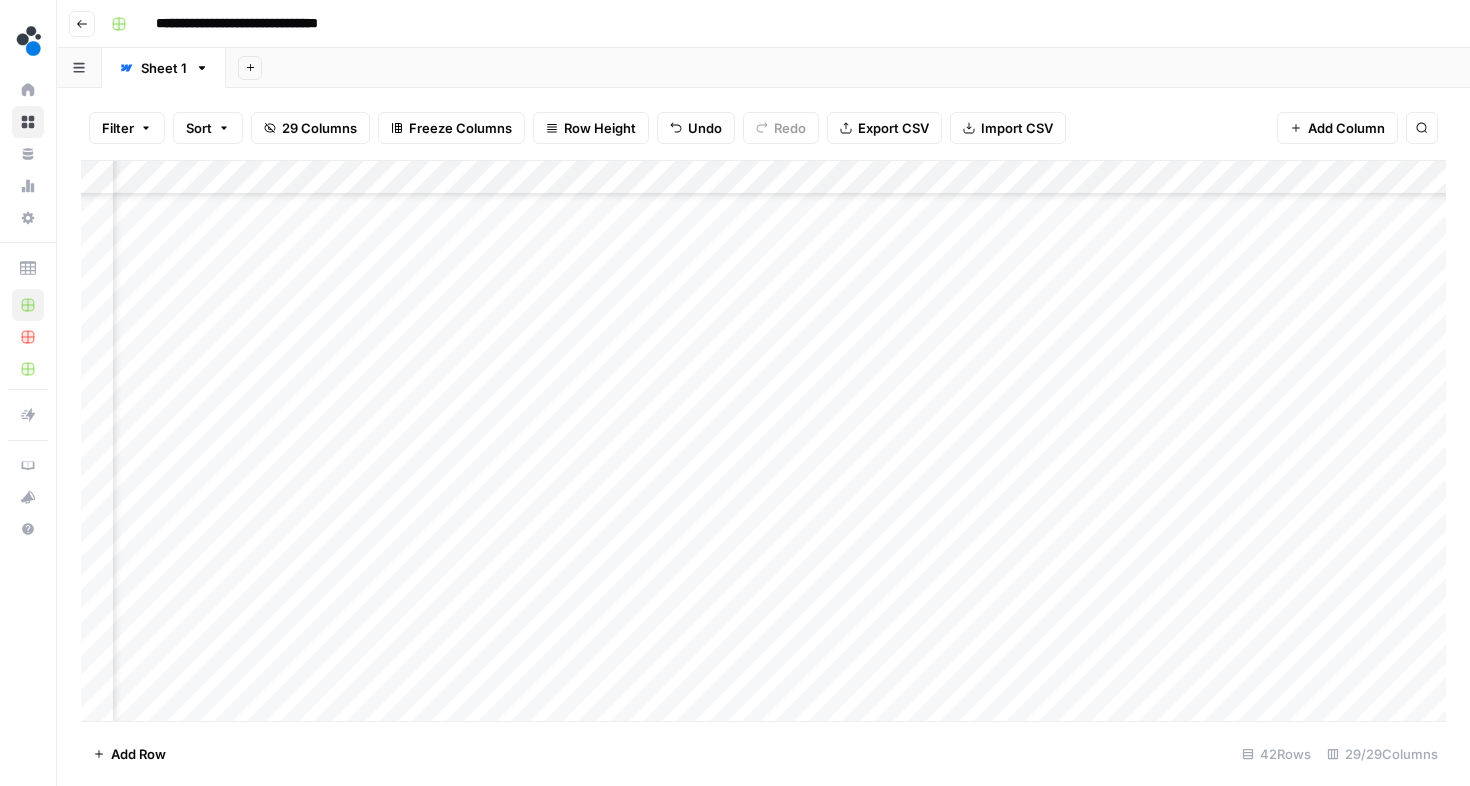 click on "Add Column" at bounding box center (763, 441) 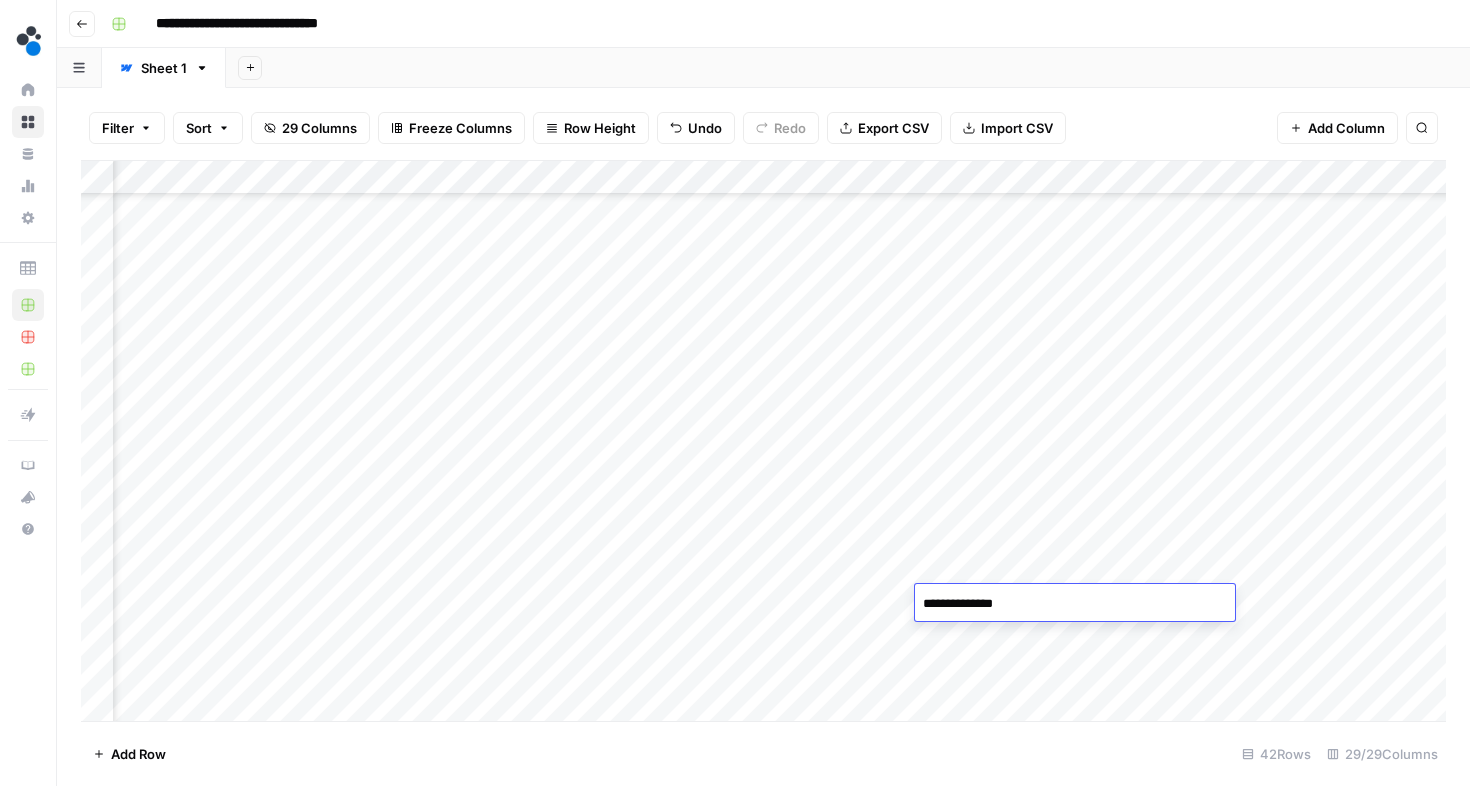 type on "**********" 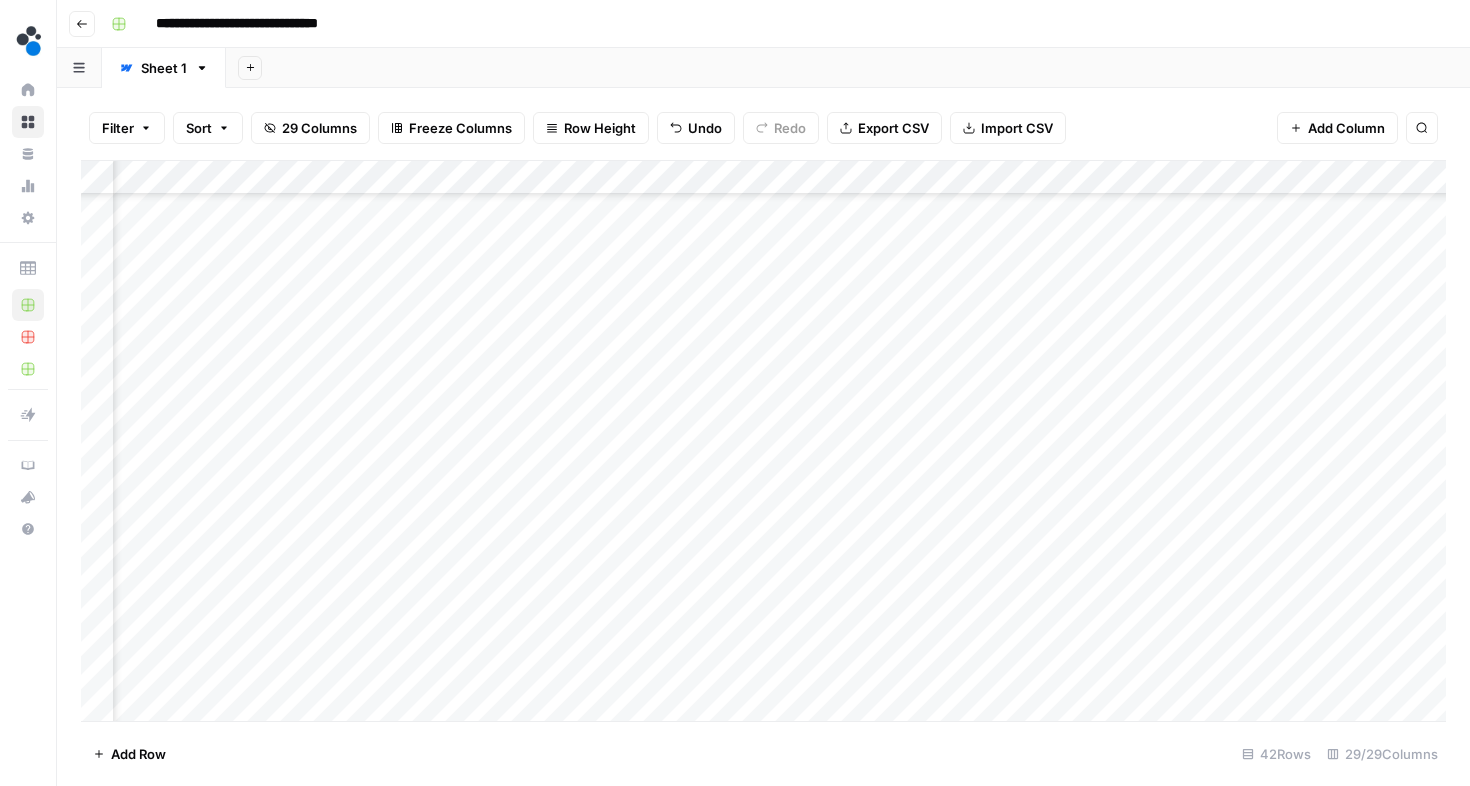 click on "Add Column" at bounding box center (763, 441) 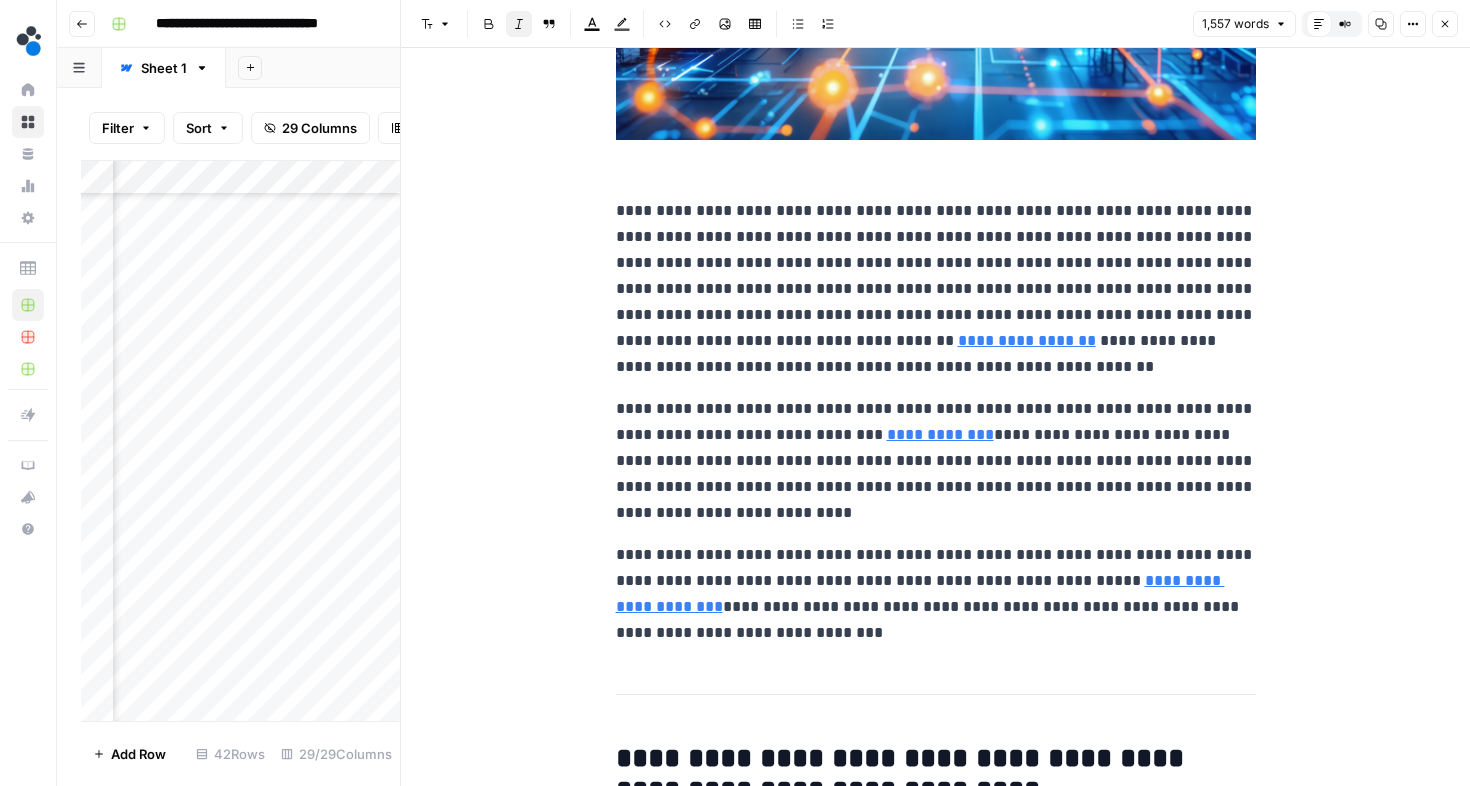 scroll, scrollTop: 334, scrollLeft: 0, axis: vertical 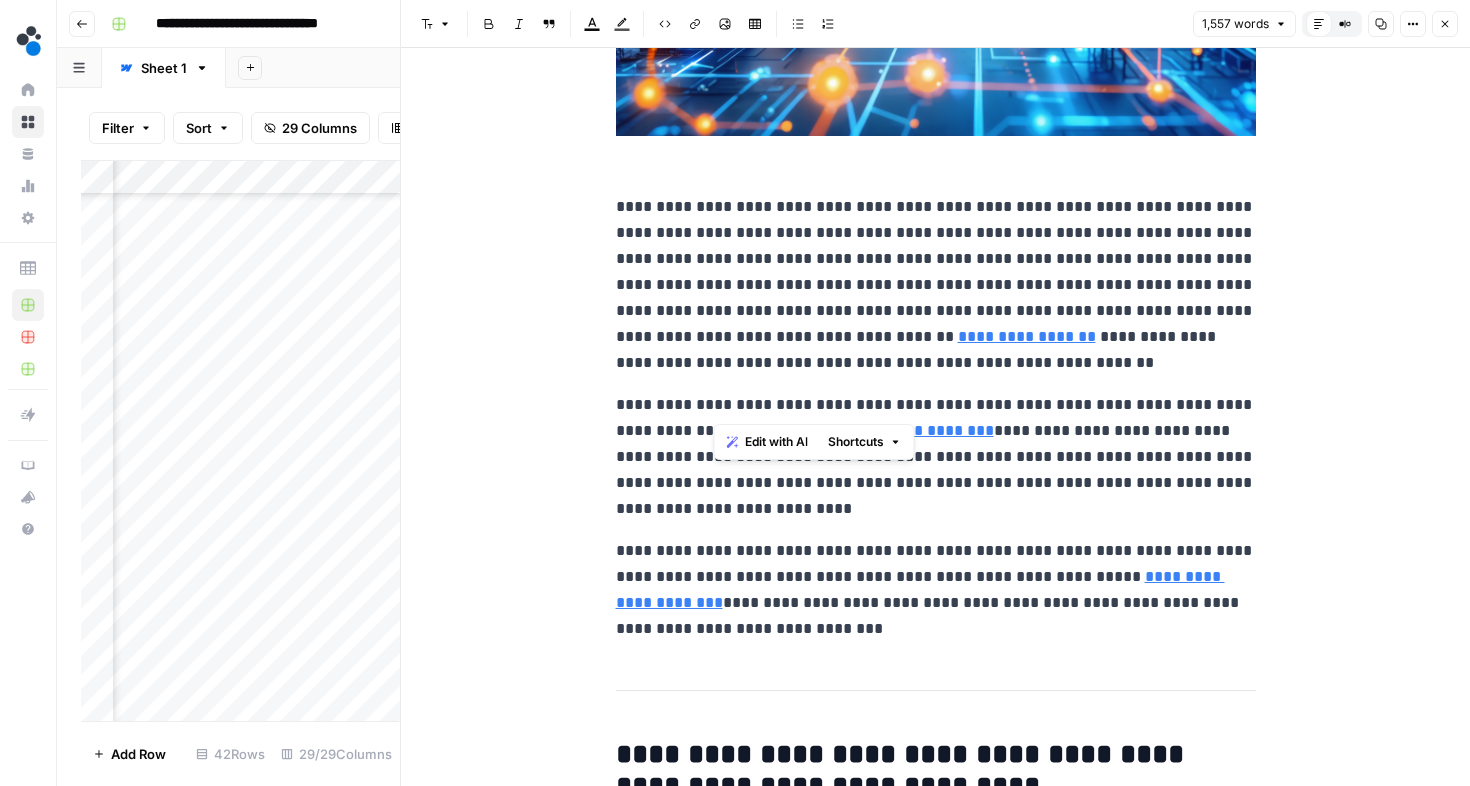 drag, startPoint x: 716, startPoint y: 403, endPoint x: 1095, endPoint y: 395, distance: 379.0844 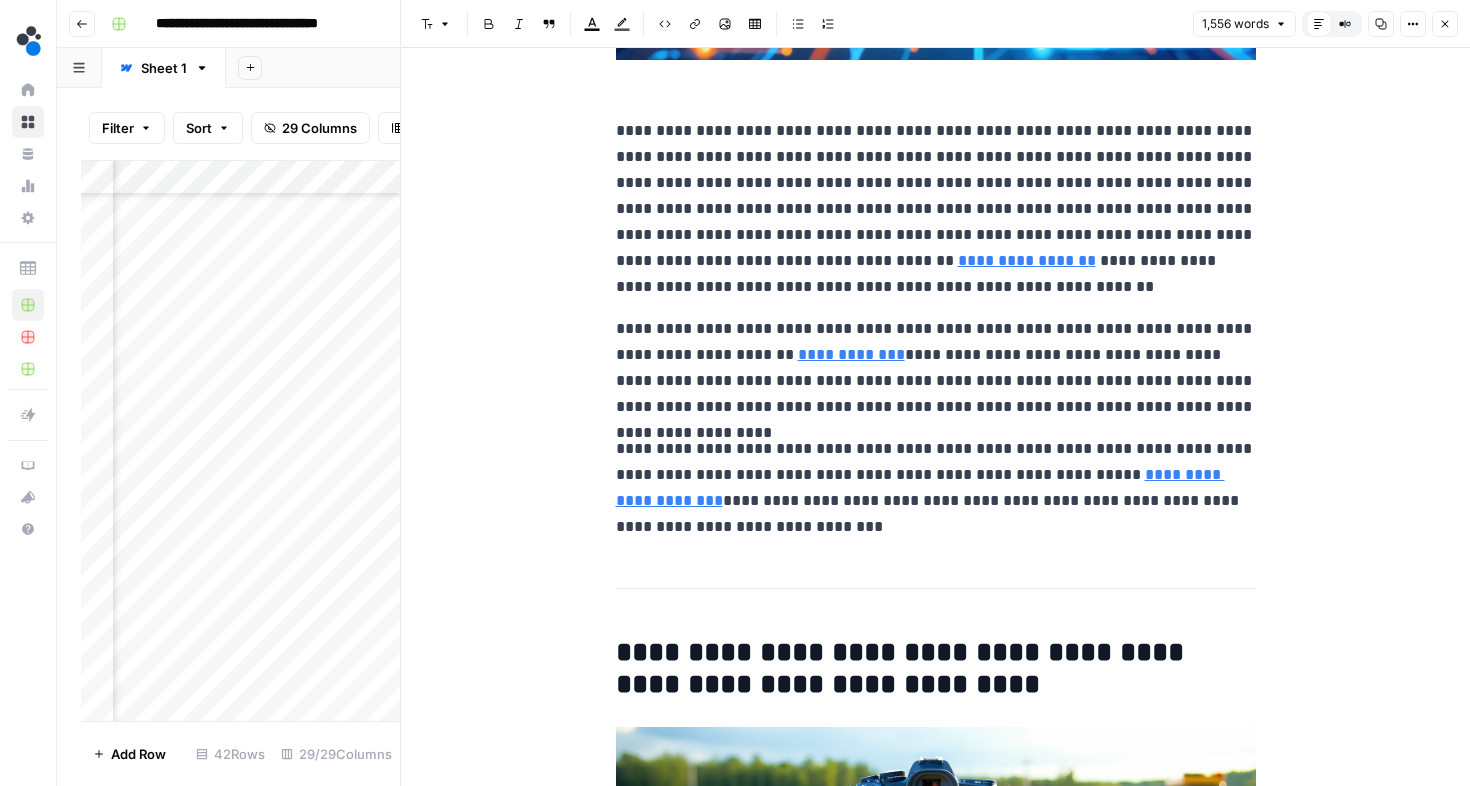 scroll, scrollTop: 412, scrollLeft: 0, axis: vertical 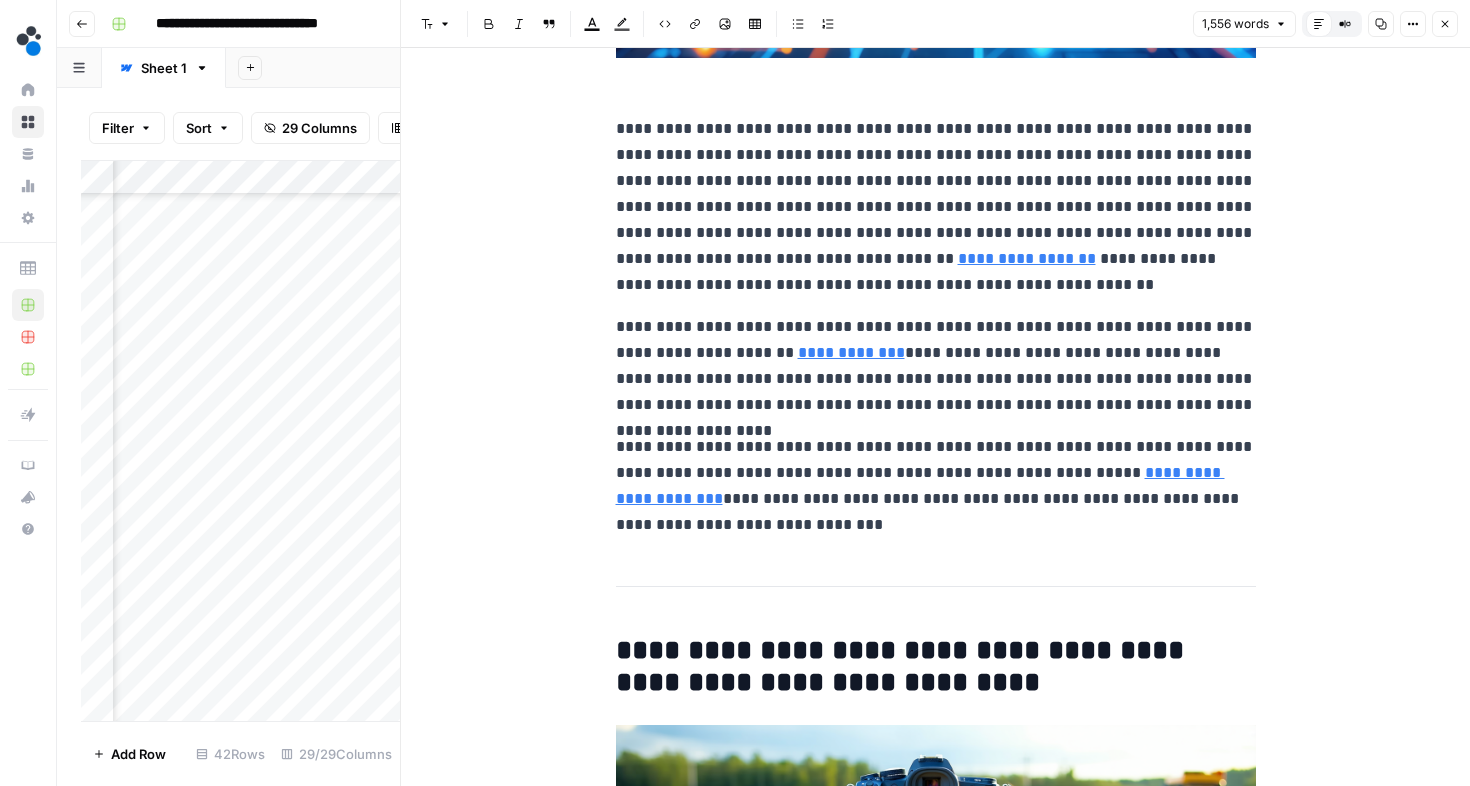 click on "**********" at bounding box center (936, 366) 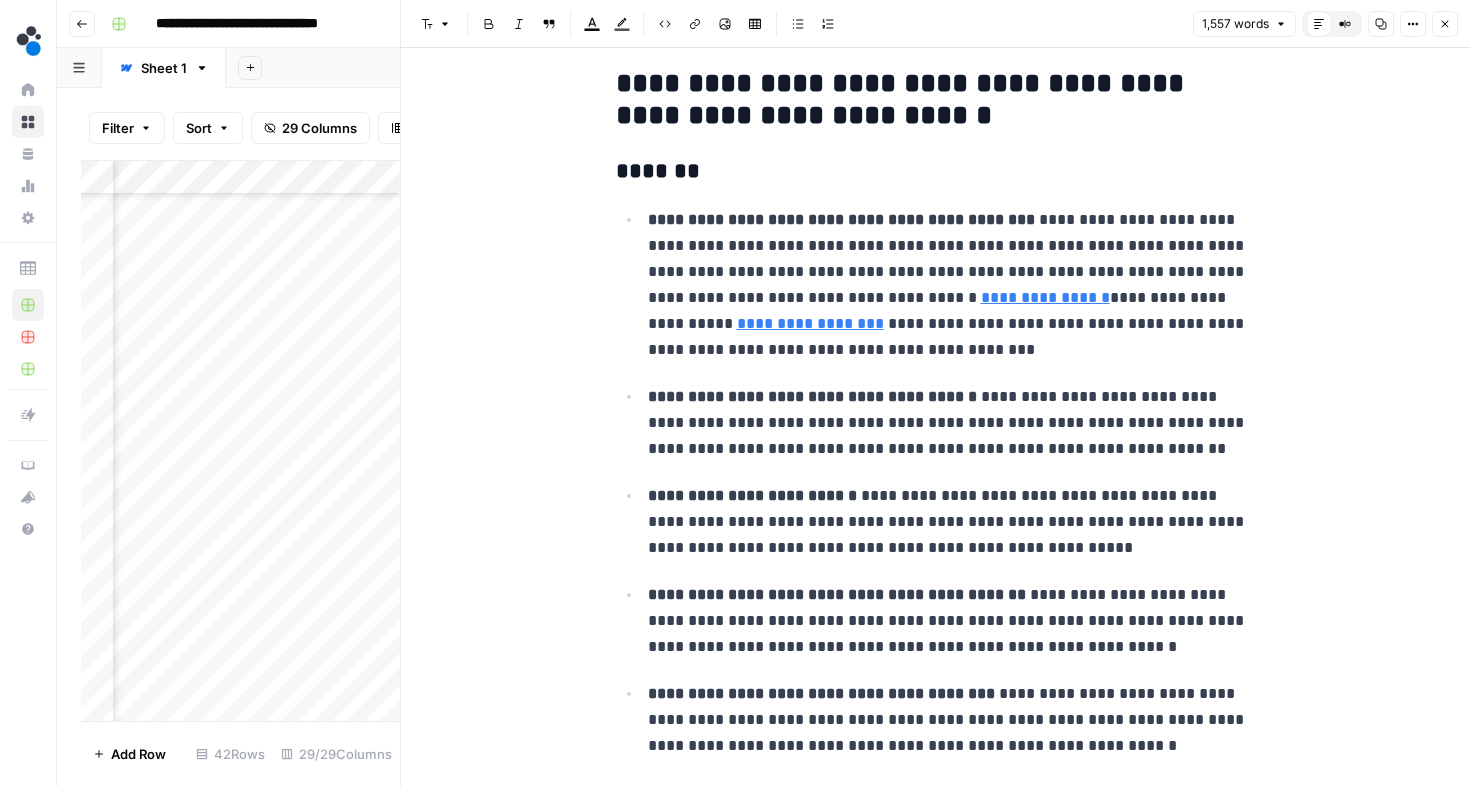 scroll, scrollTop: 2910, scrollLeft: 0, axis: vertical 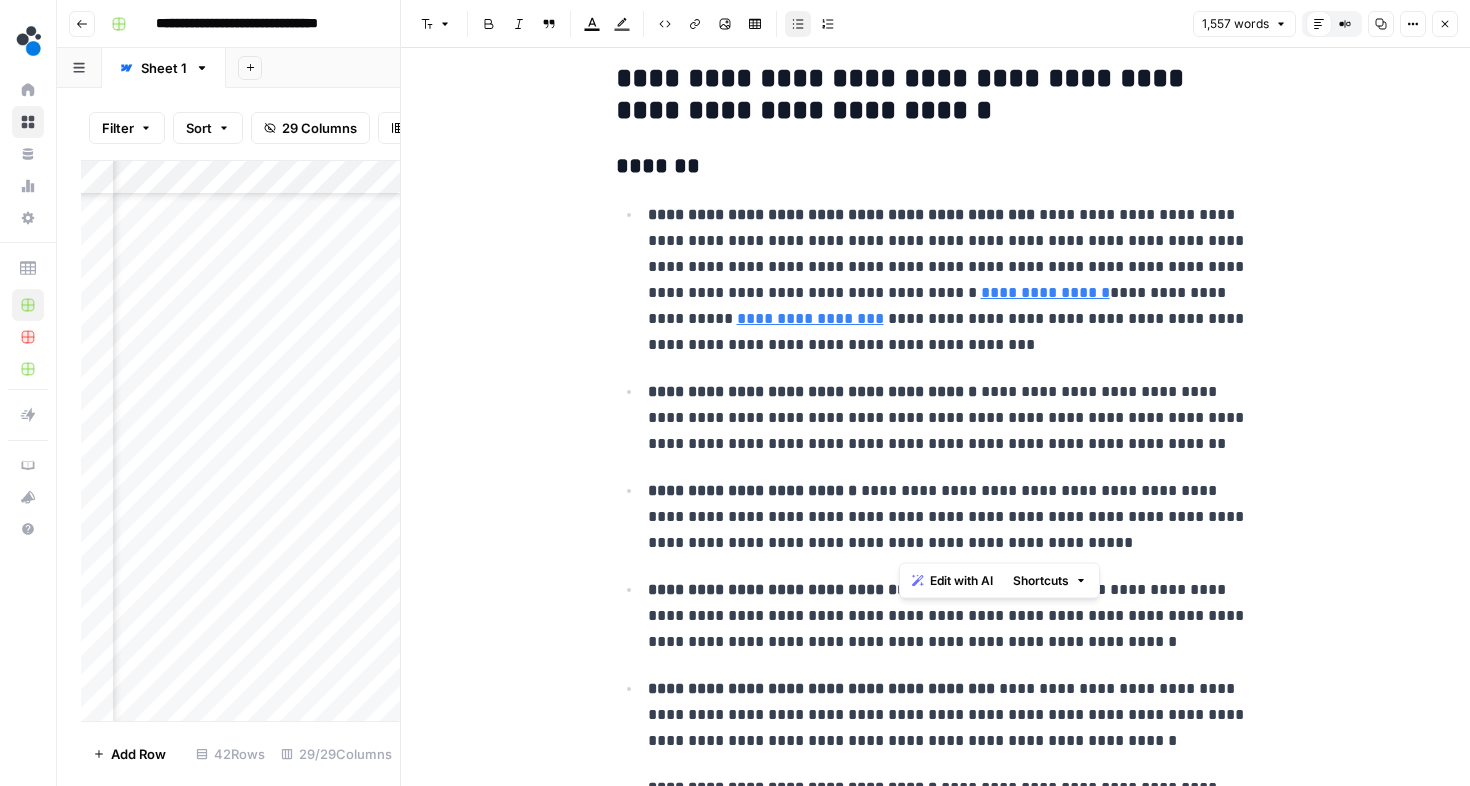 drag, startPoint x: 1011, startPoint y: 544, endPoint x: 898, endPoint y: 526, distance: 114.424644 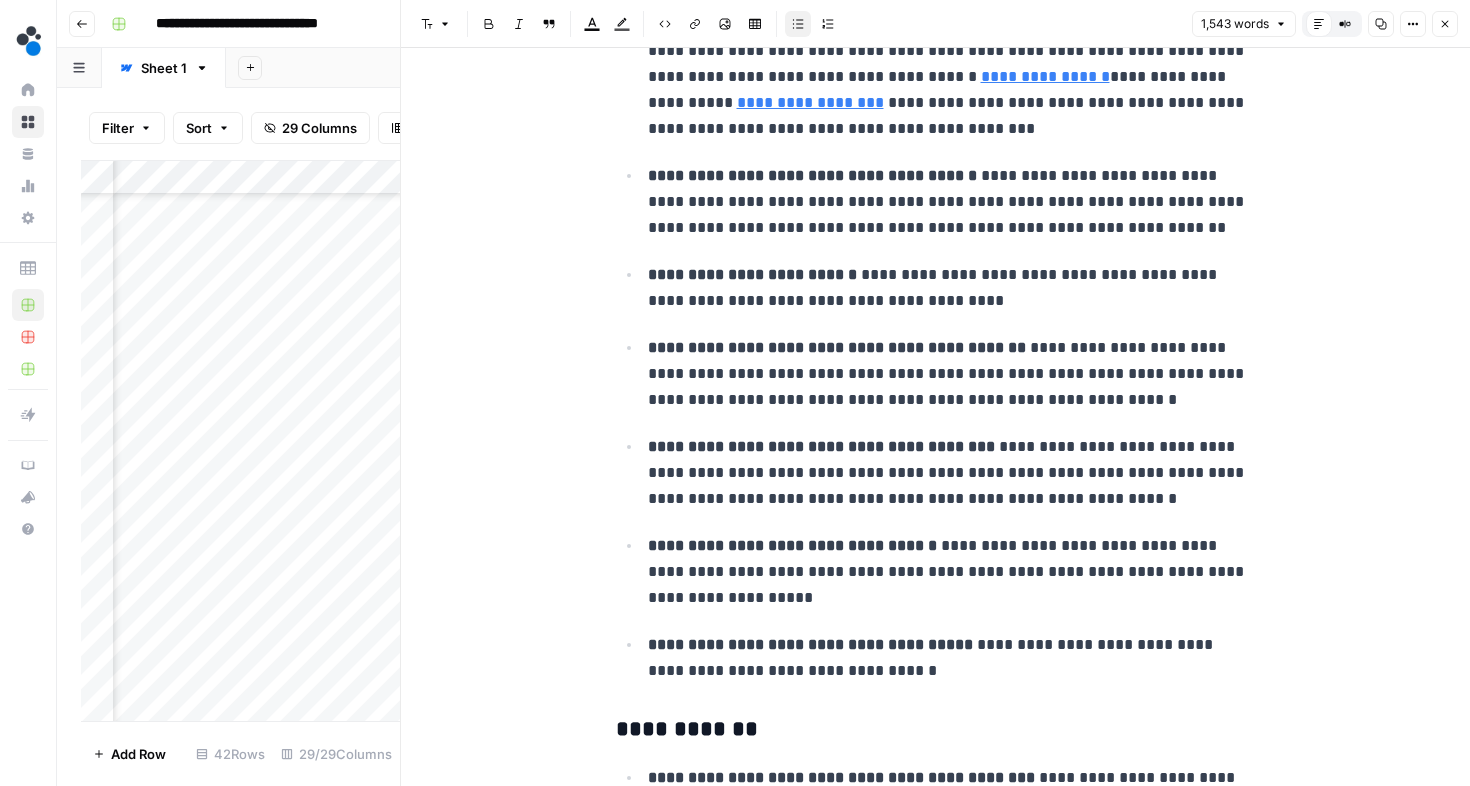 scroll, scrollTop: 3134, scrollLeft: 0, axis: vertical 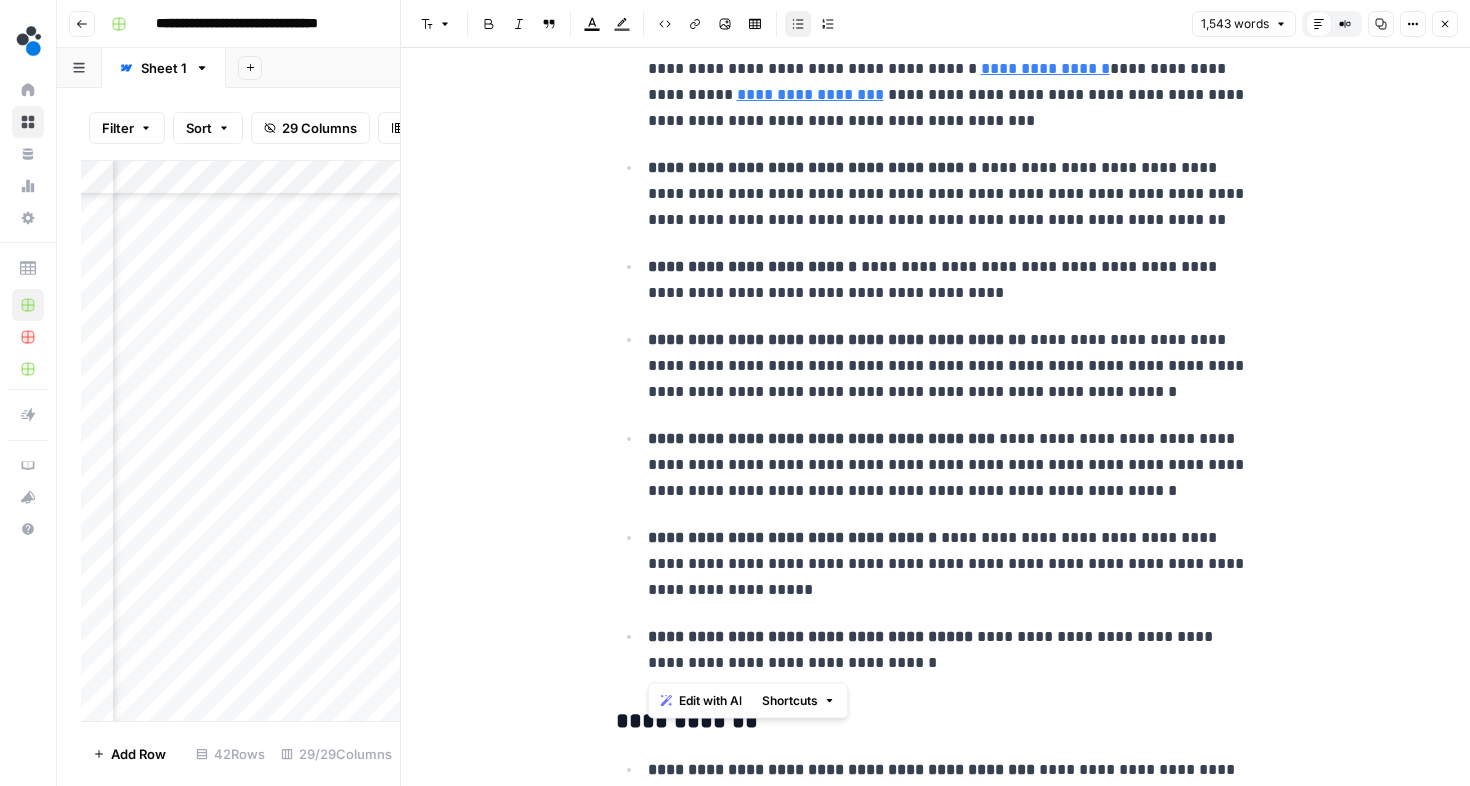 drag, startPoint x: 647, startPoint y: 535, endPoint x: 862, endPoint y: 662, distance: 249.70782 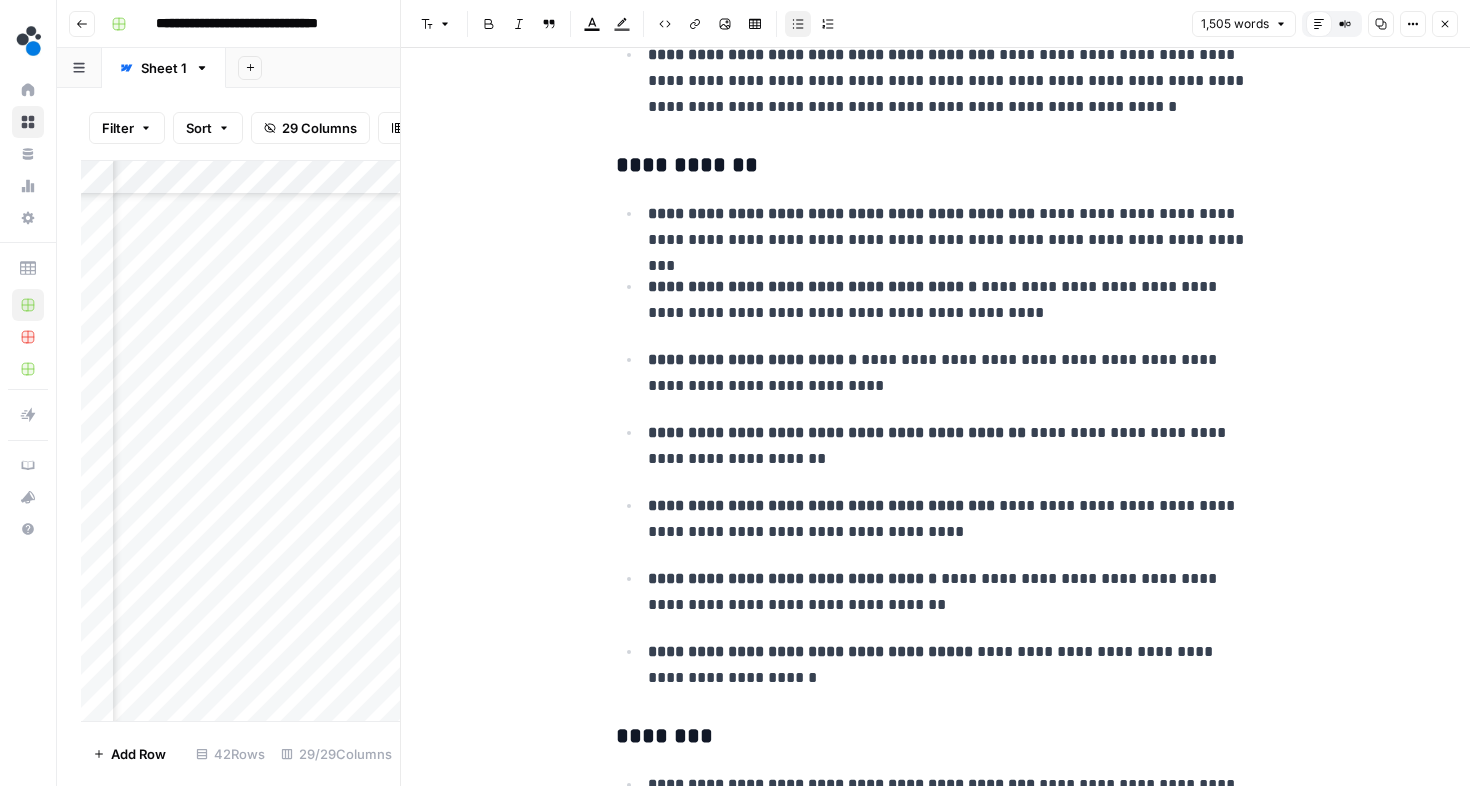 scroll, scrollTop: 3711, scrollLeft: 0, axis: vertical 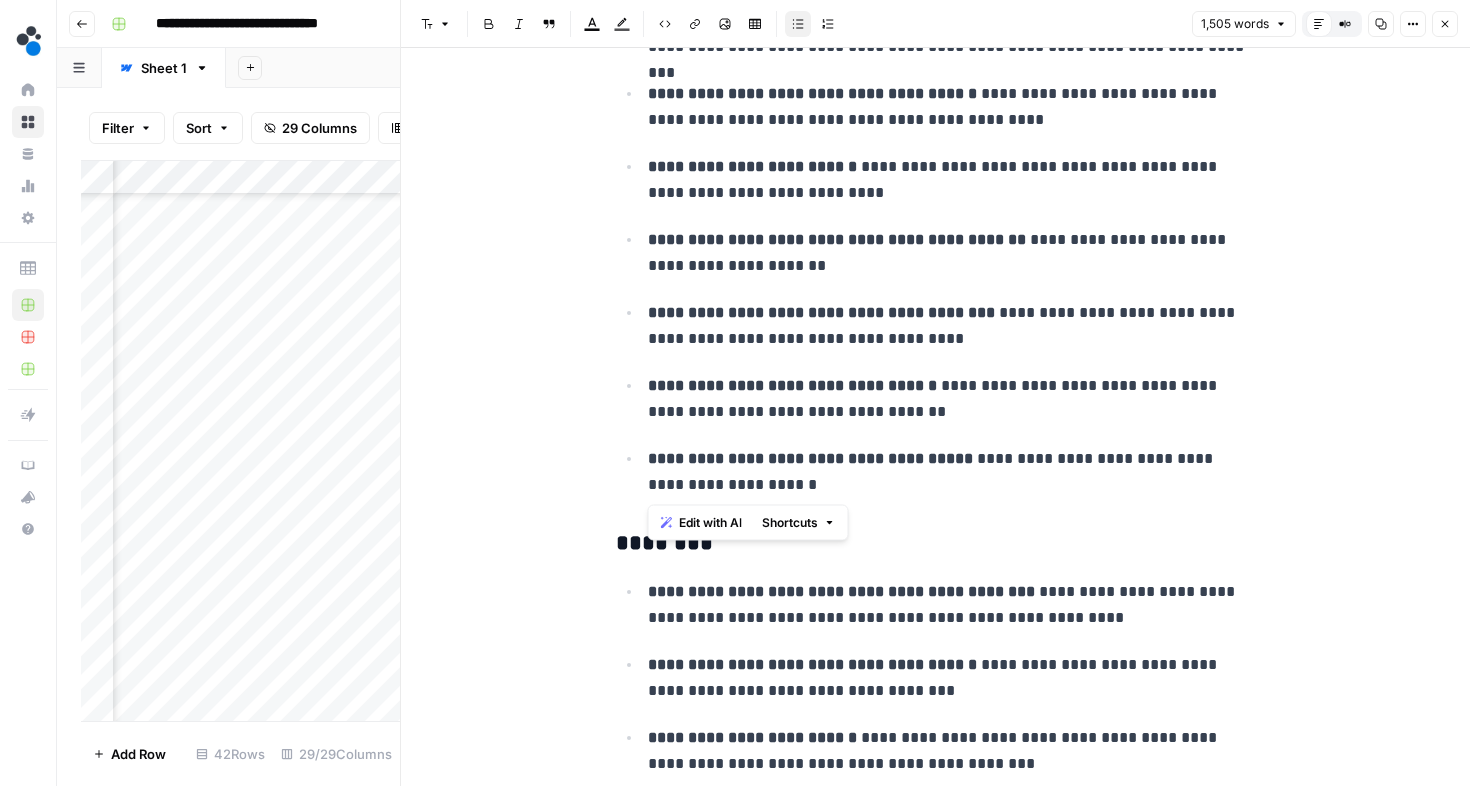 drag, startPoint x: 646, startPoint y: 384, endPoint x: 840, endPoint y: 480, distance: 216.45323 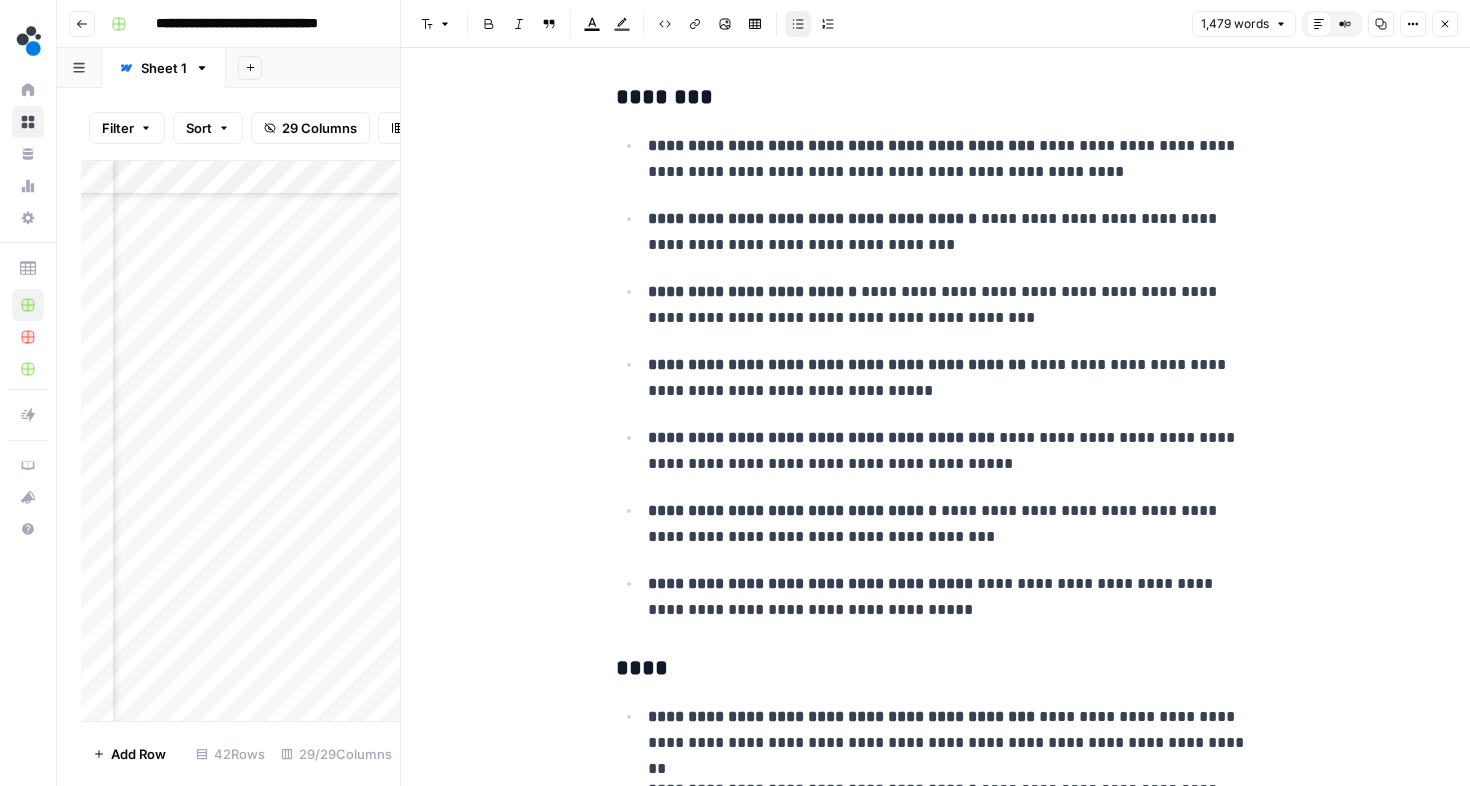 scroll, scrollTop: 4125, scrollLeft: 0, axis: vertical 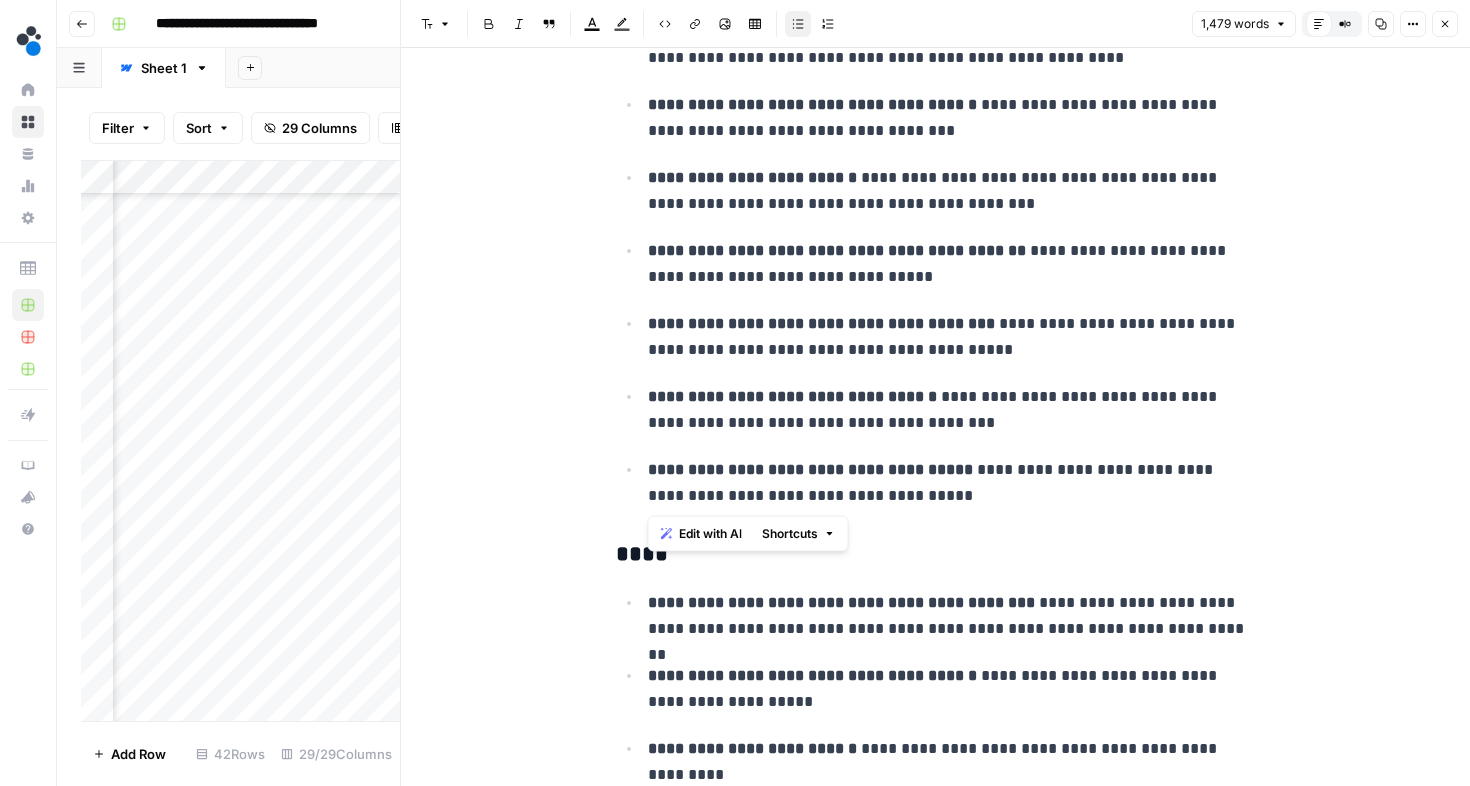 drag, startPoint x: 647, startPoint y: 394, endPoint x: 1050, endPoint y: 507, distance: 418.54272 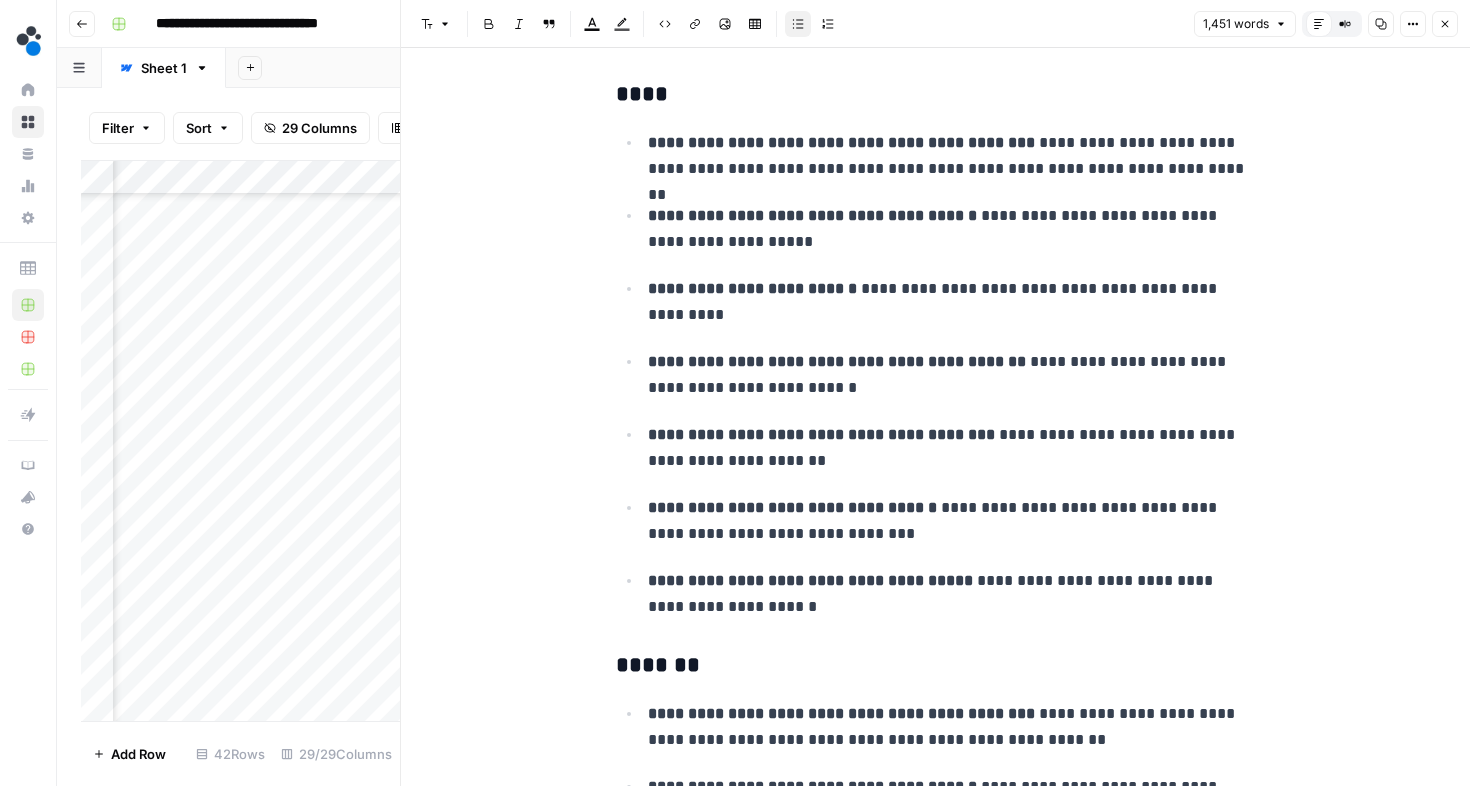 scroll, scrollTop: 4477, scrollLeft: 0, axis: vertical 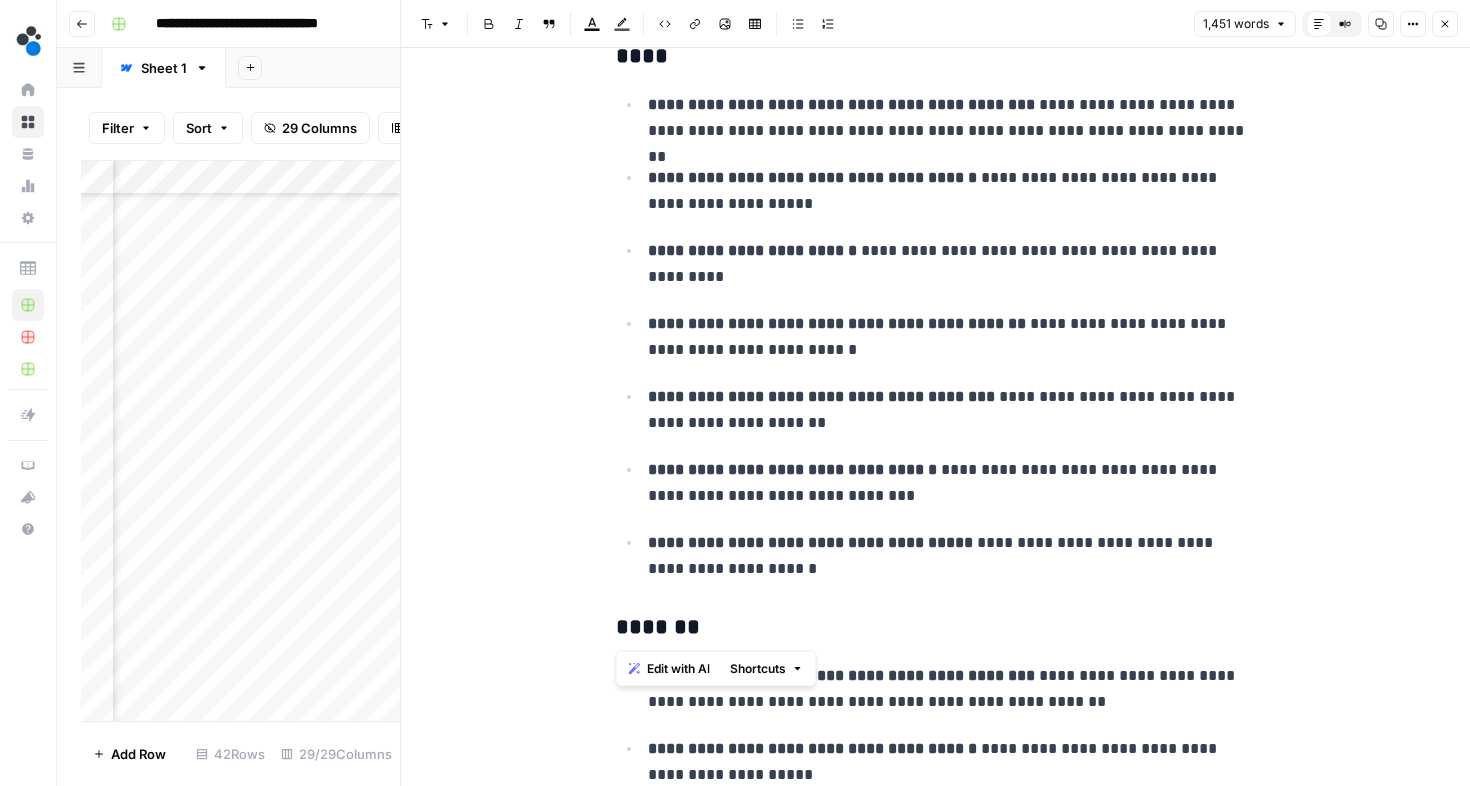 drag, startPoint x: 646, startPoint y: 469, endPoint x: 843, endPoint y: 607, distance: 240.5265 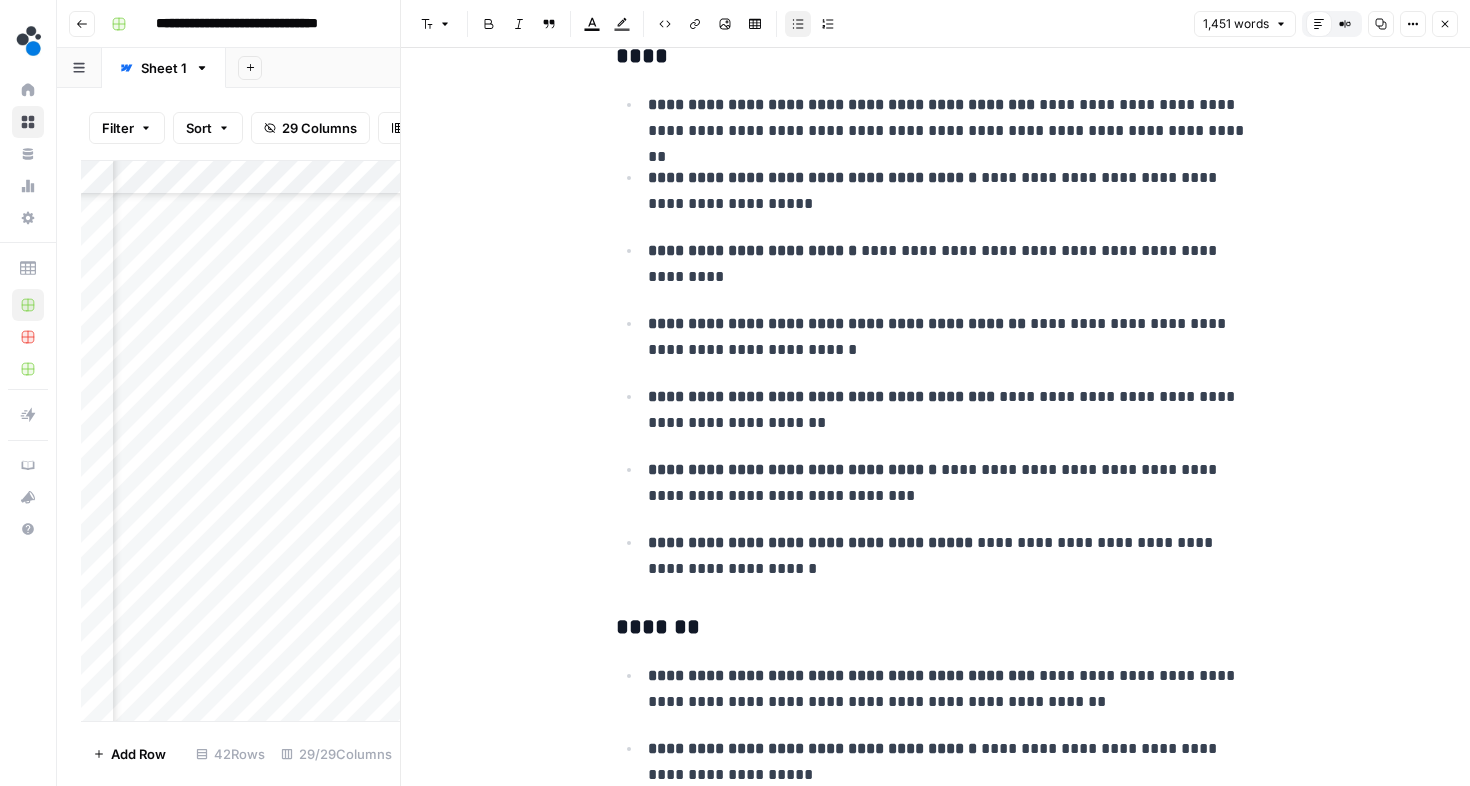 click on "**********" at bounding box center [952, 556] 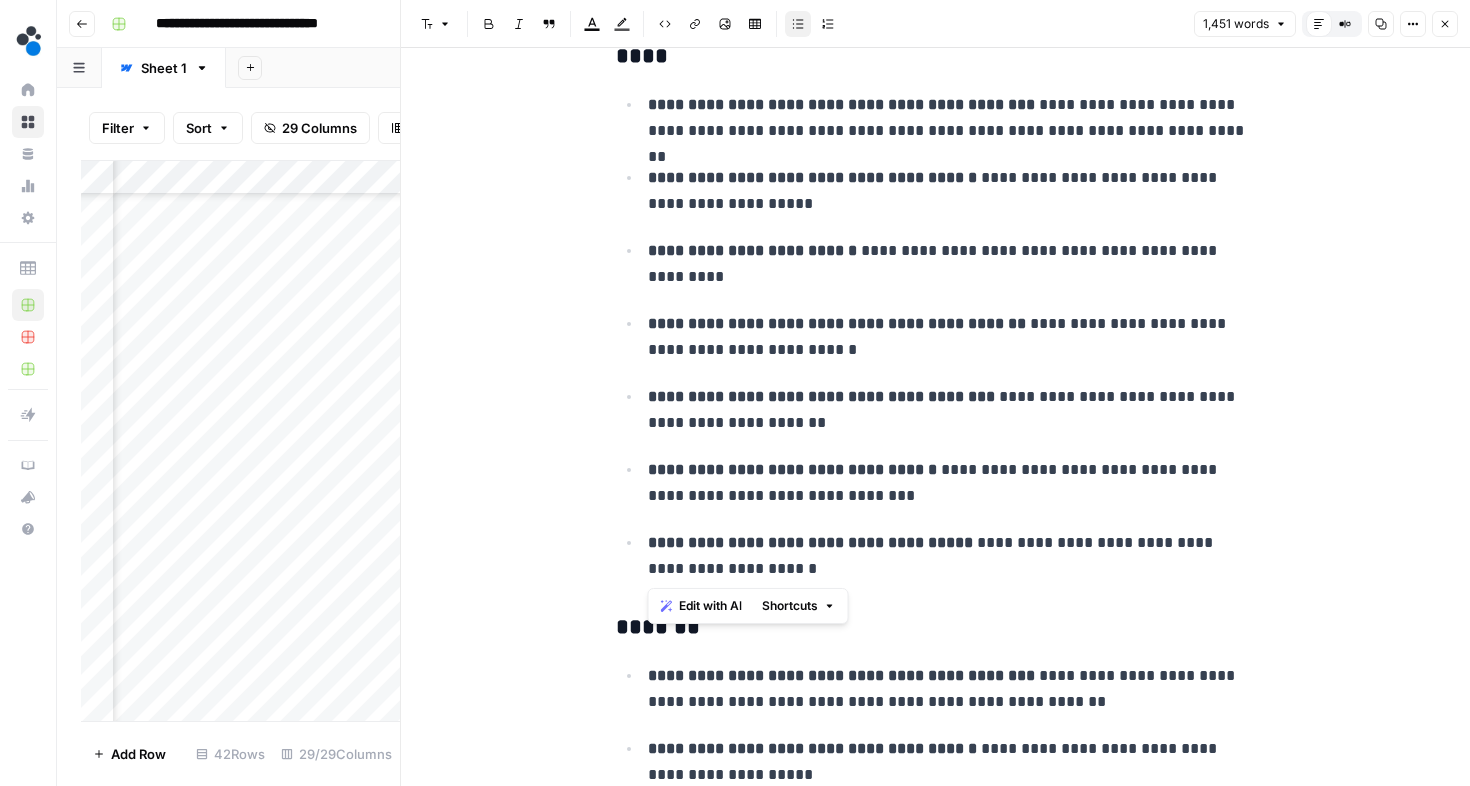 drag, startPoint x: 746, startPoint y: 568, endPoint x: 629, endPoint y: 470, distance: 152.62044 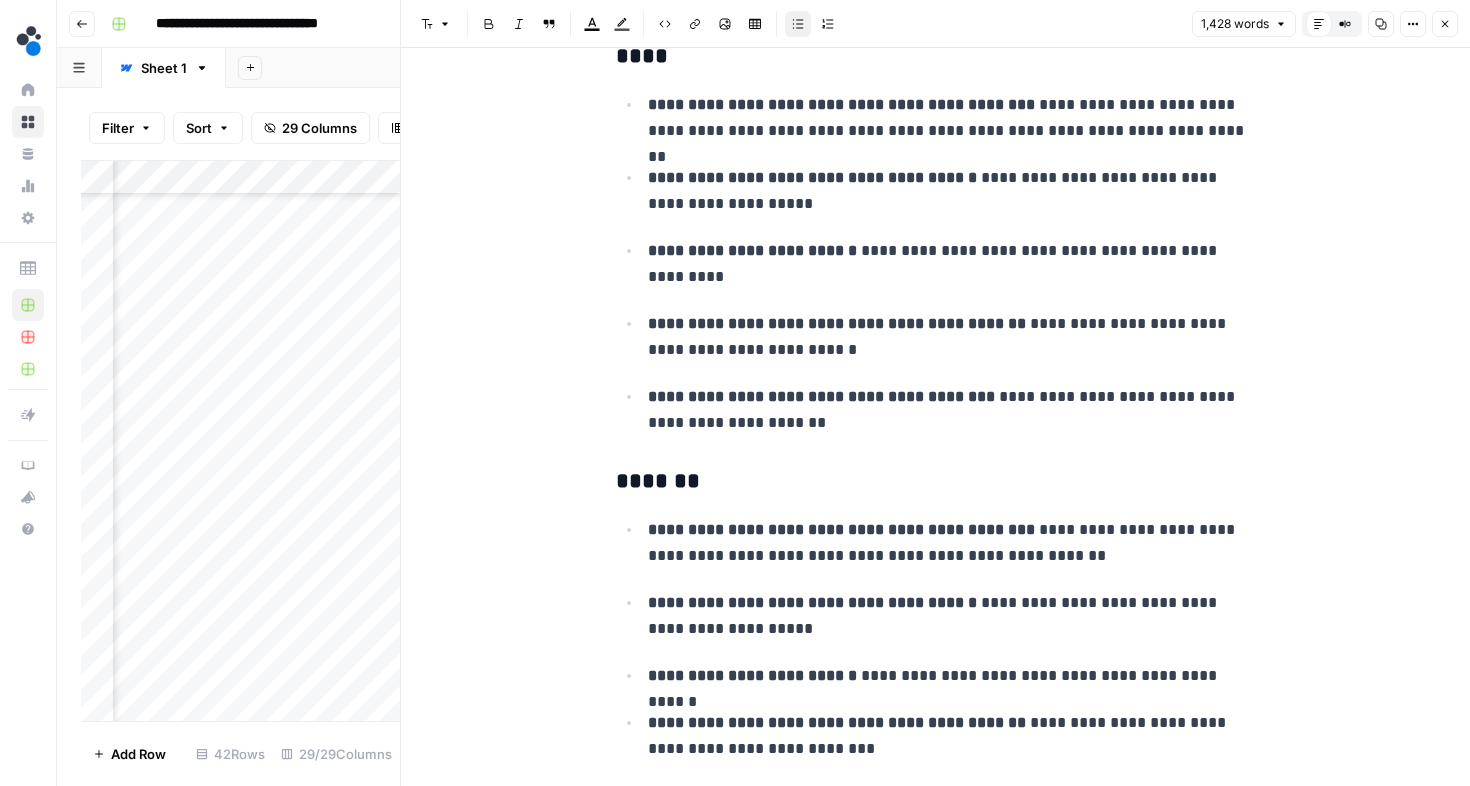 scroll, scrollTop: 4826, scrollLeft: 0, axis: vertical 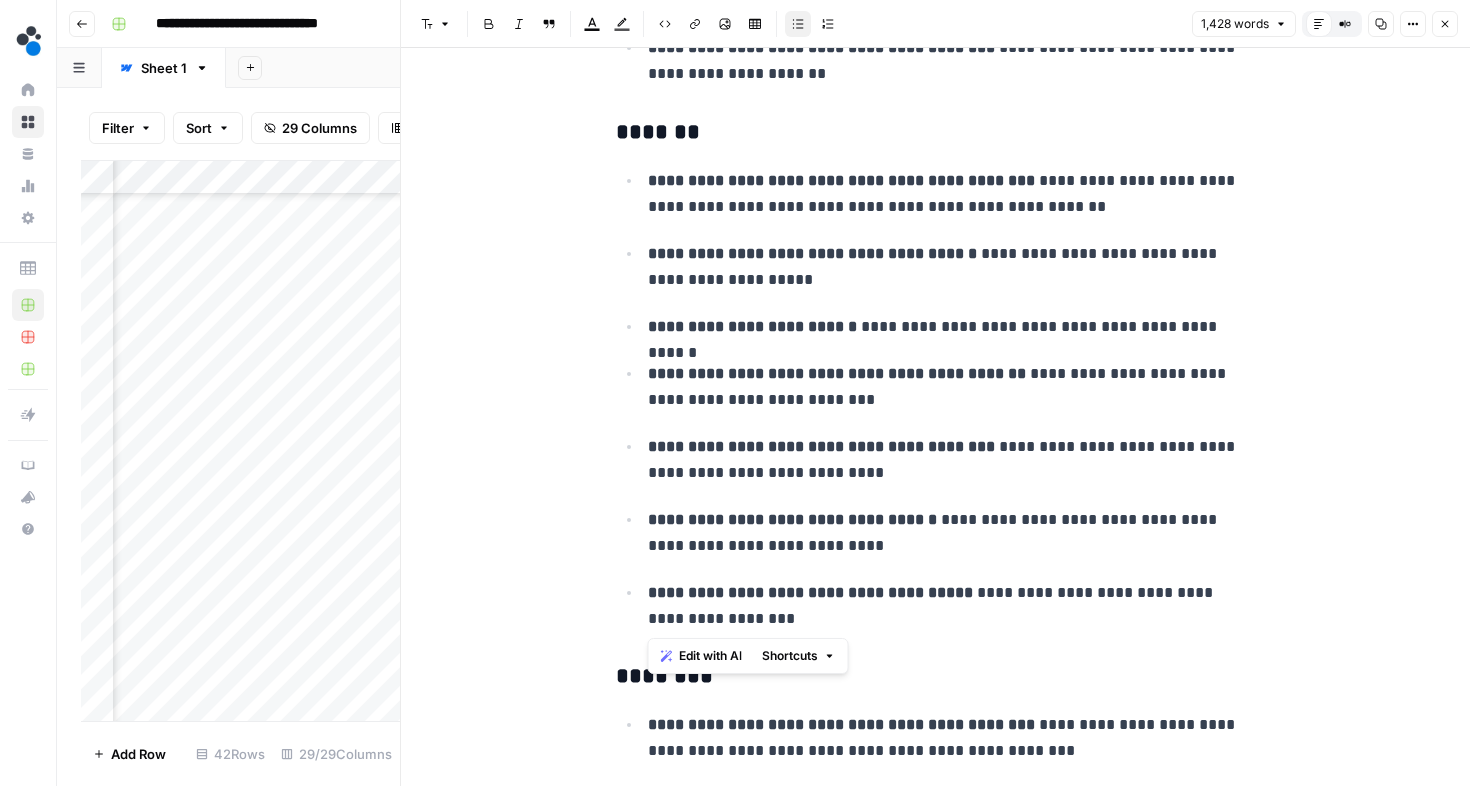 drag, startPoint x: 724, startPoint y: 620, endPoint x: 636, endPoint y: 522, distance: 131.7118 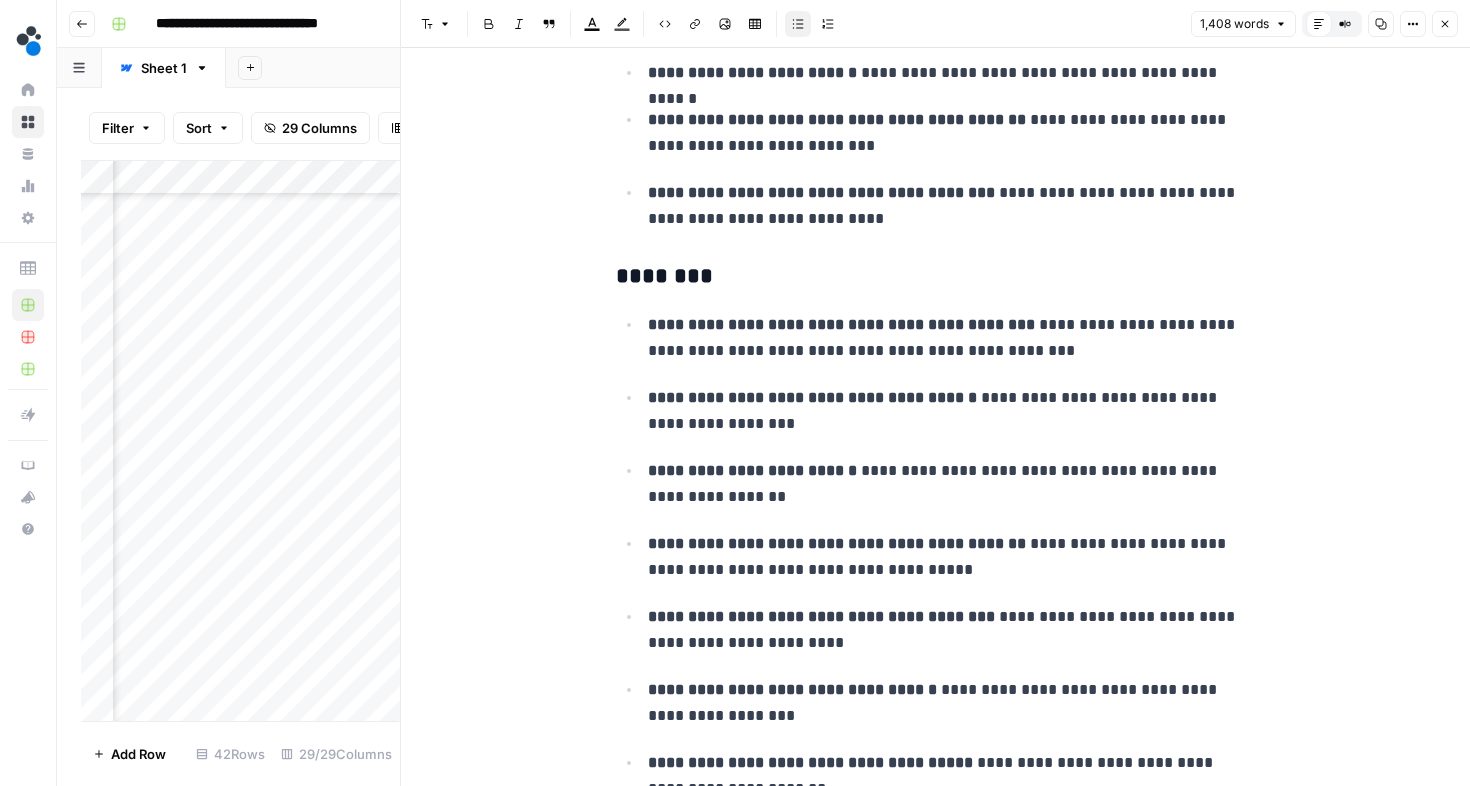 scroll, scrollTop: 5191, scrollLeft: 0, axis: vertical 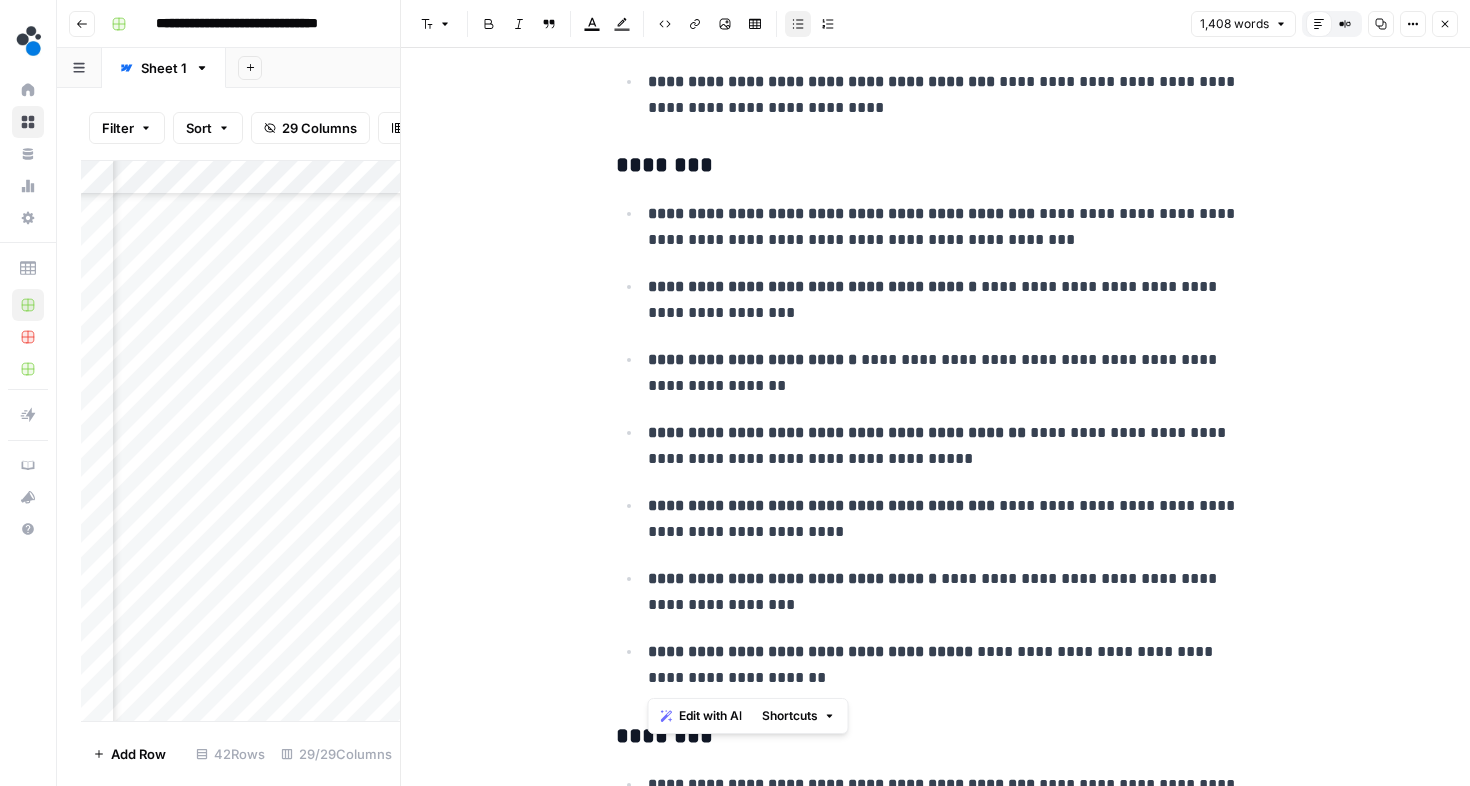 drag, startPoint x: 779, startPoint y: 680, endPoint x: 633, endPoint y: 579, distance: 177.53027 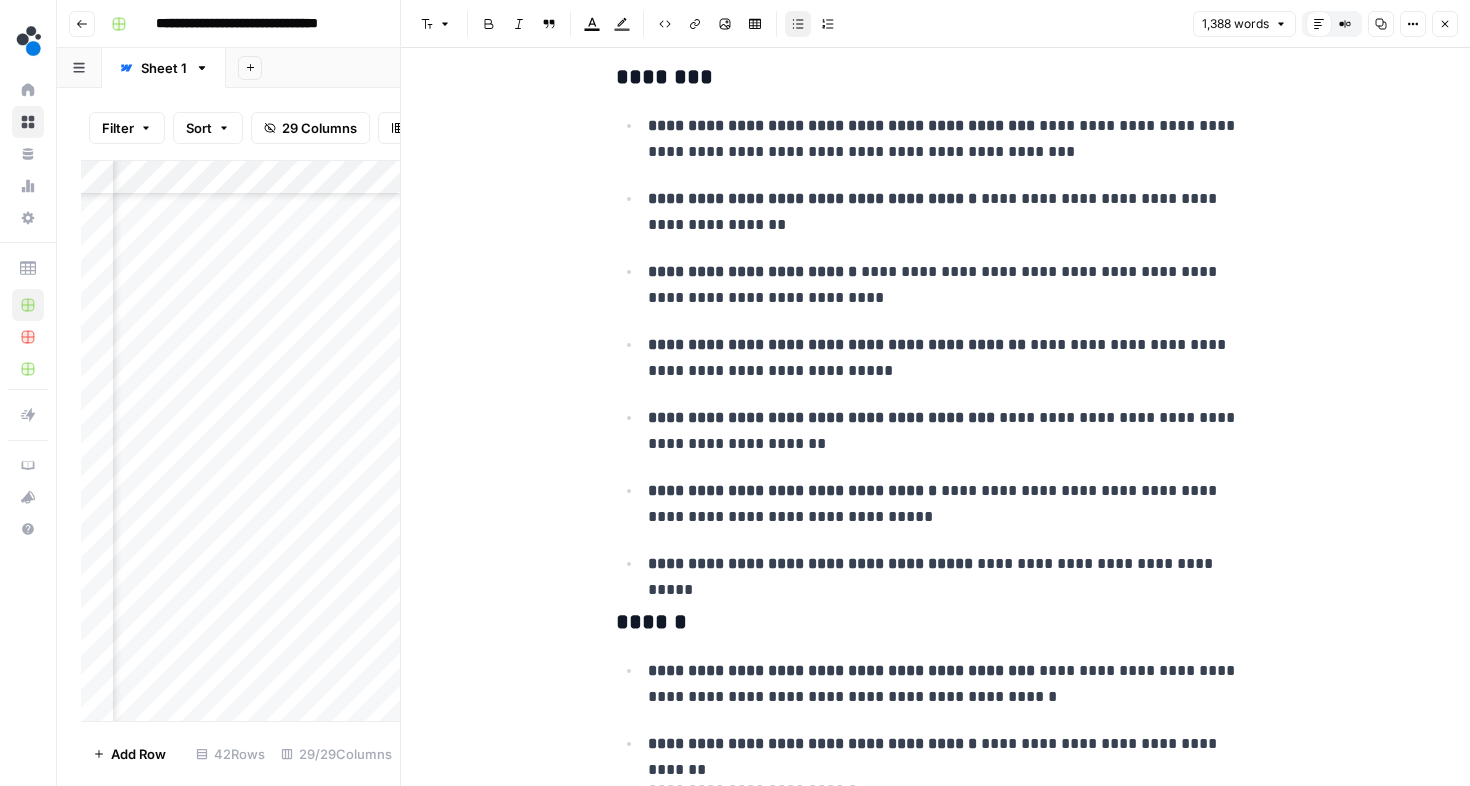 scroll, scrollTop: 5714, scrollLeft: 0, axis: vertical 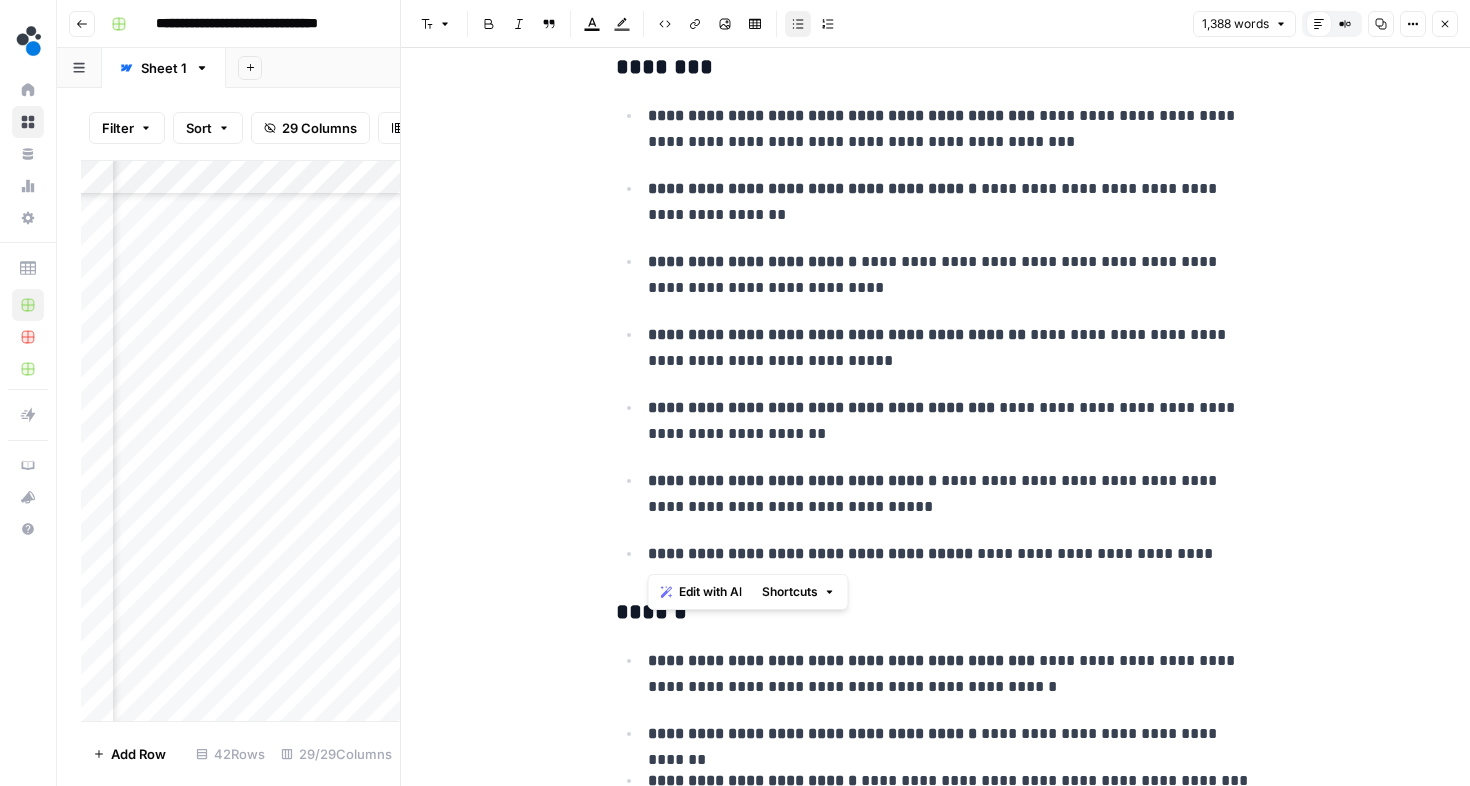 drag, startPoint x: 1223, startPoint y: 557, endPoint x: 647, endPoint y: 476, distance: 581.6674 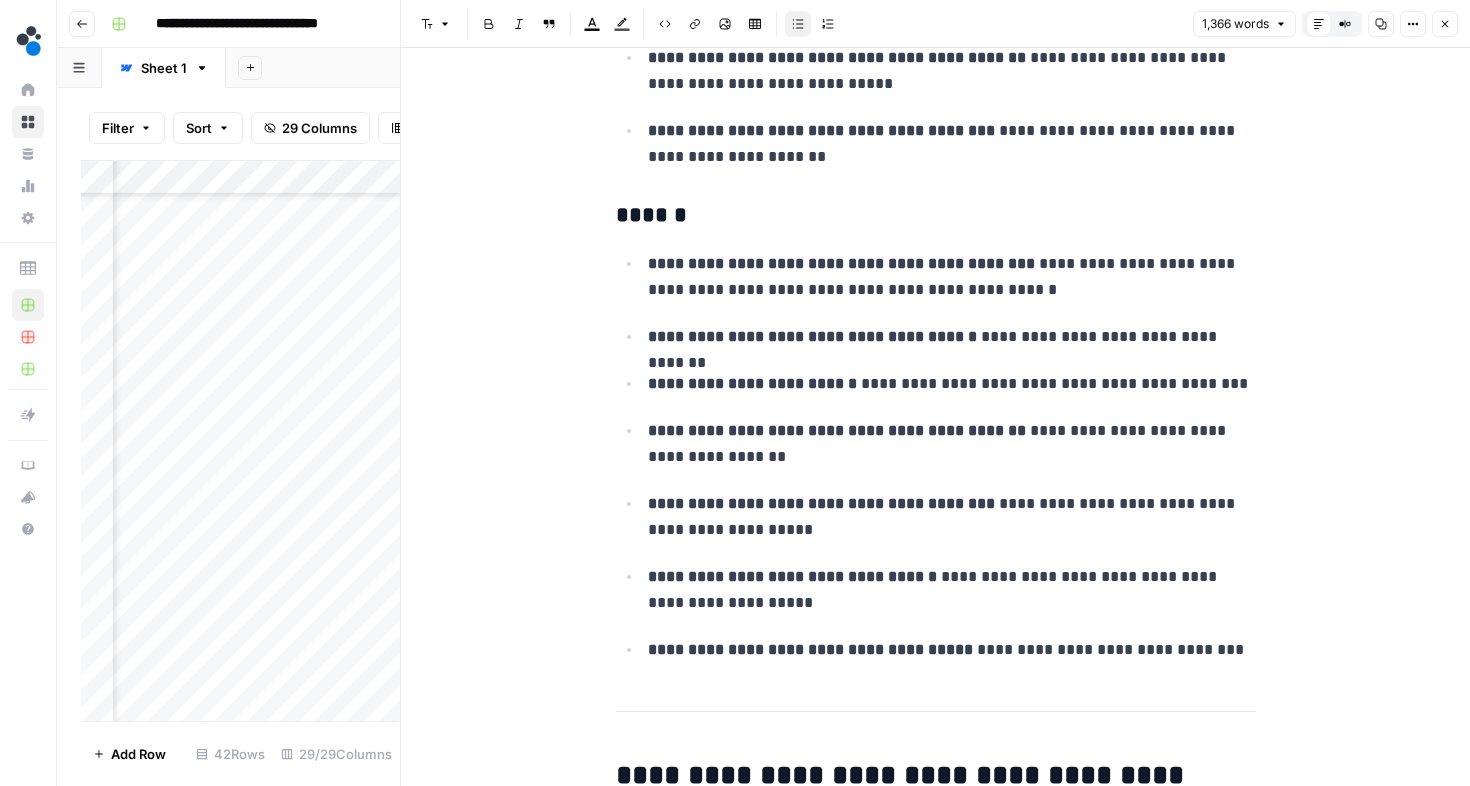 scroll, scrollTop: 6015, scrollLeft: 0, axis: vertical 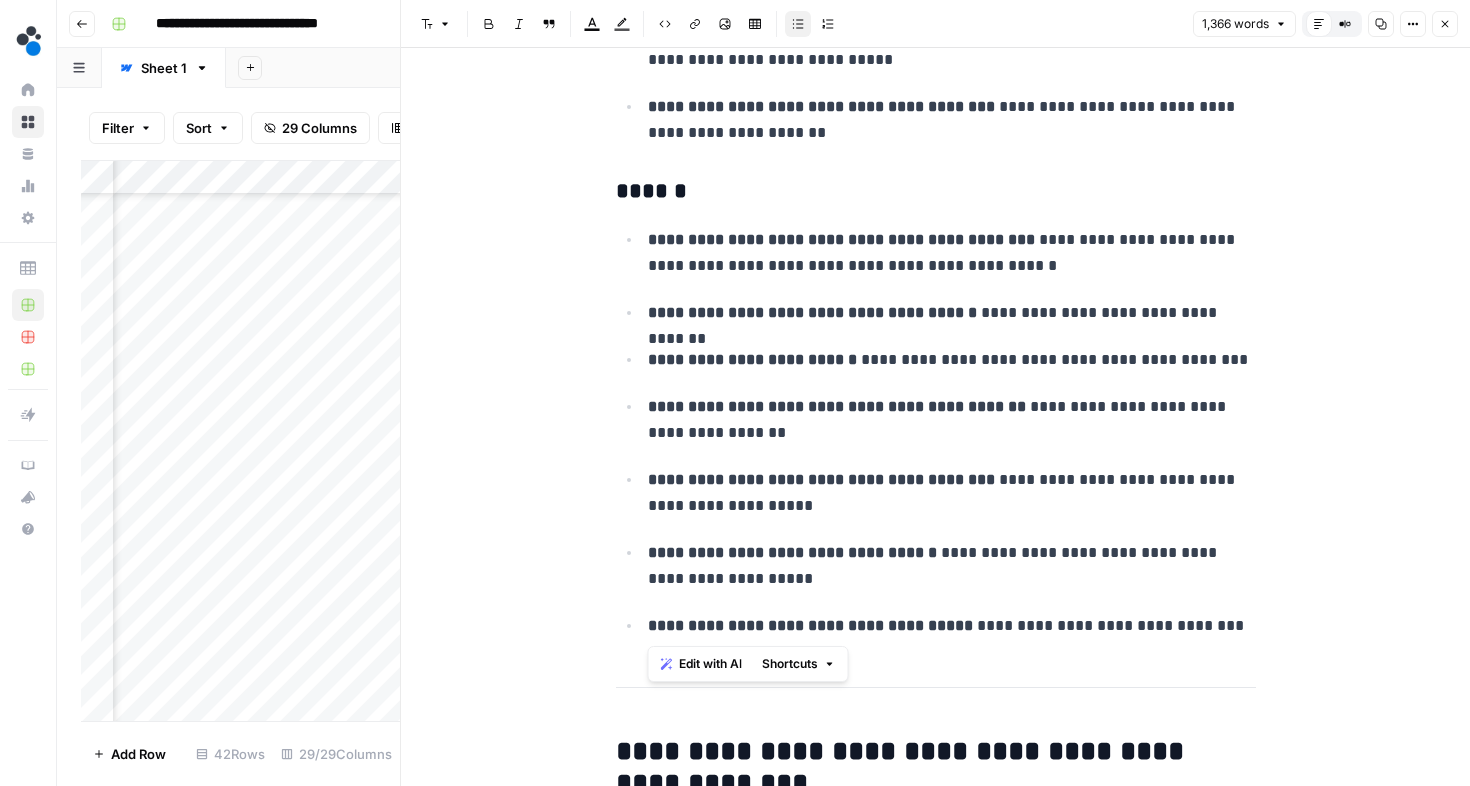 drag, startPoint x: 1238, startPoint y: 629, endPoint x: 566, endPoint y: 553, distance: 676.28394 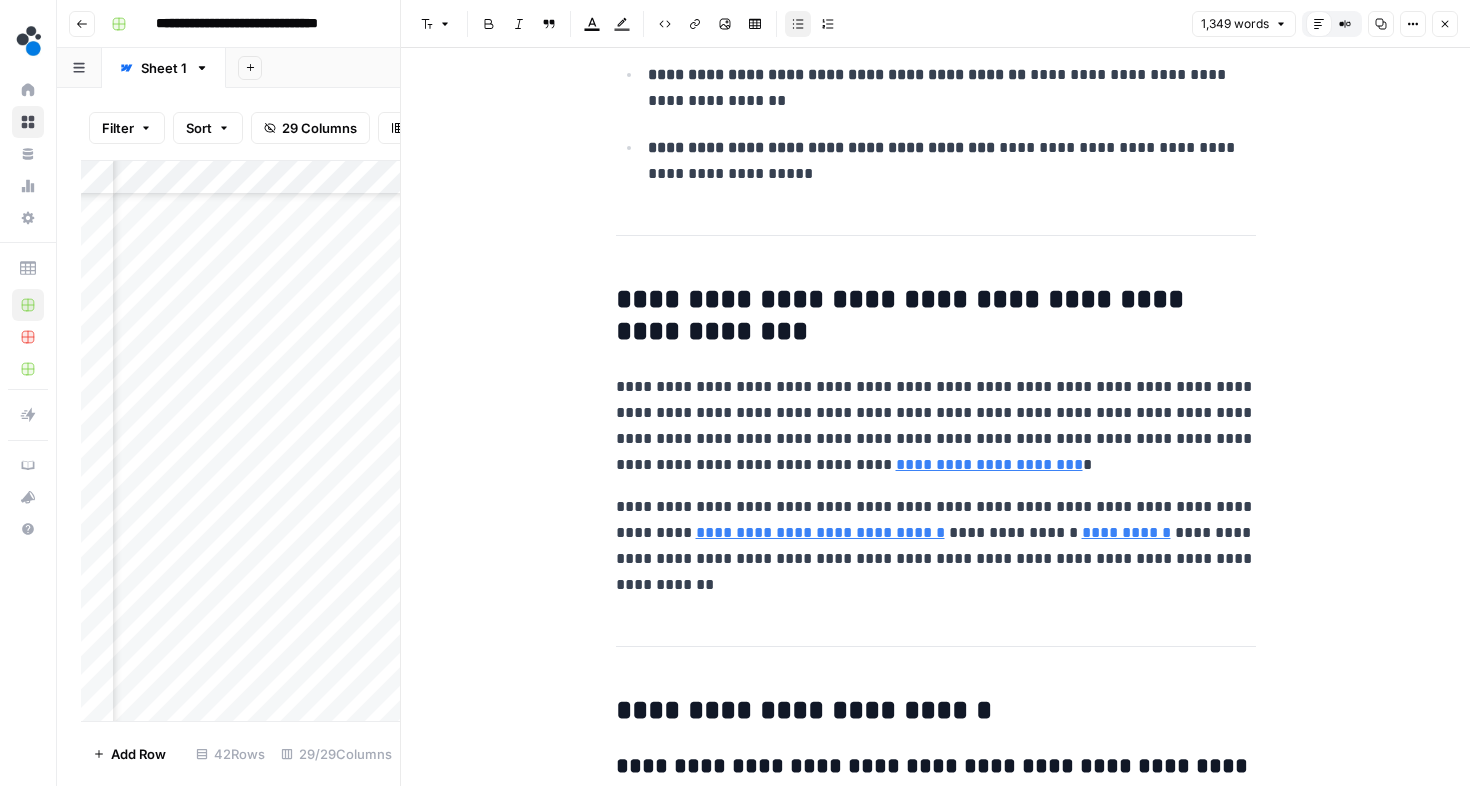 scroll, scrollTop: 6418, scrollLeft: 0, axis: vertical 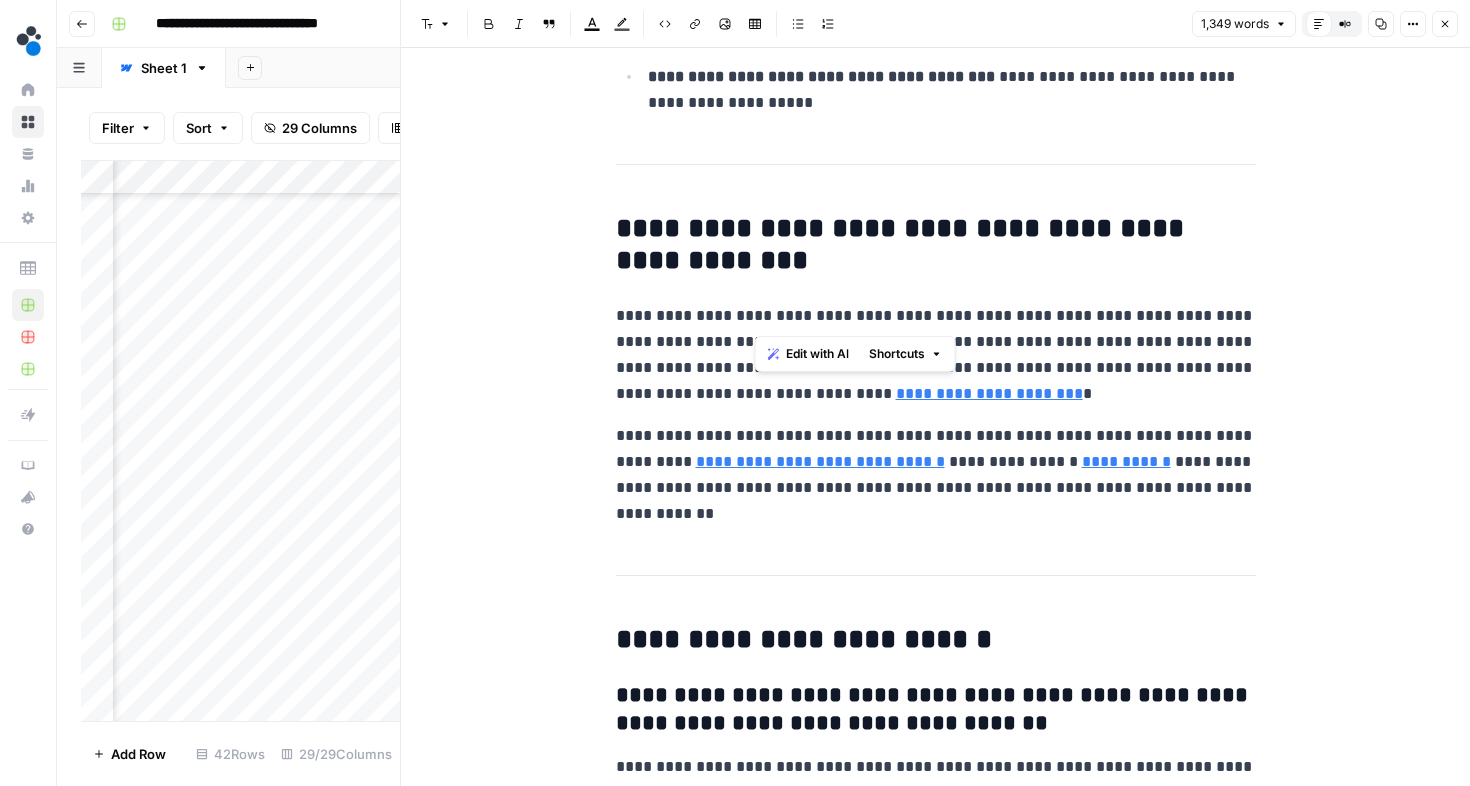 drag, startPoint x: 756, startPoint y: 319, endPoint x: 1137, endPoint y: 303, distance: 381.33582 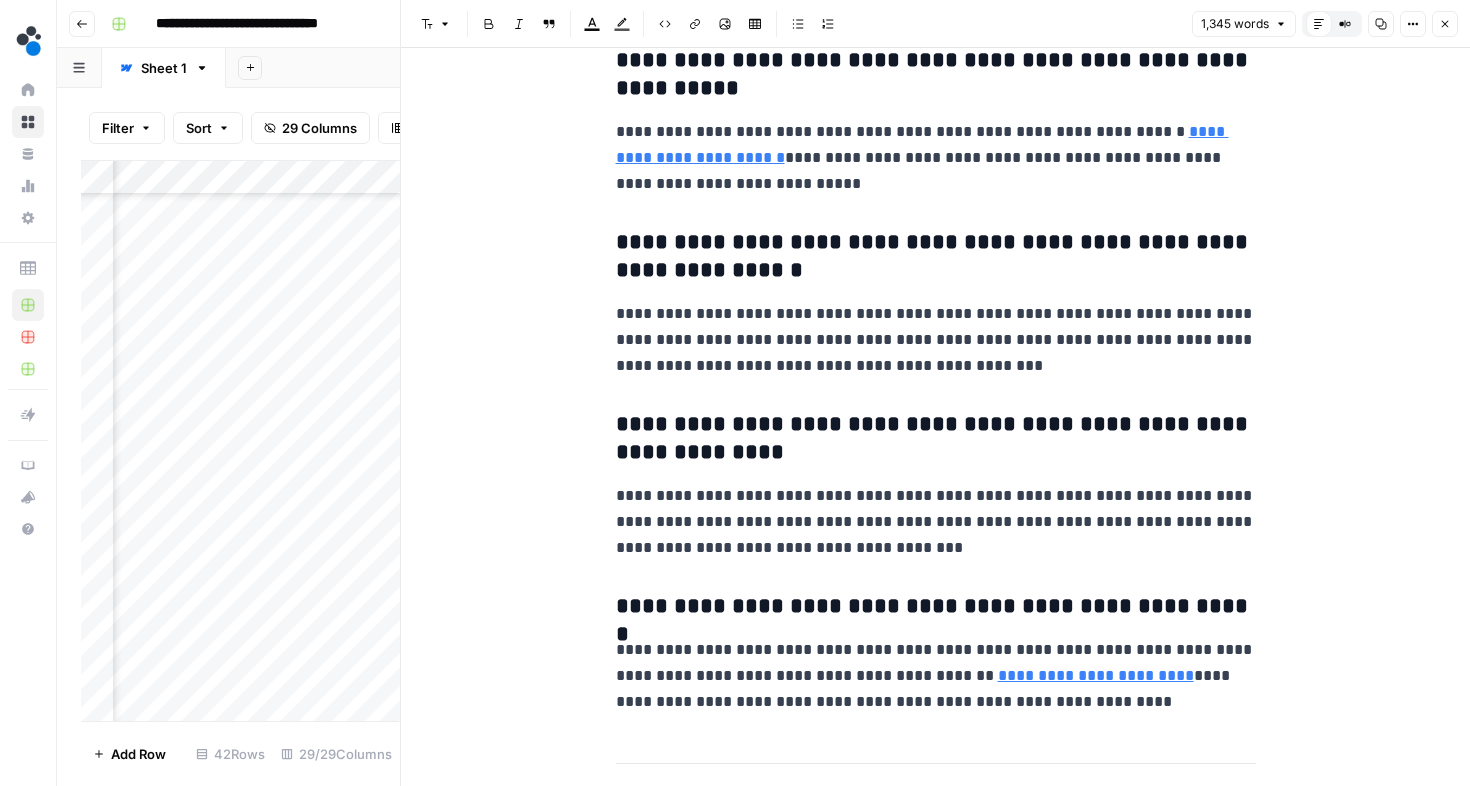 scroll, scrollTop: 7265, scrollLeft: 0, axis: vertical 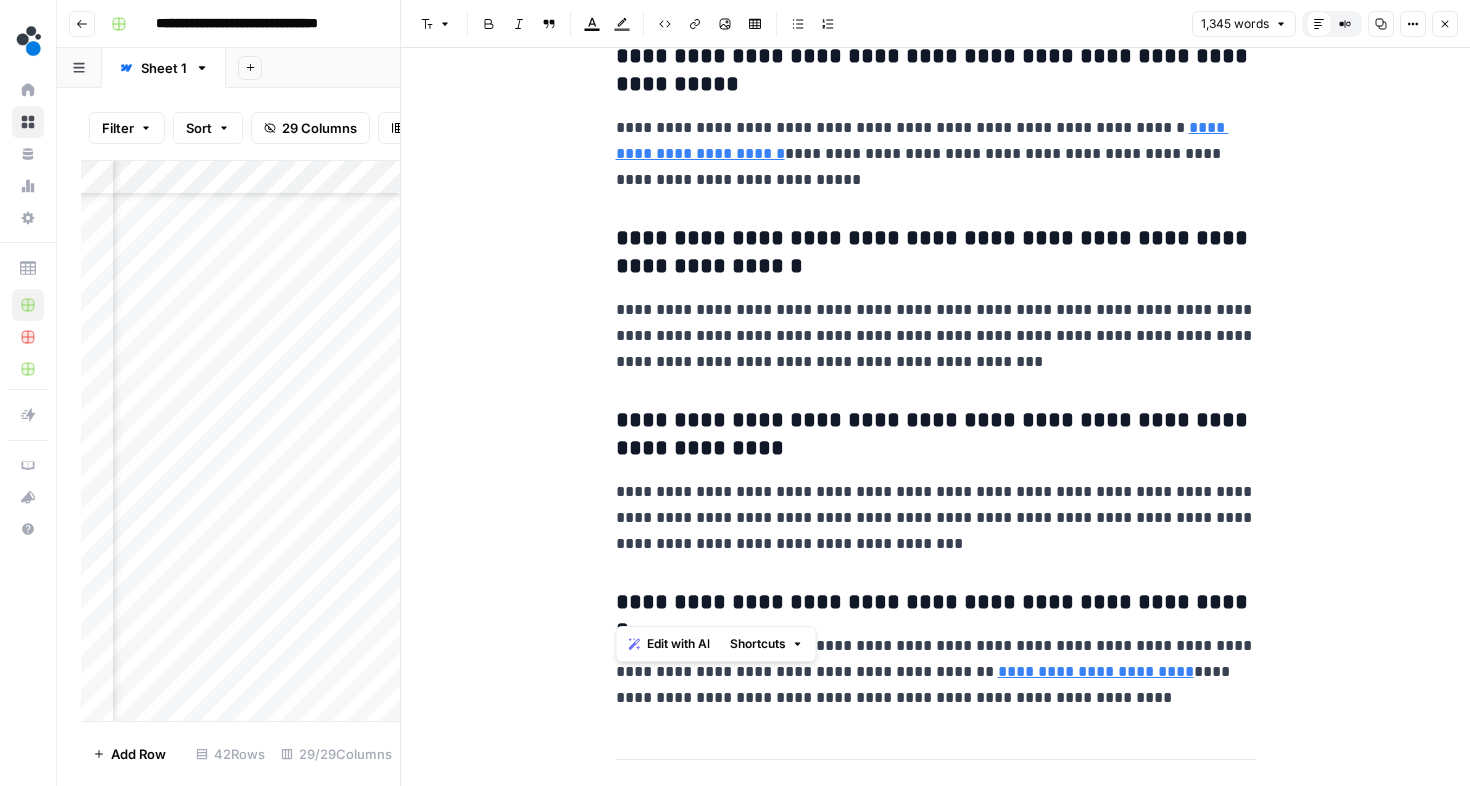 drag, startPoint x: 615, startPoint y: 414, endPoint x: 1037, endPoint y: 575, distance: 451.66913 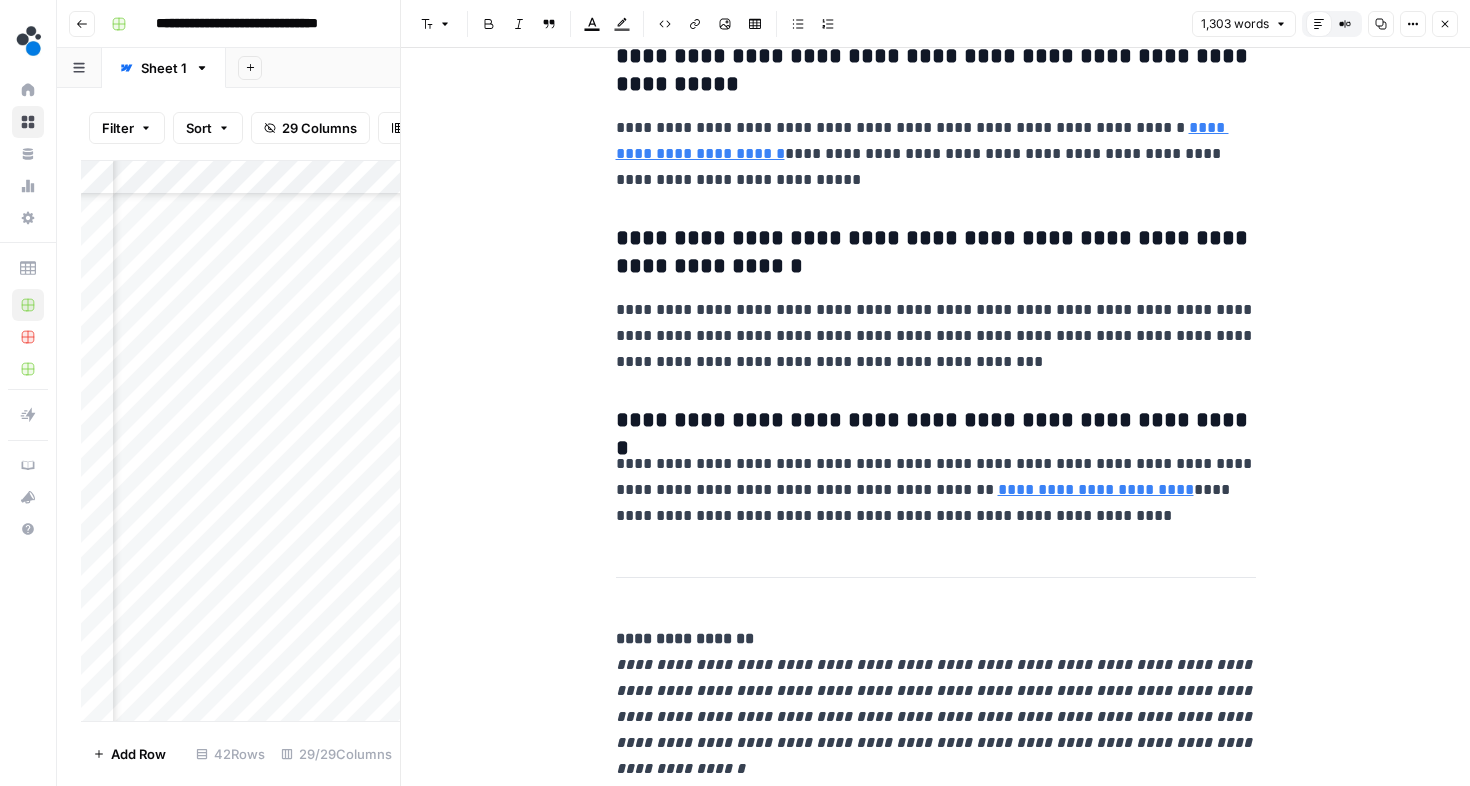 scroll, scrollTop: 7269, scrollLeft: 0, axis: vertical 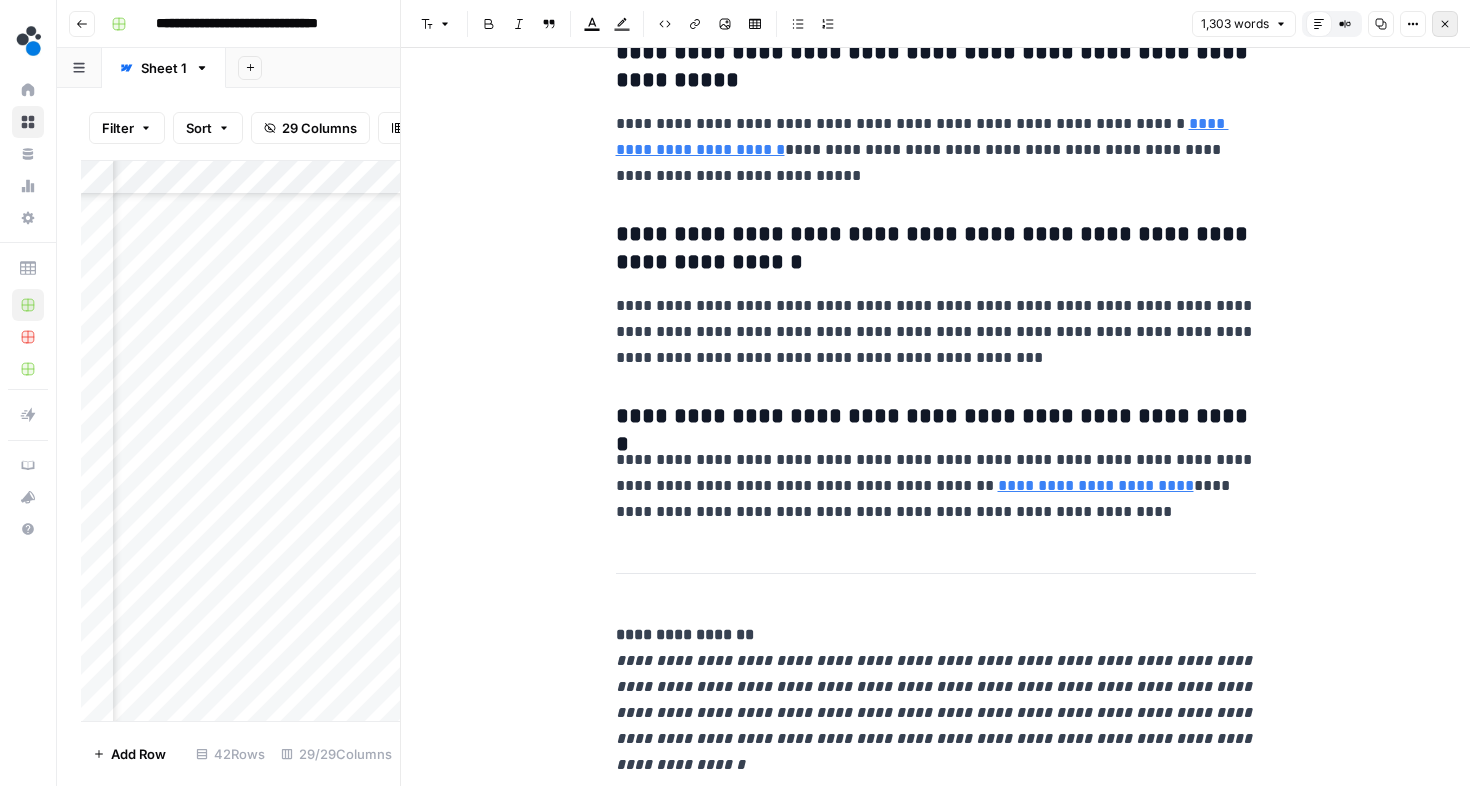 click 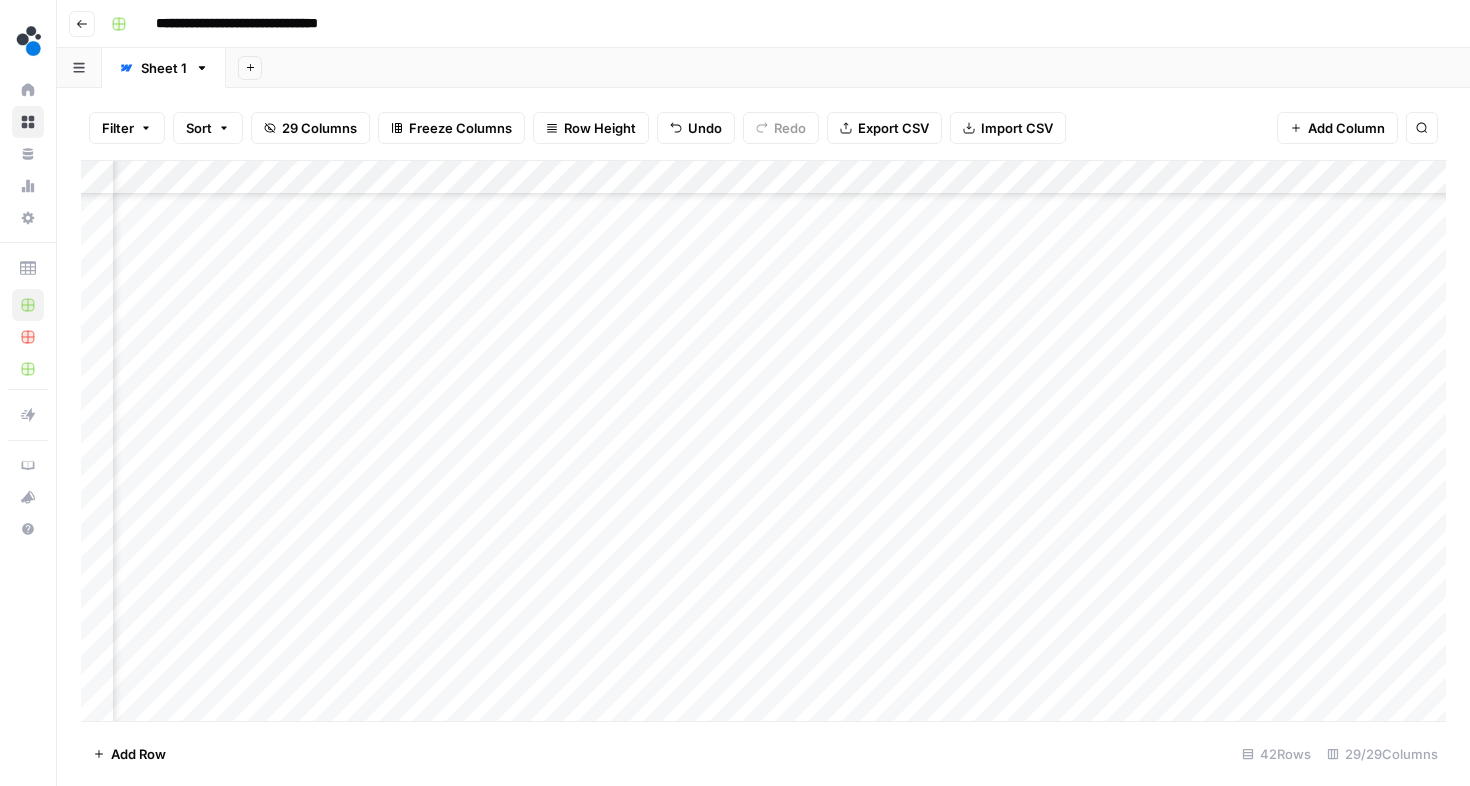 click on "Add Column" at bounding box center (763, 441) 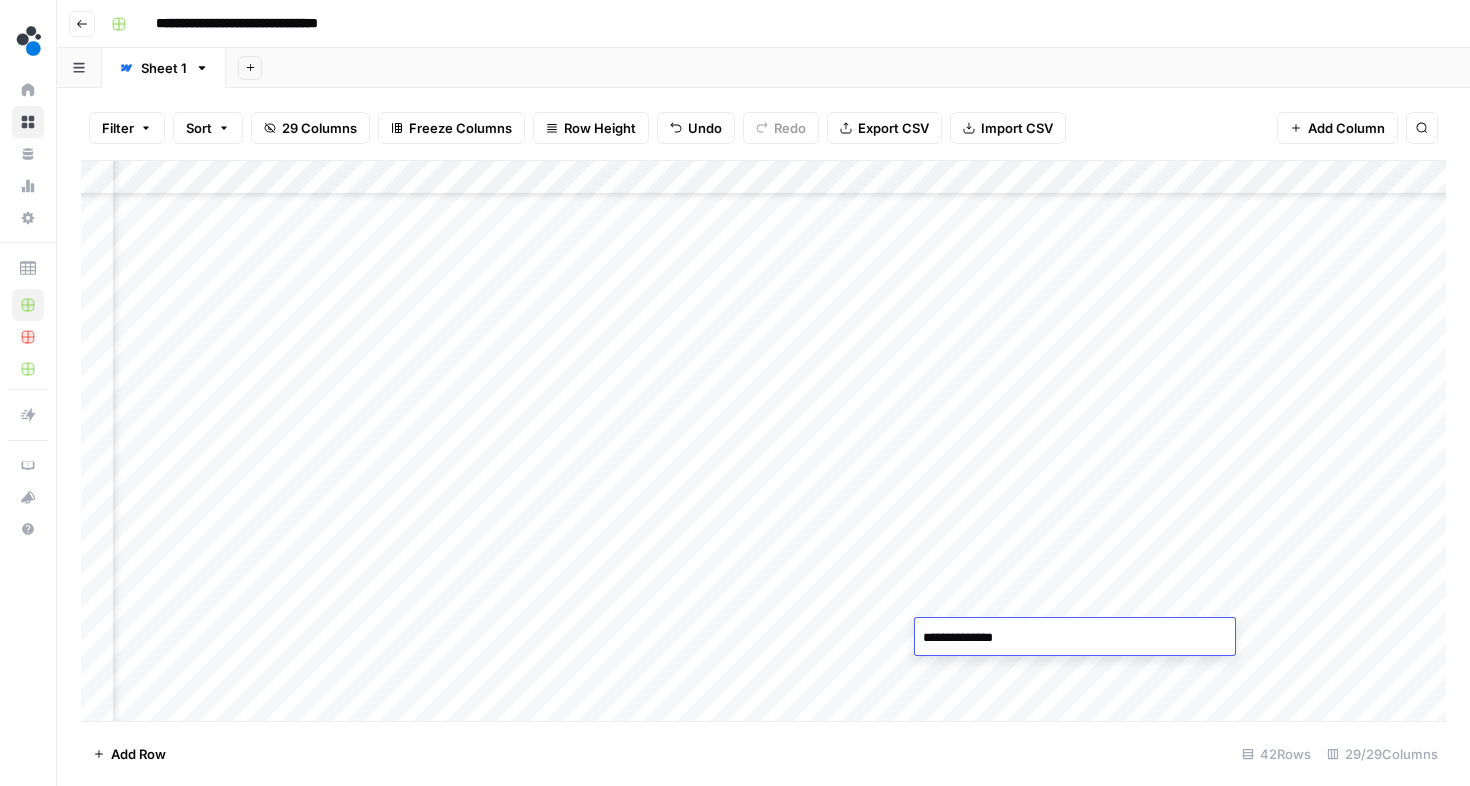 type on "**********" 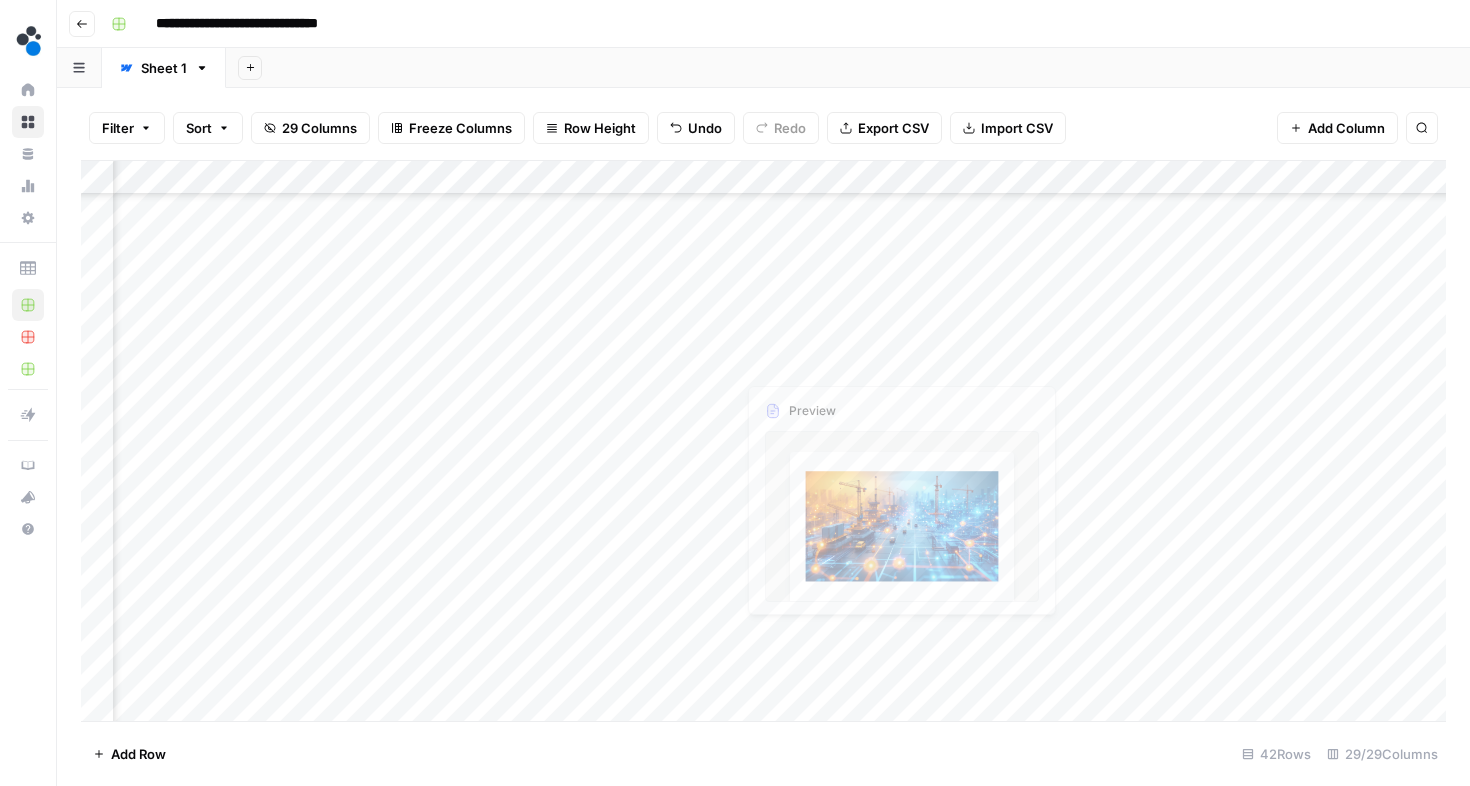 click on "Add Column" at bounding box center [763, 441] 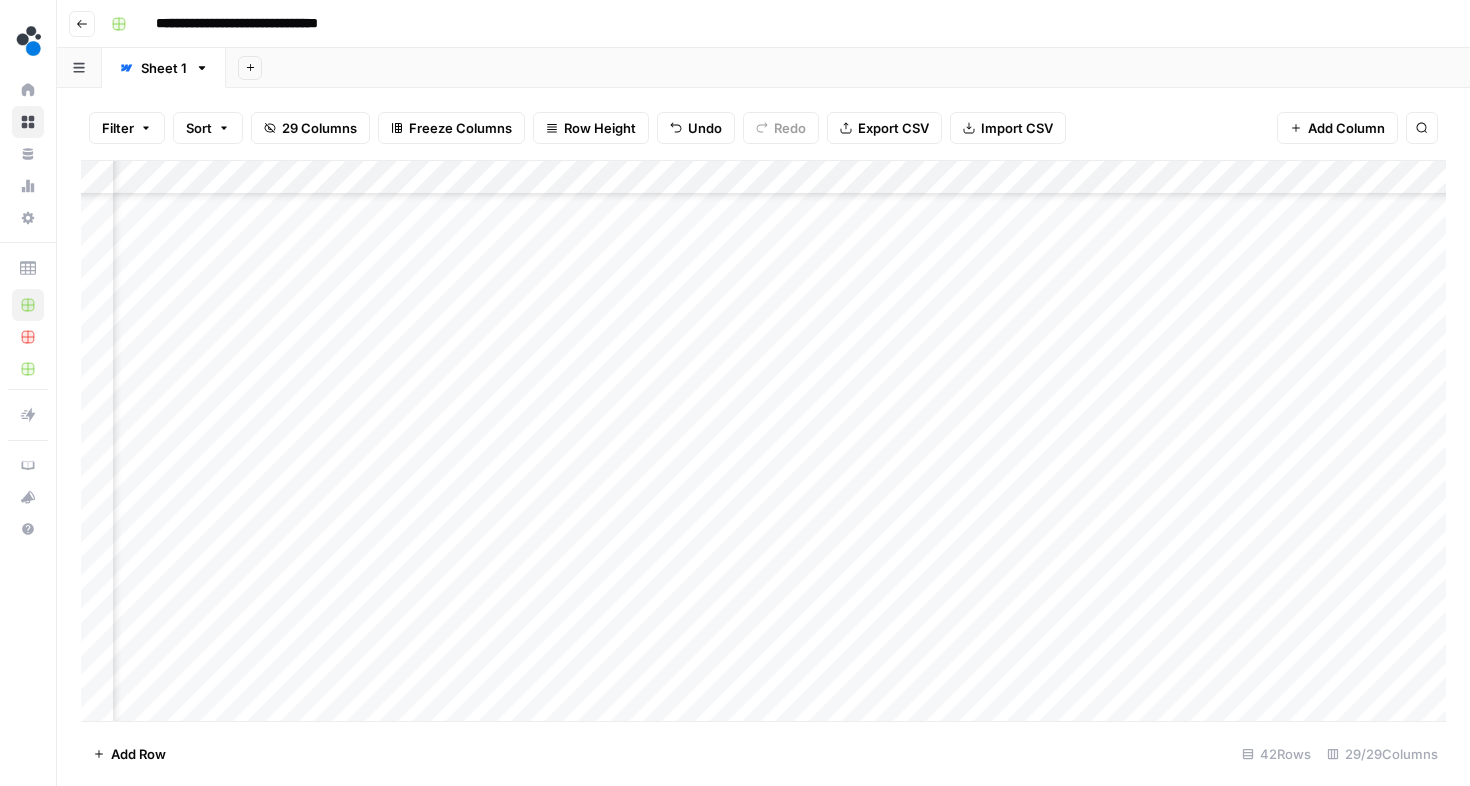 click on "Add Column" at bounding box center (763, 441) 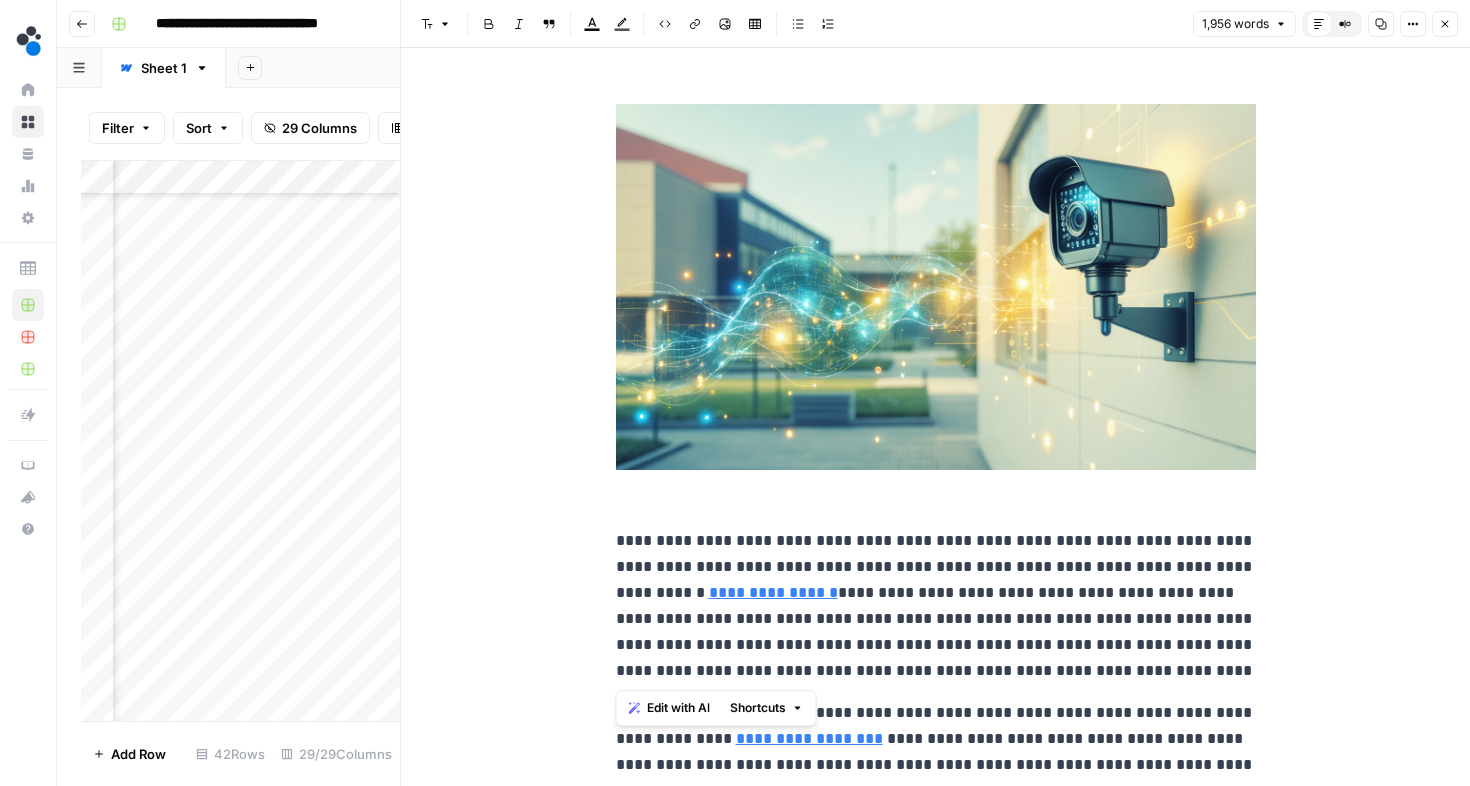 drag, startPoint x: 614, startPoint y: 537, endPoint x: 1107, endPoint y: 666, distance: 509.59787 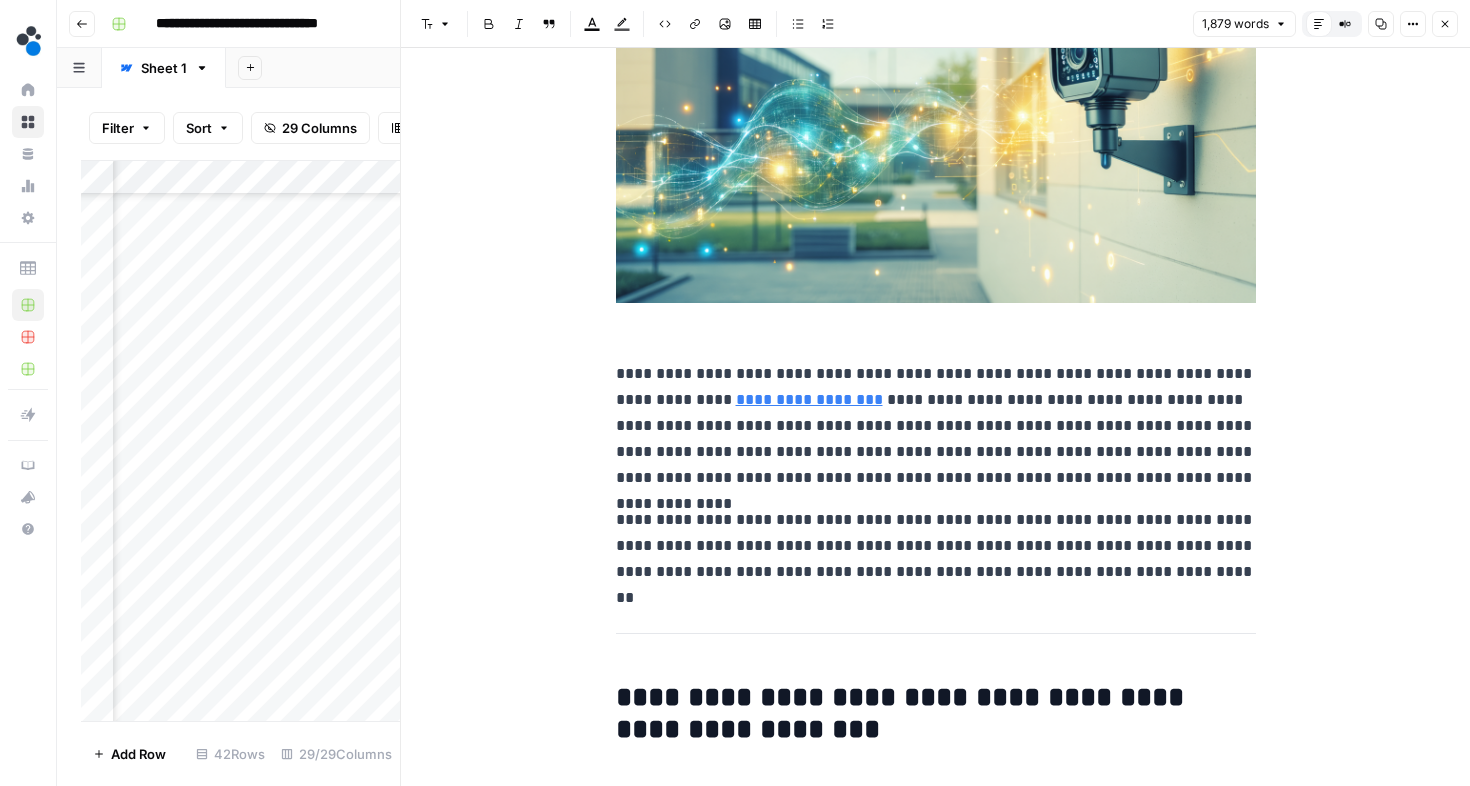 scroll, scrollTop: 178, scrollLeft: 0, axis: vertical 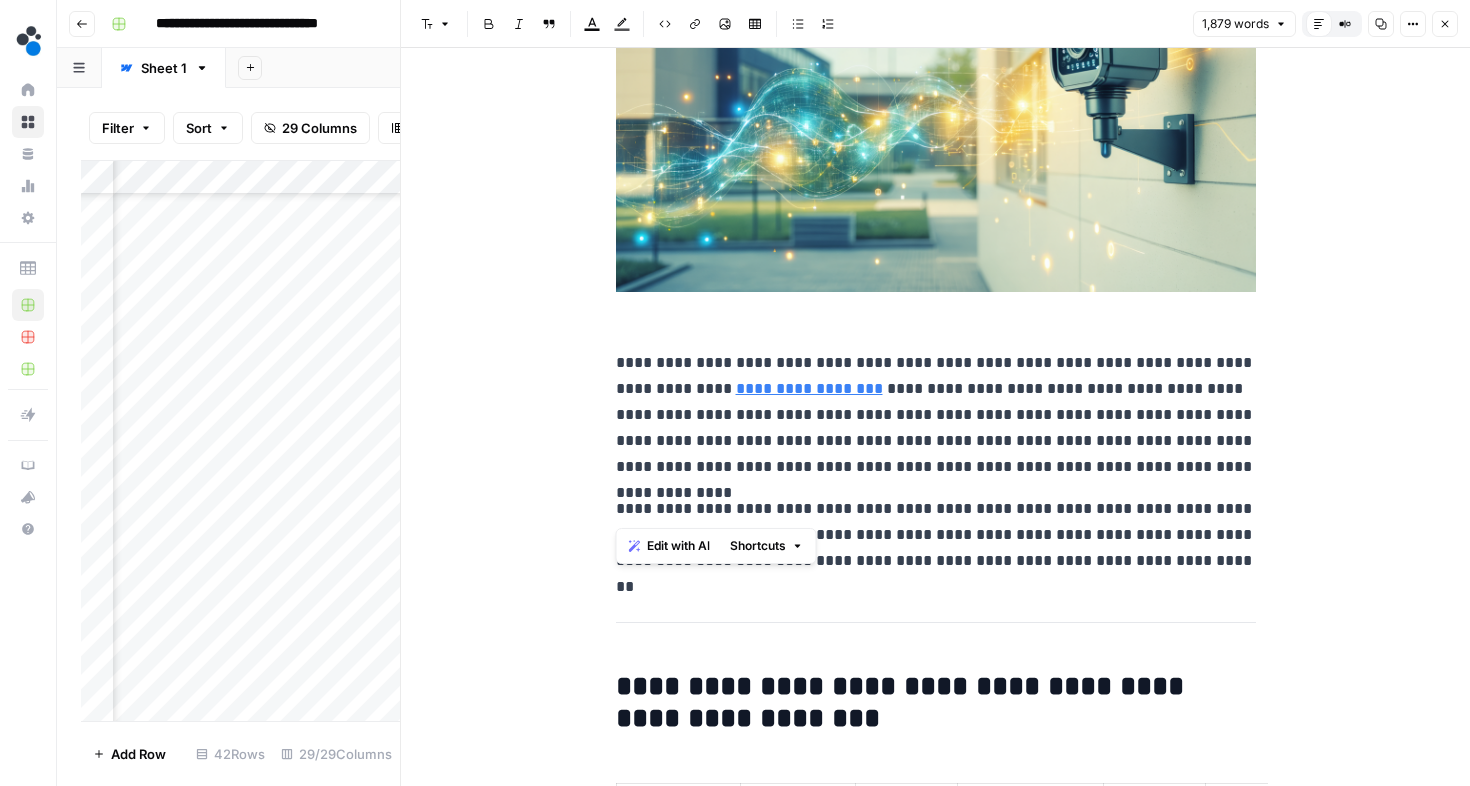 drag, startPoint x: 869, startPoint y: 509, endPoint x: 530, endPoint y: 497, distance: 339.2123 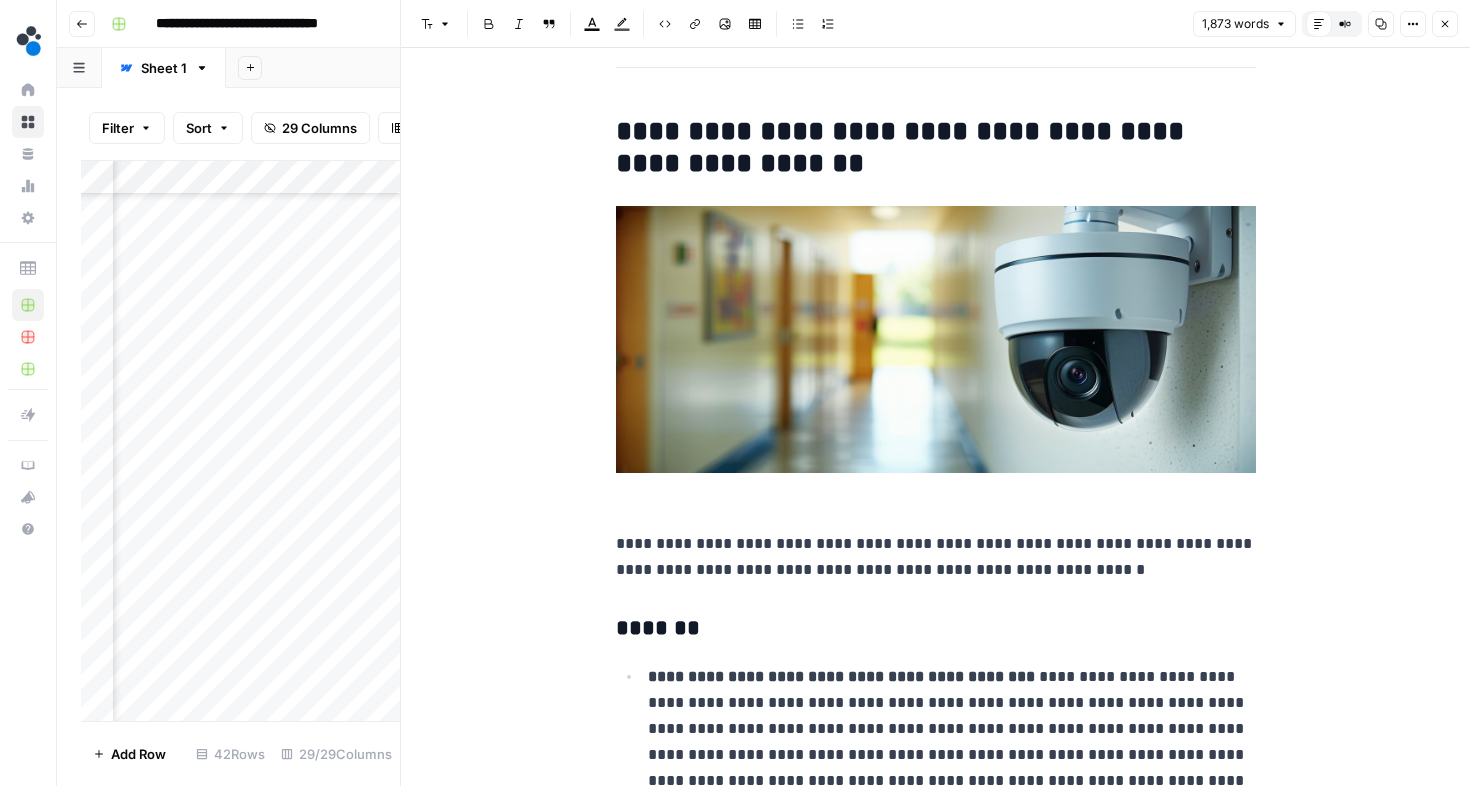 scroll, scrollTop: 2517, scrollLeft: 0, axis: vertical 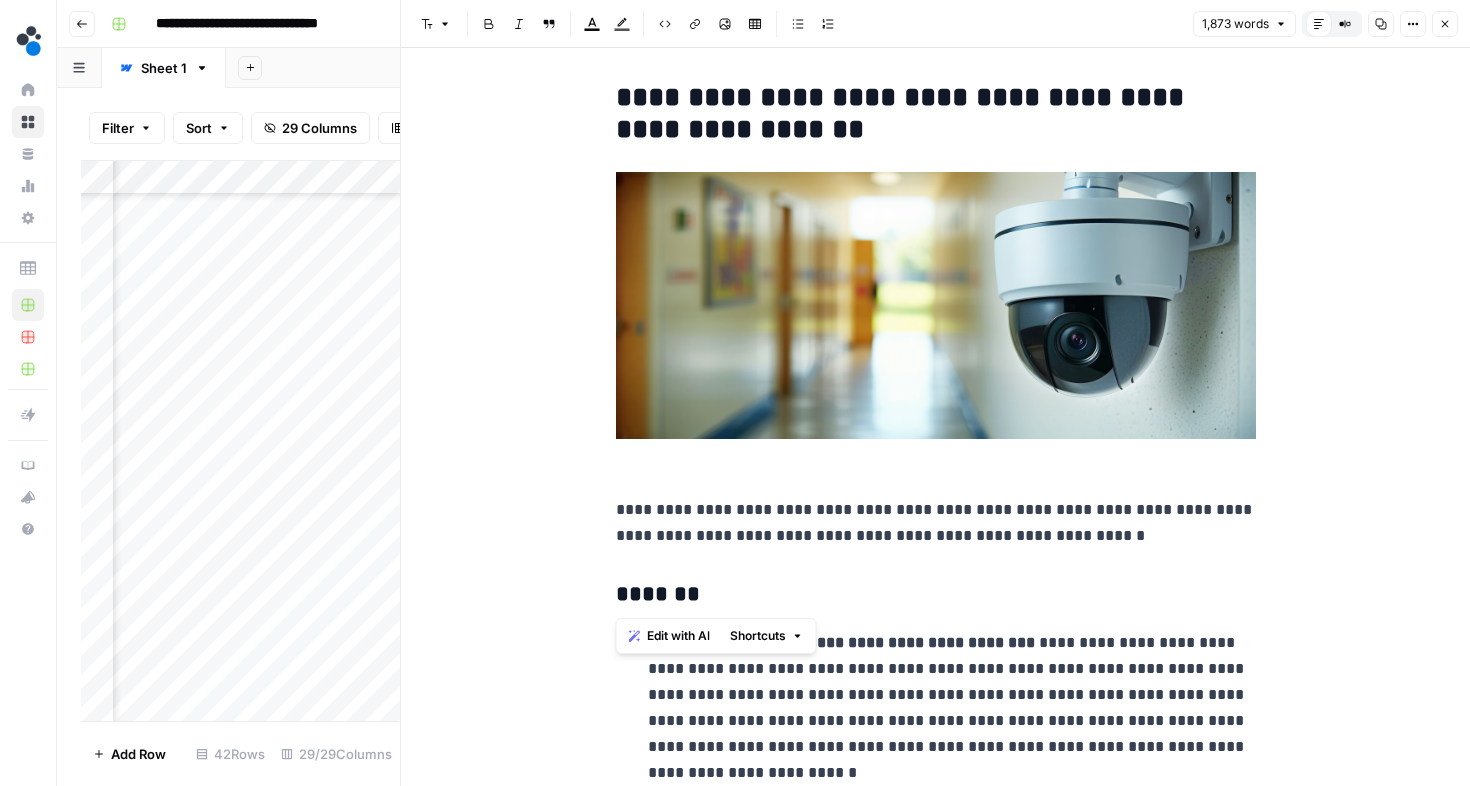 drag, startPoint x: 617, startPoint y: 483, endPoint x: 1111, endPoint y: 563, distance: 500.43582 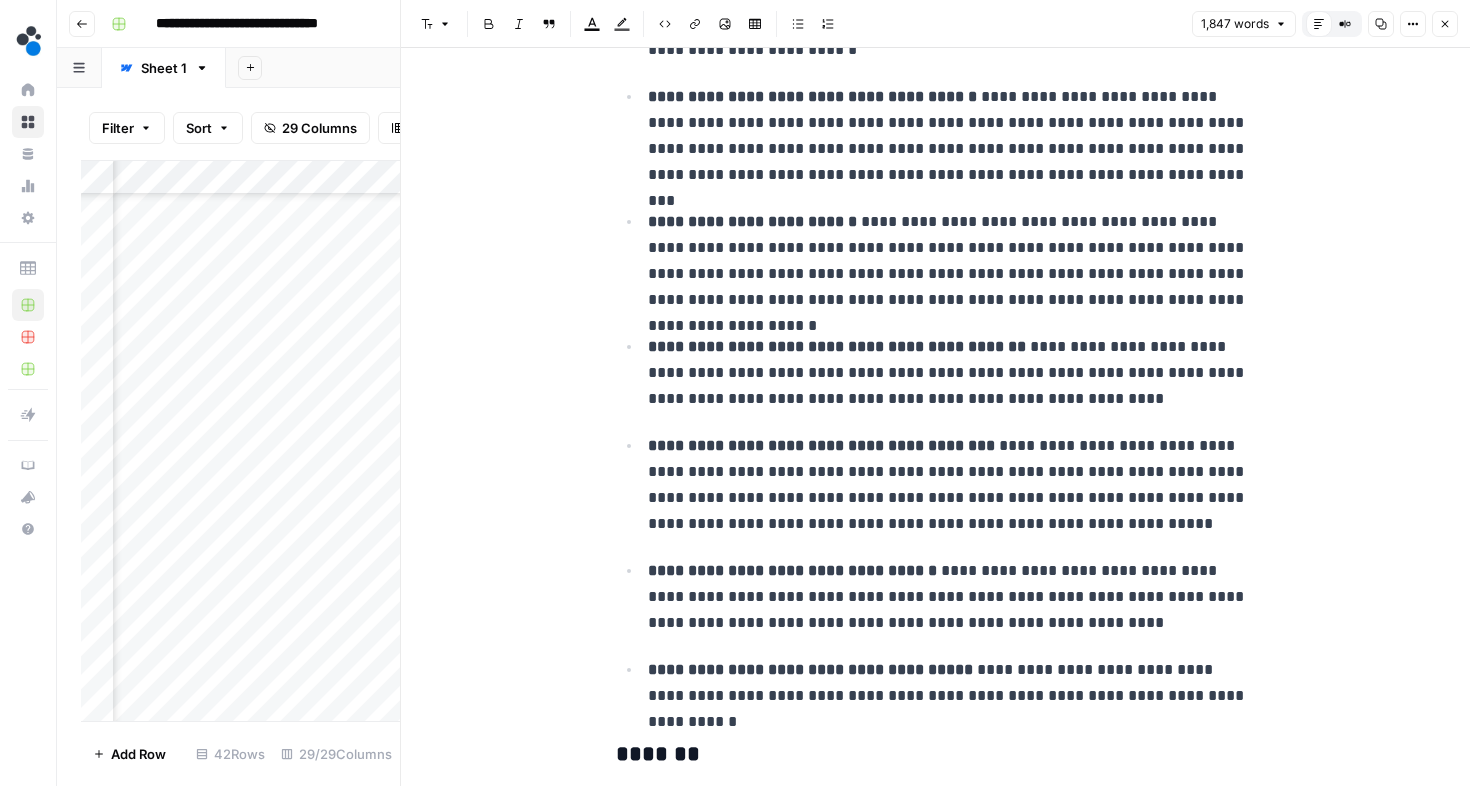 scroll, scrollTop: 3201, scrollLeft: 0, axis: vertical 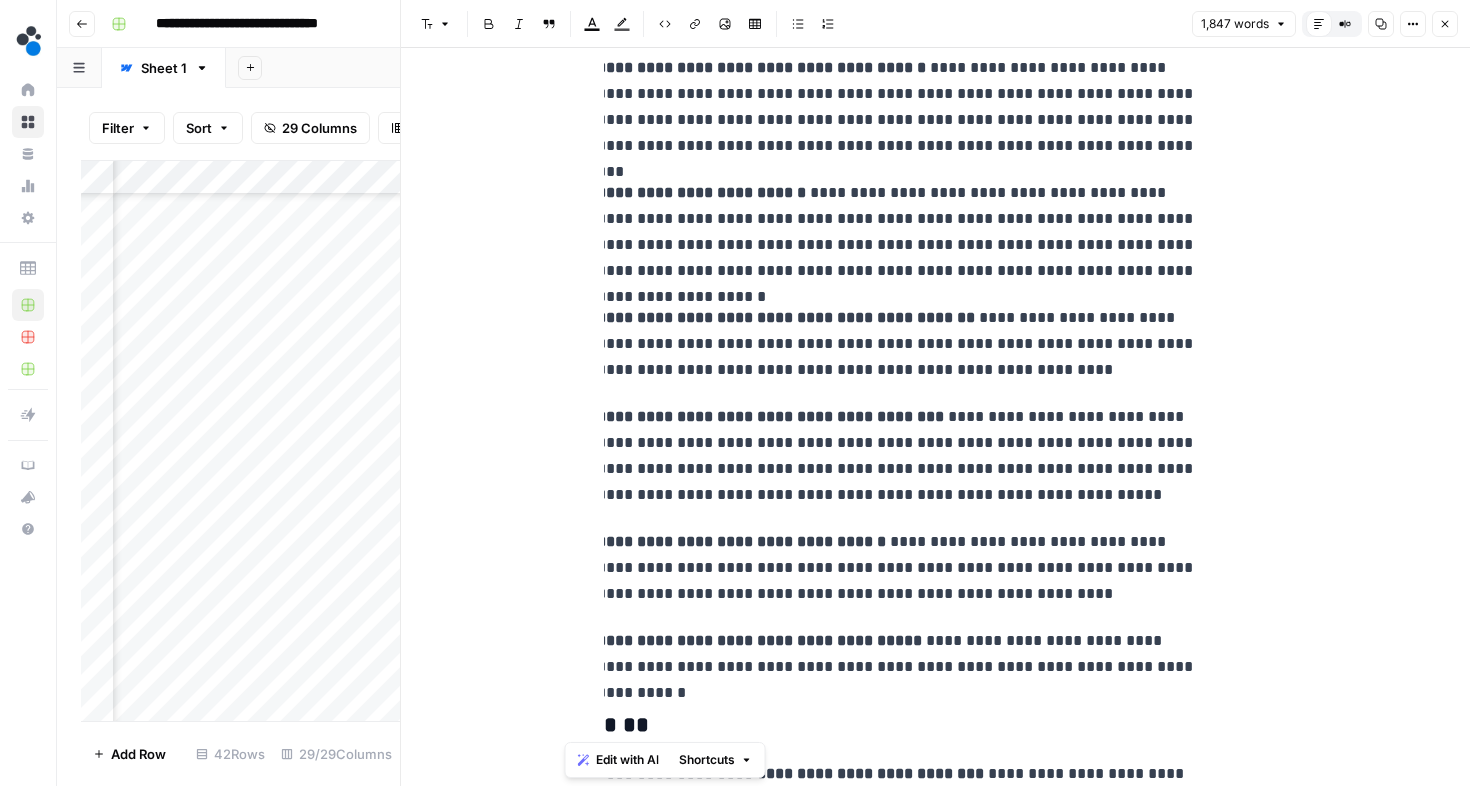 drag, startPoint x: 649, startPoint y: 545, endPoint x: 1357, endPoint y: 692, distance: 723.09955 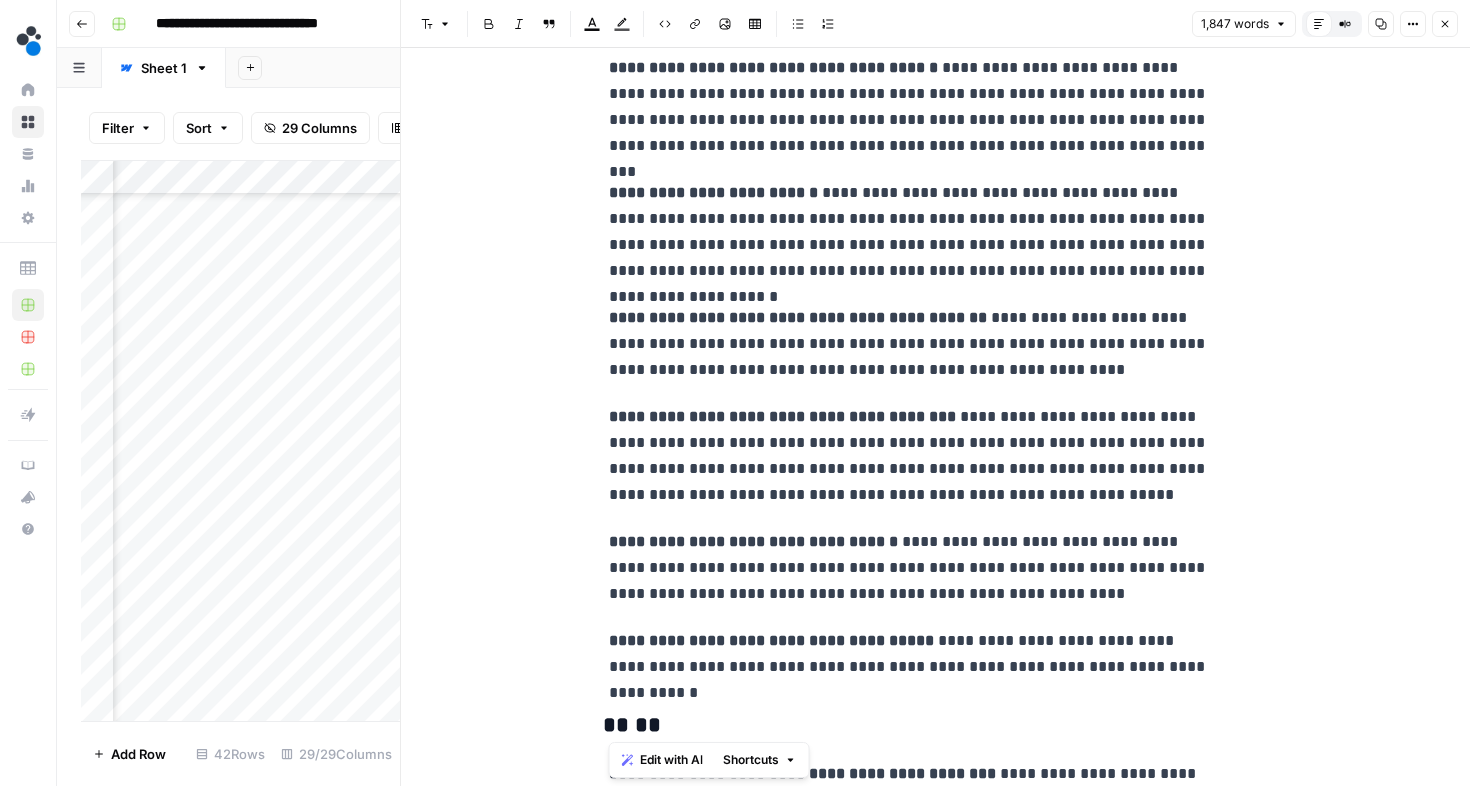 scroll, scrollTop: 0, scrollLeft: 7, axis: horizontal 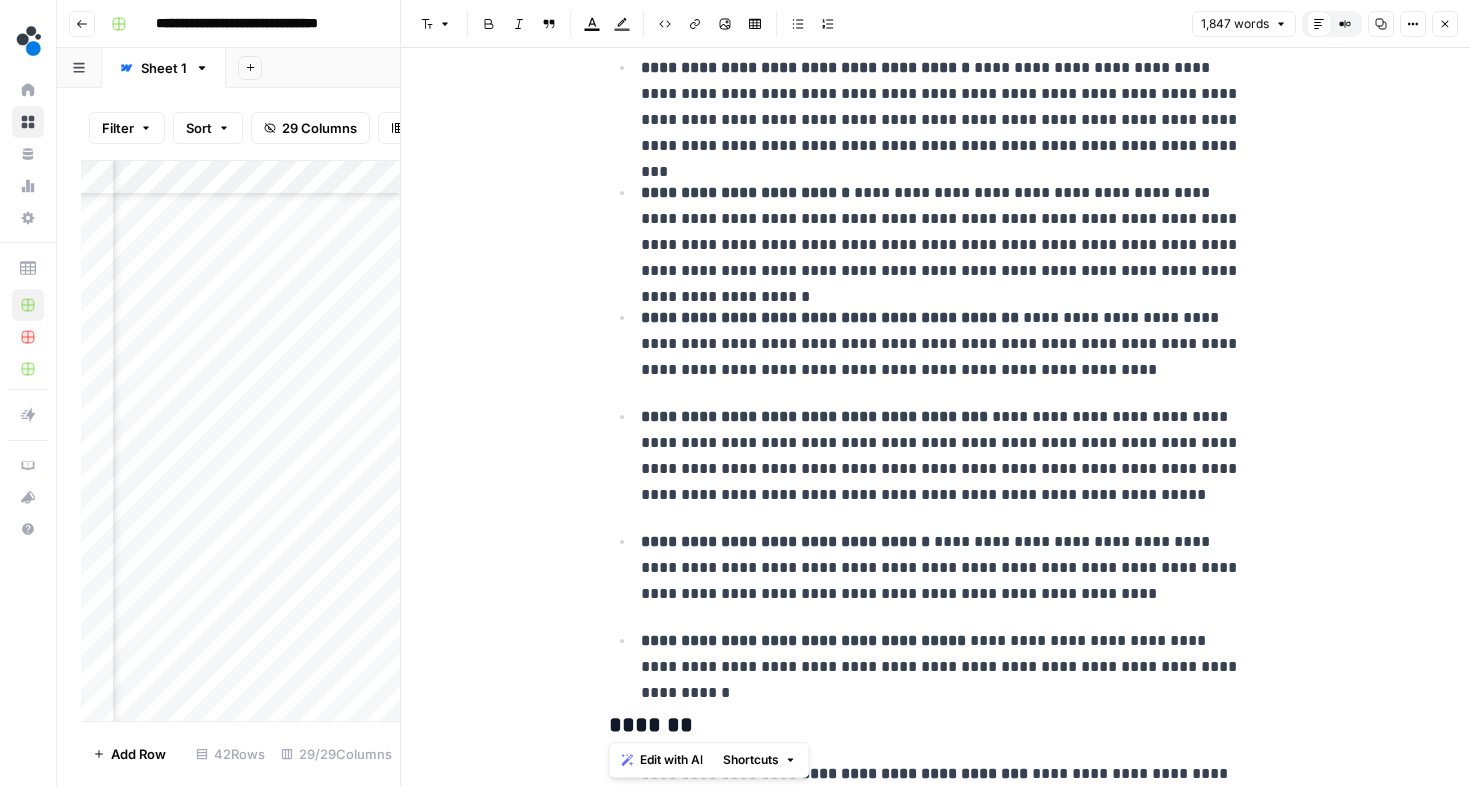 click on "**********" at bounding box center [945, 568] 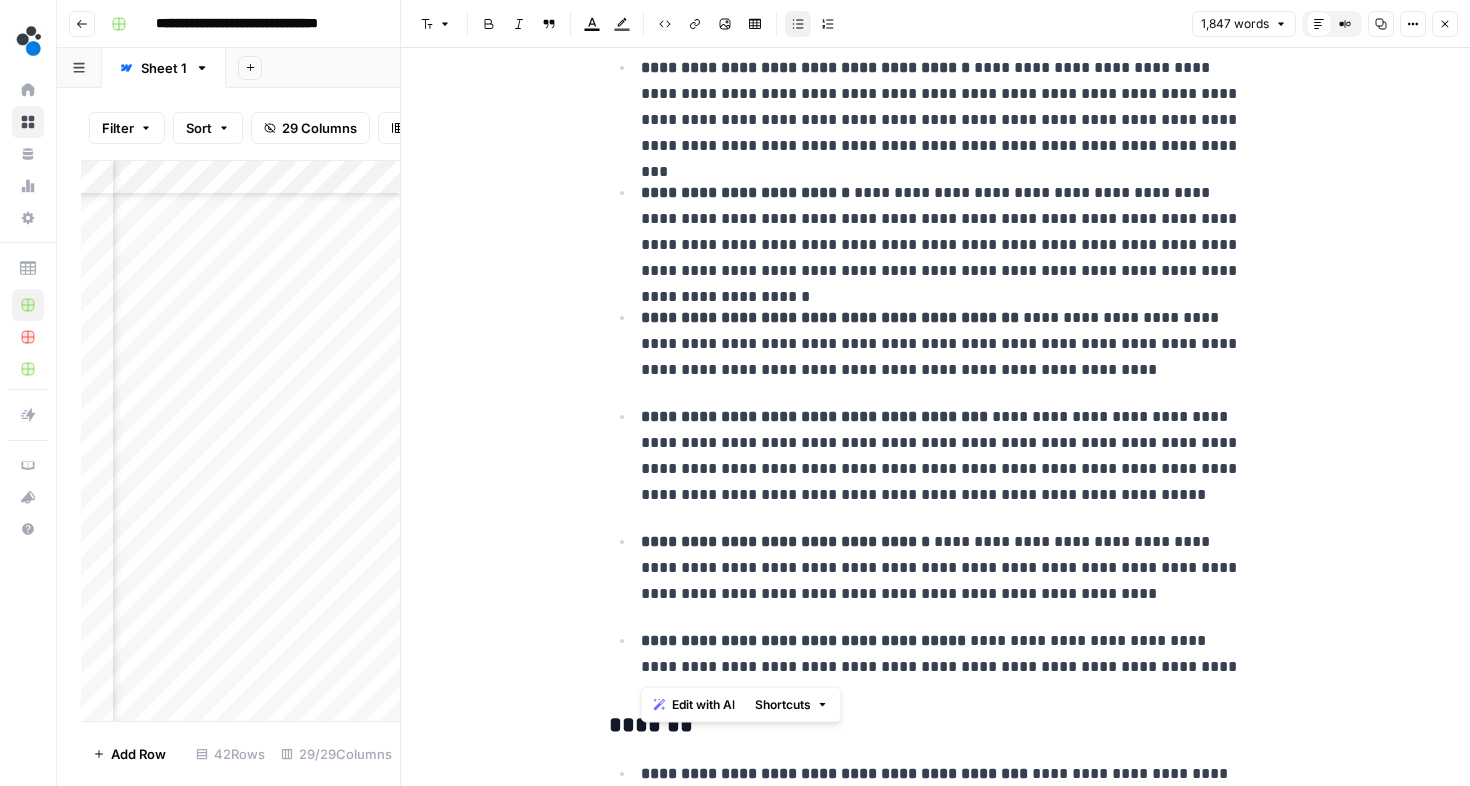 drag, startPoint x: 639, startPoint y: 543, endPoint x: 1241, endPoint y: 661, distance: 613.4558 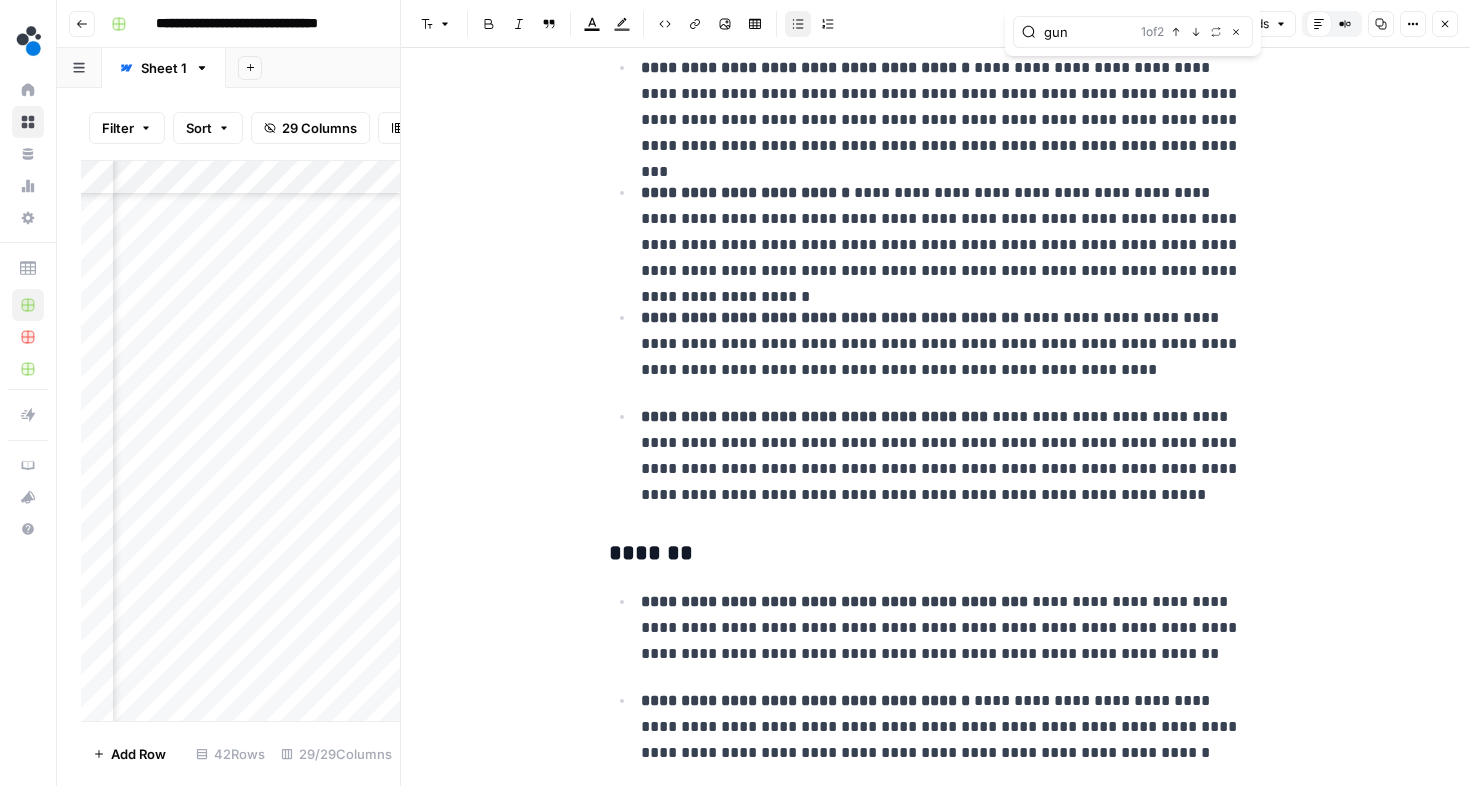 type on "gun" 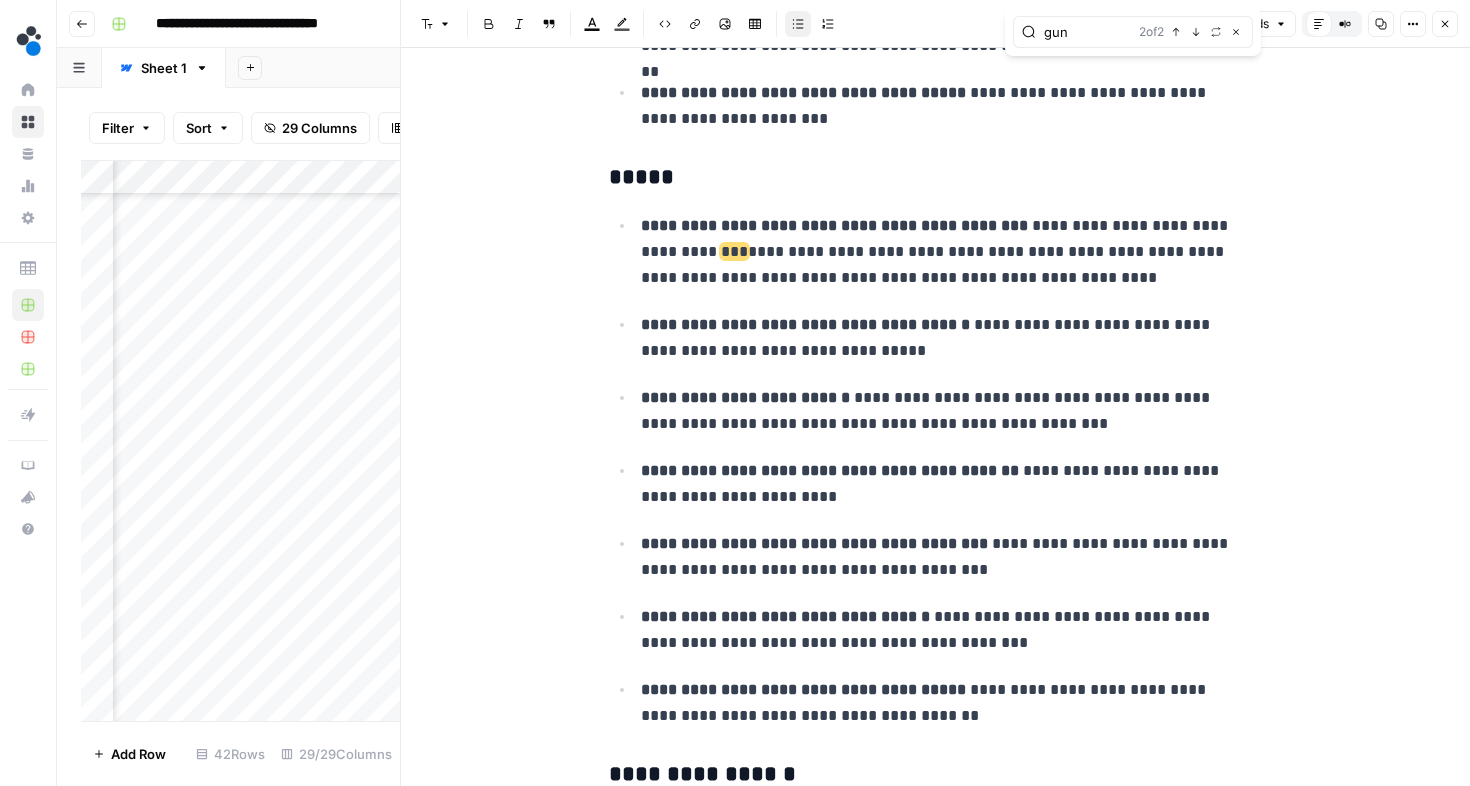 scroll, scrollTop: 6734, scrollLeft: 0, axis: vertical 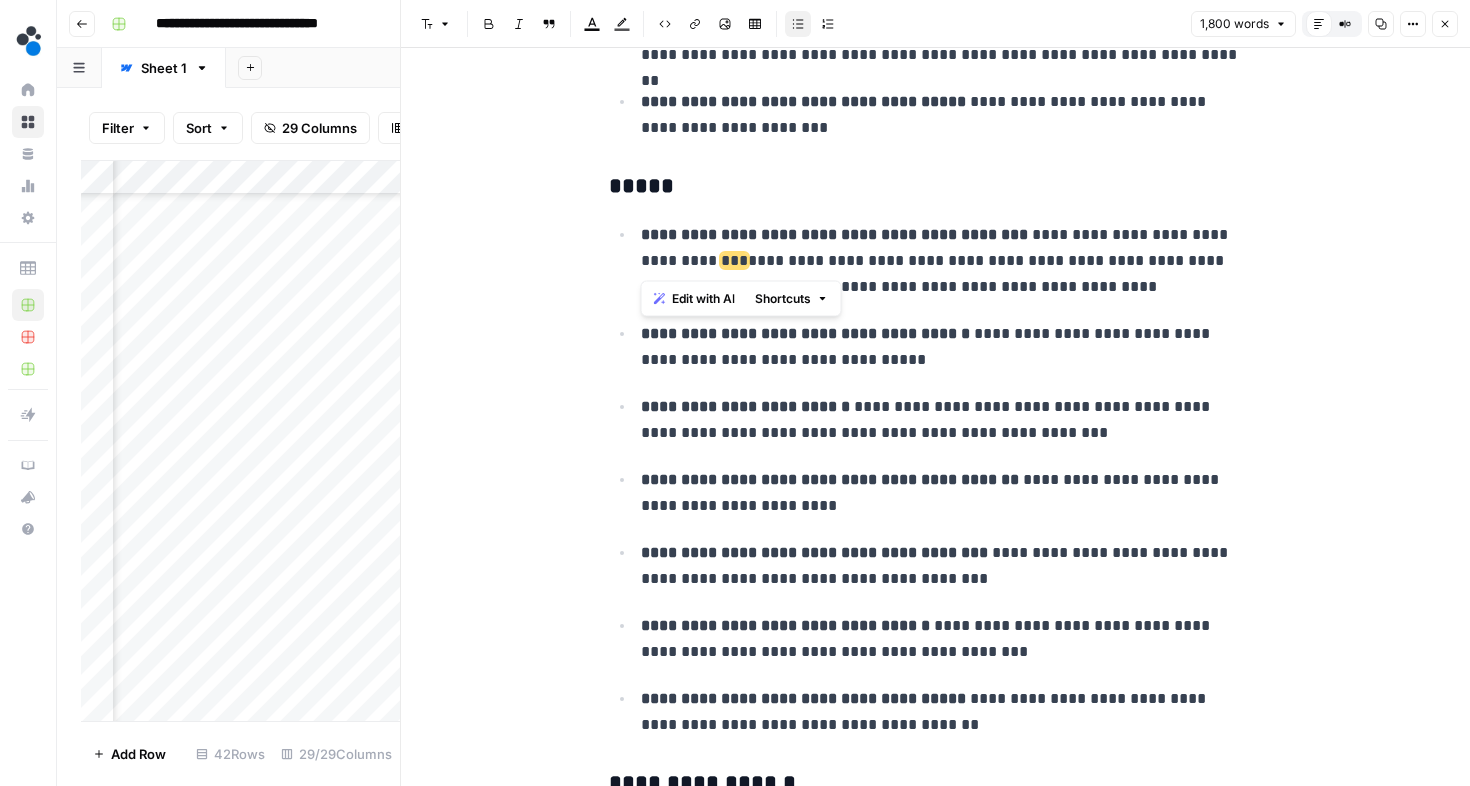 drag, startPoint x: 802, startPoint y: 262, endPoint x: 639, endPoint y: 257, distance: 163.07668 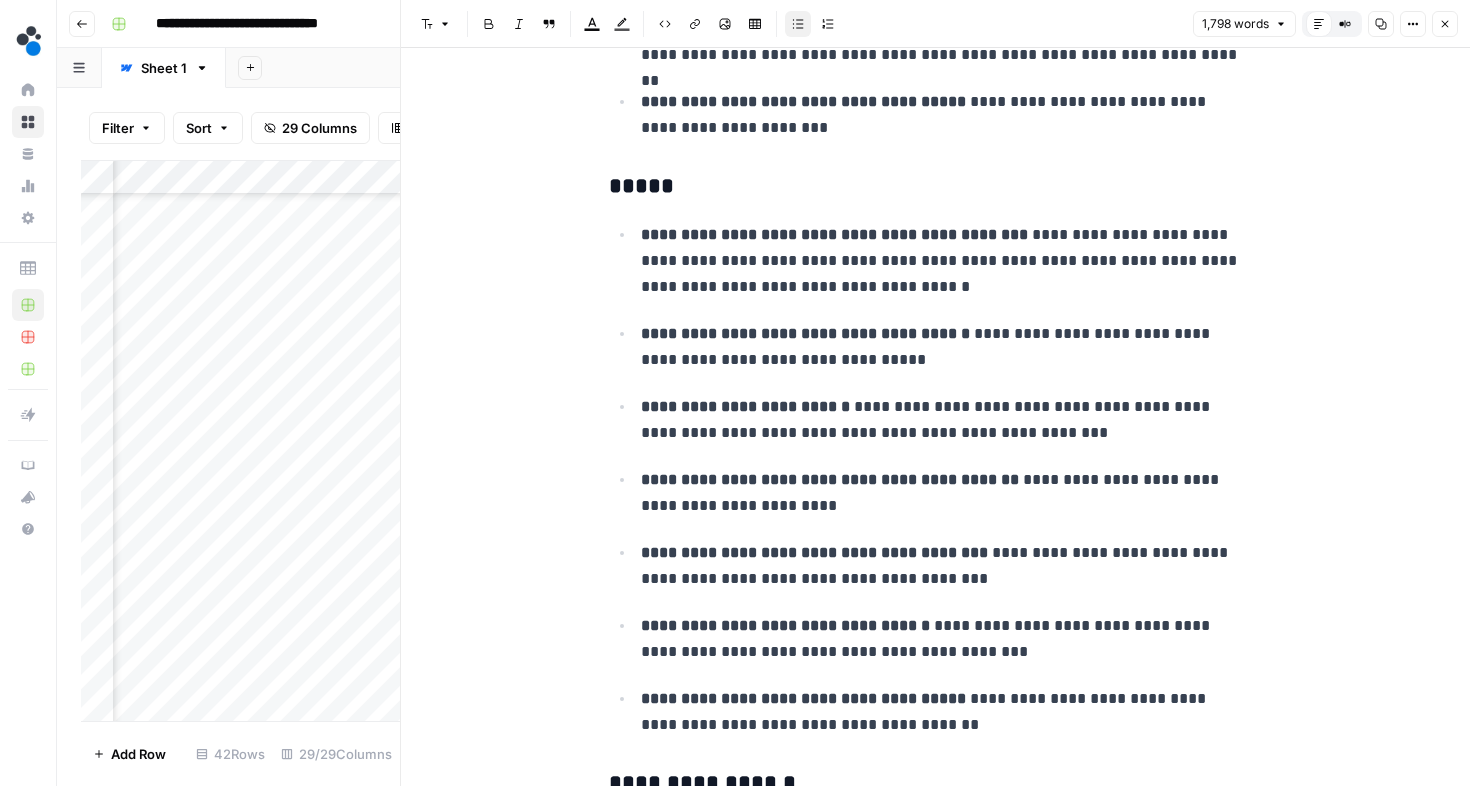 type 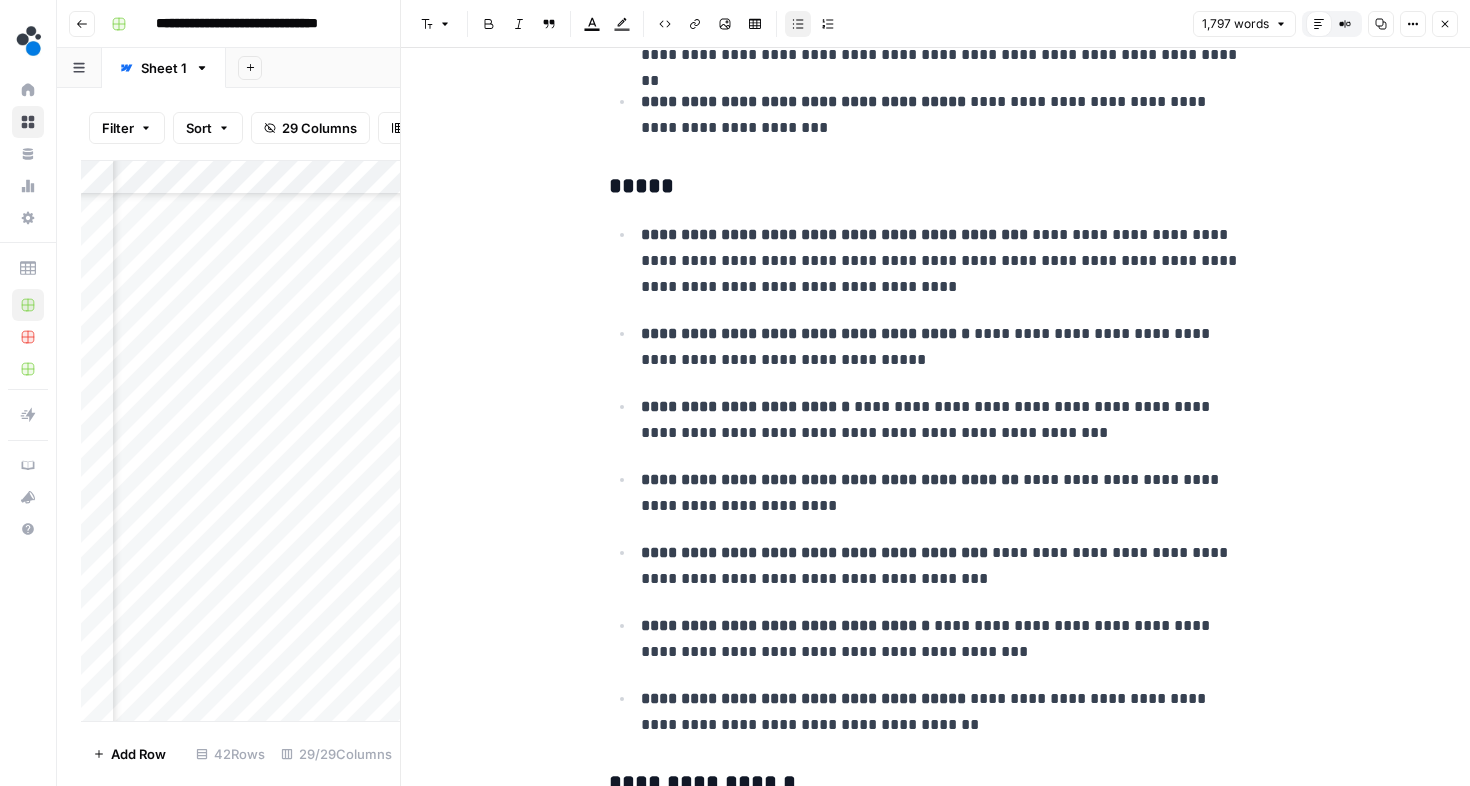 scroll, scrollTop: 1775, scrollLeft: 0, axis: vertical 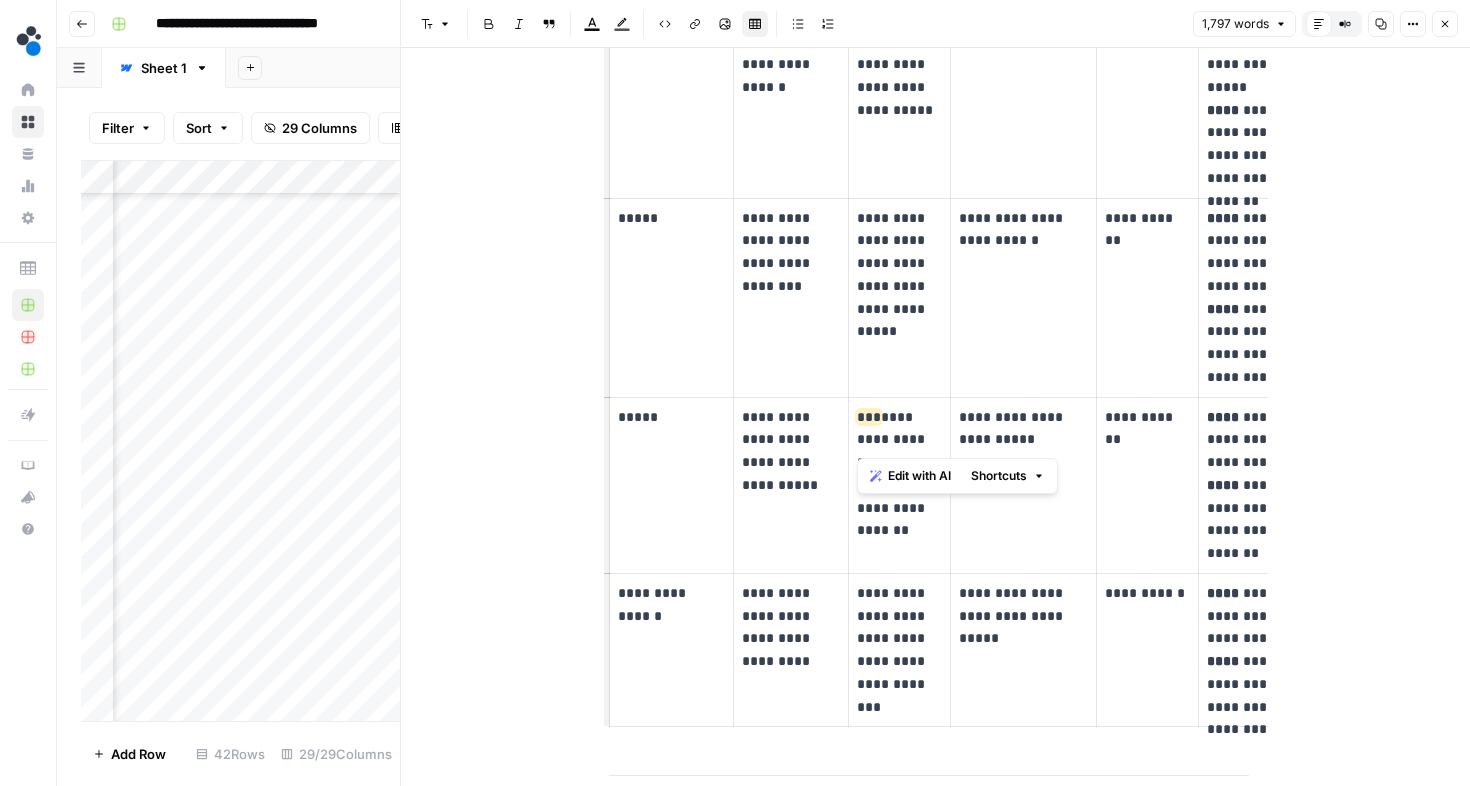 drag, startPoint x: 925, startPoint y: 446, endPoint x: 858, endPoint y: 414, distance: 74.24958 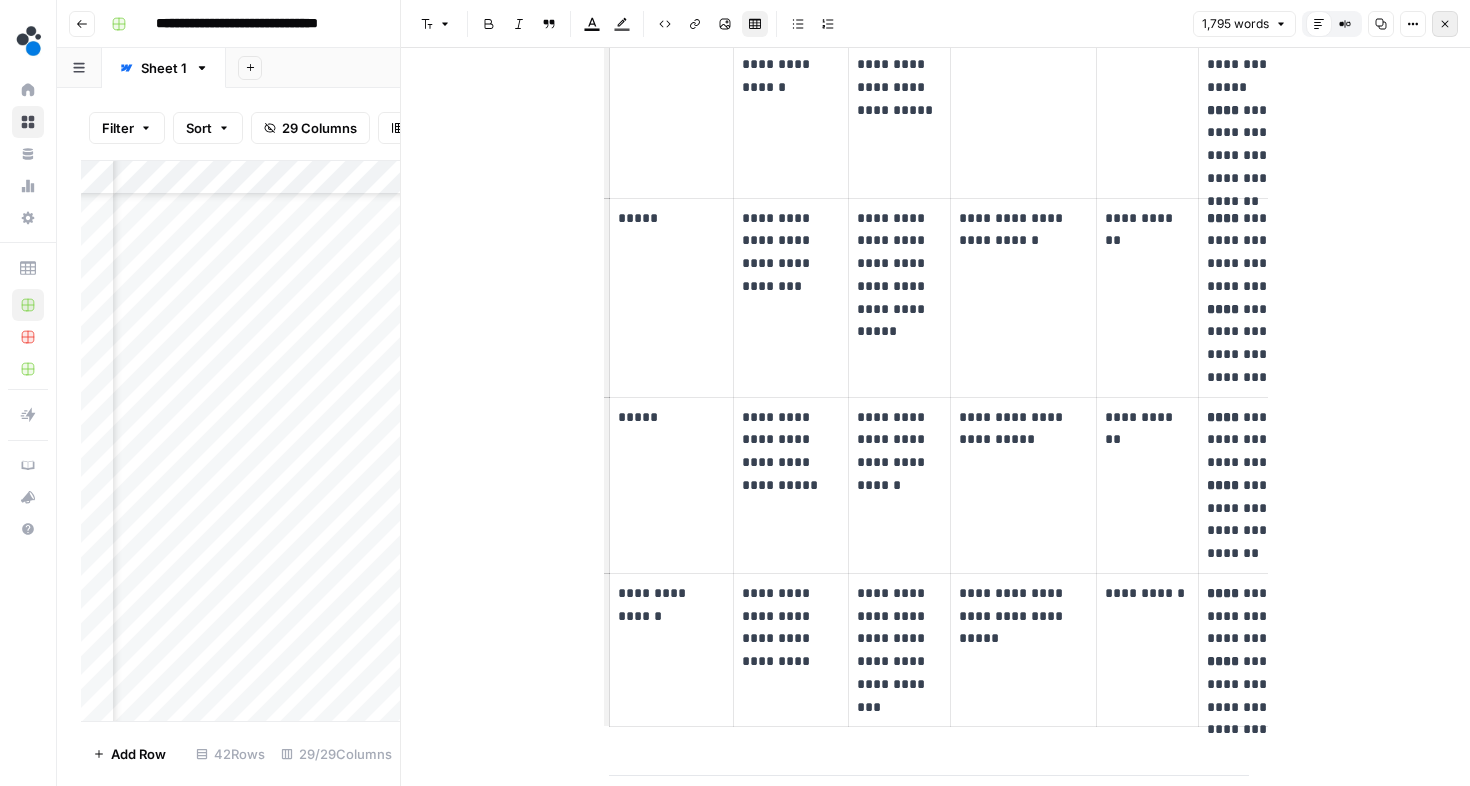 click 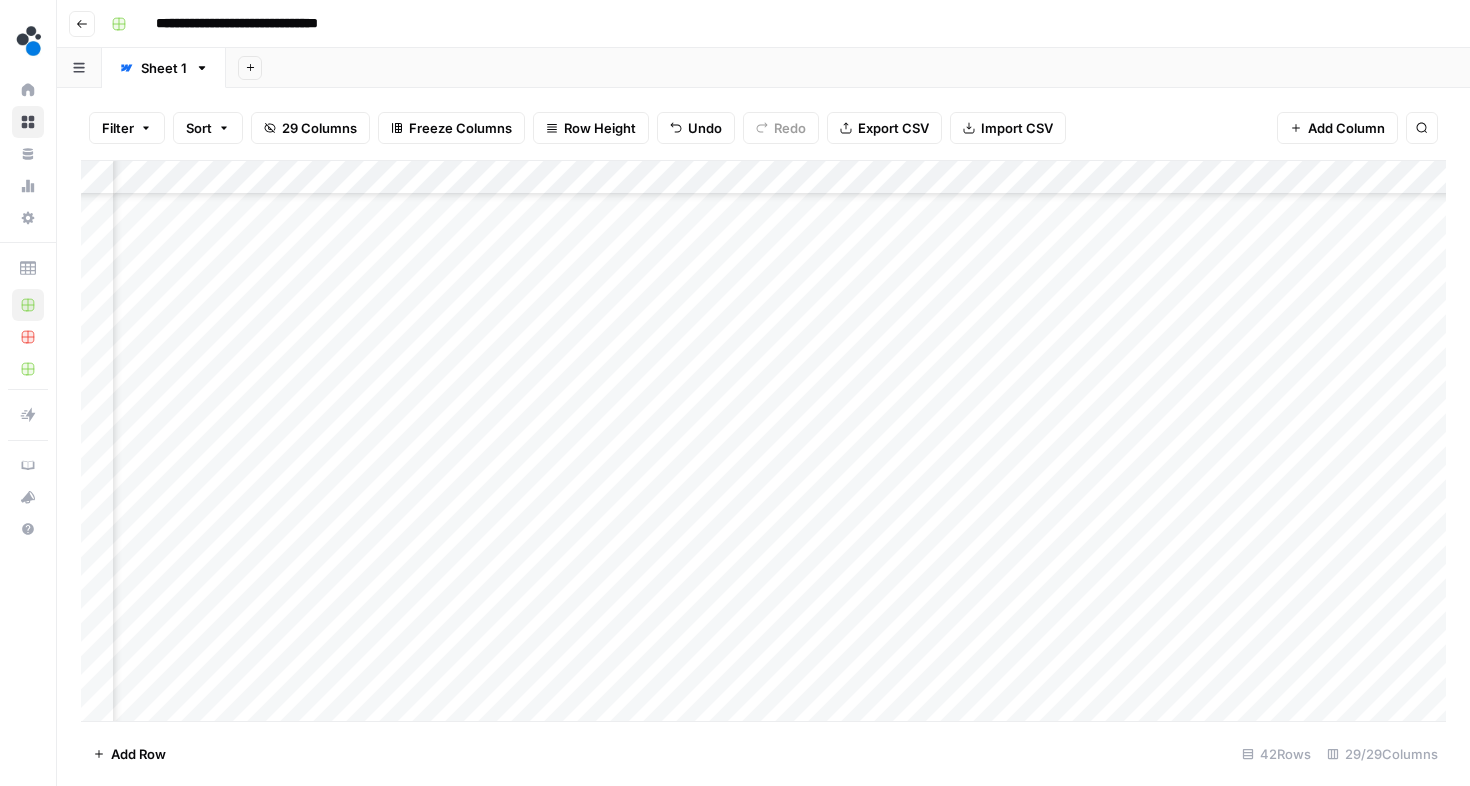 click on "Add Column" at bounding box center [763, 441] 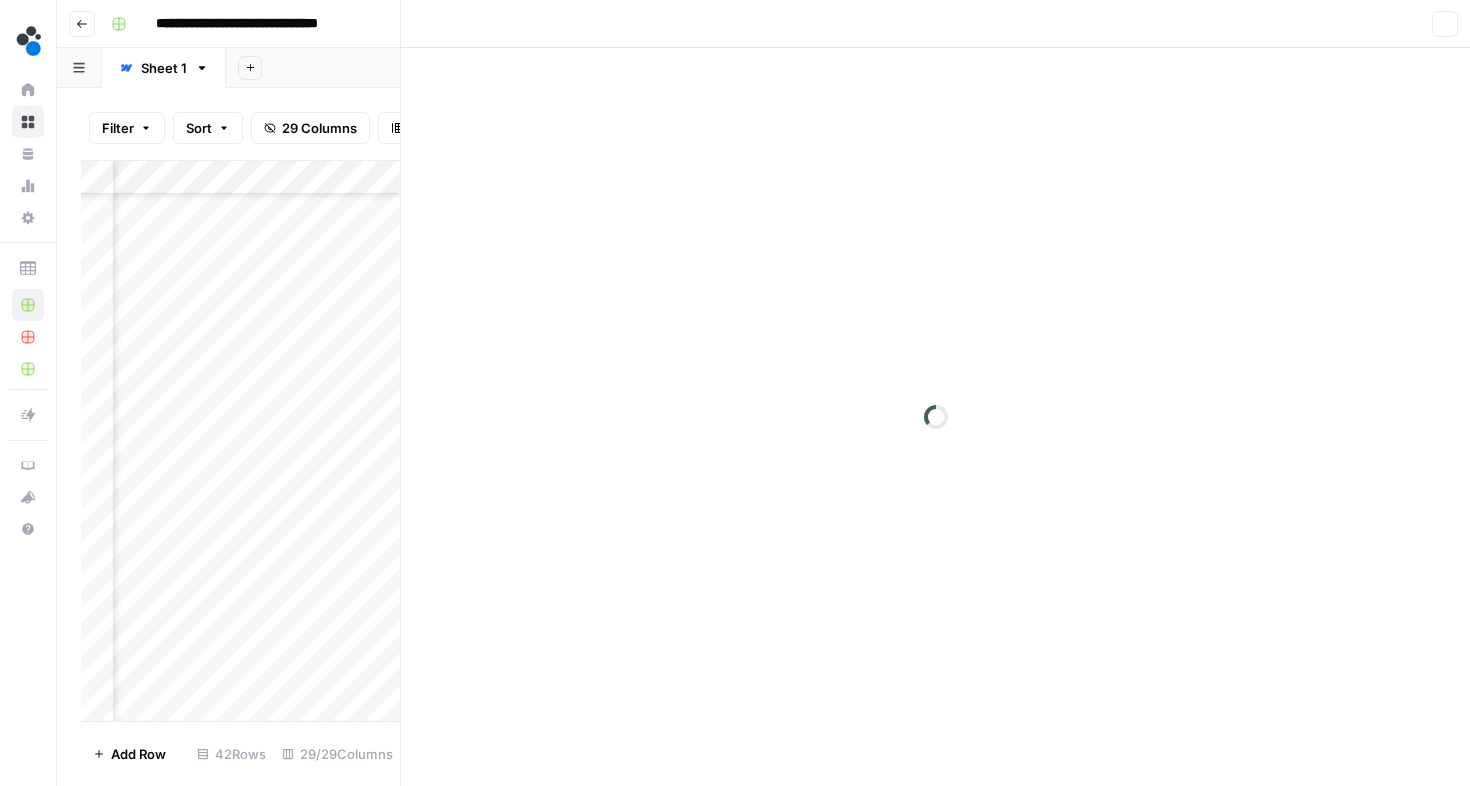 click at bounding box center (826, 670) 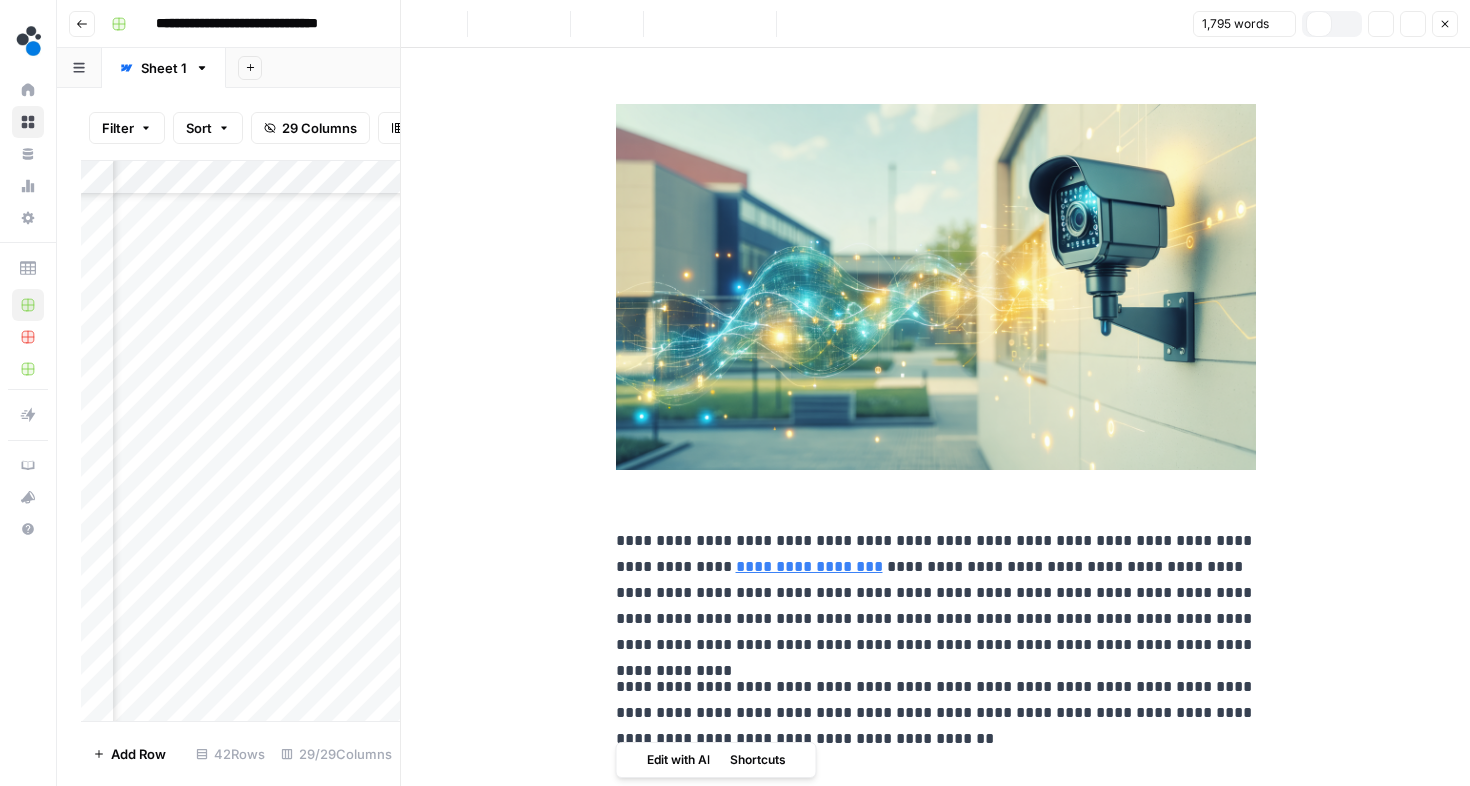 click at bounding box center [936, 287] 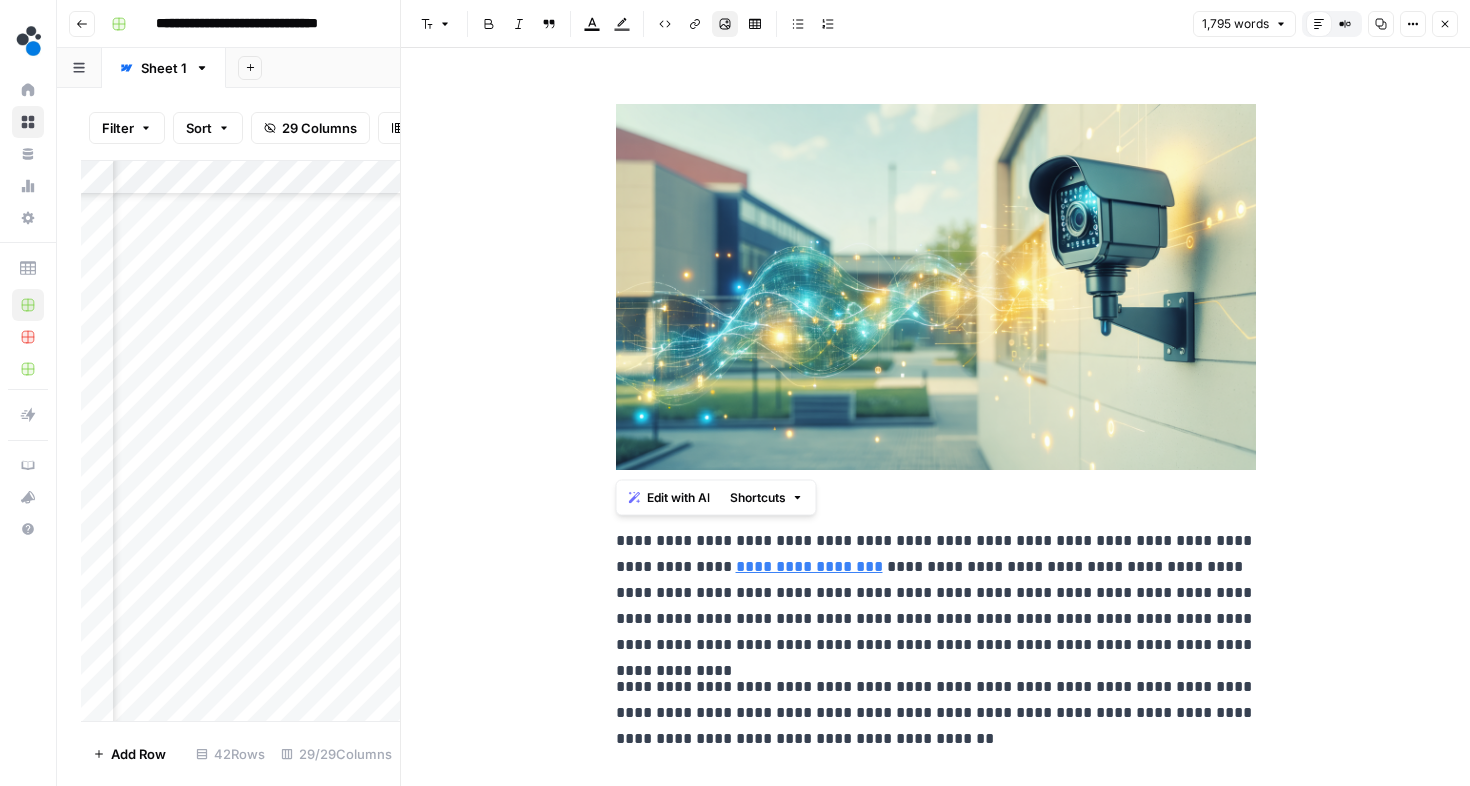 click on "**********" at bounding box center [936, 593] 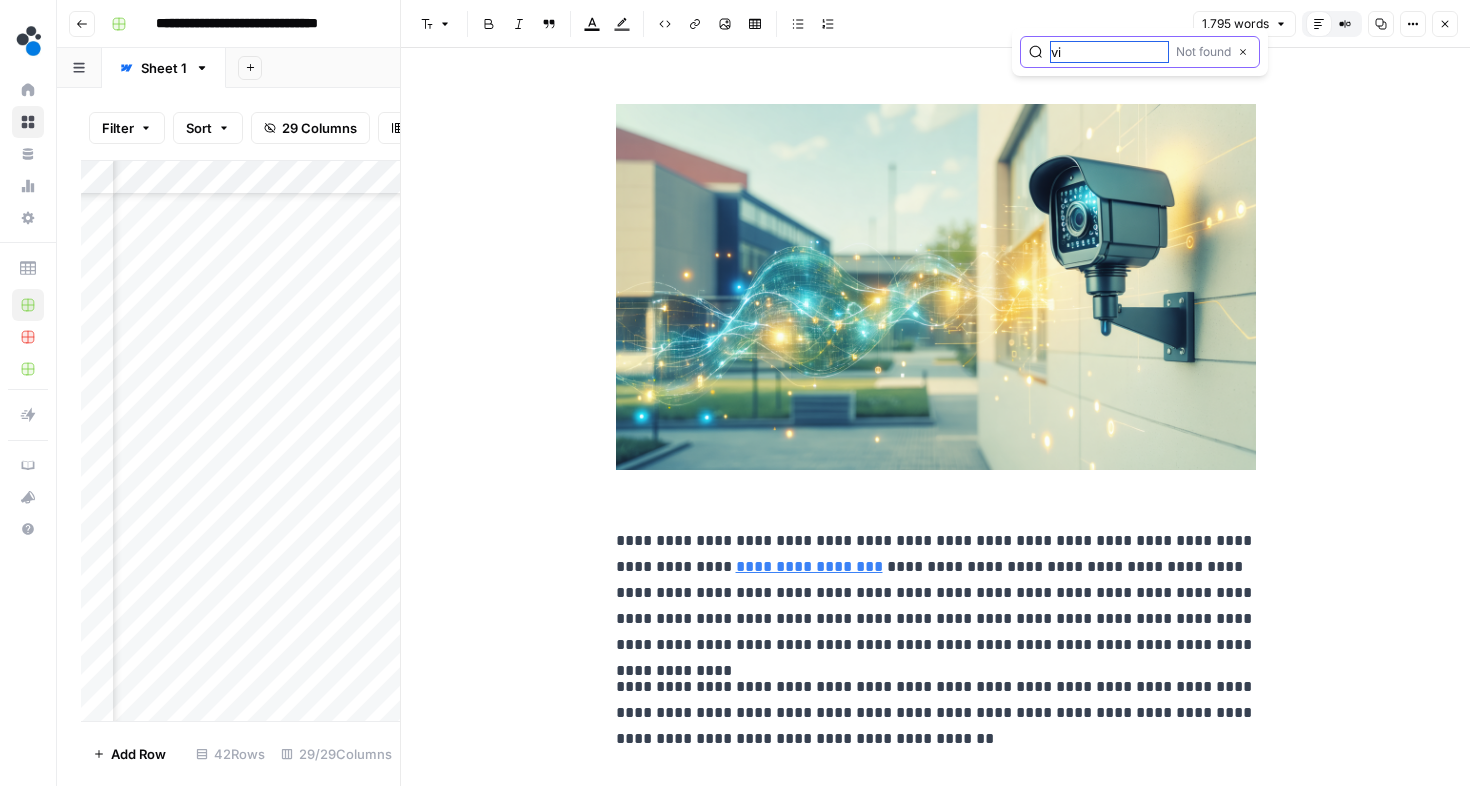 type on "vio" 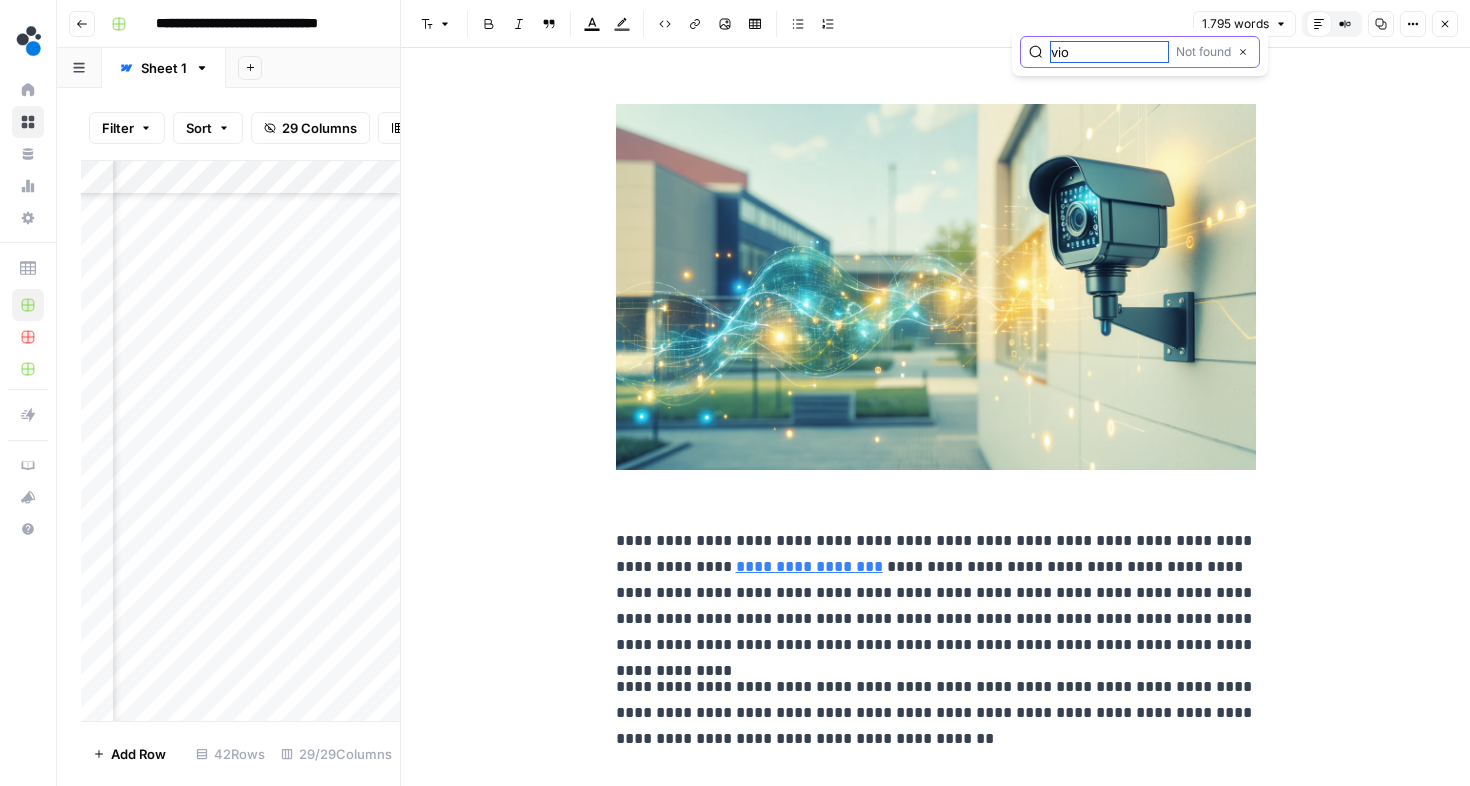 type 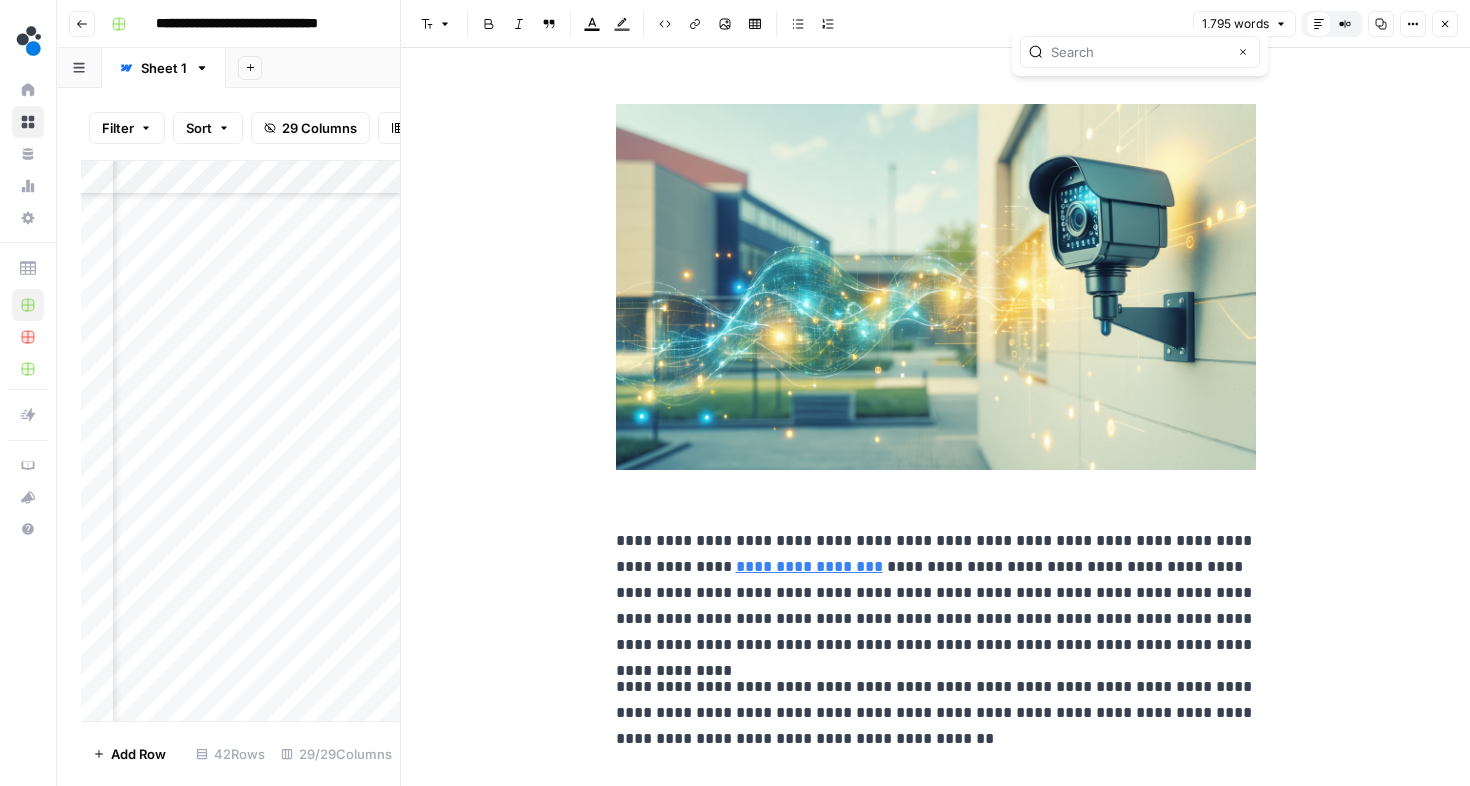 click at bounding box center [936, 287] 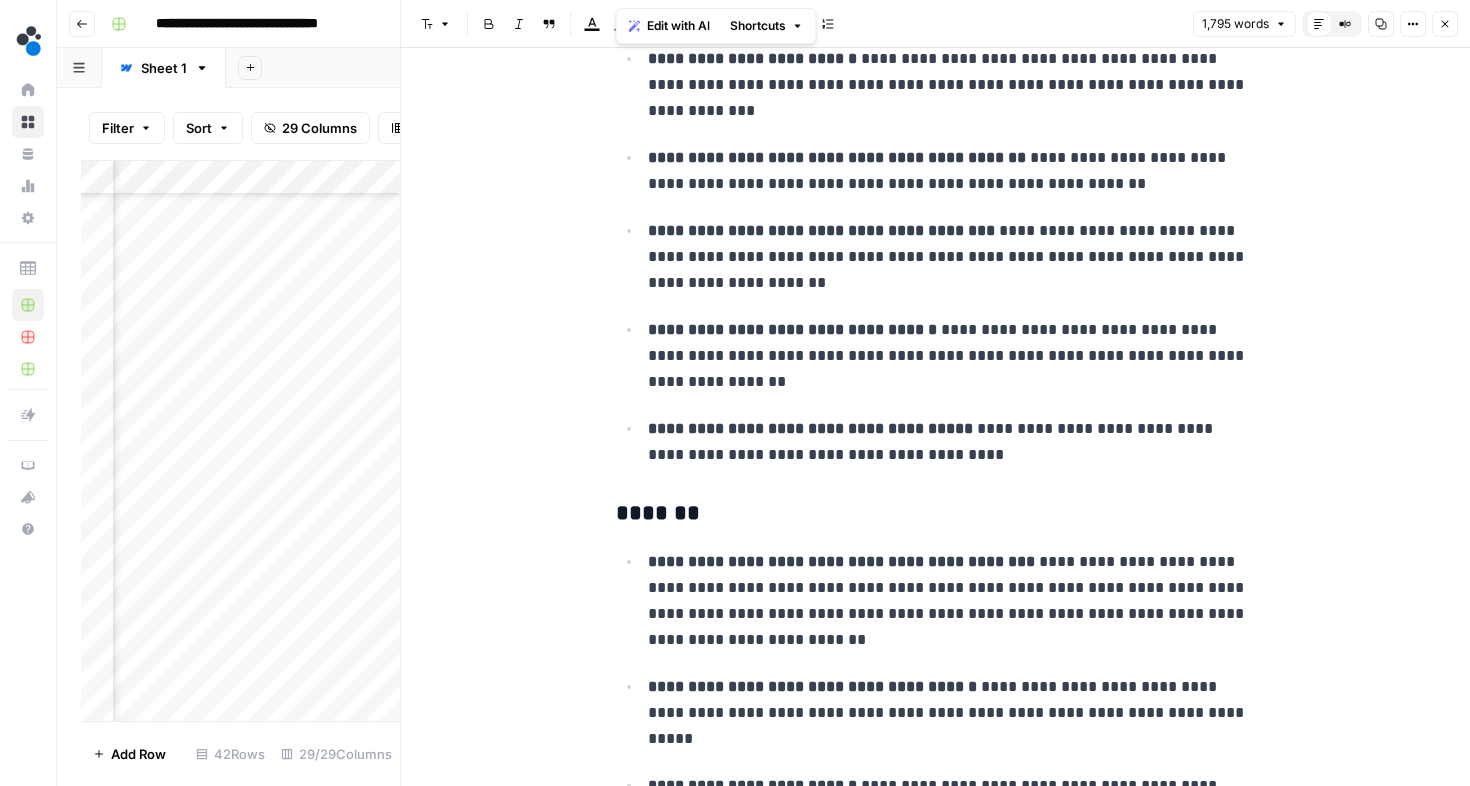 scroll, scrollTop: 3944, scrollLeft: 0, axis: vertical 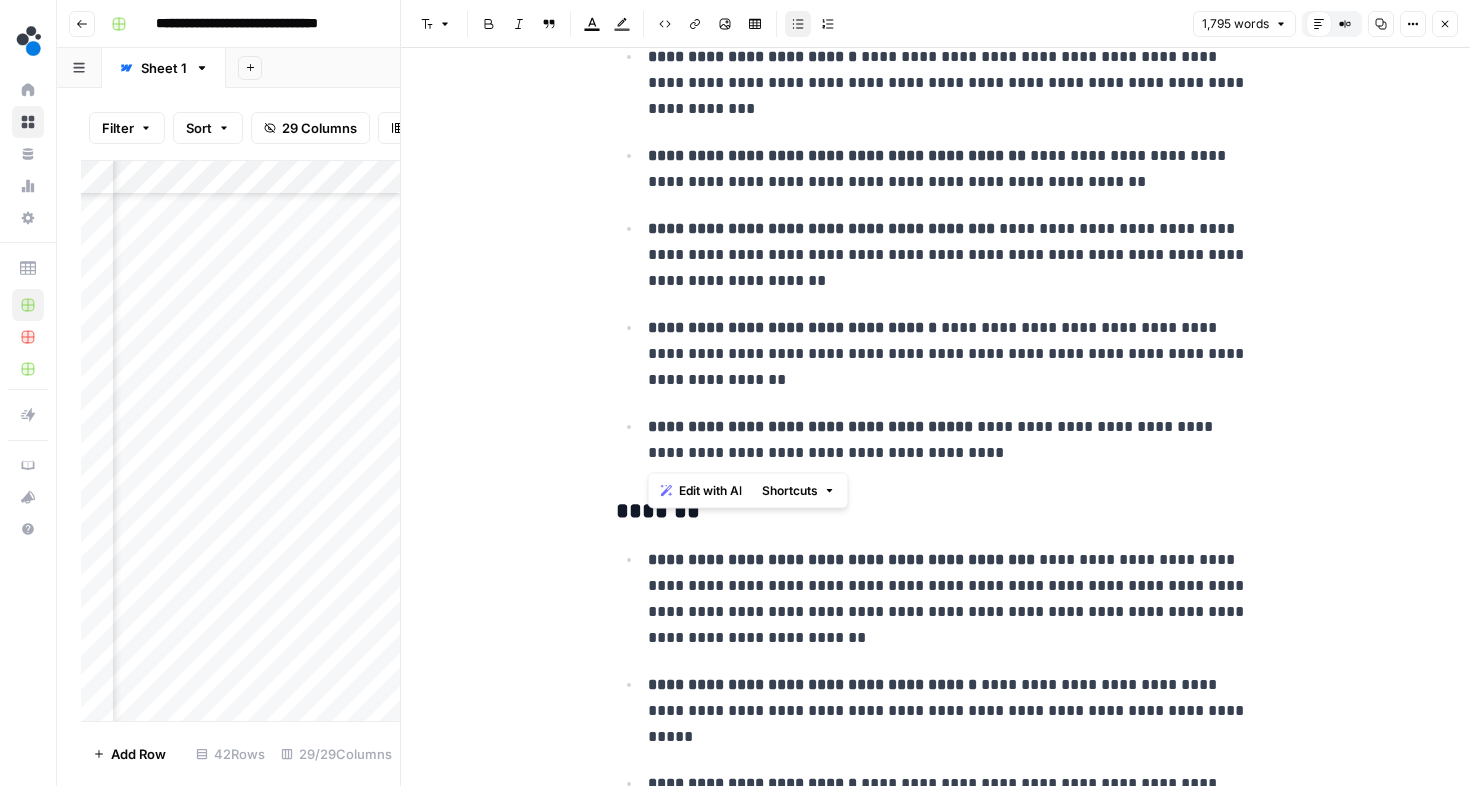 drag, startPoint x: 646, startPoint y: 326, endPoint x: 1008, endPoint y: 447, distance: 381.68704 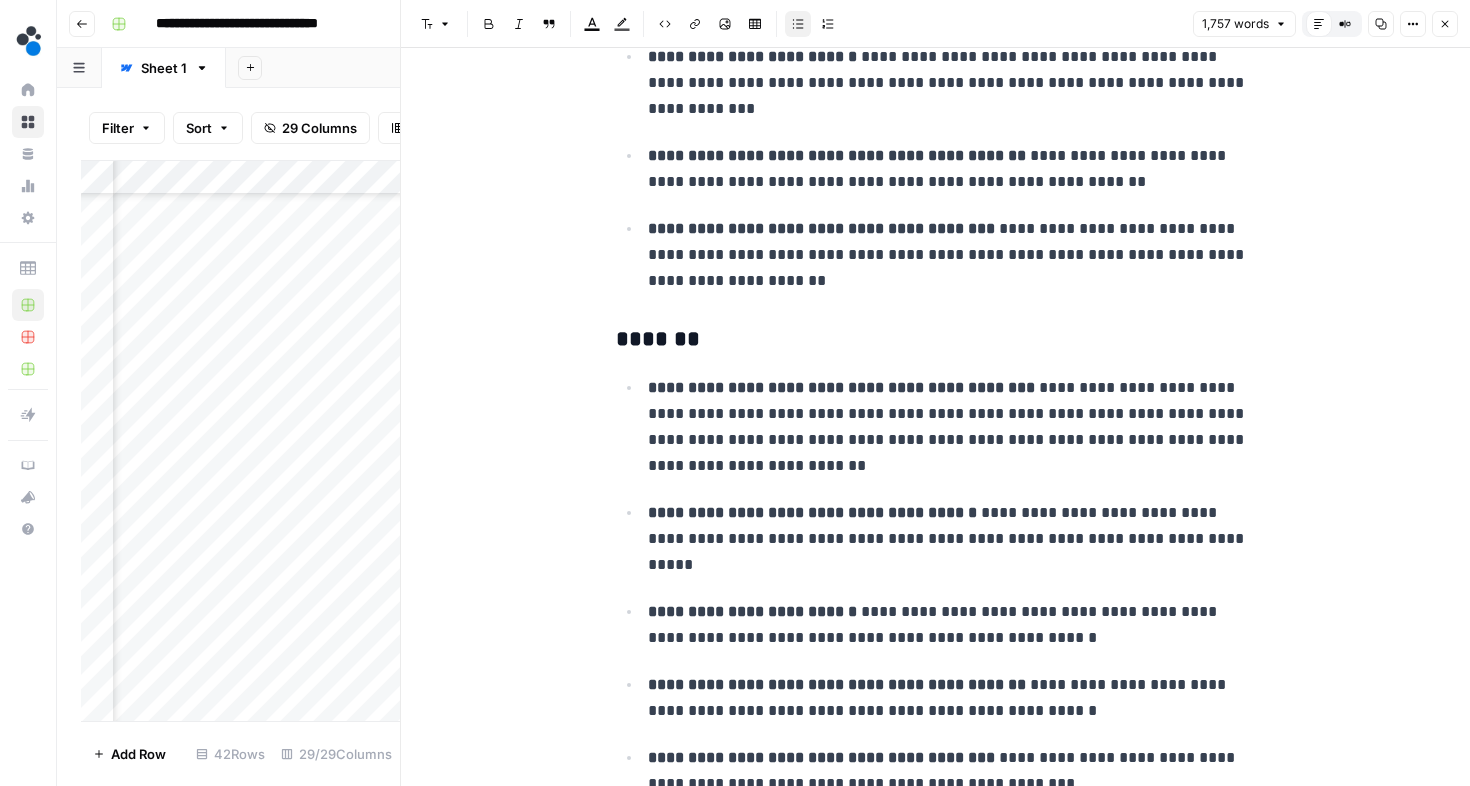 scroll, scrollTop: 4316, scrollLeft: 0, axis: vertical 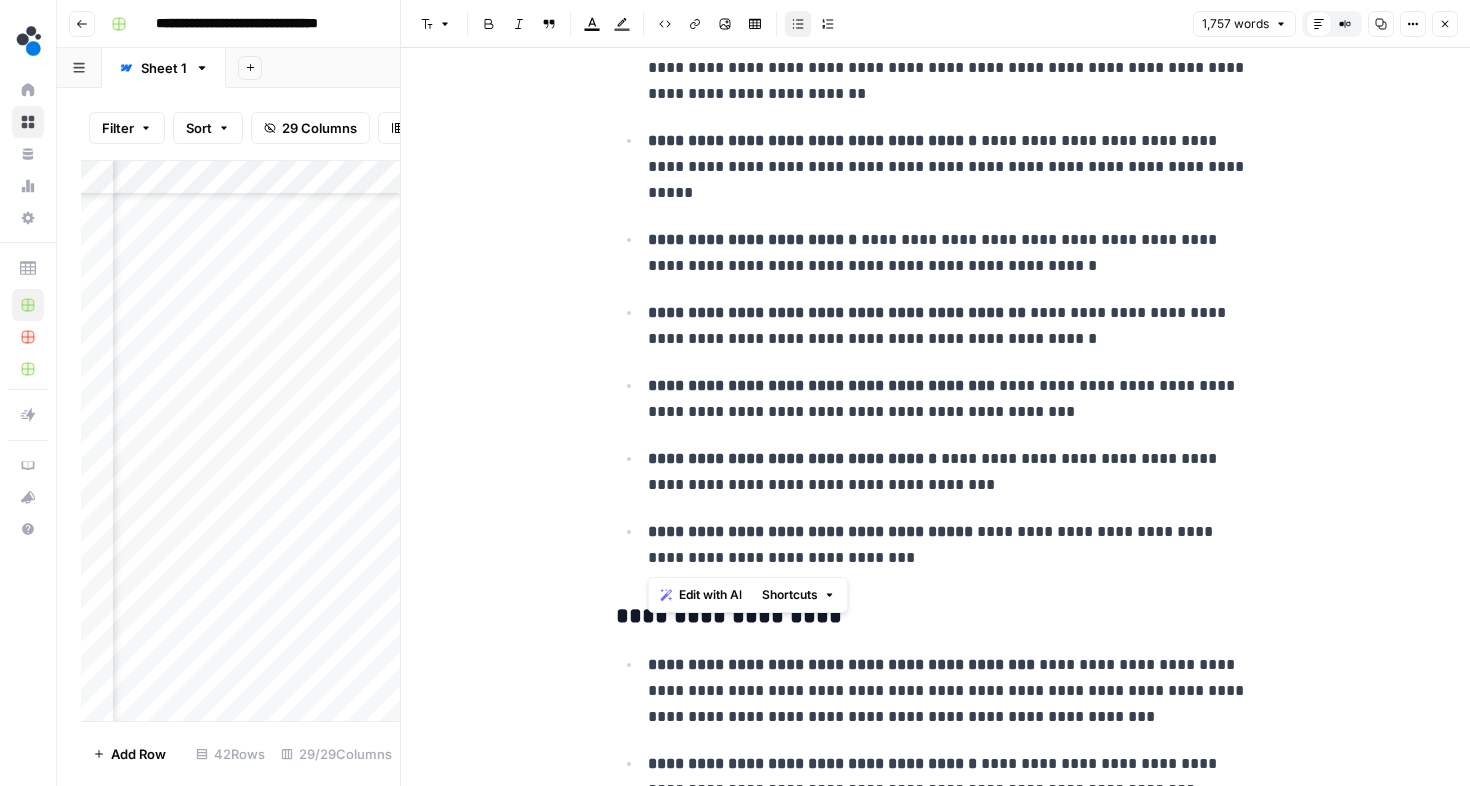 drag, startPoint x: 645, startPoint y: 460, endPoint x: 845, endPoint y: 565, distance: 225.88715 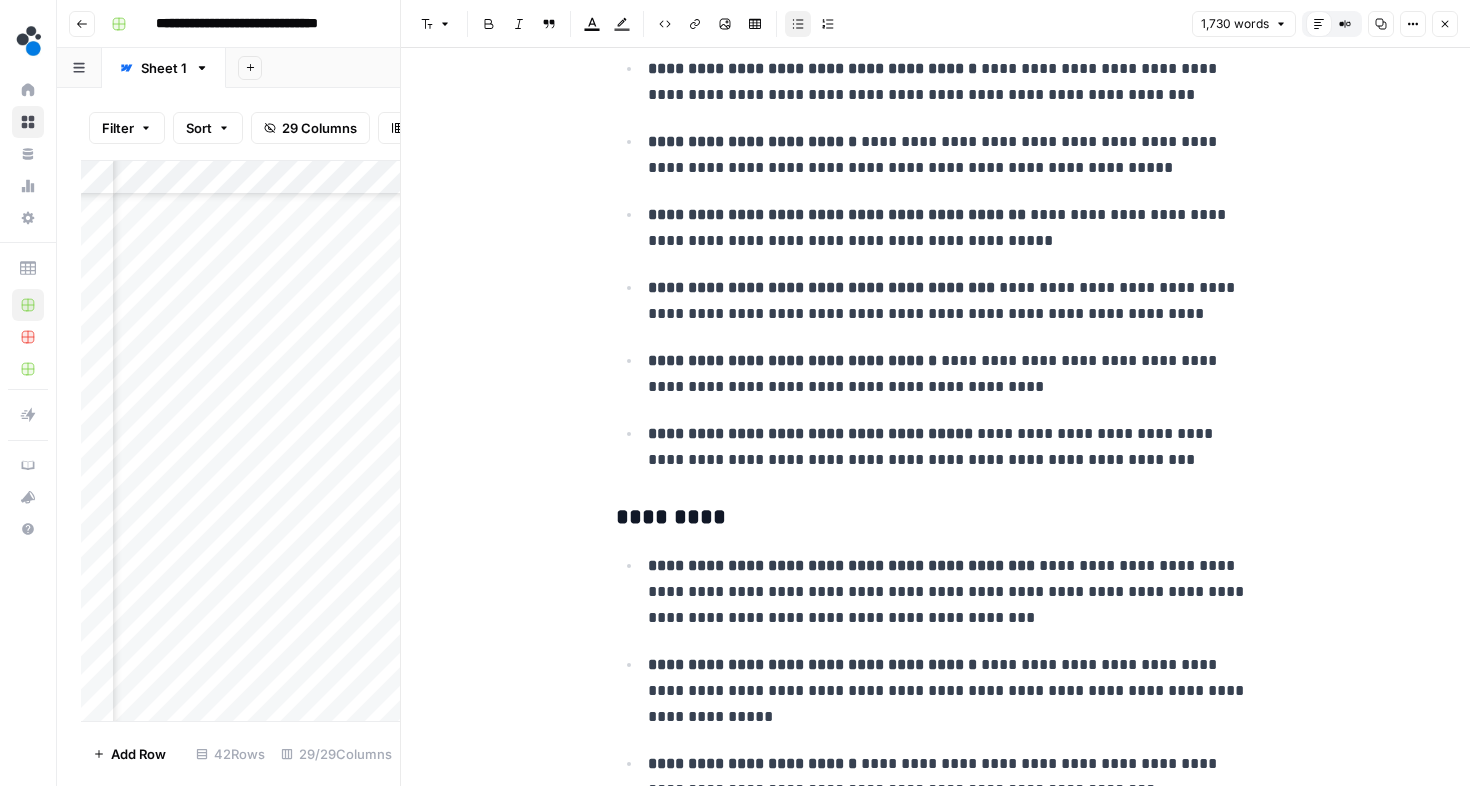 scroll, scrollTop: 4918, scrollLeft: 0, axis: vertical 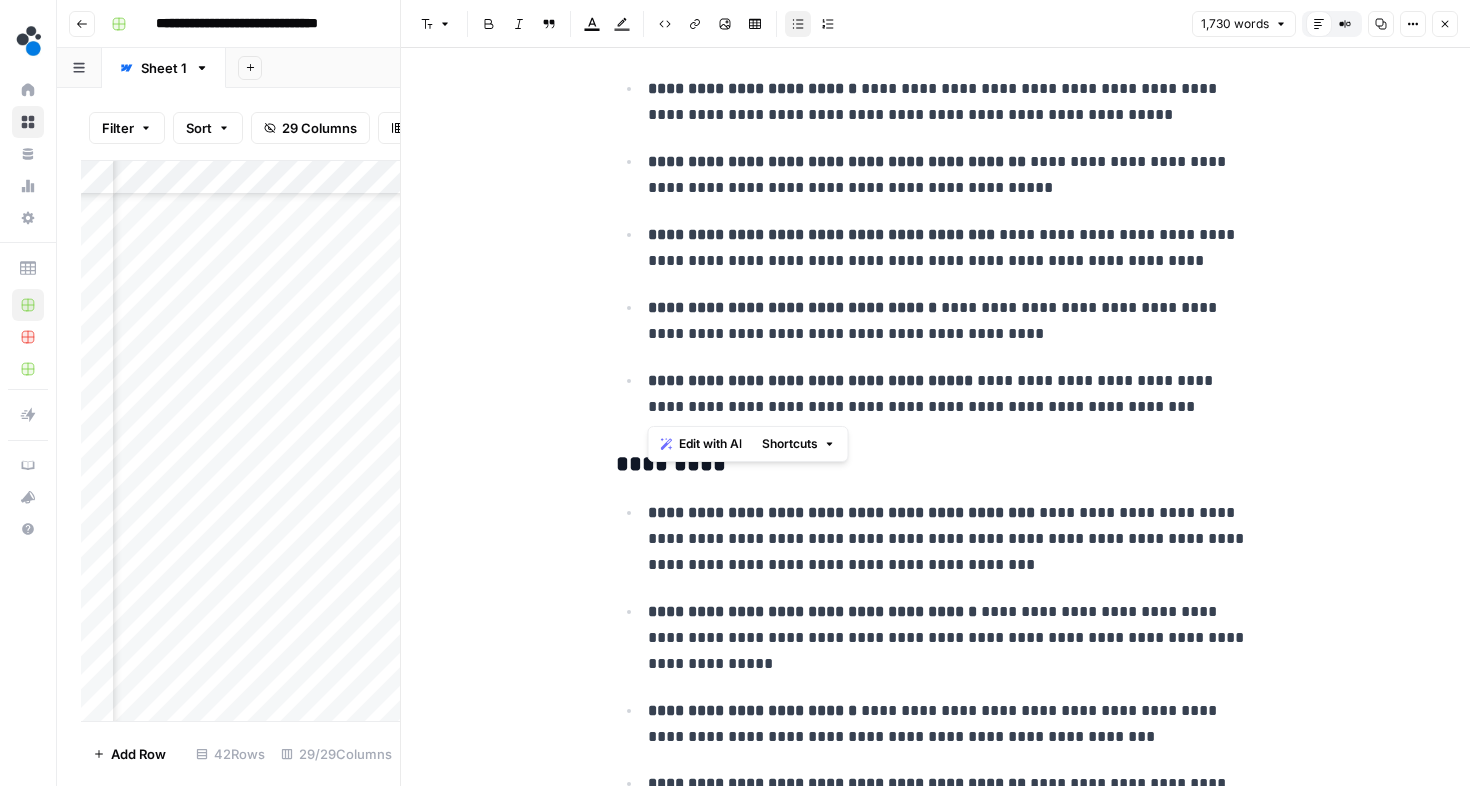 drag, startPoint x: 647, startPoint y: 307, endPoint x: 1191, endPoint y: 408, distance: 553.2965 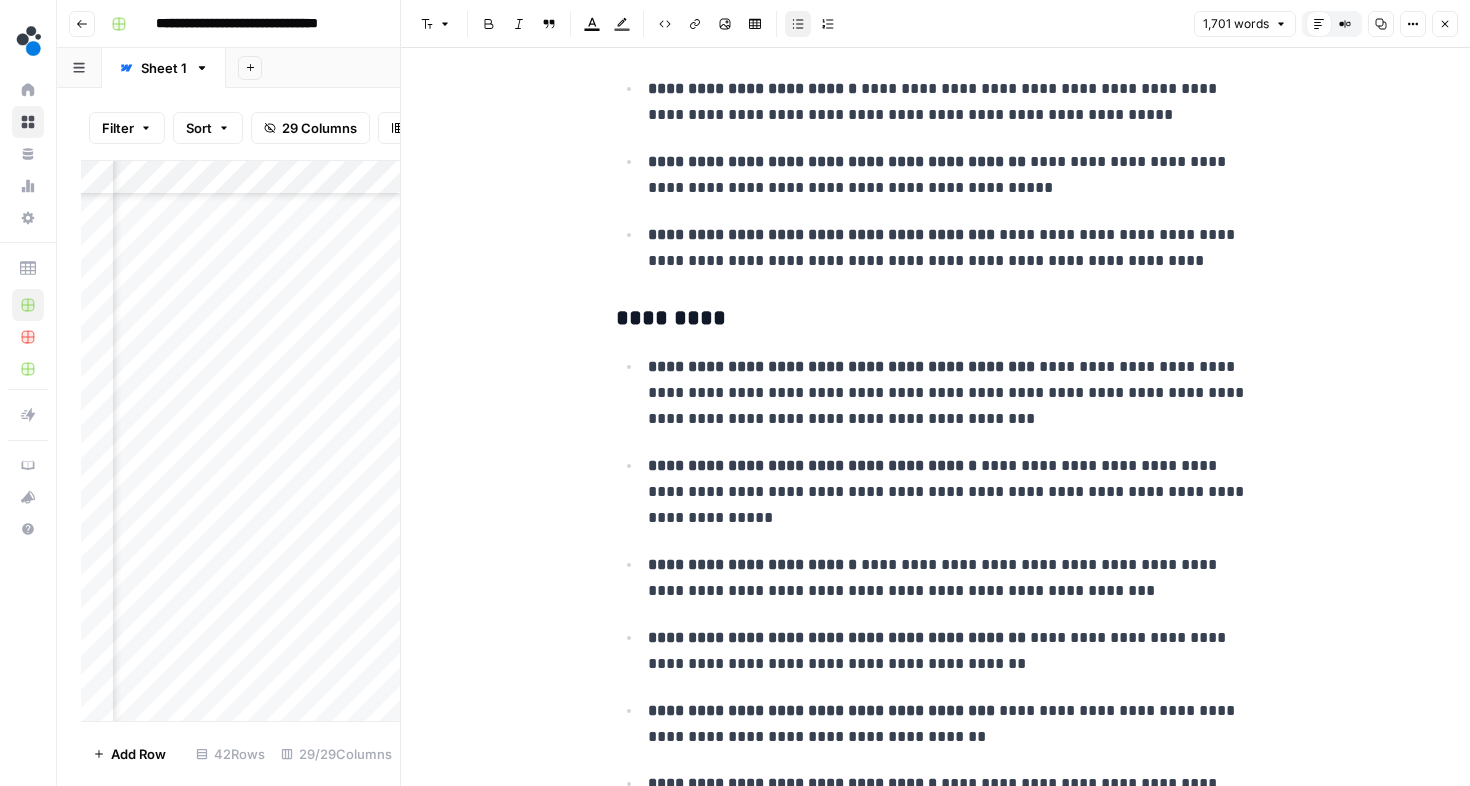 scroll, scrollTop: 5381, scrollLeft: 0, axis: vertical 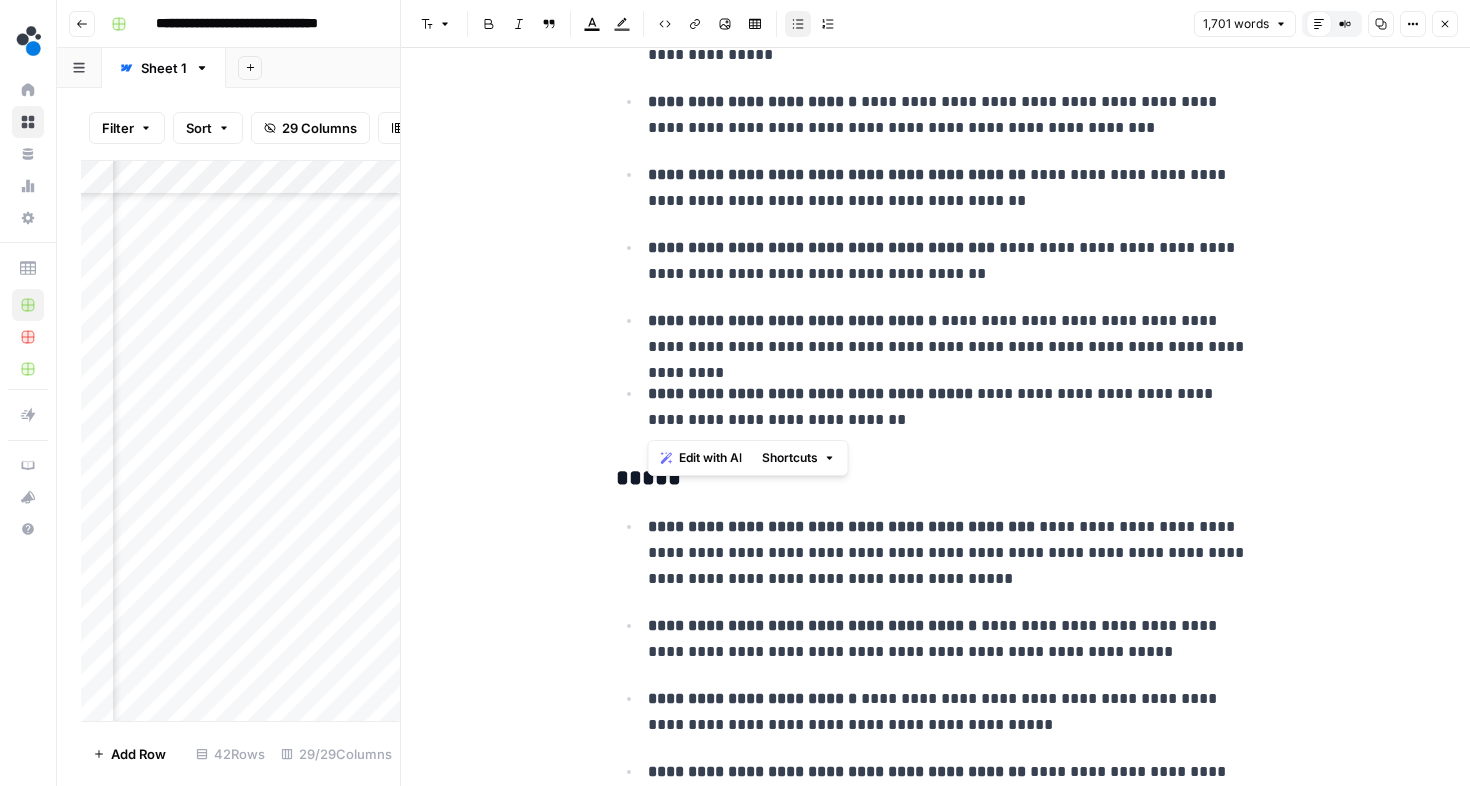 drag, startPoint x: 647, startPoint y: 319, endPoint x: 909, endPoint y: 414, distance: 278.6916 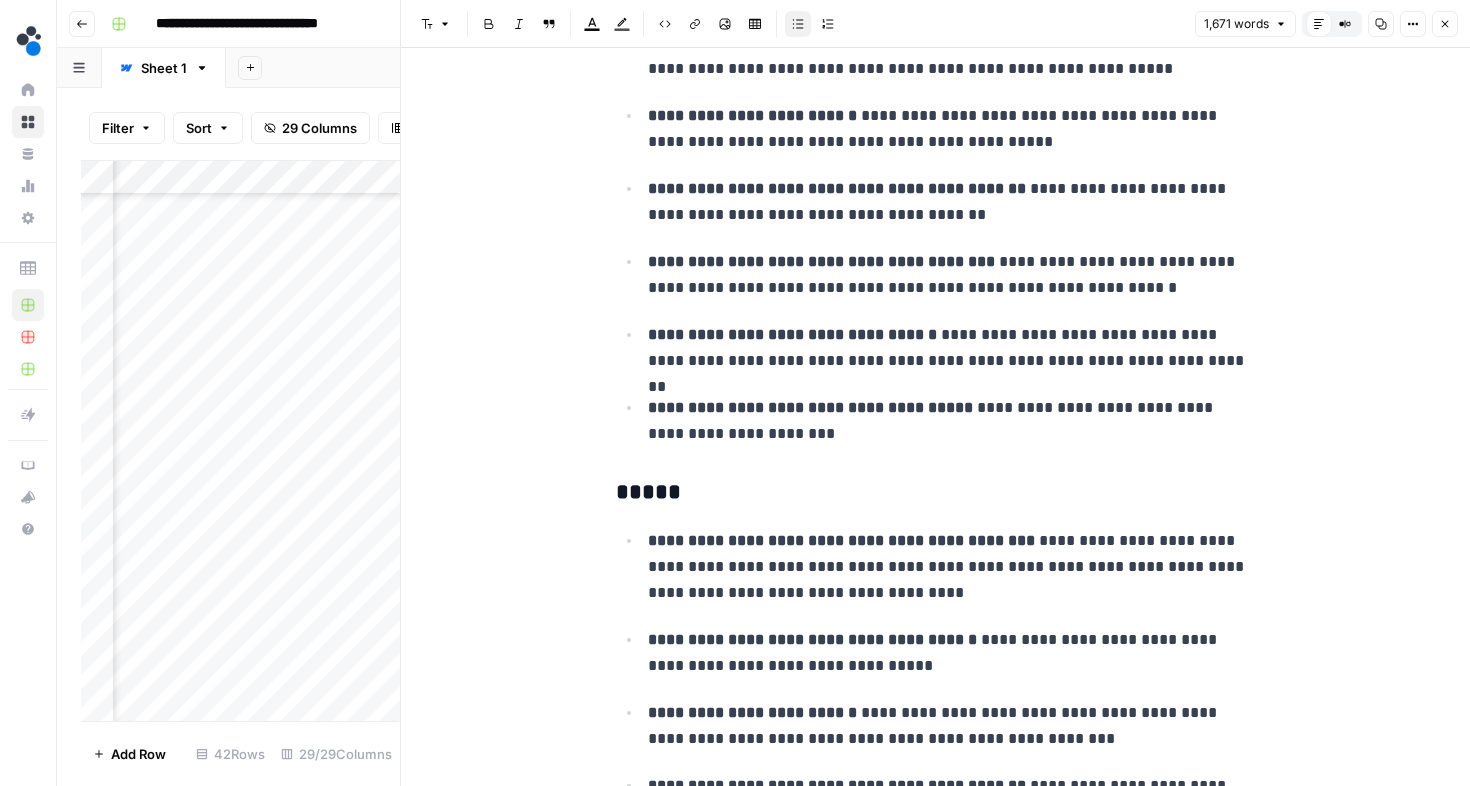 scroll, scrollTop: 5926, scrollLeft: 0, axis: vertical 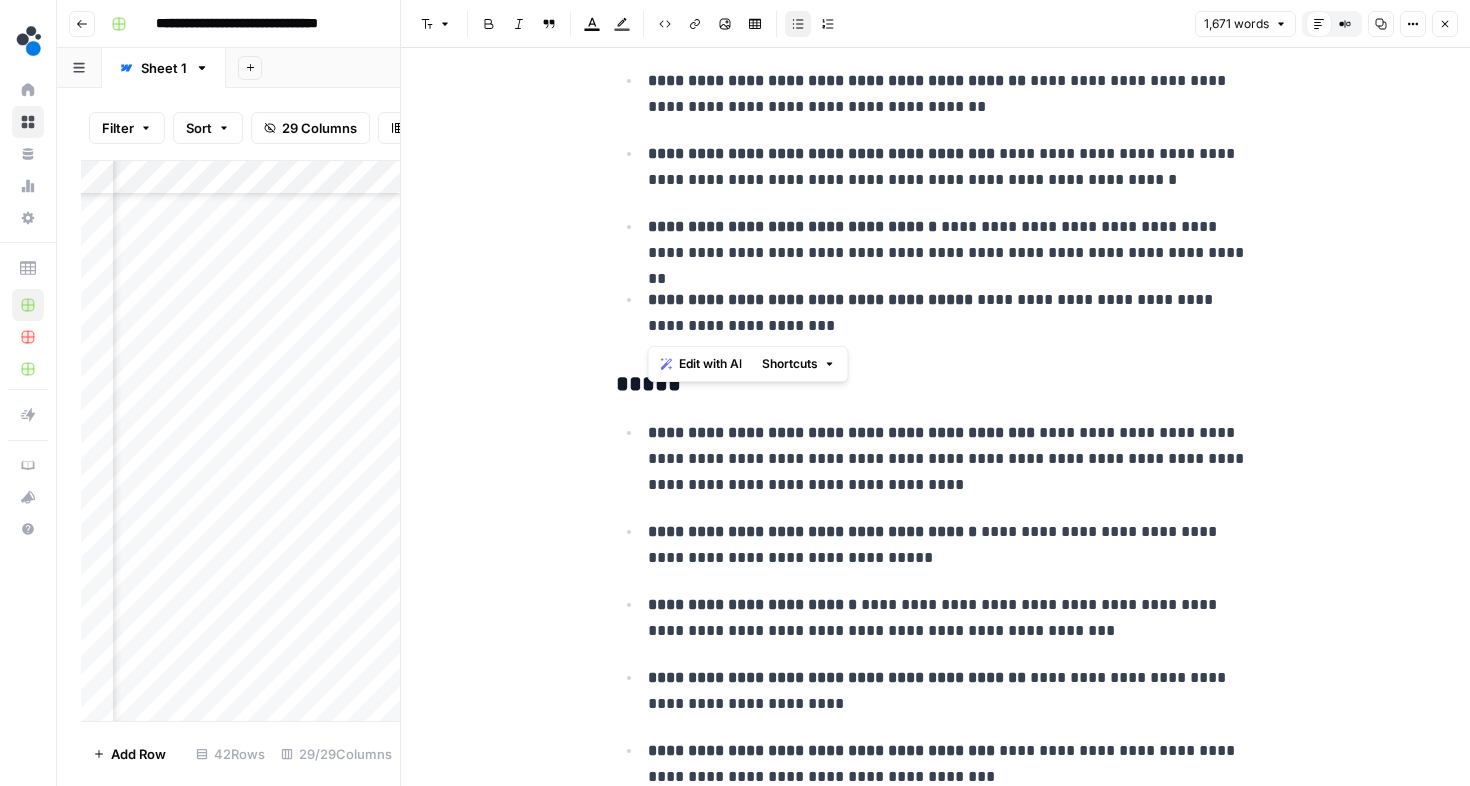 drag, startPoint x: 647, startPoint y: 223, endPoint x: 820, endPoint y: 318, distance: 197.36768 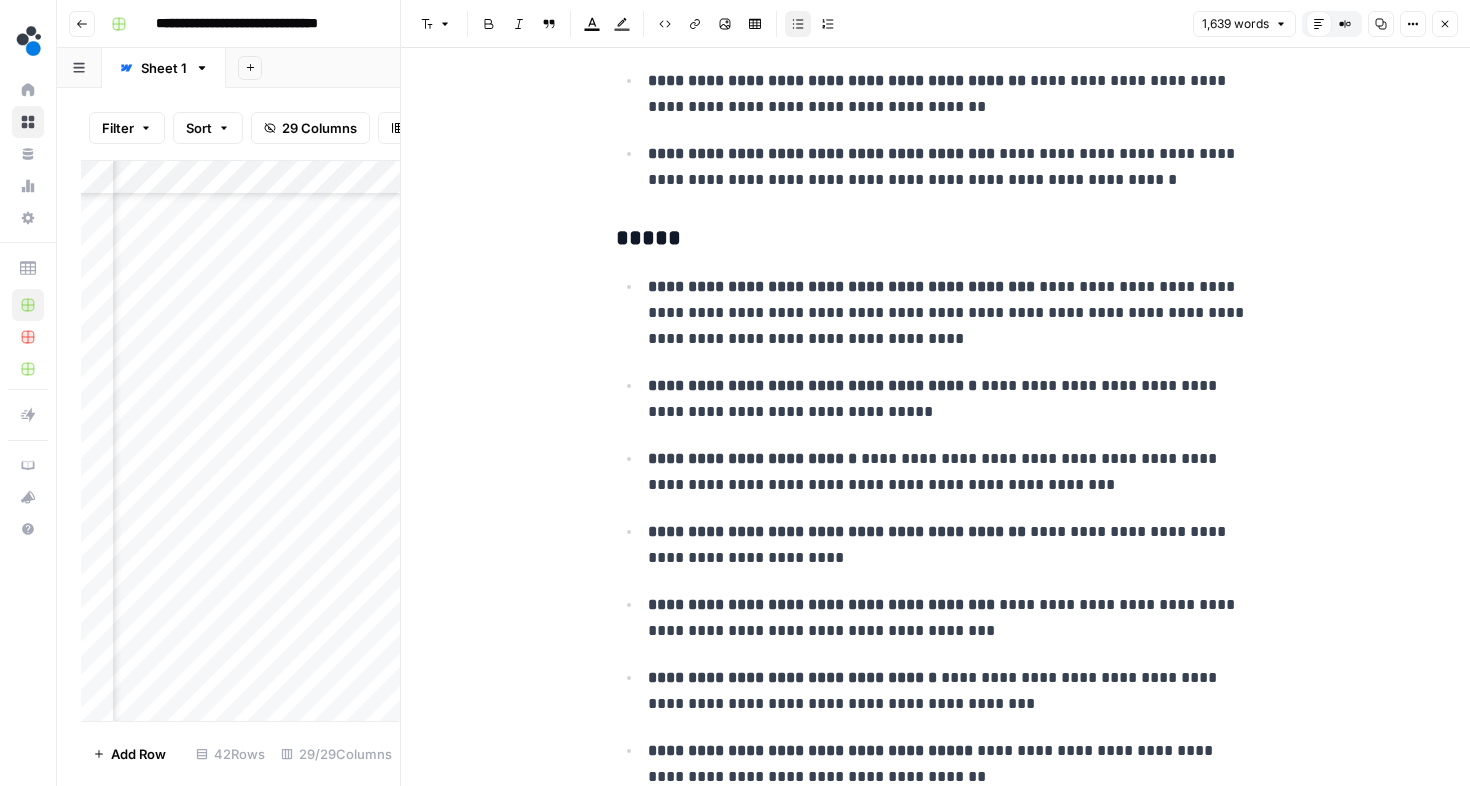 scroll, scrollTop: 6263, scrollLeft: 0, axis: vertical 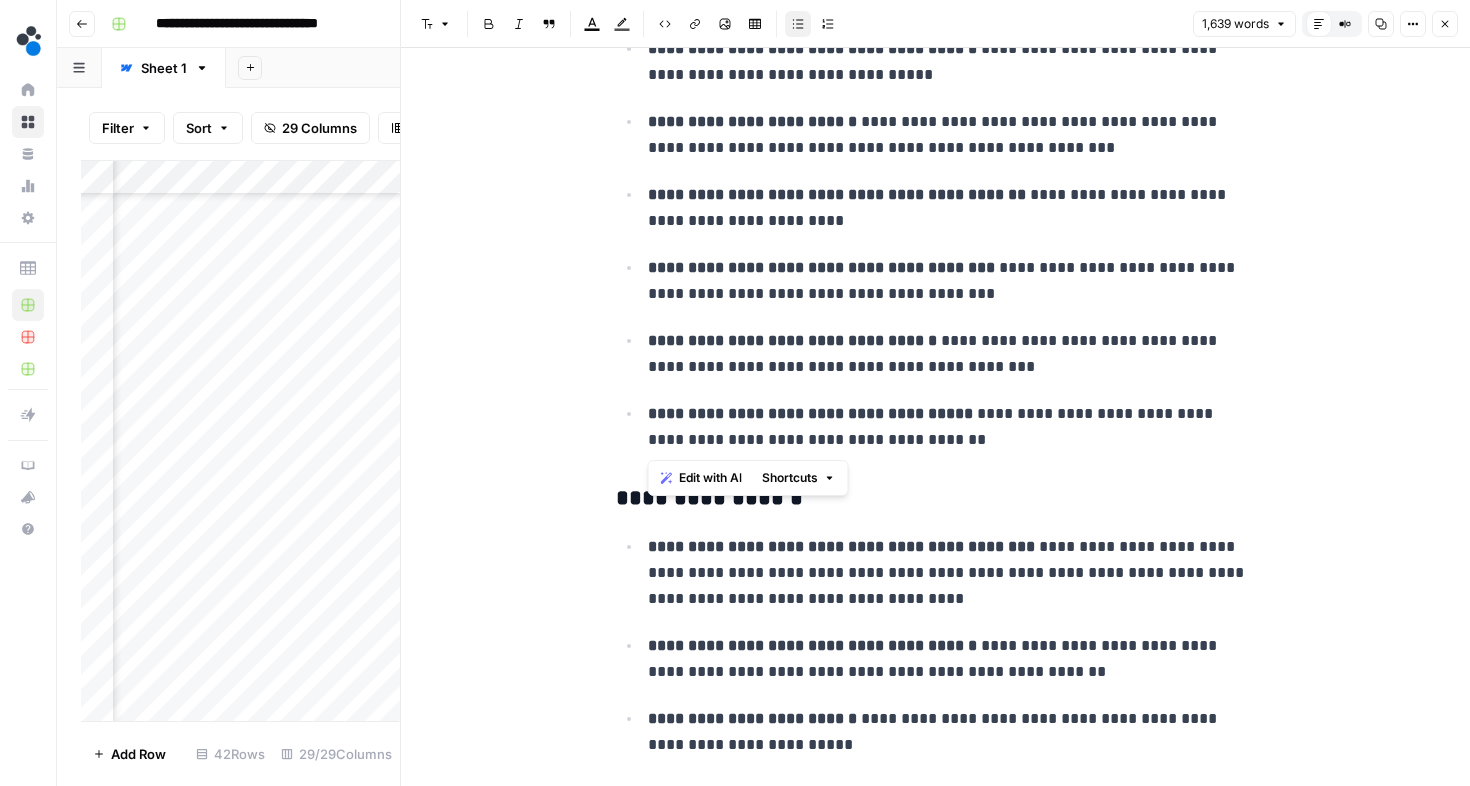 drag, startPoint x: 650, startPoint y: 338, endPoint x: 949, endPoint y: 440, distance: 315.91928 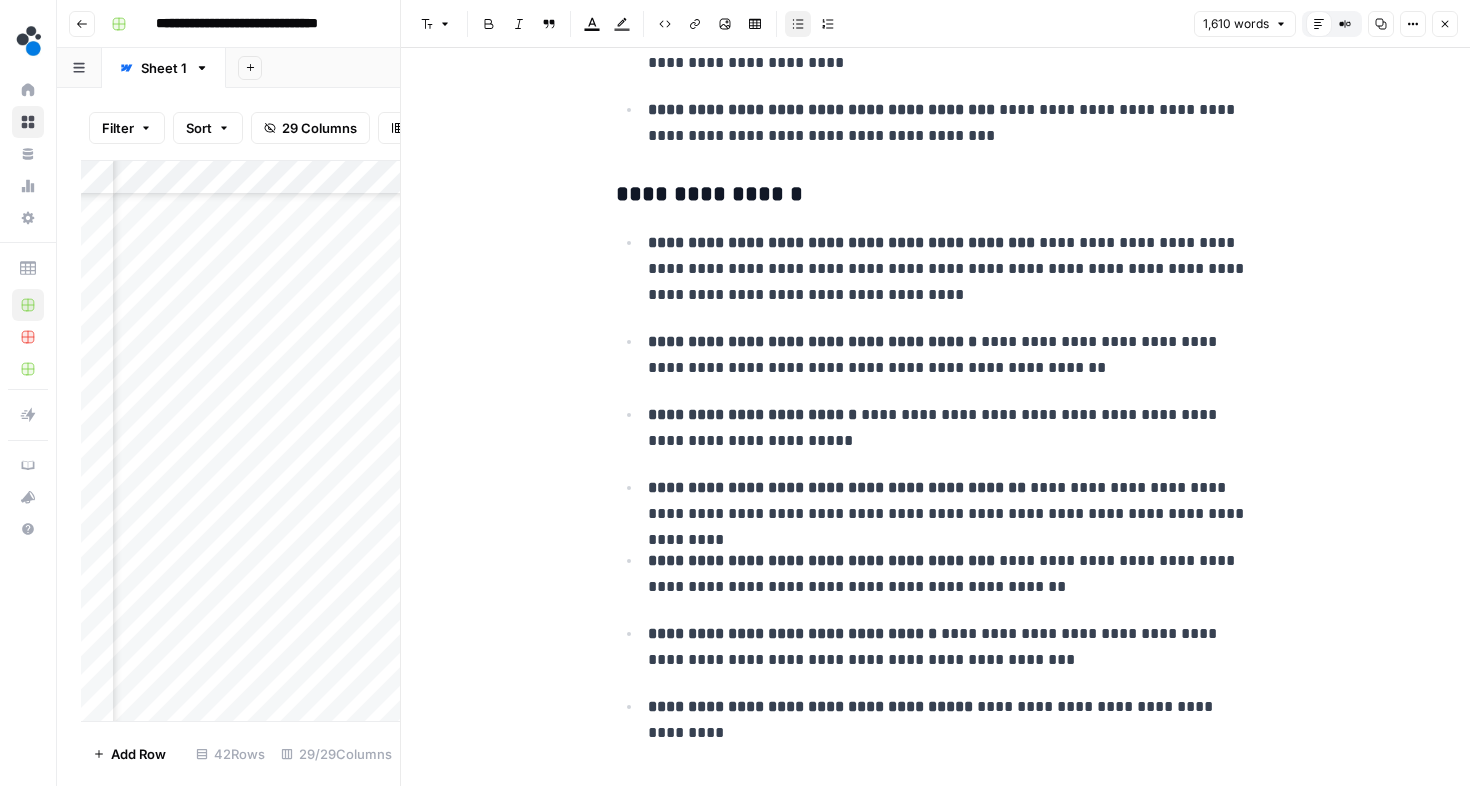 scroll, scrollTop: 6554, scrollLeft: 0, axis: vertical 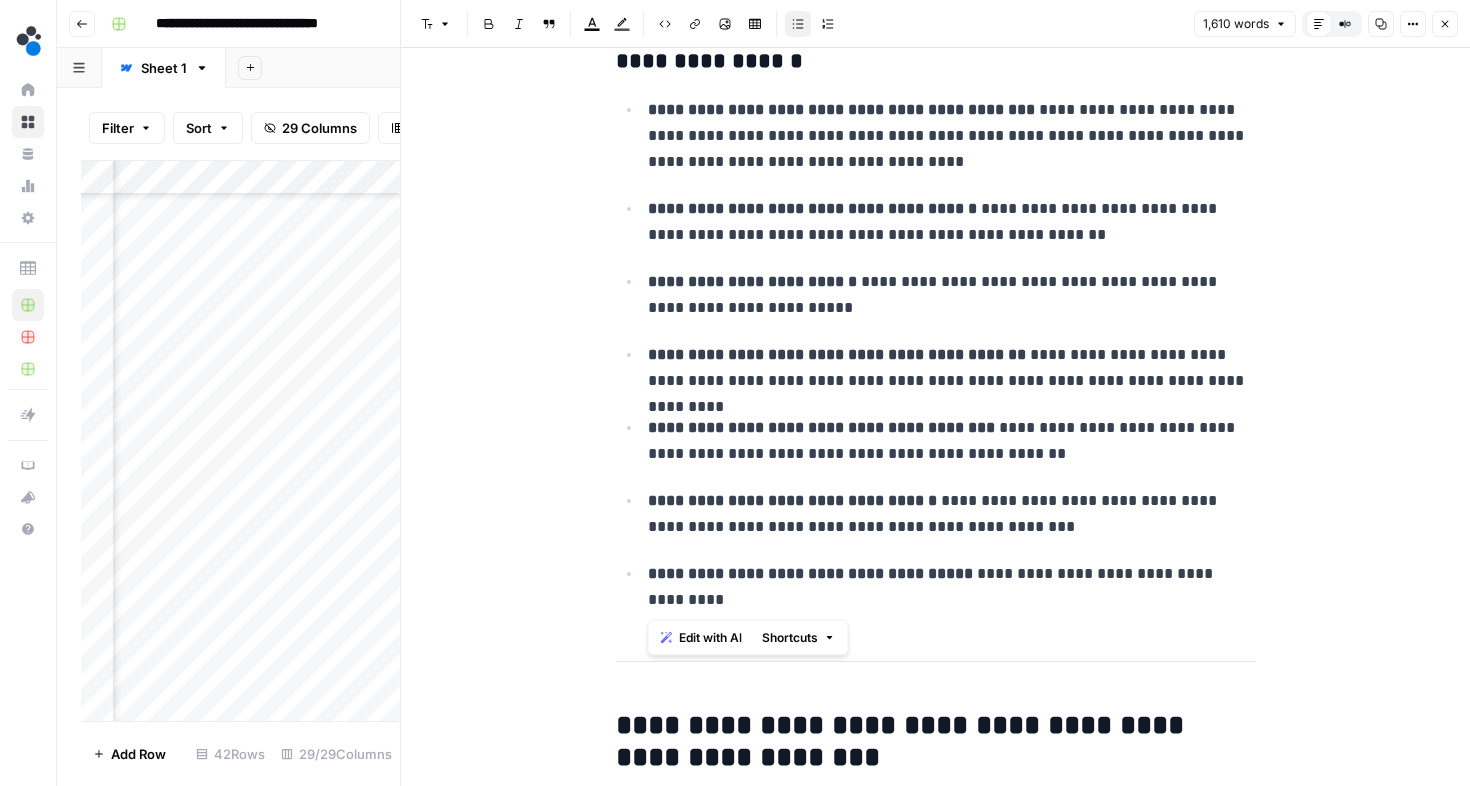 drag, startPoint x: 642, startPoint y: 498, endPoint x: 776, endPoint y: 592, distance: 163.68262 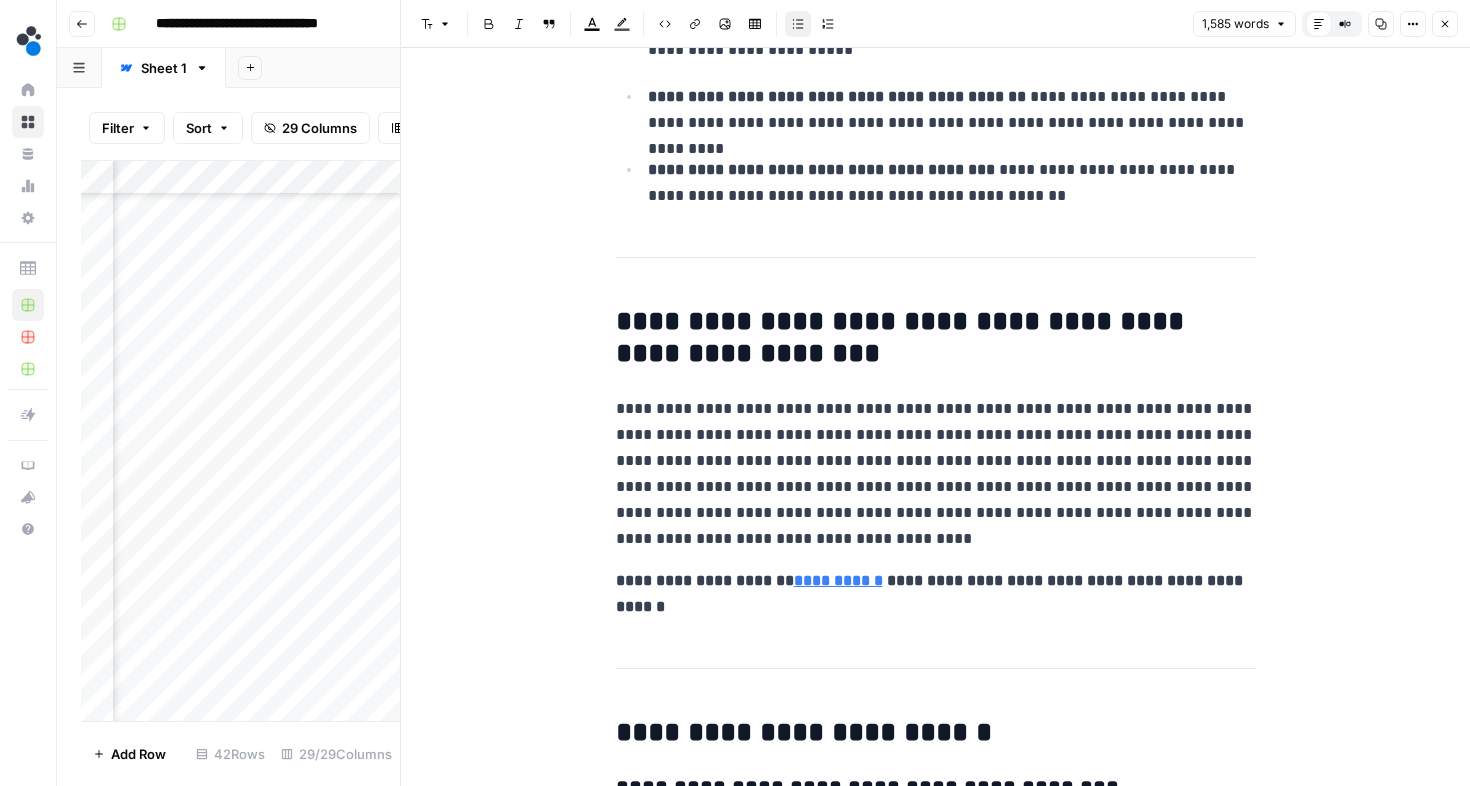 scroll, scrollTop: 6915, scrollLeft: 0, axis: vertical 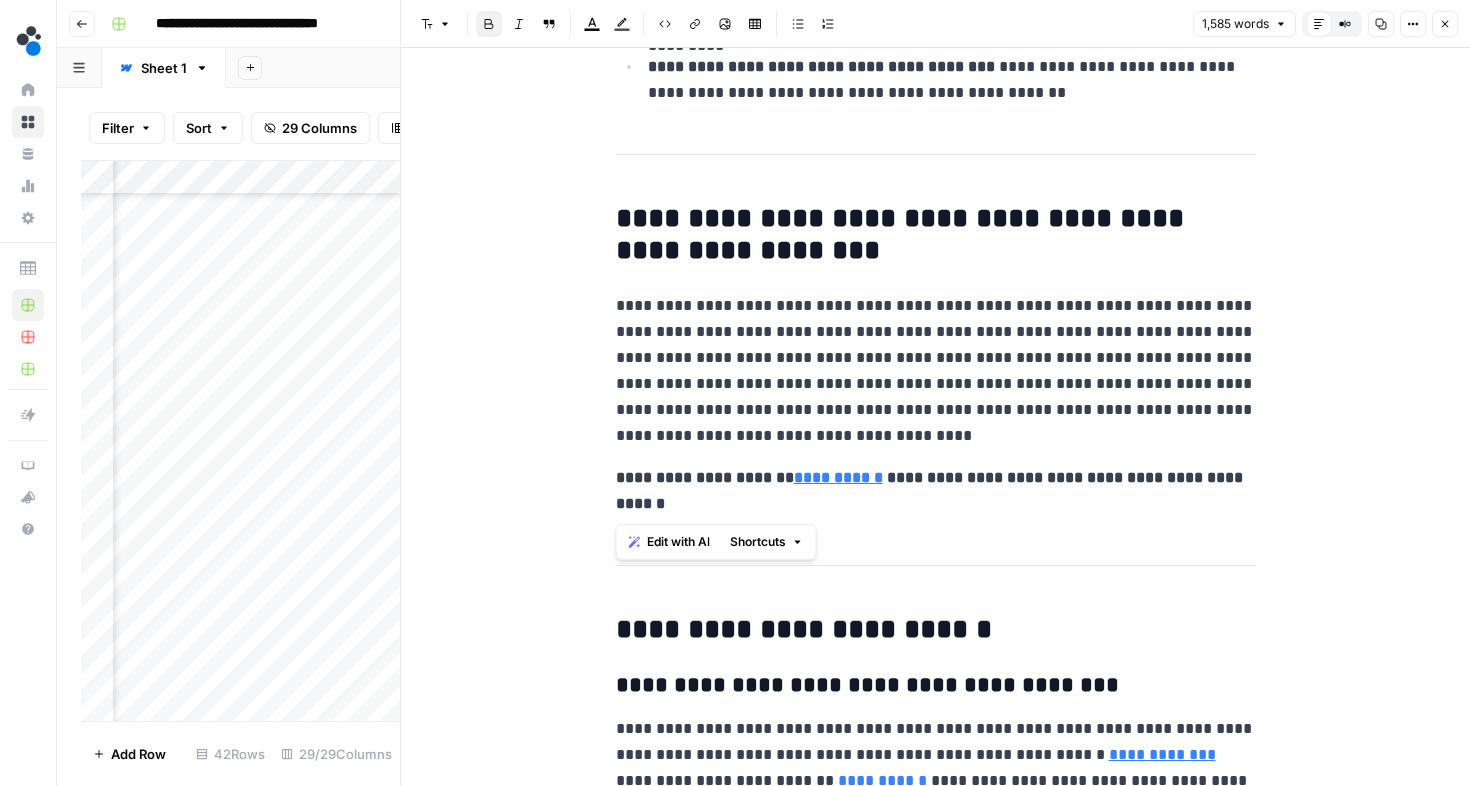 drag, startPoint x: 652, startPoint y: 500, endPoint x: 615, endPoint y: 480, distance: 42.059483 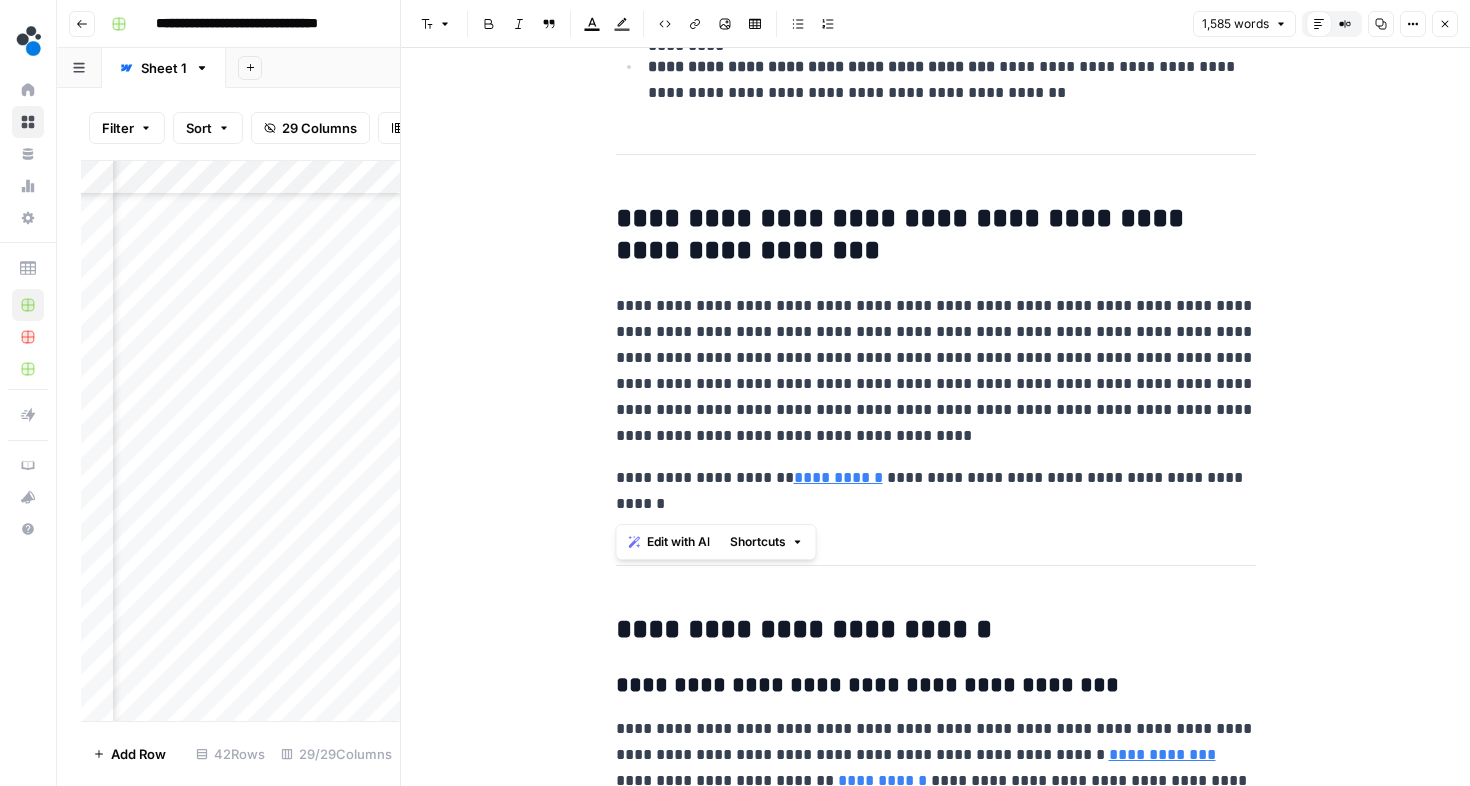 click on "**********" at bounding box center [936, 371] 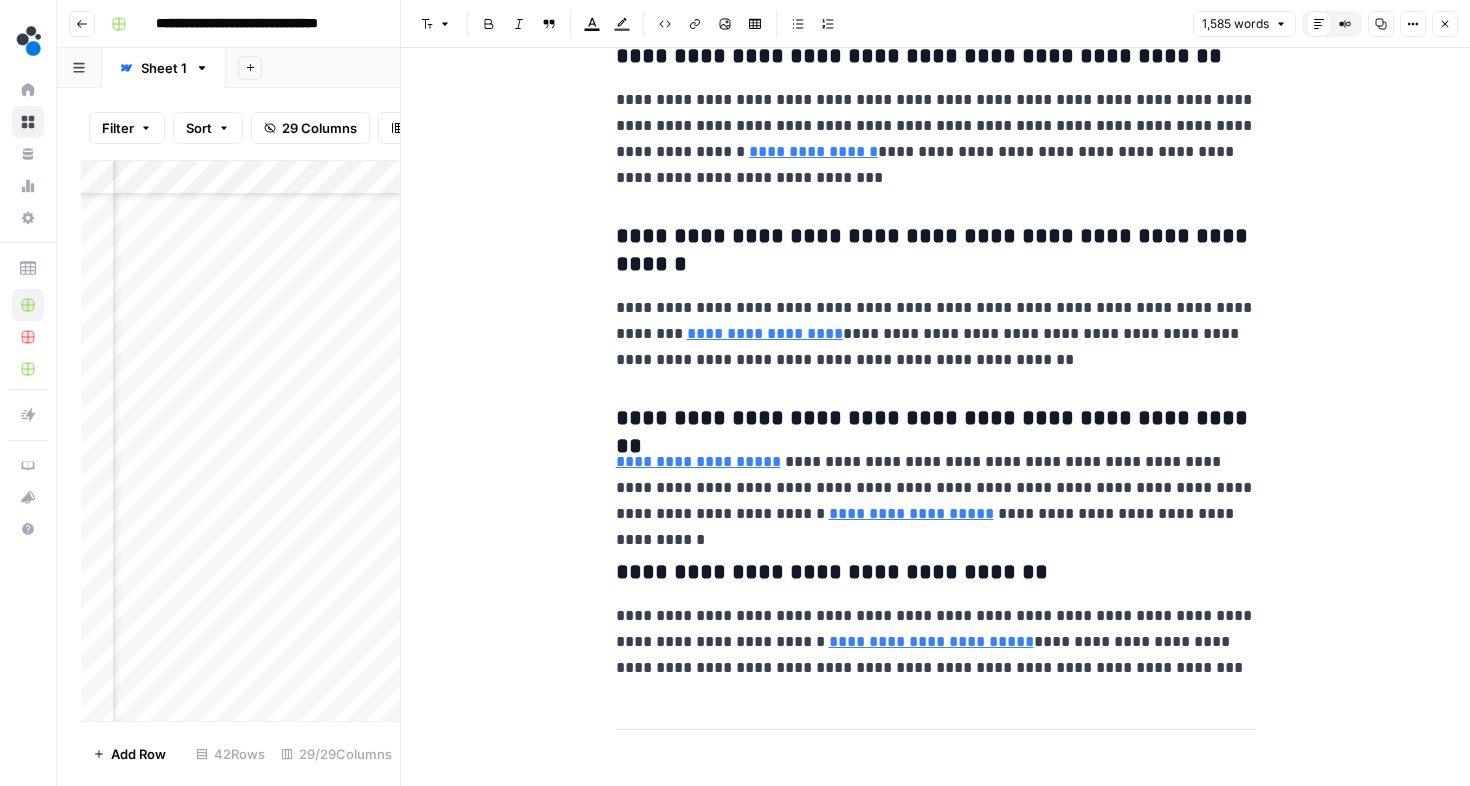 scroll, scrollTop: 7729, scrollLeft: 0, axis: vertical 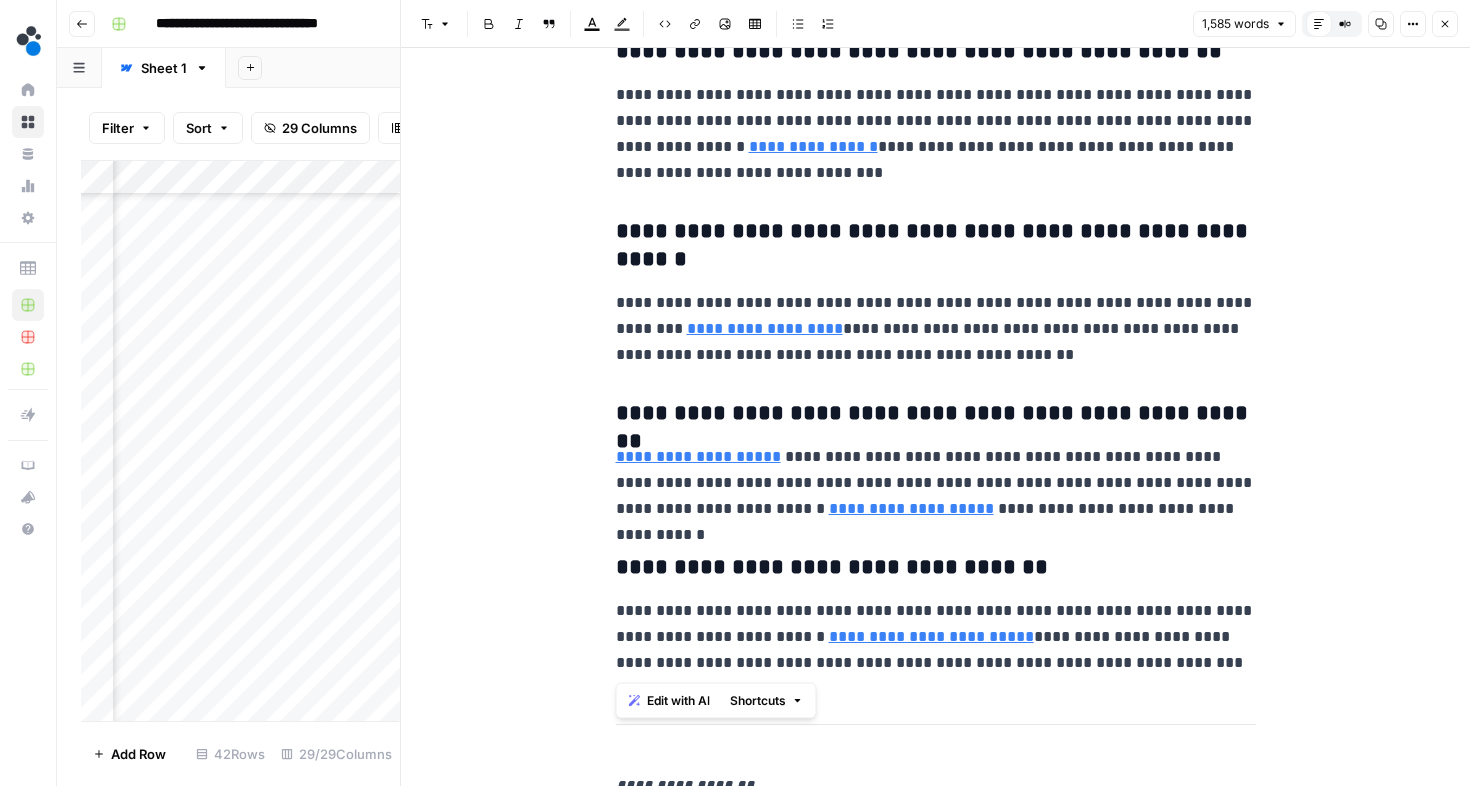drag, startPoint x: 606, startPoint y: 576, endPoint x: 1167, endPoint y: 668, distance: 568.49365 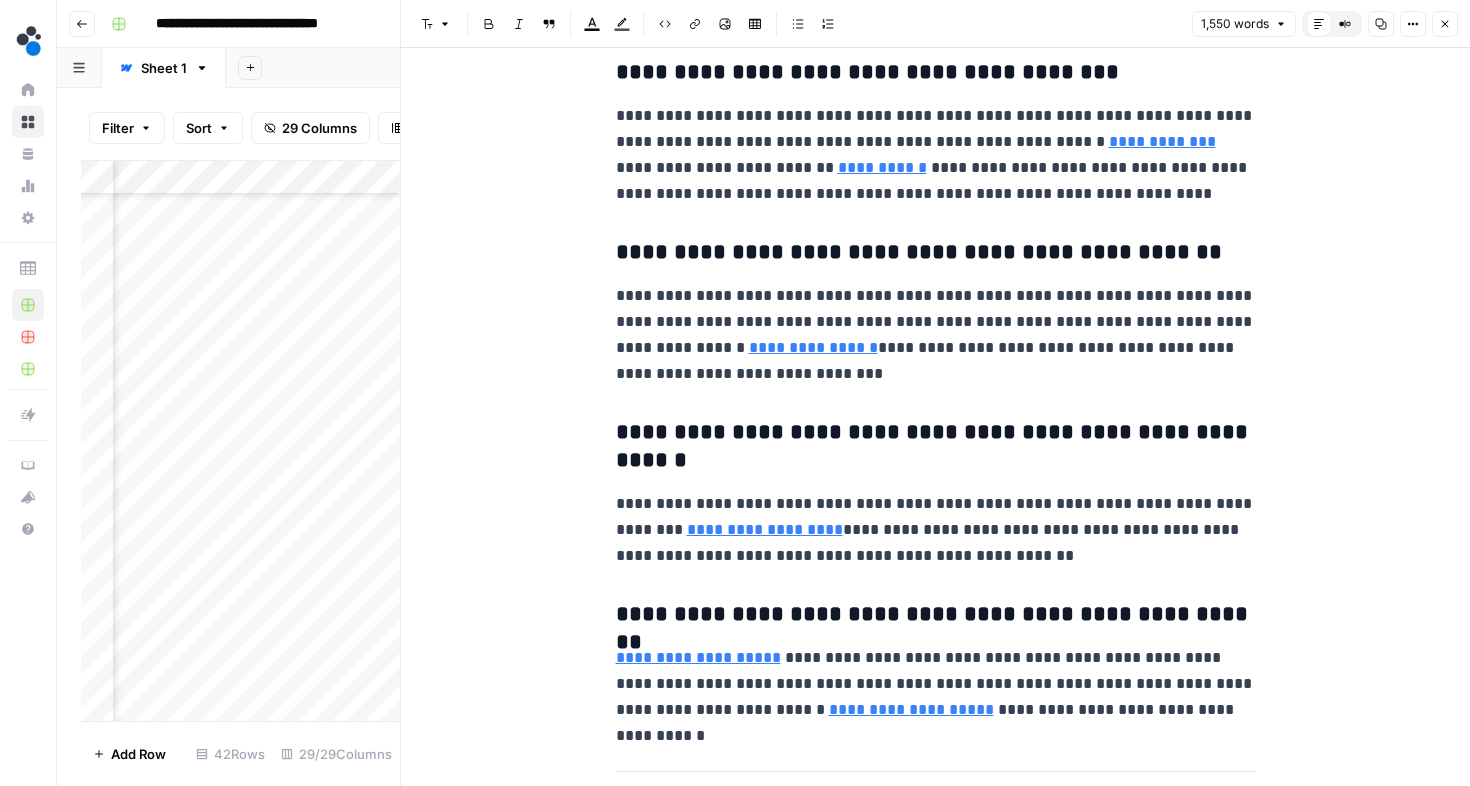scroll, scrollTop: 7775, scrollLeft: 0, axis: vertical 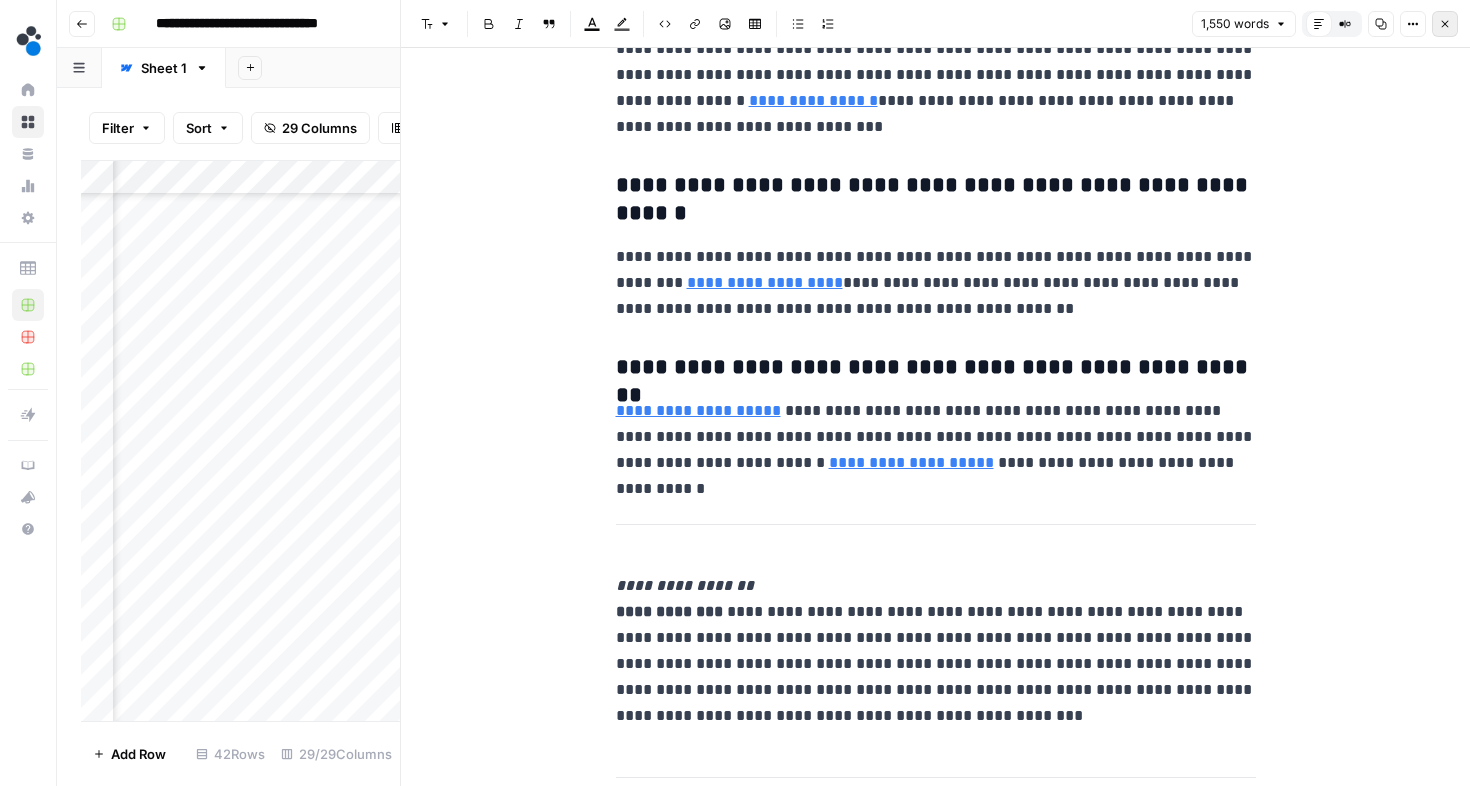 click 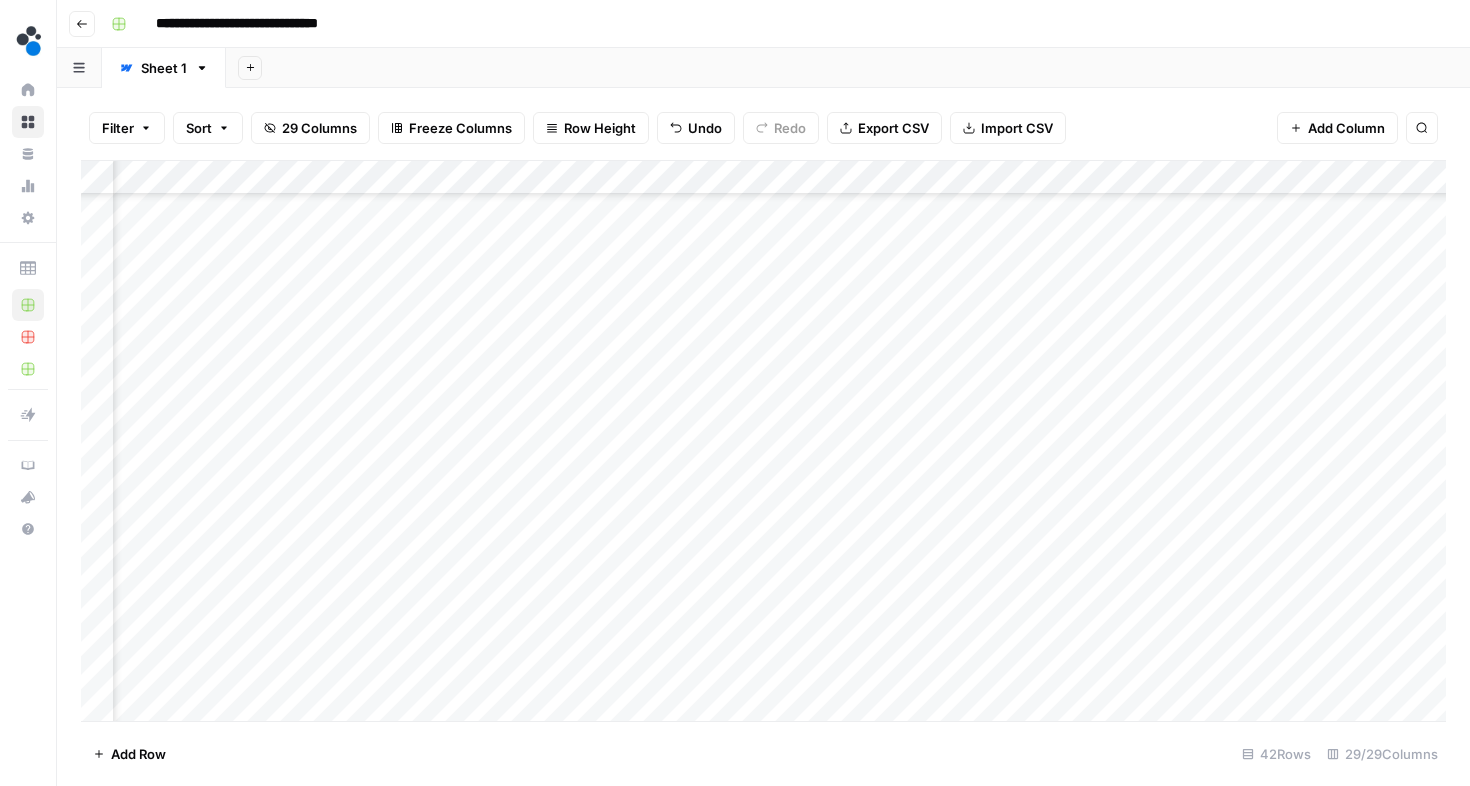 click on "Add Column" at bounding box center [763, 441] 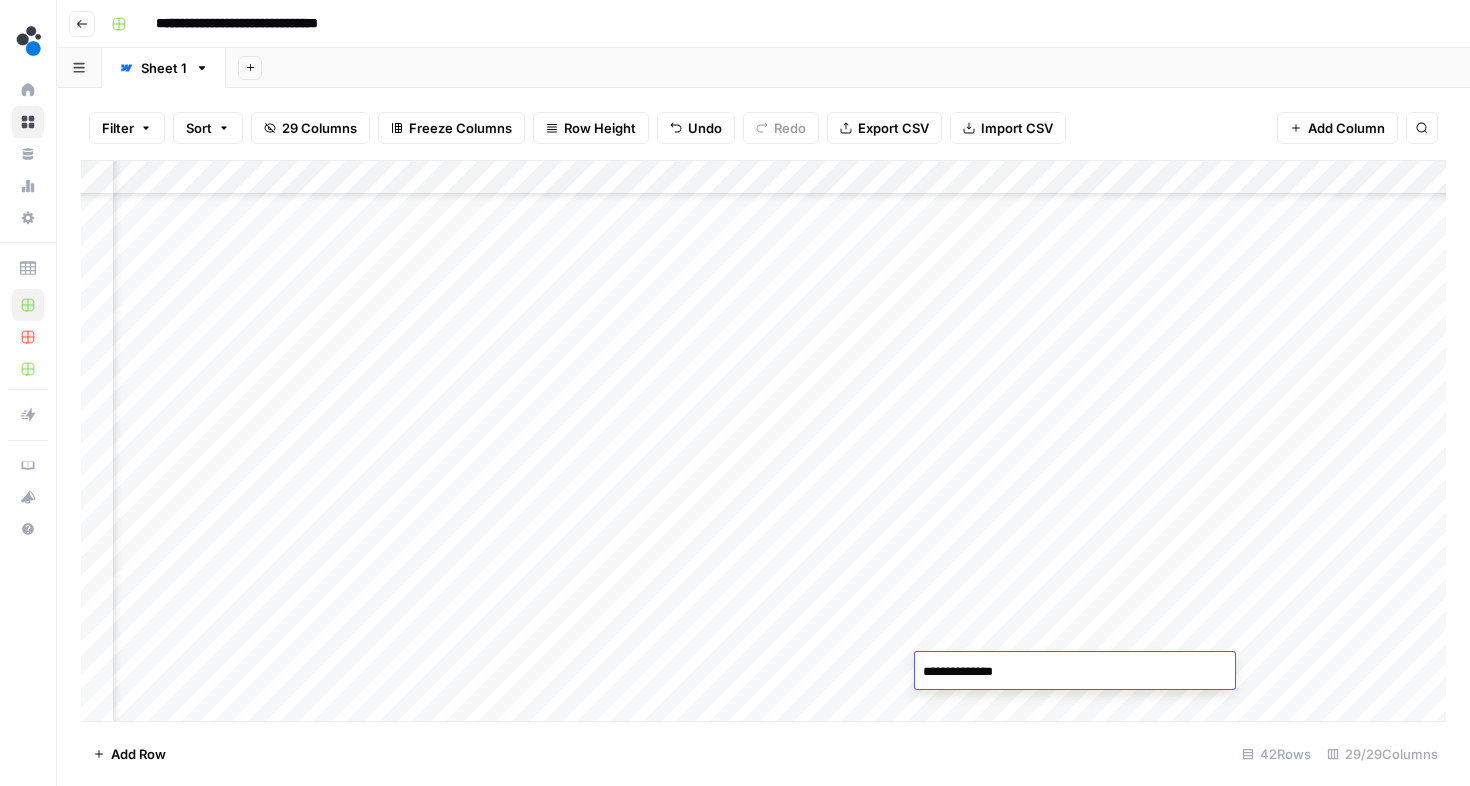 type on "**********" 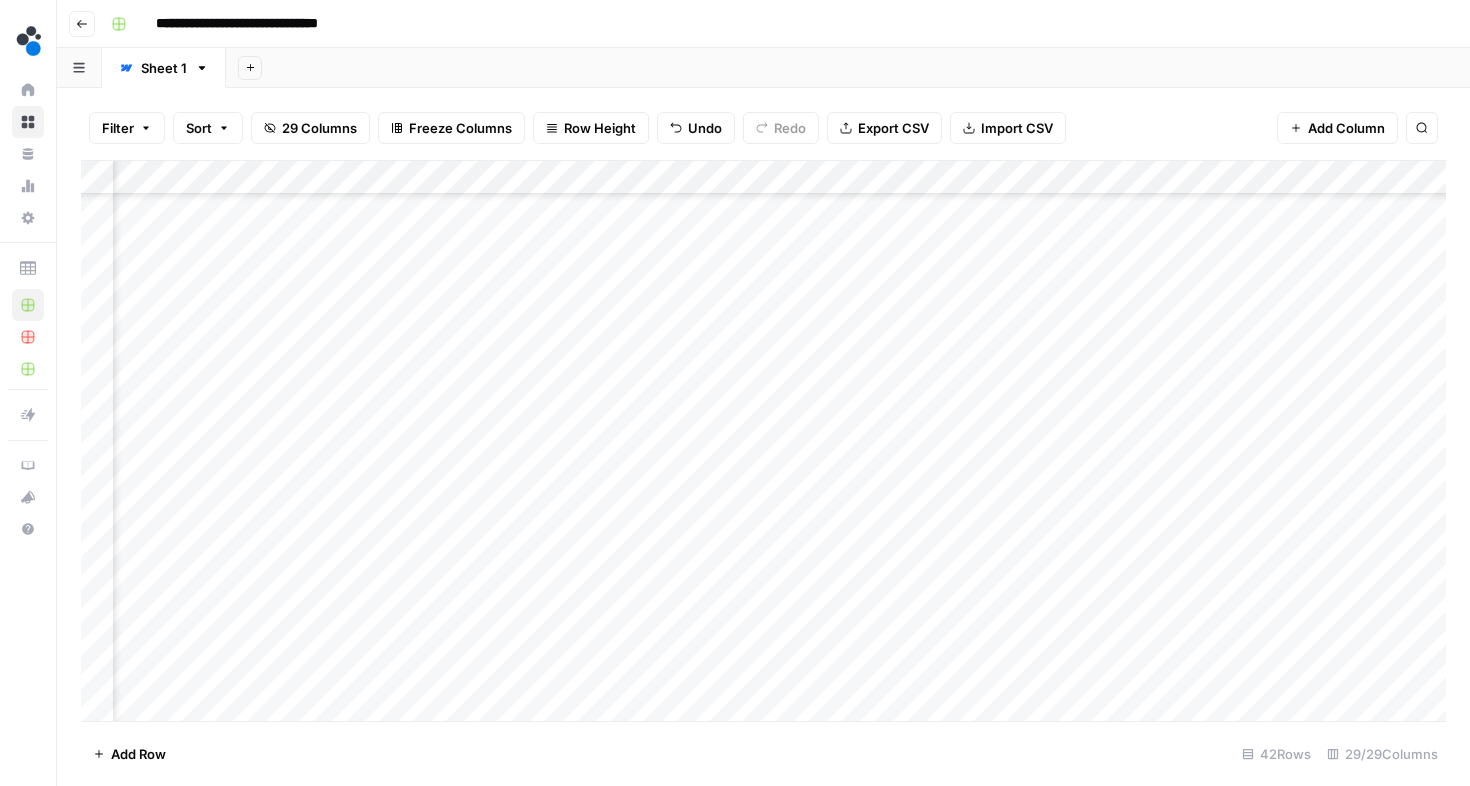 scroll, scrollTop: 0, scrollLeft: 851, axis: horizontal 